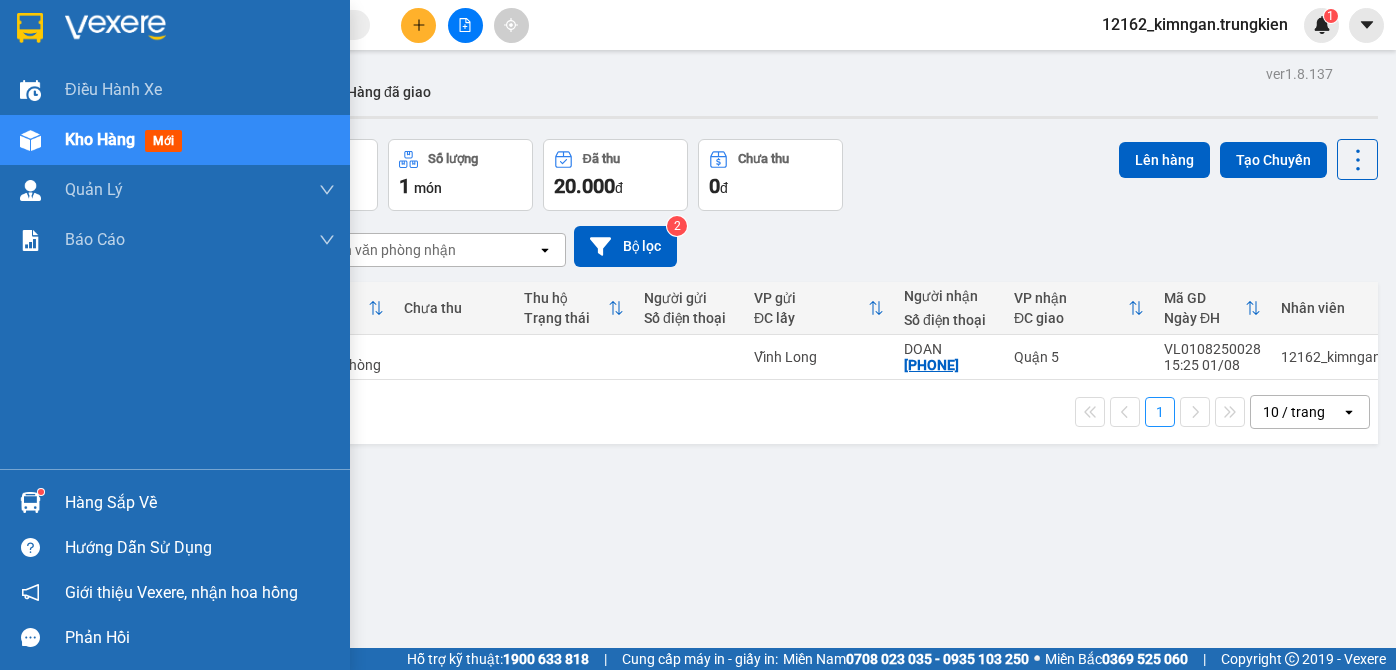 scroll, scrollTop: 0, scrollLeft: 0, axis: both 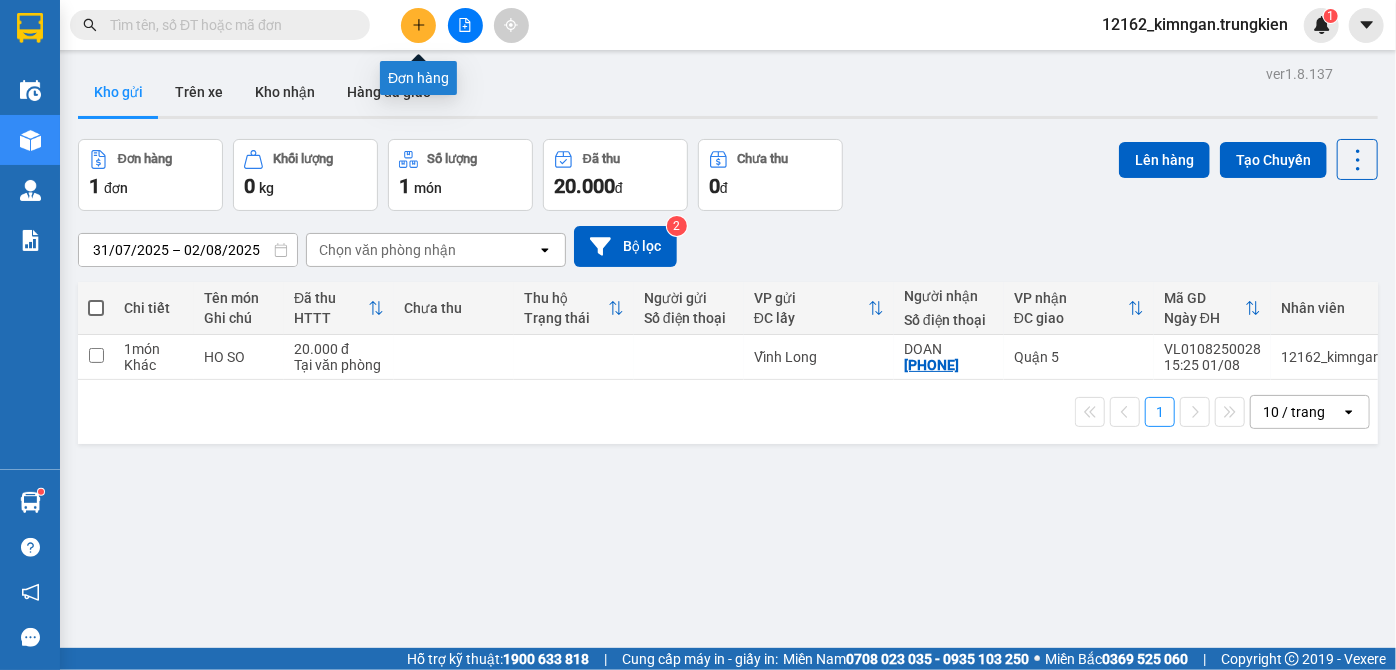 click 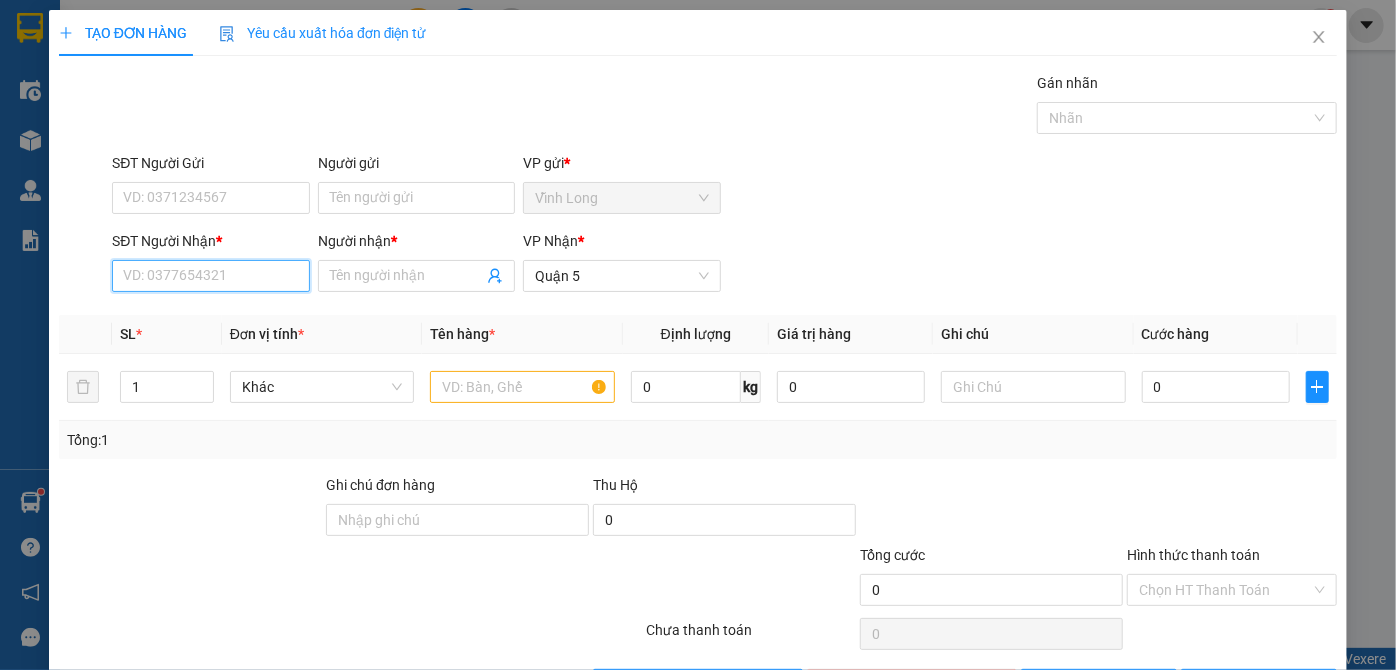 click on "SĐT Người Nhận  *" at bounding box center [210, 276] 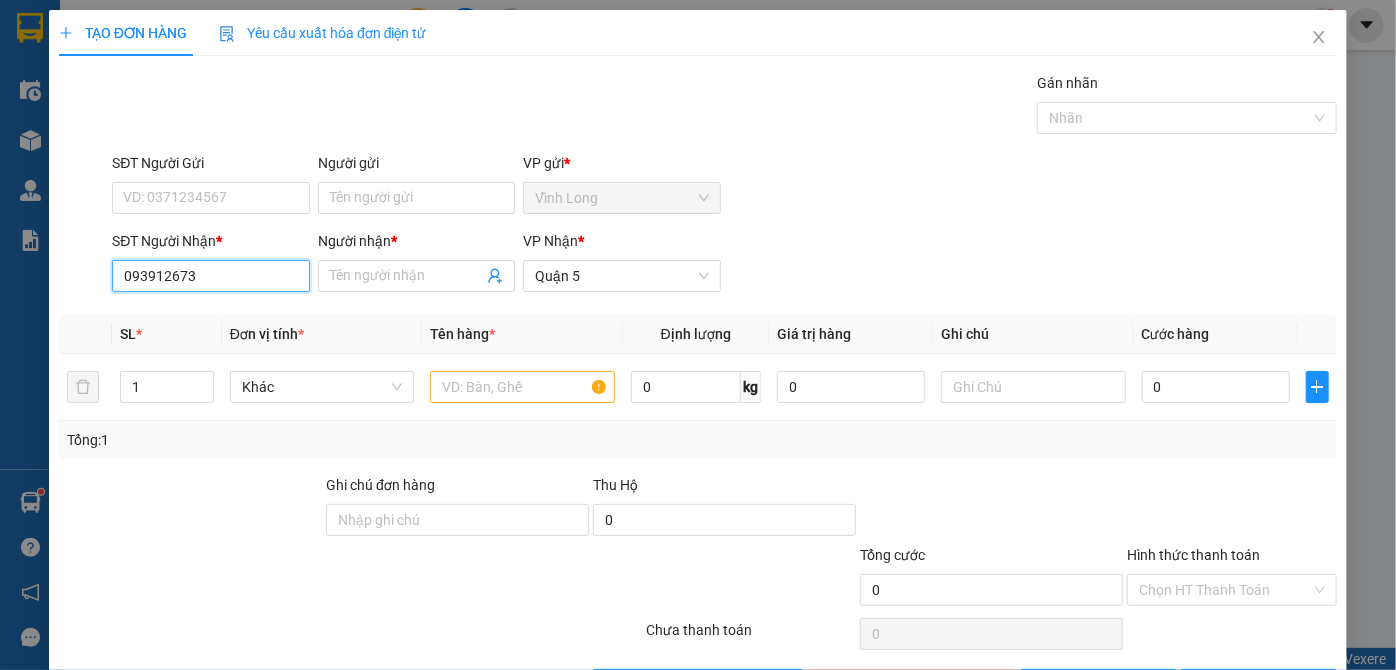 type on "0939126738" 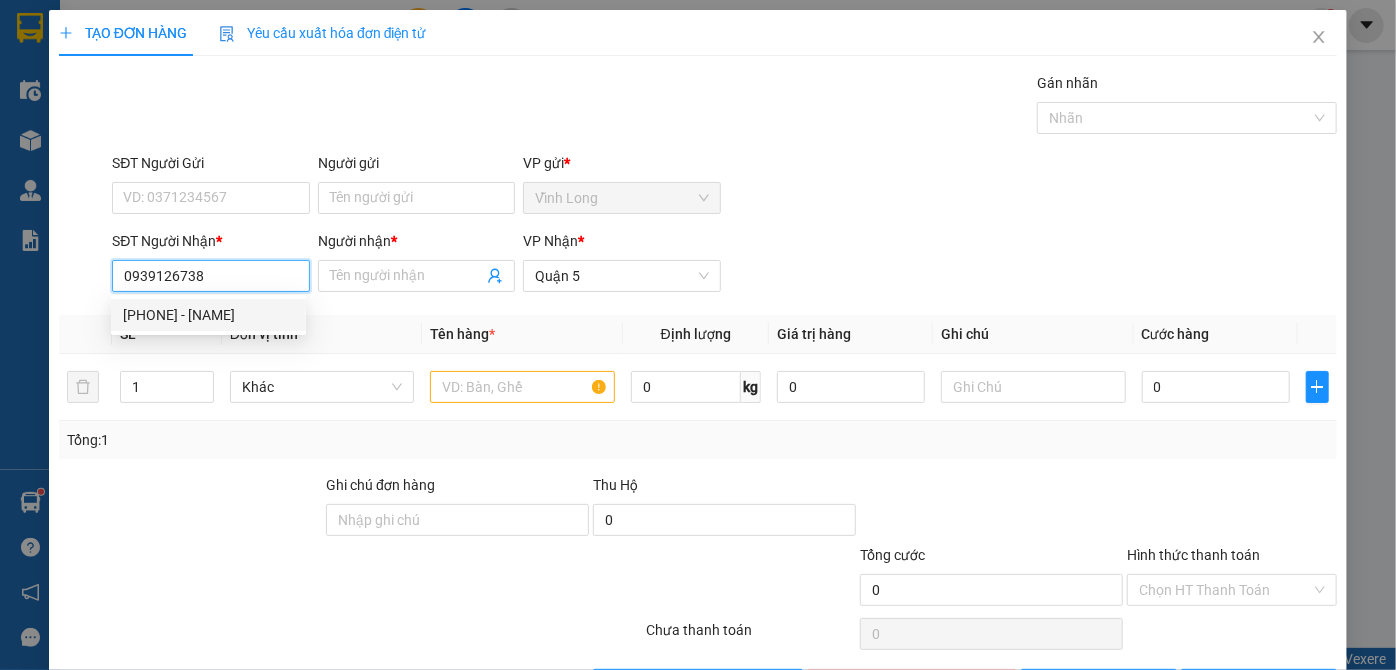 click on "[PHONE] - [NAME]" at bounding box center (208, 315) 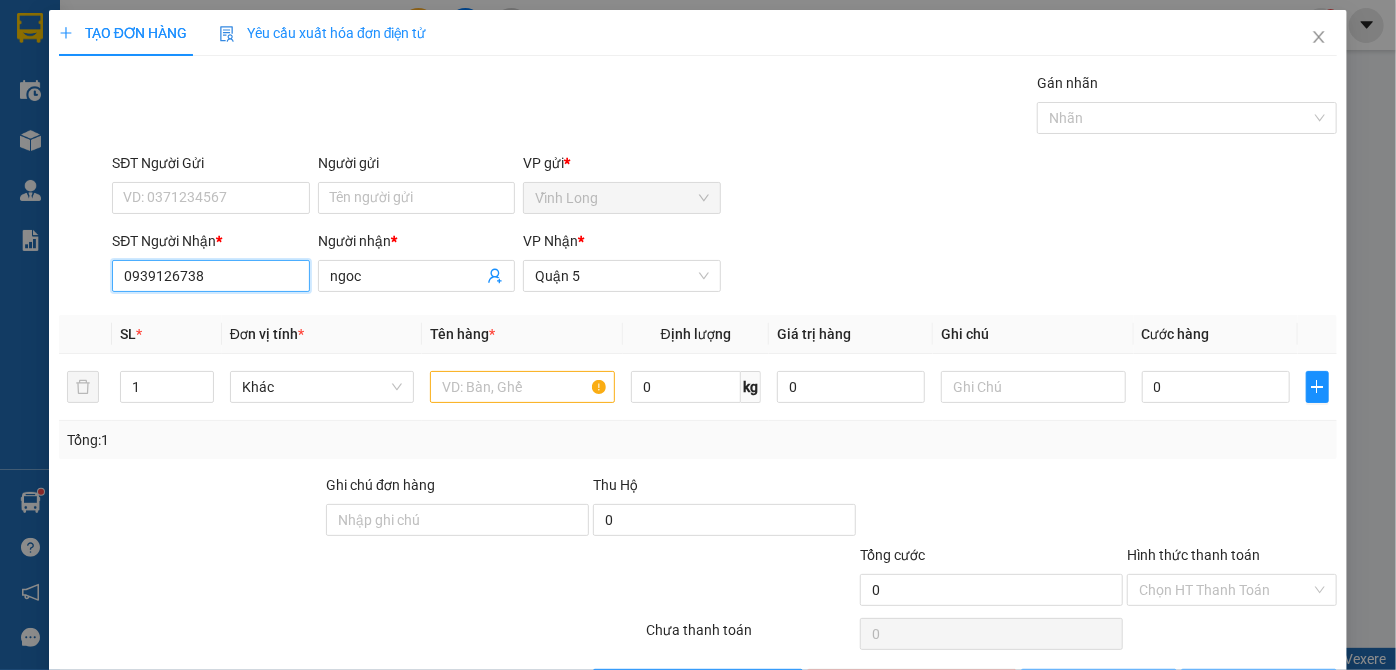 type on "40.000" 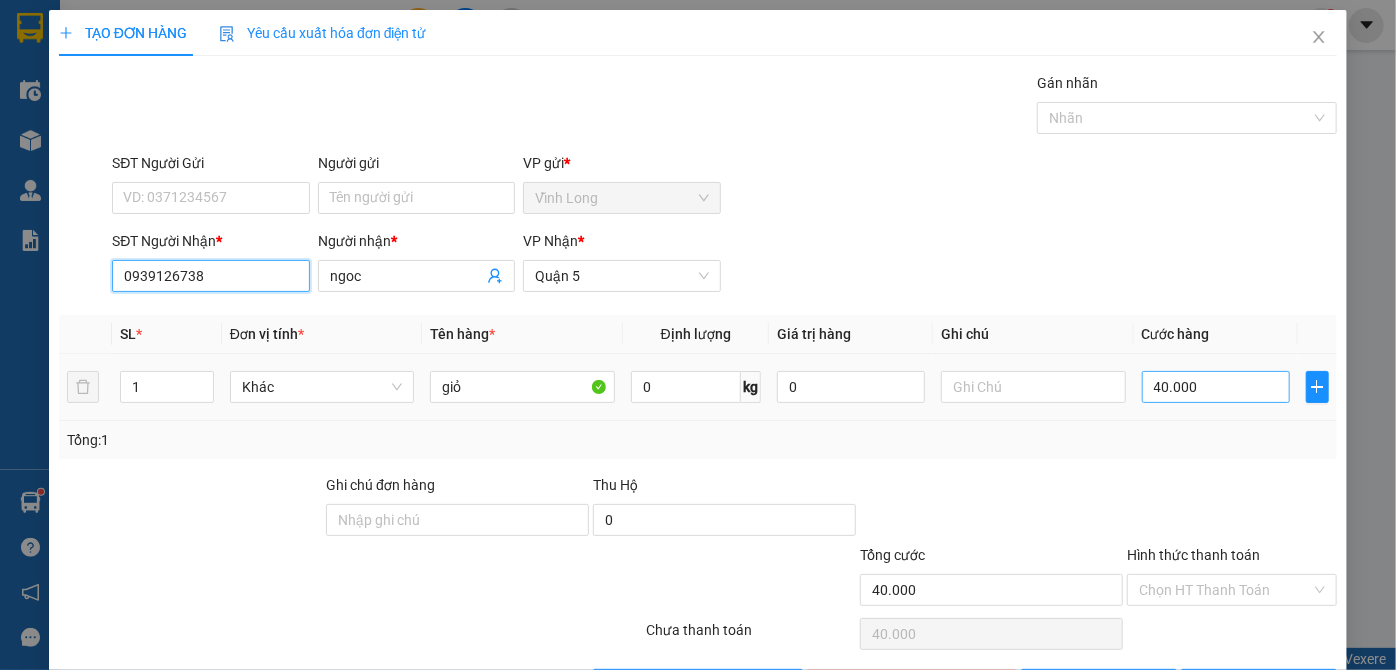 type on "0939126738" 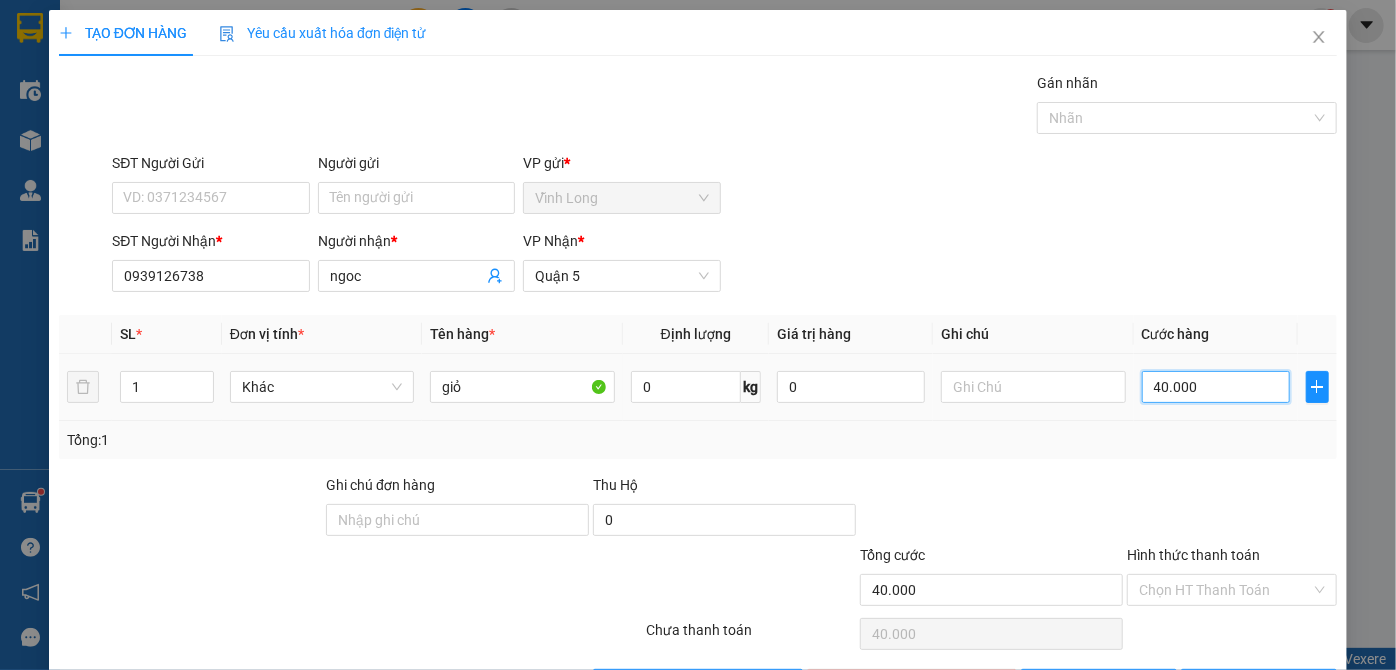 click on "40.000" at bounding box center [1216, 387] 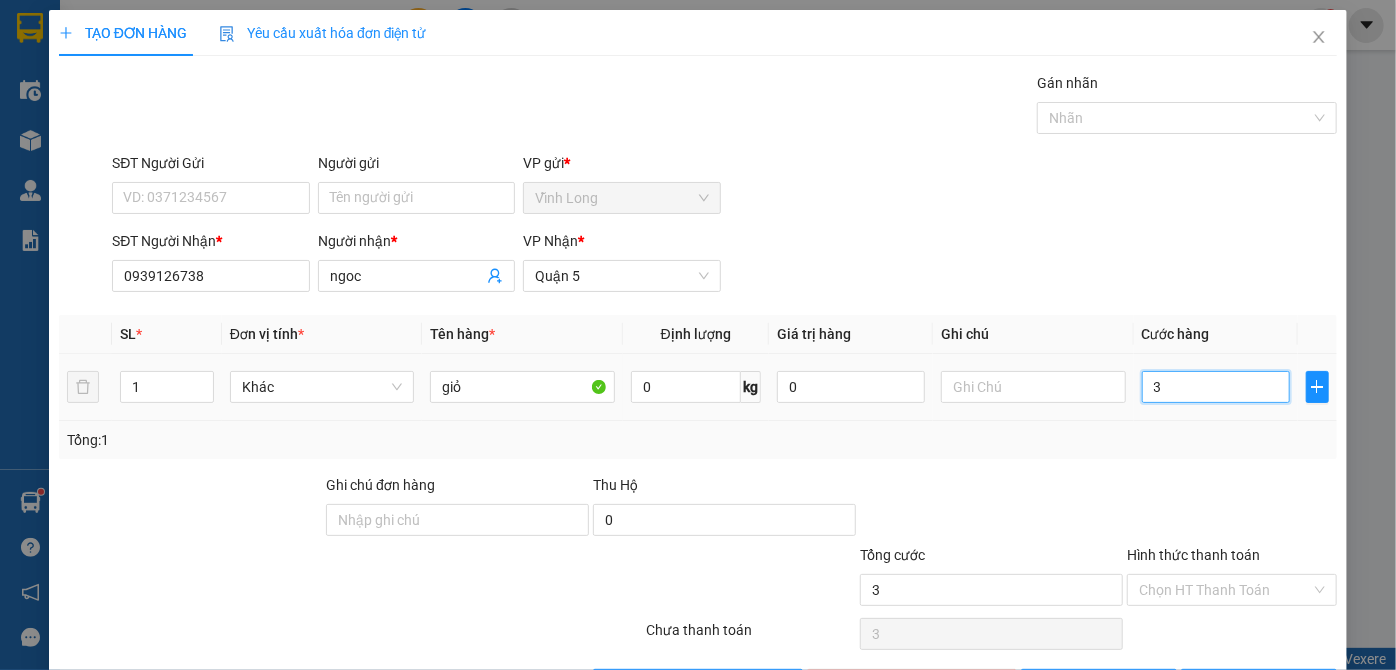 type on "30" 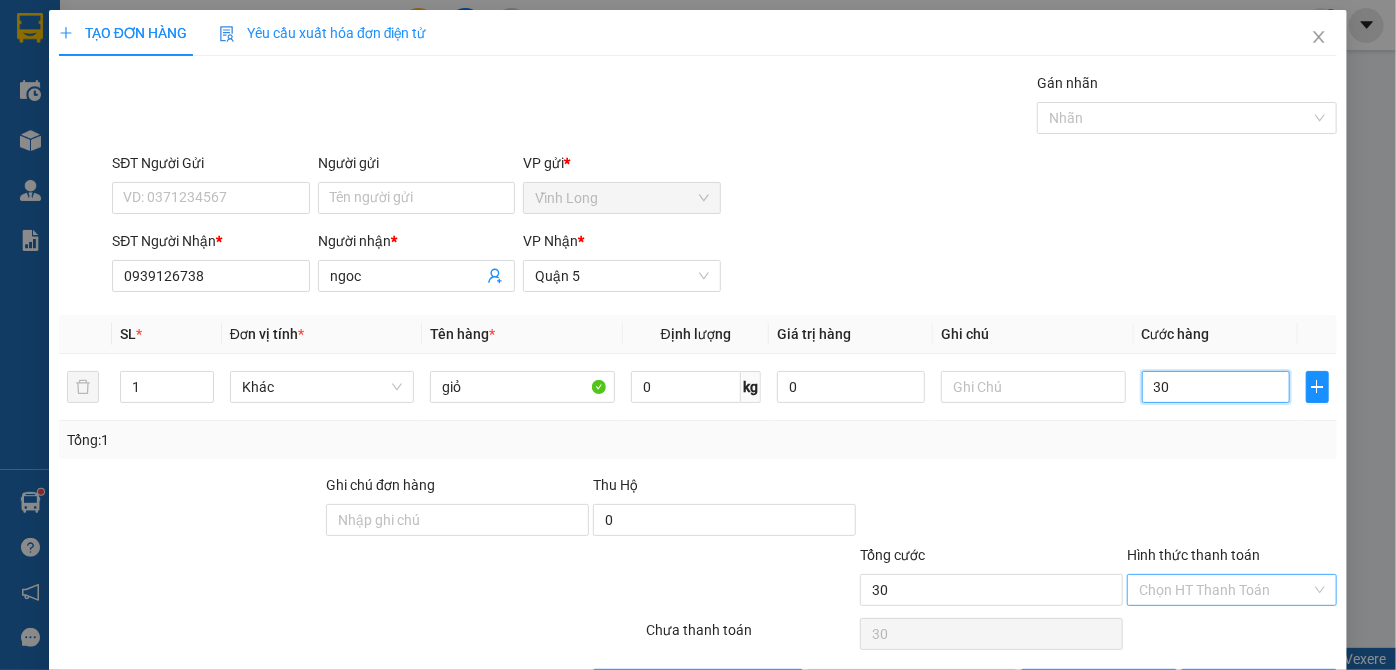 type on "30" 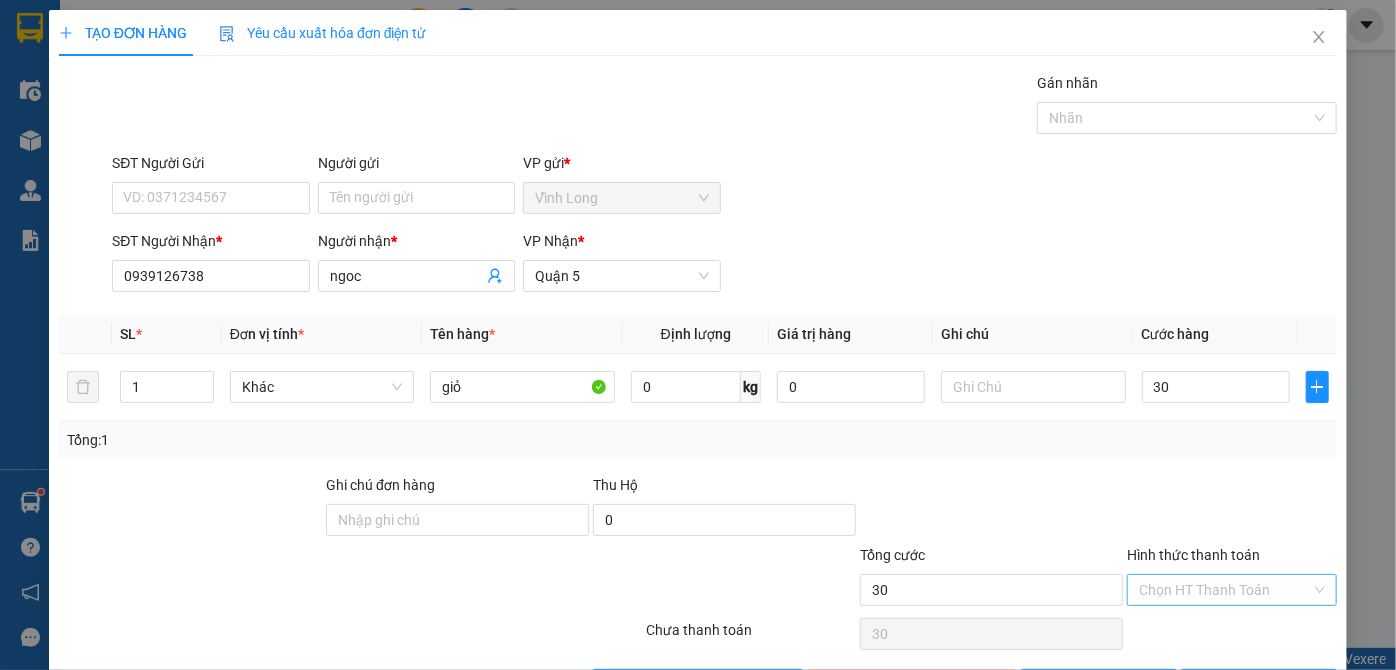 type on "30.000" 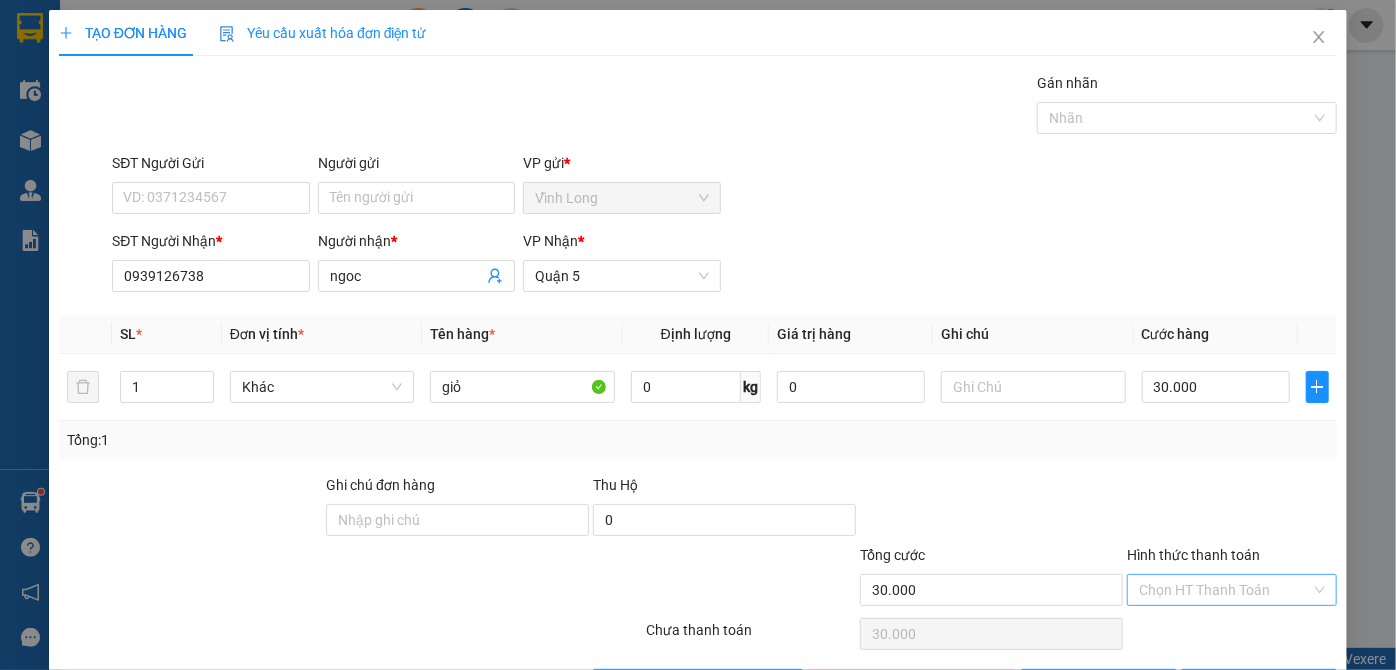 click on "Hình thức thanh toán" at bounding box center (1225, 590) 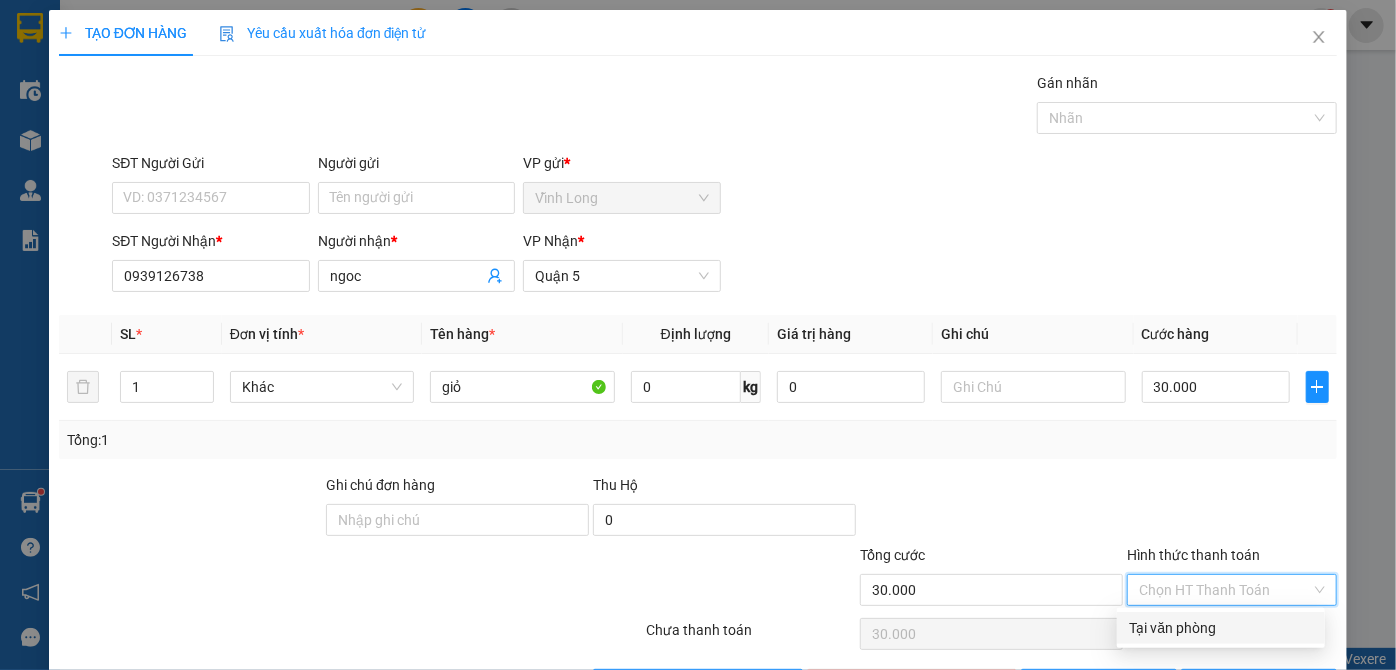 click on "Tại văn phòng" at bounding box center [1221, 628] 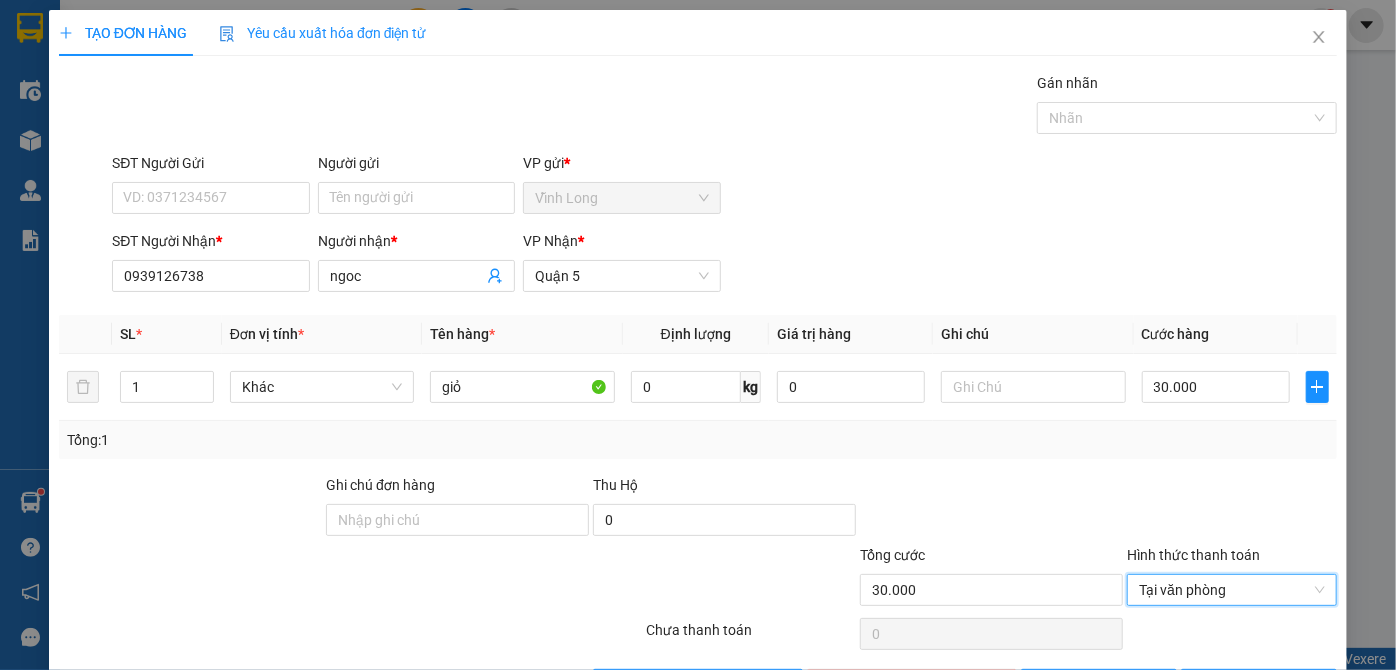 scroll, scrollTop: 67, scrollLeft: 0, axis: vertical 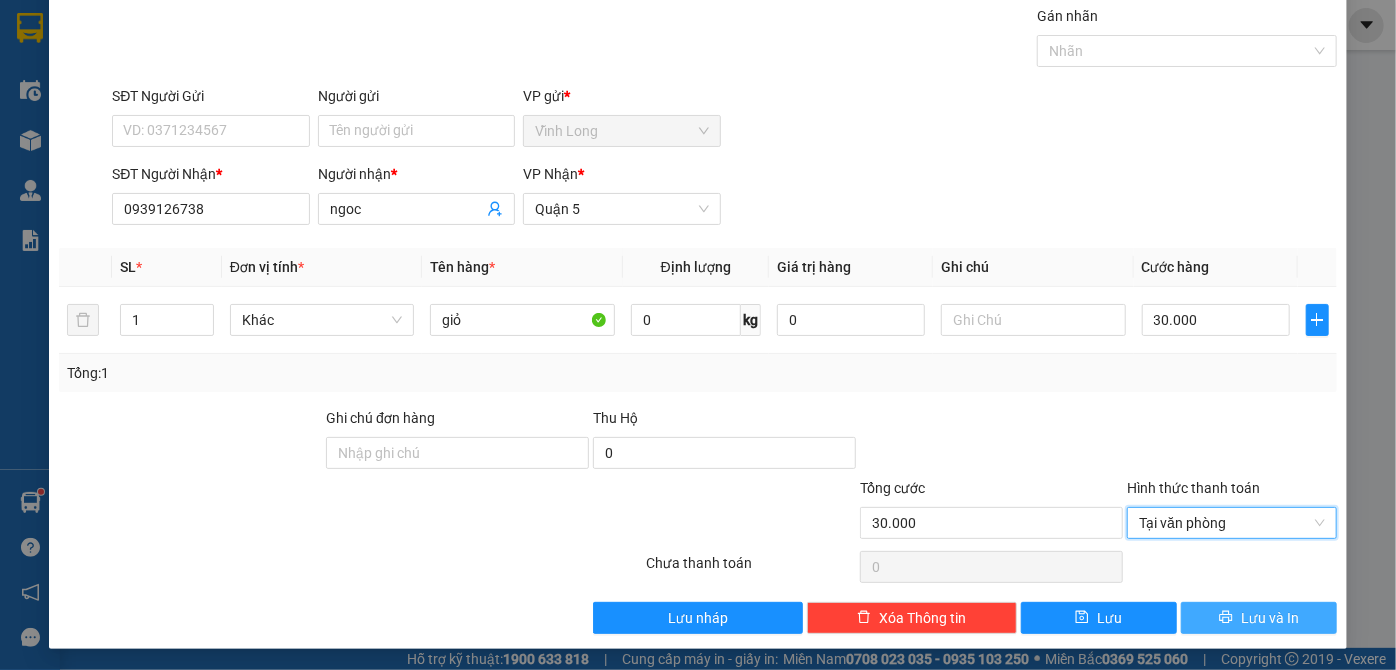 click on "Lưu và In" at bounding box center [1270, 618] 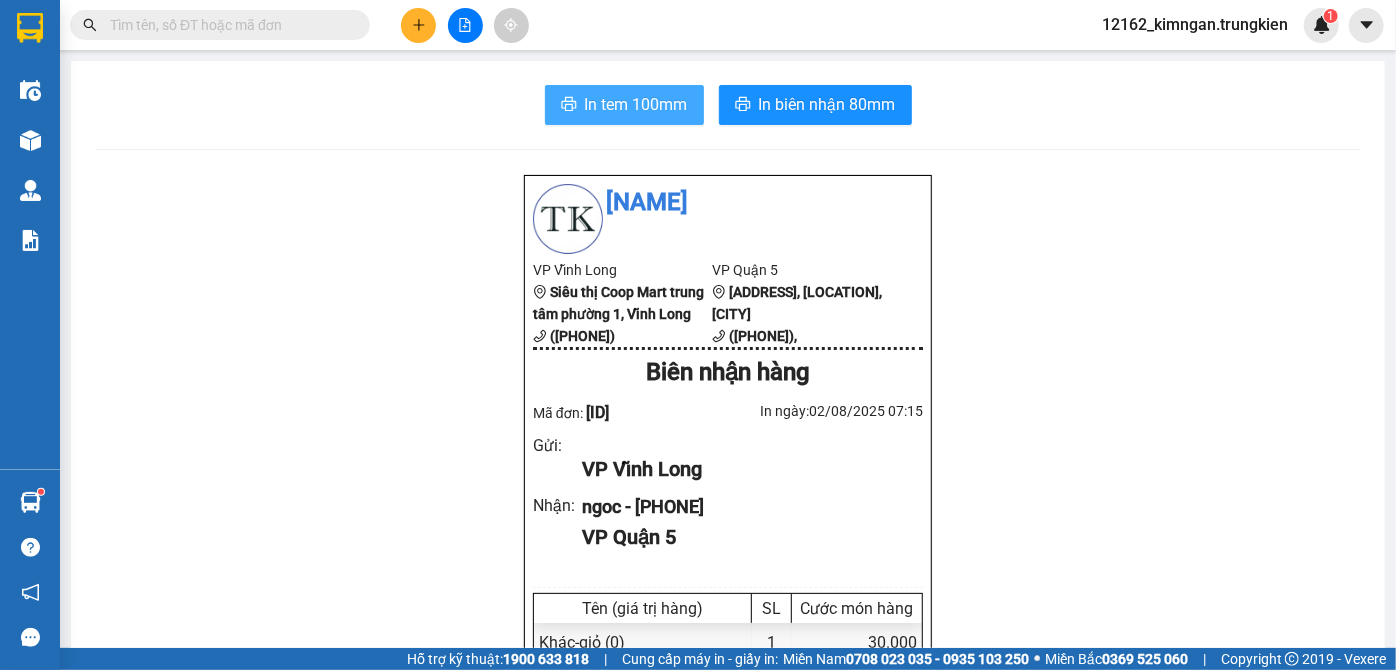 click 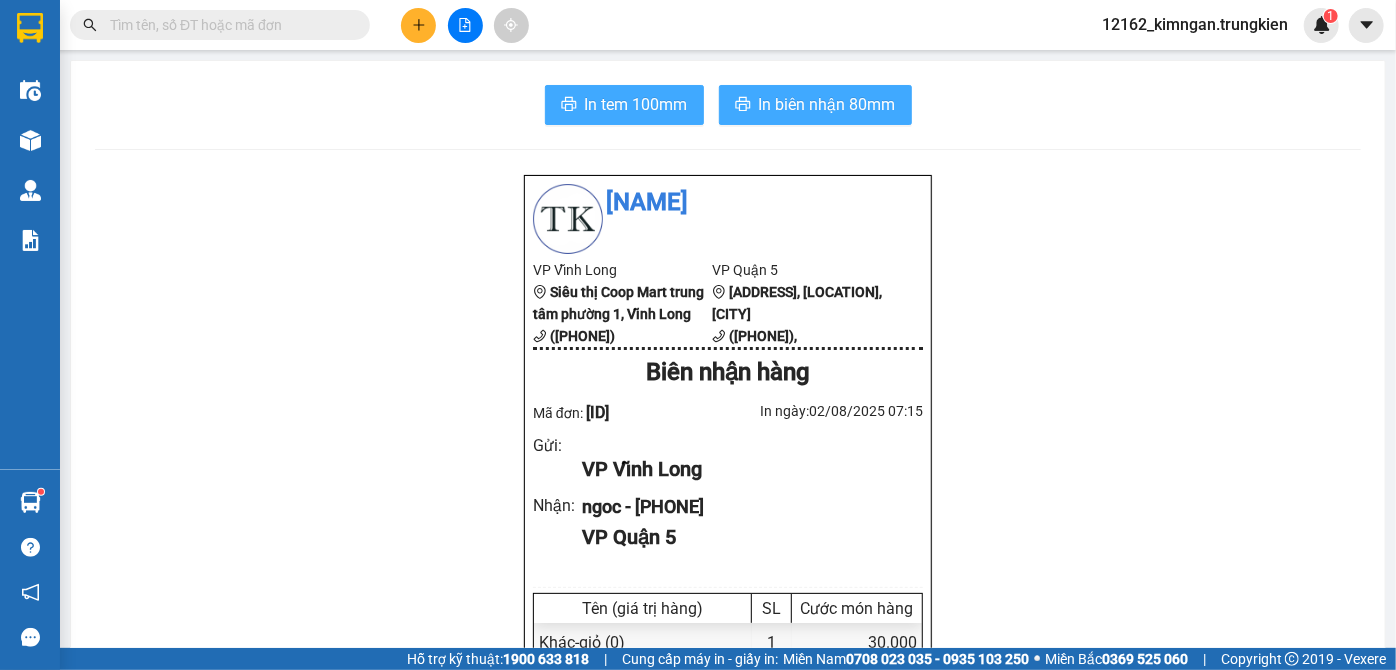 scroll, scrollTop: 0, scrollLeft: 0, axis: both 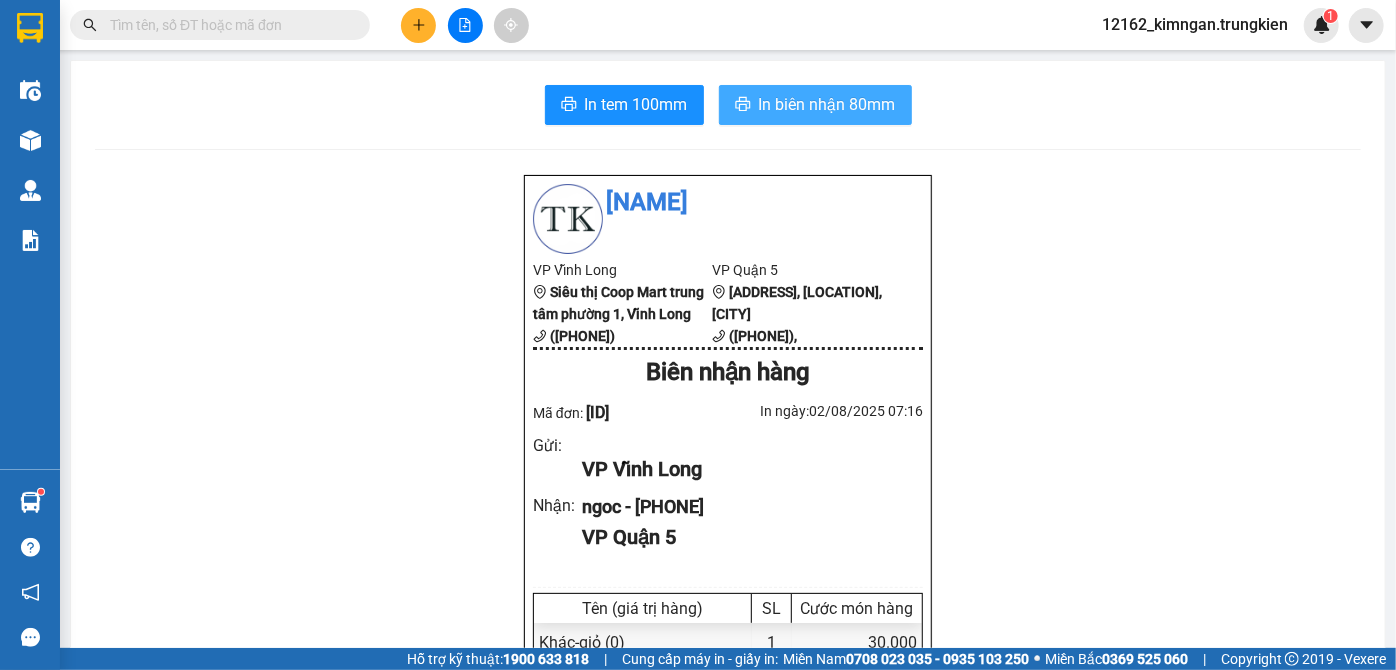 click on "In biên nhận 80mm" at bounding box center [827, 104] 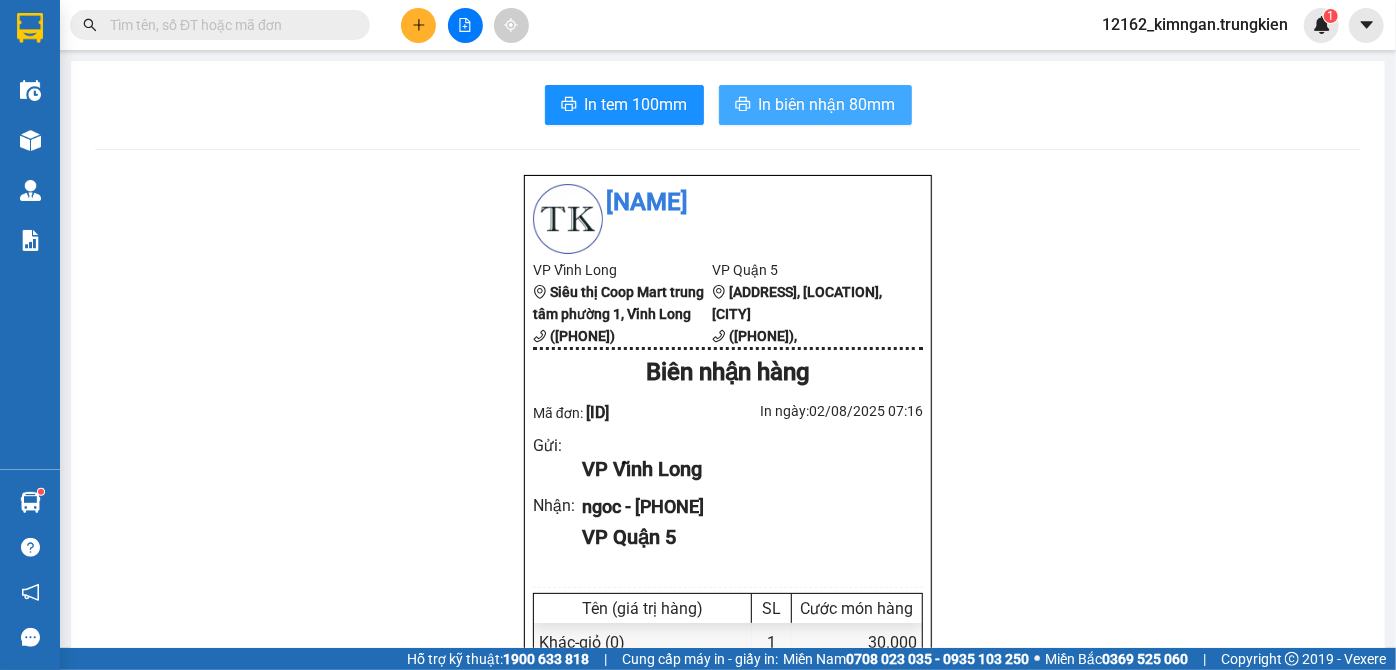 scroll, scrollTop: 0, scrollLeft: 0, axis: both 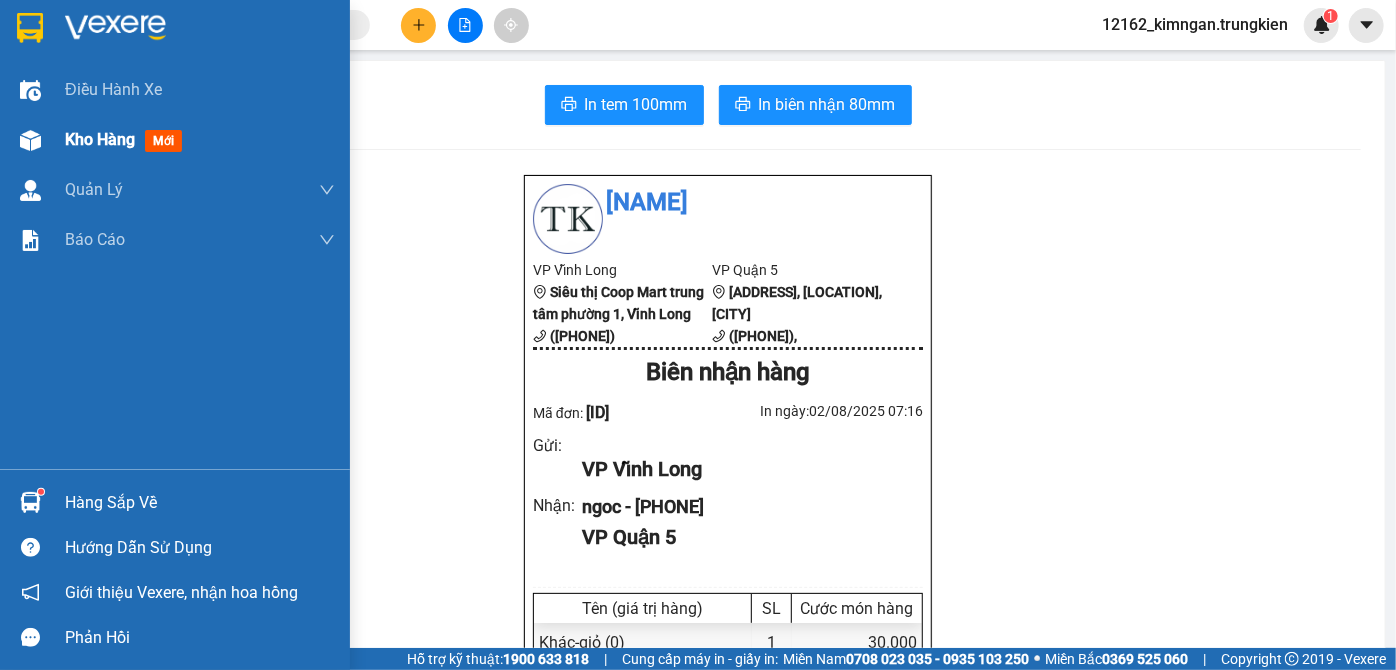 click on "Kho hàng" at bounding box center (100, 139) 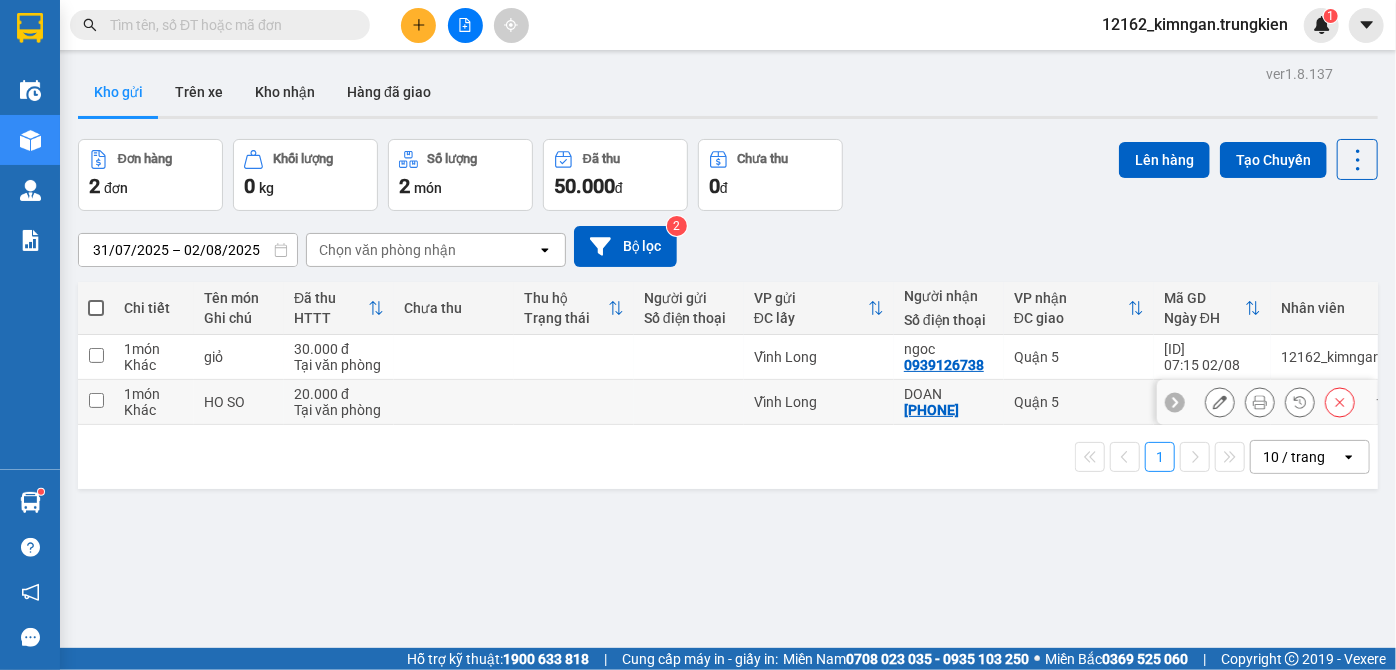 click on "Vĩnh Long" at bounding box center [819, 402] 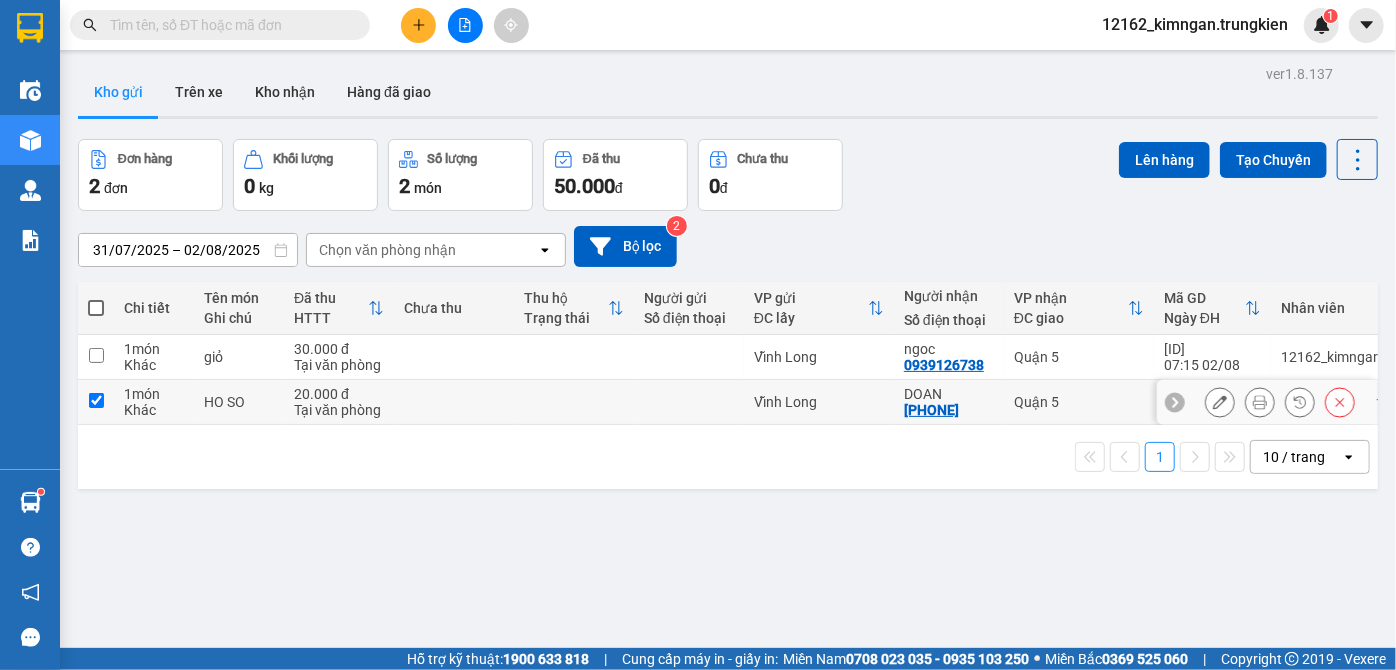 checkbox on "true" 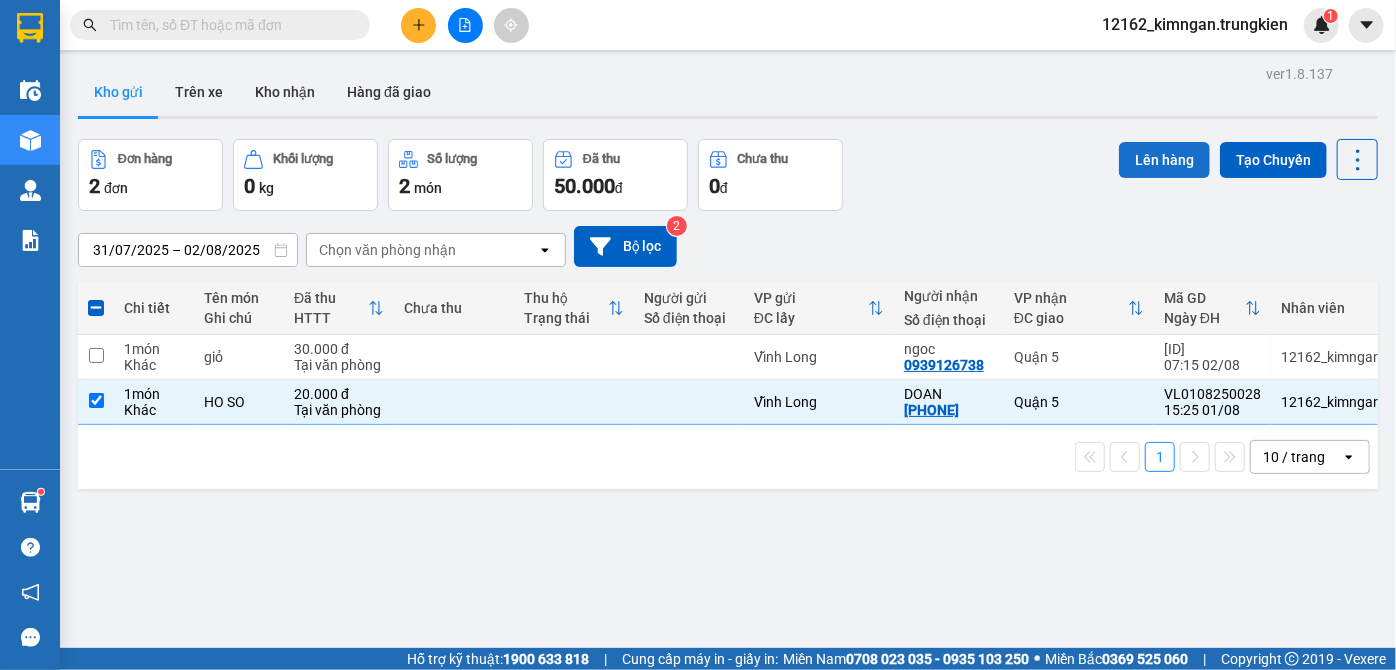 click on "Lên hàng" at bounding box center [1164, 160] 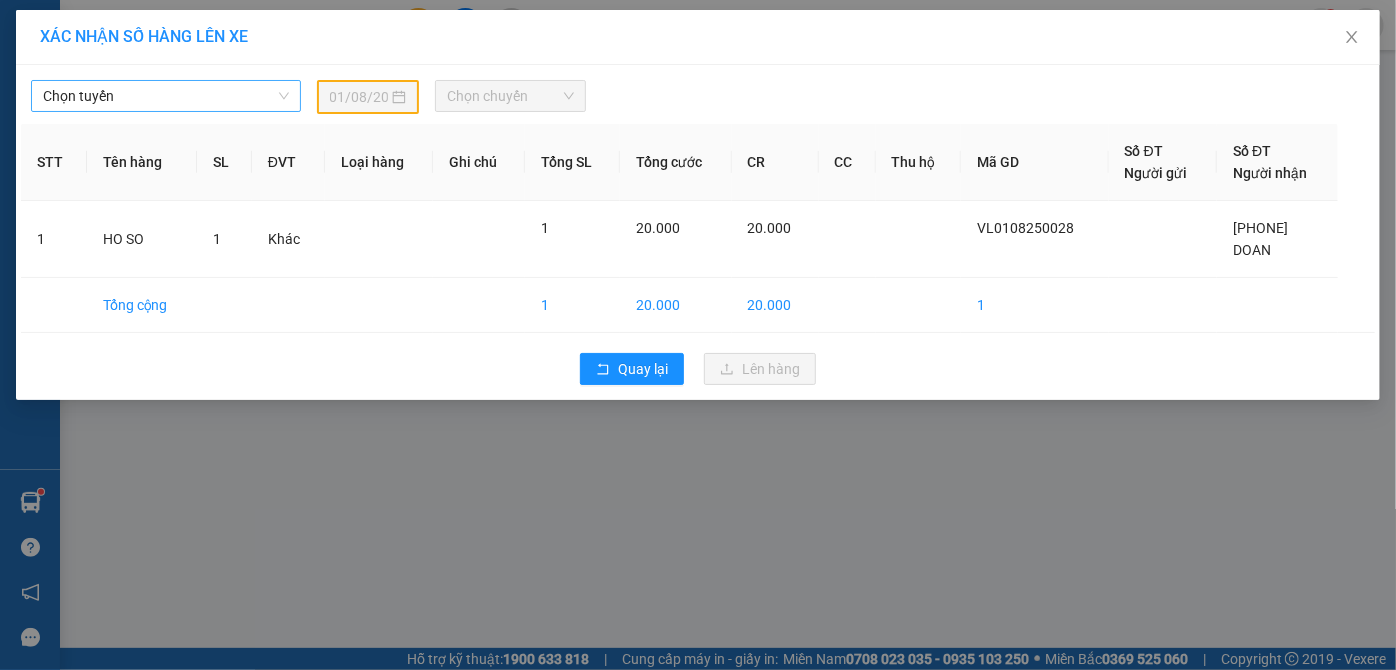 click on "Chọn tuyến" at bounding box center (166, 96) 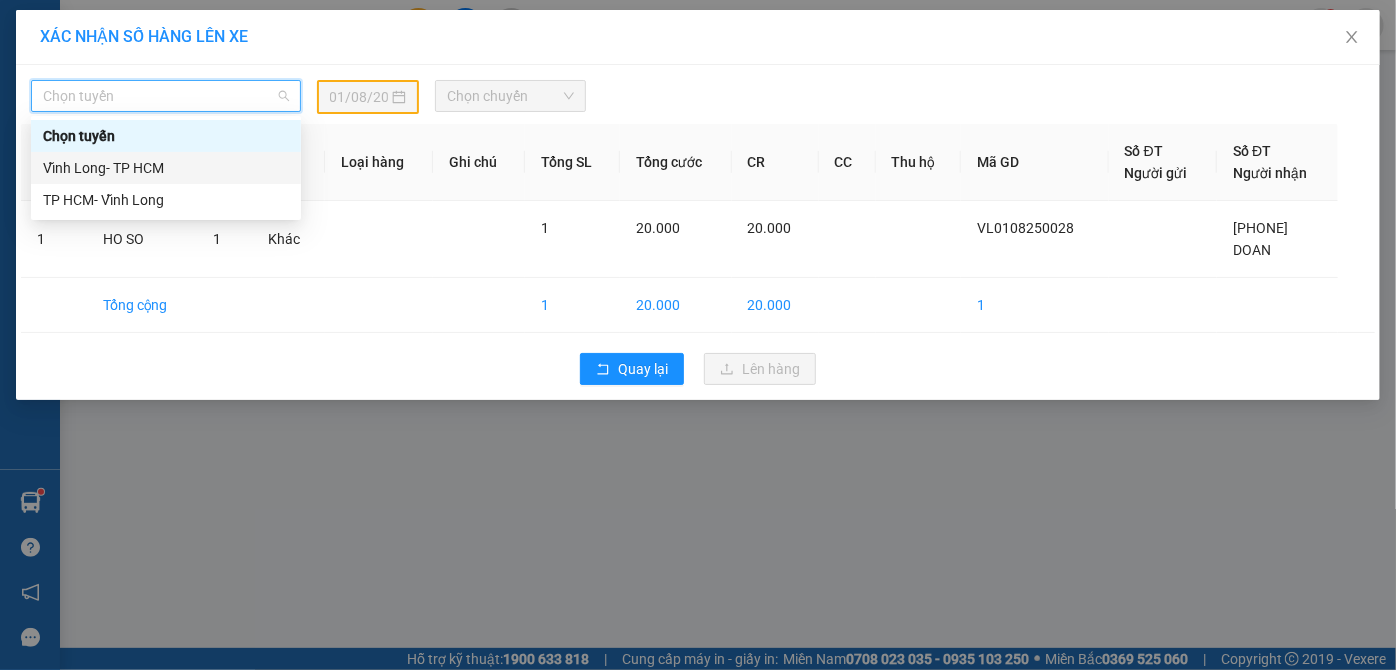 click on "Vĩnh Long- TP HCM" at bounding box center [166, 168] 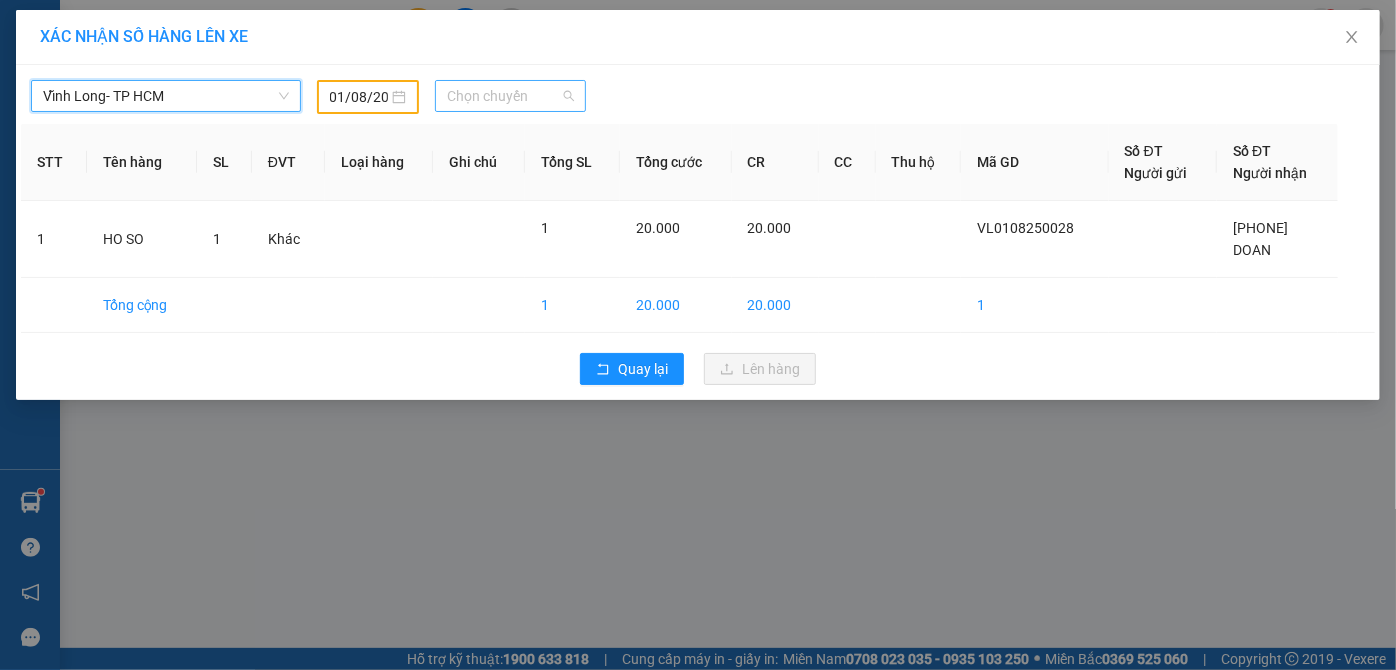 click on "Chọn chuyến" at bounding box center (510, 96) 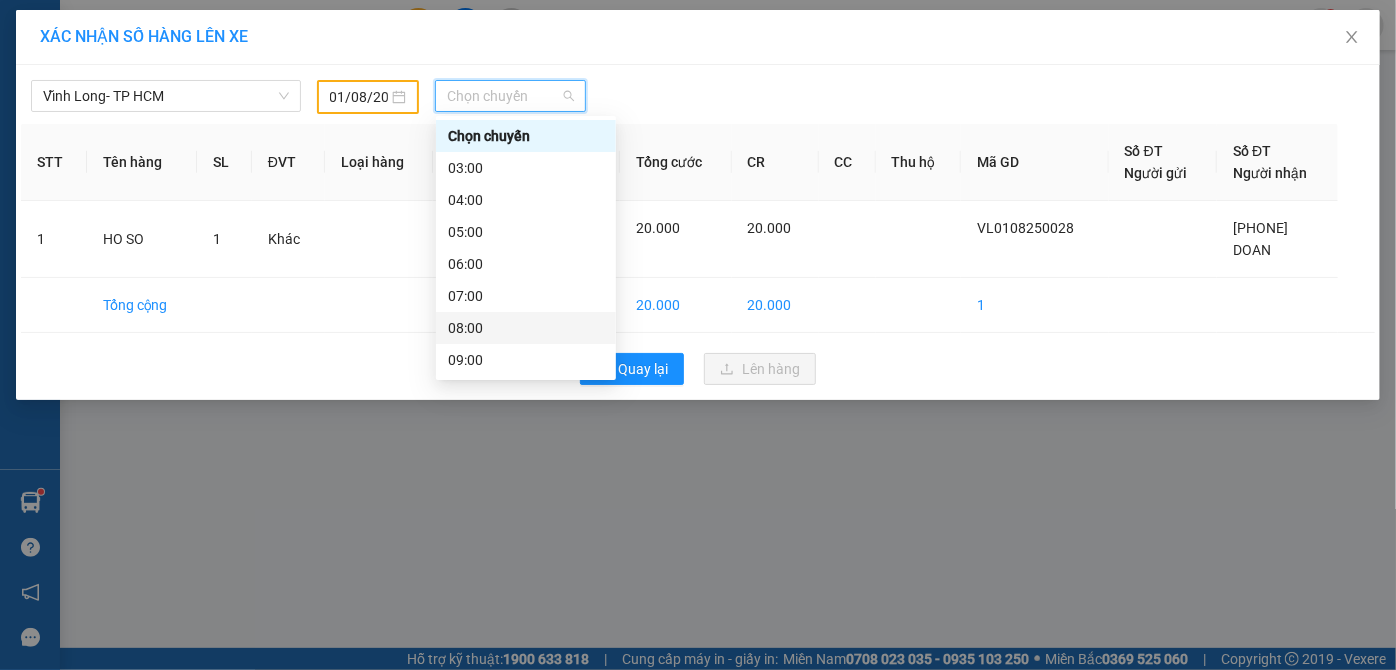 scroll, scrollTop: 256, scrollLeft: 0, axis: vertical 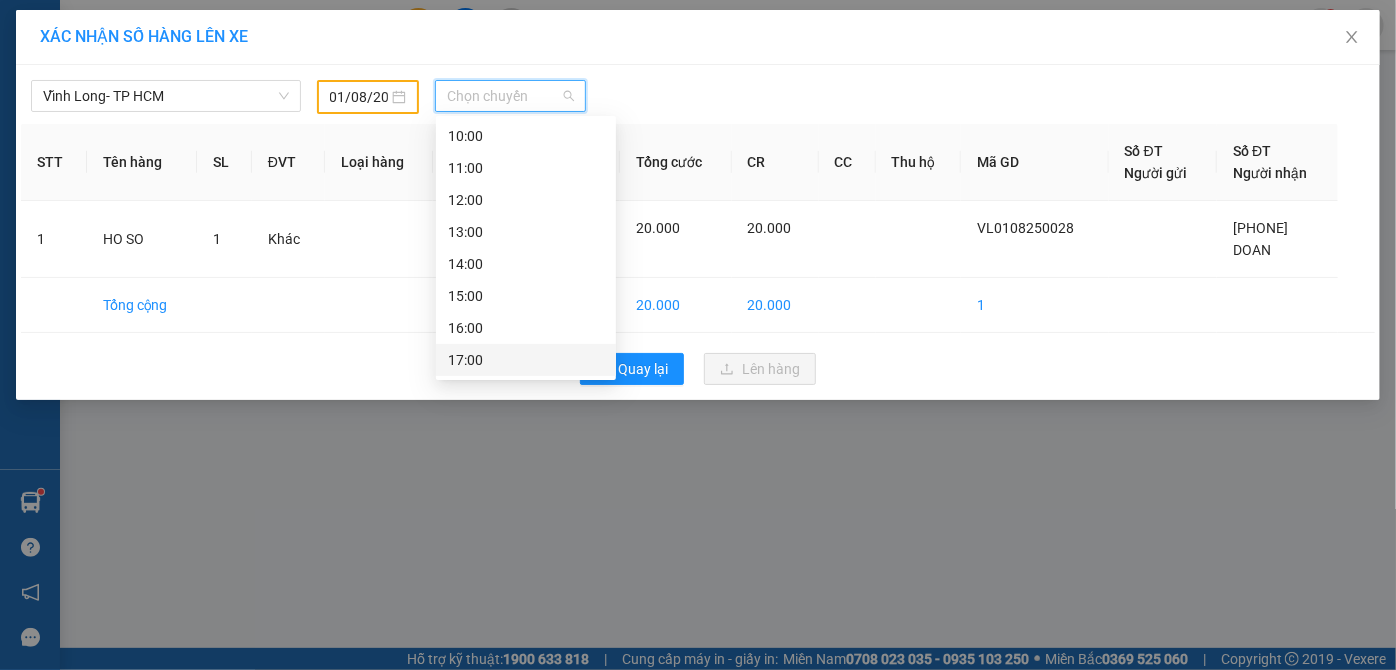 click on "17:00" at bounding box center [526, 360] 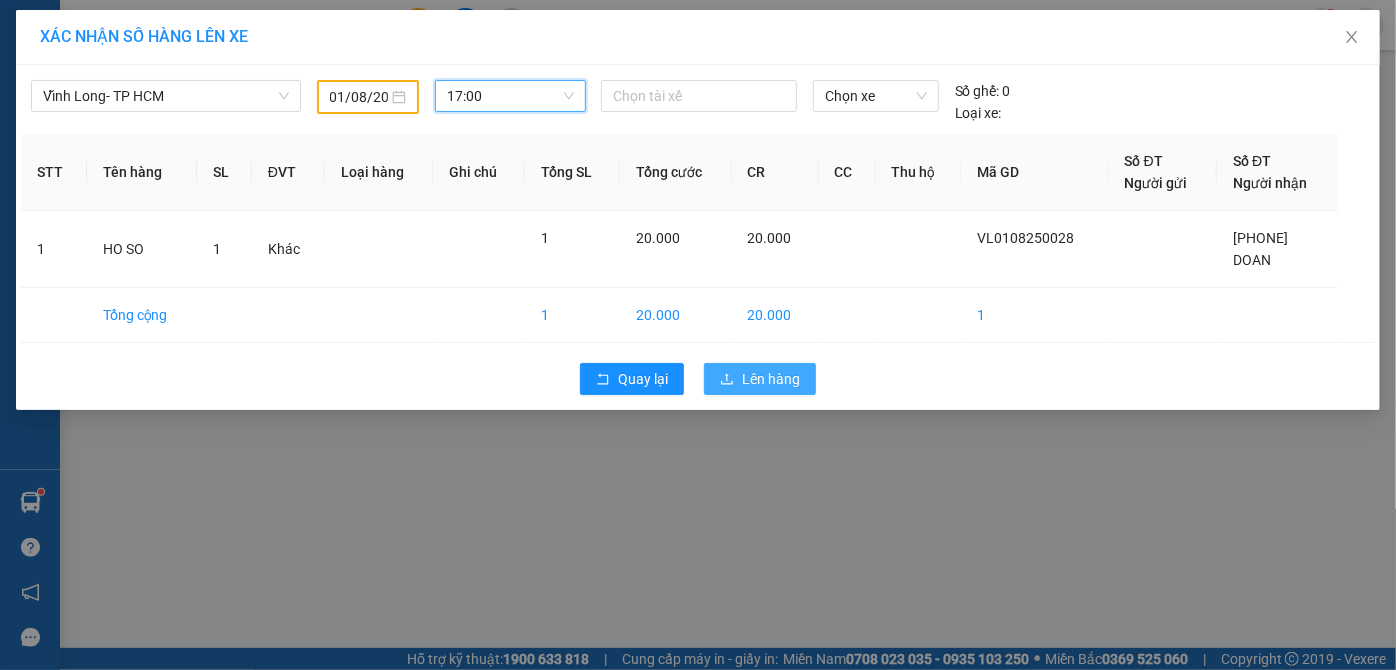 click on "Lên hàng" at bounding box center [771, 379] 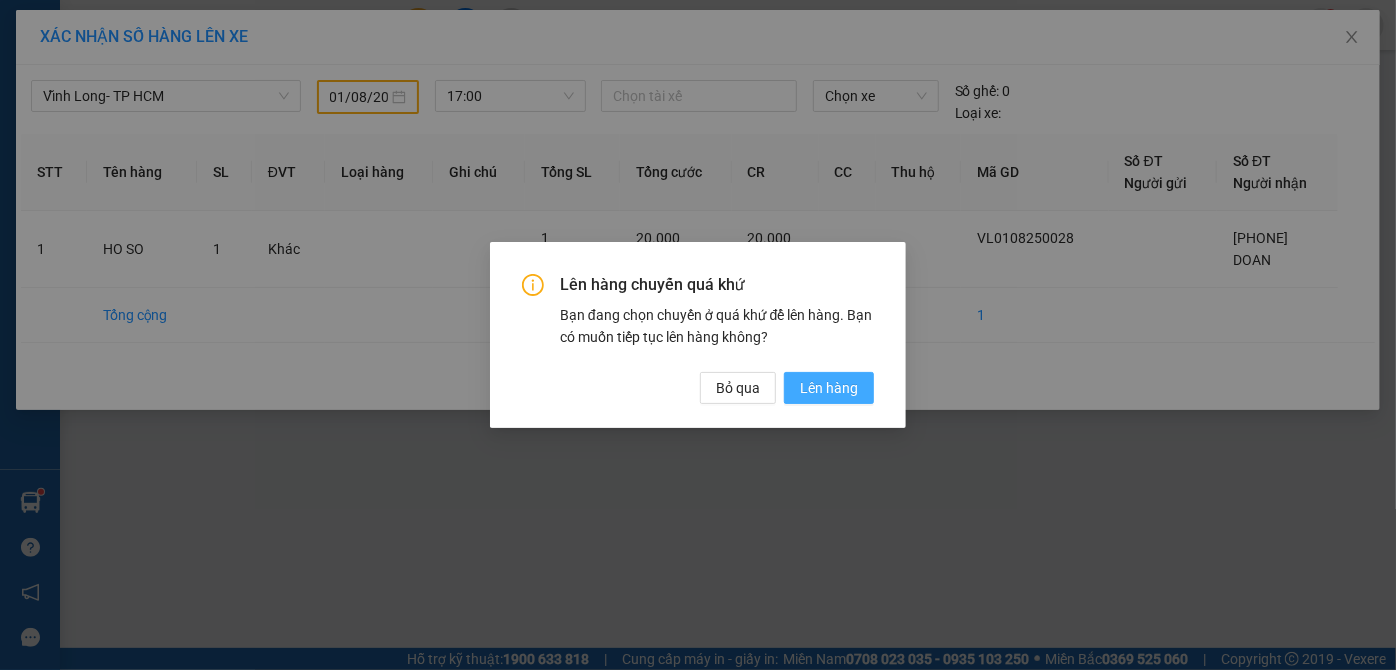click on "Lên hàng" at bounding box center (829, 388) 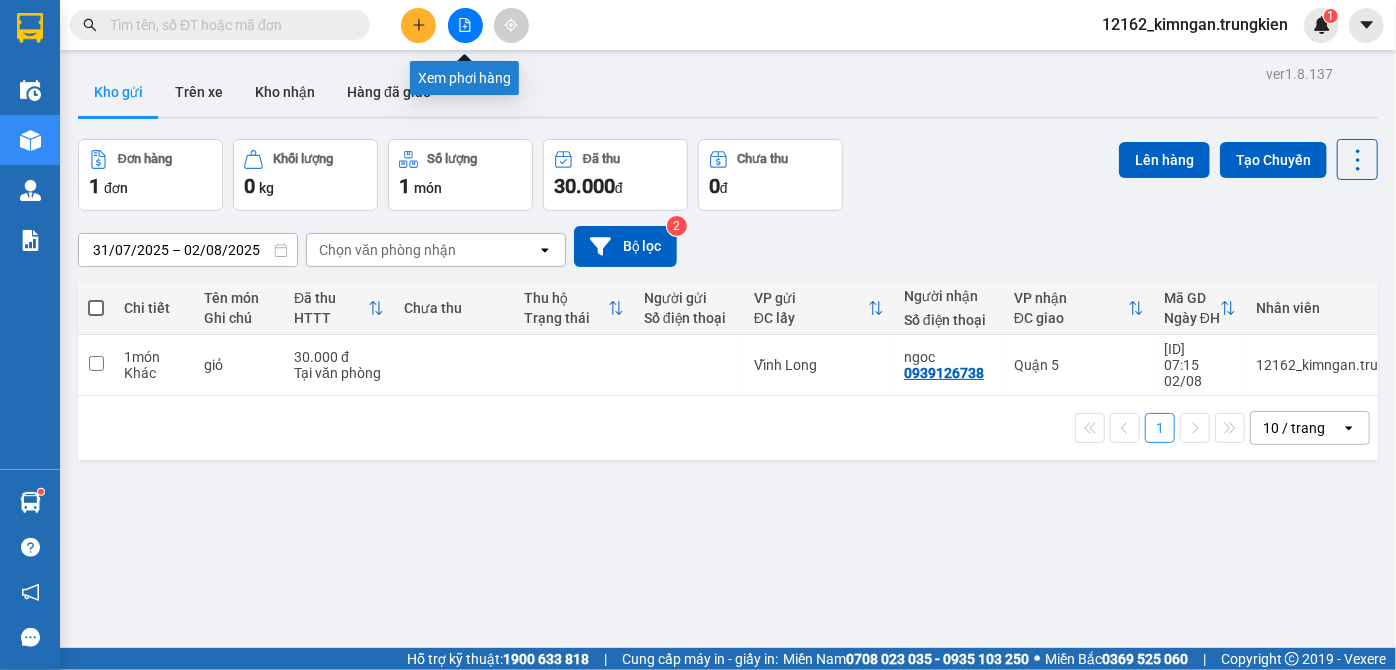 click at bounding box center [465, 25] 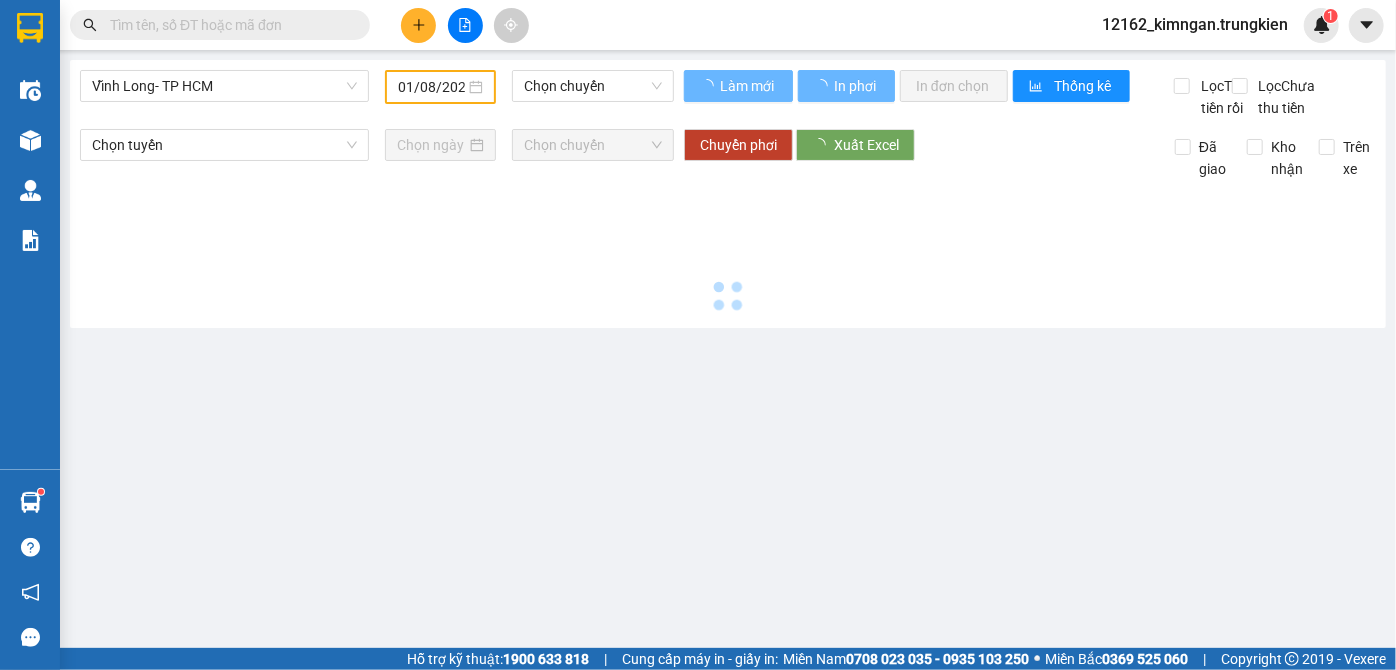 type on "02/08/2025" 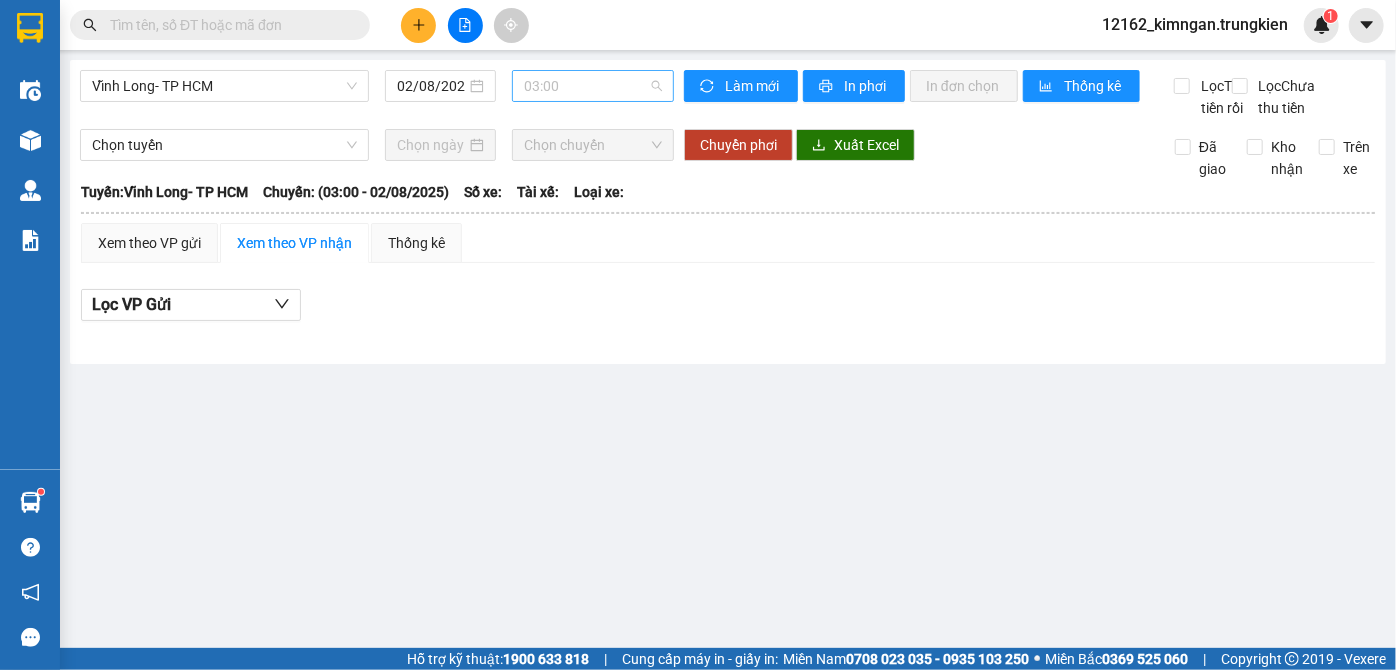 click on "03:00" at bounding box center [593, 86] 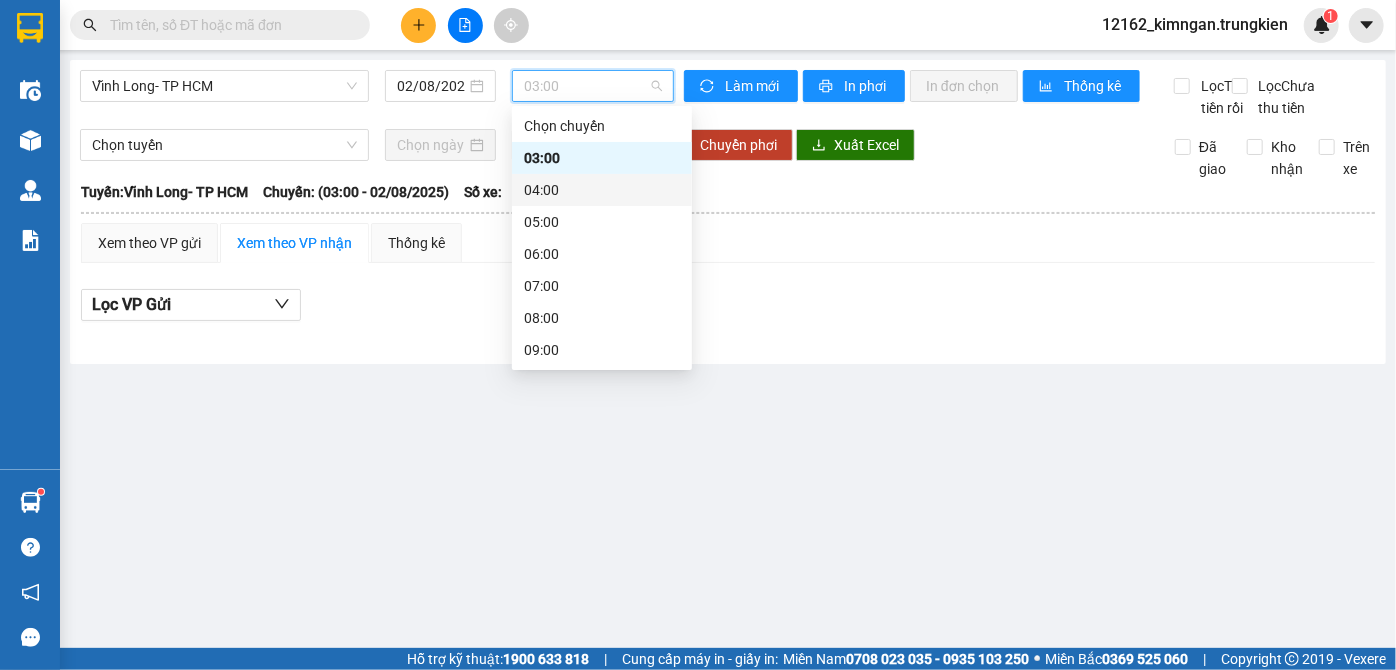 click on "04:00" at bounding box center (602, 190) 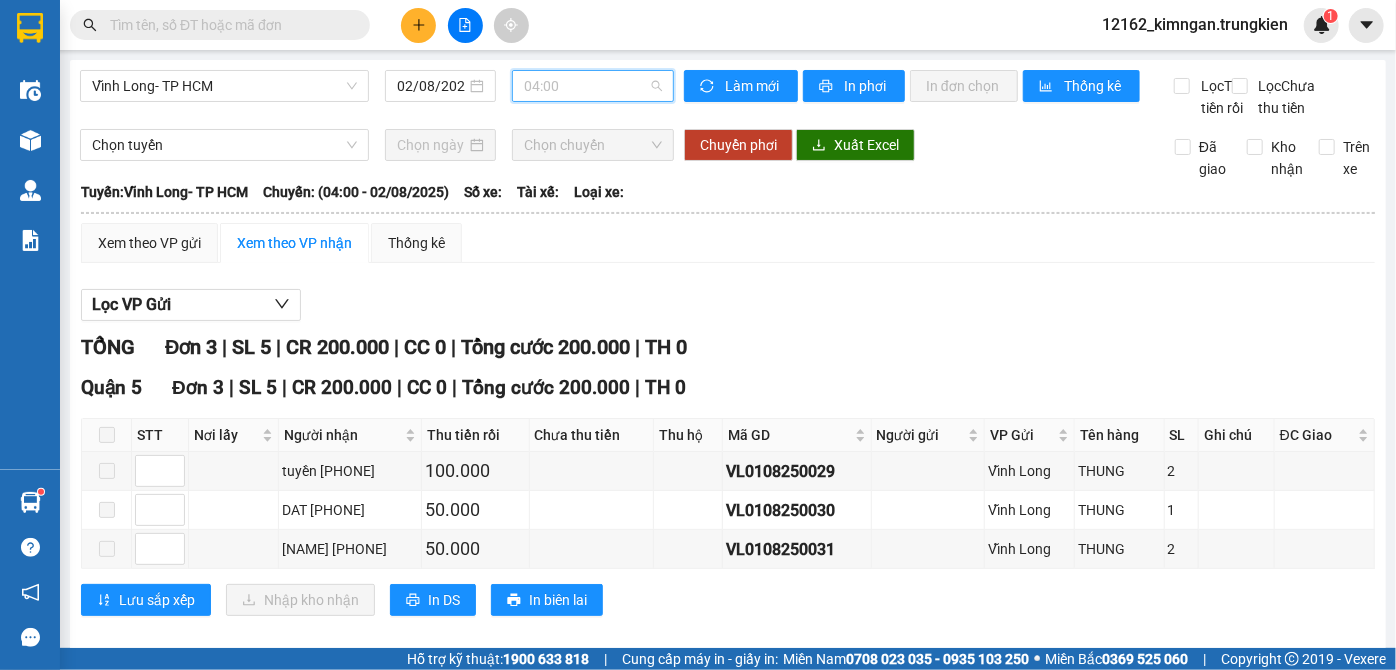 click on "04:00" at bounding box center (593, 86) 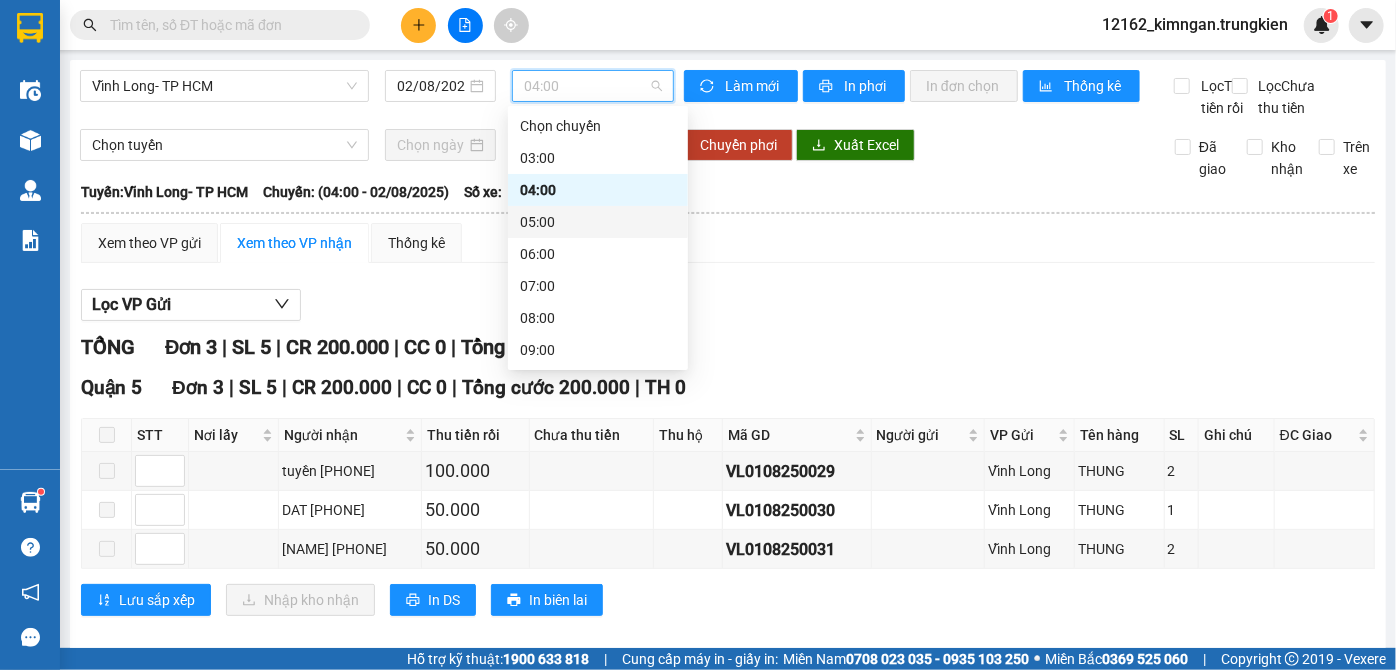 click on "05:00" at bounding box center [598, 222] 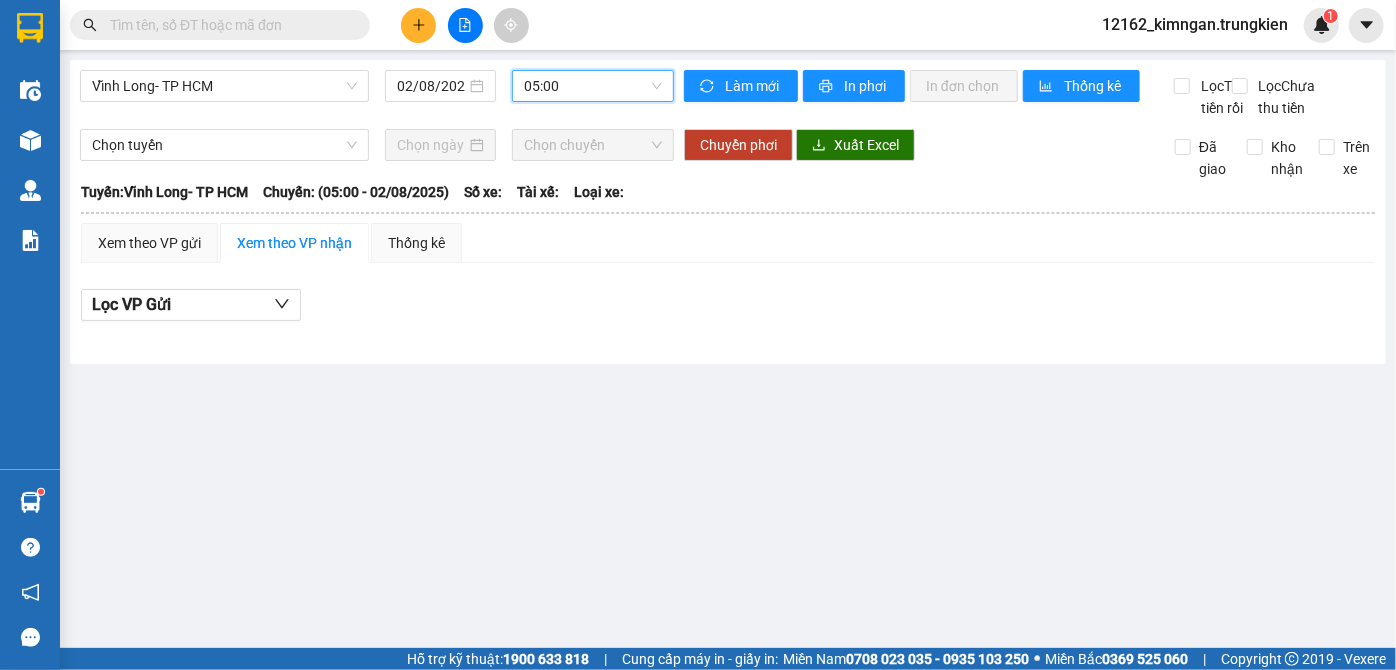 click on "05:00" at bounding box center (593, 86) 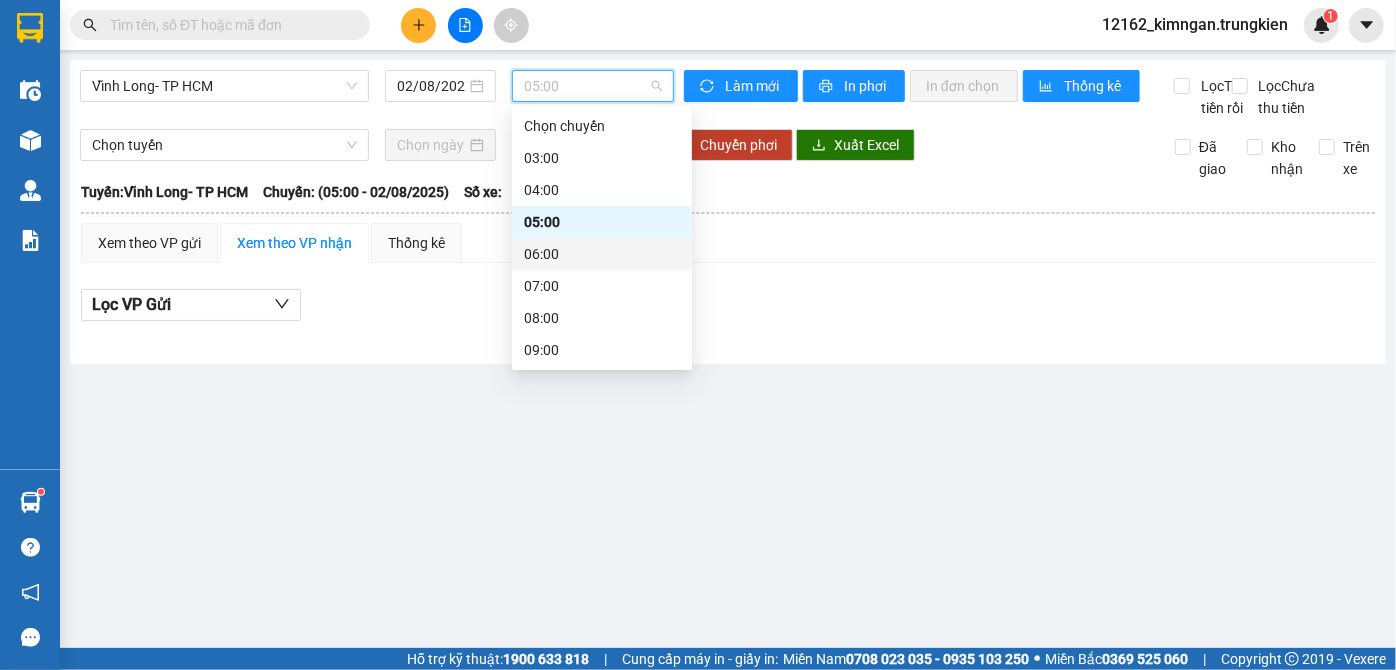click on "06:00" at bounding box center [602, 254] 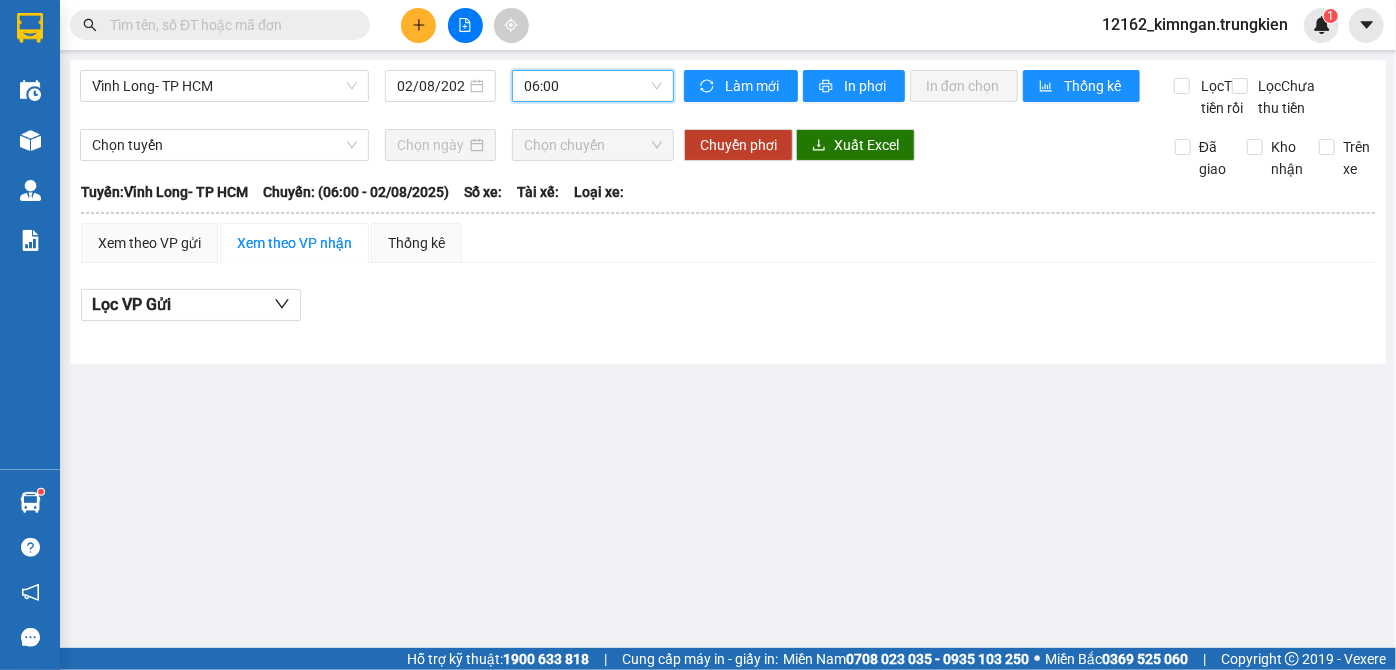 click on "06:00" at bounding box center (593, 86) 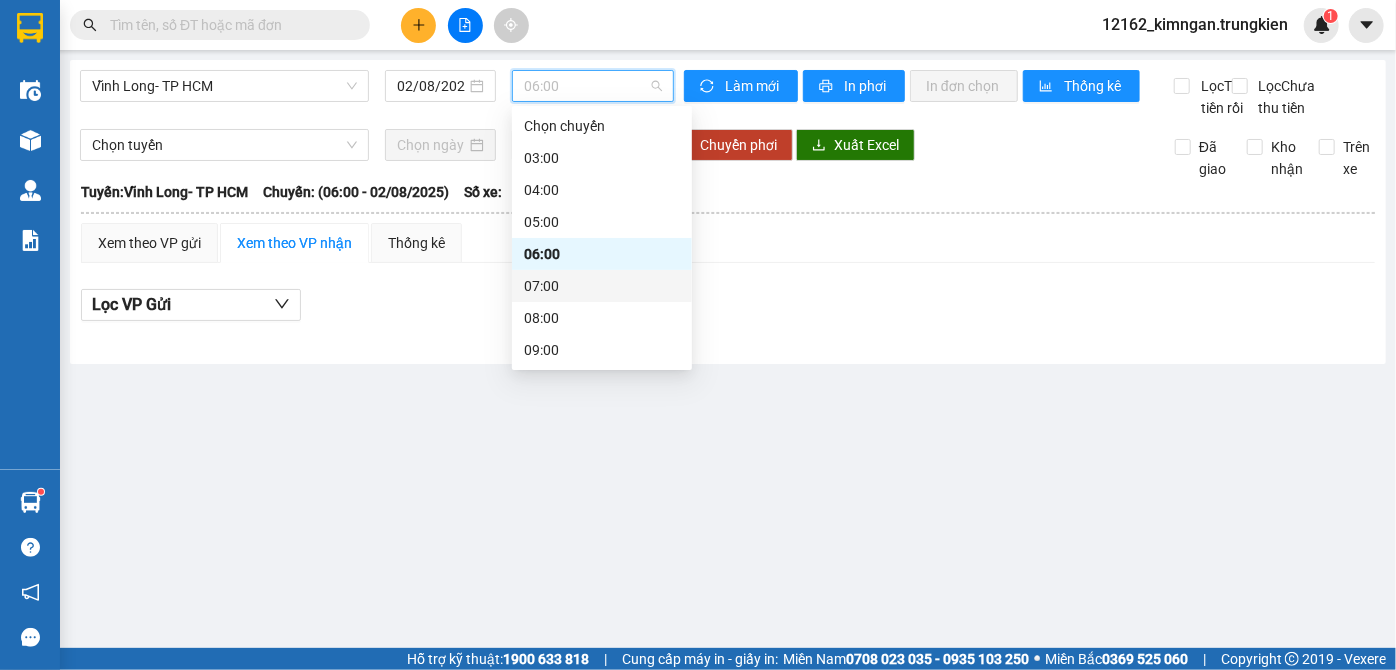 click on "07:00" at bounding box center (602, 286) 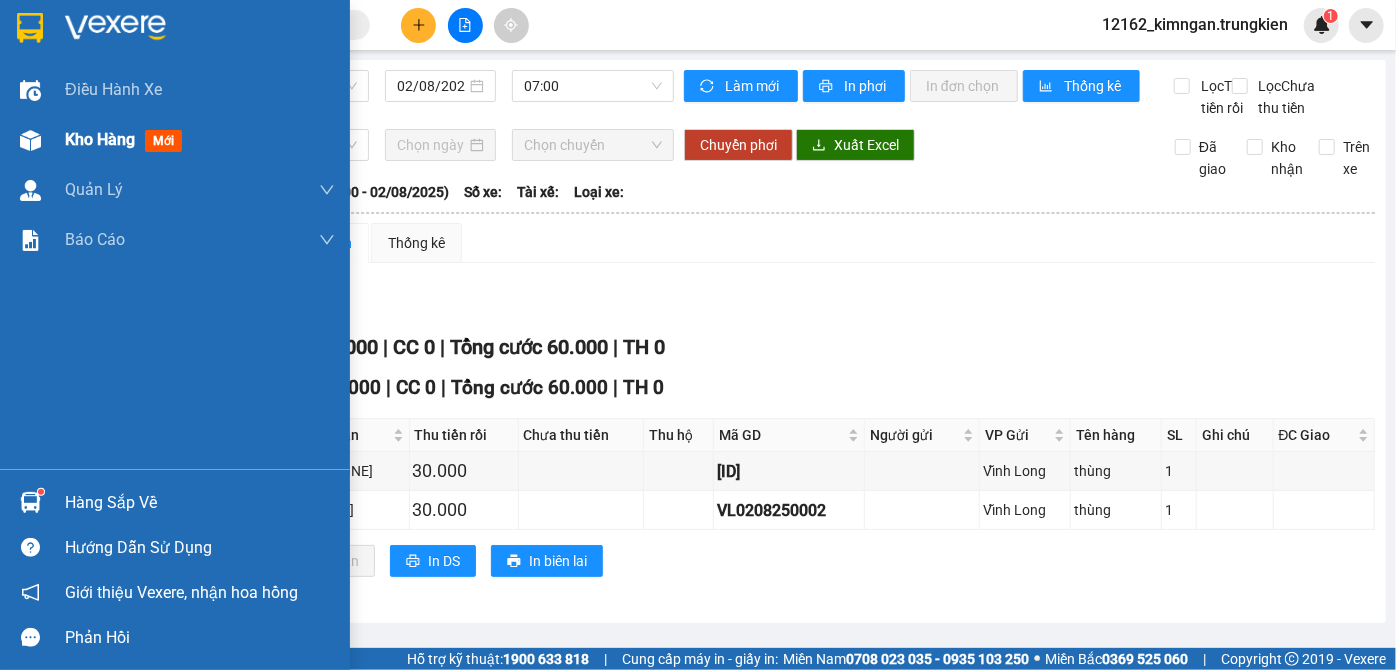 click on "Kho hàng" at bounding box center [100, 139] 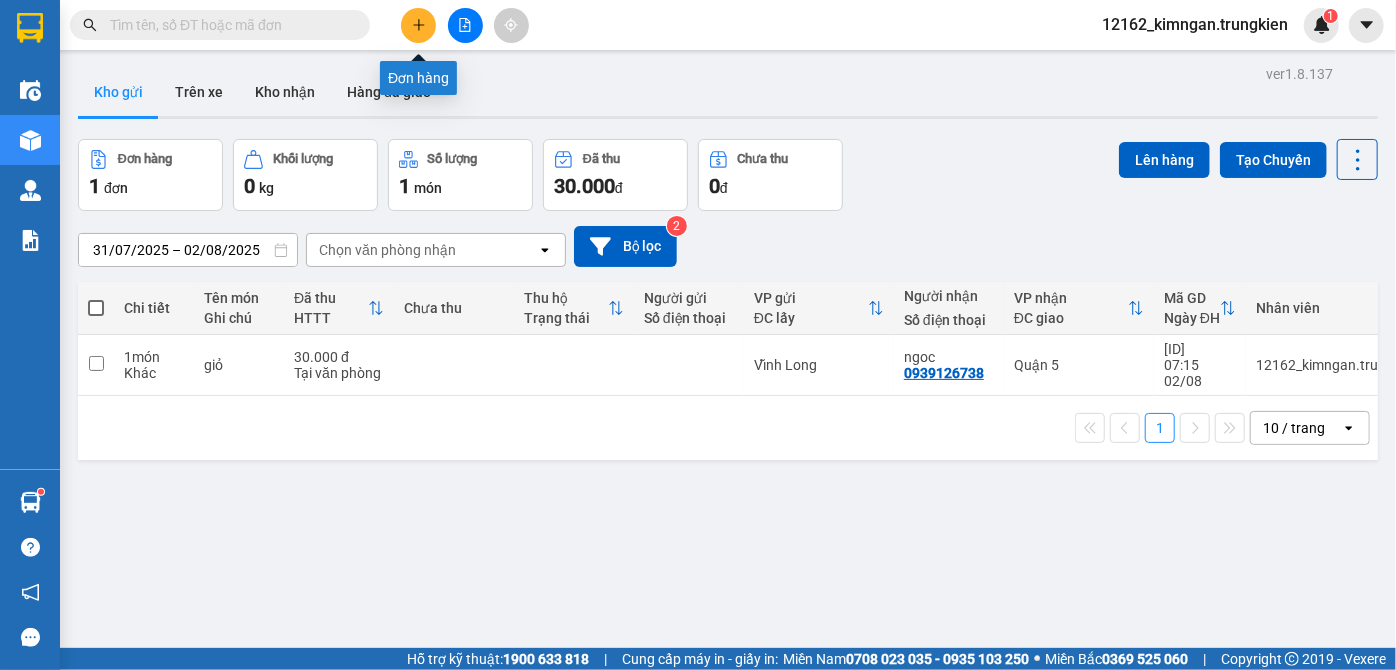 click 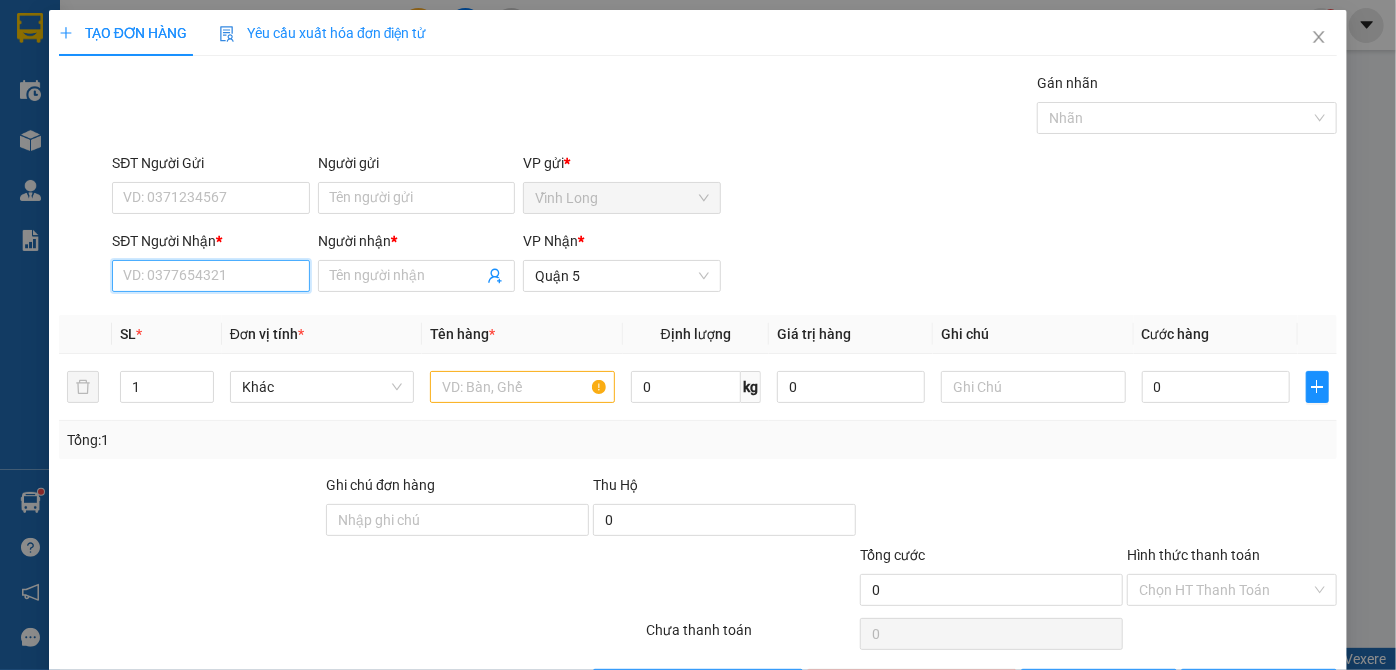 click on "SĐT Người Nhận  *" at bounding box center (210, 276) 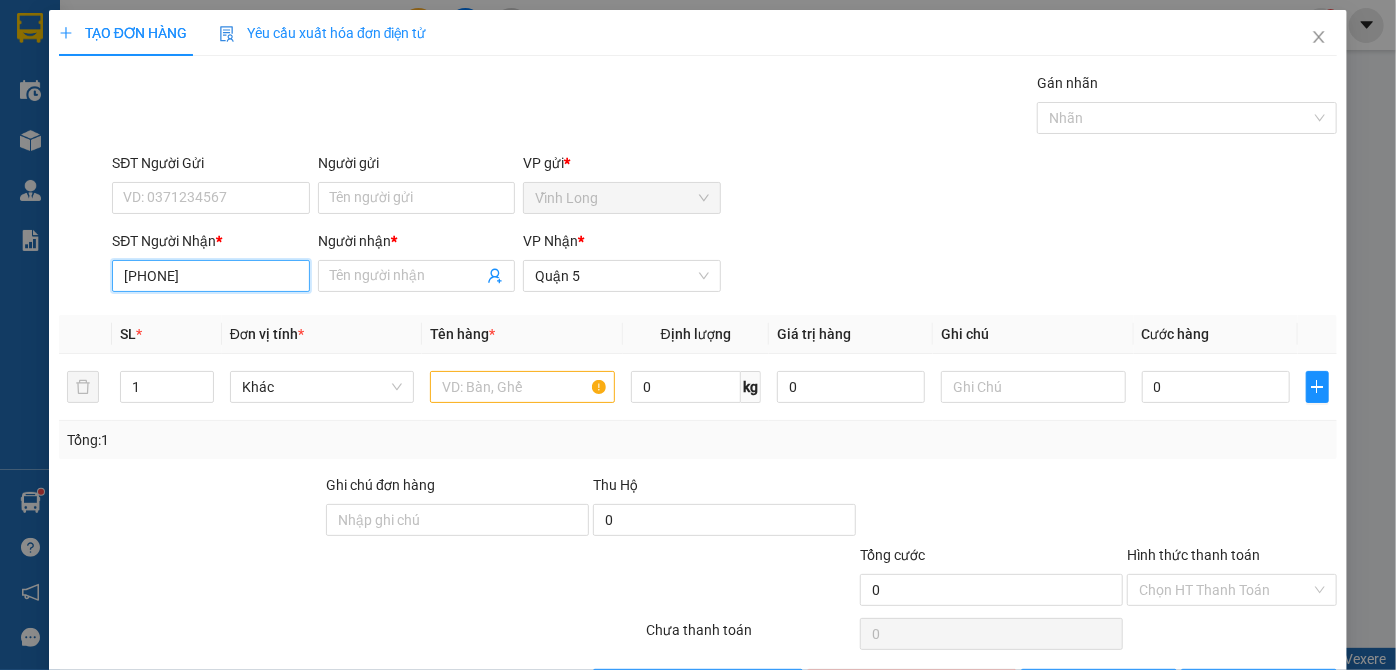 type on "[PHONE]" 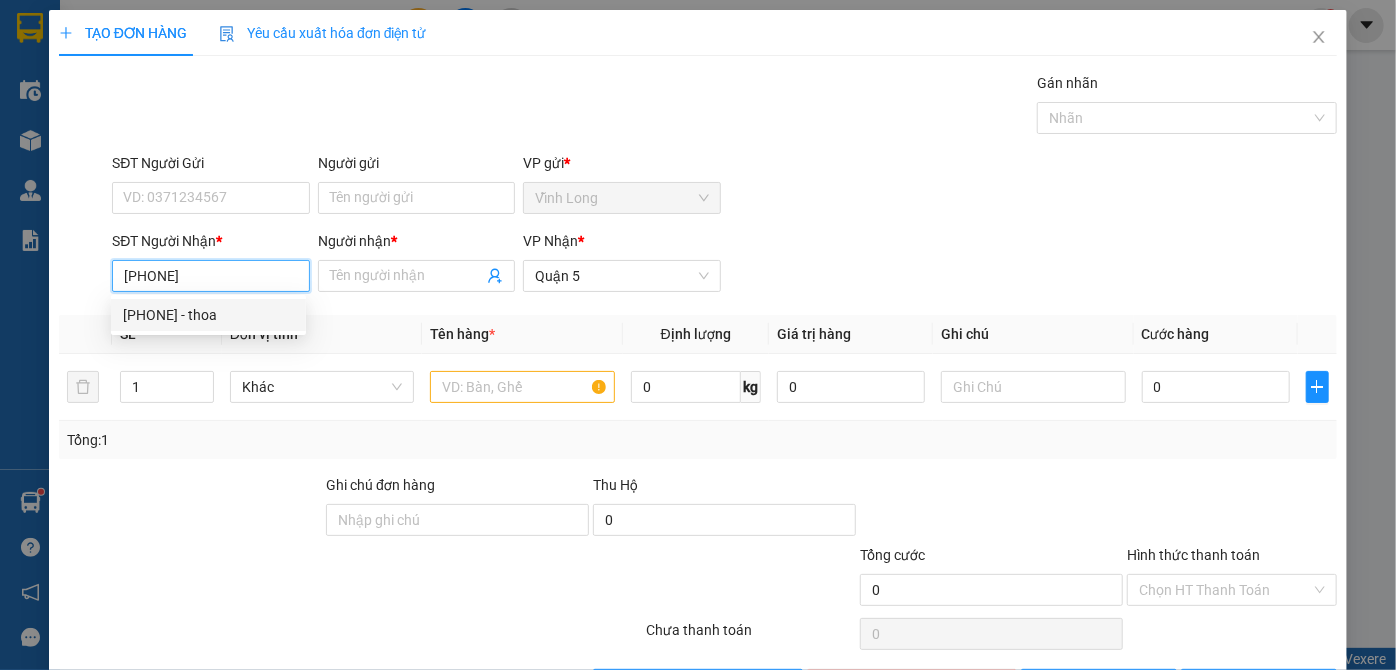 click on "[PHONE] - thoa" at bounding box center [208, 315] 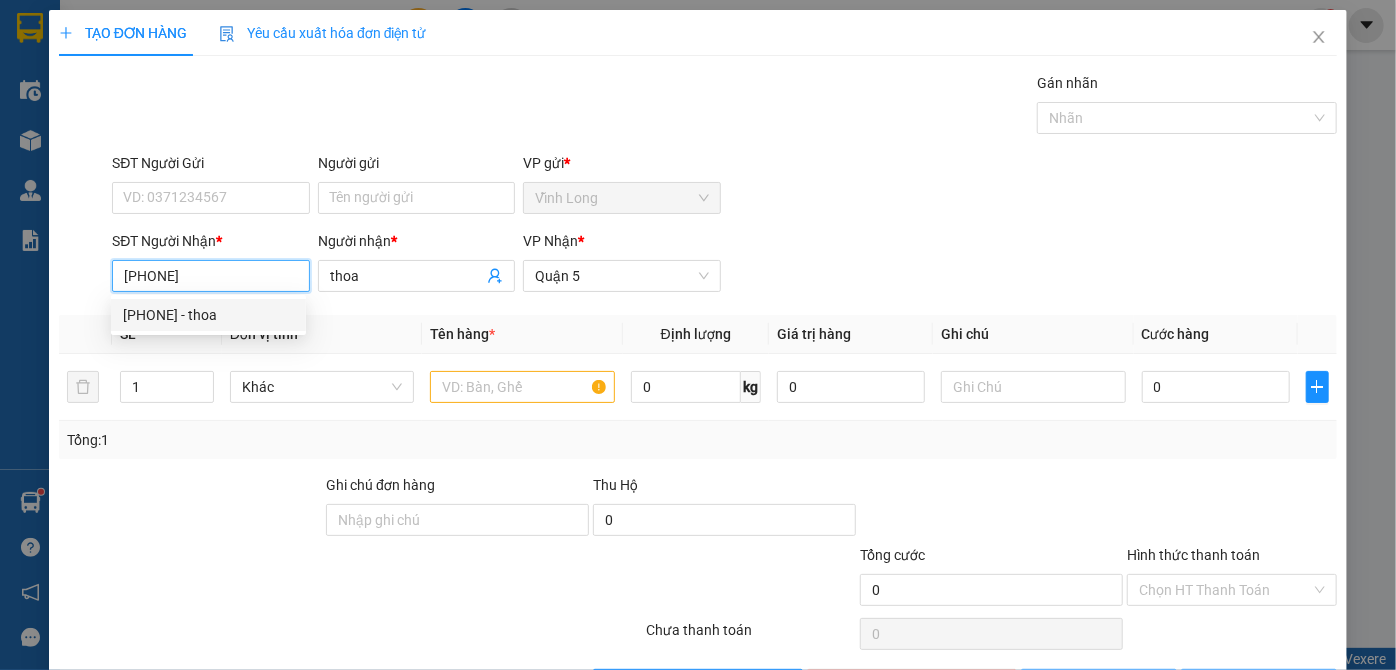 type on "20.000" 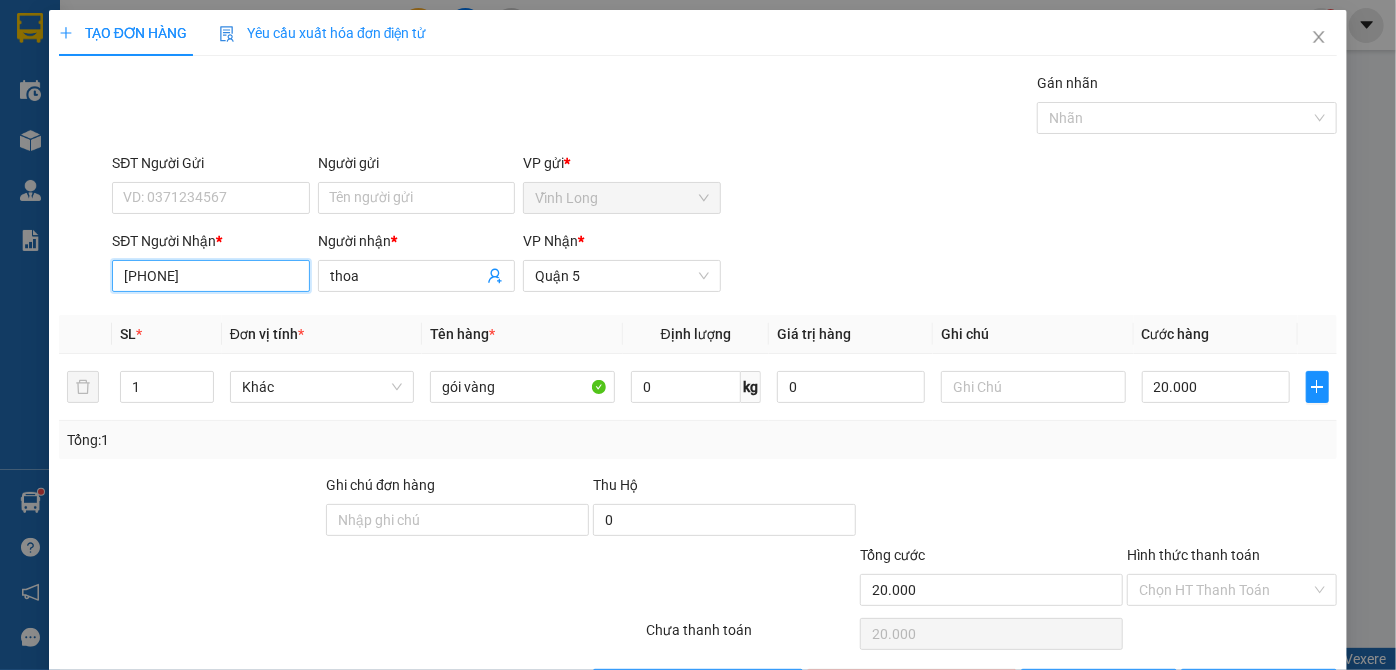 type on "[PHONE]" 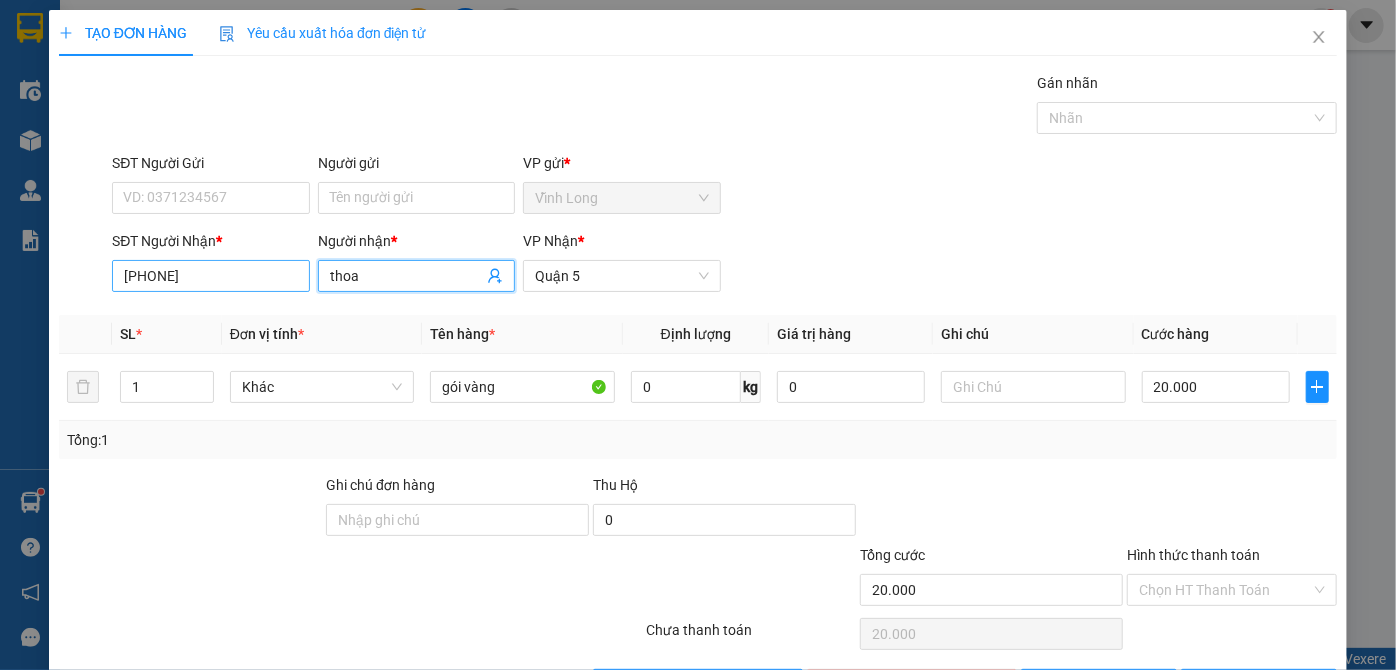 drag, startPoint x: 312, startPoint y: 277, endPoint x: 272, endPoint y: 276, distance: 40.012497 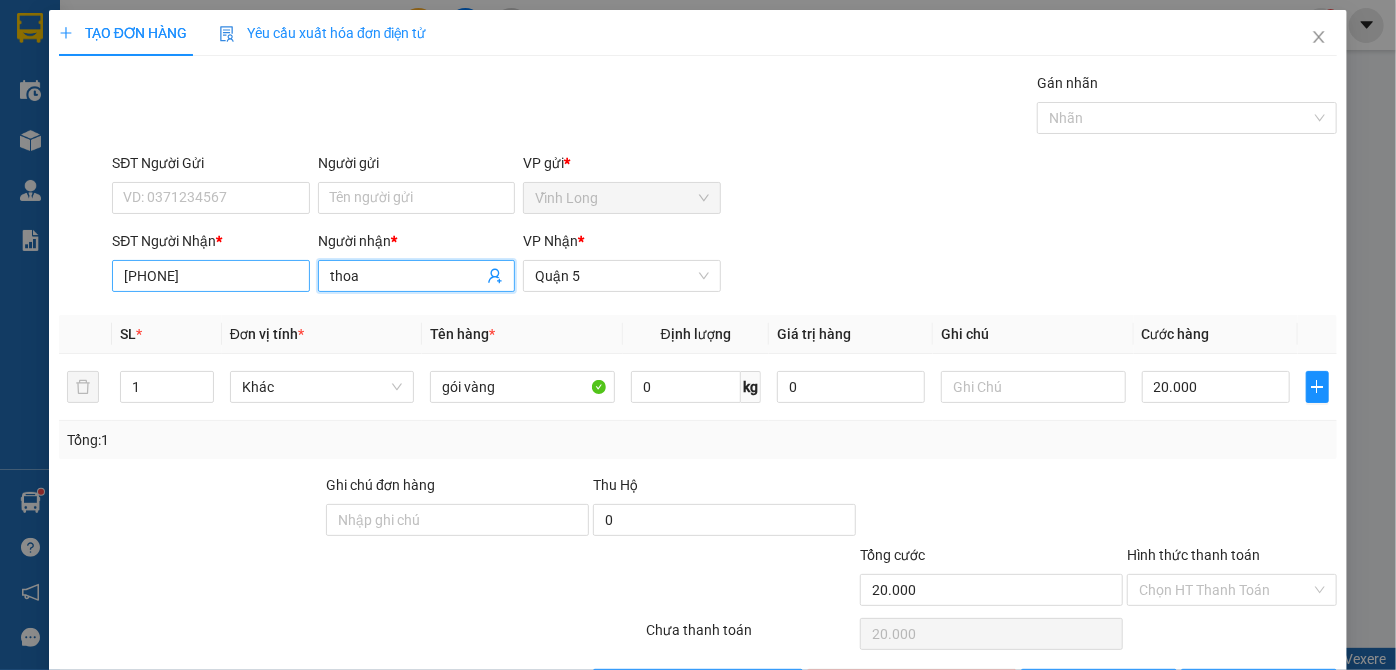 click on "SĐT Người Nhận  * [PHONE] Người nhận  * thoa thoa VP Nhận  * Quận 5" at bounding box center [724, 265] 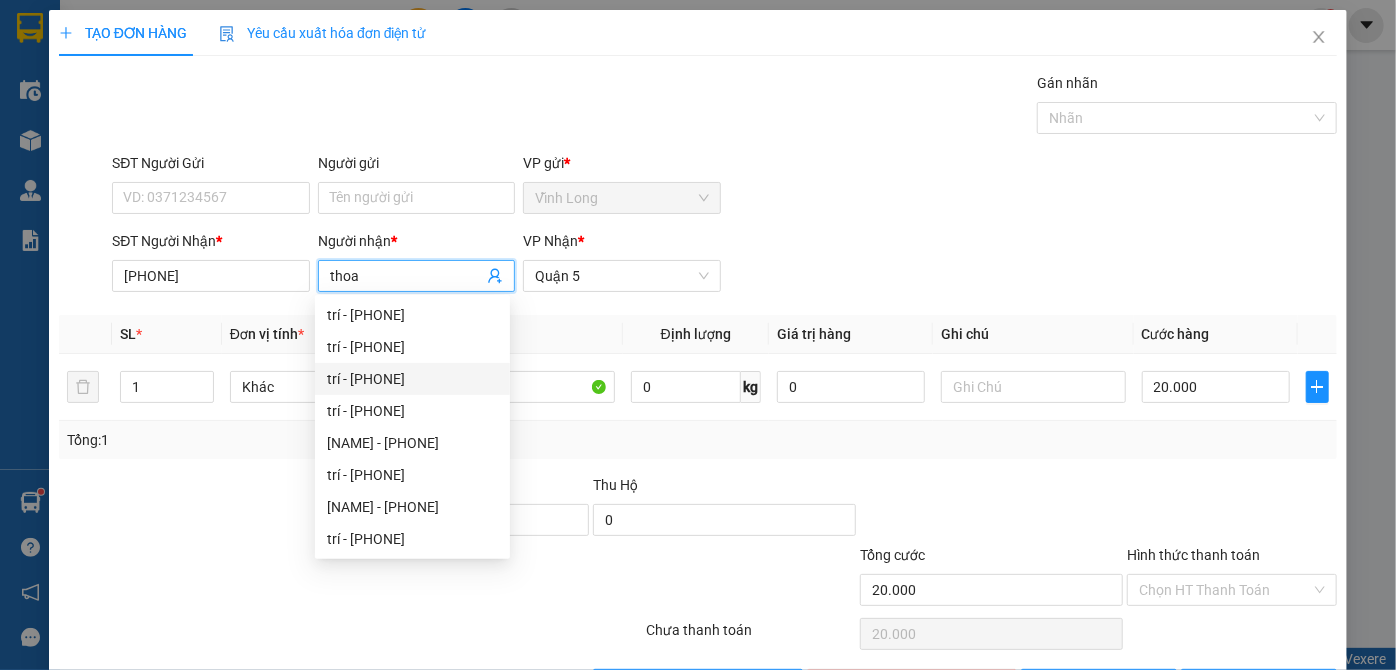 click at bounding box center (190, 509) 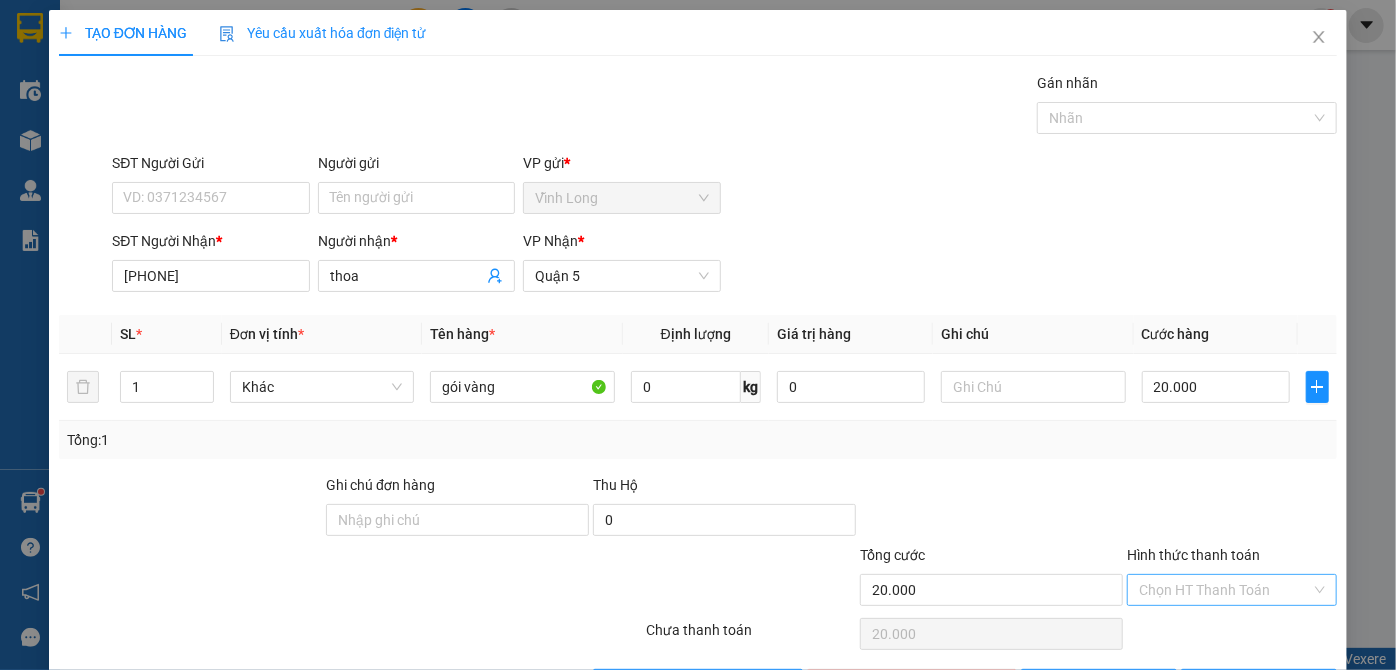 click on "Hình thức thanh toán" at bounding box center [1225, 590] 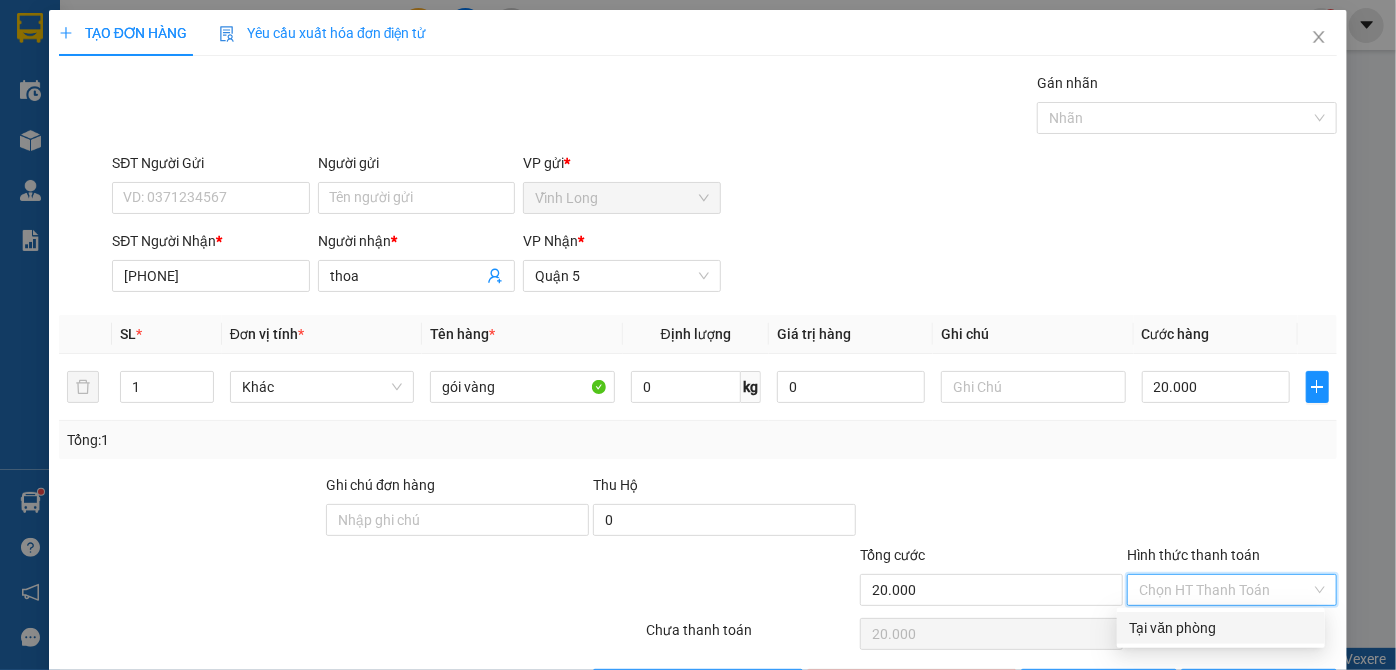 click on "Tại văn phòng" at bounding box center (1221, 628) 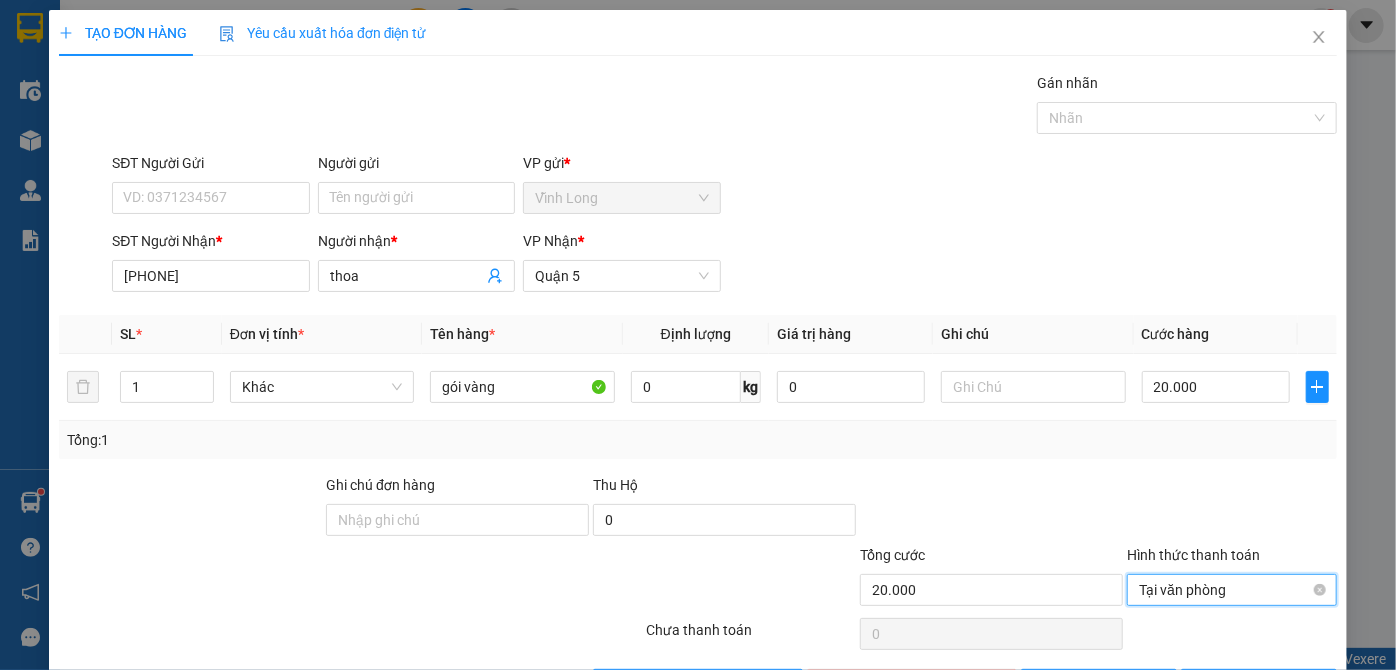 scroll, scrollTop: 67, scrollLeft: 0, axis: vertical 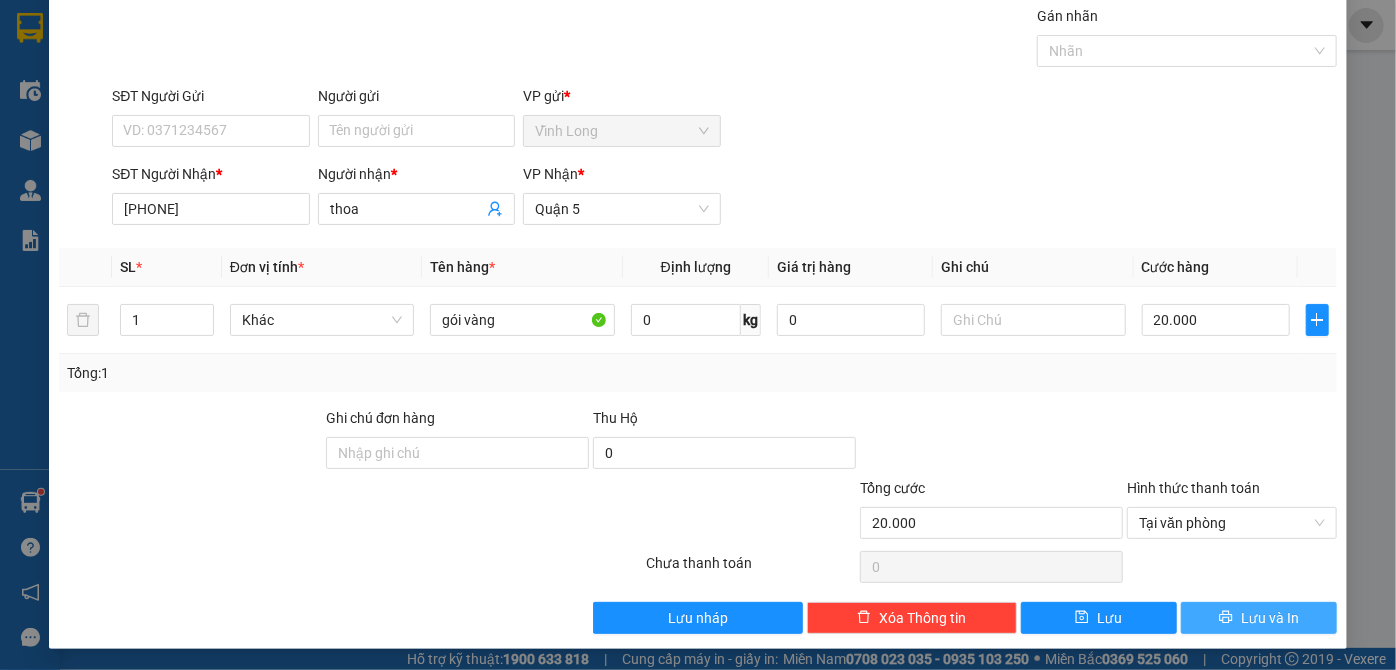 click on "Lưu và In" at bounding box center (1259, 618) 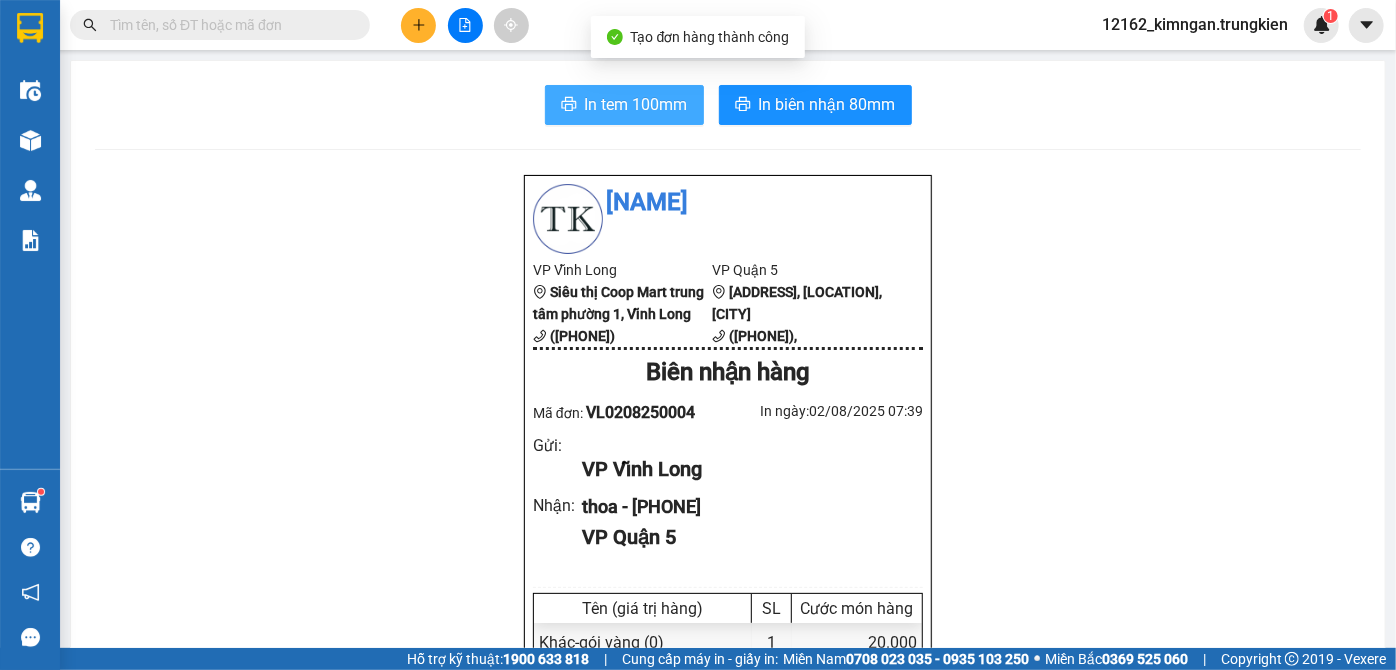click on "In tem 100mm" at bounding box center [636, 104] 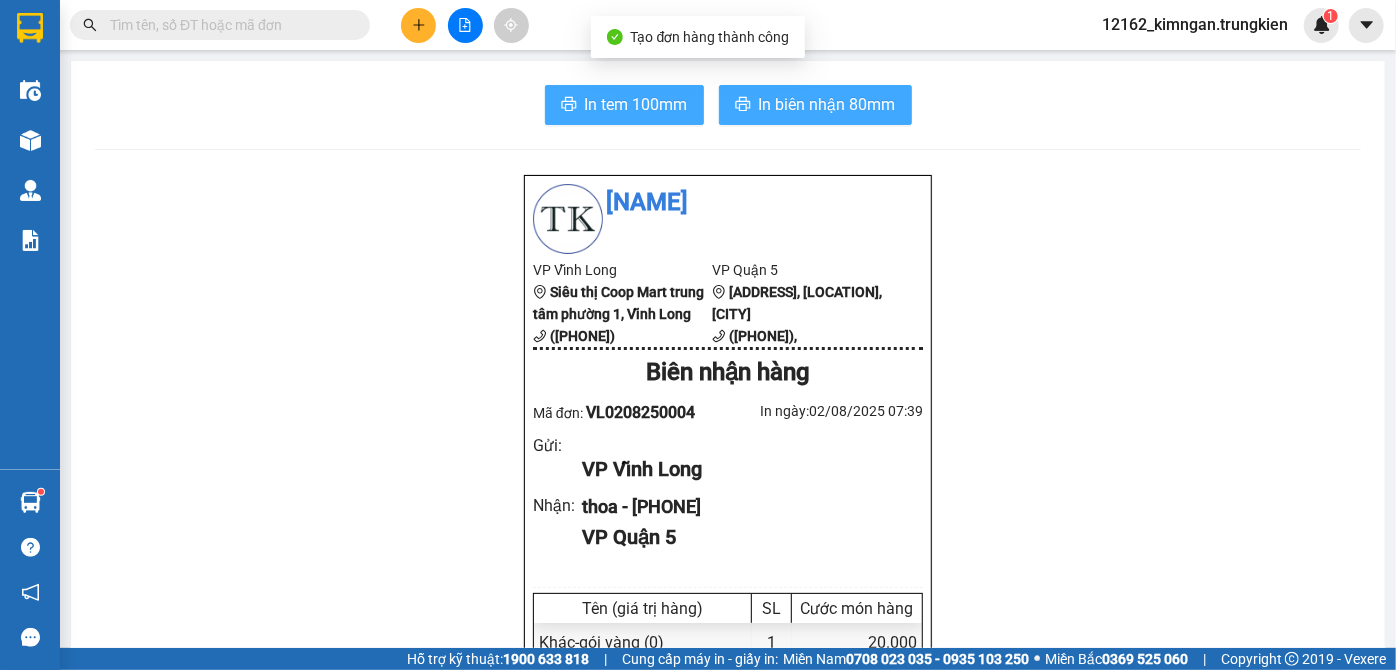 scroll, scrollTop: 0, scrollLeft: 0, axis: both 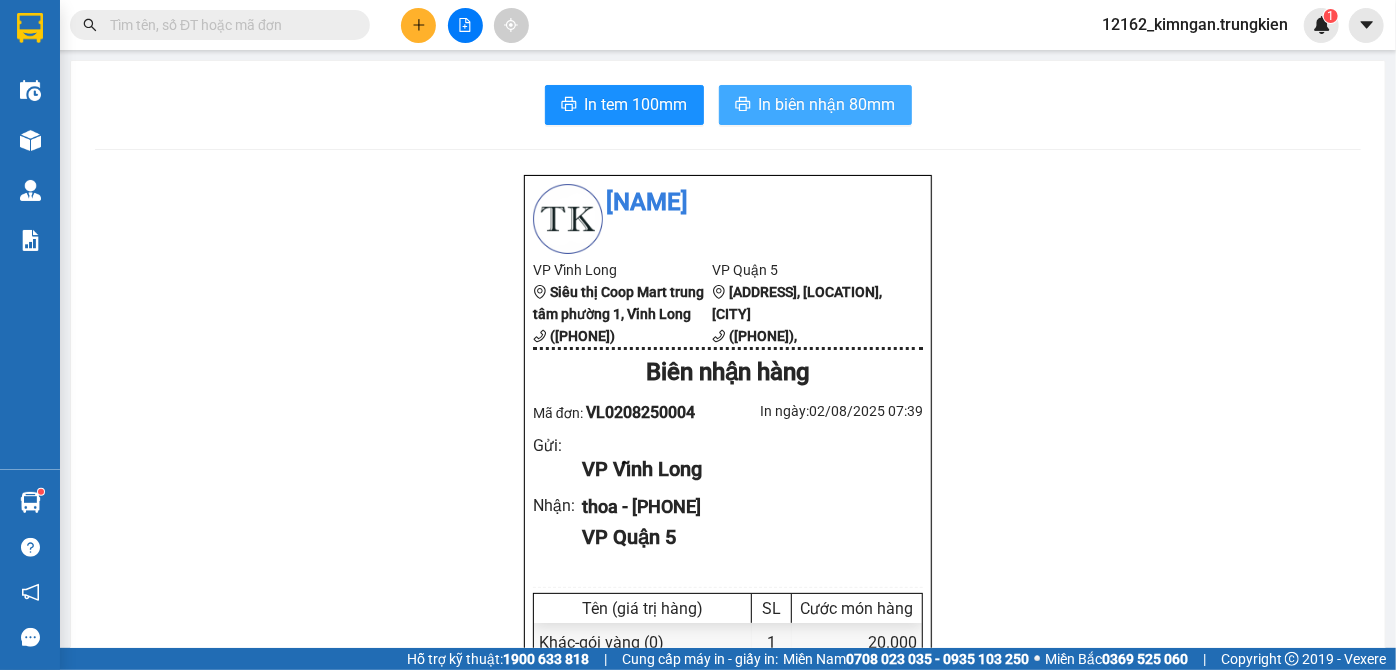 click on "In biên nhận 80mm" at bounding box center (827, 104) 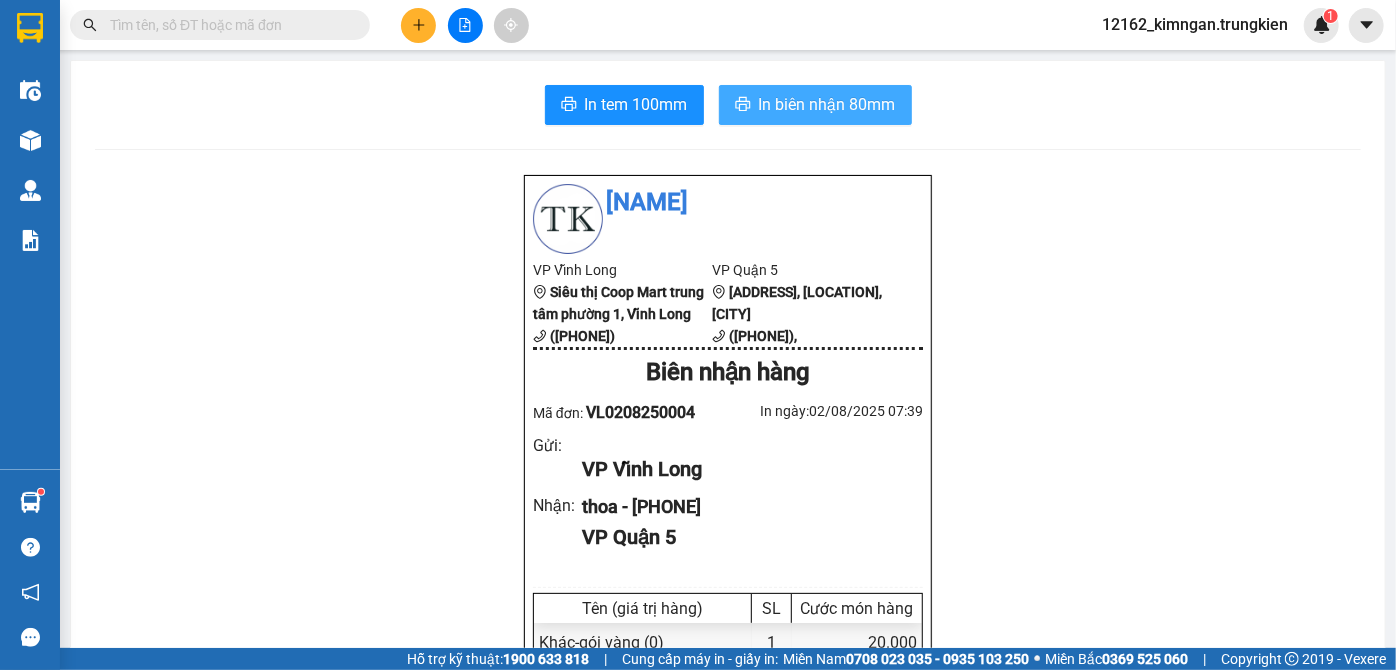 scroll, scrollTop: 0, scrollLeft: 0, axis: both 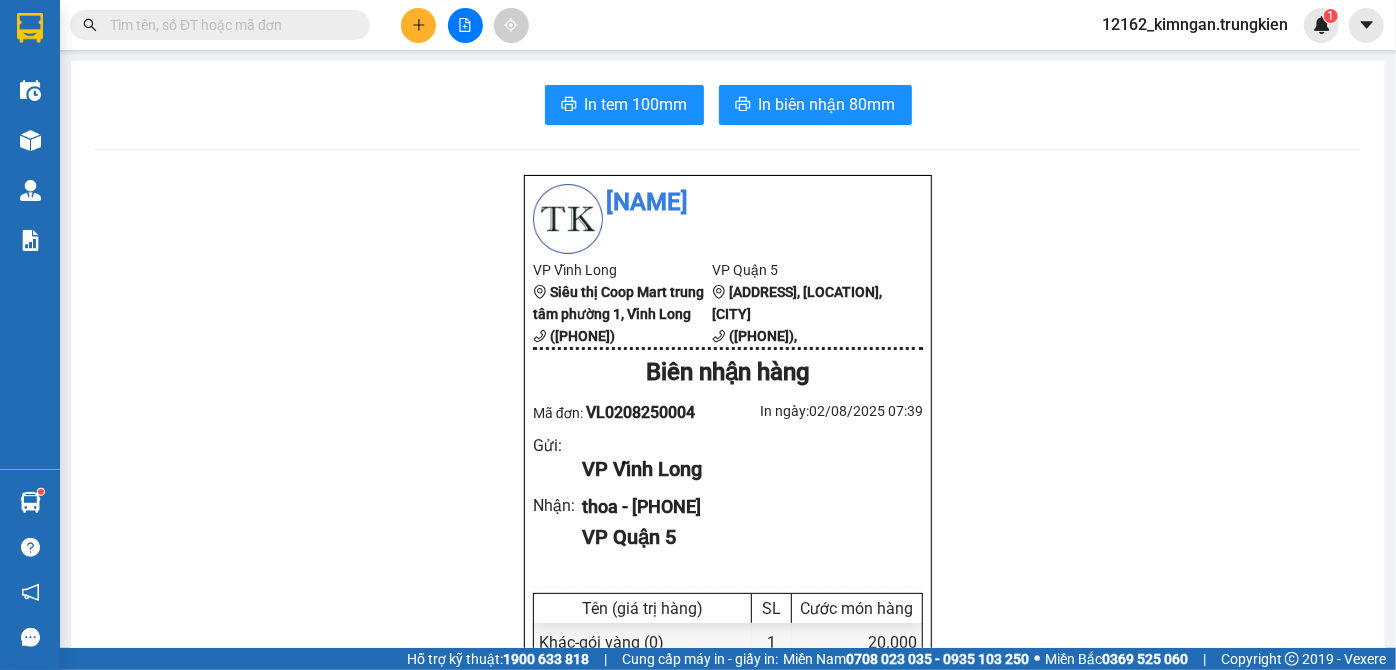 click 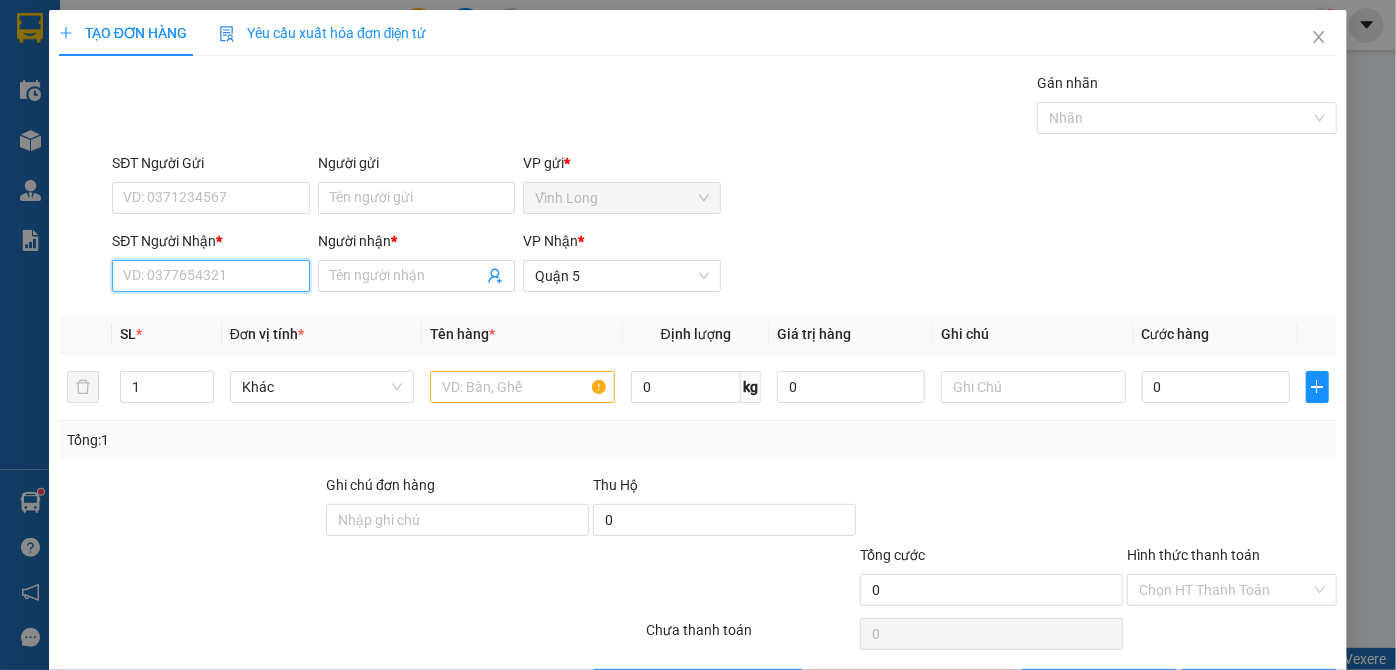click on "SĐT Người Nhận  *" at bounding box center [210, 276] 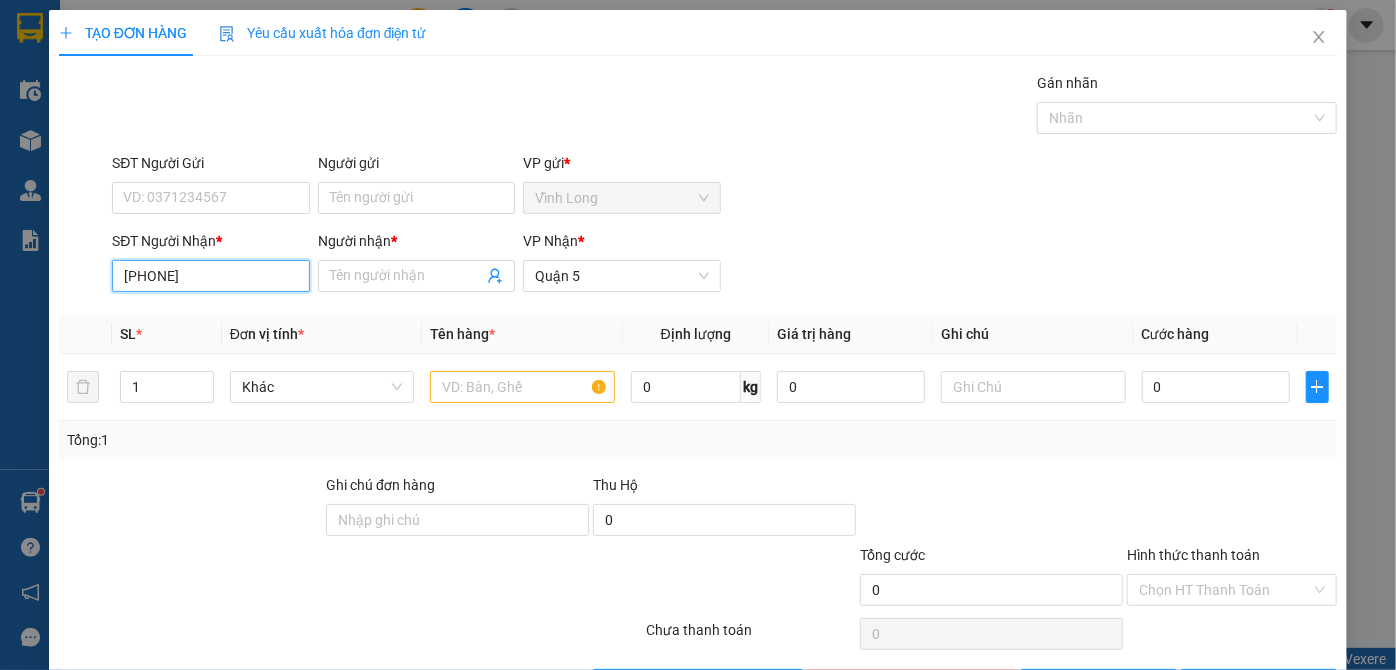 type on "[PHONE]" 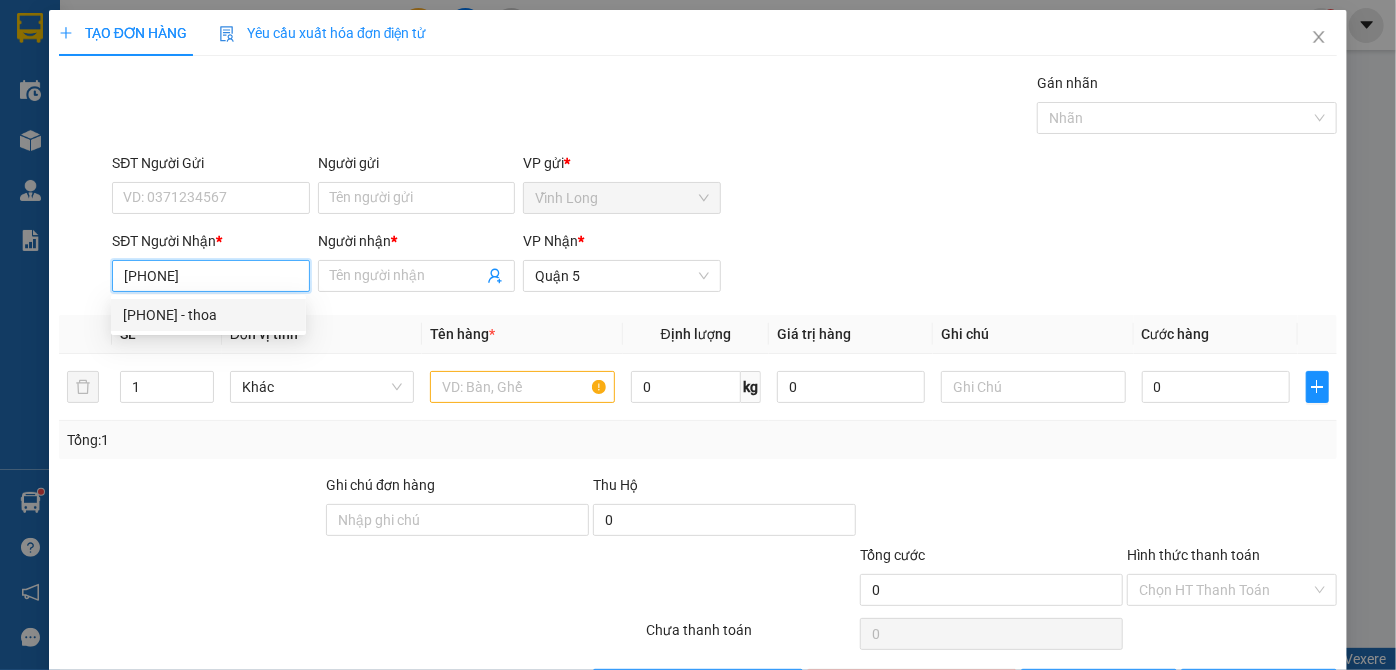click on "[PHONE] - thoa" at bounding box center [208, 315] 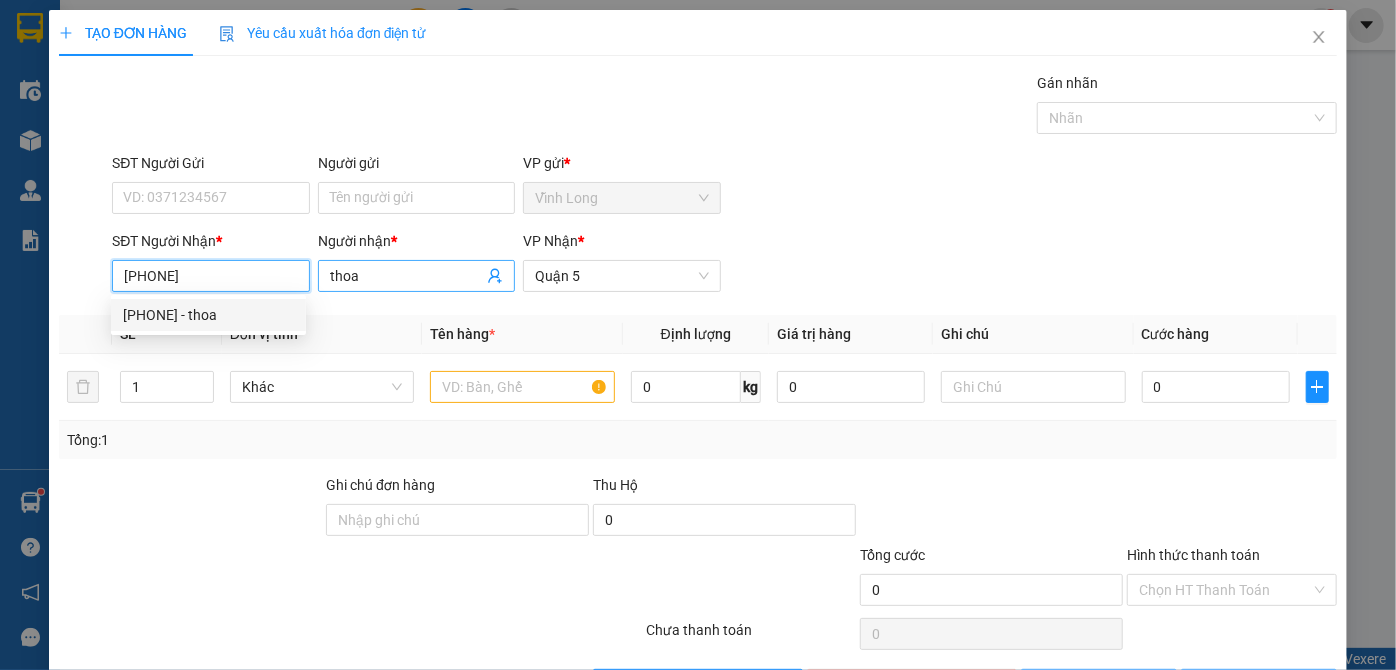 type on "20.000" 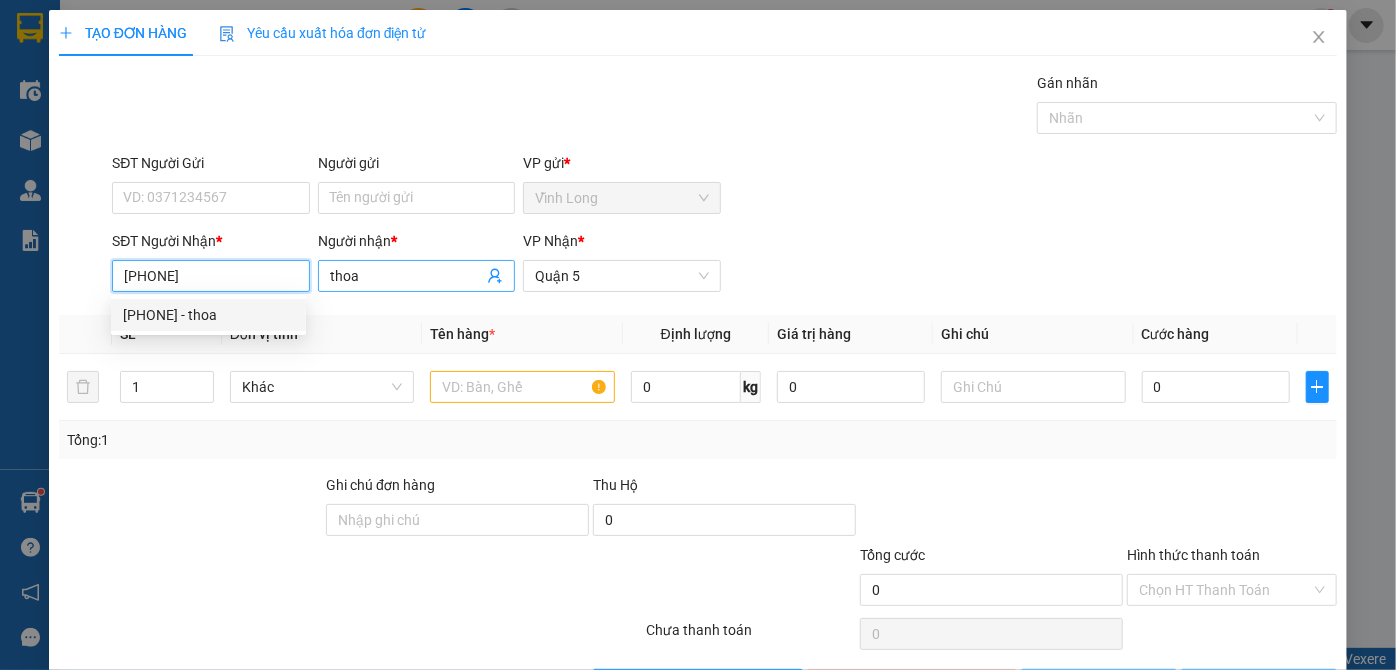 type on "20.000" 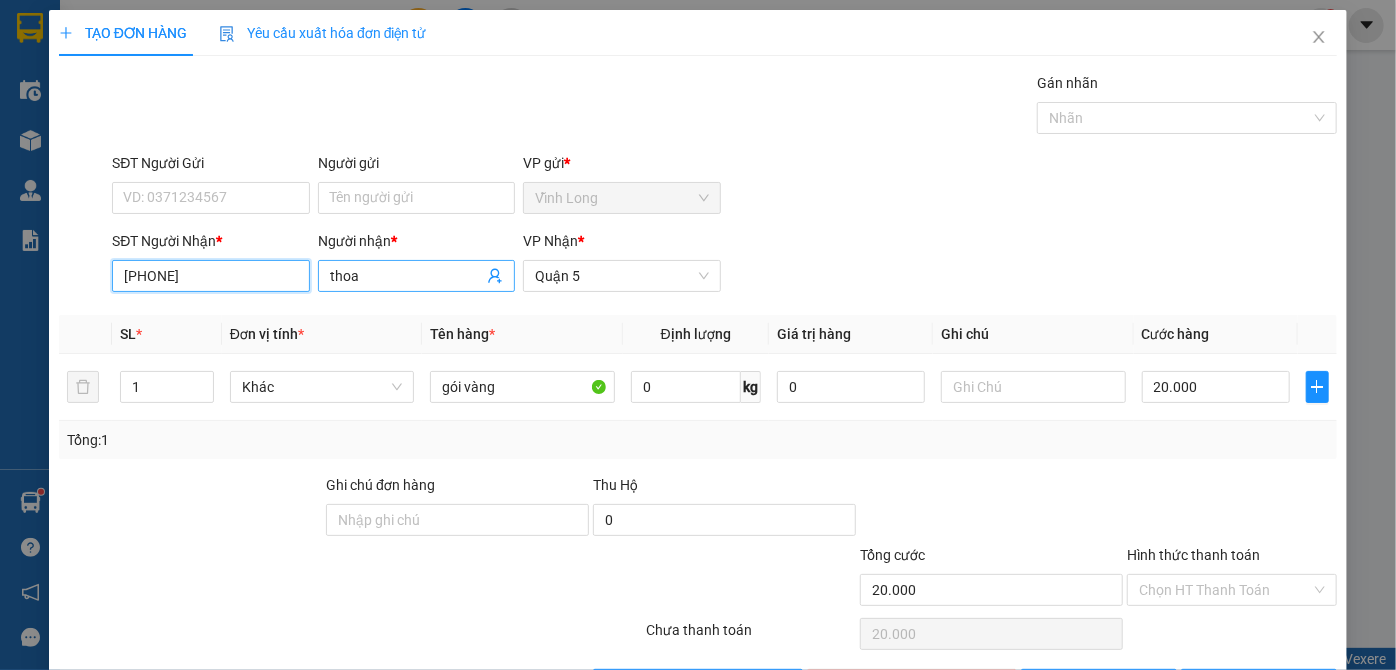 type on "[PHONE]" 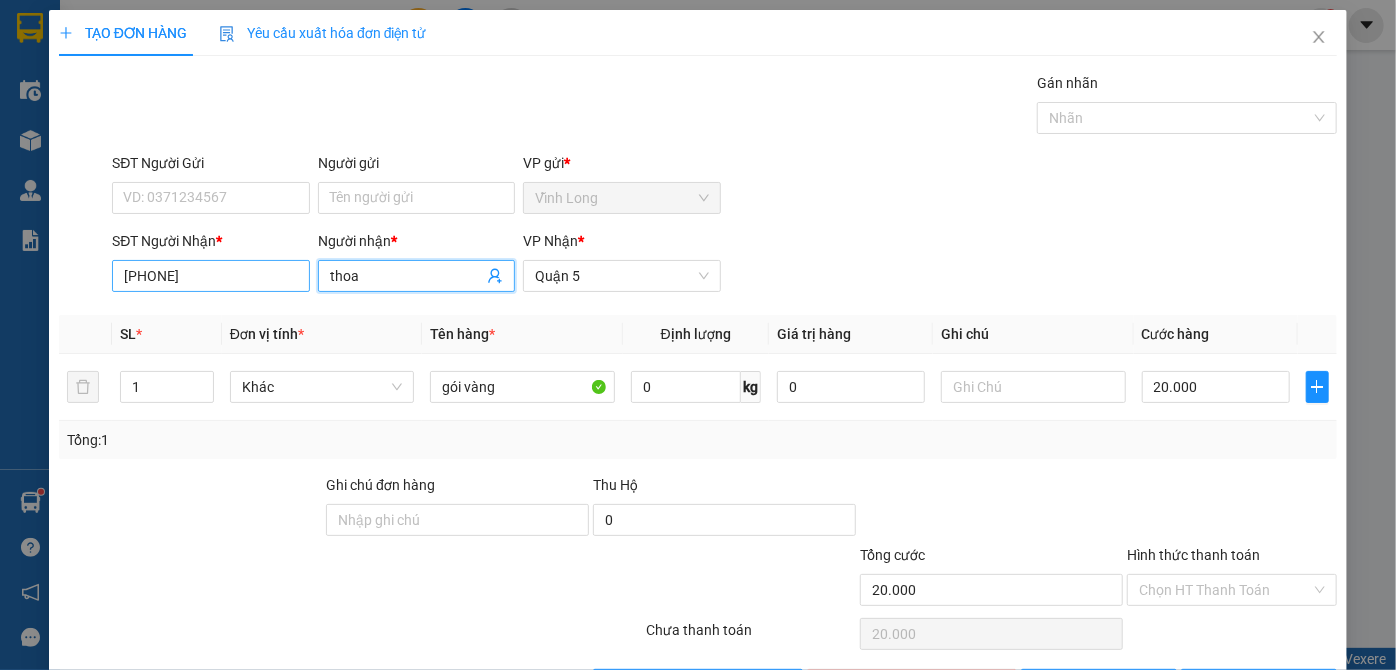 drag, startPoint x: 362, startPoint y: 273, endPoint x: 213, endPoint y: 262, distance: 149.40549 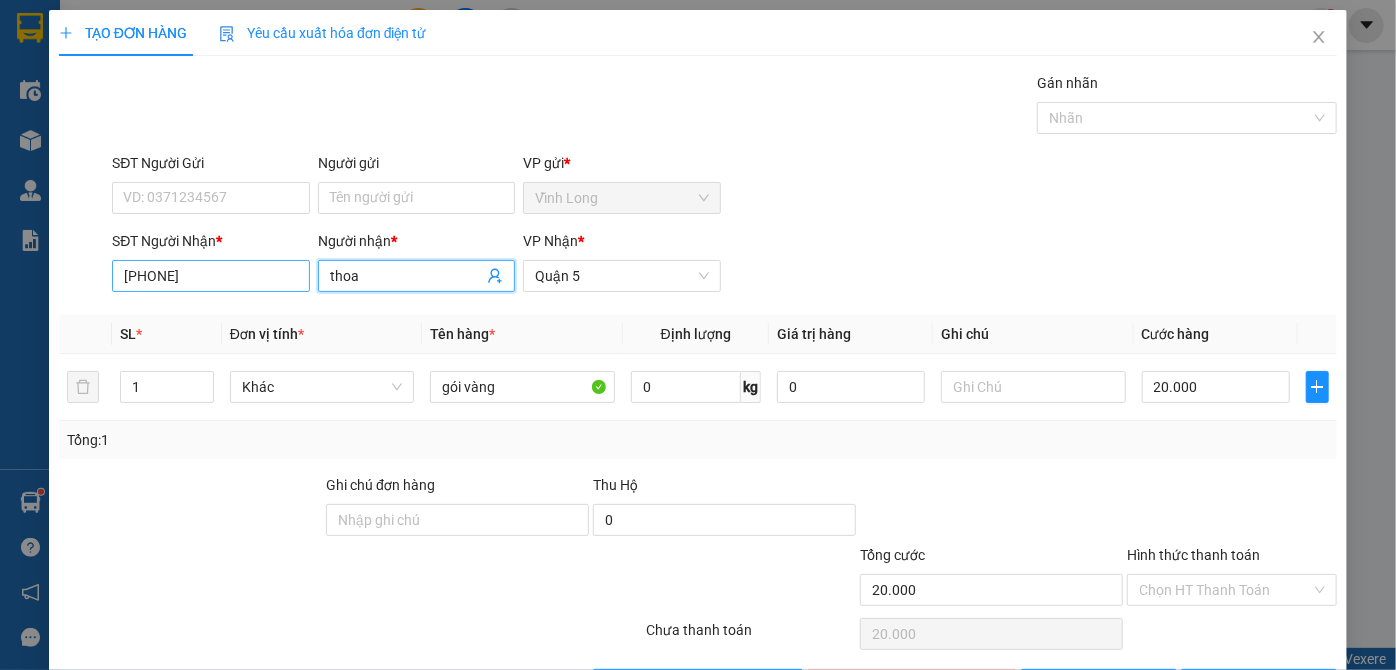 click on "SĐT Người Nhận  * [PHONE] Người nhận  * thoa thoa VP Nhận  * Quận 5" at bounding box center (724, 265) 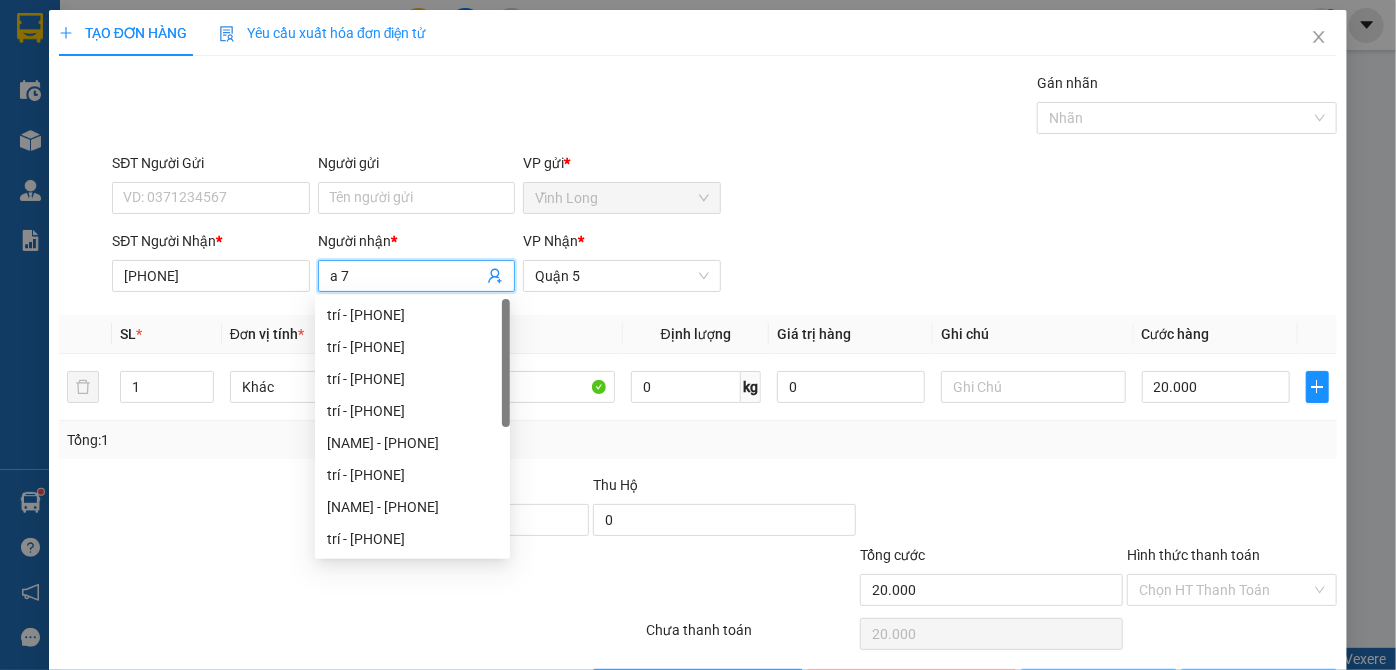 type on "a 7" 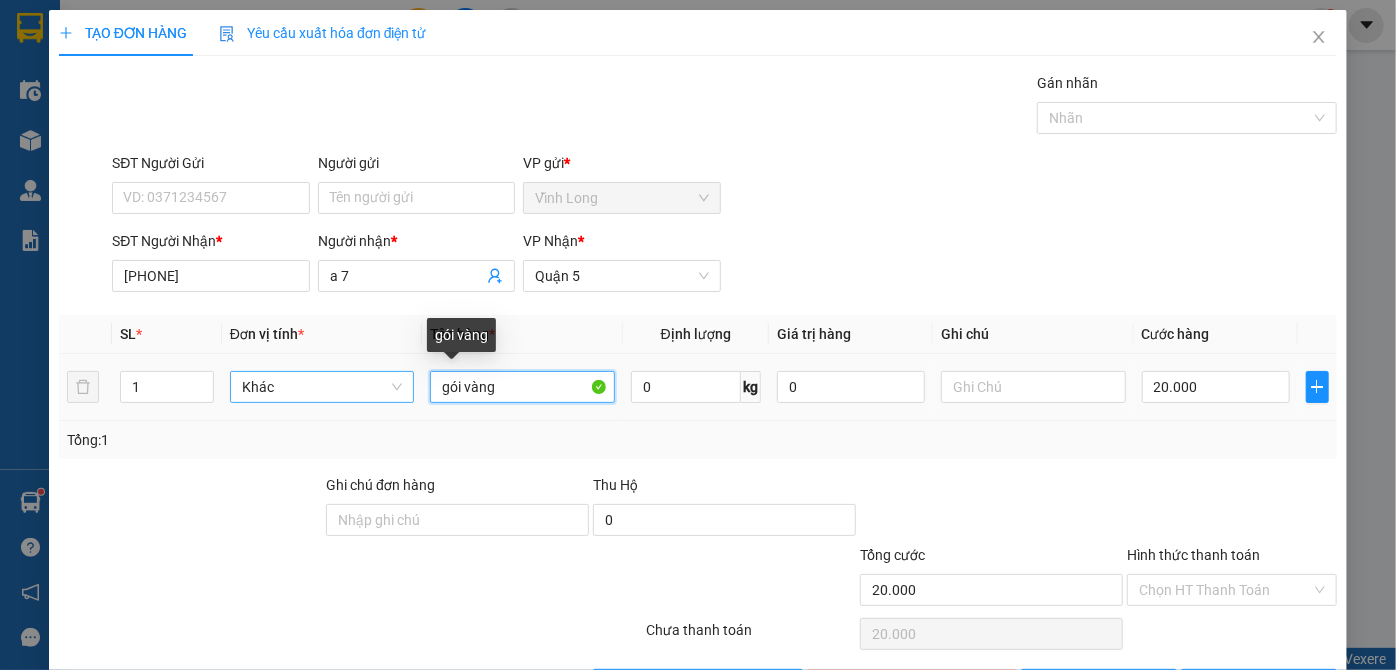 drag, startPoint x: 518, startPoint y: 395, endPoint x: 334, endPoint y: 394, distance: 184.00272 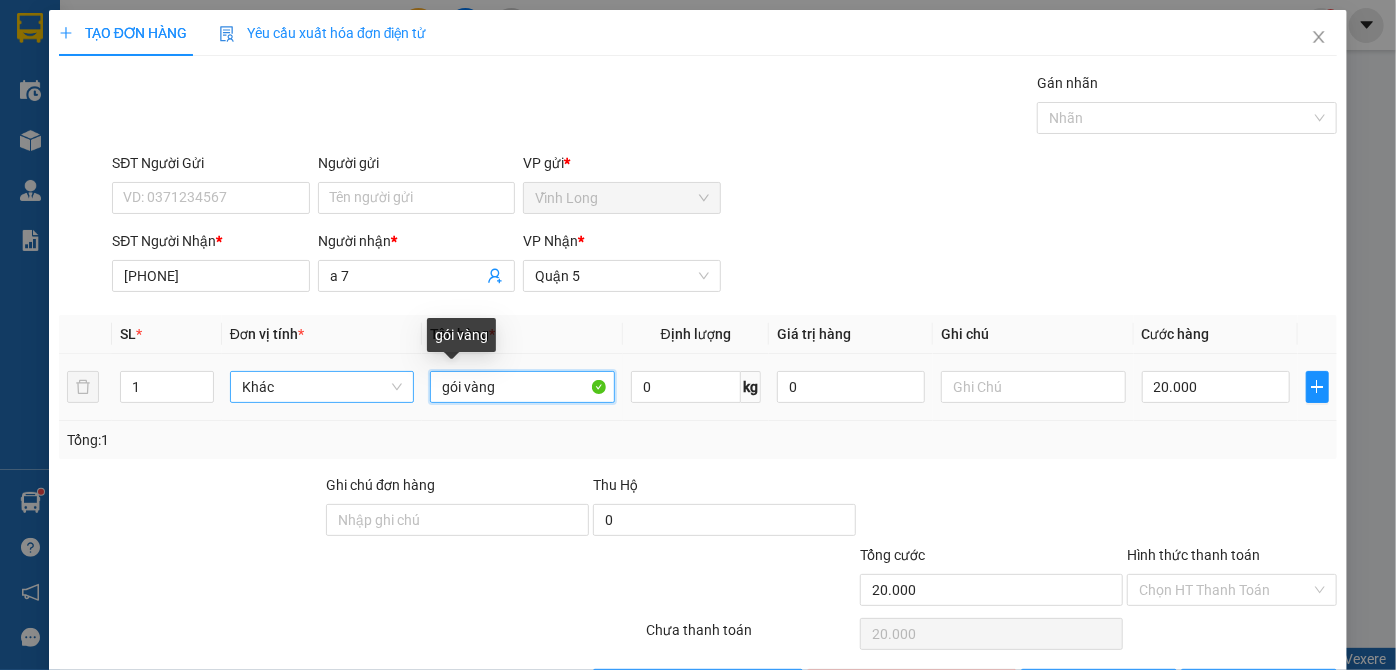 click on "1 Khác gói vàng 0 kg 0 20.000" at bounding box center (698, 387) 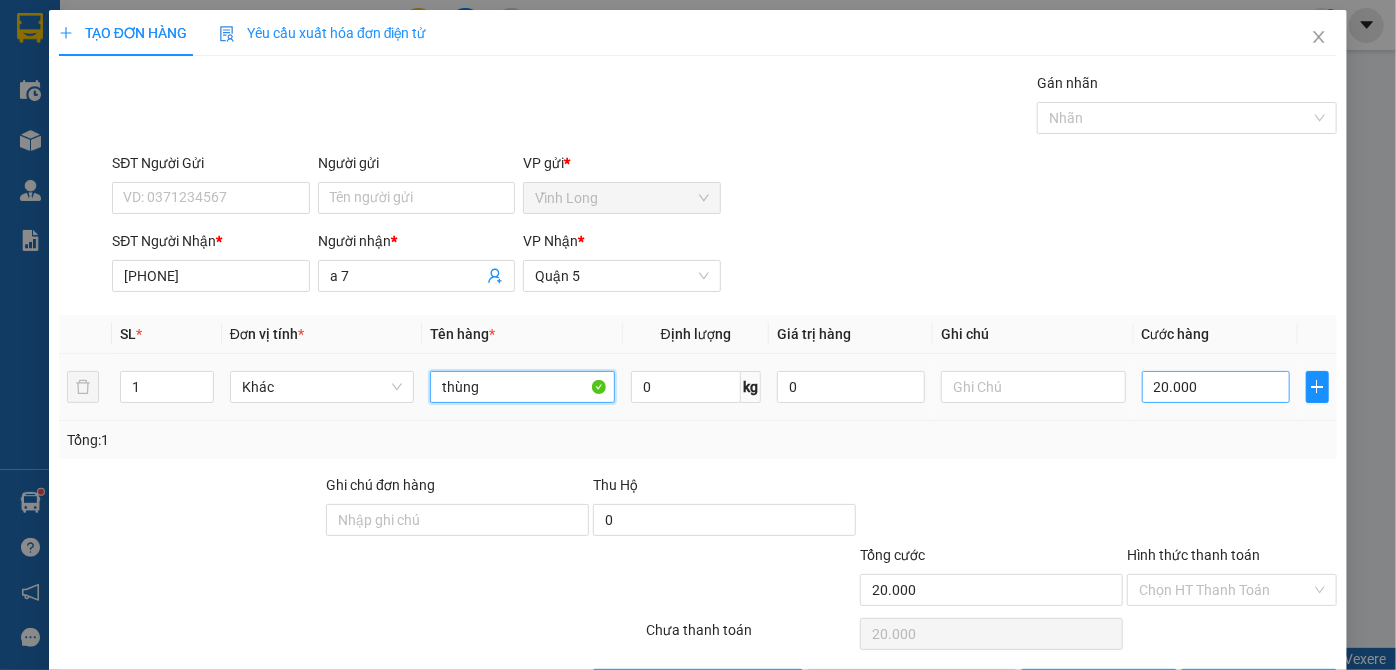 type on "thùng" 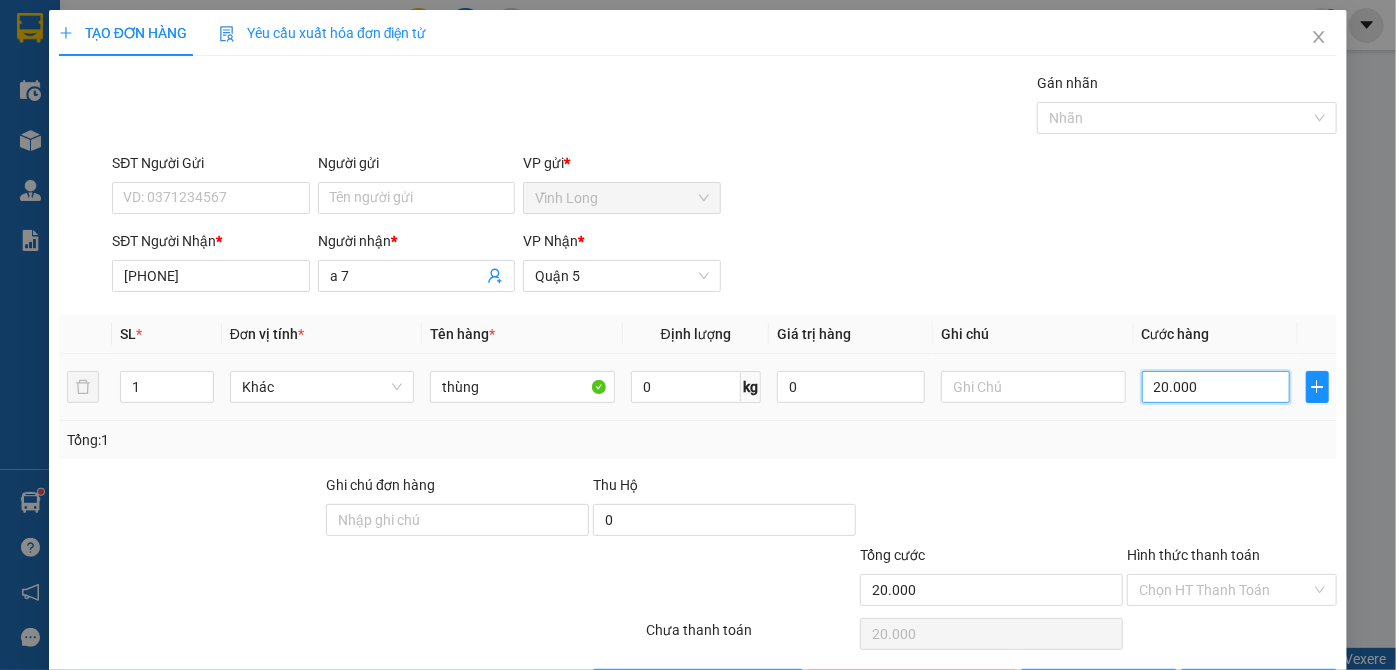 click on "20.000" at bounding box center [1216, 387] 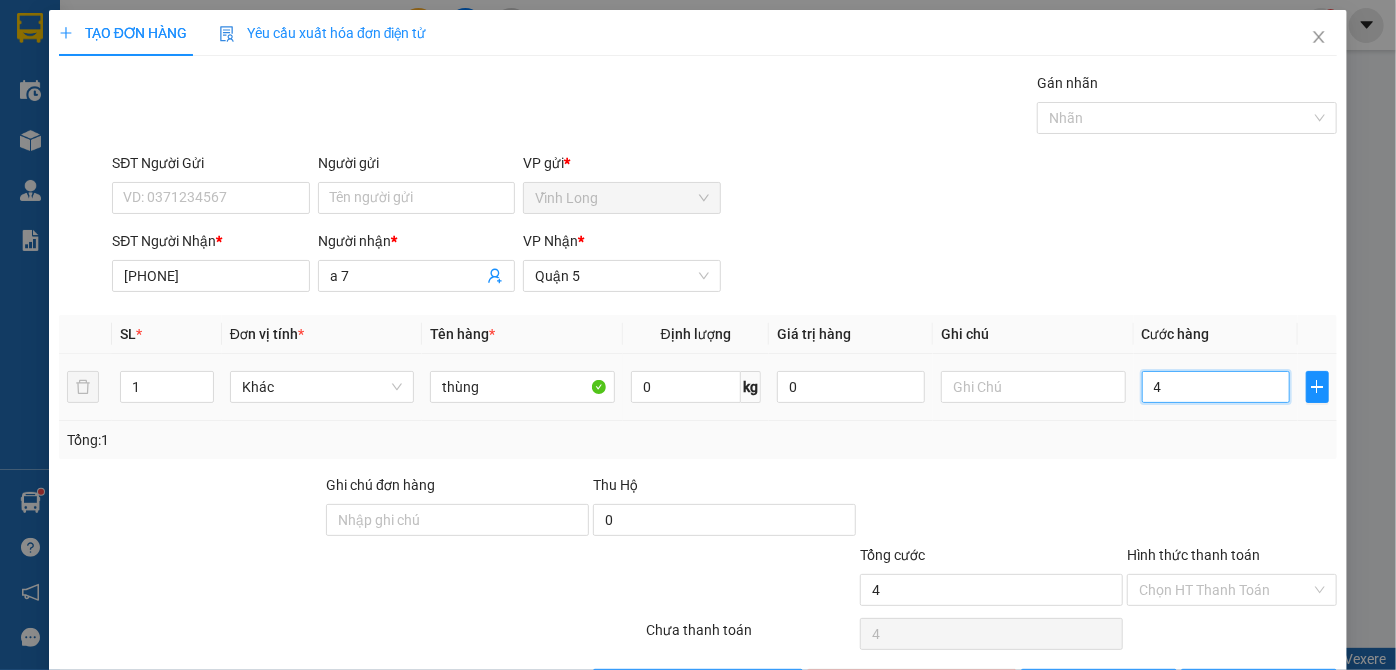 type on "40" 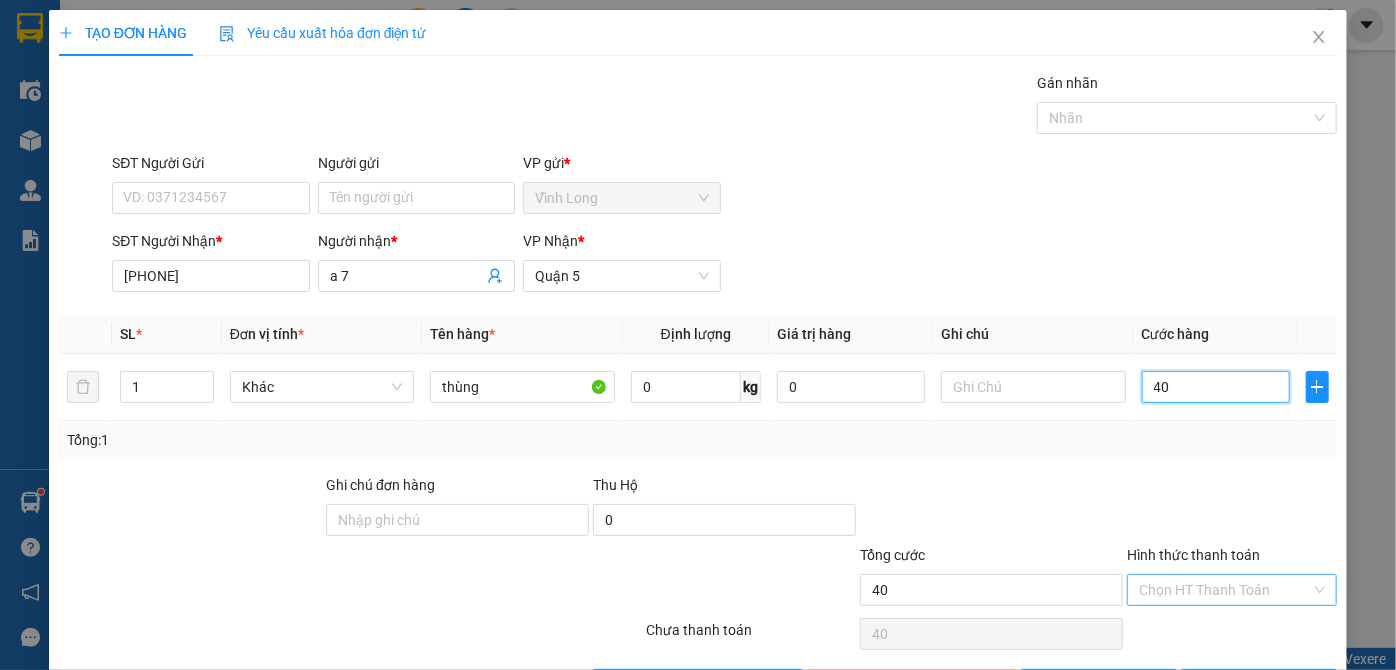 type on "40" 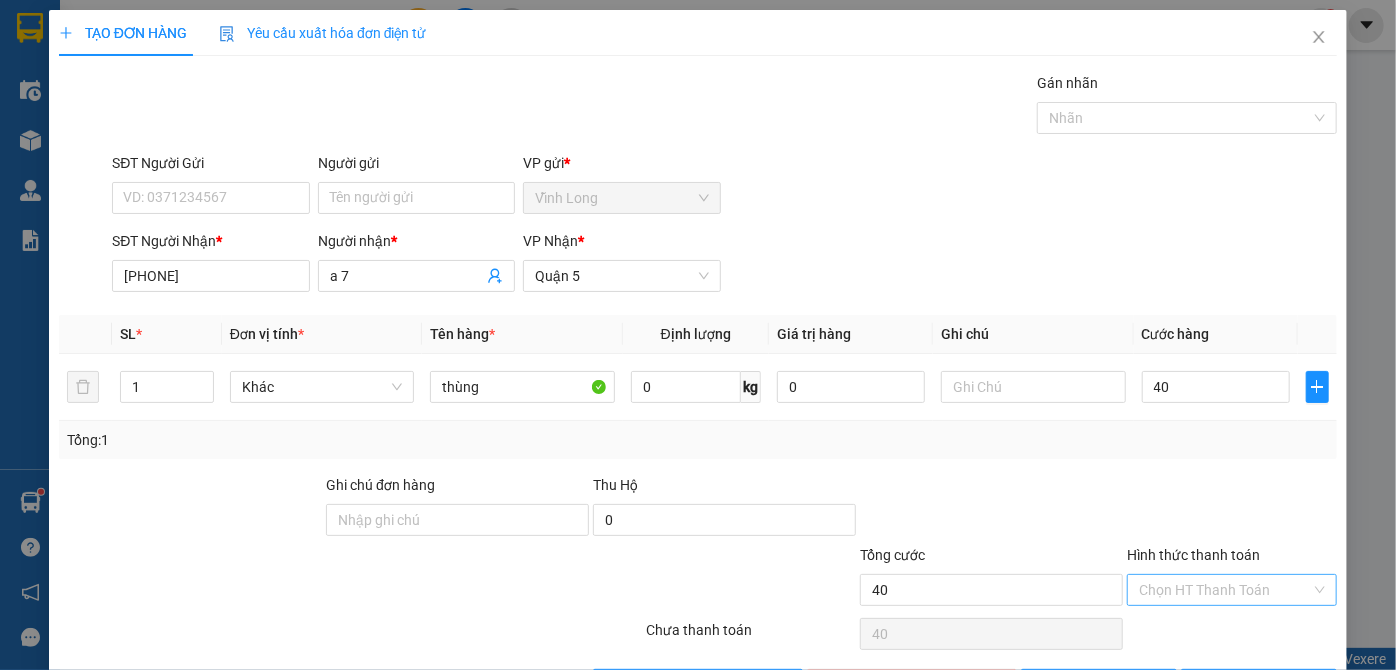 type on "40.000" 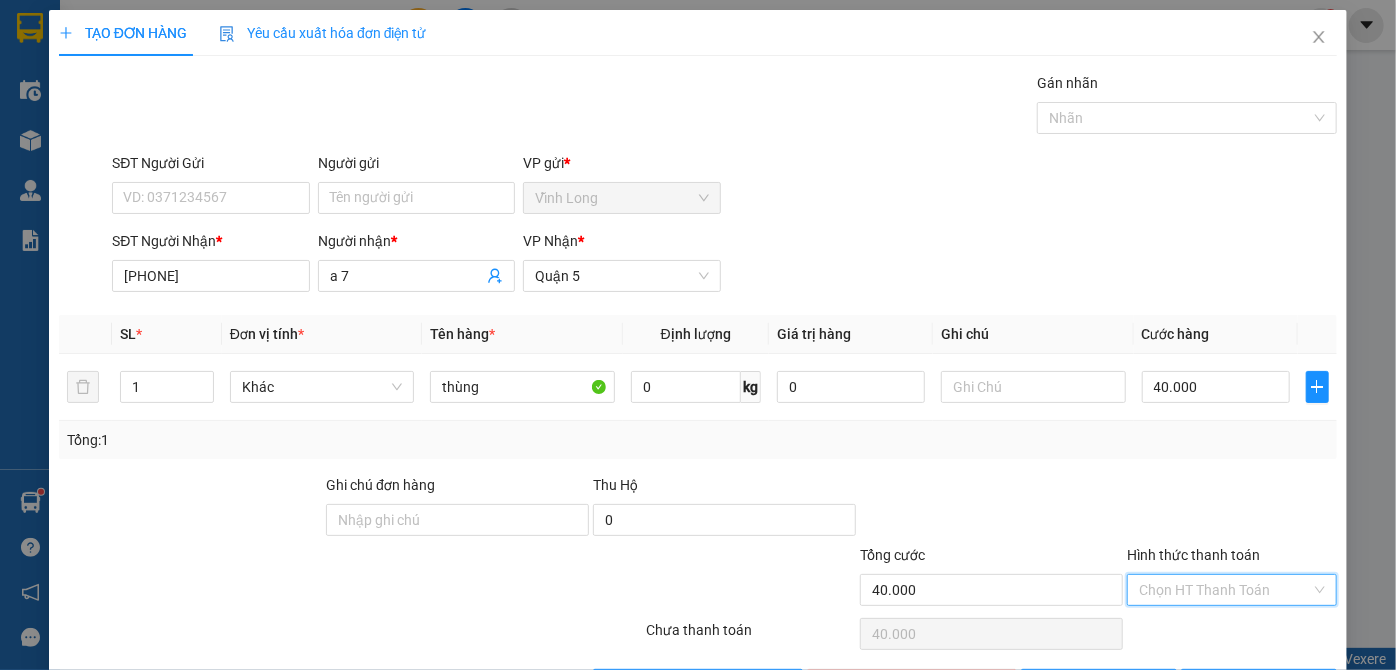 click on "Hình thức thanh toán" at bounding box center [1225, 590] 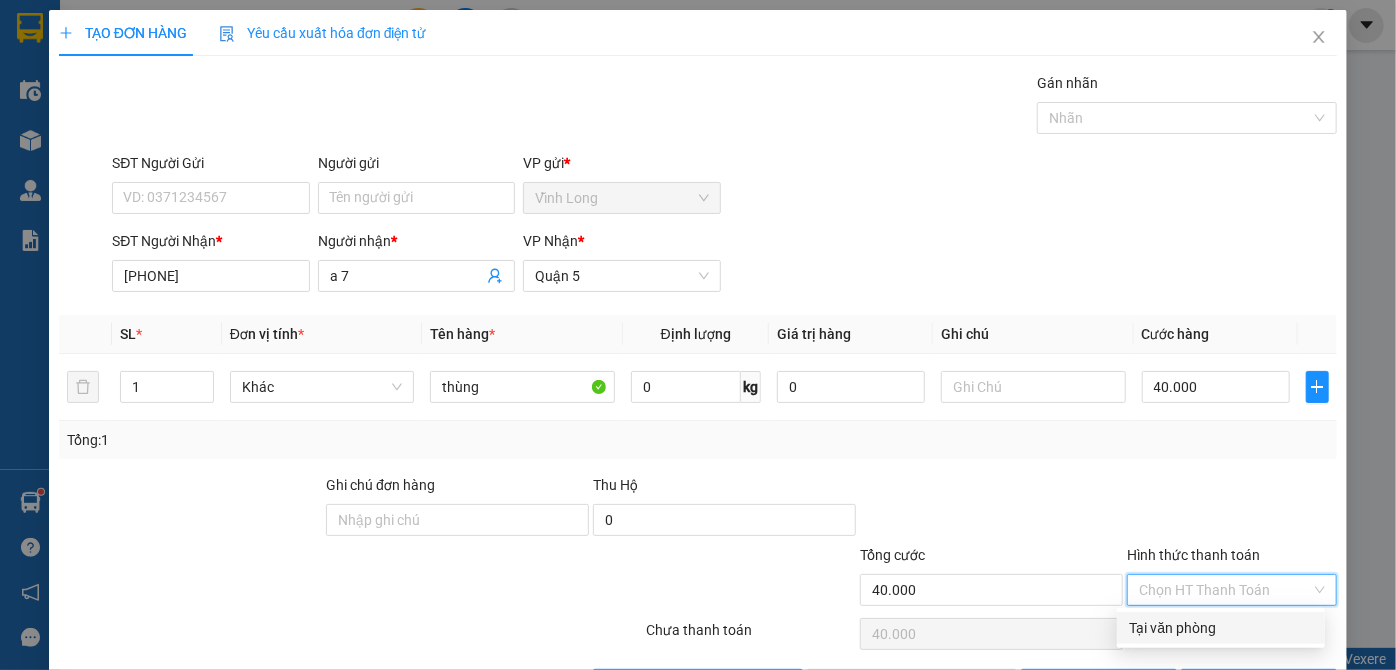click on "Tại văn phòng" at bounding box center [1221, 628] 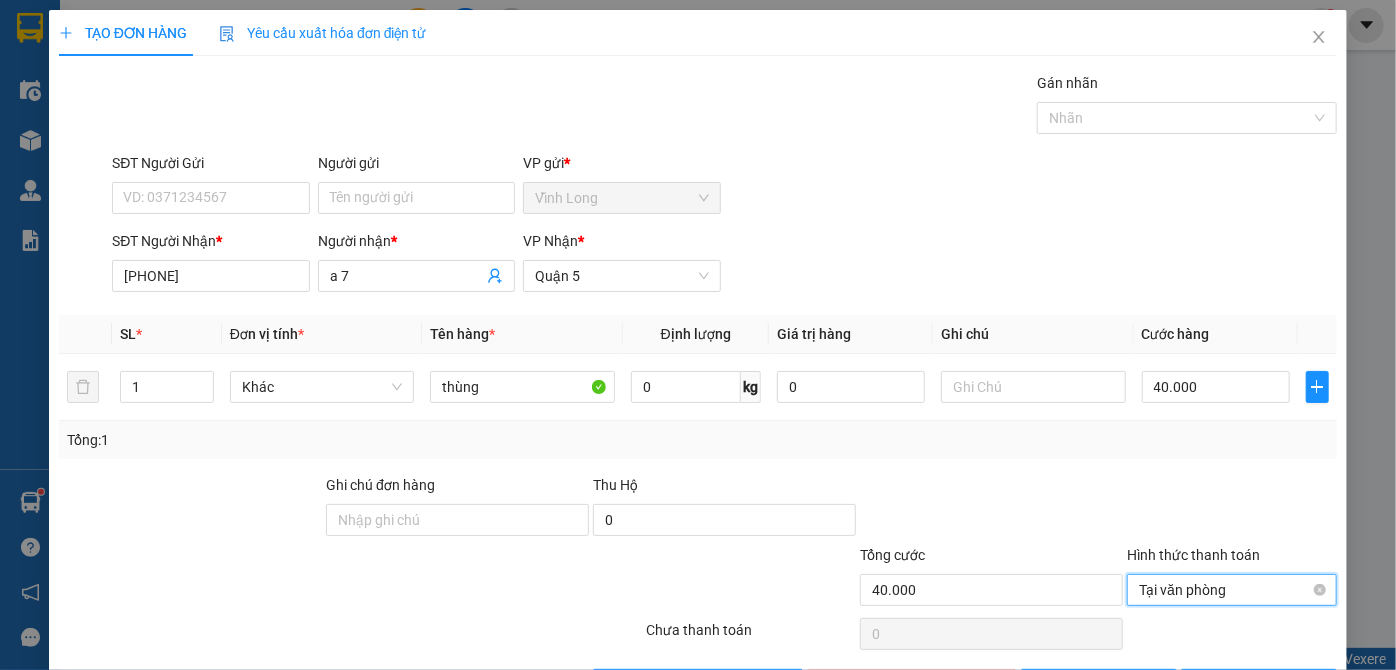 scroll, scrollTop: 67, scrollLeft: 0, axis: vertical 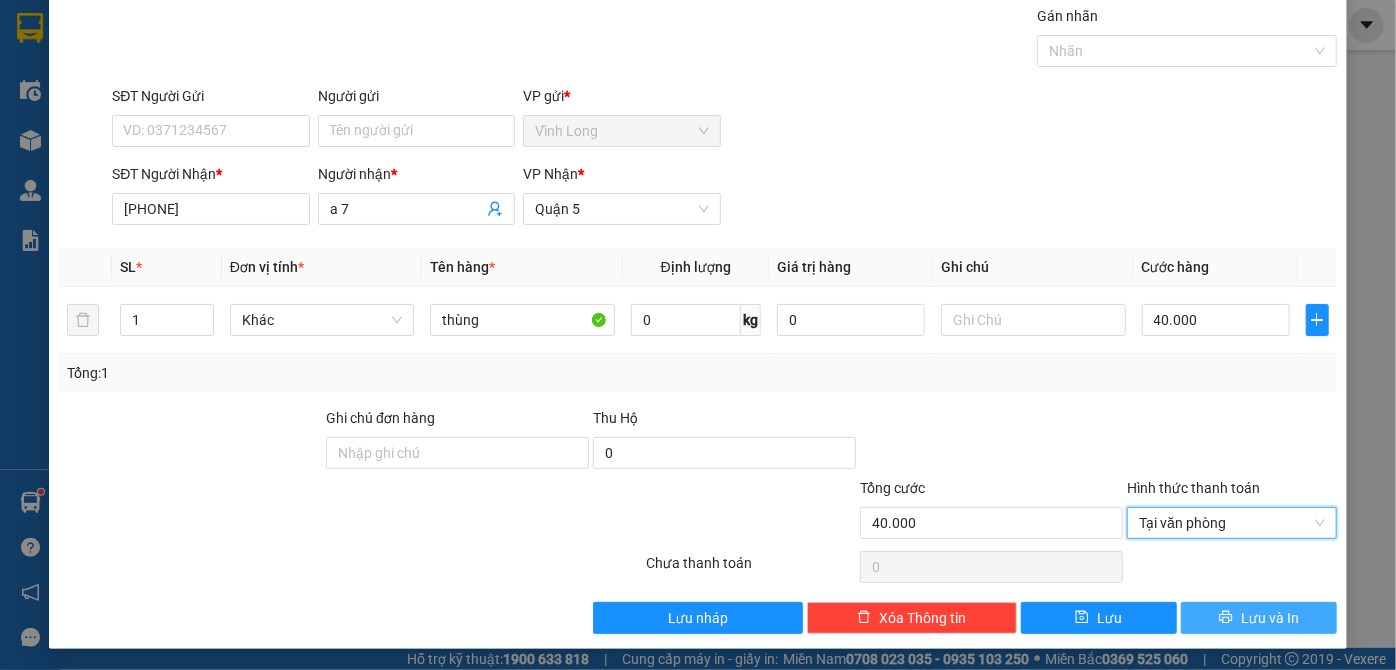 click on "Lưu và In" at bounding box center [1270, 618] 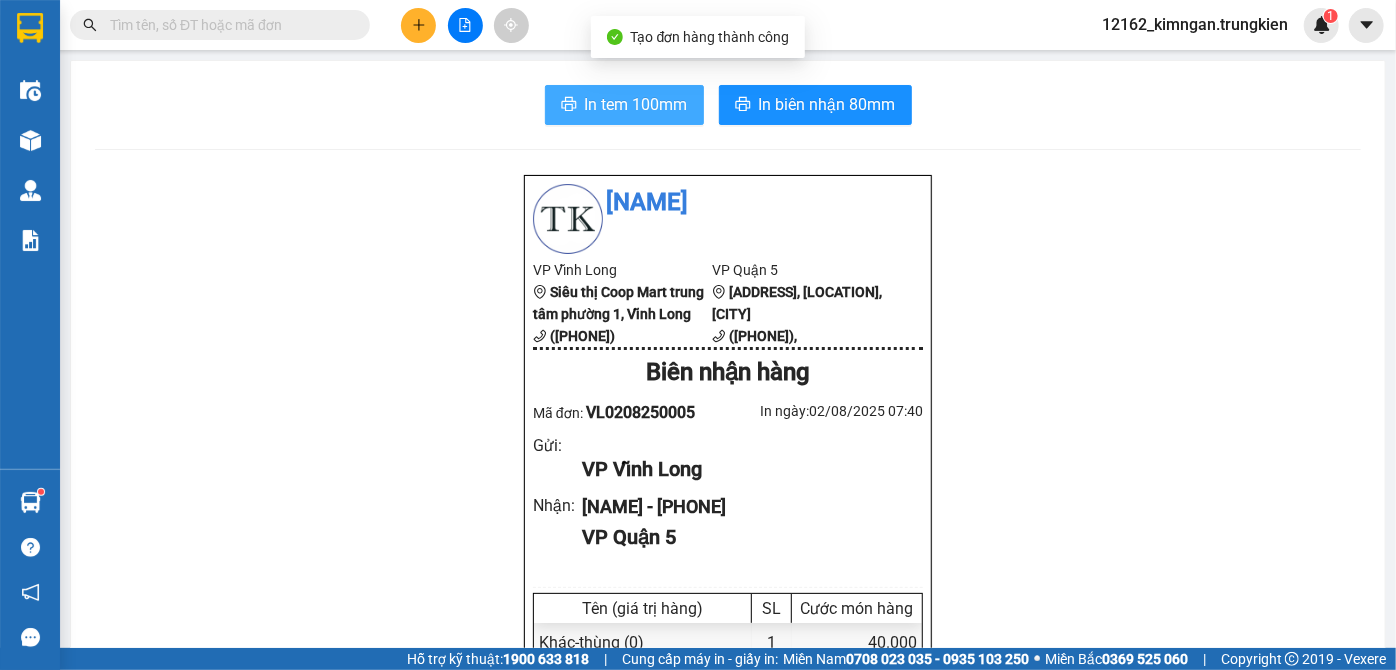 click on "In tem 100mm" at bounding box center [636, 104] 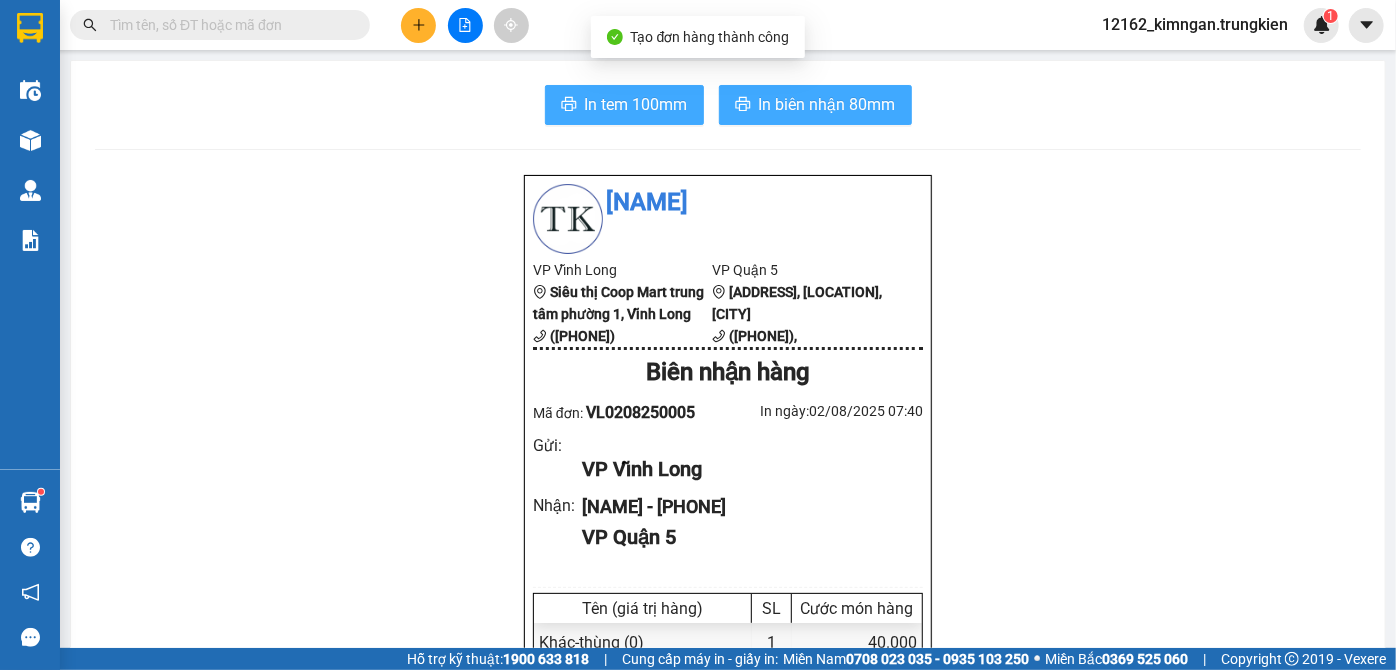 scroll, scrollTop: 0, scrollLeft: 0, axis: both 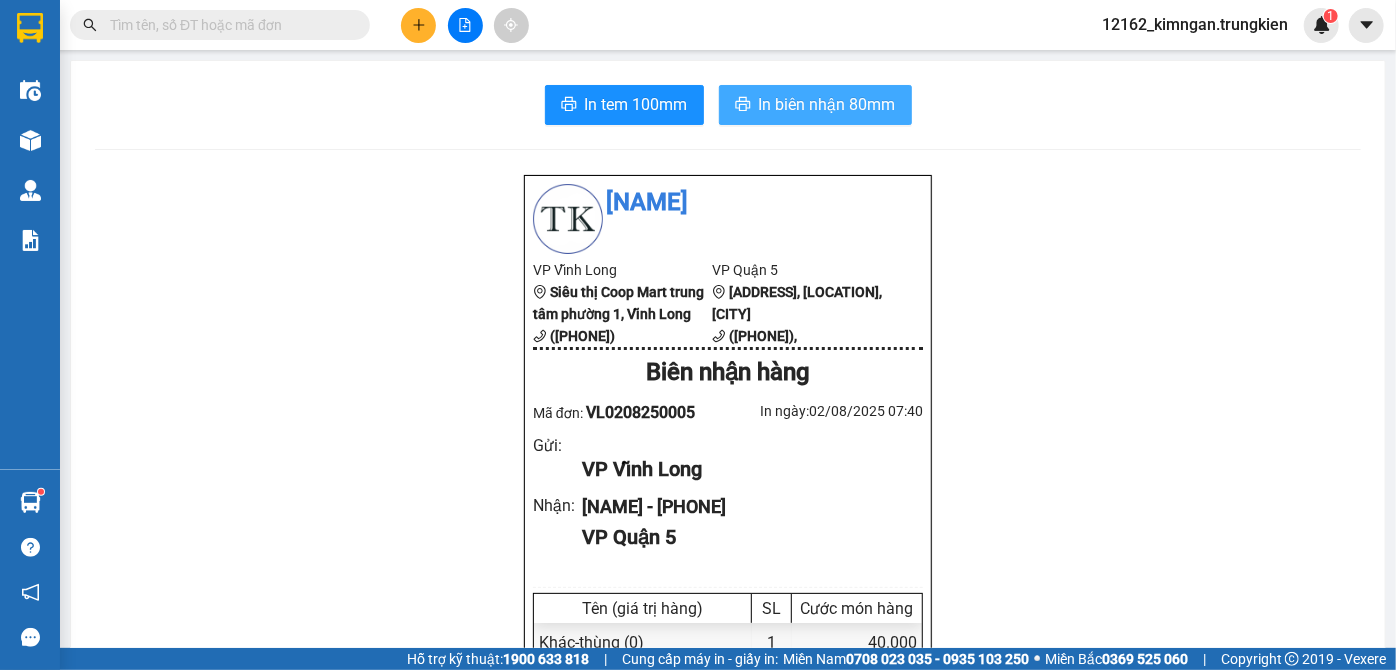 click on "In biên nhận 80mm" at bounding box center (827, 104) 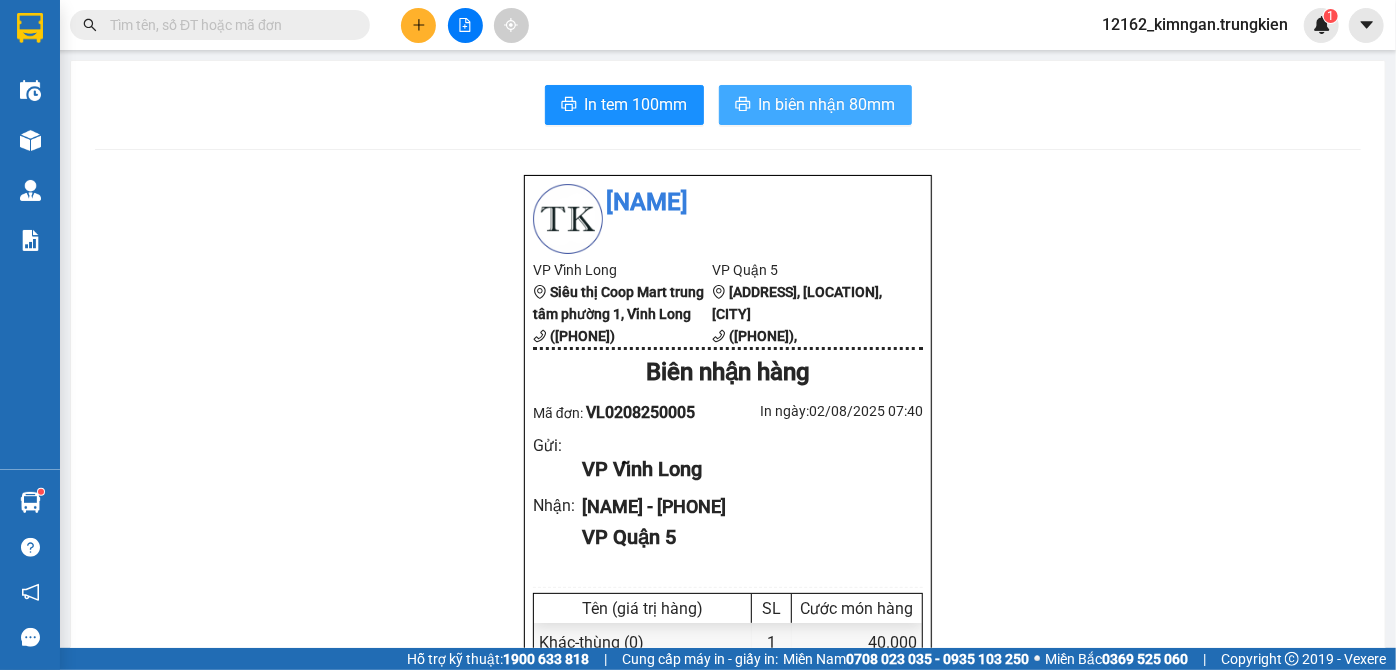 scroll, scrollTop: 0, scrollLeft: 0, axis: both 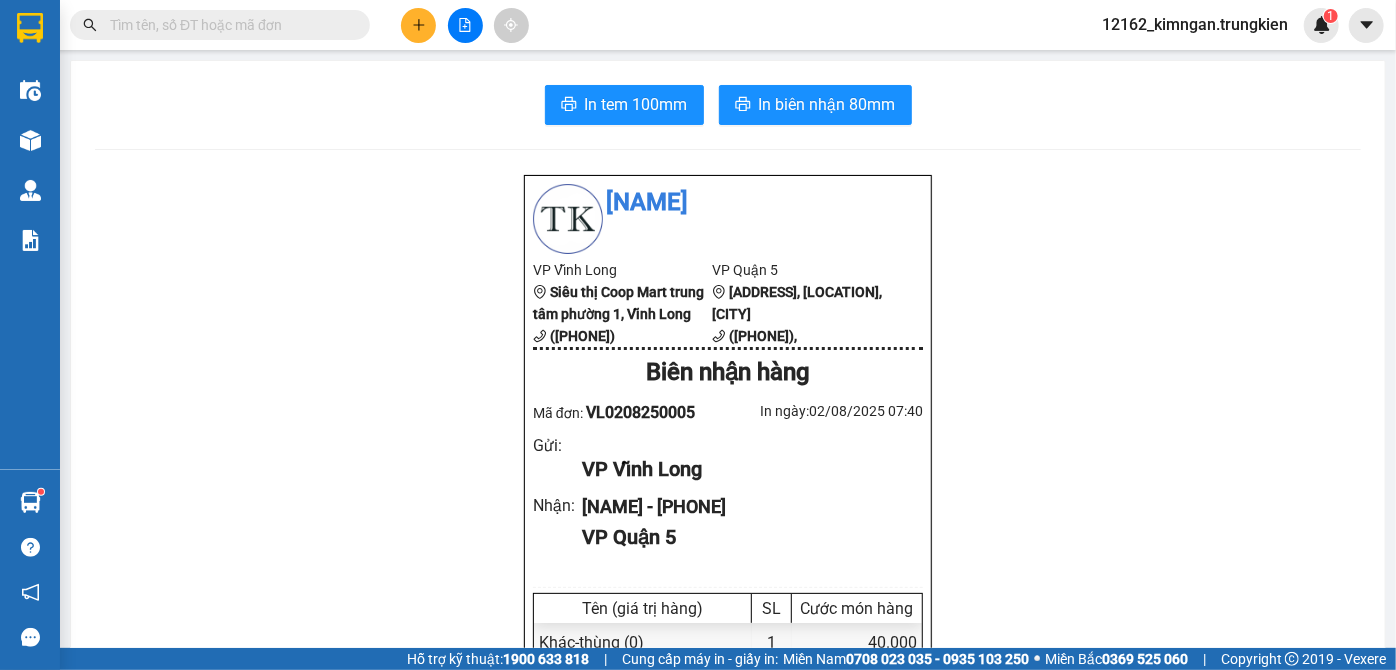 drag, startPoint x: 1105, startPoint y: 607, endPoint x: 296, endPoint y: 244, distance: 886.7074 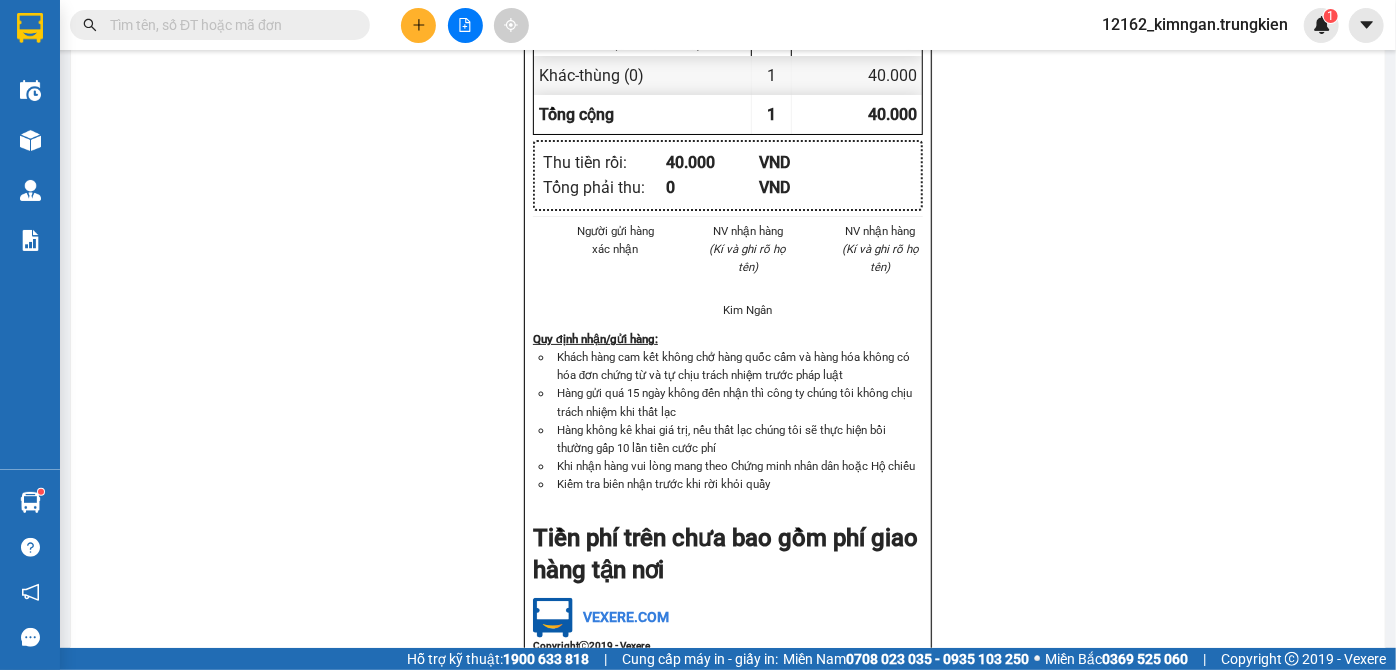 scroll, scrollTop: 1117, scrollLeft: 0, axis: vertical 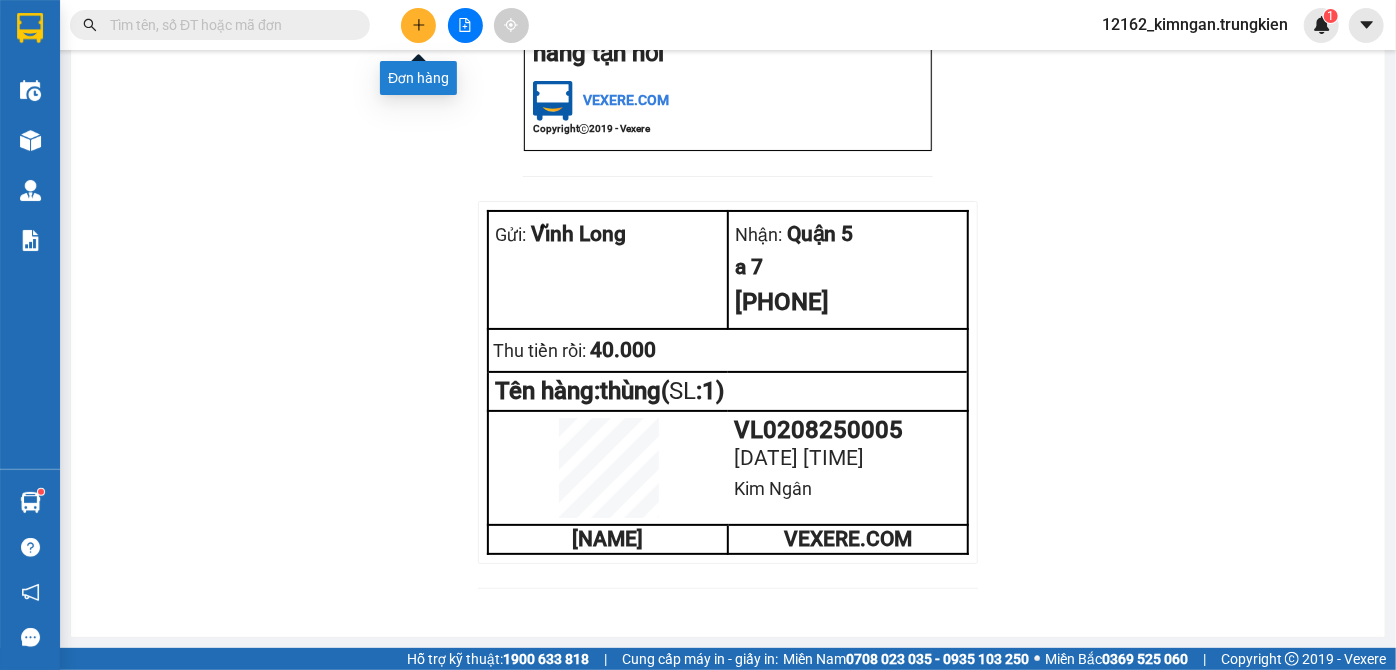 click at bounding box center (418, 25) 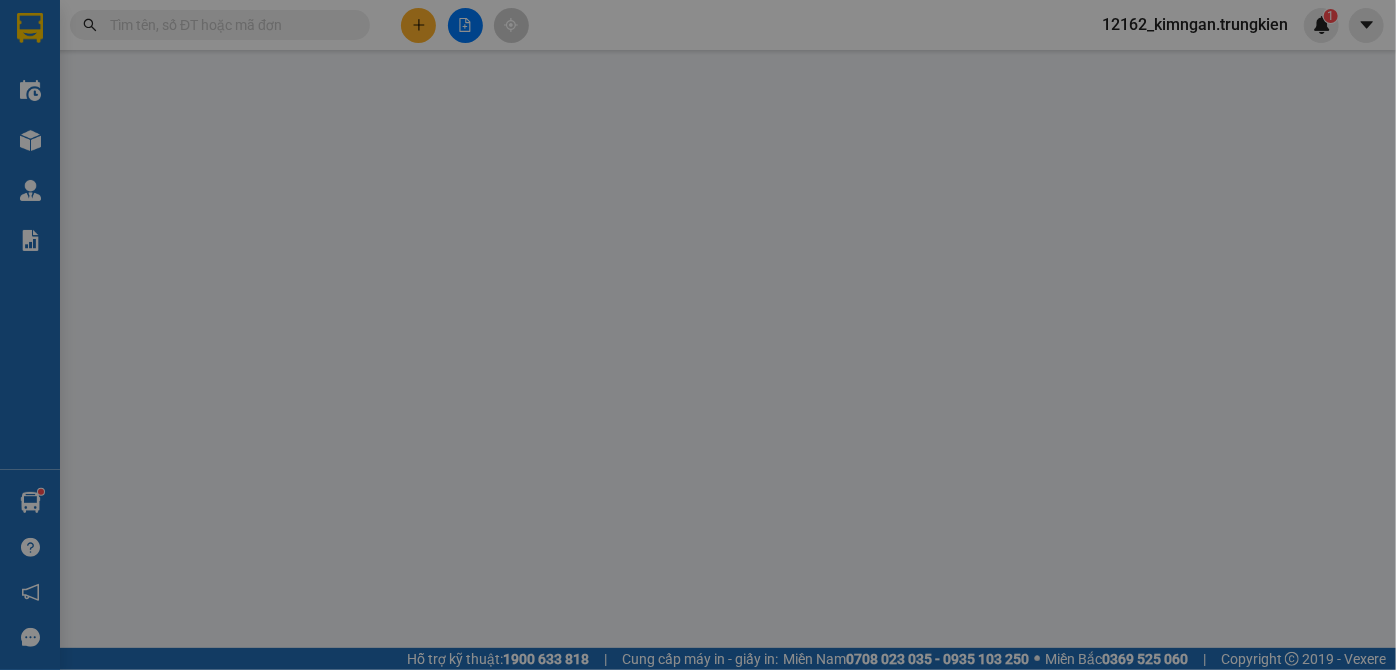 scroll, scrollTop: 0, scrollLeft: 0, axis: both 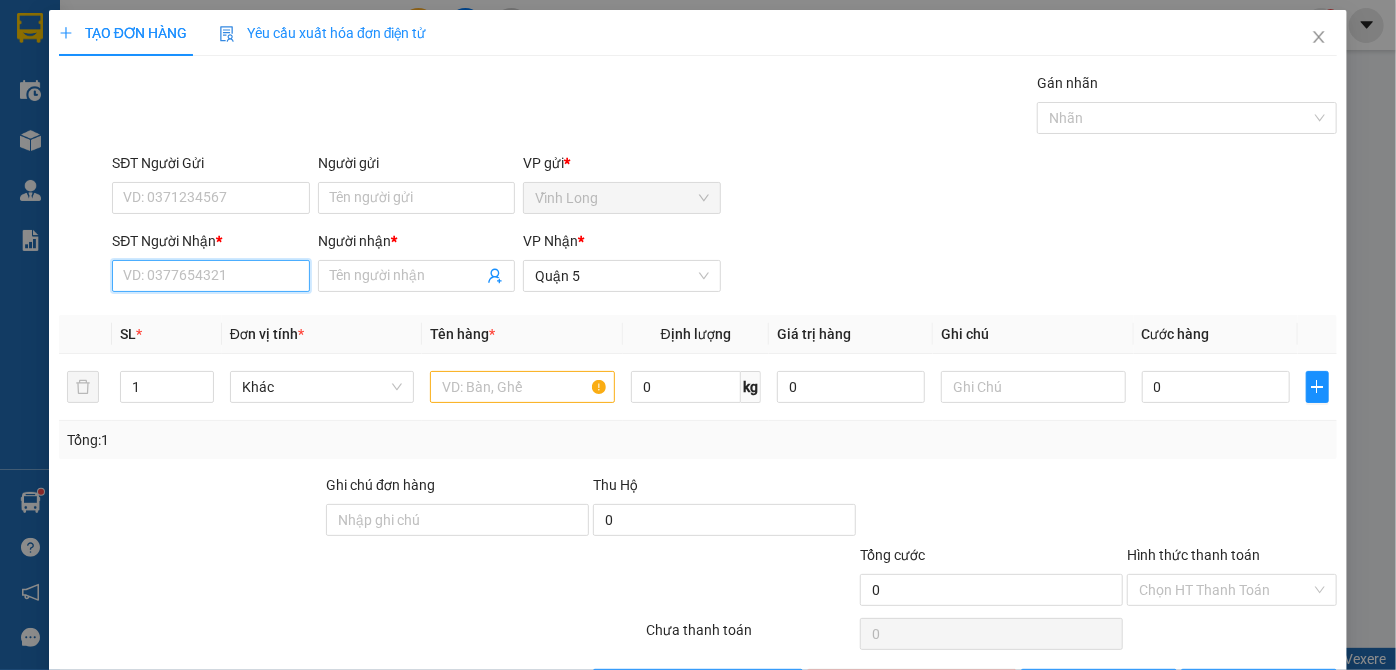 click on "SĐT Người Nhận  *" at bounding box center [210, 276] 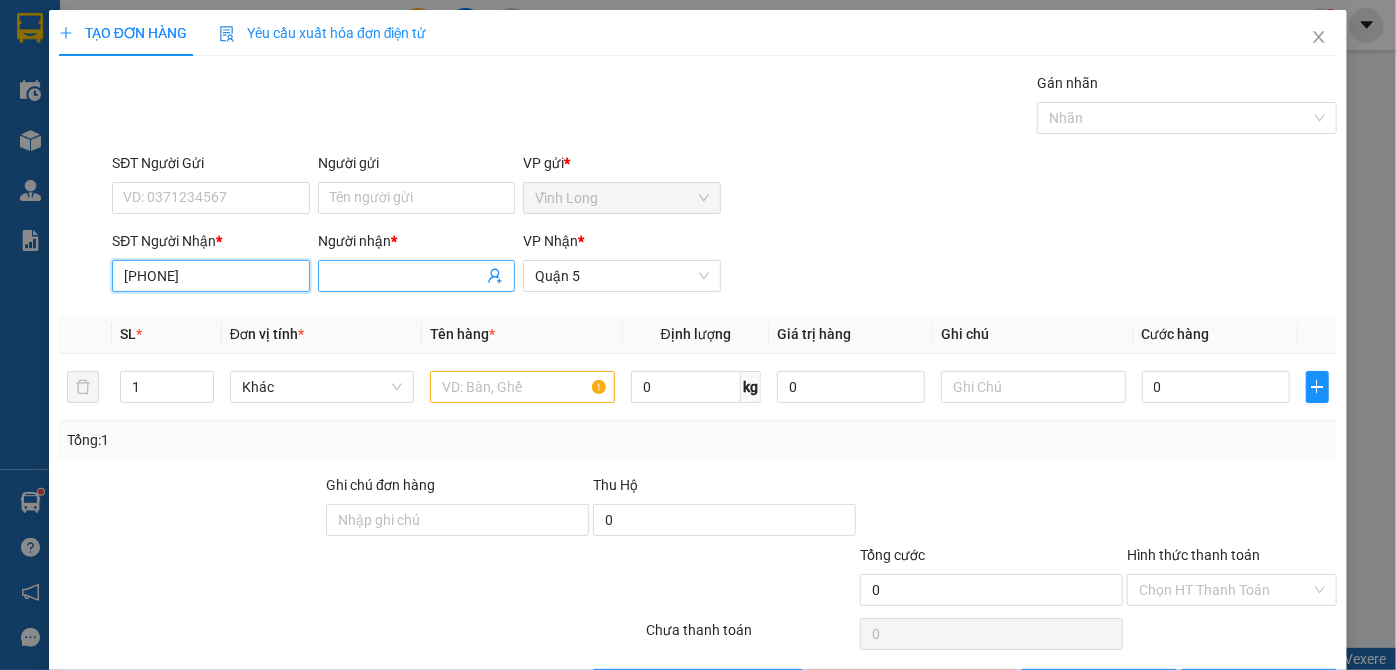 type on "[PHONE]" 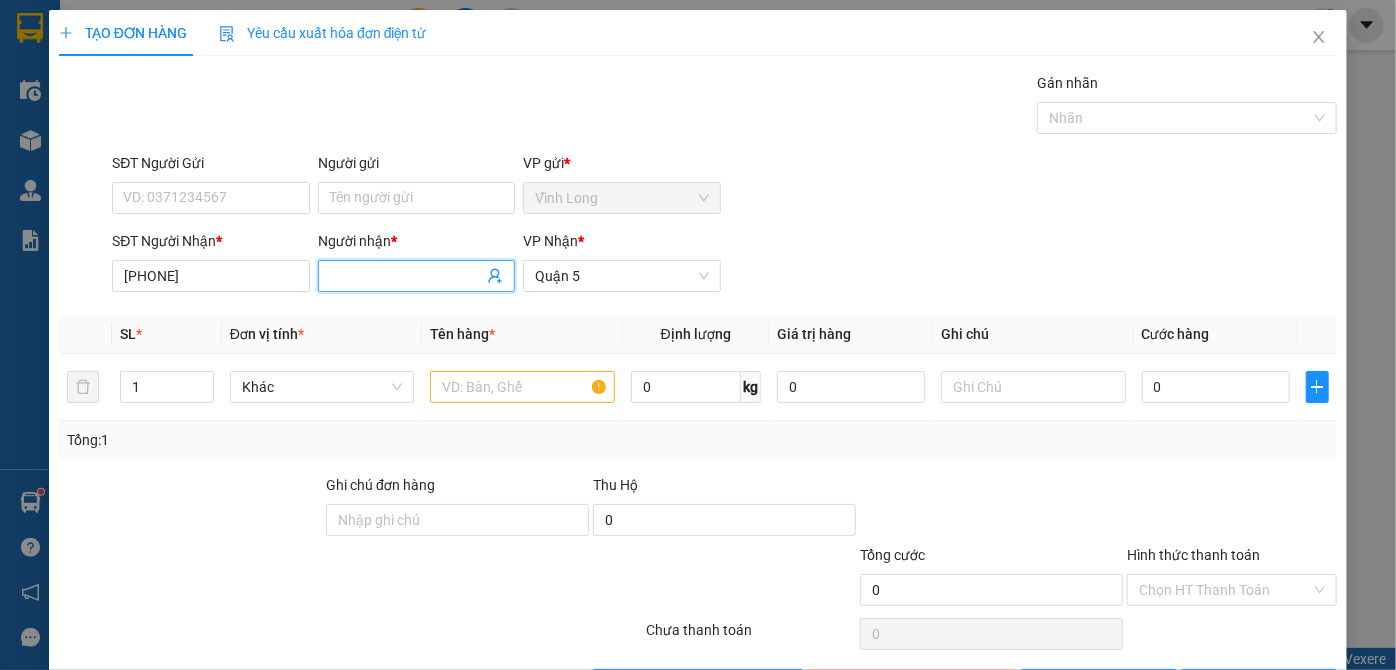 click on "Người nhận  *" at bounding box center (406, 276) 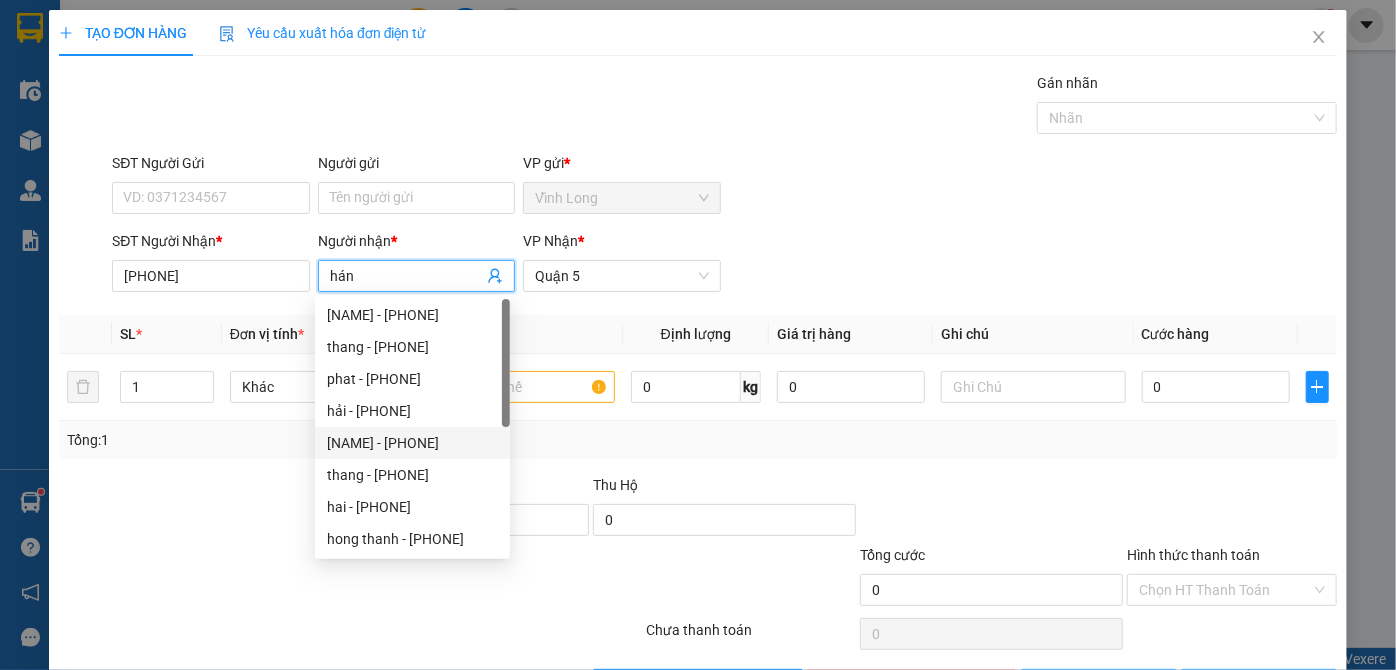 type on "hán" 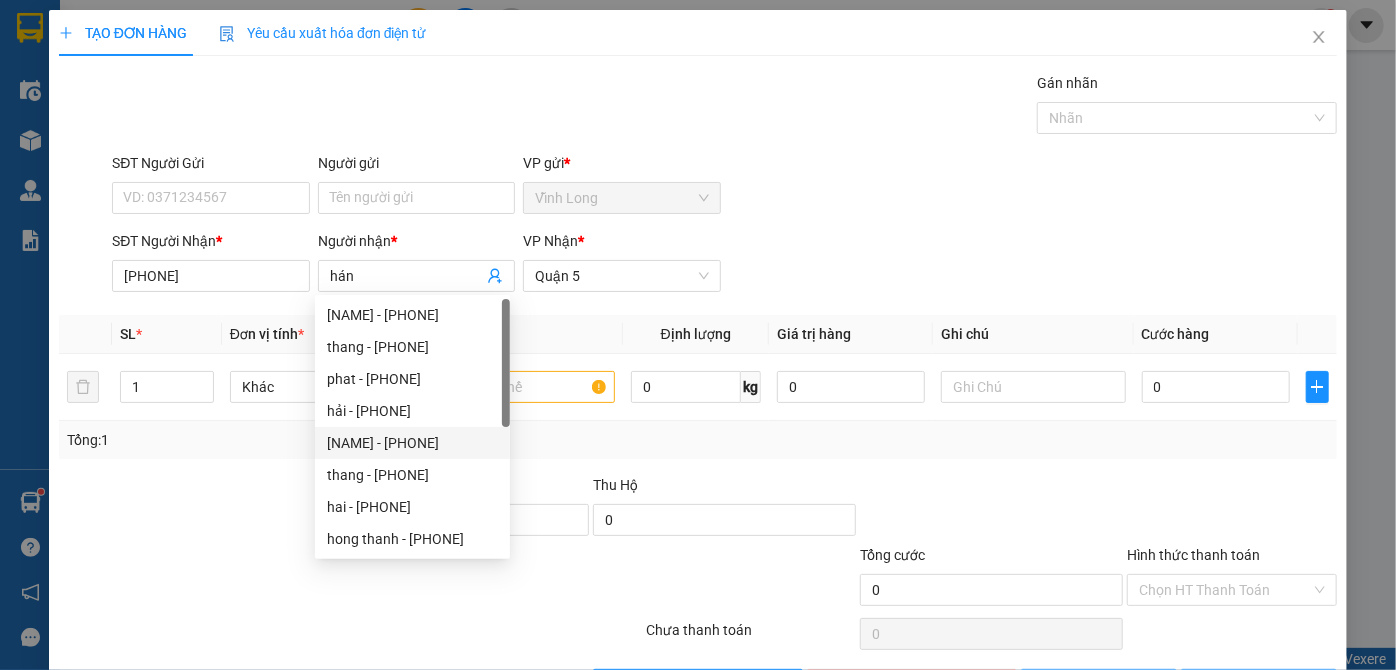 click at bounding box center (244, 579) 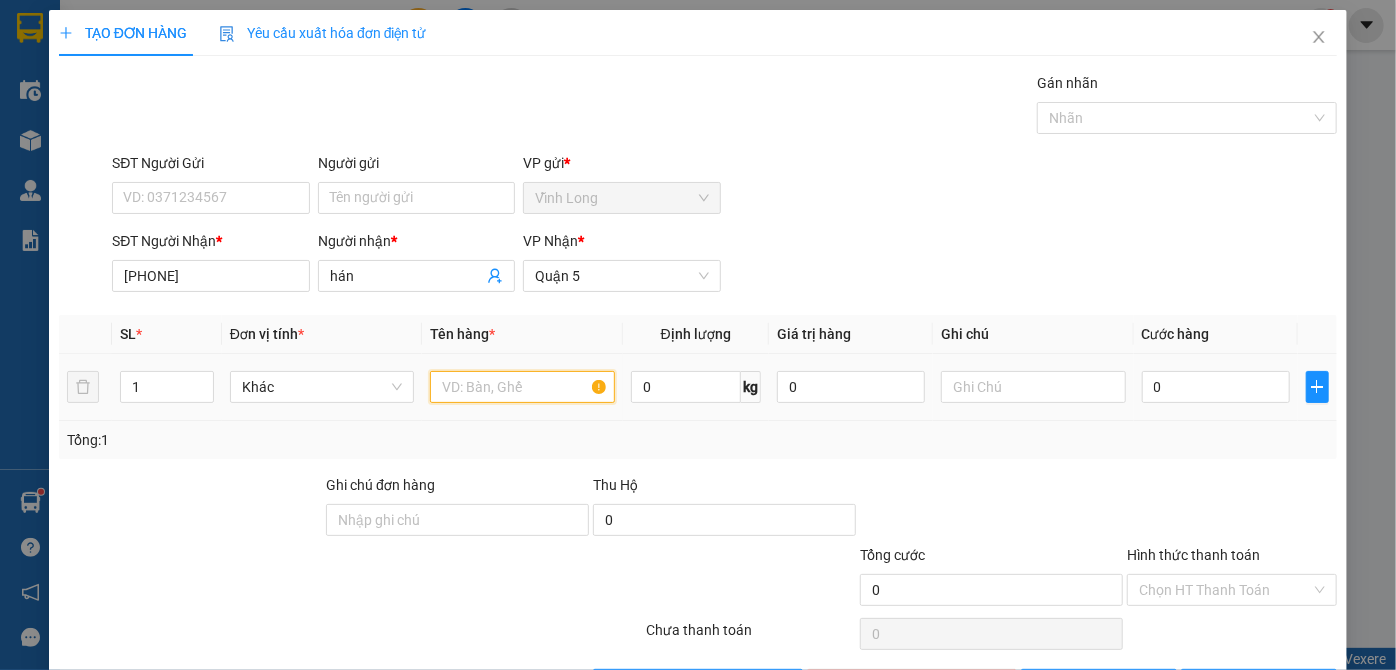 click at bounding box center (522, 387) 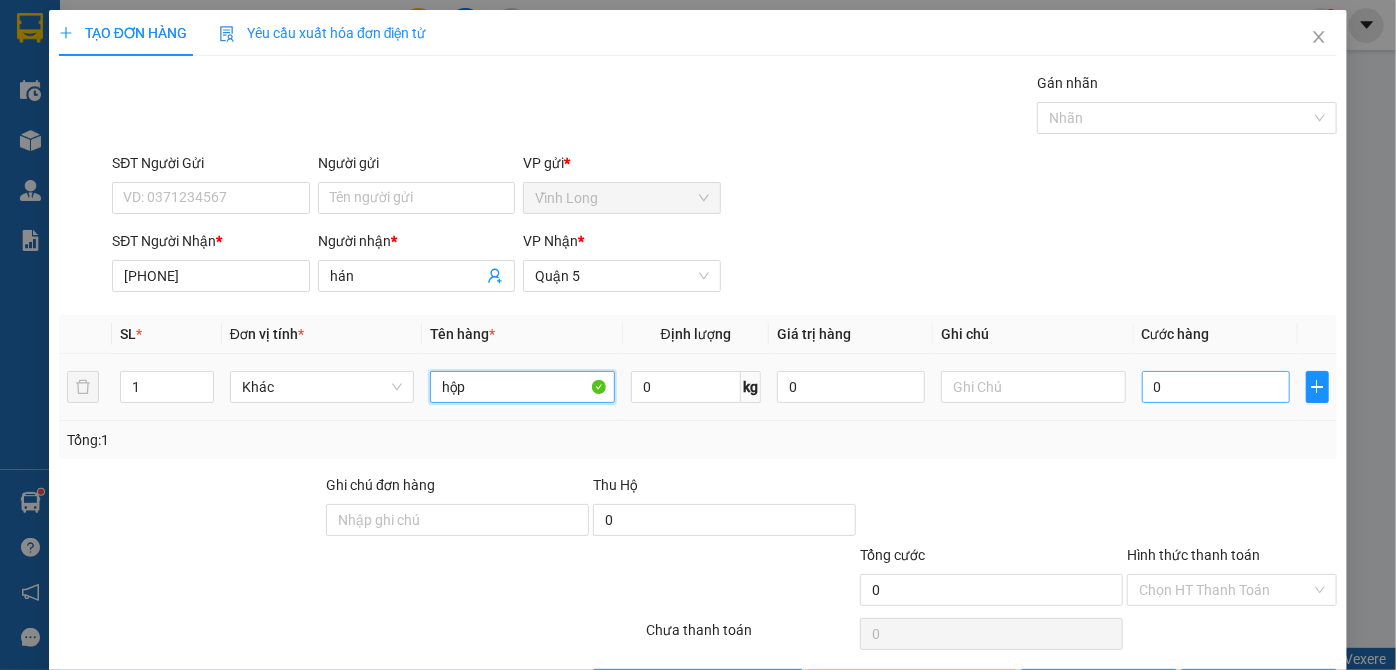 type on "hộp" 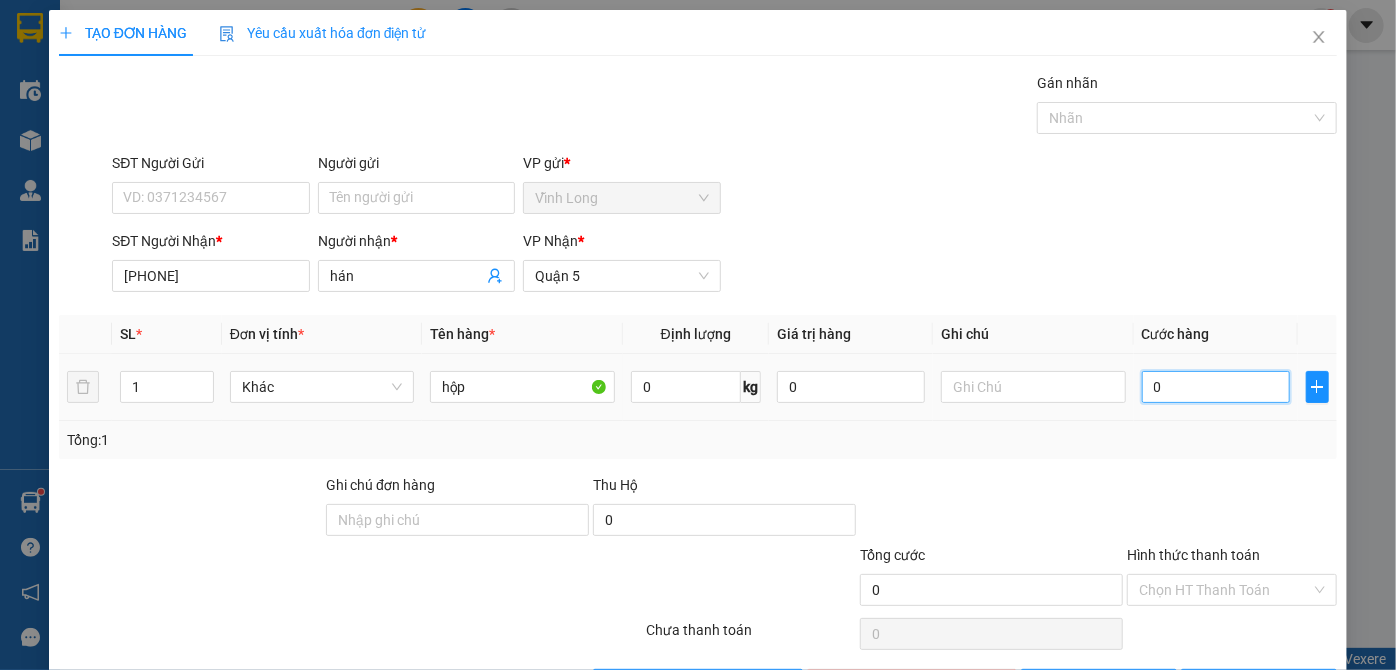 click on "0" at bounding box center [1216, 387] 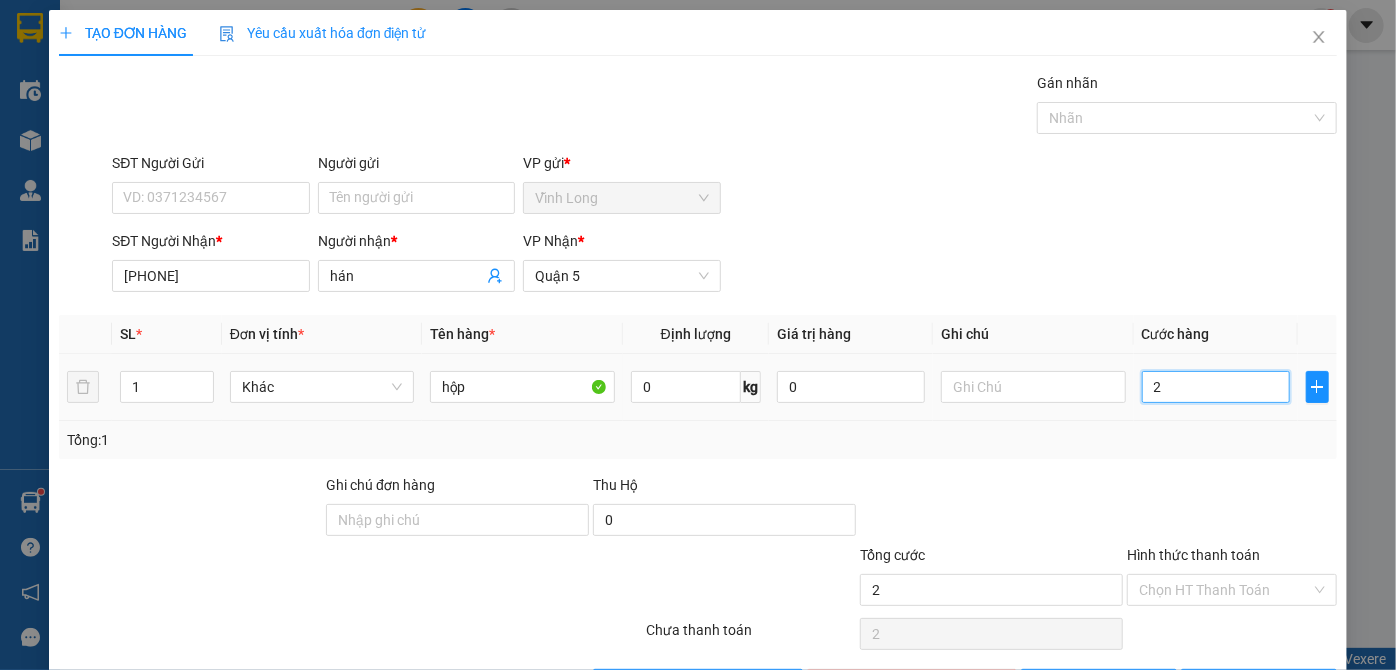 type on "20" 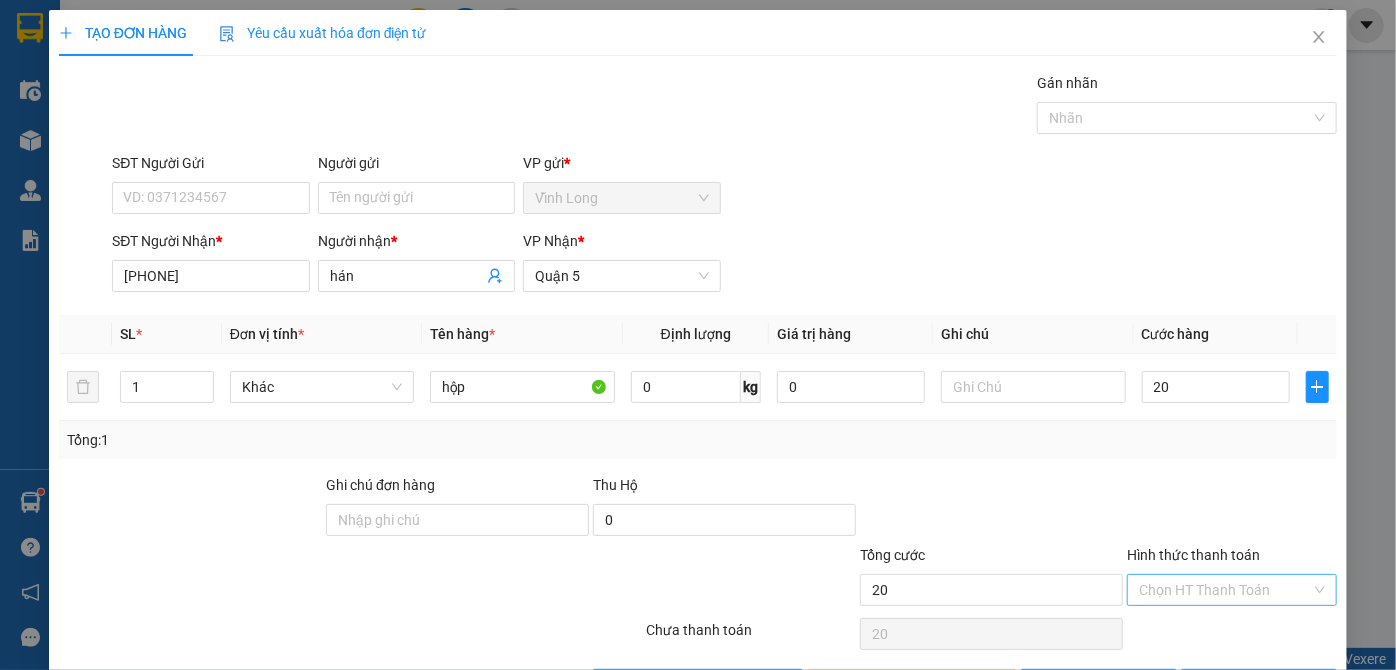 type on "20.000" 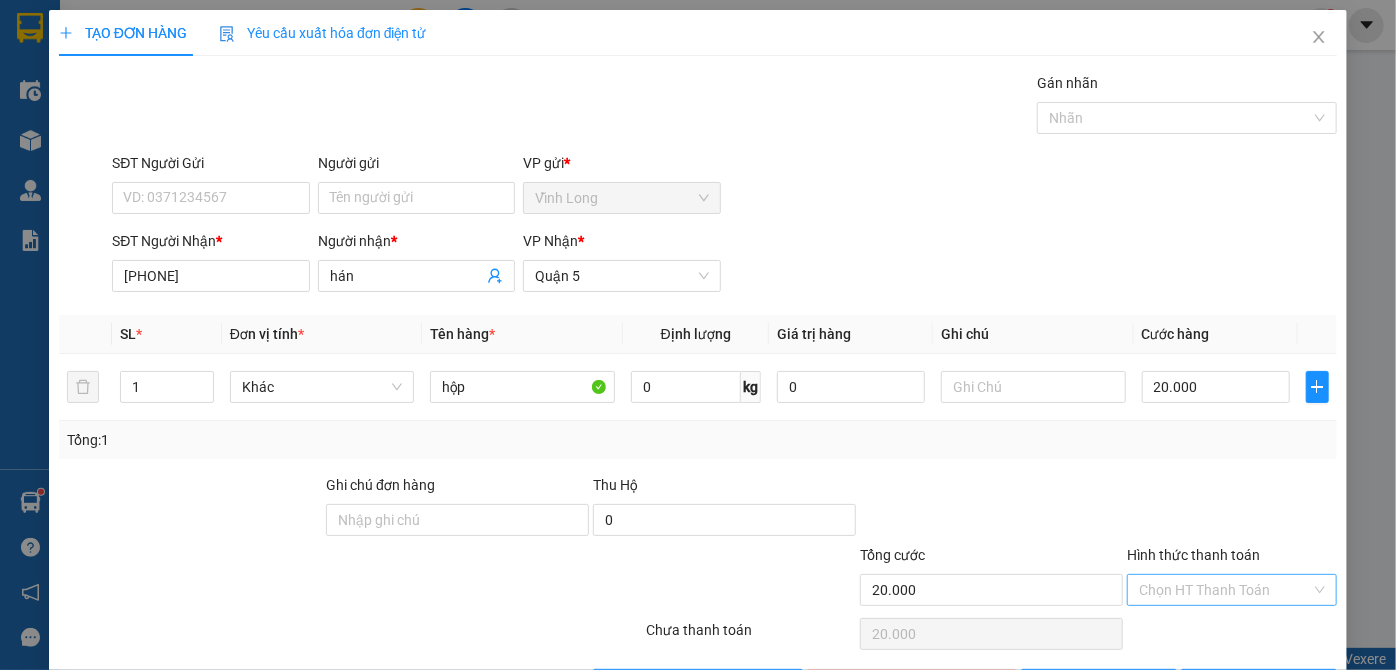 click on "Hình thức thanh toán" at bounding box center (1225, 590) 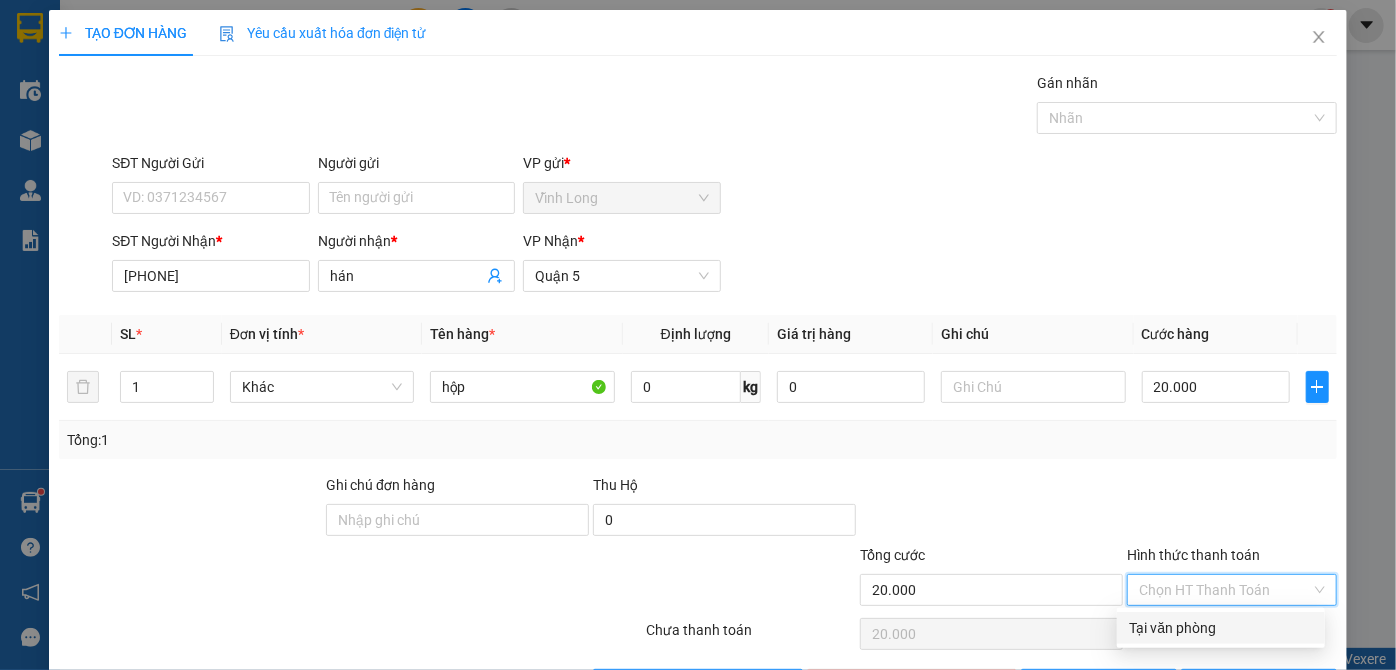 click on "Tại văn phòng" at bounding box center (1221, 628) 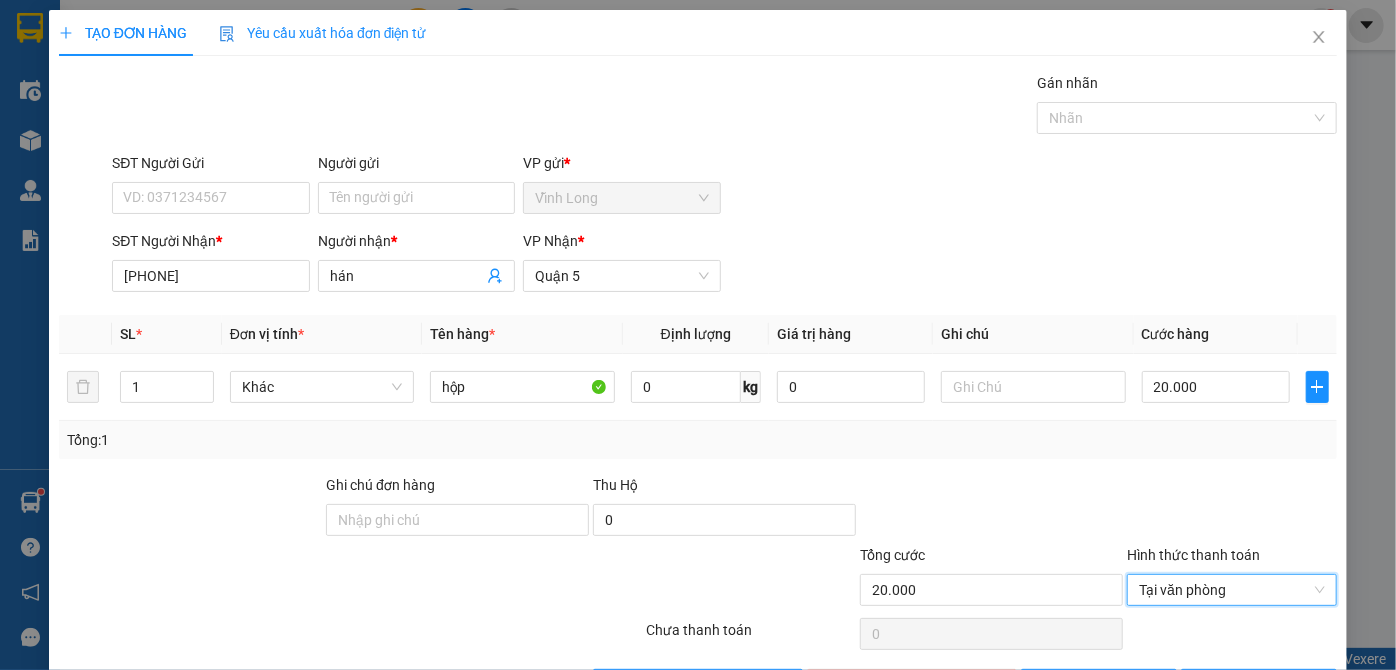 scroll, scrollTop: 67, scrollLeft: 0, axis: vertical 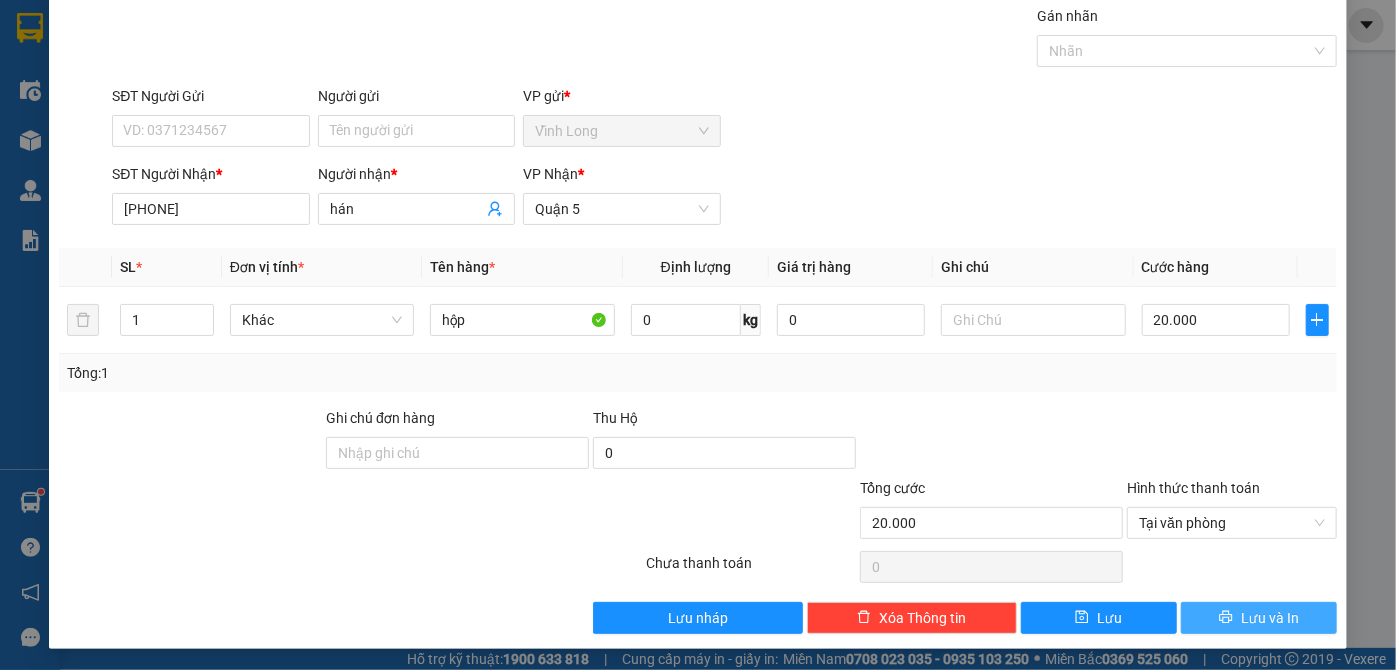 click on "Lưu và In" at bounding box center (1259, 618) 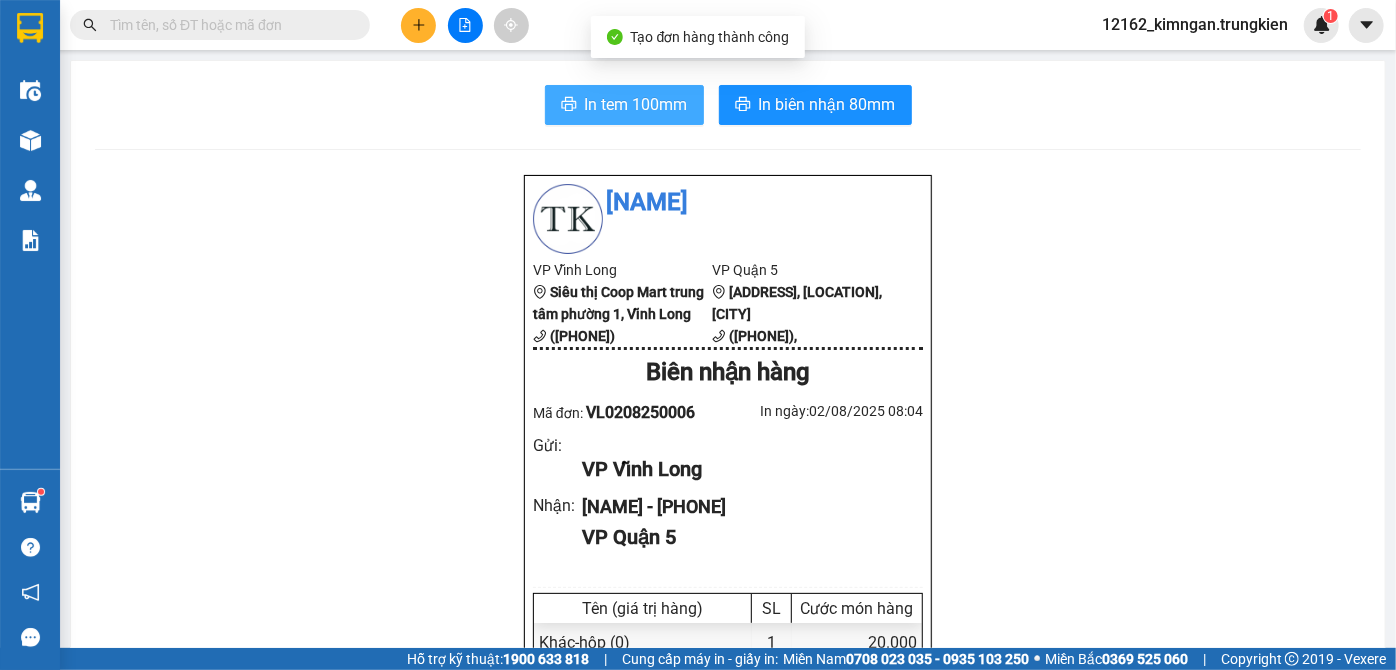 click on "In tem 100mm" at bounding box center [636, 104] 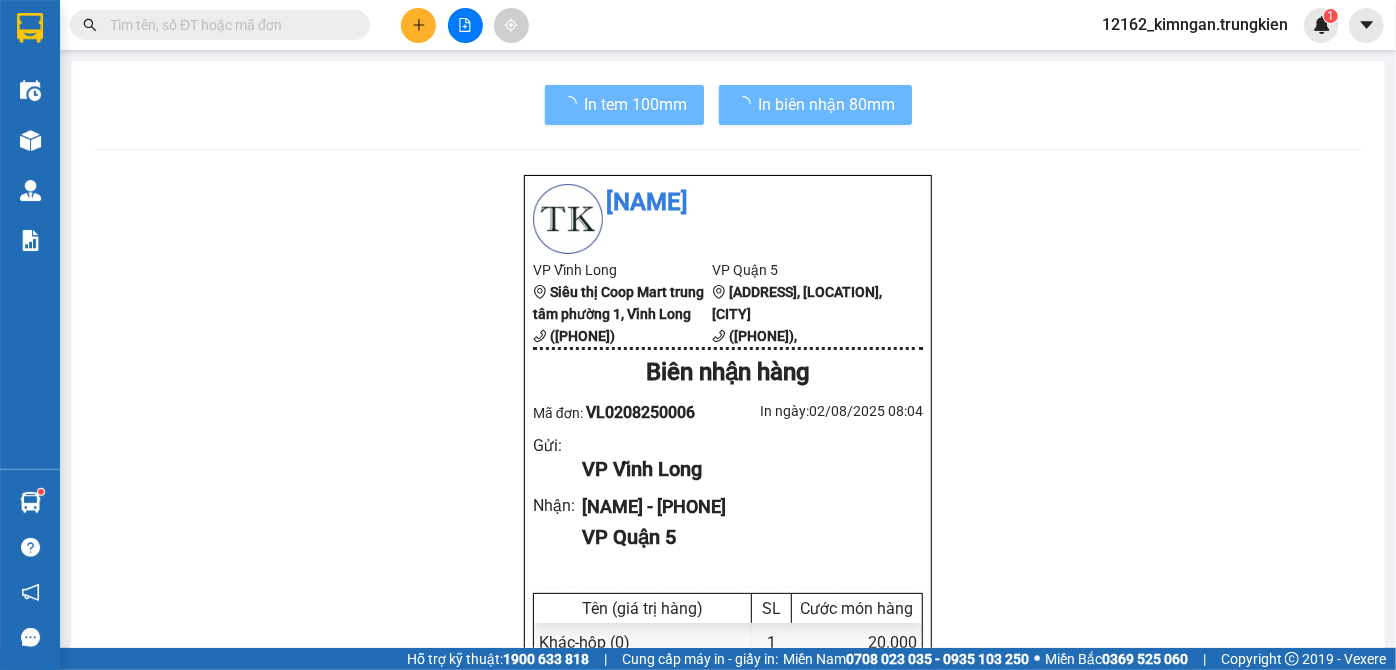 scroll, scrollTop: 0, scrollLeft: 0, axis: both 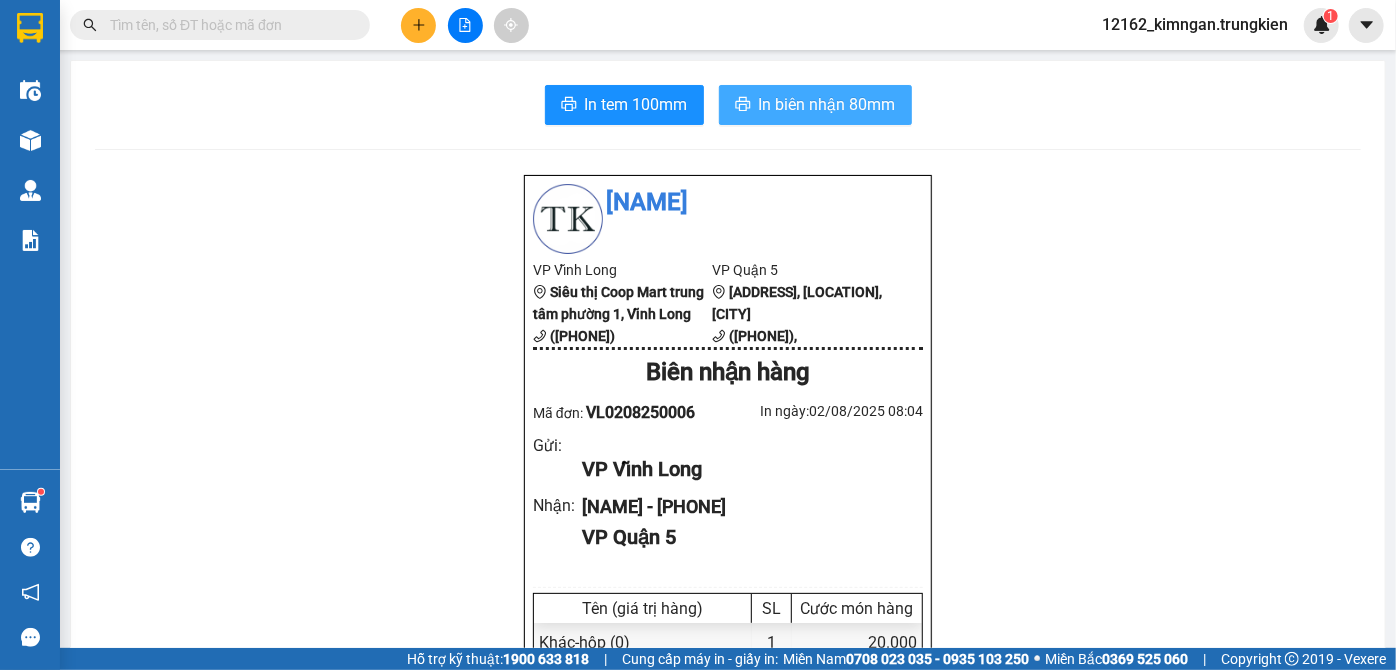 click on "In biên nhận 80mm" at bounding box center [827, 104] 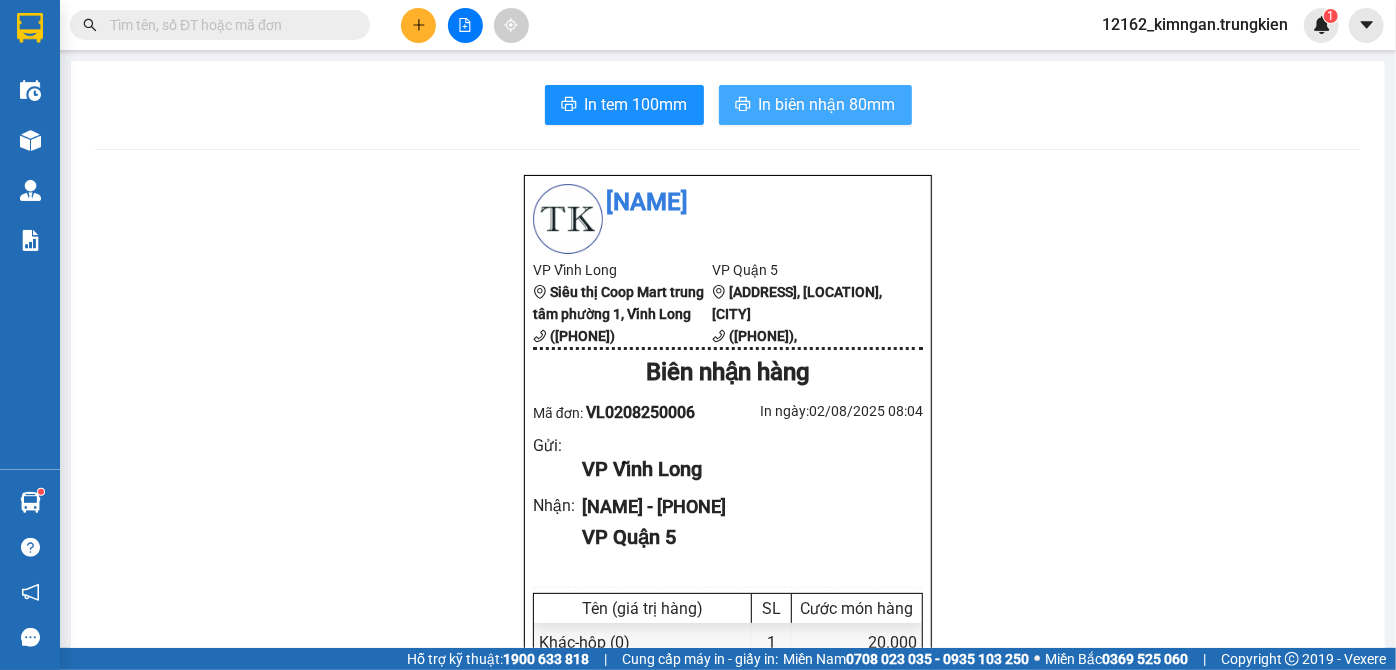 scroll, scrollTop: 0, scrollLeft: 0, axis: both 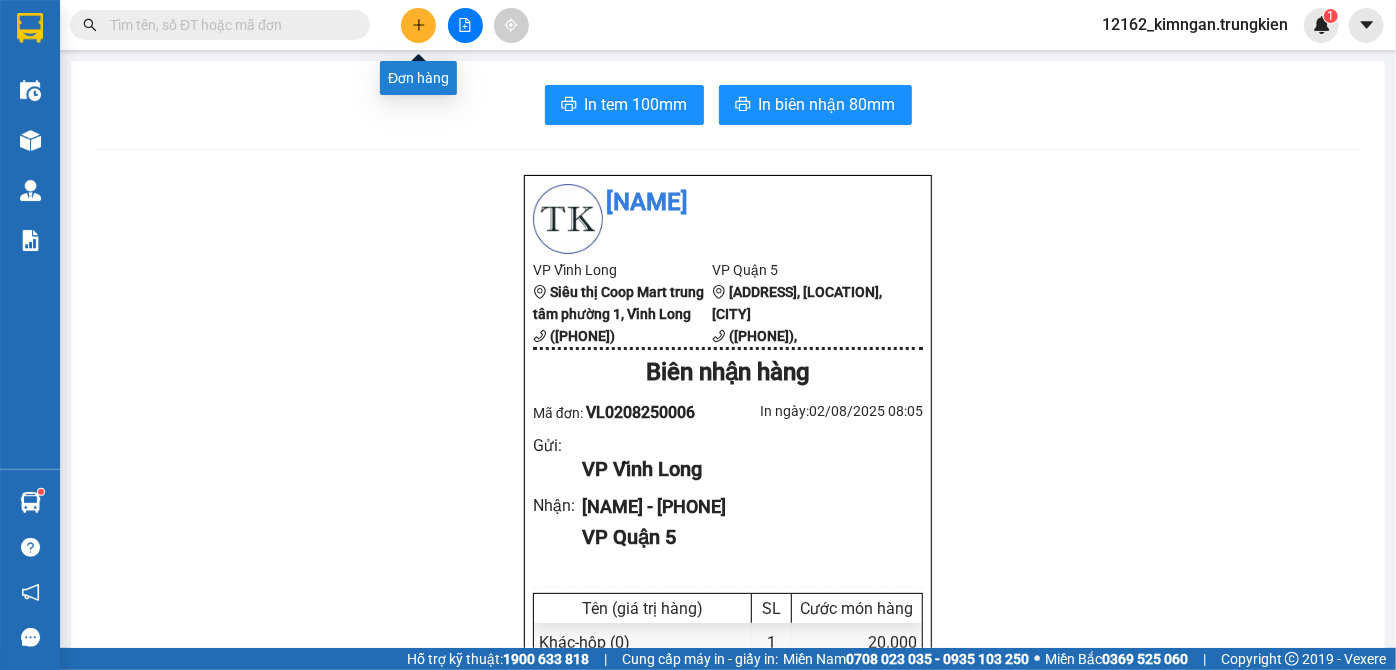 click 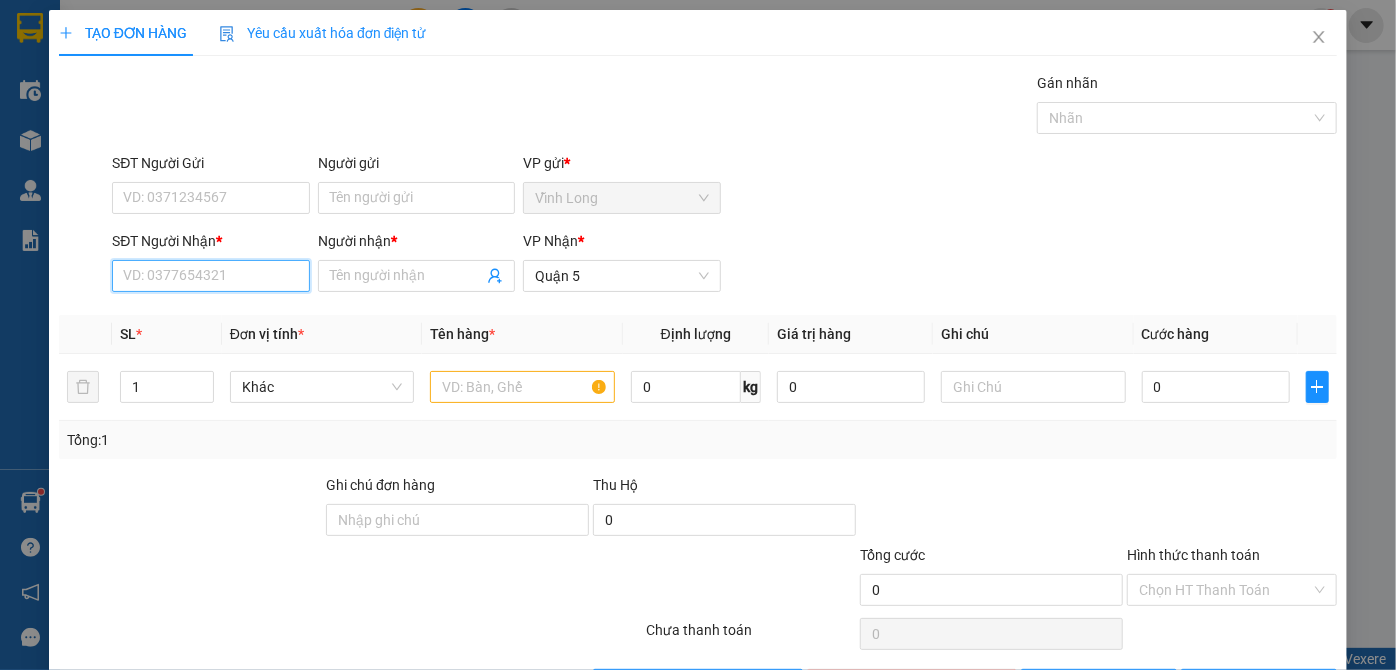 click on "SĐT Người Nhận  *" at bounding box center (210, 276) 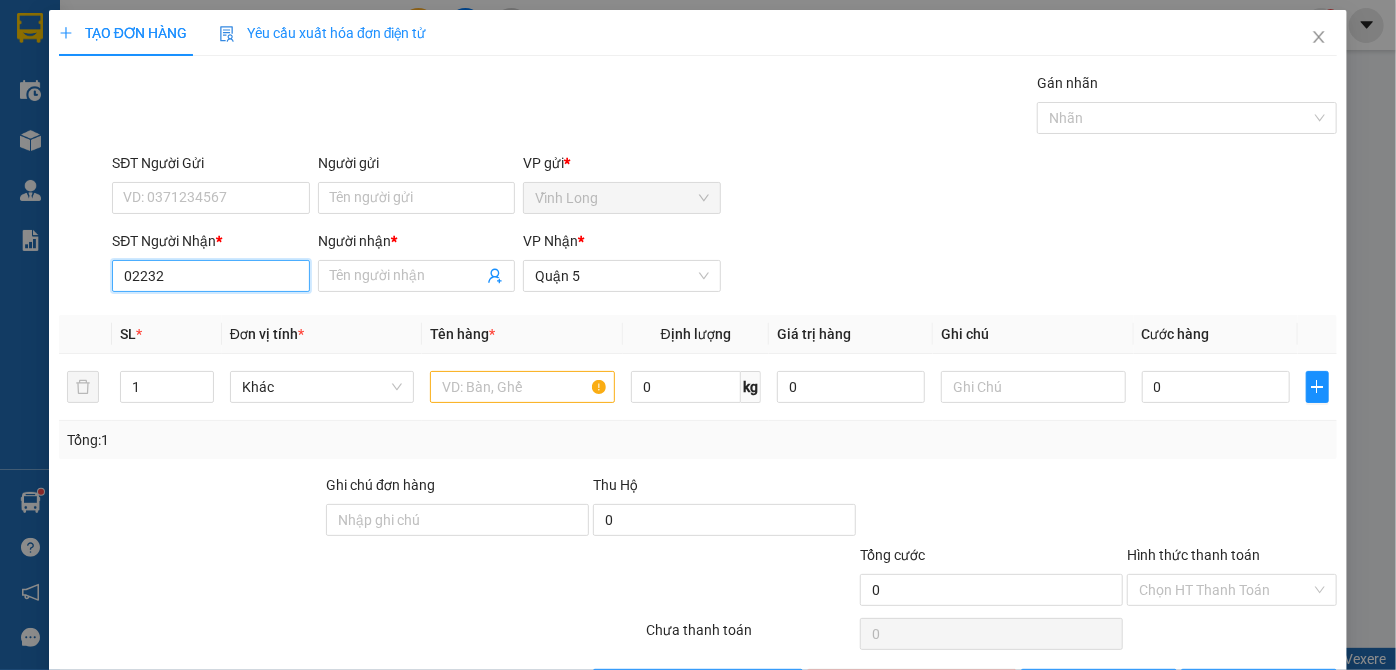 click on "02232" at bounding box center [210, 276] 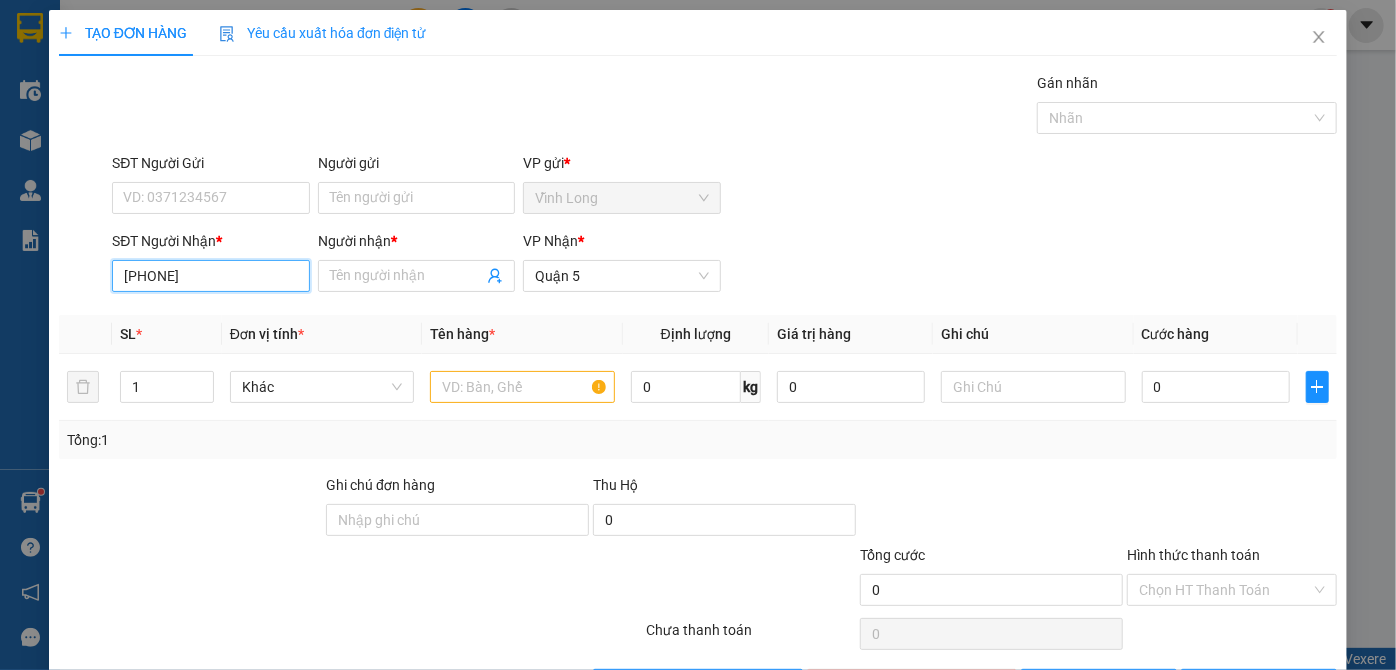 type on "0902712232" 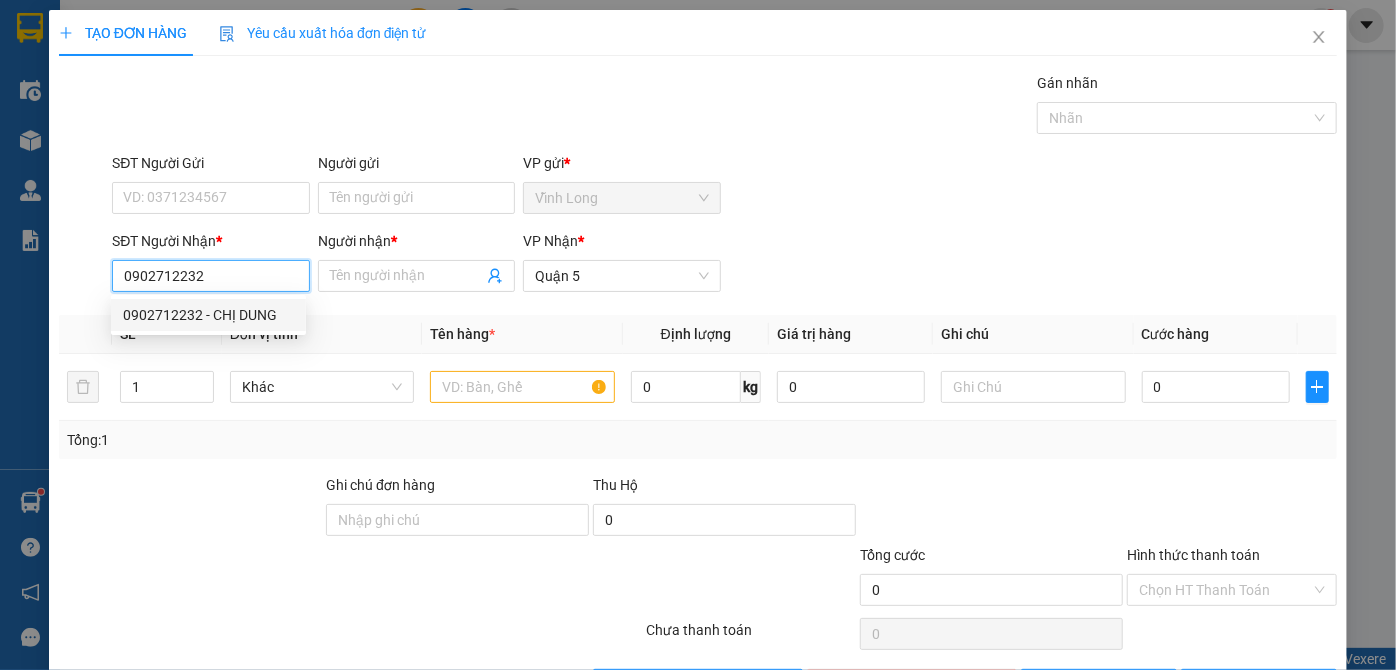 click on "0902712232 - CHỊ DUNG" at bounding box center (208, 315) 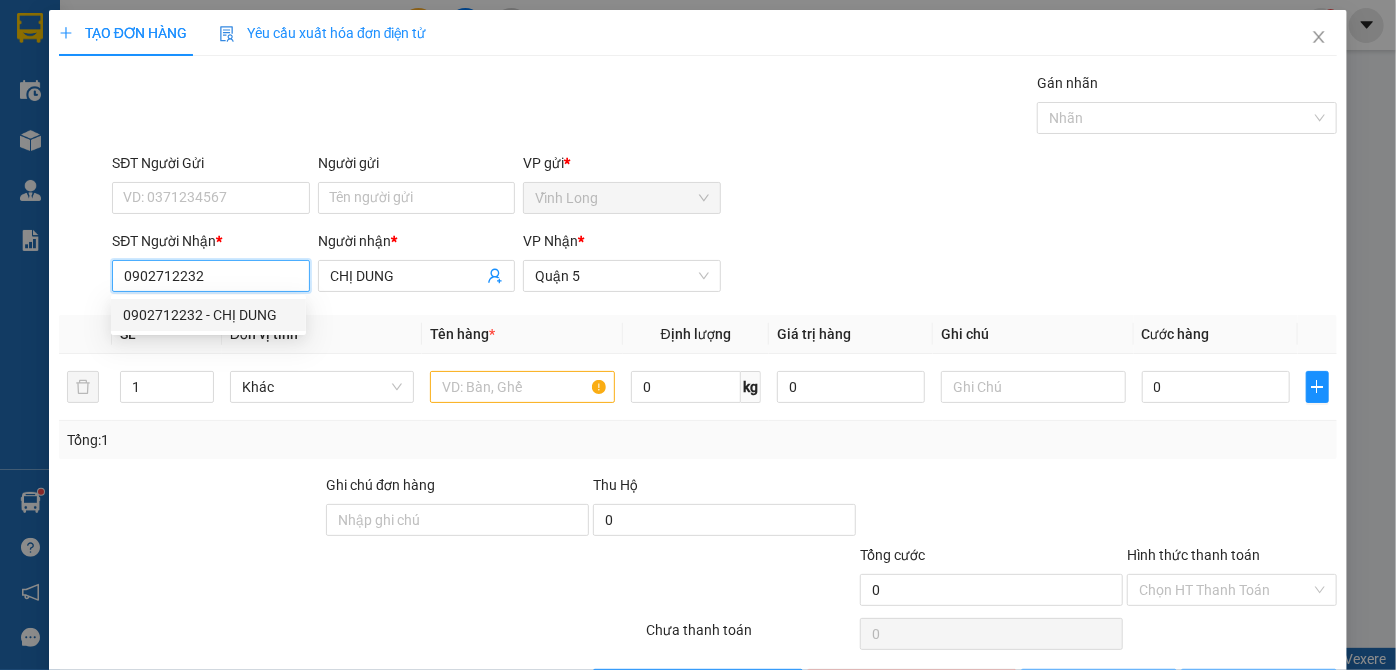 type on "50.000" 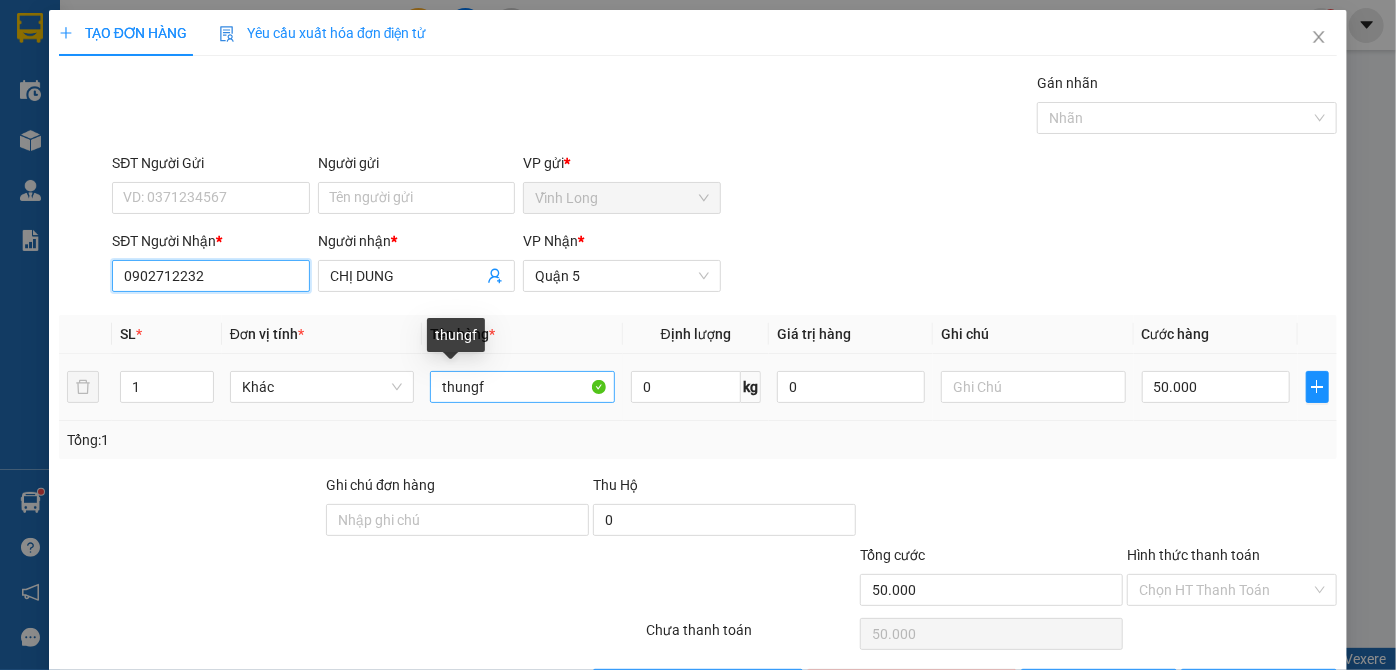 type on "0902712232" 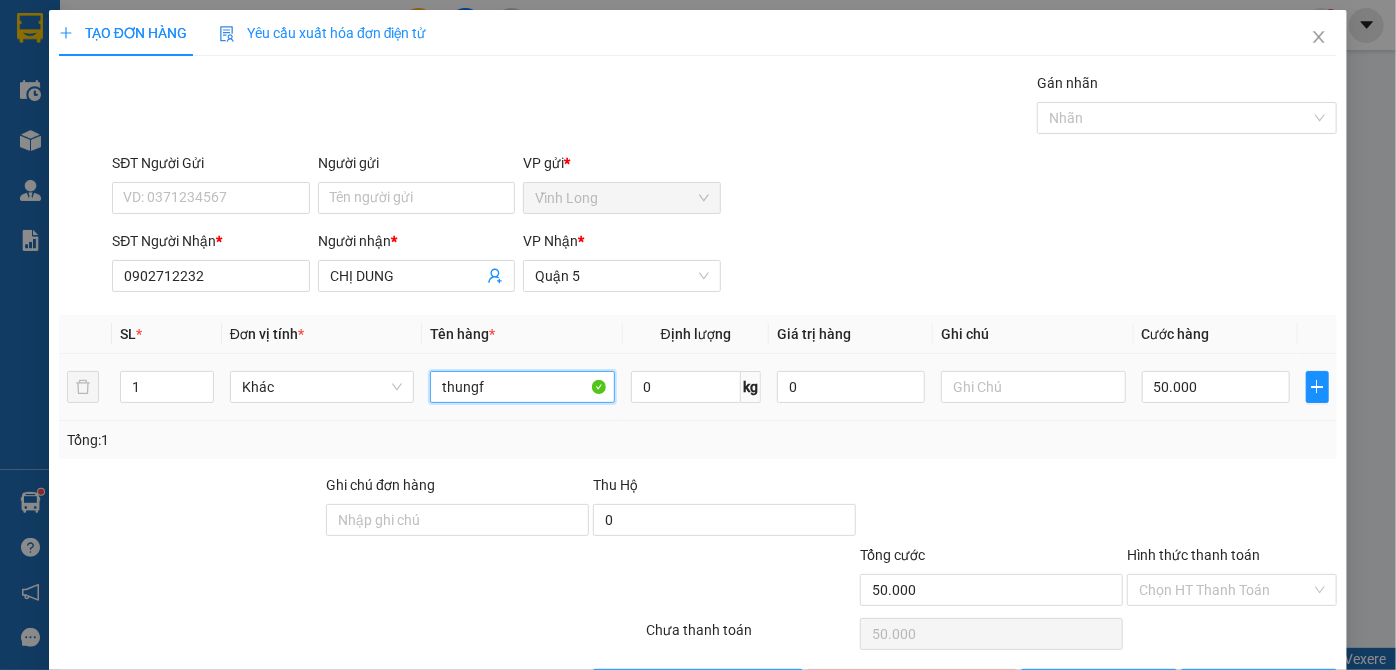 drag, startPoint x: 486, startPoint y: 384, endPoint x: 120, endPoint y: 350, distance: 367.57584 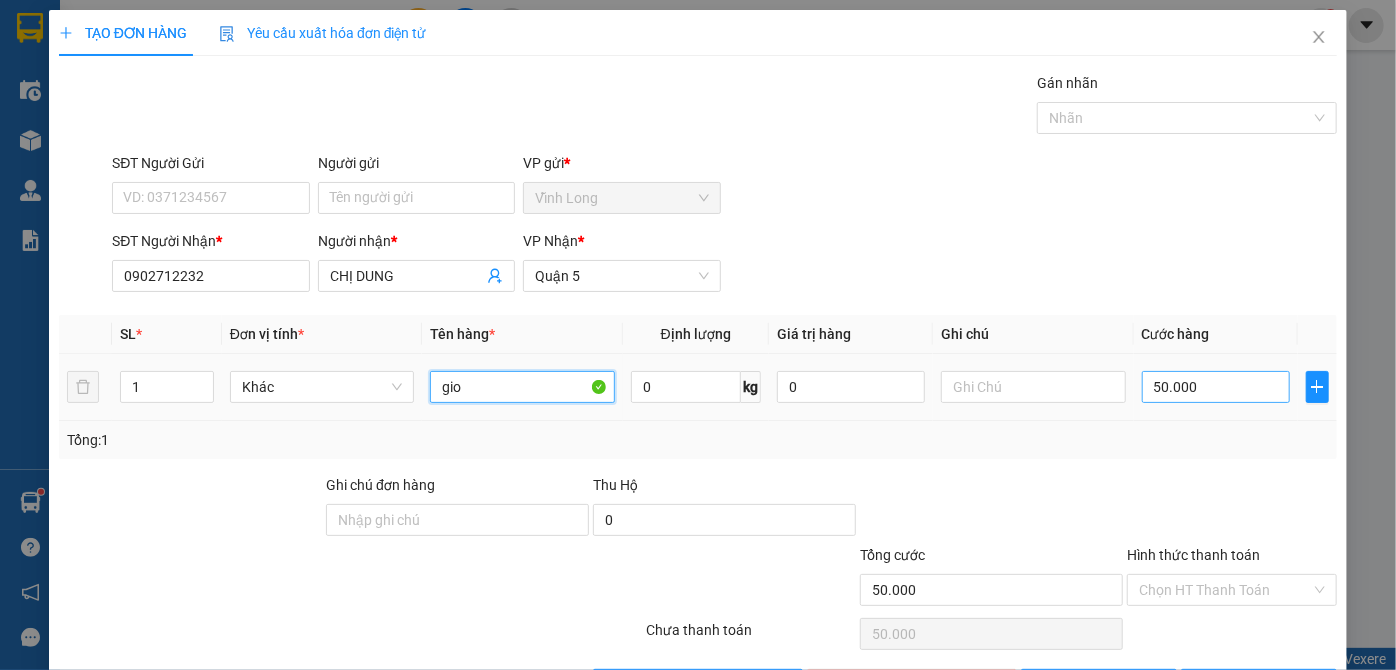 type on "gio" 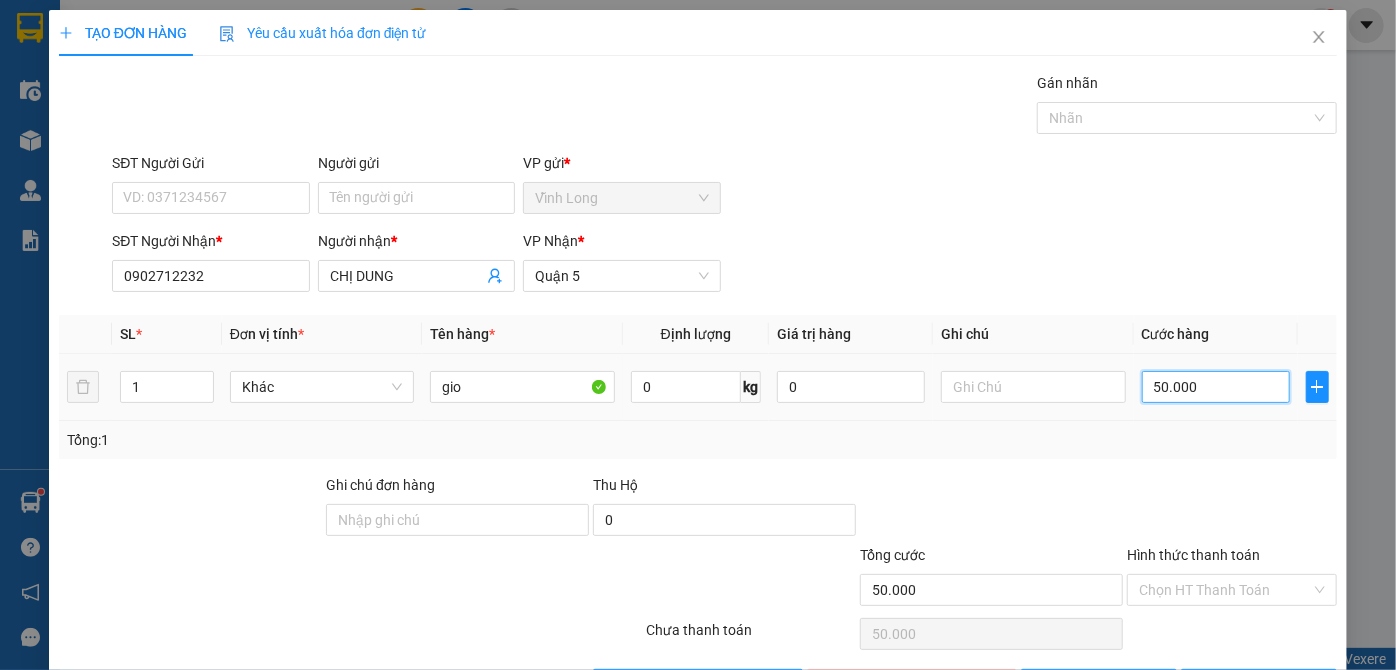 click on "50.000" at bounding box center (1216, 387) 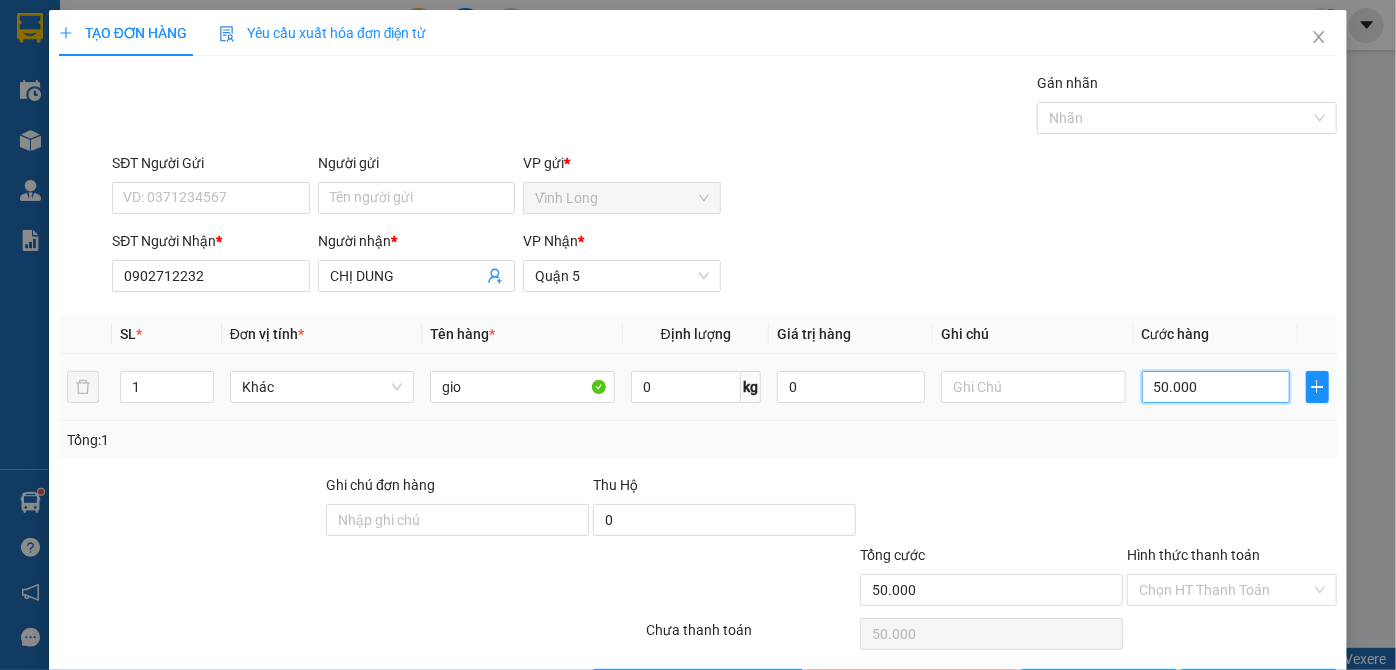 type on "3" 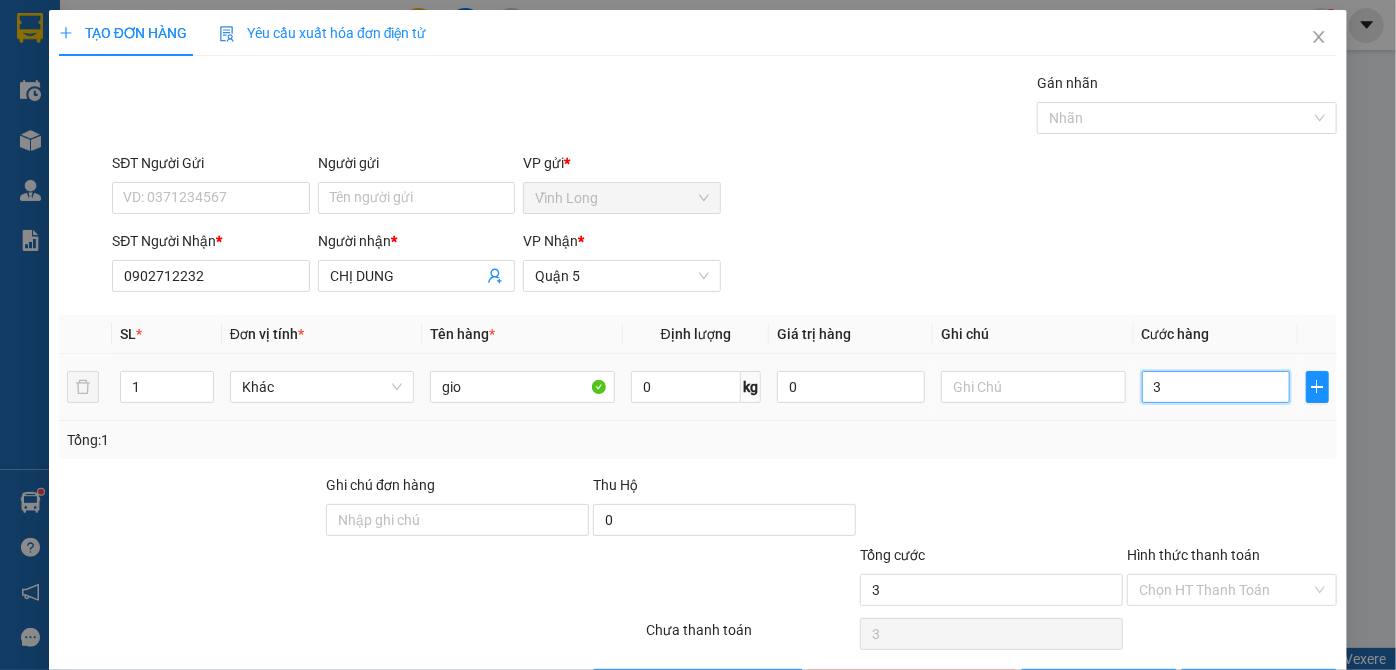 type on "30" 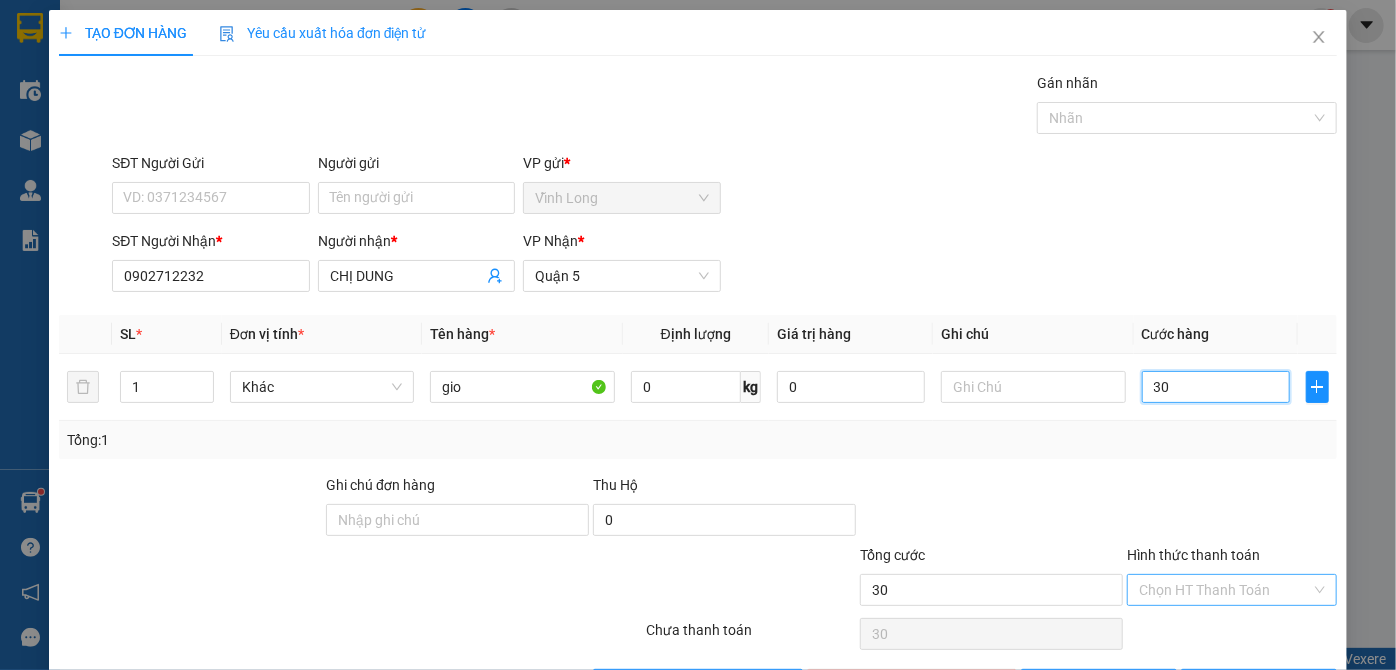 type on "30" 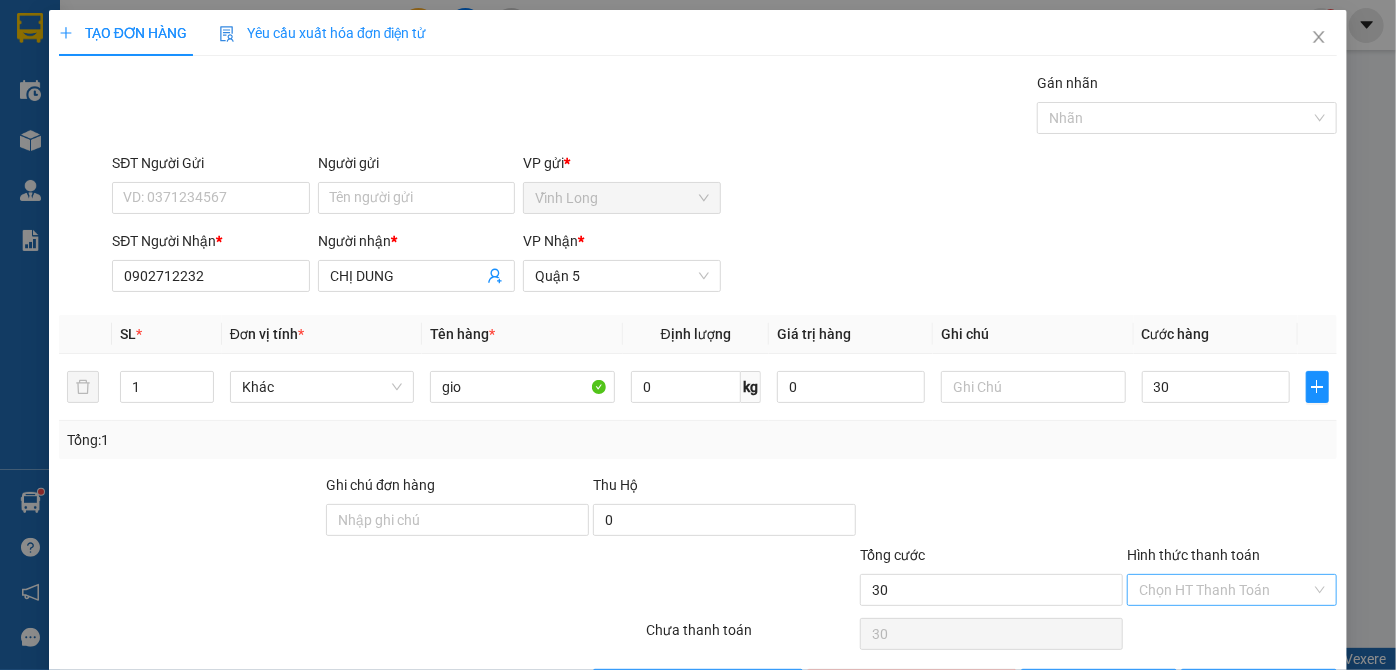 type on "30.000" 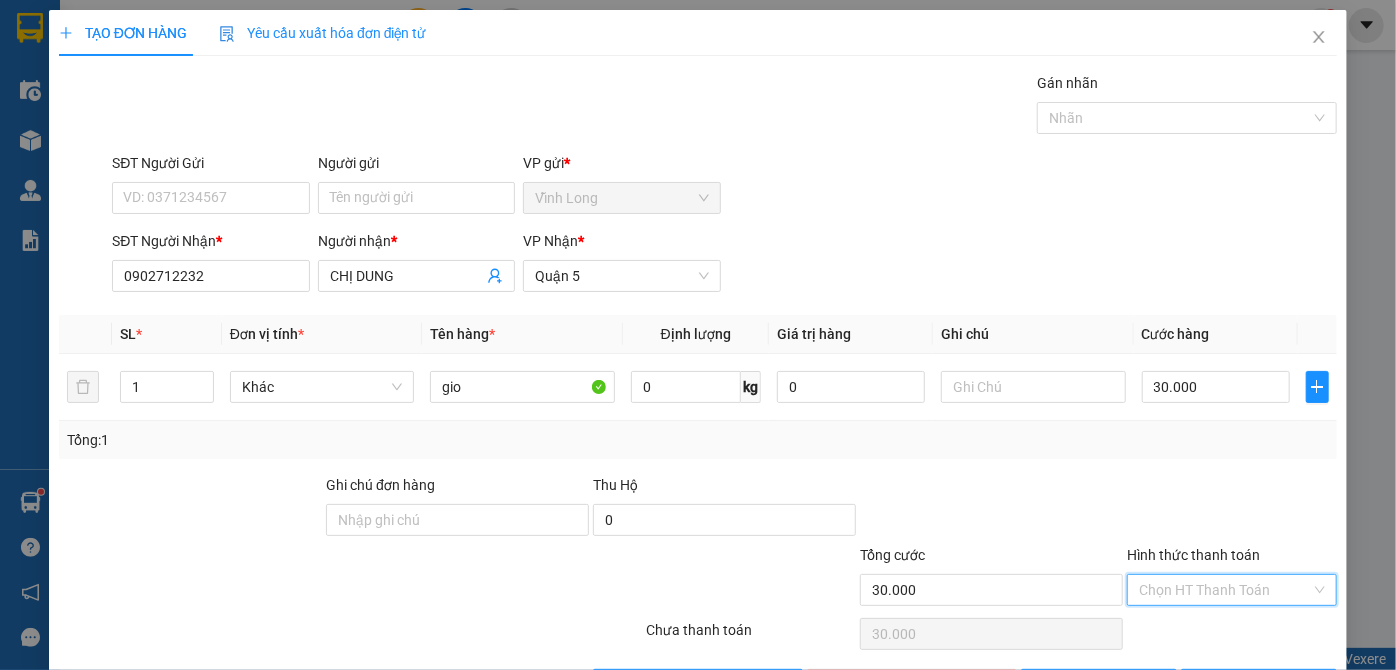 click on "Hình thức thanh toán" at bounding box center [1225, 590] 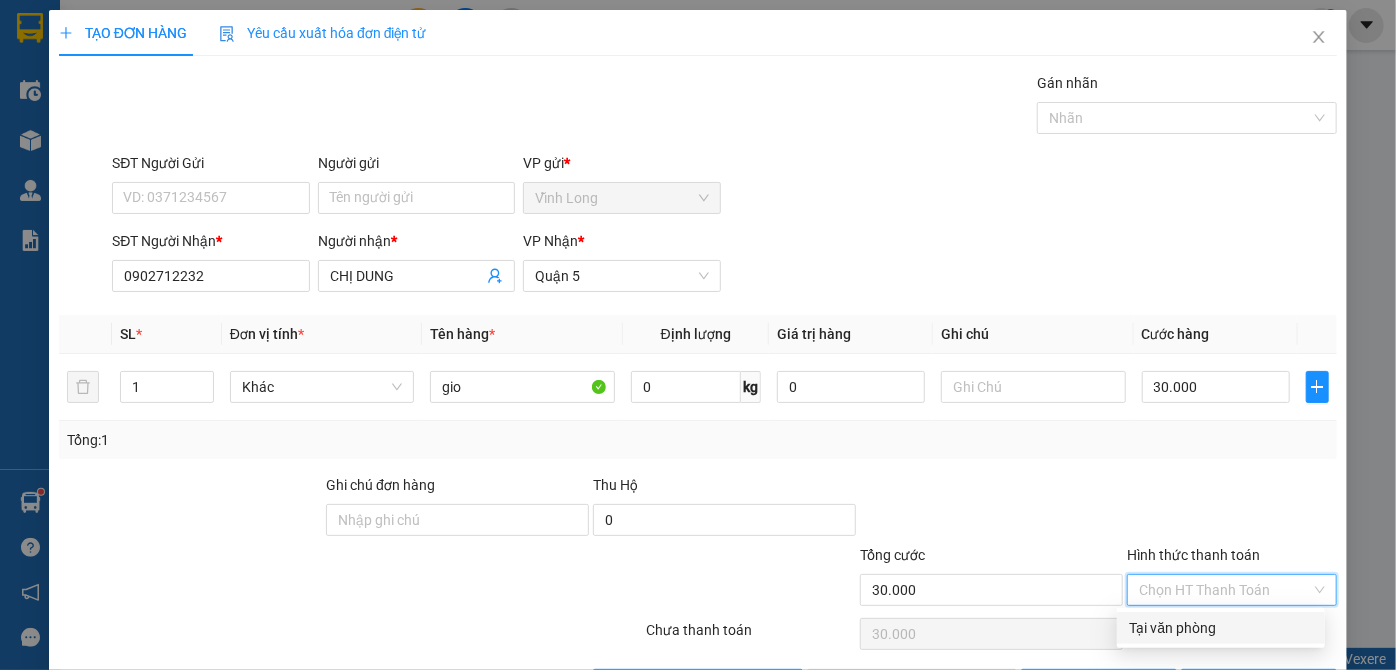 click on "Tại văn phòng" at bounding box center (1221, 628) 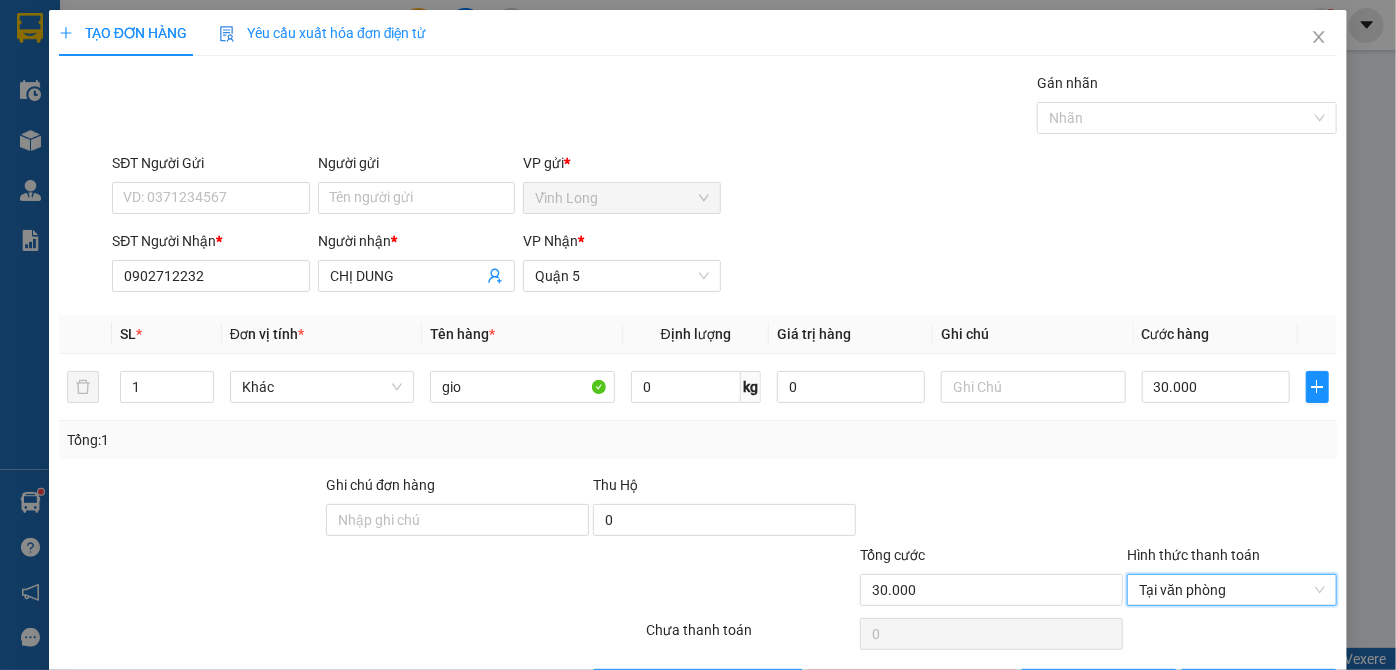scroll, scrollTop: 67, scrollLeft: 0, axis: vertical 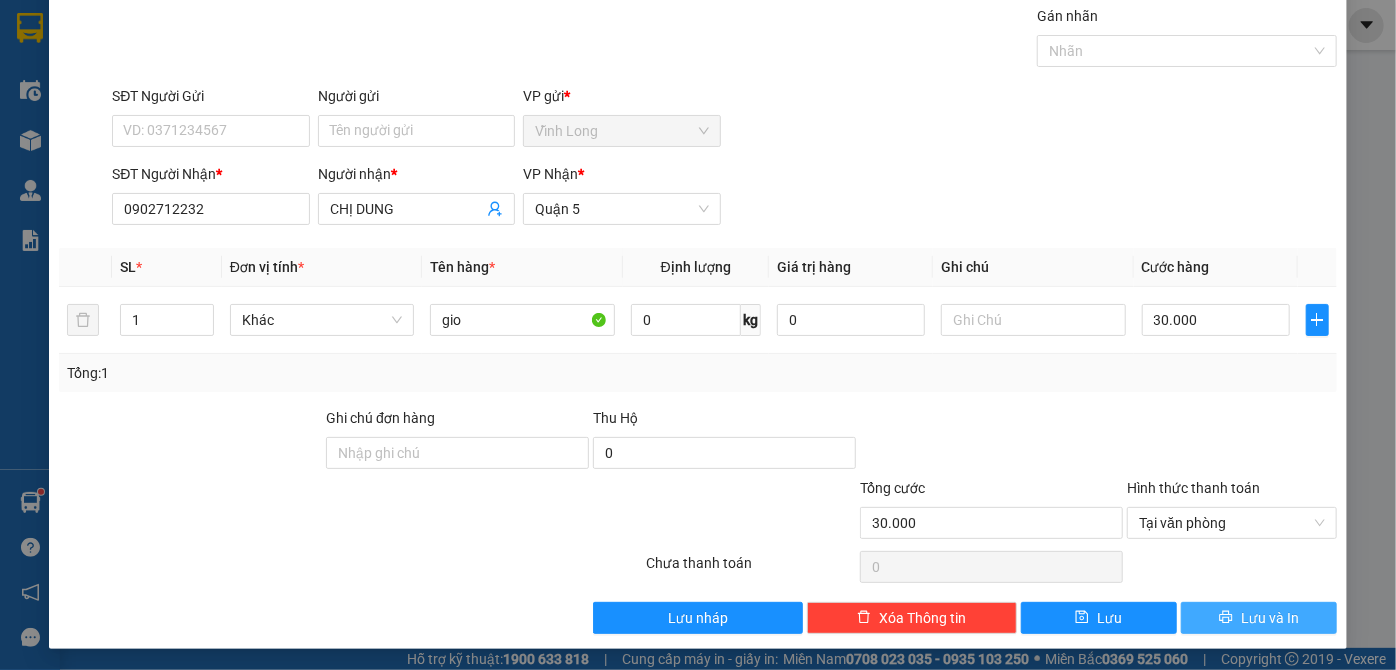 click on "Lưu và In" at bounding box center [1259, 618] 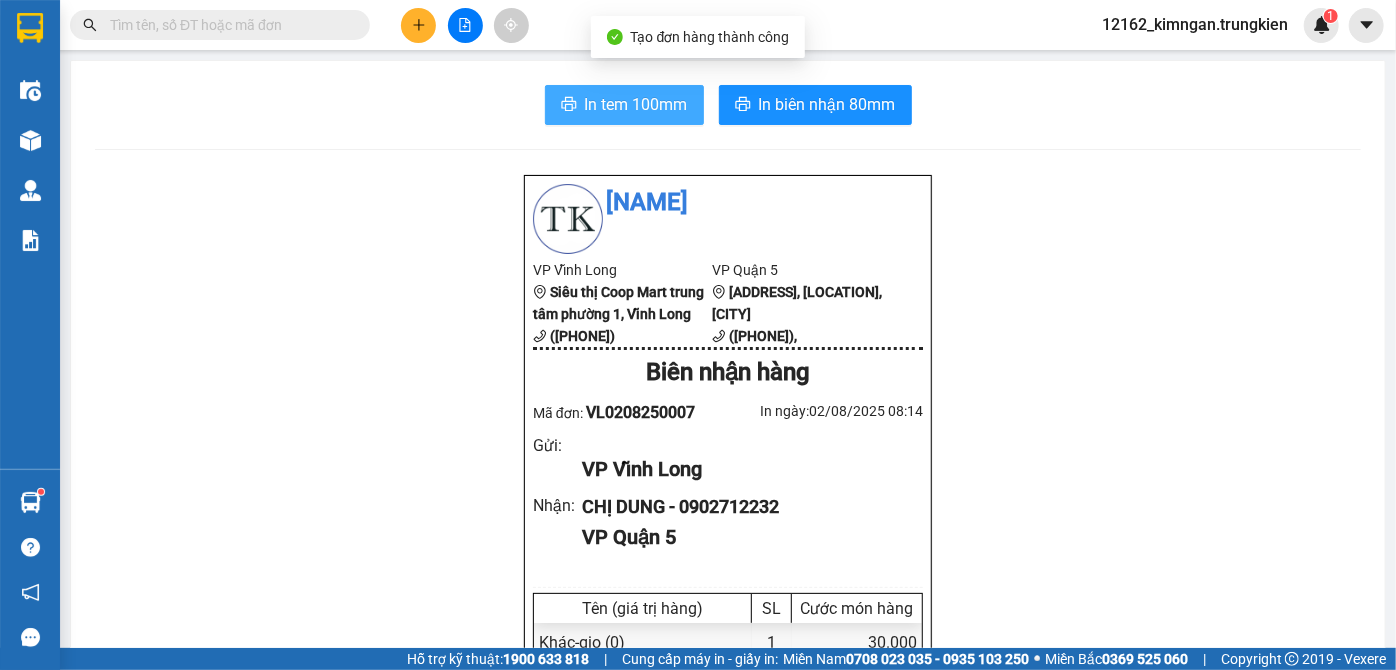 click on "In tem 100mm" at bounding box center [636, 104] 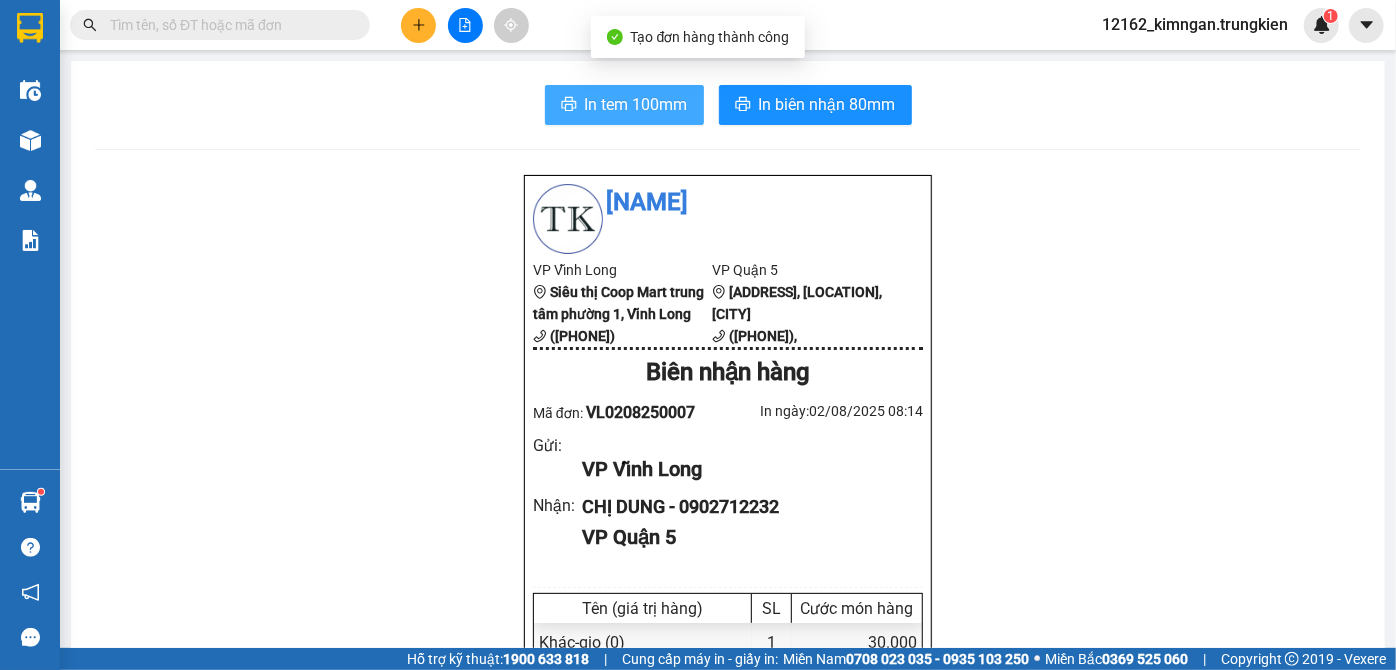 scroll, scrollTop: 0, scrollLeft: 0, axis: both 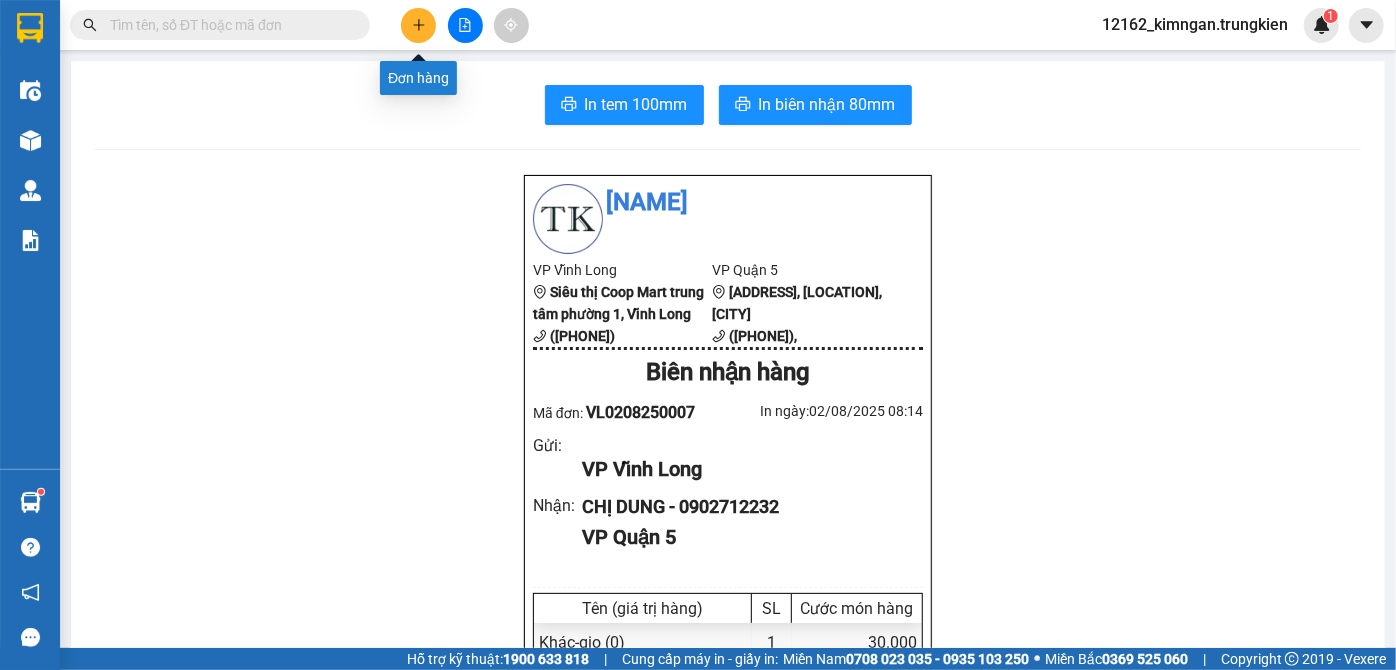 click at bounding box center [418, 25] 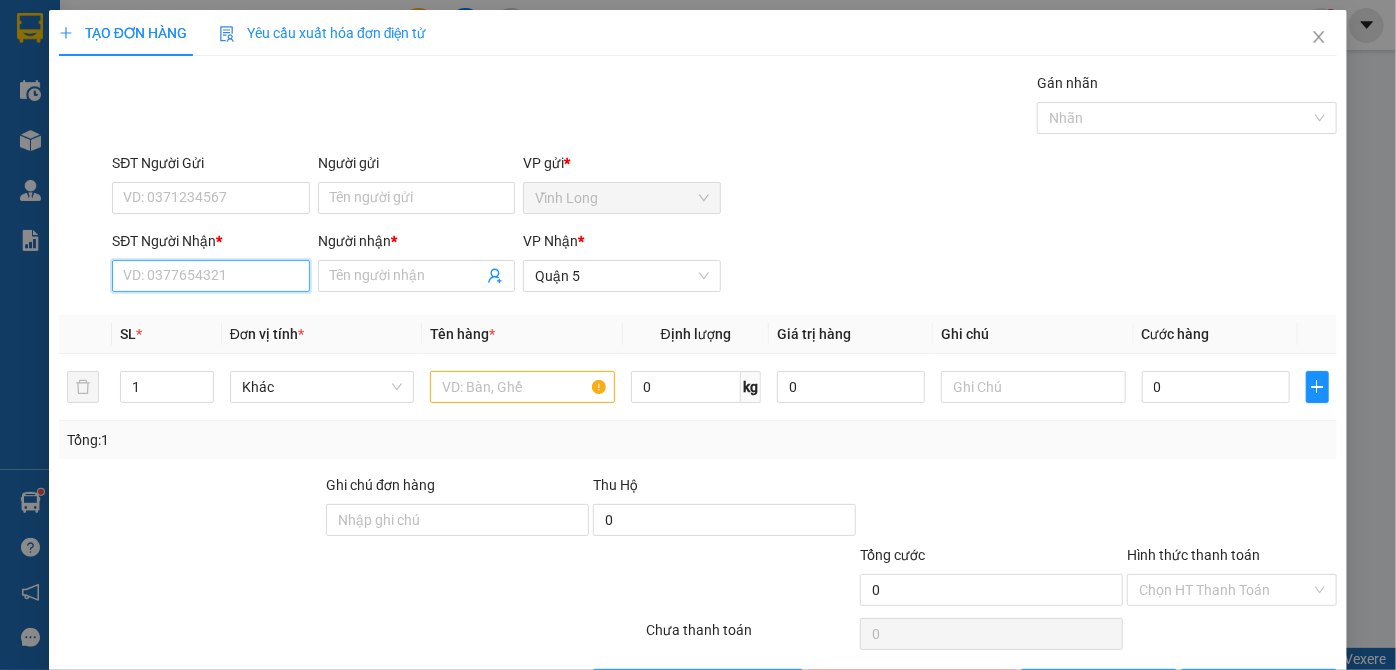 drag, startPoint x: 218, startPoint y: 276, endPoint x: 206, endPoint y: 272, distance: 12.649111 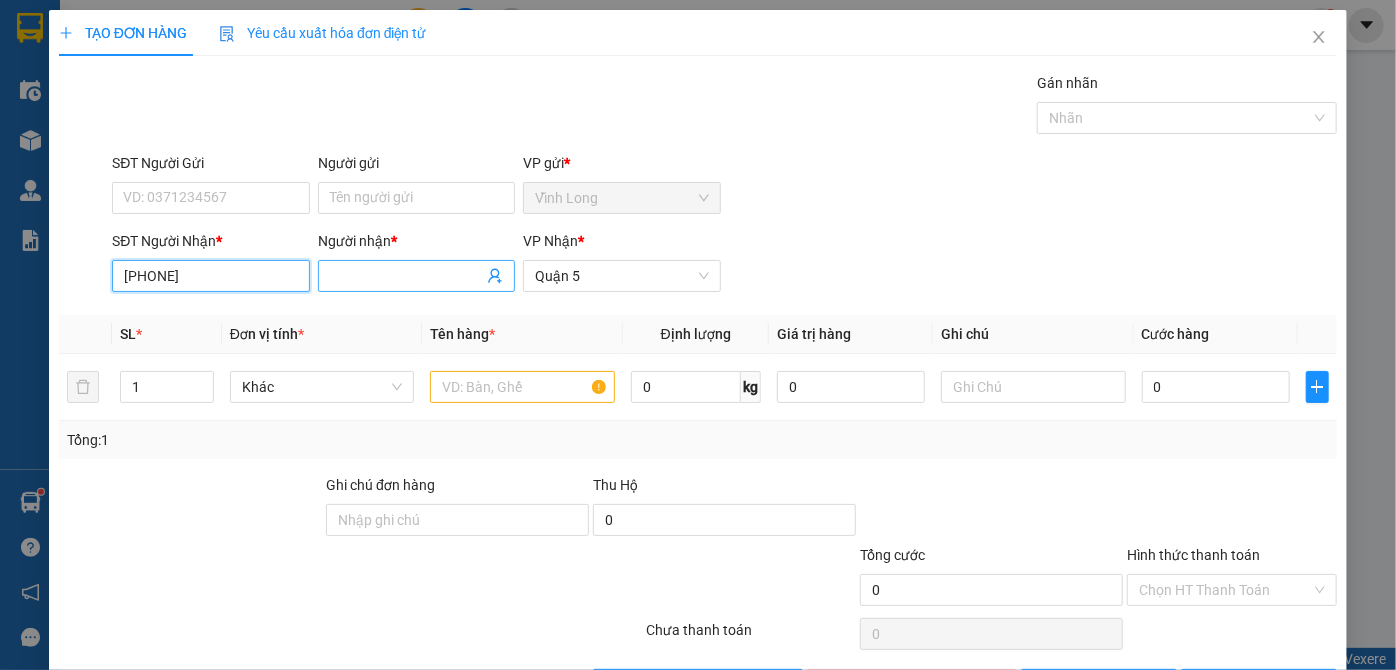 type on "[PHONE]" 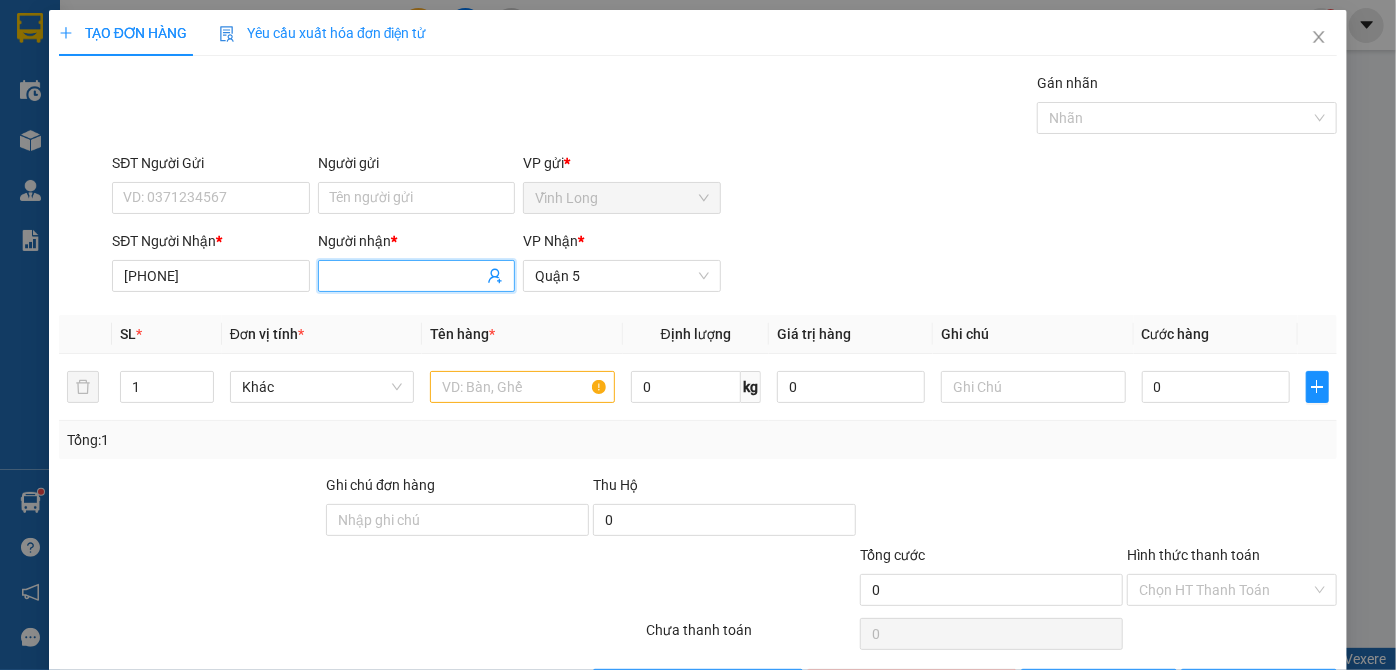 click on "Người nhận  *" at bounding box center [406, 276] 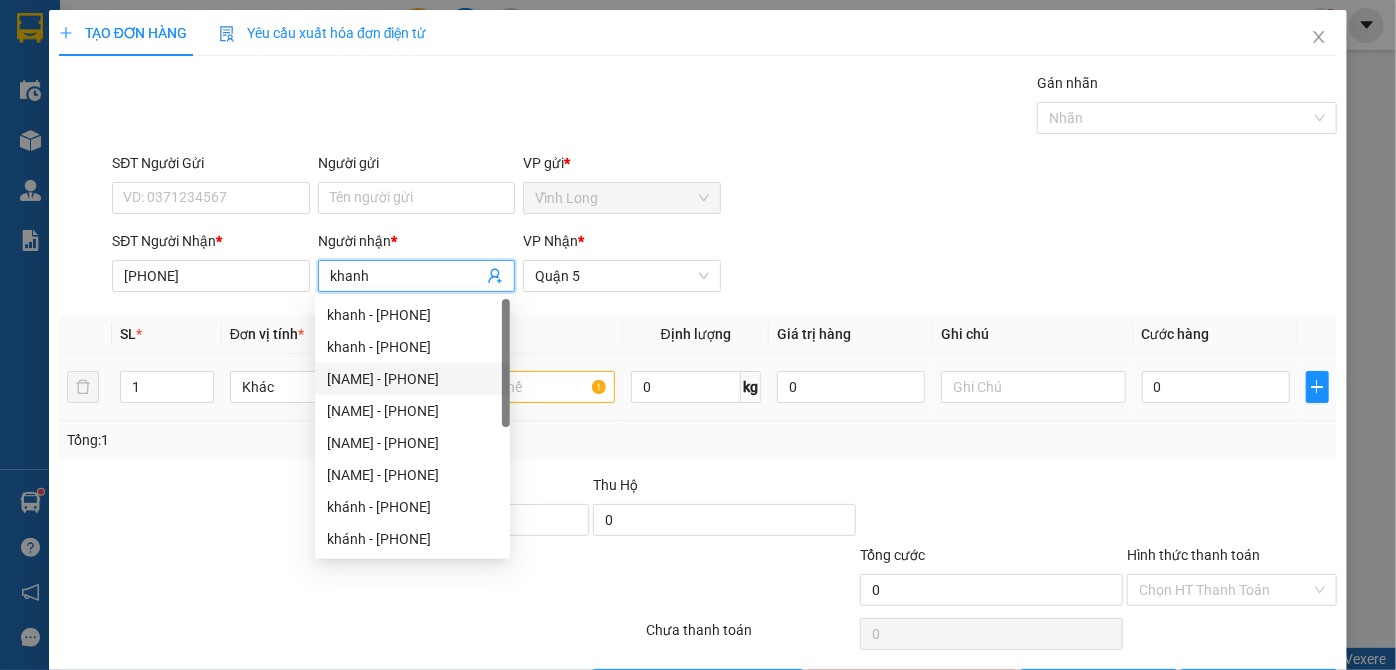 type on "khanh" 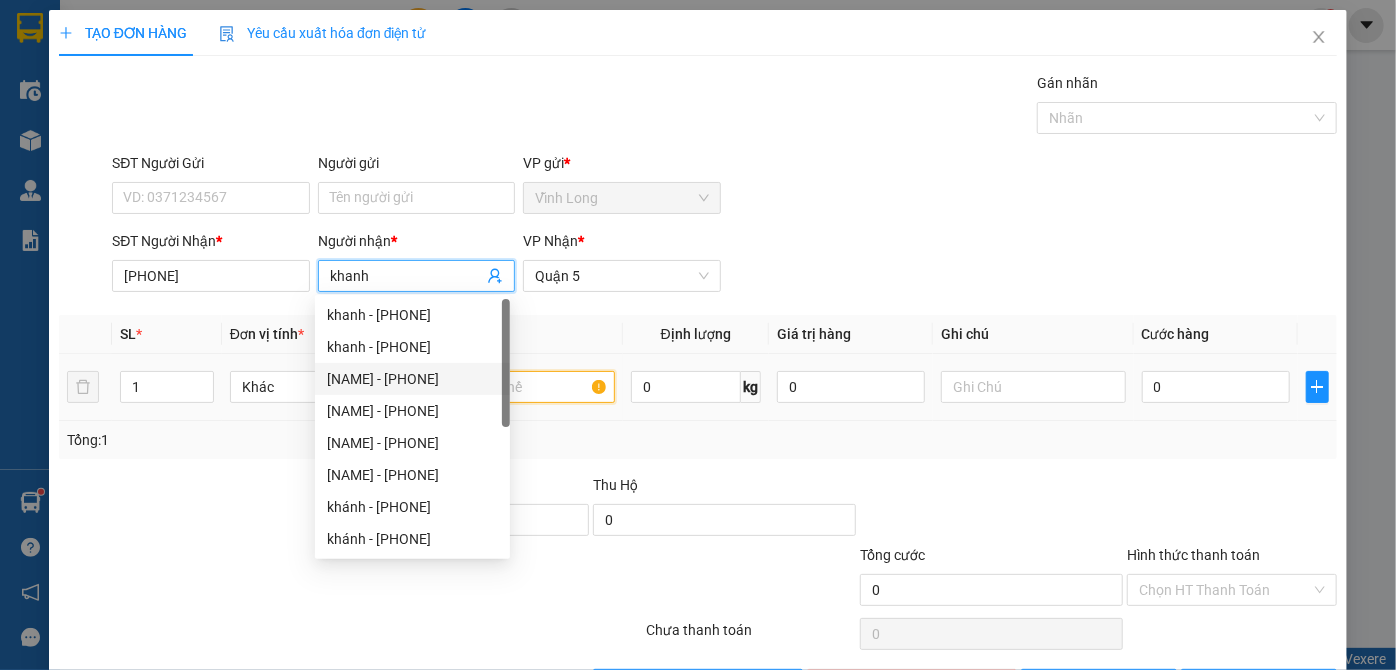 click at bounding box center [522, 387] 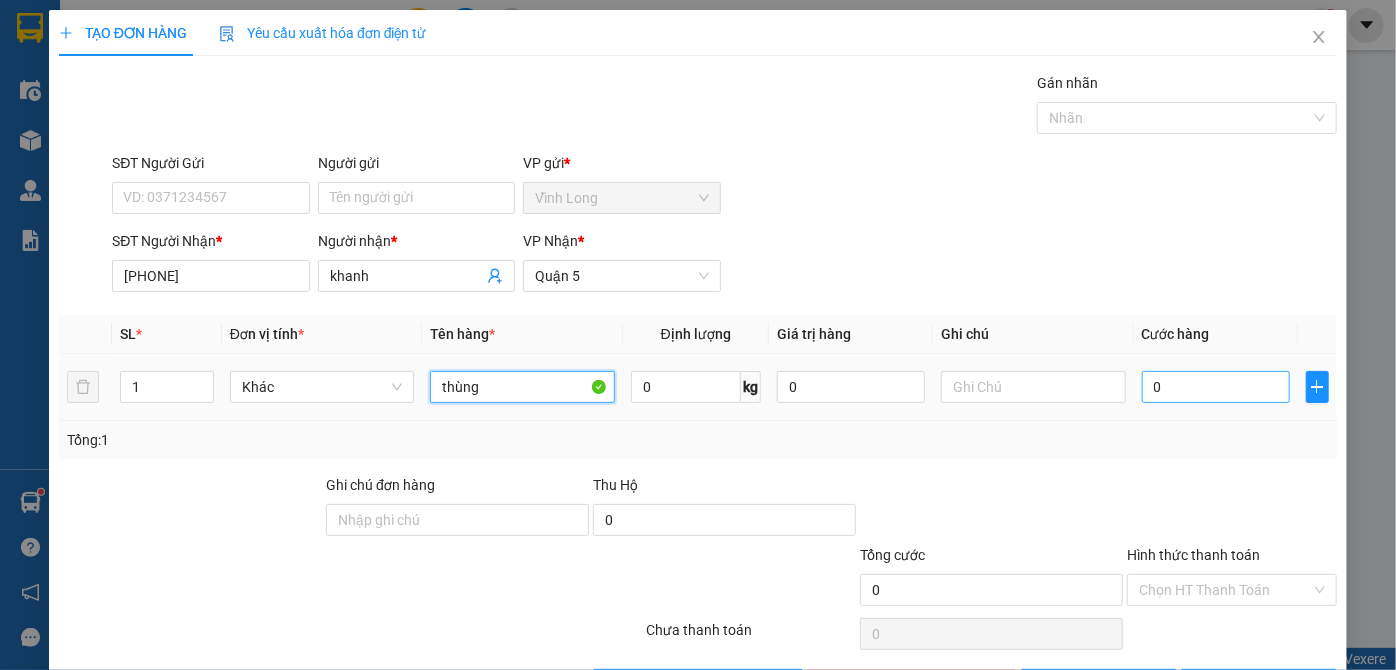 type on "thùng" 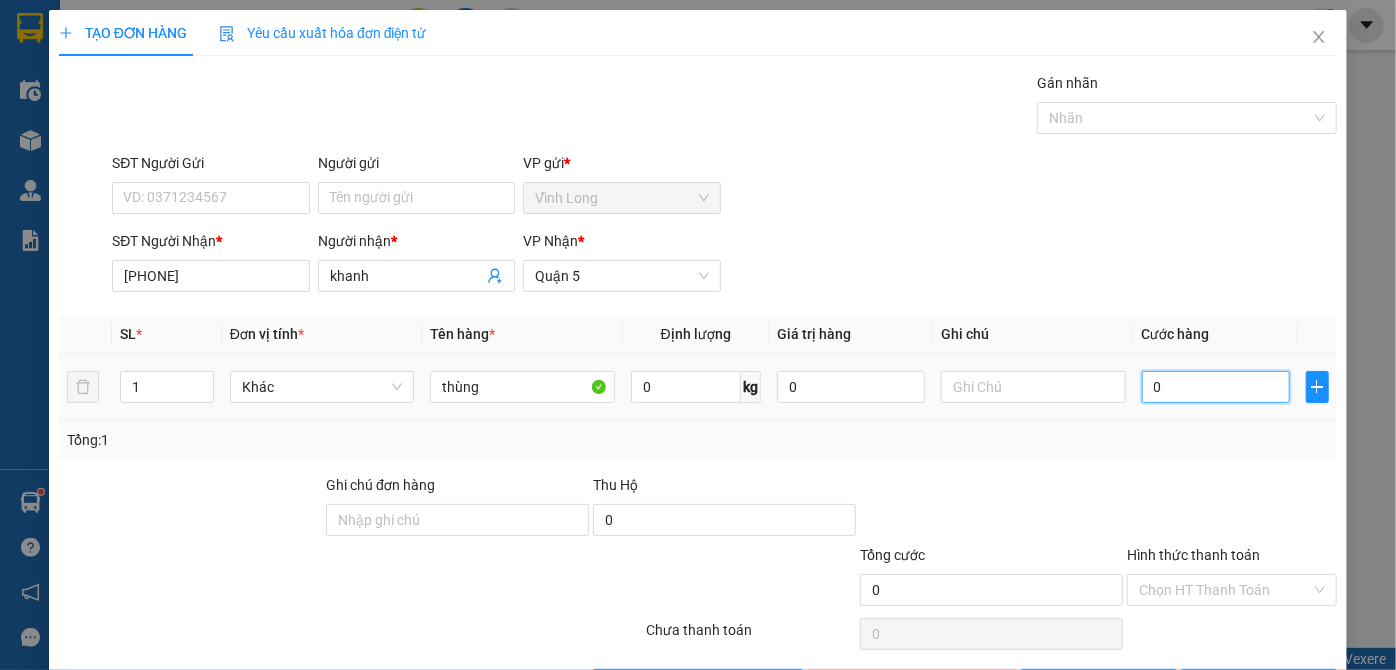click on "0" at bounding box center [1216, 387] 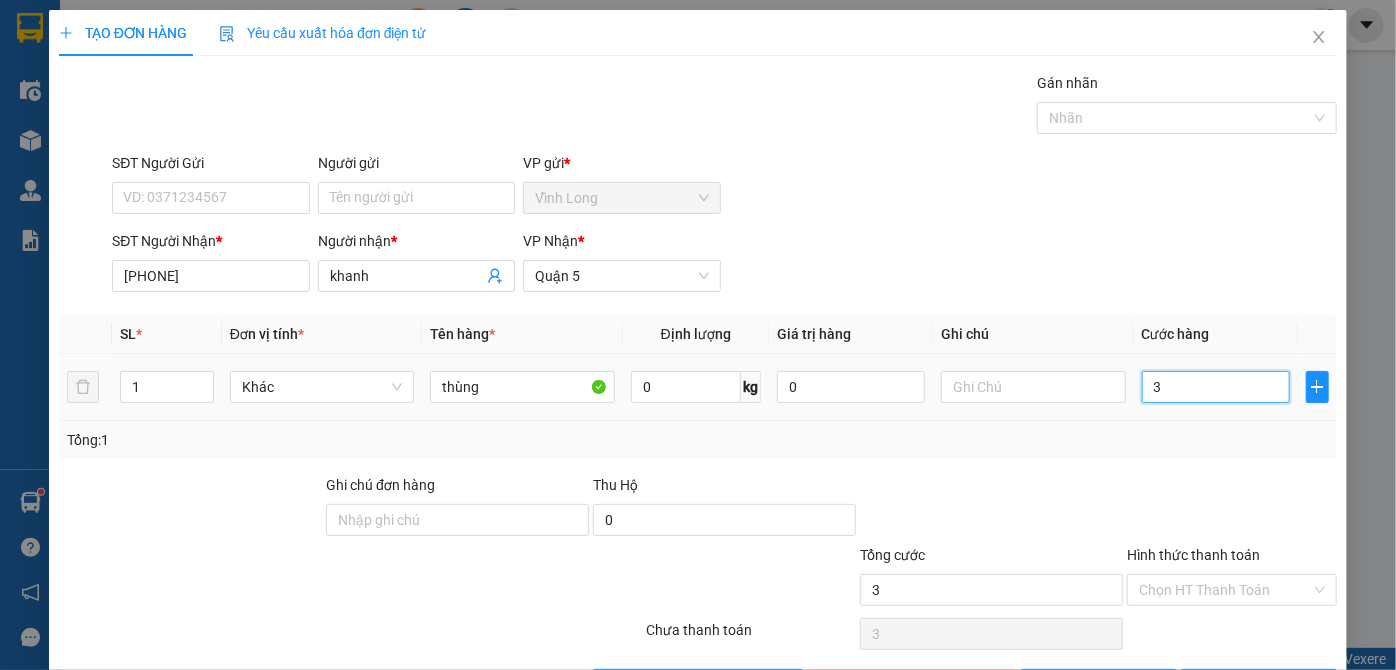 type on "30" 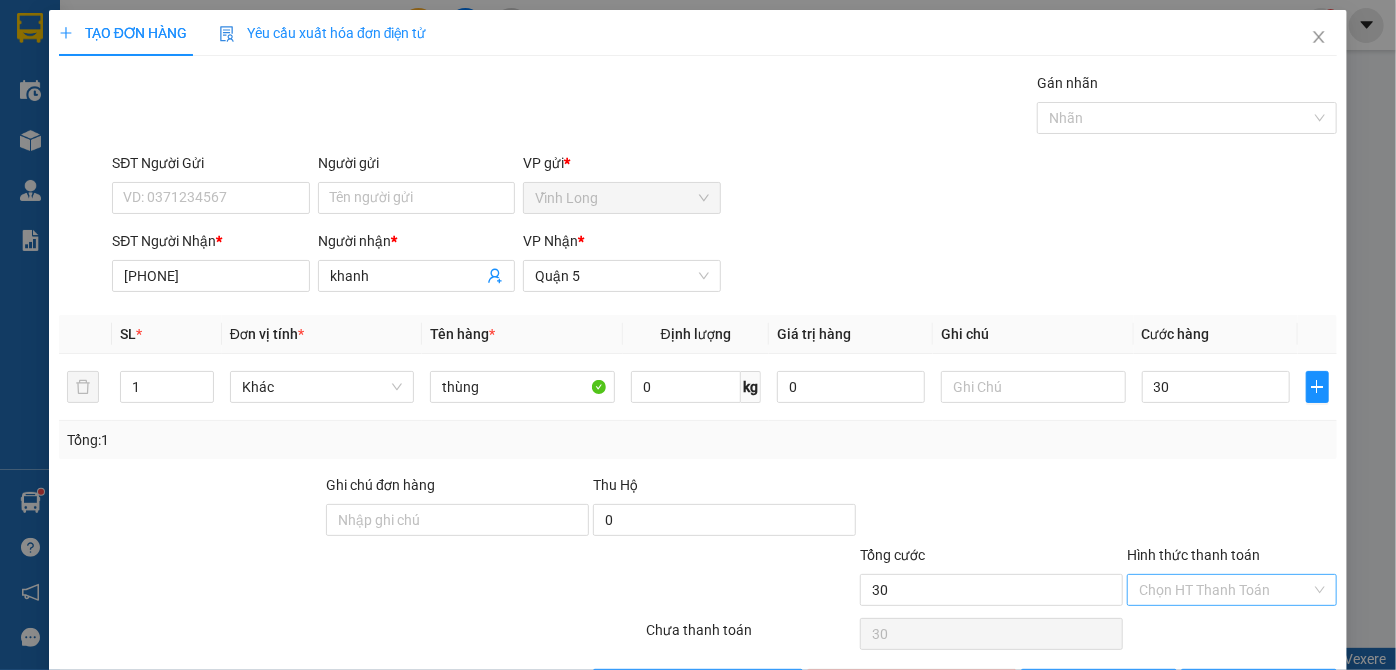 type on "30.000" 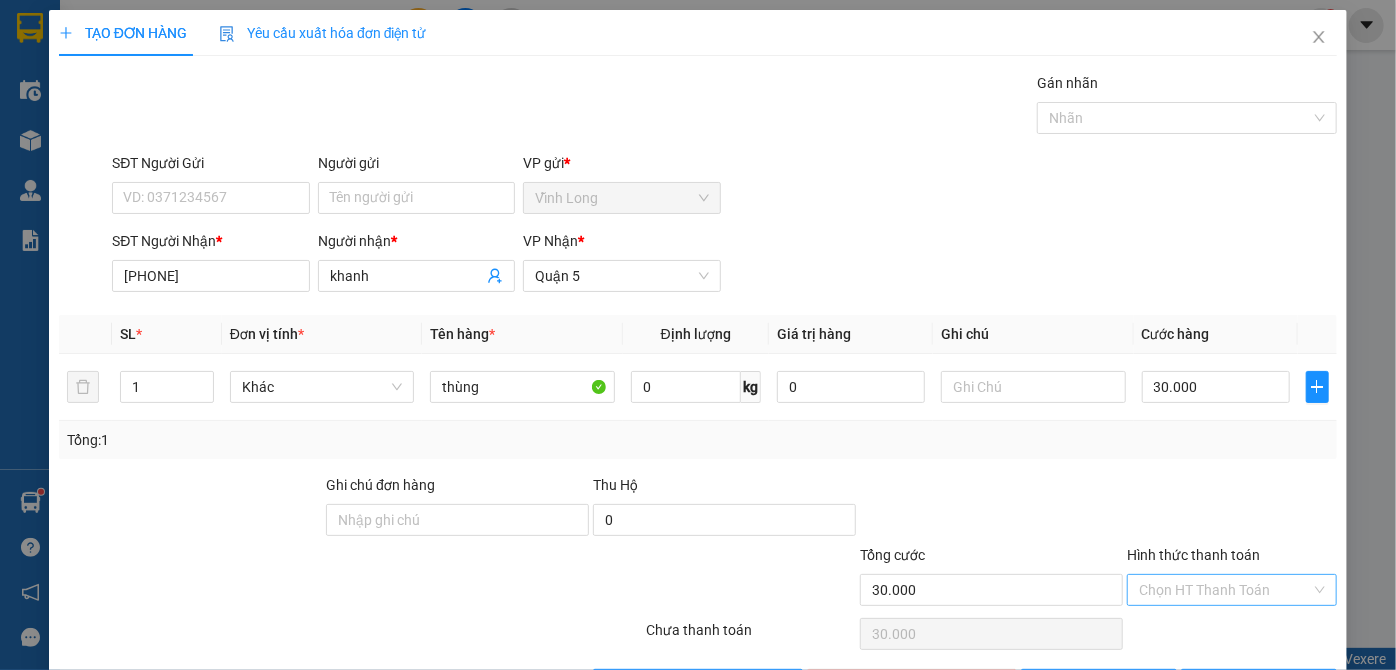 click on "Hình thức thanh toán" at bounding box center (1225, 590) 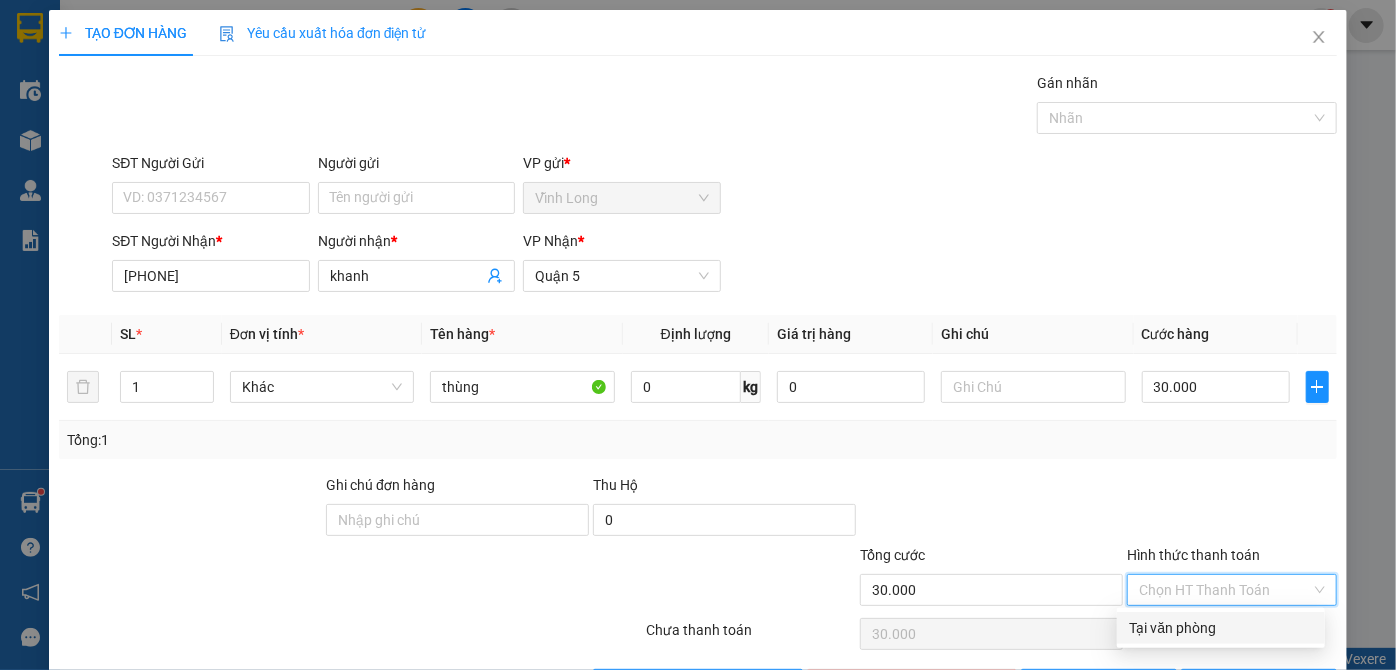 click on "Tại văn phòng" at bounding box center [1221, 628] 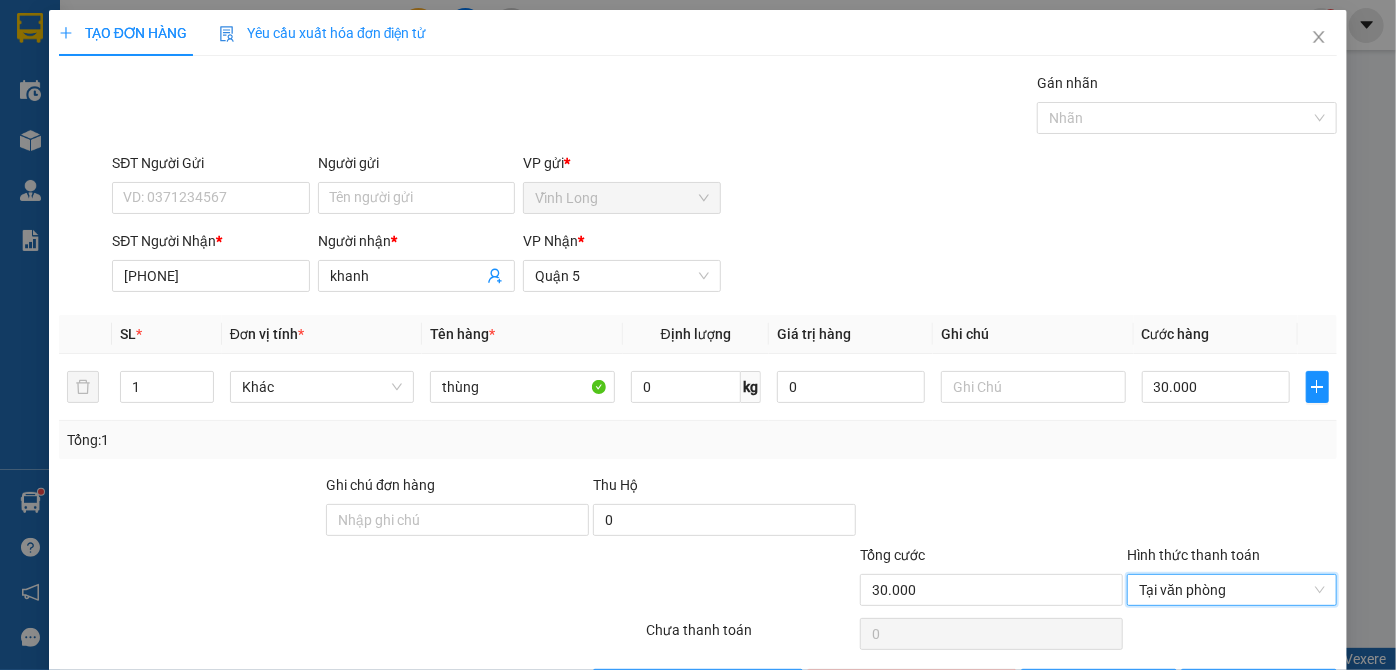 scroll, scrollTop: 67, scrollLeft: 0, axis: vertical 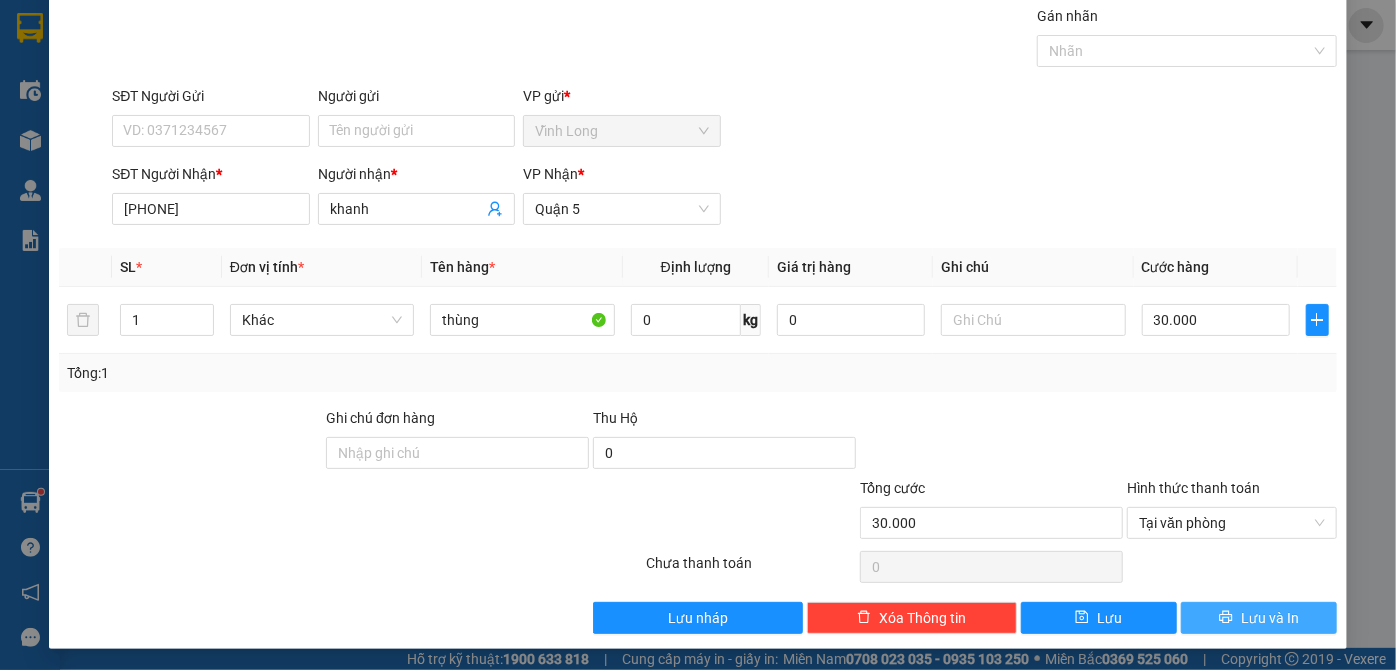 click on "Lưu và In" at bounding box center [1259, 618] 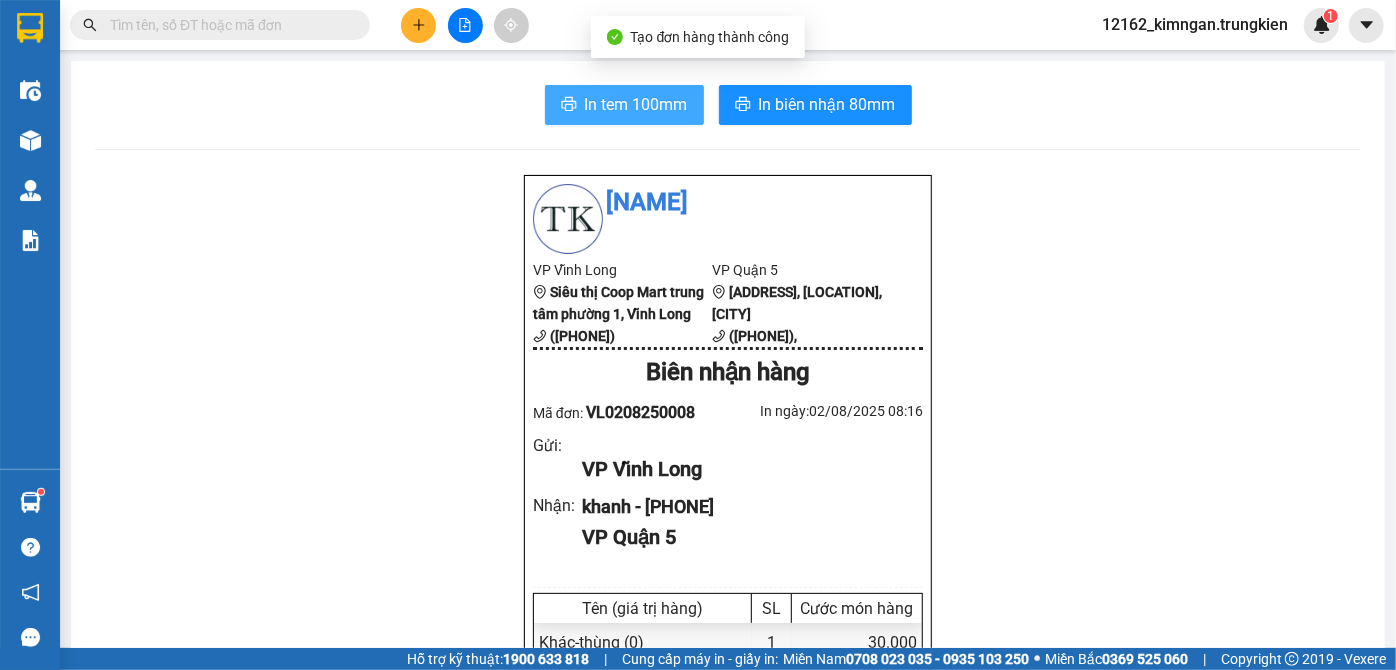 click on "In tem 100mm" at bounding box center (636, 104) 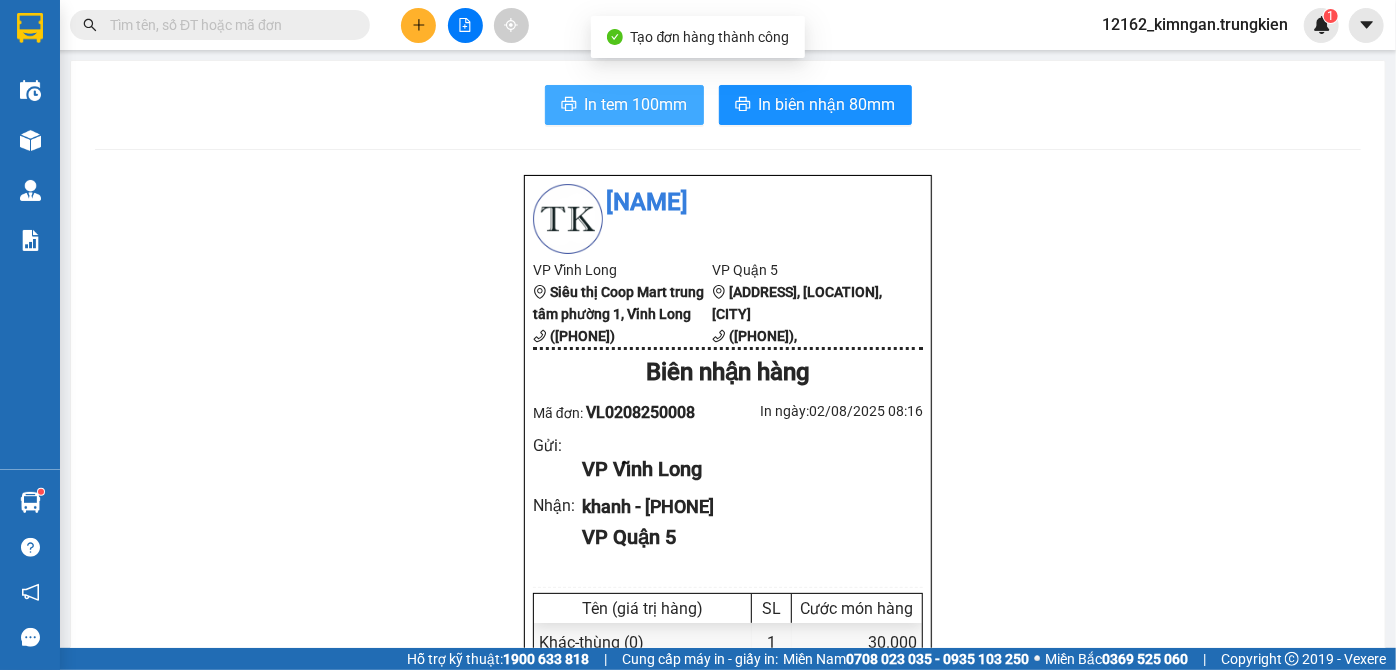 scroll, scrollTop: 0, scrollLeft: 0, axis: both 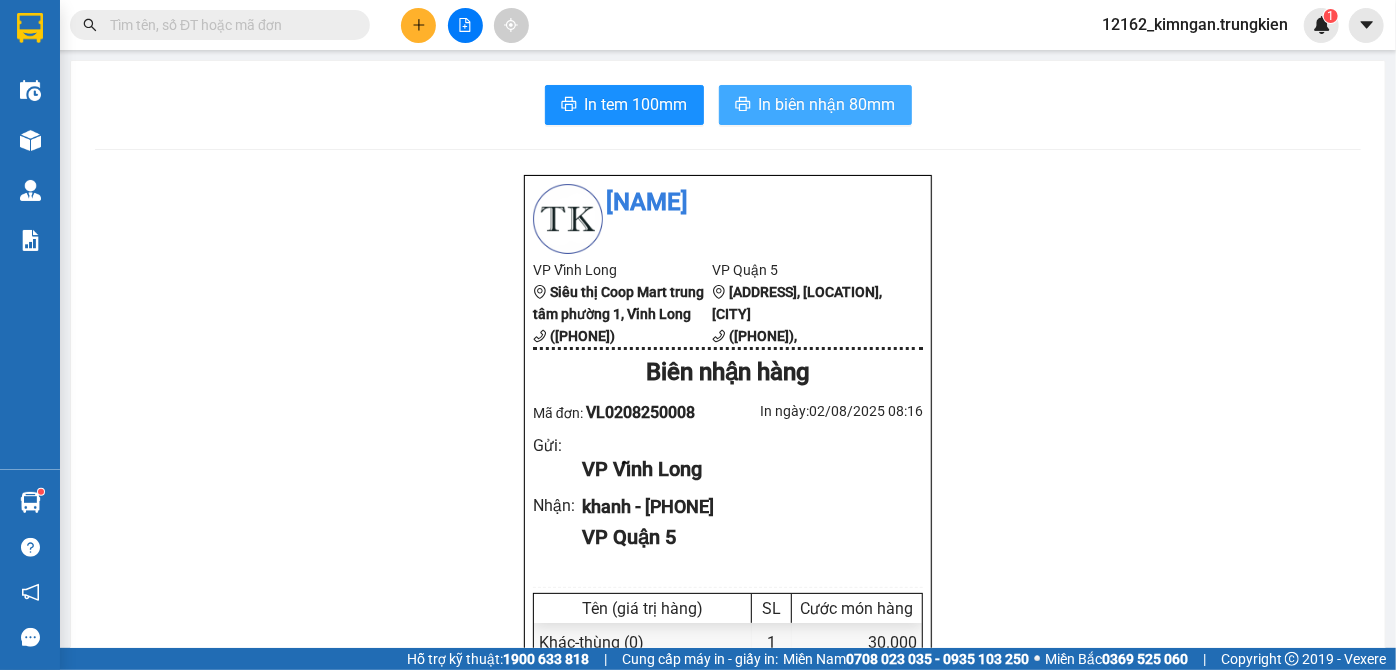 click on "In biên nhận 80mm" at bounding box center [827, 104] 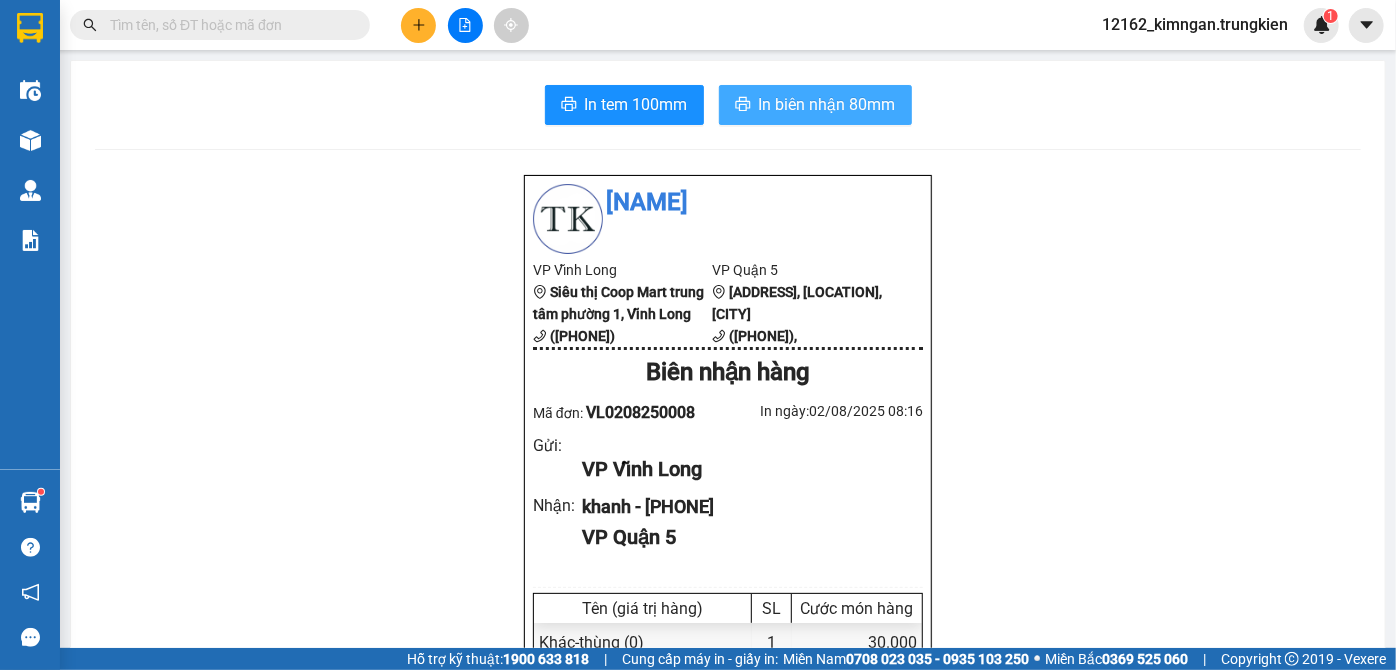 scroll, scrollTop: 0, scrollLeft: 0, axis: both 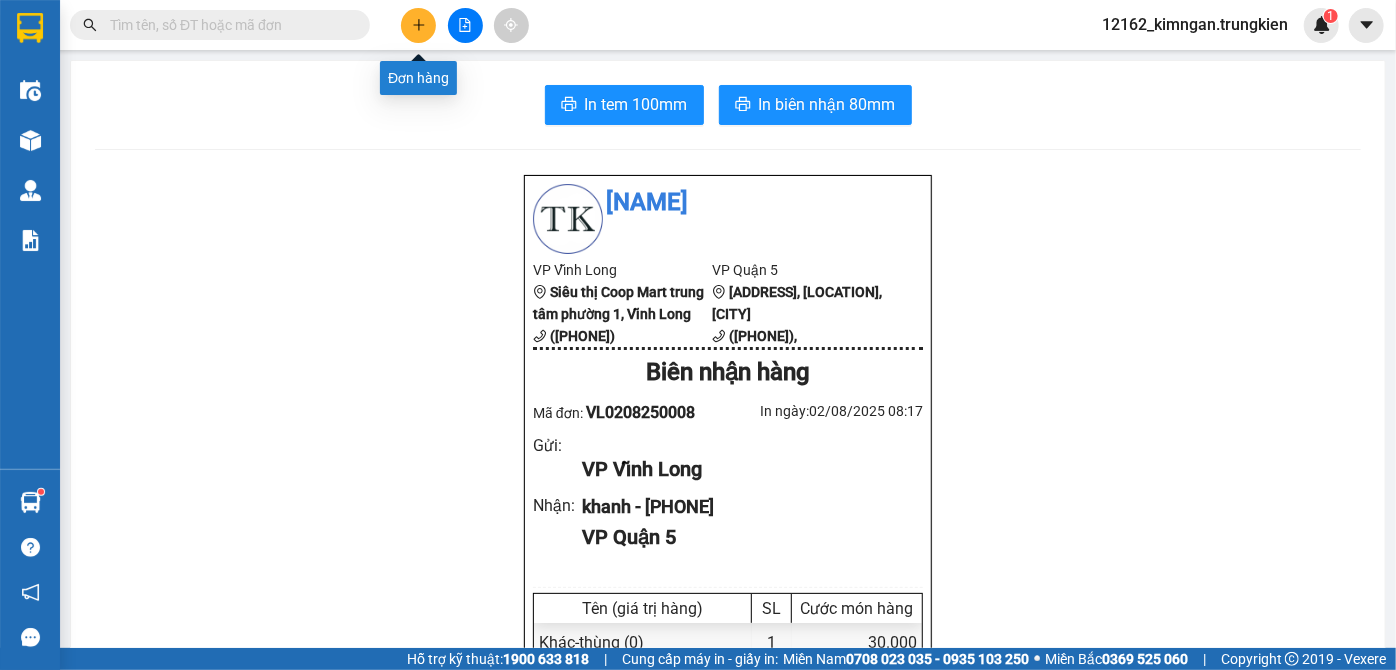 click 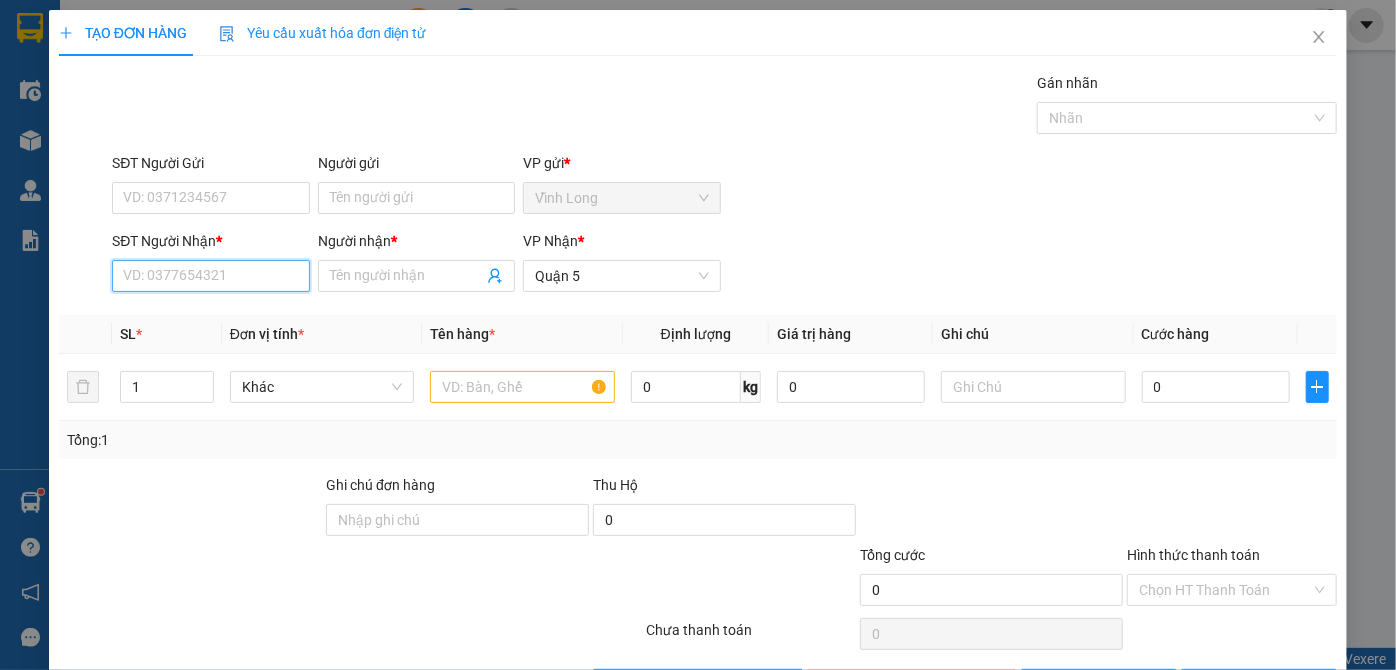 click on "SĐT Người Nhận  *" at bounding box center [210, 276] 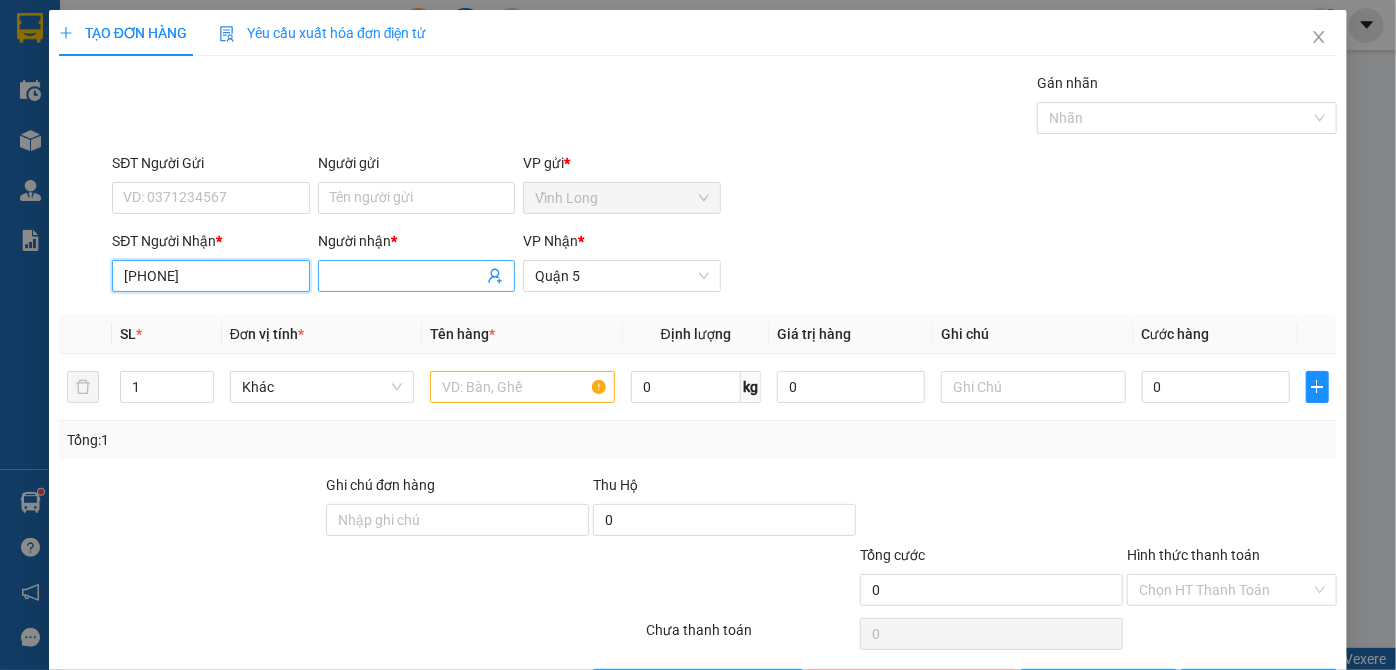 type on "[PHONE]" 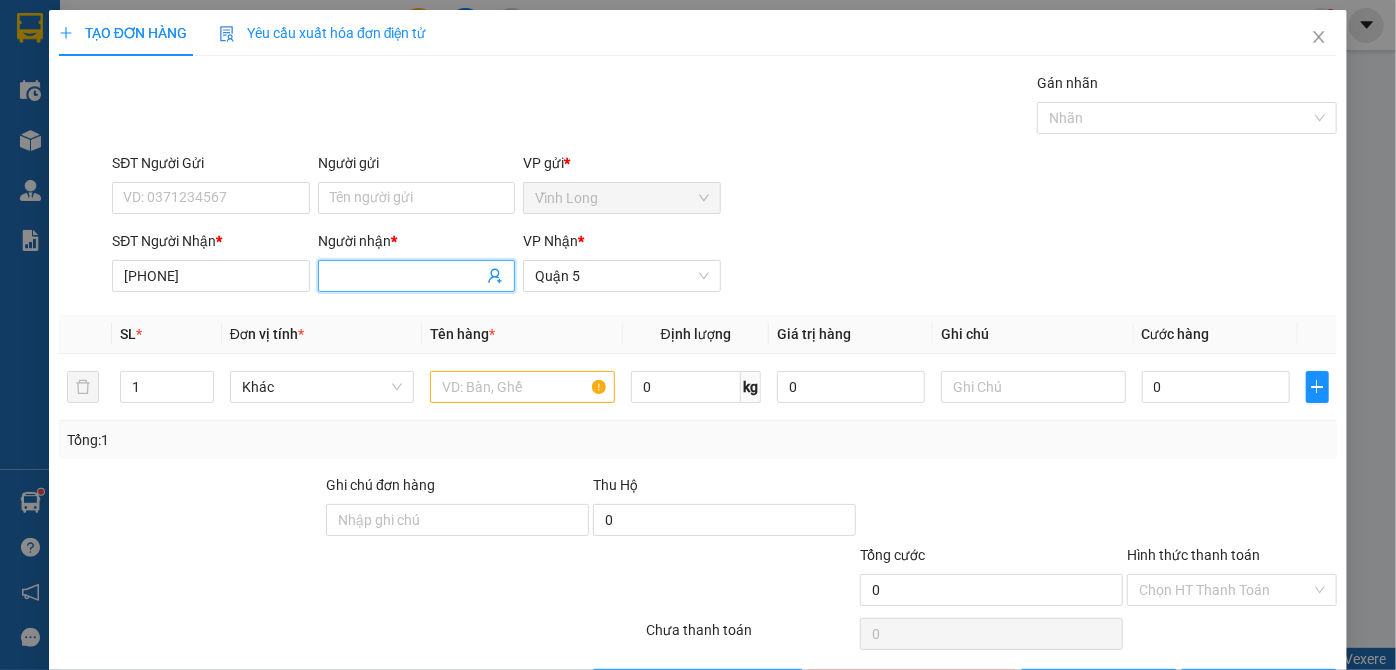 click at bounding box center (416, 276) 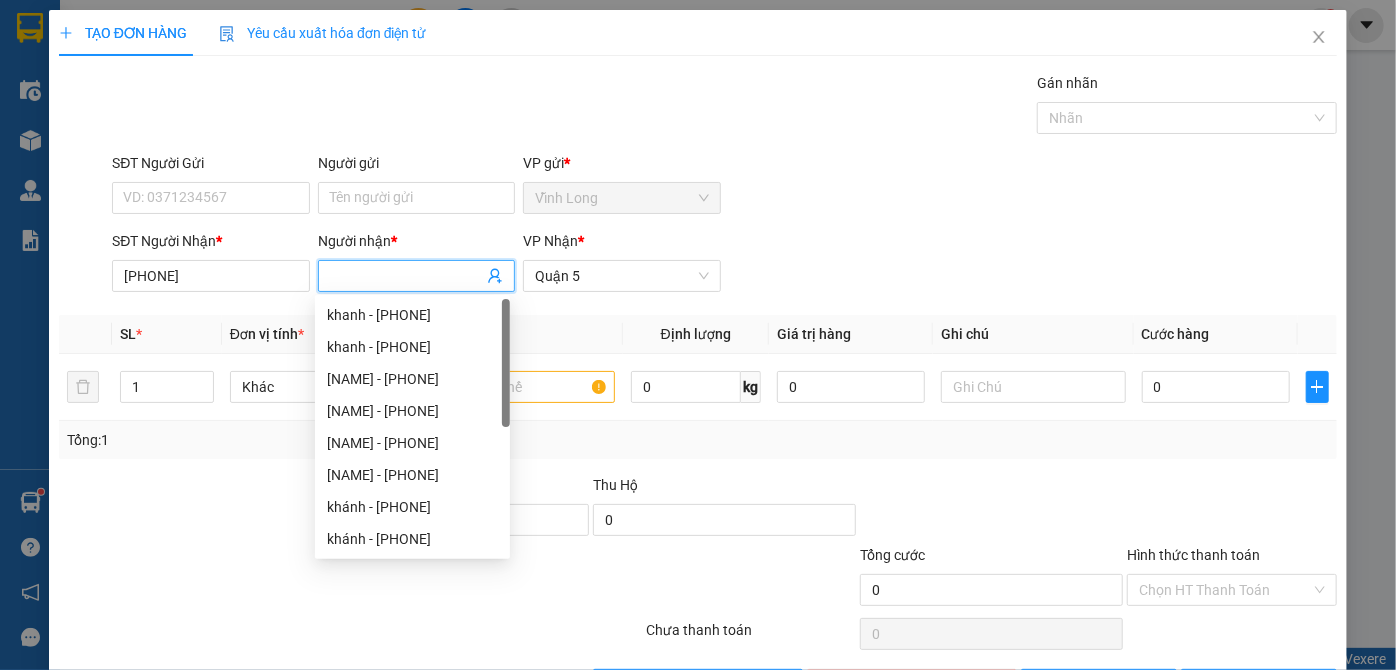 click on "Người nhận  *" at bounding box center (406, 276) 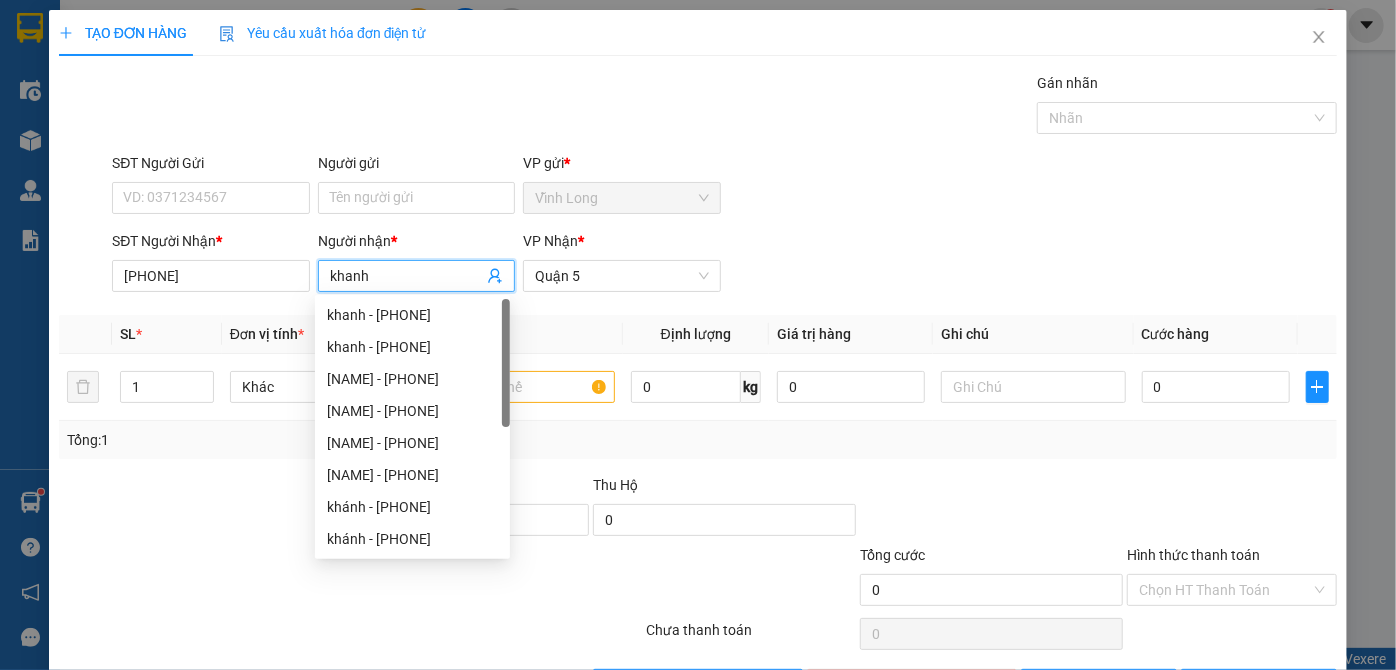 type on "khanh" 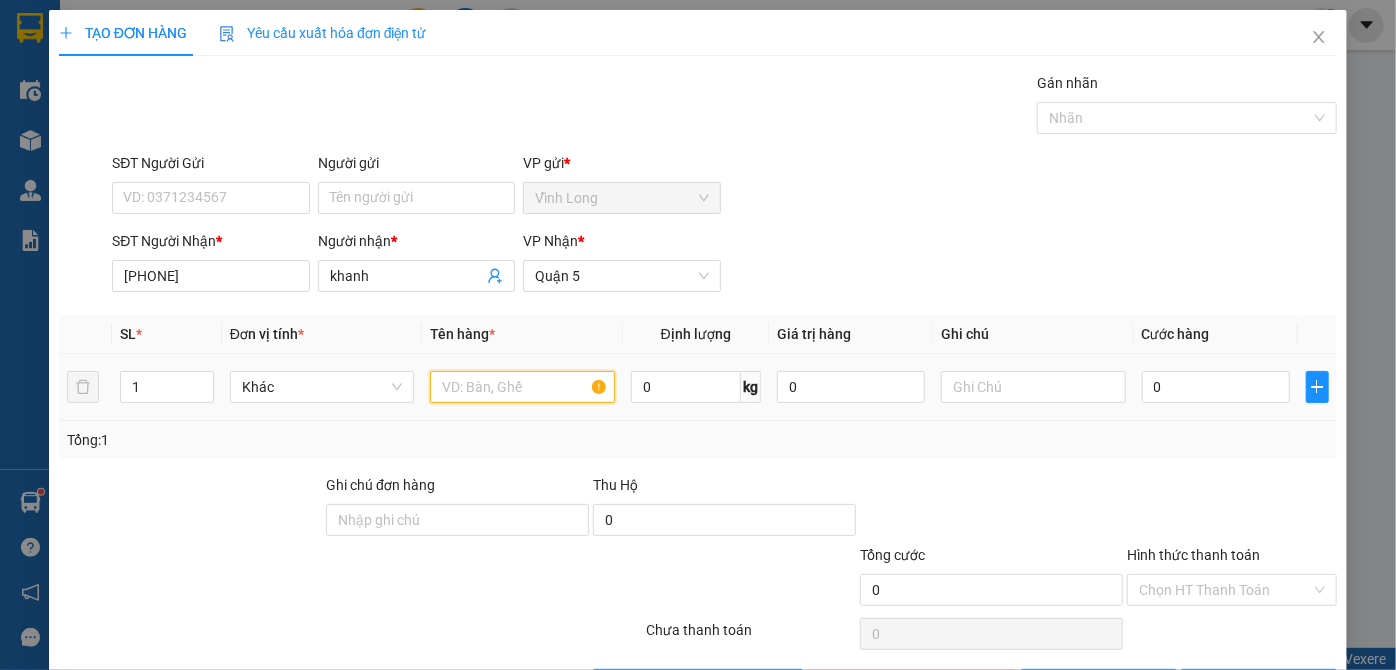 click at bounding box center [522, 387] 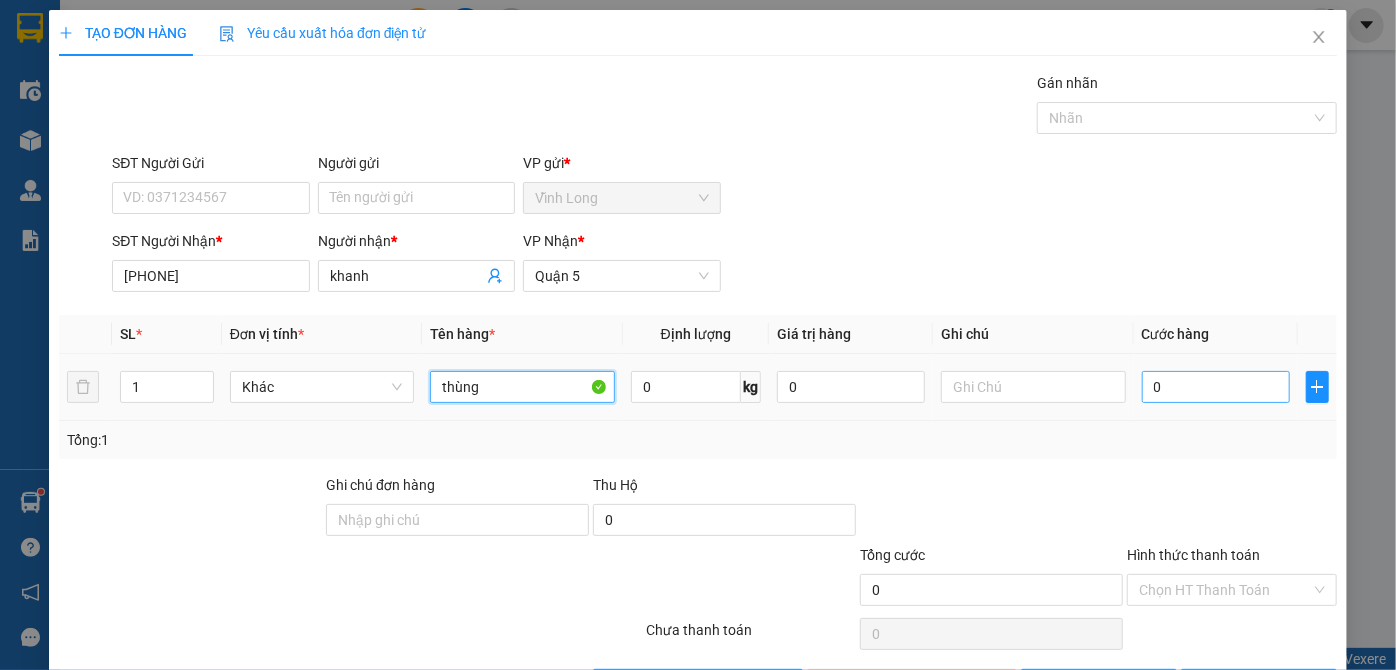 type on "thùng" 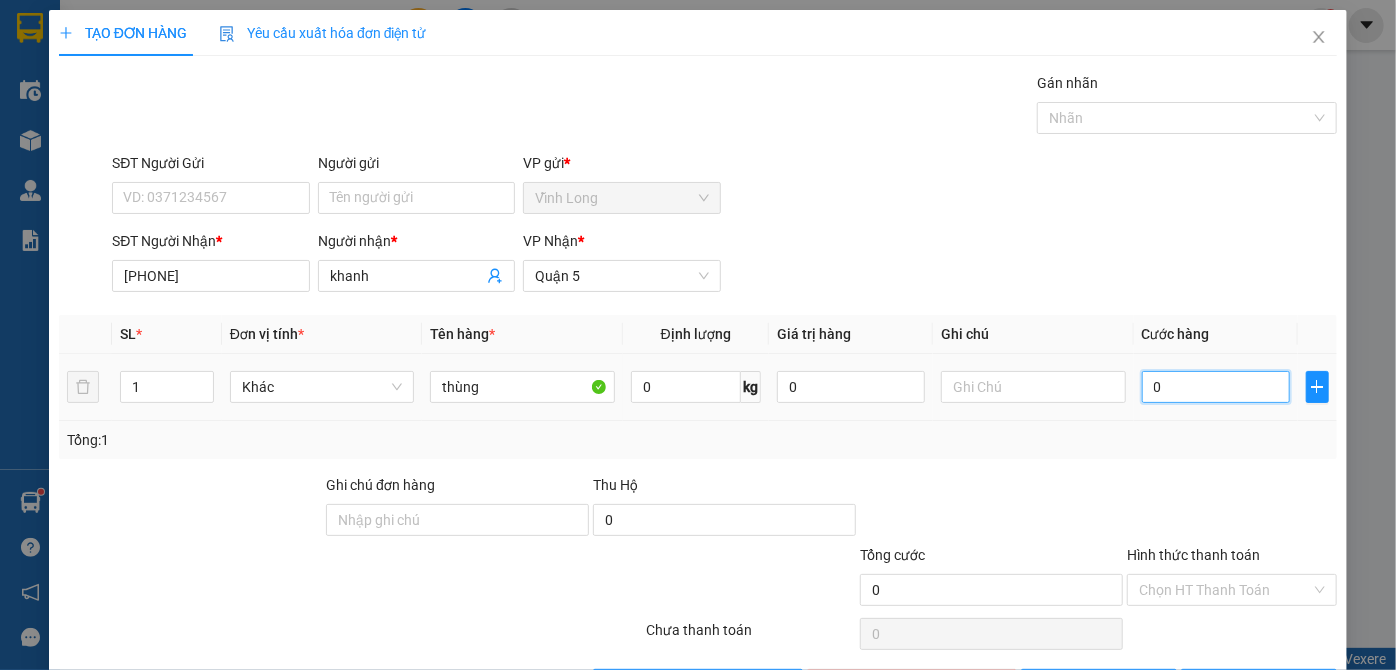 click on "0" at bounding box center (1216, 387) 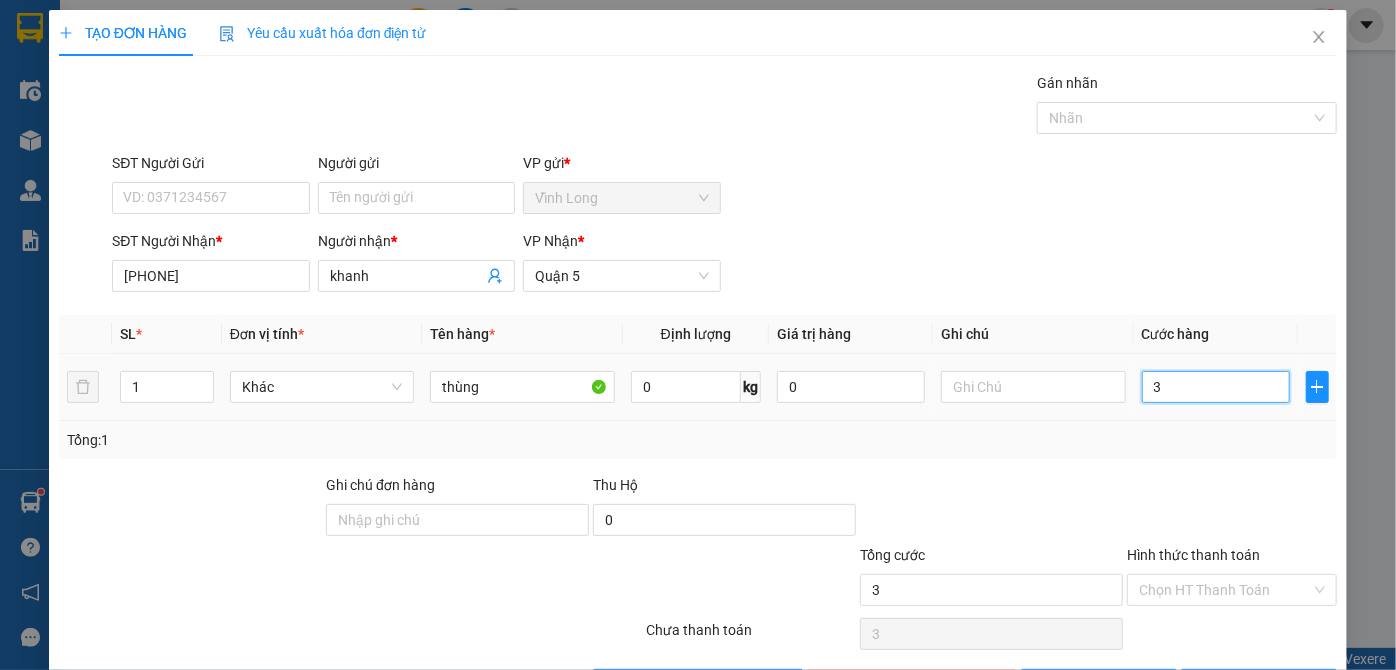 type on "30" 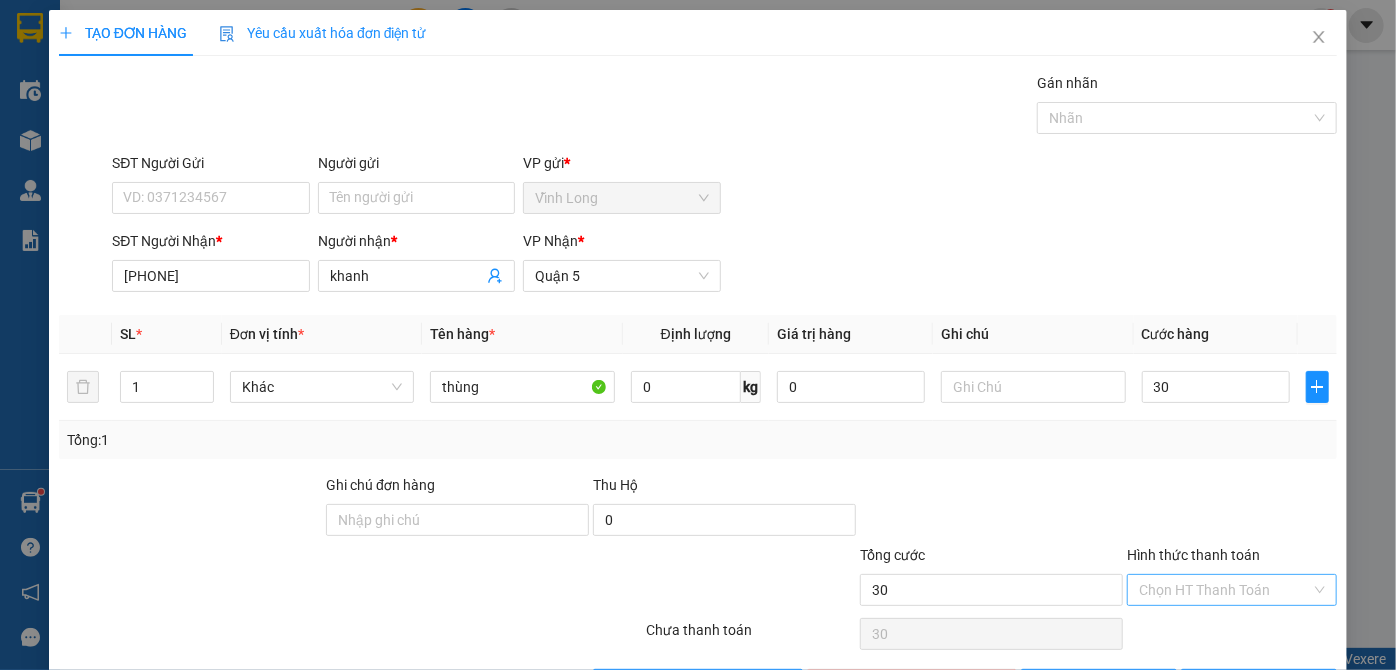 type on "30.000" 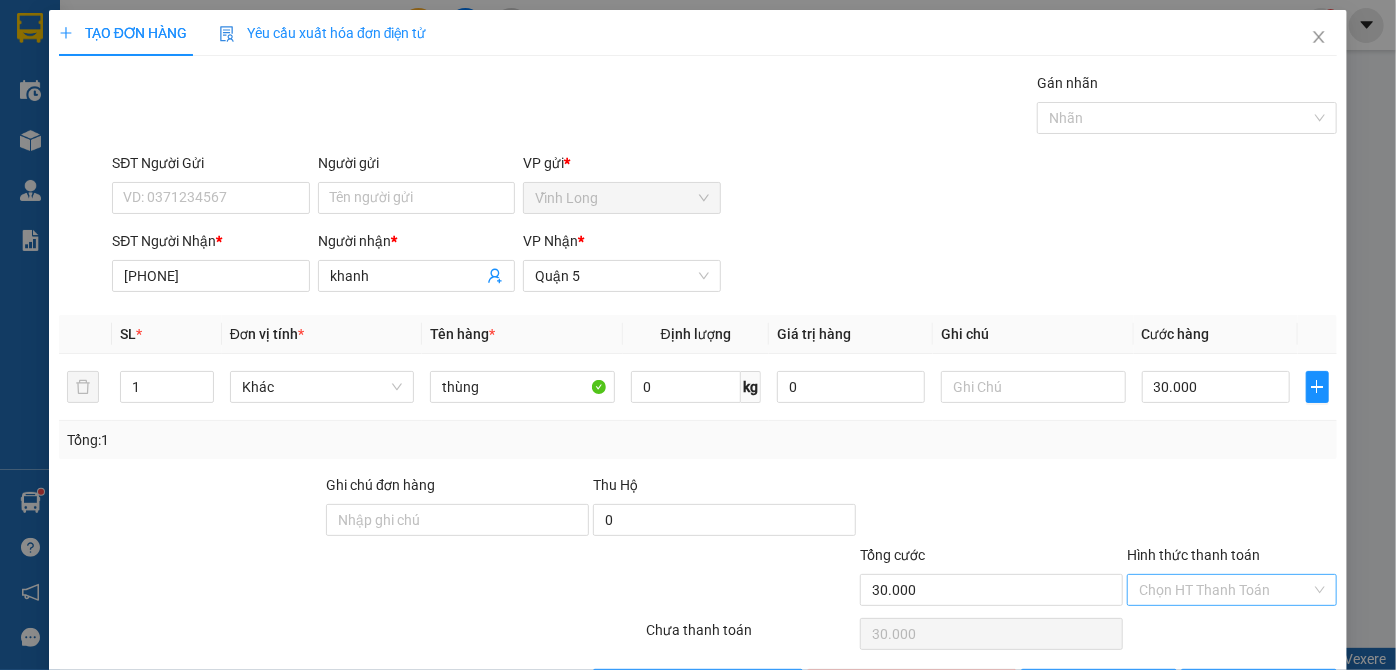 click on "Hình thức thanh toán" at bounding box center [1225, 590] 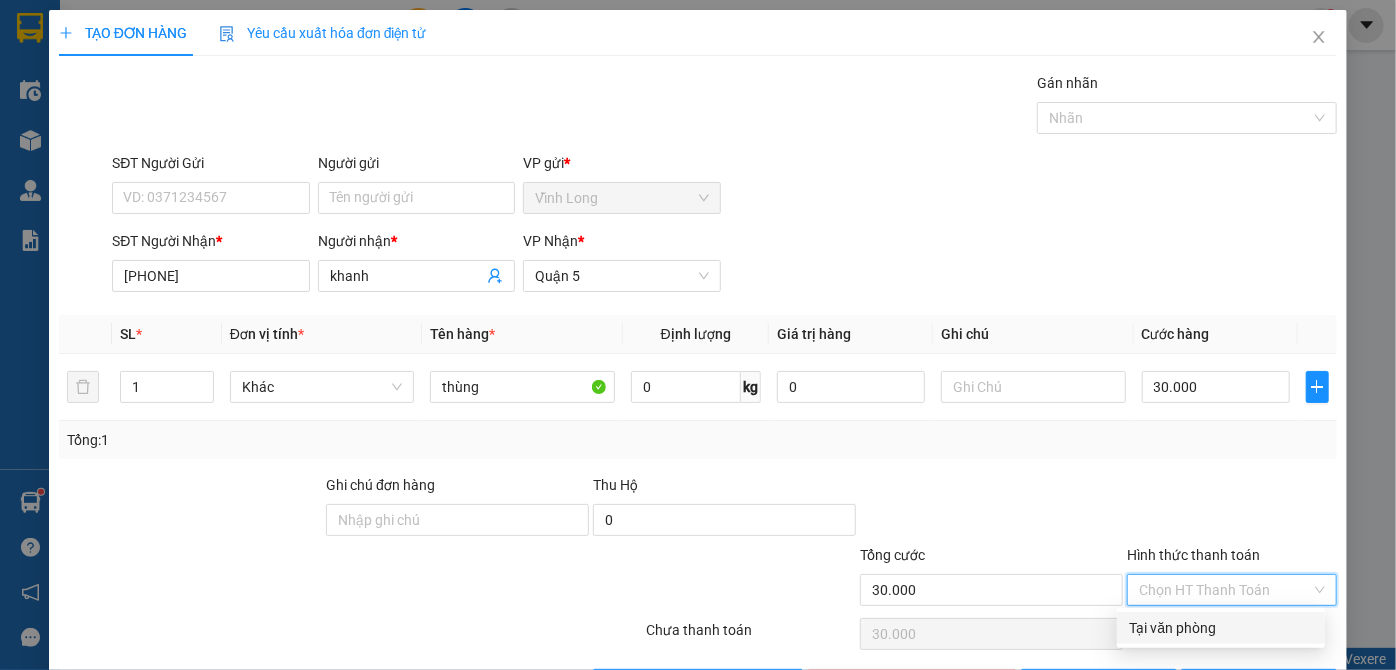 click on "Tại văn phòng" at bounding box center [1221, 628] 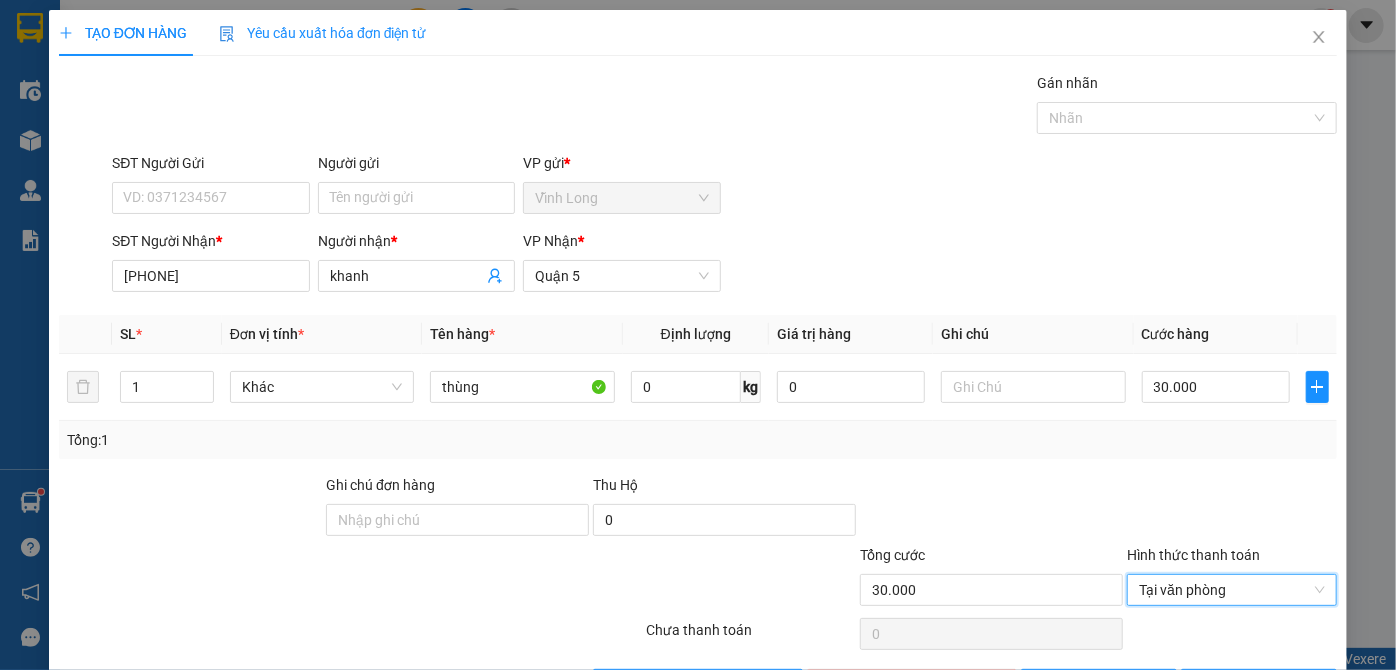 scroll, scrollTop: 67, scrollLeft: 0, axis: vertical 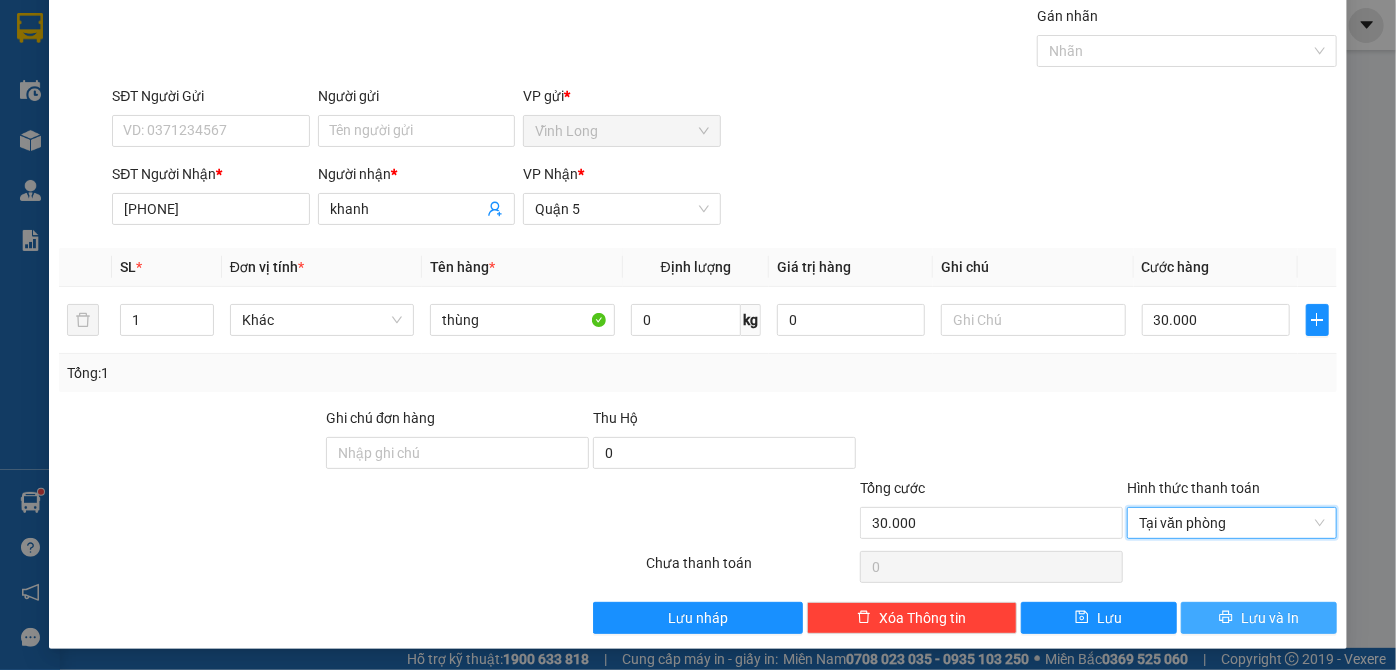 click on "Lưu và In" at bounding box center [1259, 618] 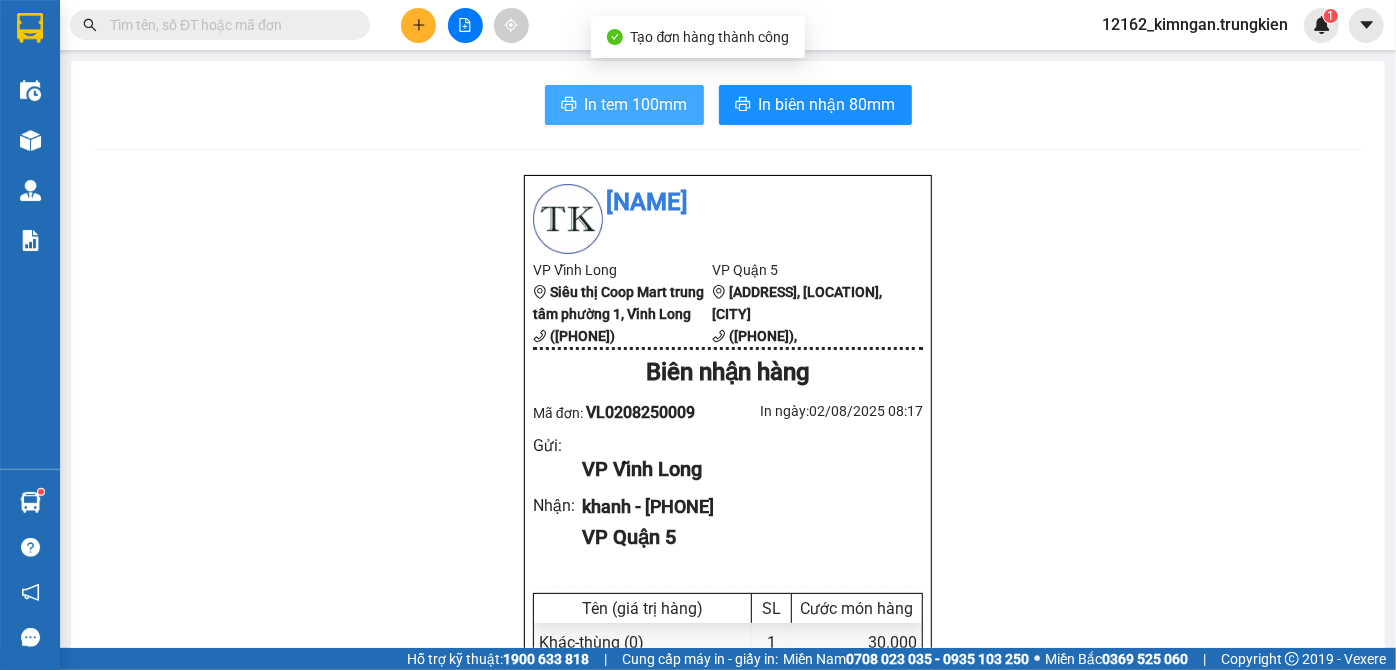 click on "In tem 100mm" at bounding box center [636, 104] 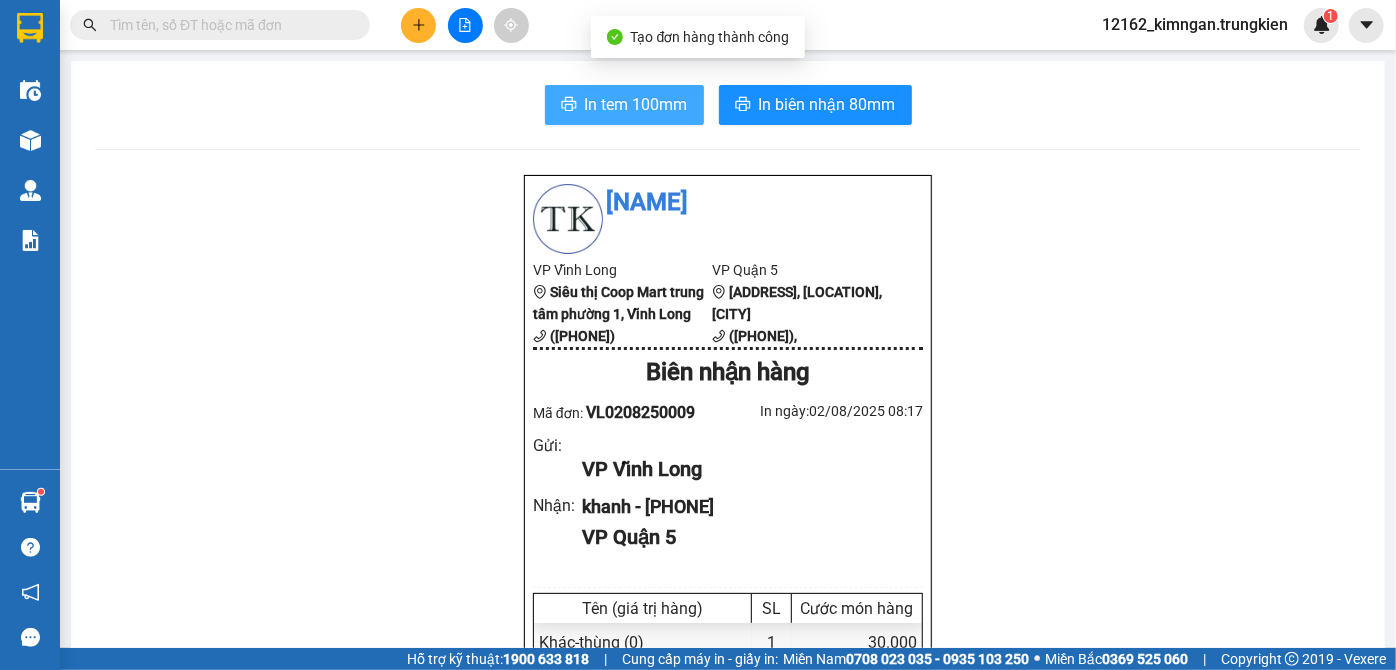 scroll, scrollTop: 0, scrollLeft: 0, axis: both 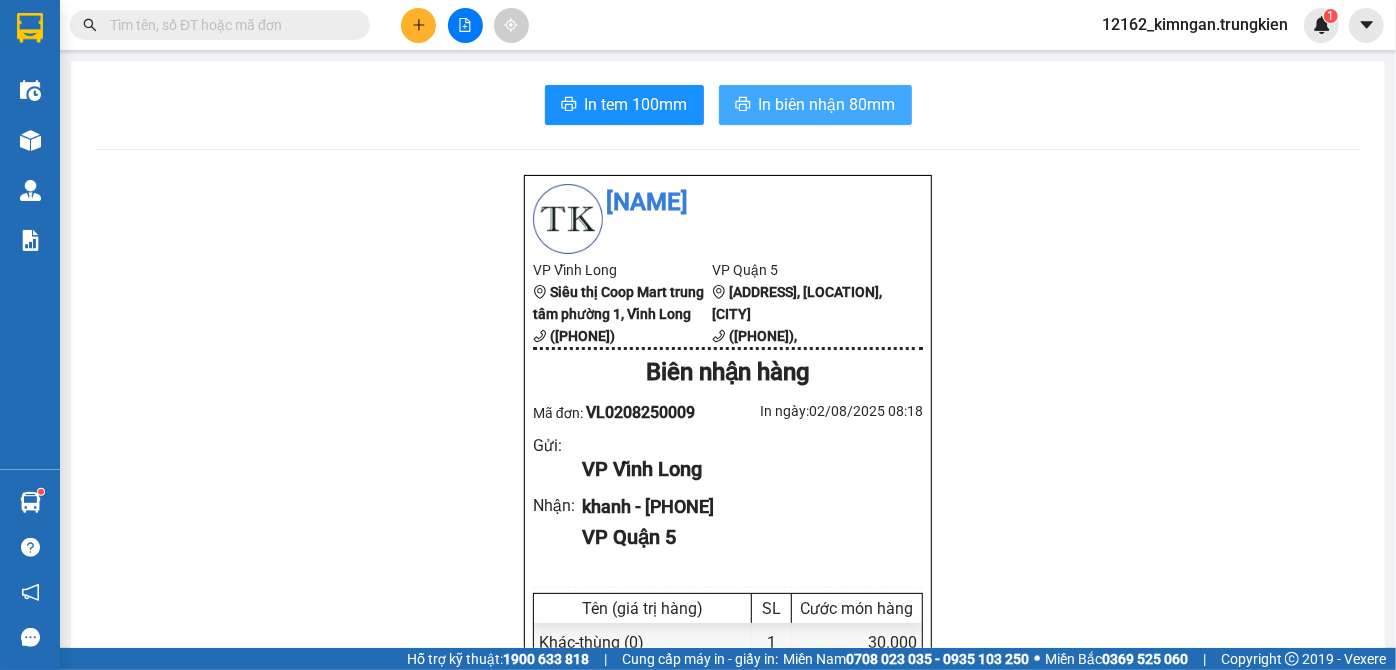 click on "In biên nhận 80mm" at bounding box center [815, 105] 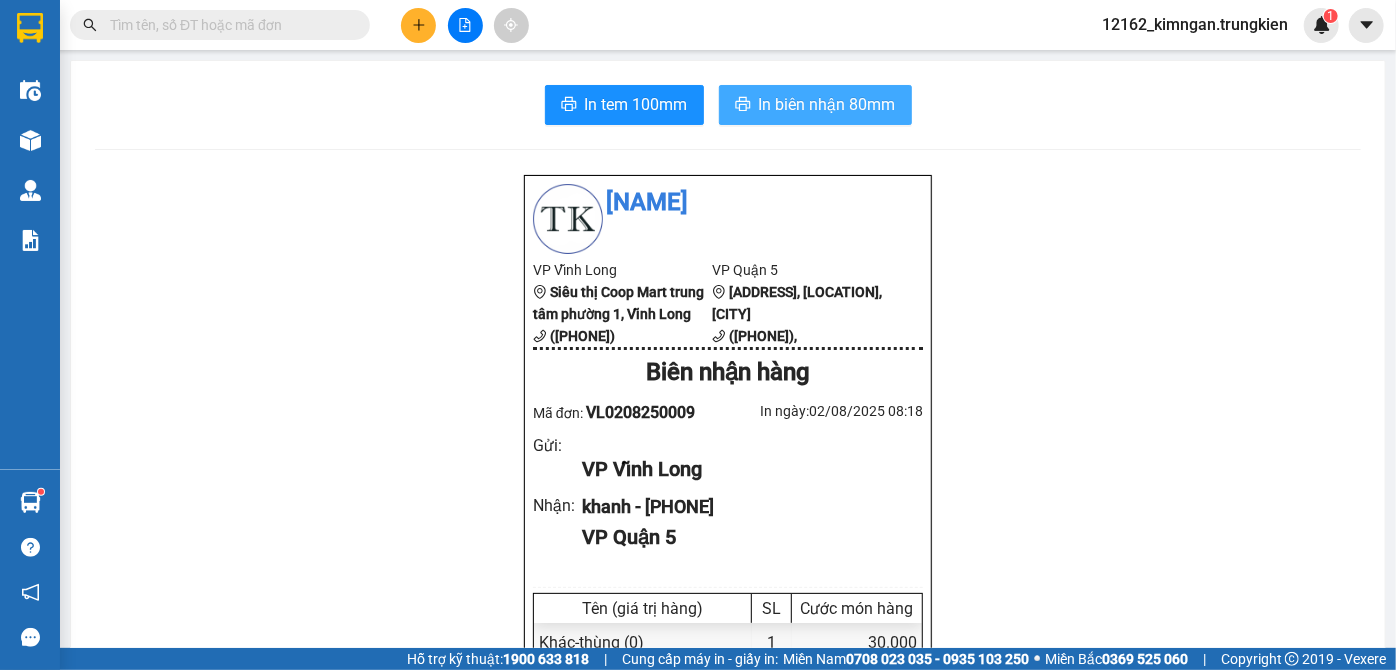 scroll, scrollTop: 0, scrollLeft: 0, axis: both 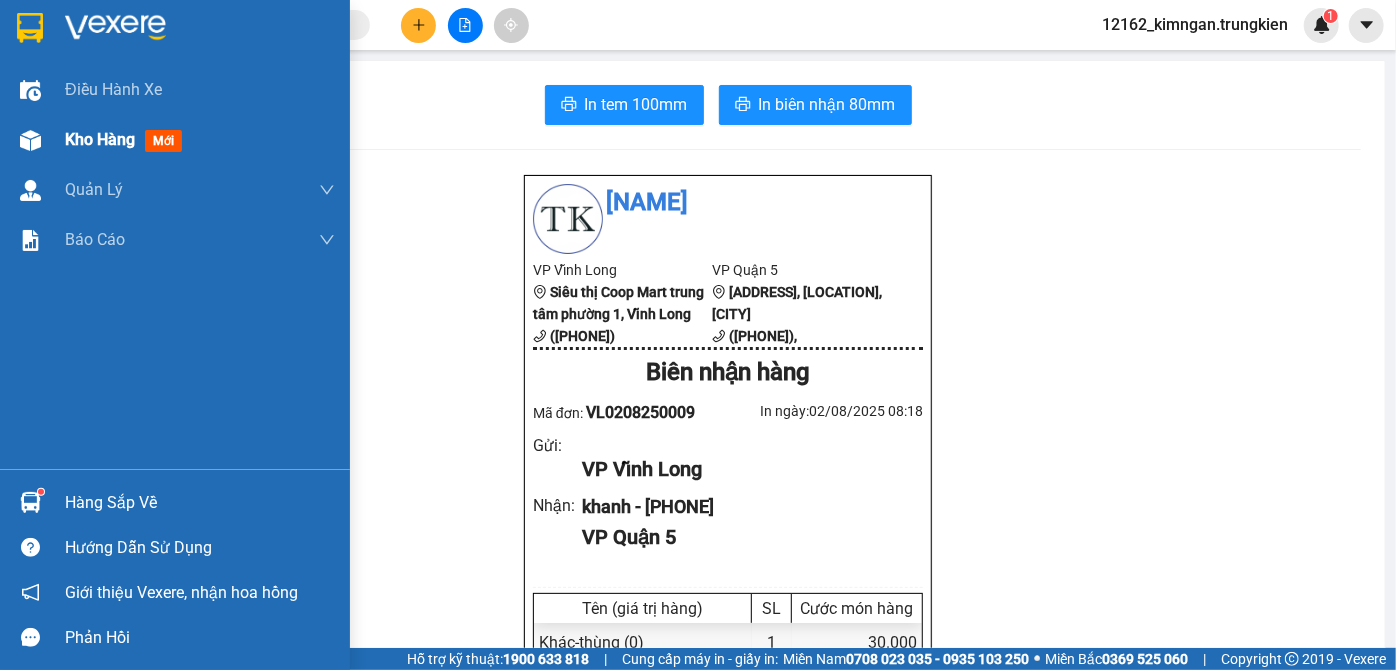 click on "Kho hàng" at bounding box center [100, 139] 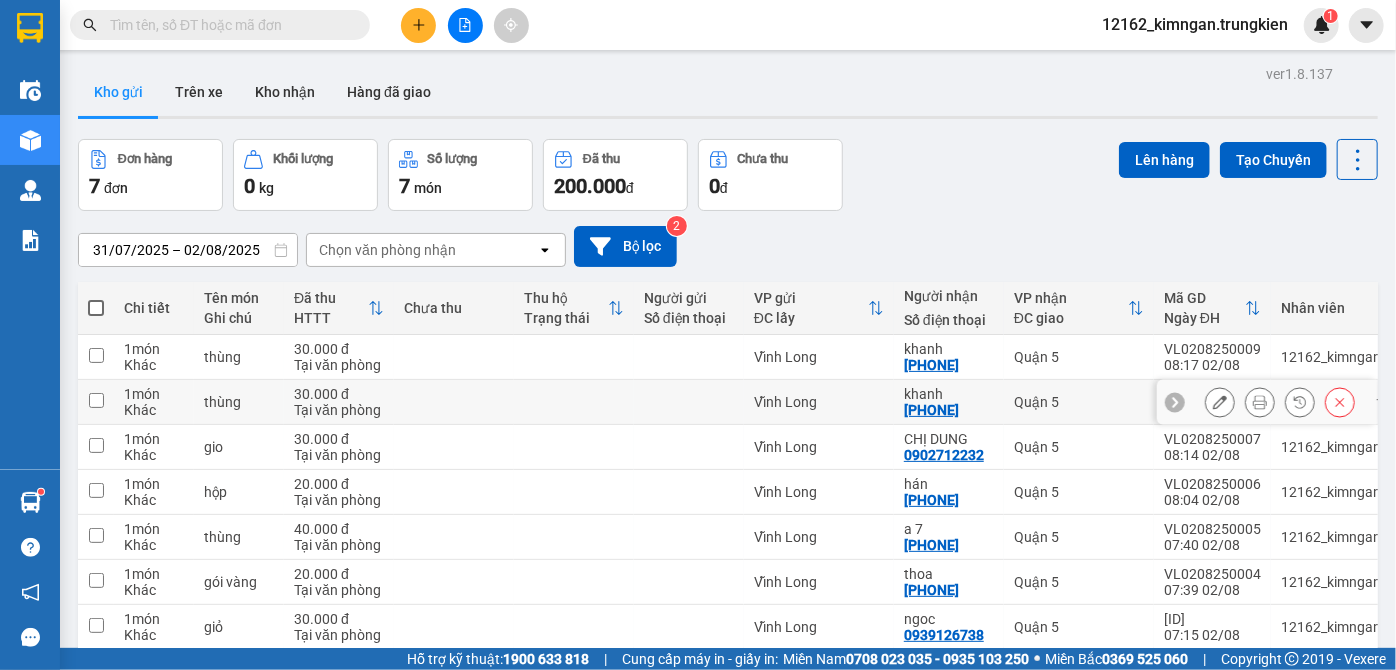 click 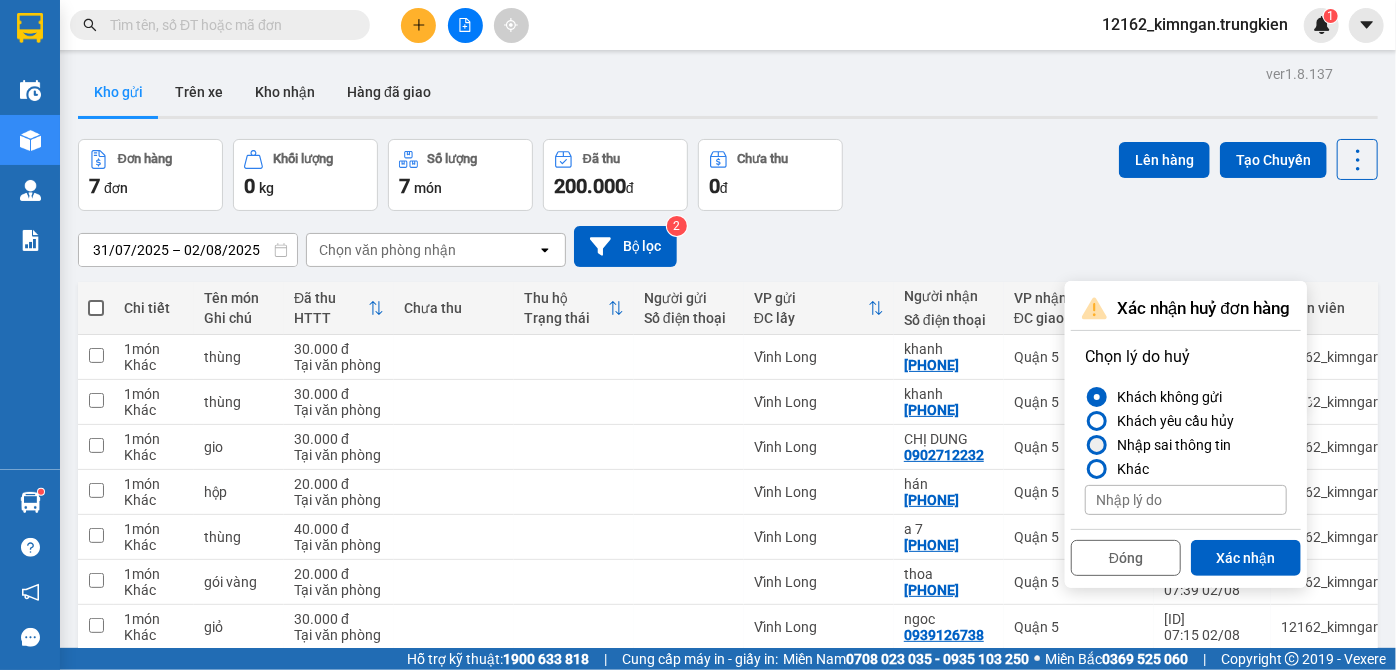 click on "Nhập sai thông tin" at bounding box center [1170, 445] 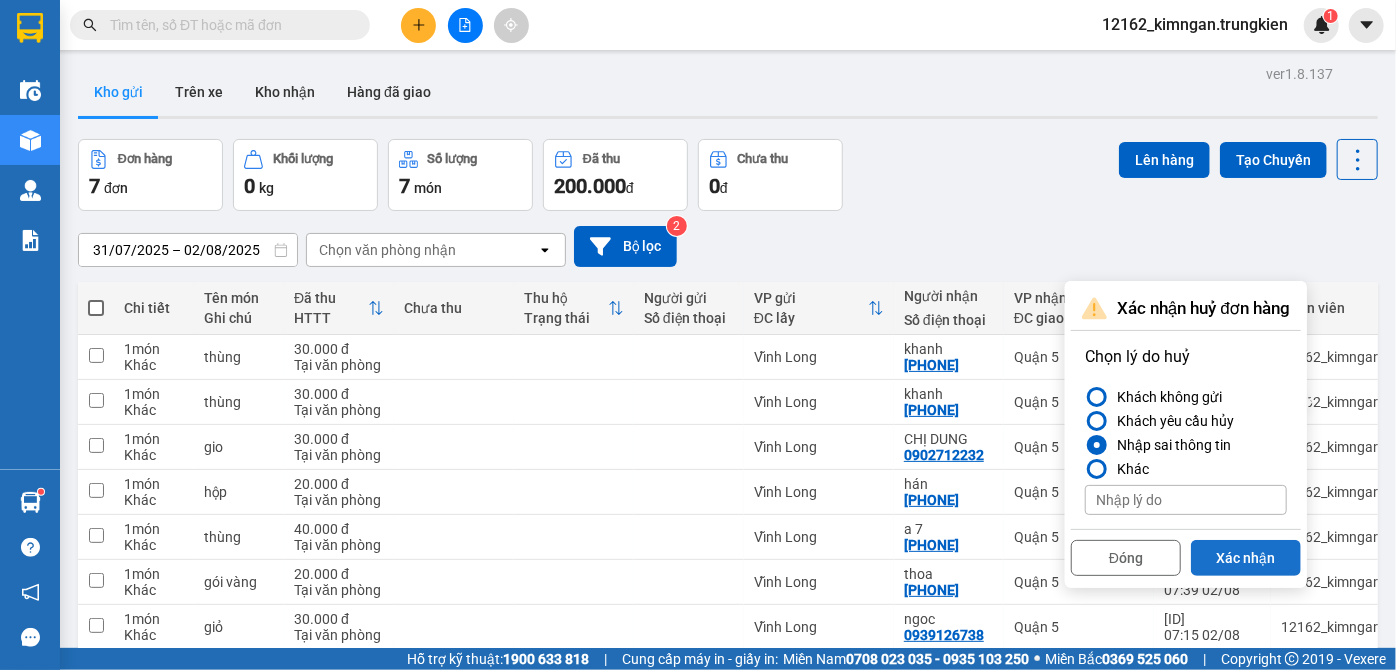 click on "Xác nhận" at bounding box center (1246, 558) 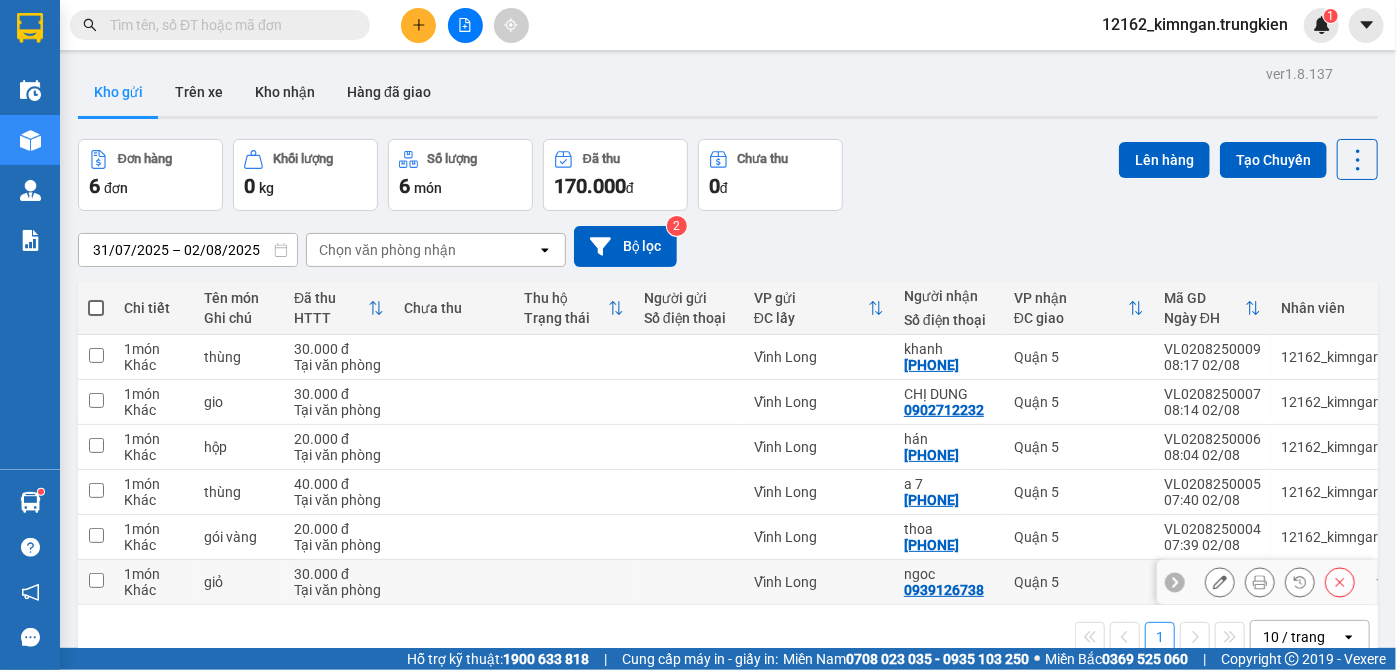 click on "Vĩnh Long" at bounding box center (819, 582) 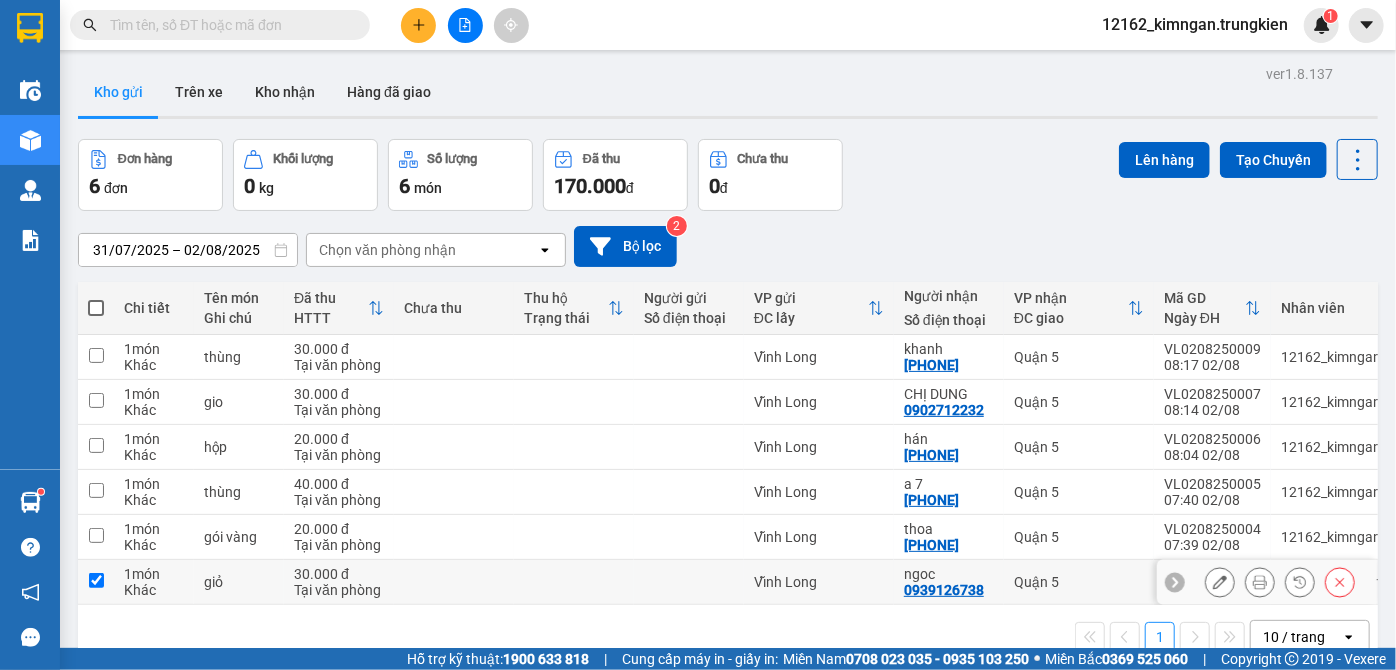checkbox on "true" 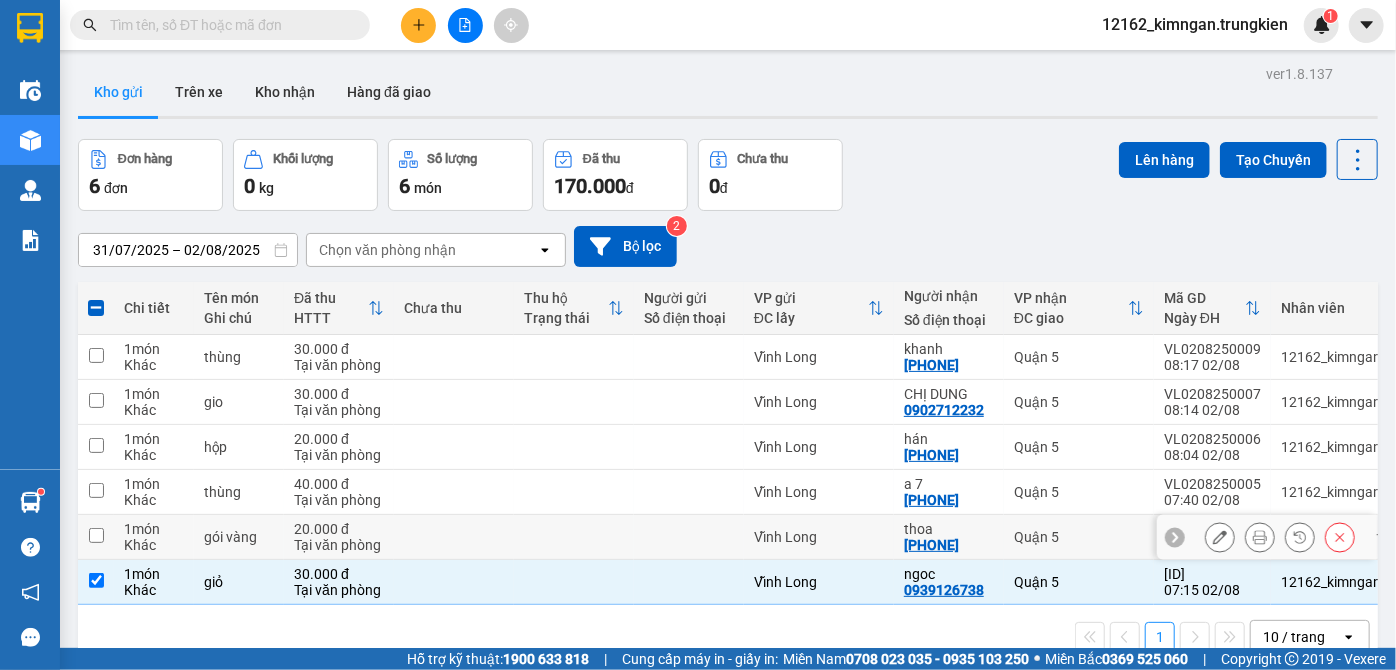 click on "Vĩnh Long" at bounding box center (819, 537) 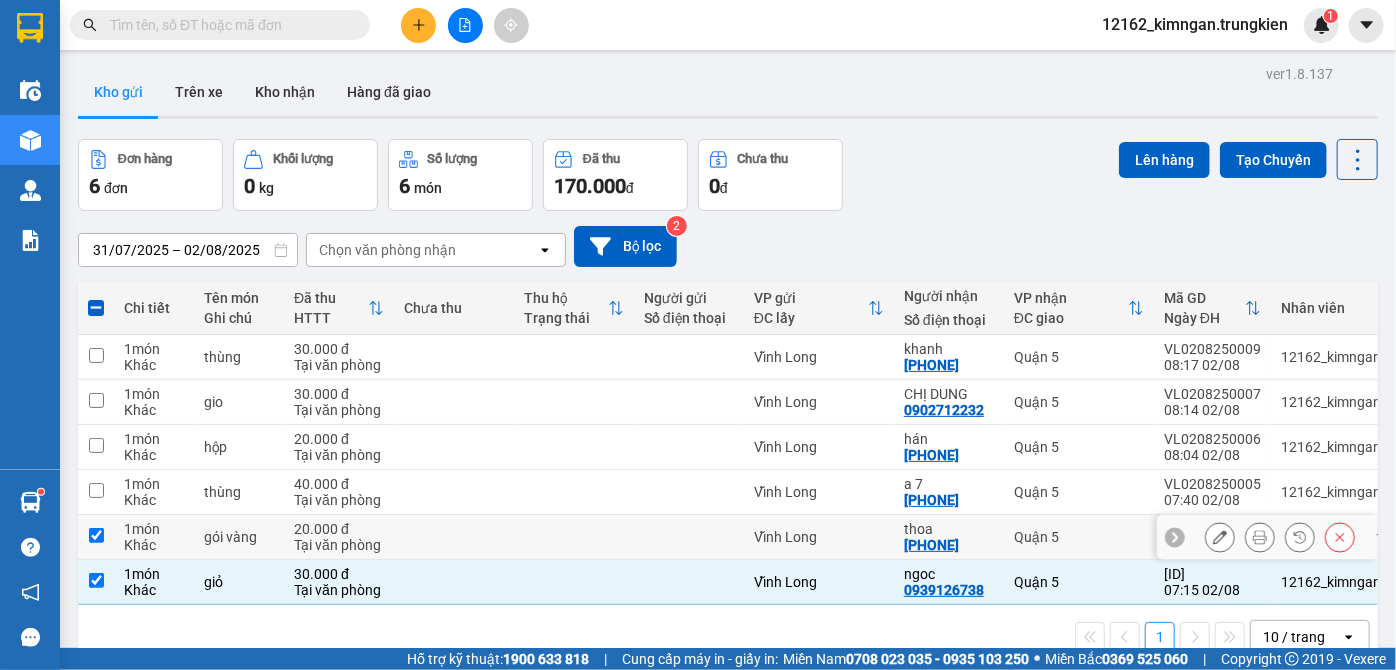 checkbox on "true" 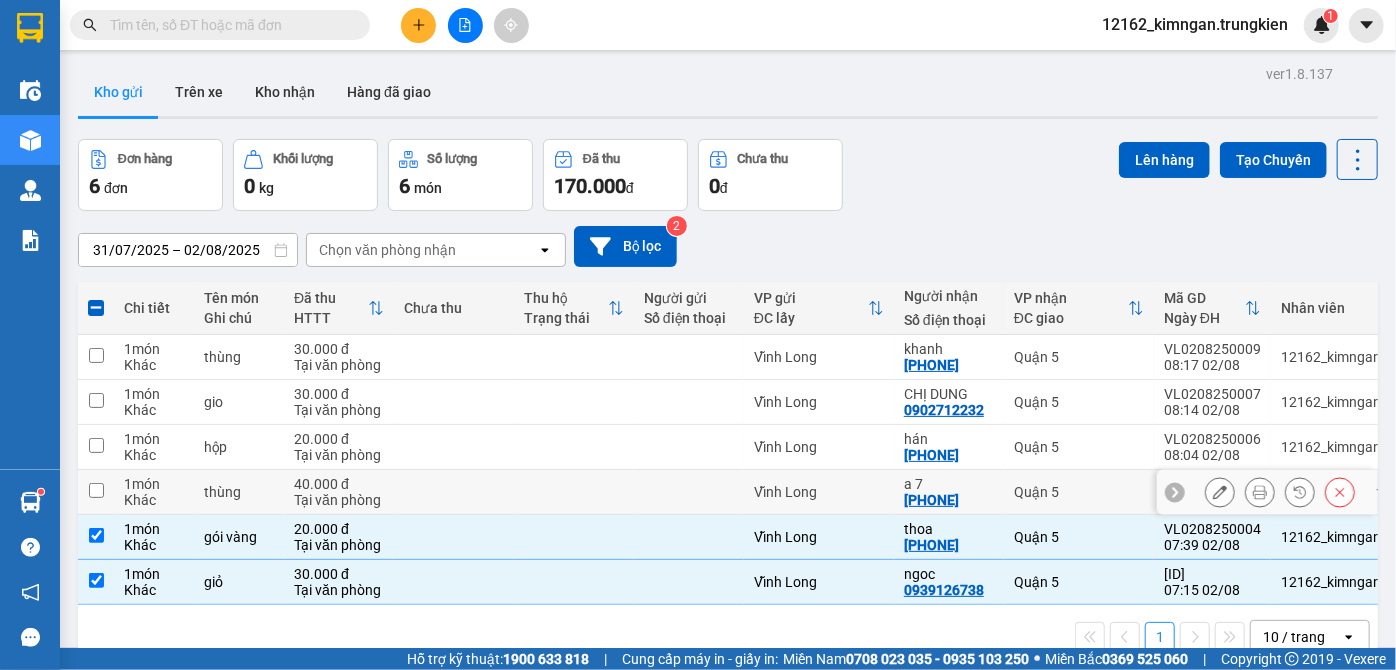 click on "Vĩnh Long" at bounding box center (819, 492) 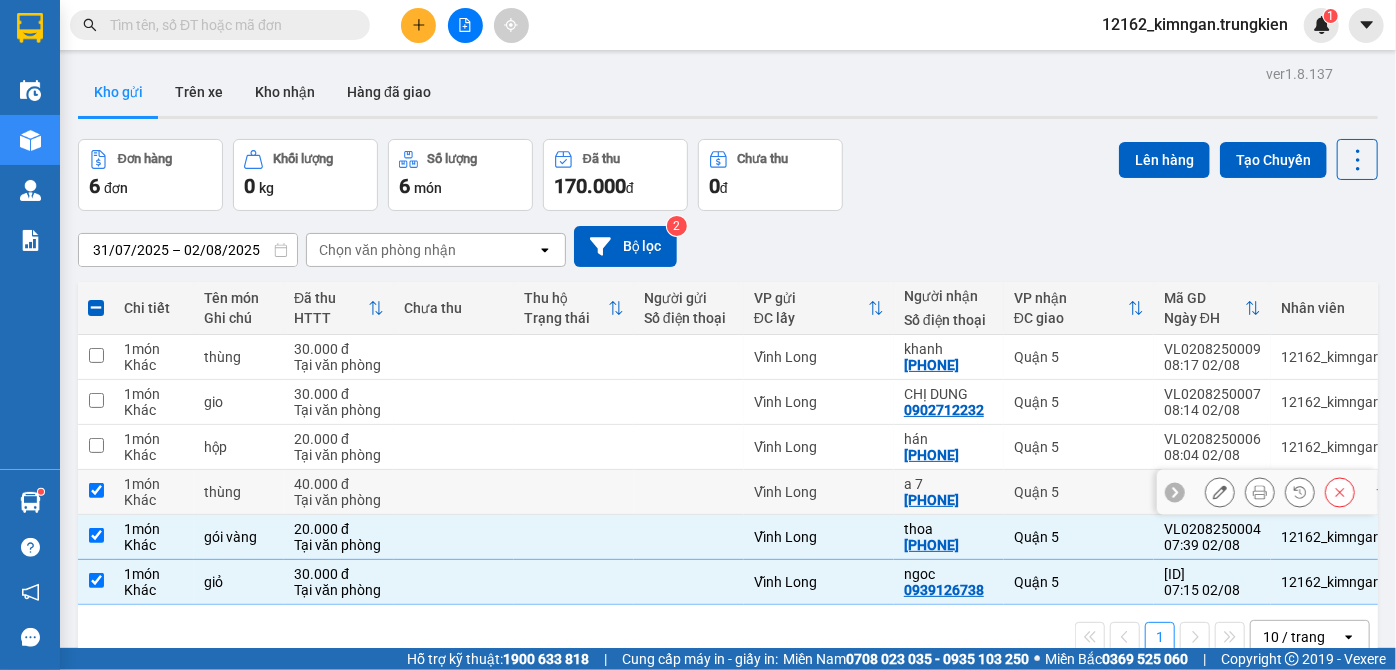 checkbox on "true" 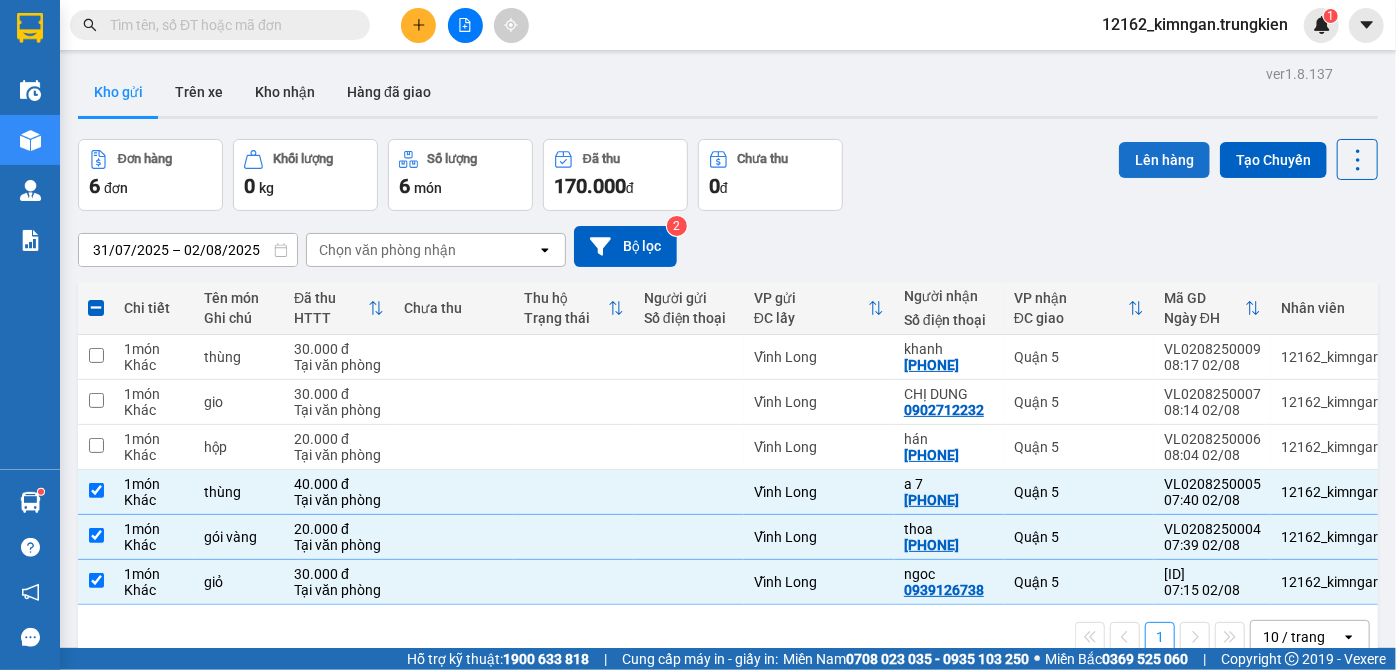 click on "Lên hàng" at bounding box center [1164, 160] 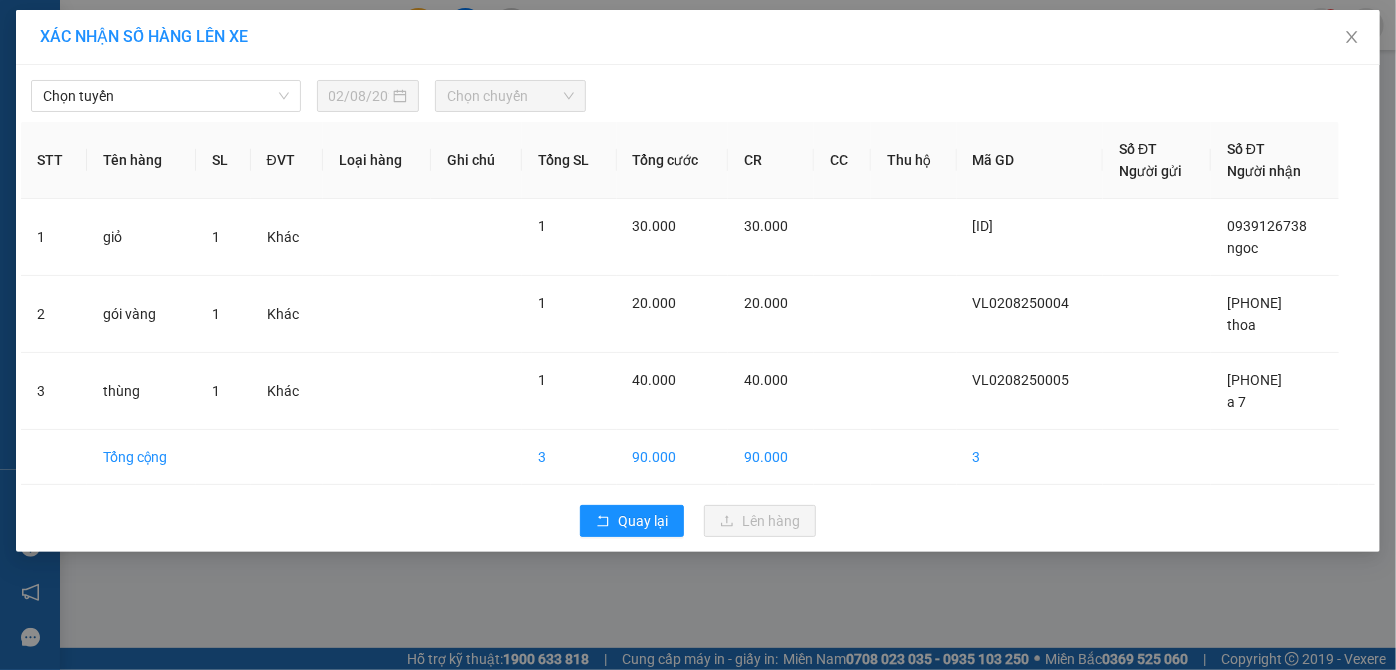 click on "Chọn tuyến [DATE] Chọn chuyến STT Tên hàng SL ĐVT Loại hàng Ghi chú Tổng SL Tổng cước CR CC Thu hộ Mã GD Số ĐT Người gửi Số ĐT Người nhận 1 giỏ 1 Khác 1 30.000 30.000 VL0208250003 [PHONE] ngoc 2 gói vàng 1 Khác 1 20.000 20.000 VL0208250004 [PHONE] thoa 3 thùng 1 Khác 1 40.000 40.000 VL0208250005 [PHONE] a 7 Tổng cộng 3 90.000 90.000 3 Quay lại Lên hàng" at bounding box center (698, 308) 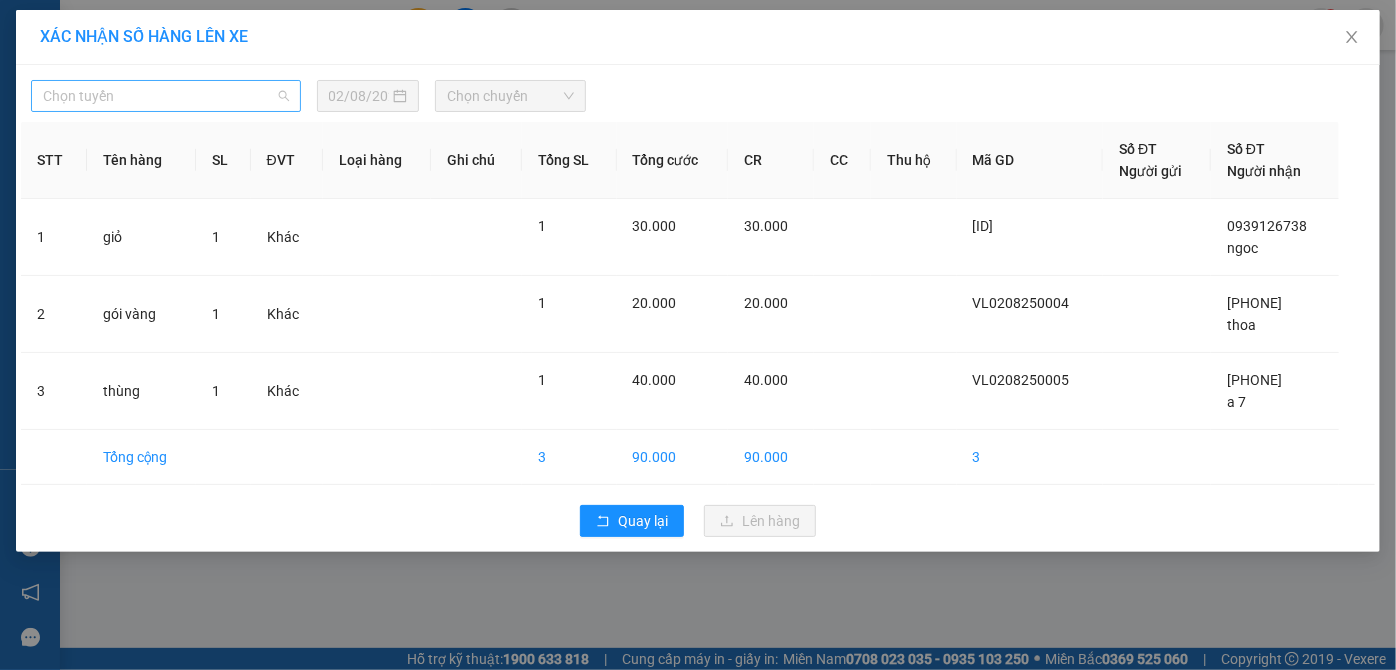click on "Chọn tuyến" at bounding box center [166, 96] 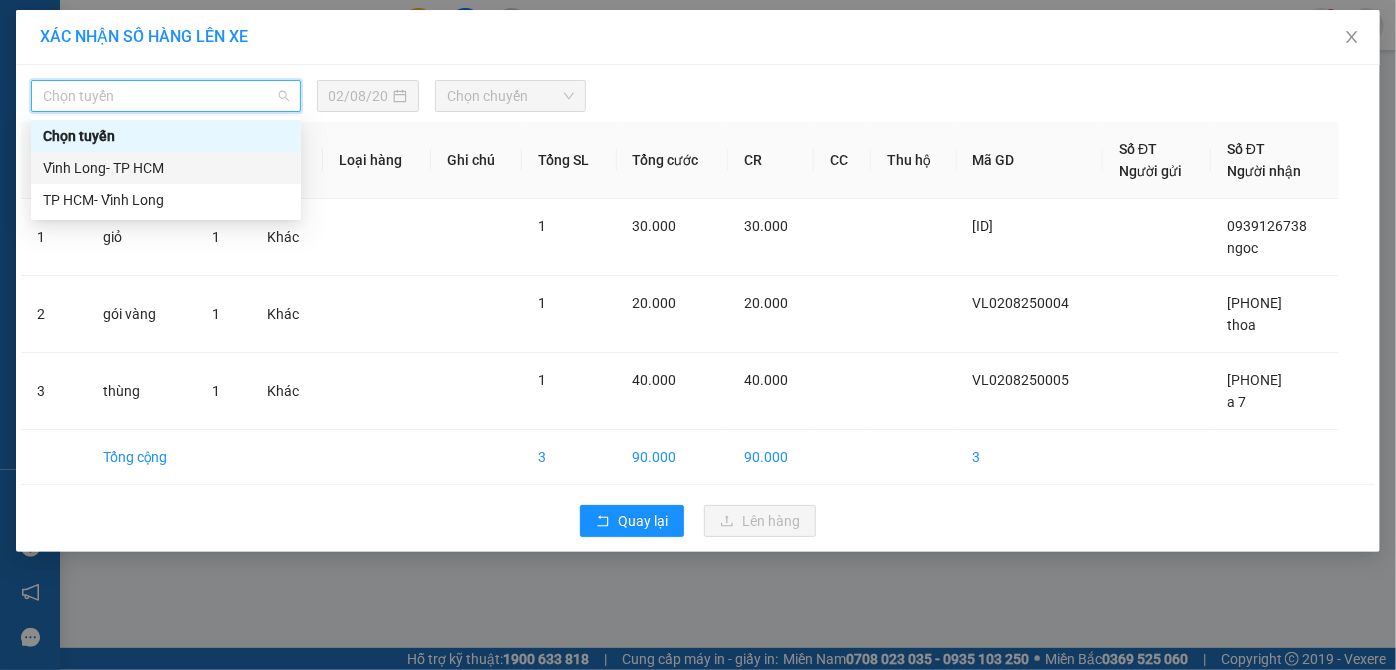 click on "Vĩnh Long- TP HCM" at bounding box center (166, 168) 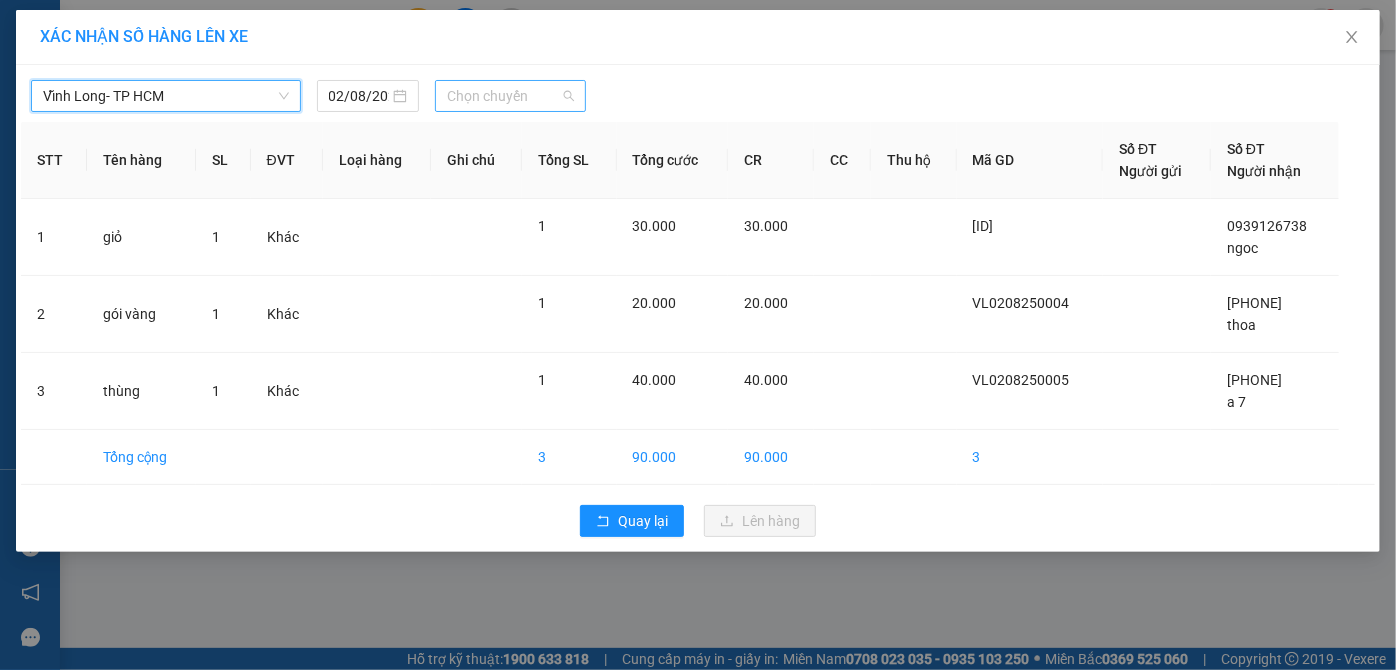 click on "Chọn chuyến" at bounding box center (510, 96) 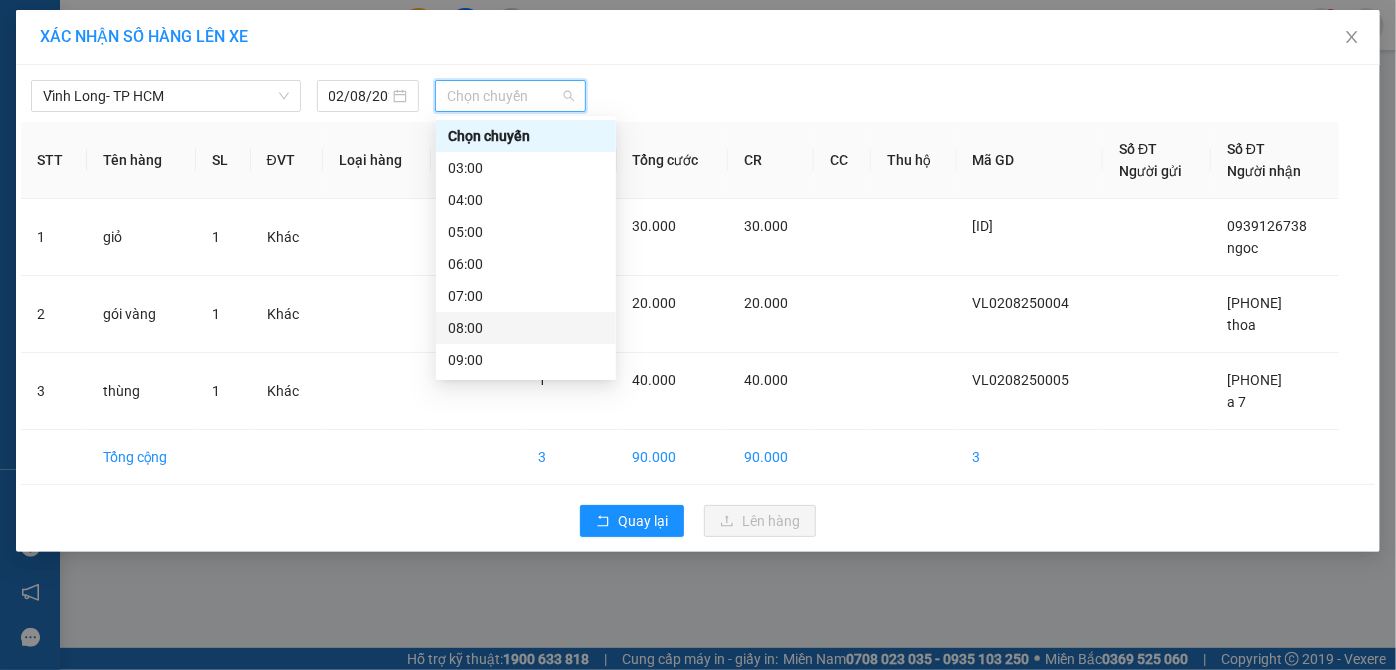 click on "08:00" at bounding box center [526, 328] 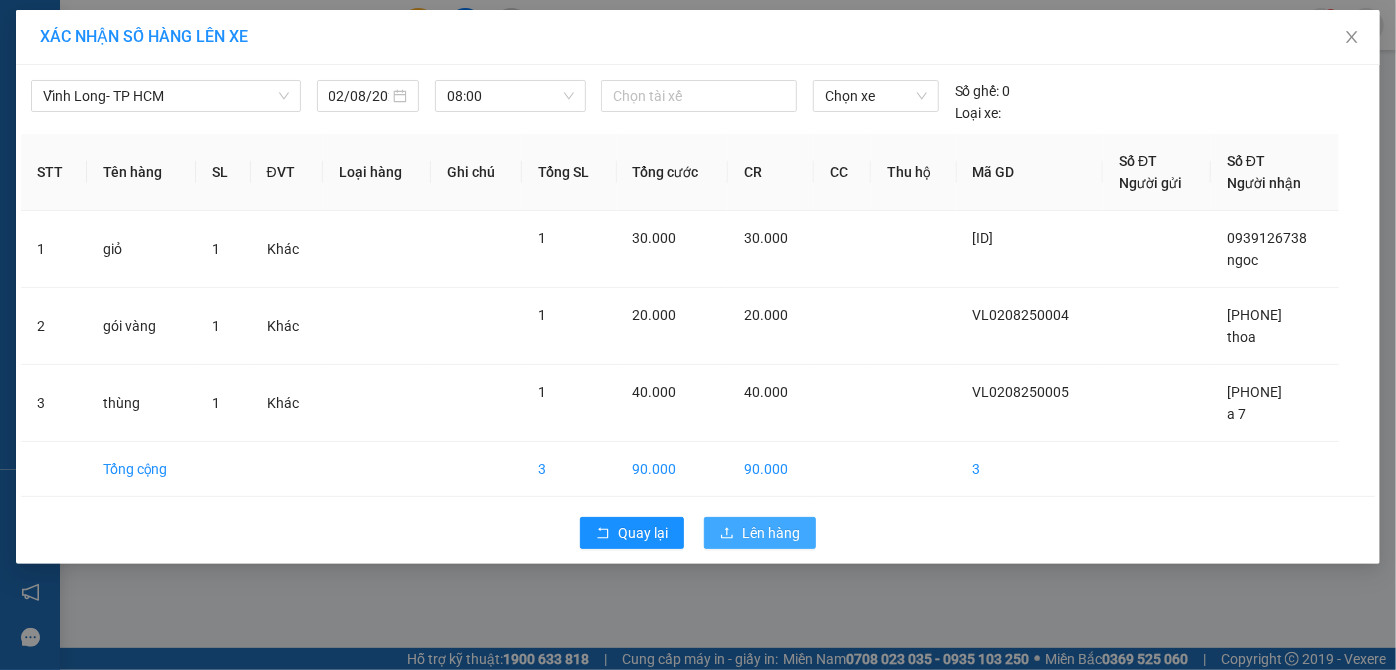 click on "Quay lại Lên hàng" at bounding box center (698, 533) 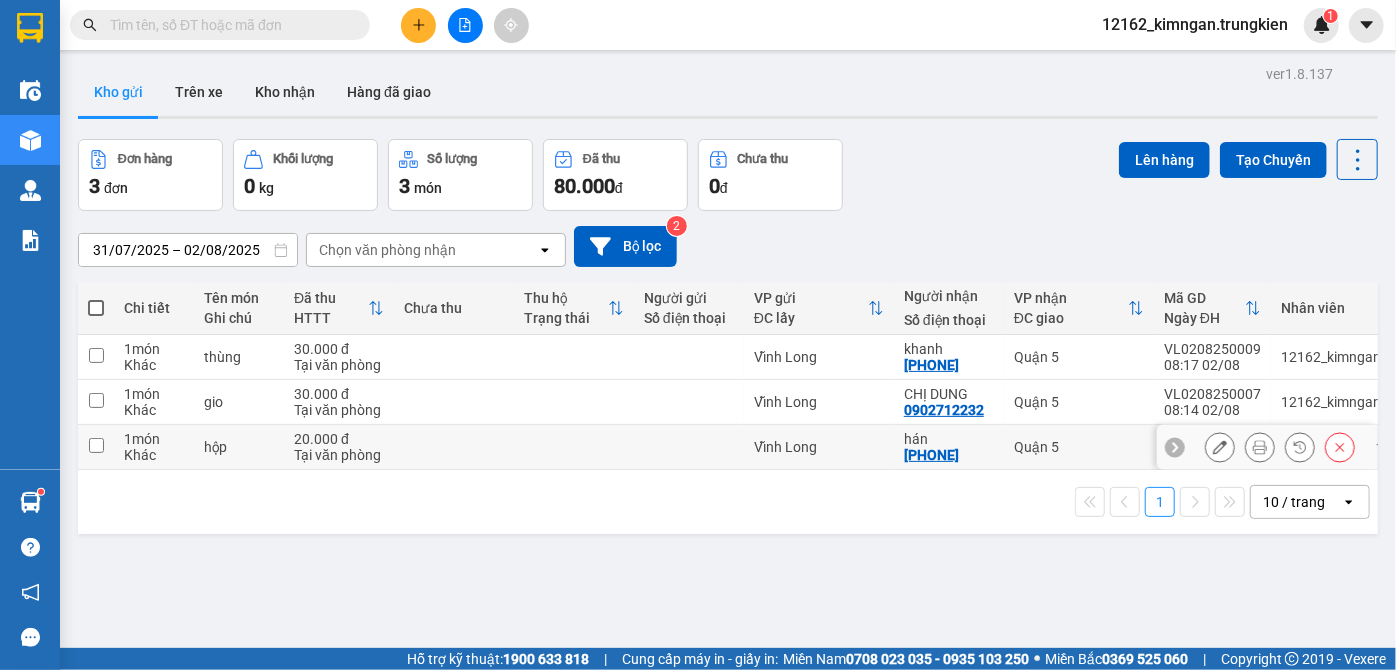 click at bounding box center (689, 447) 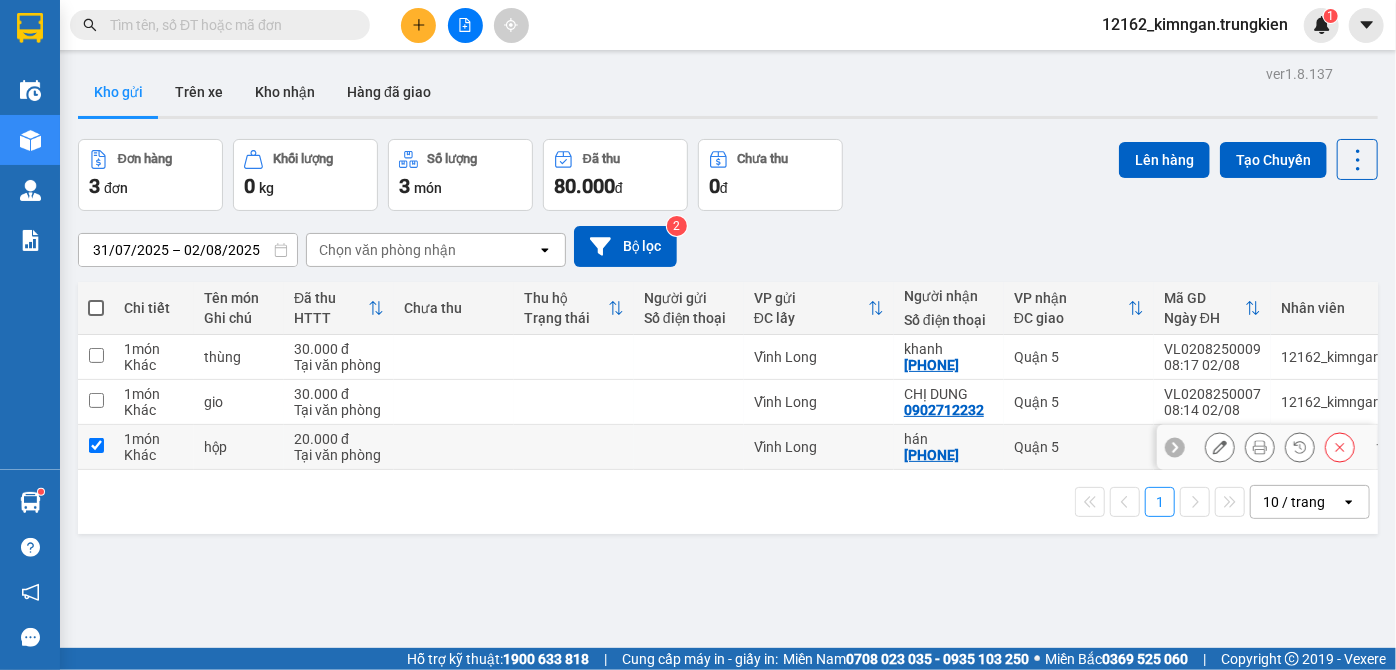 checkbox on "true" 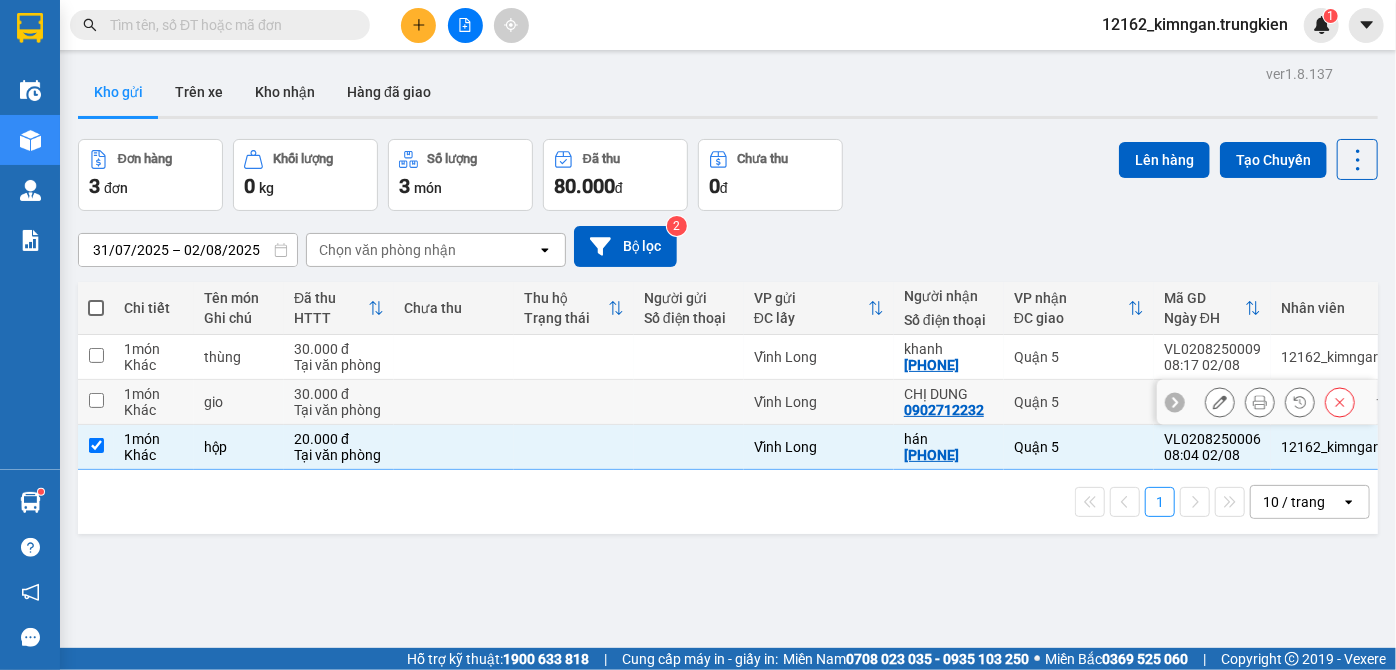 click at bounding box center [689, 402] 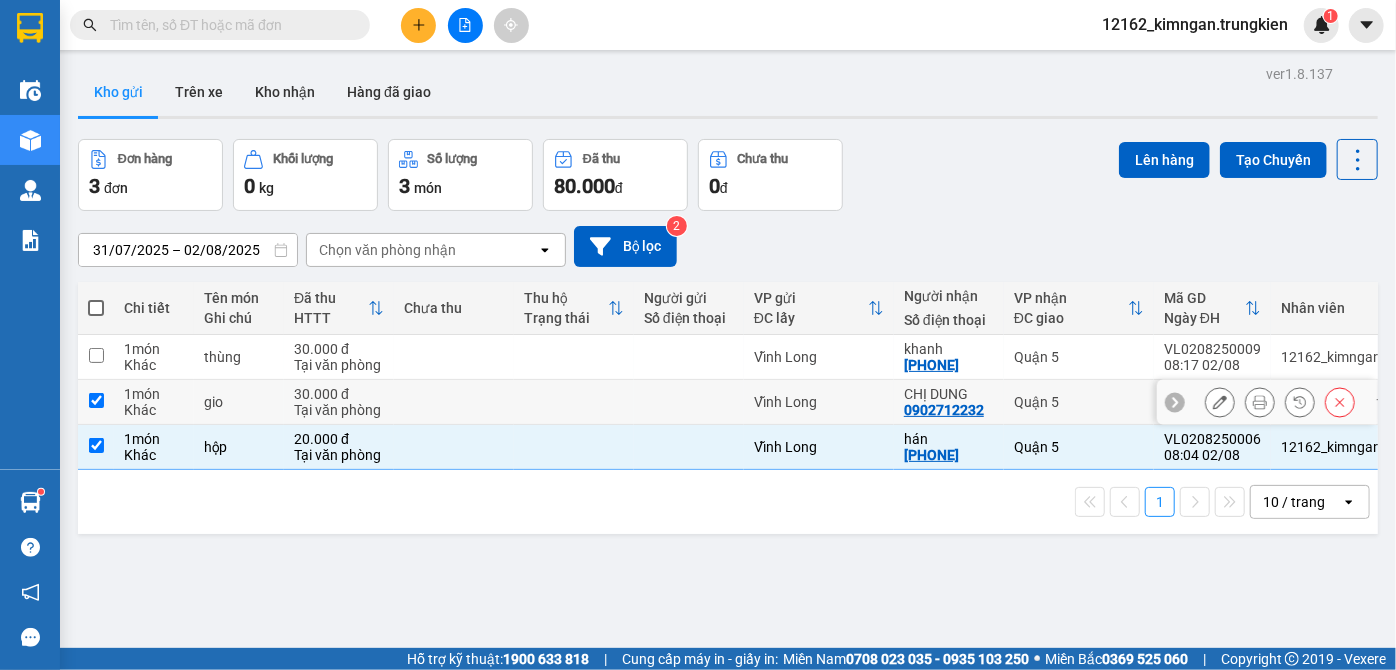 checkbox on "true" 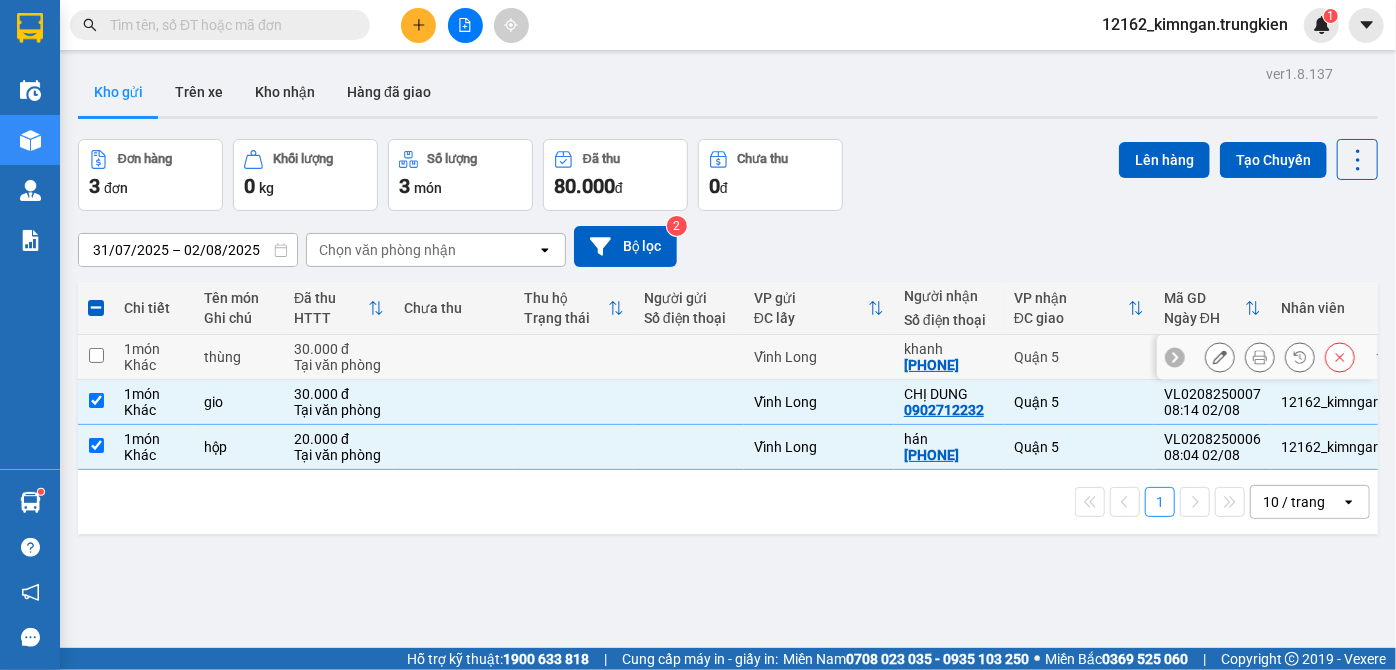 click at bounding box center [689, 357] 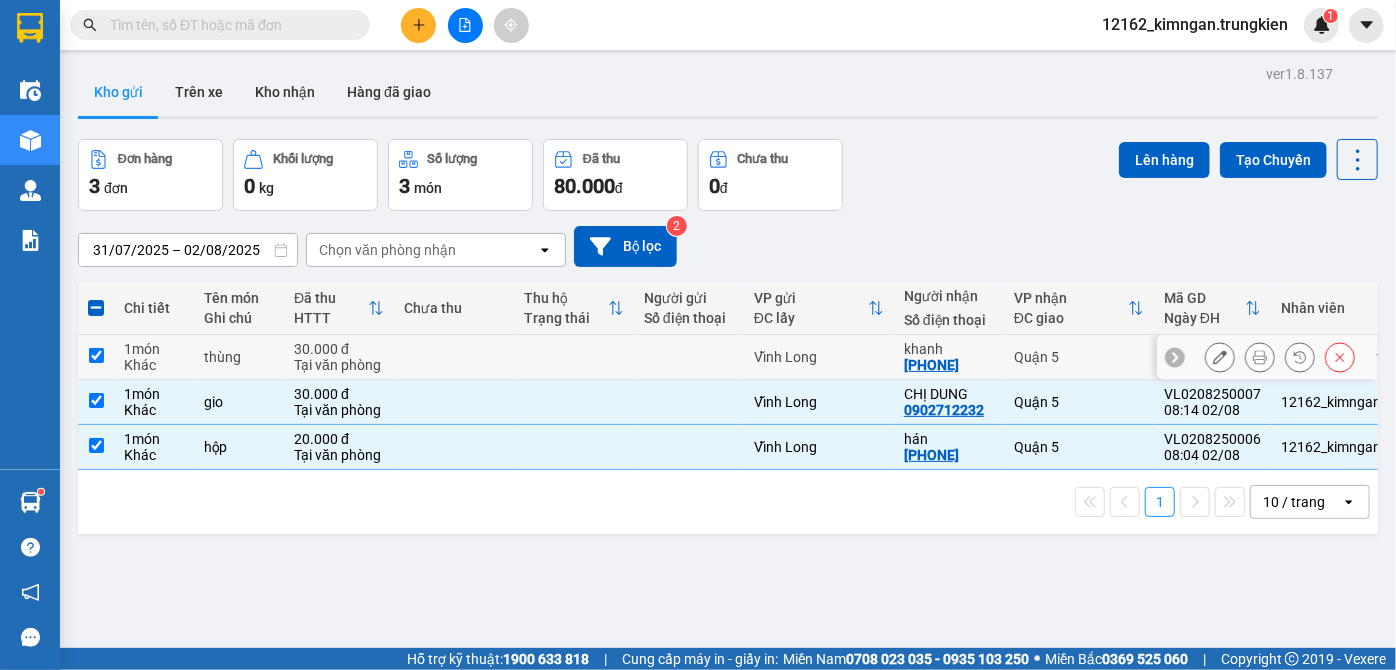 checkbox on "true" 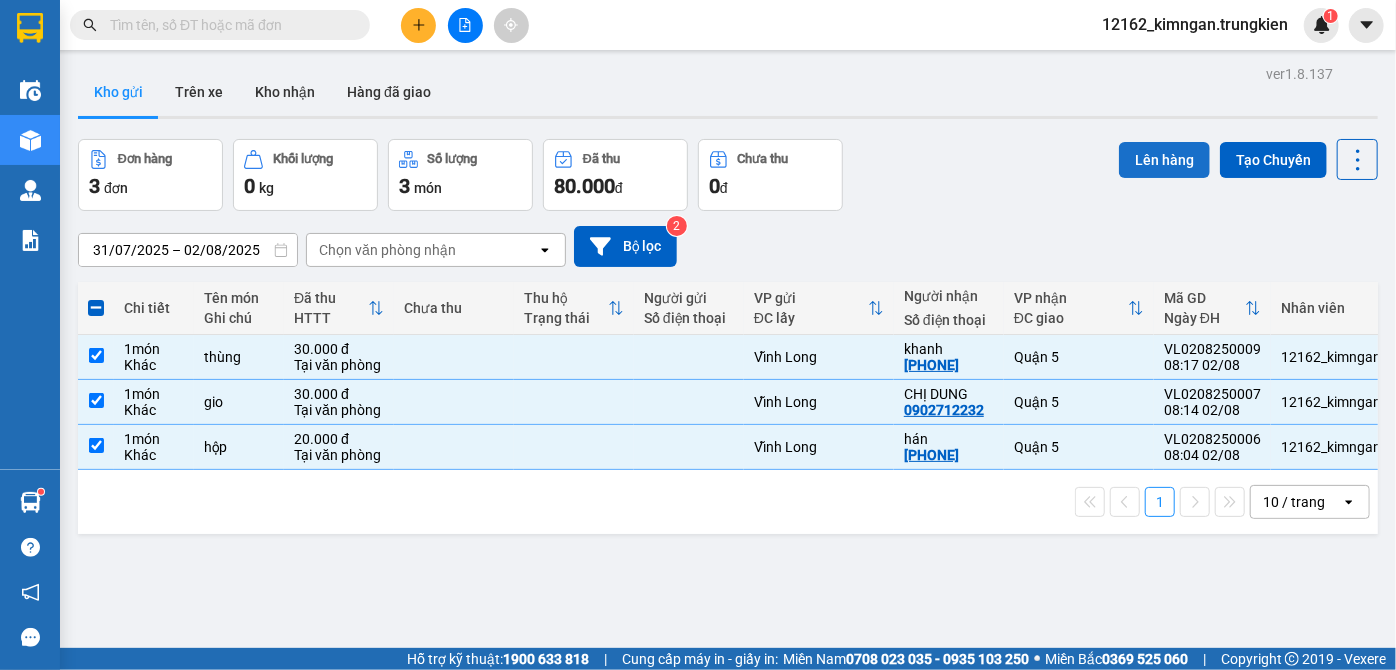 click on "Lên hàng" at bounding box center [1164, 160] 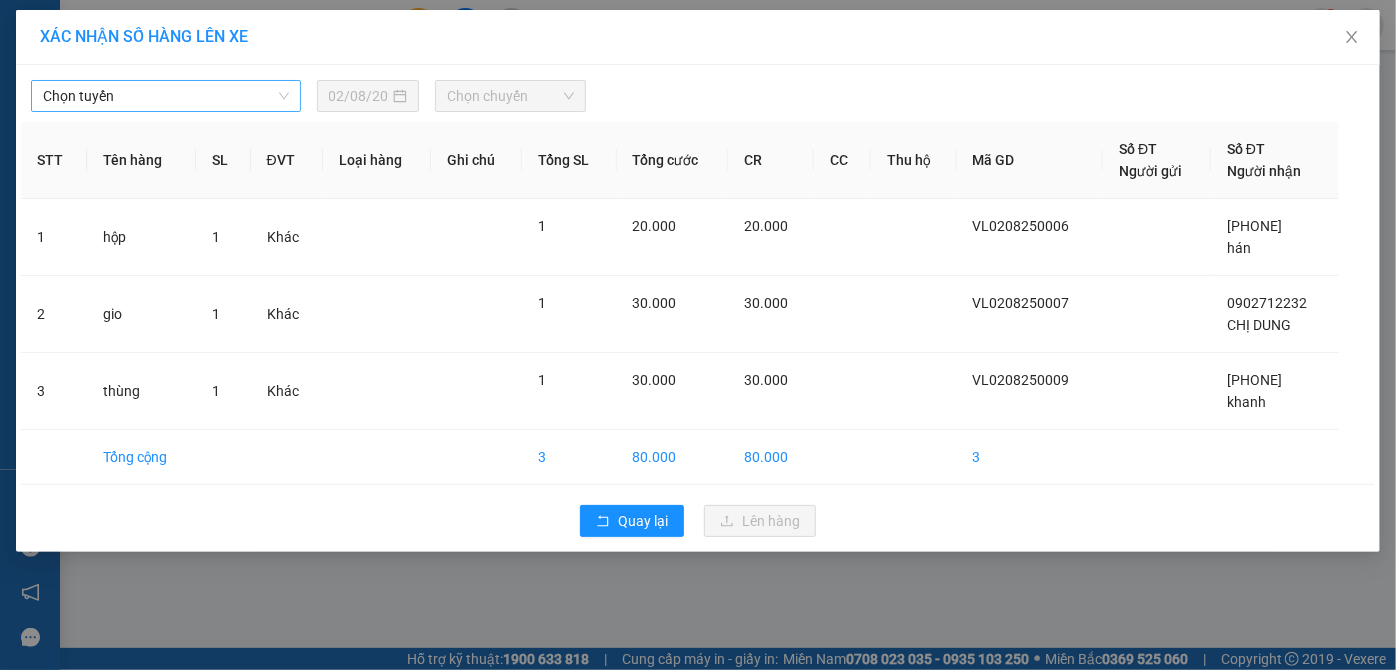 click on "Chọn tuyến" at bounding box center [166, 96] 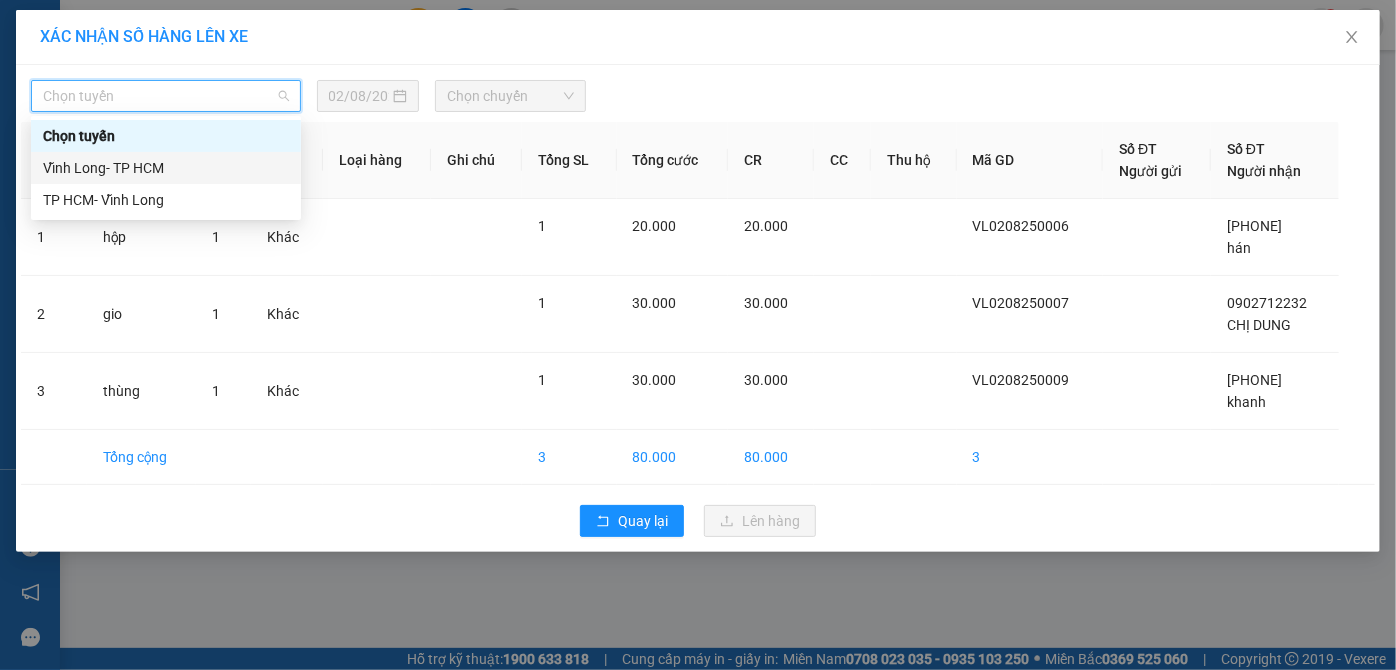 click on "Vĩnh Long- TP HCM" at bounding box center [166, 168] 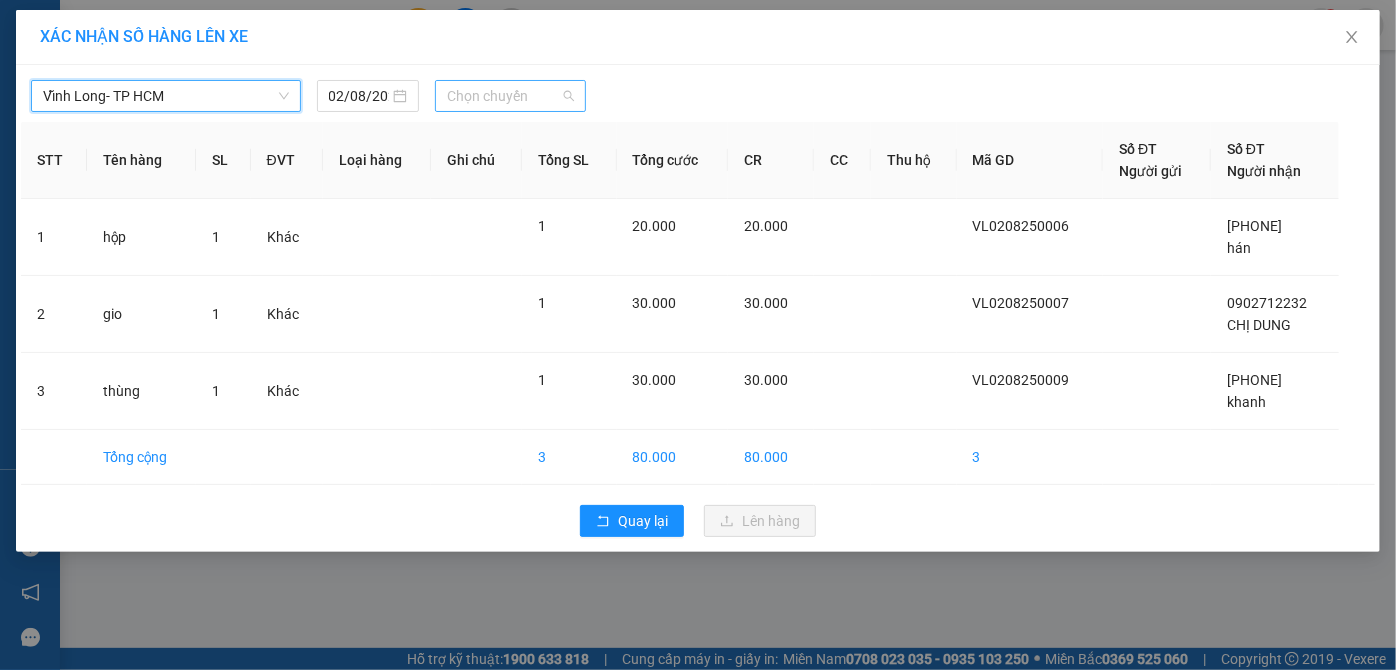 click on "Chọn chuyến" at bounding box center (510, 96) 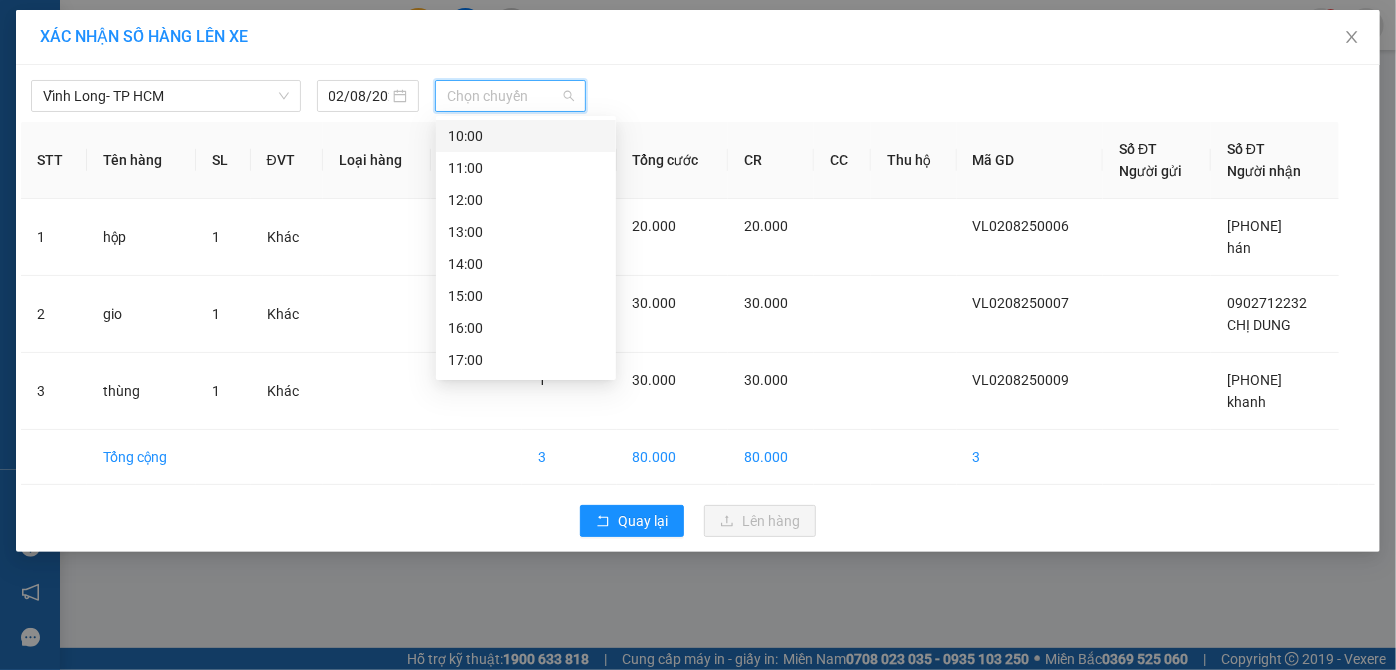 scroll, scrollTop: 165, scrollLeft: 0, axis: vertical 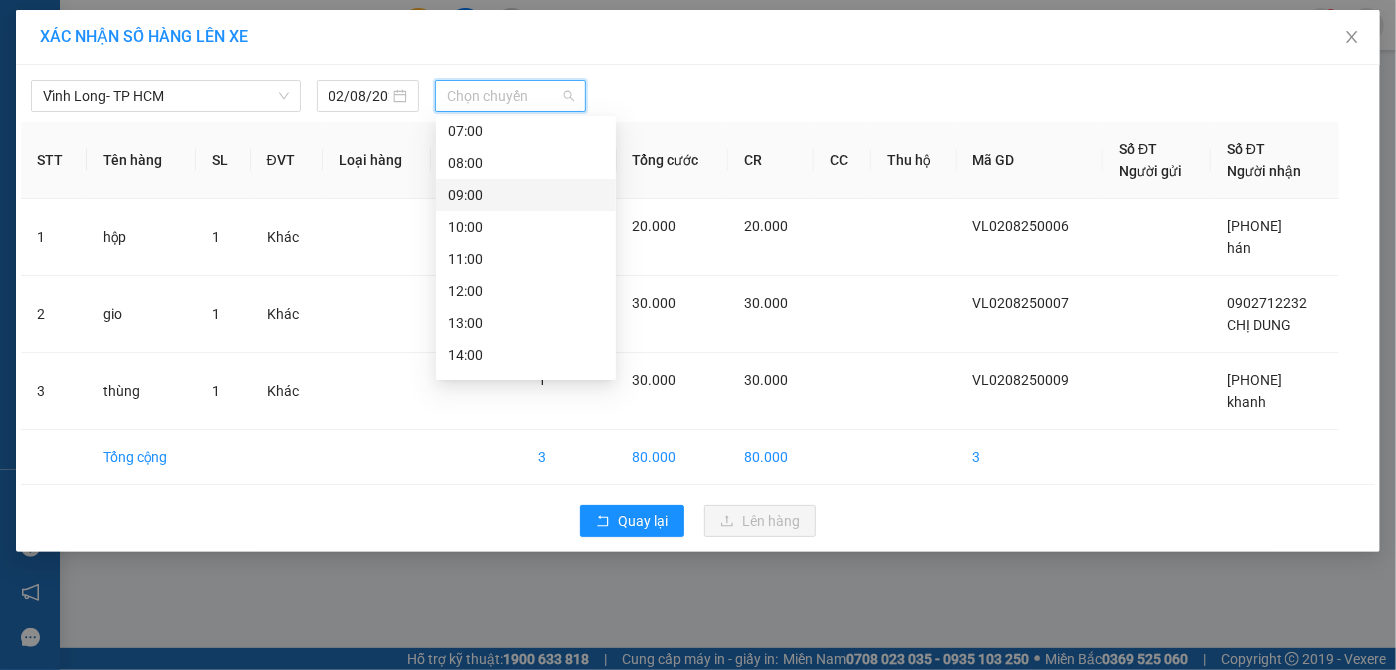 click on "09:00" at bounding box center [526, 195] 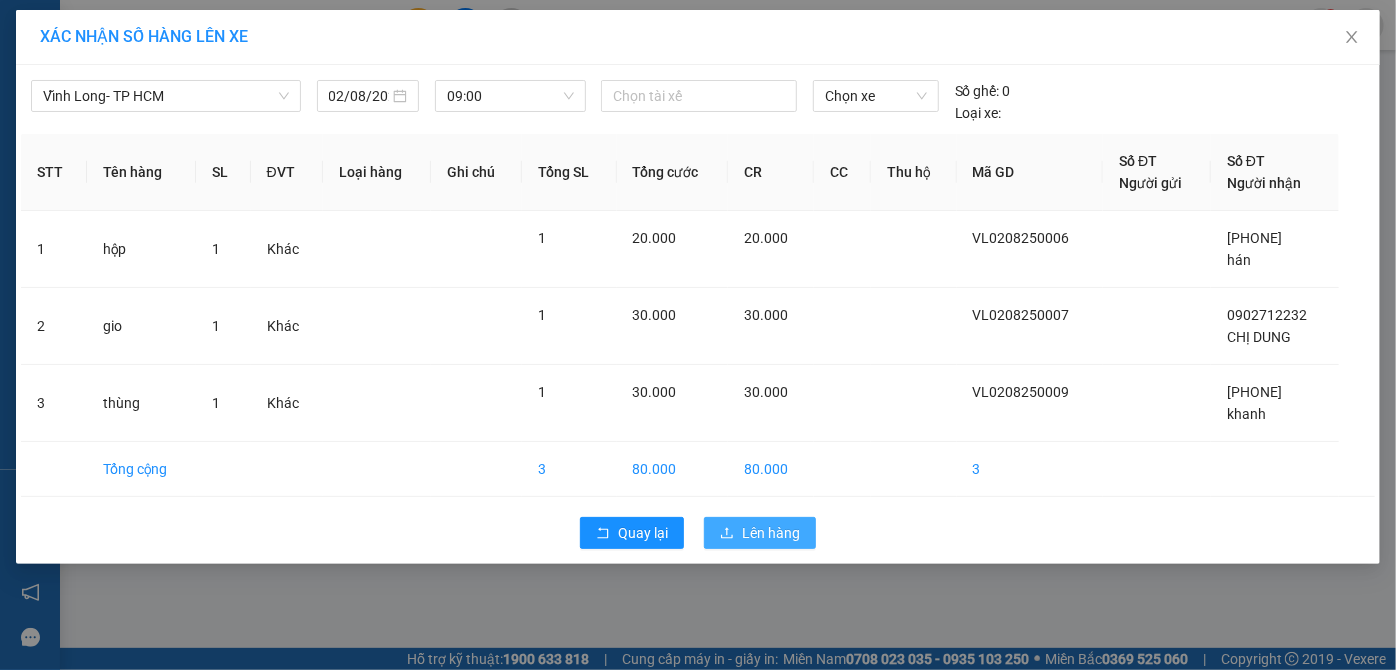 click on "Lên hàng" at bounding box center [771, 533] 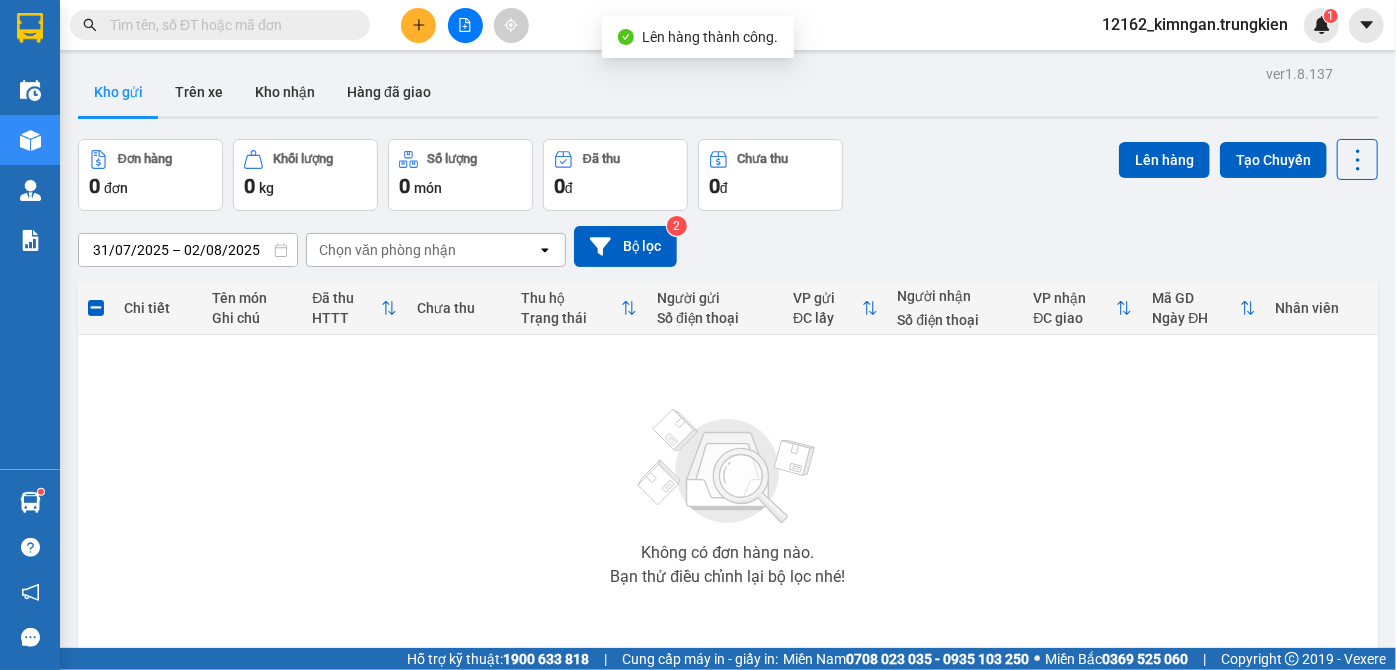 click 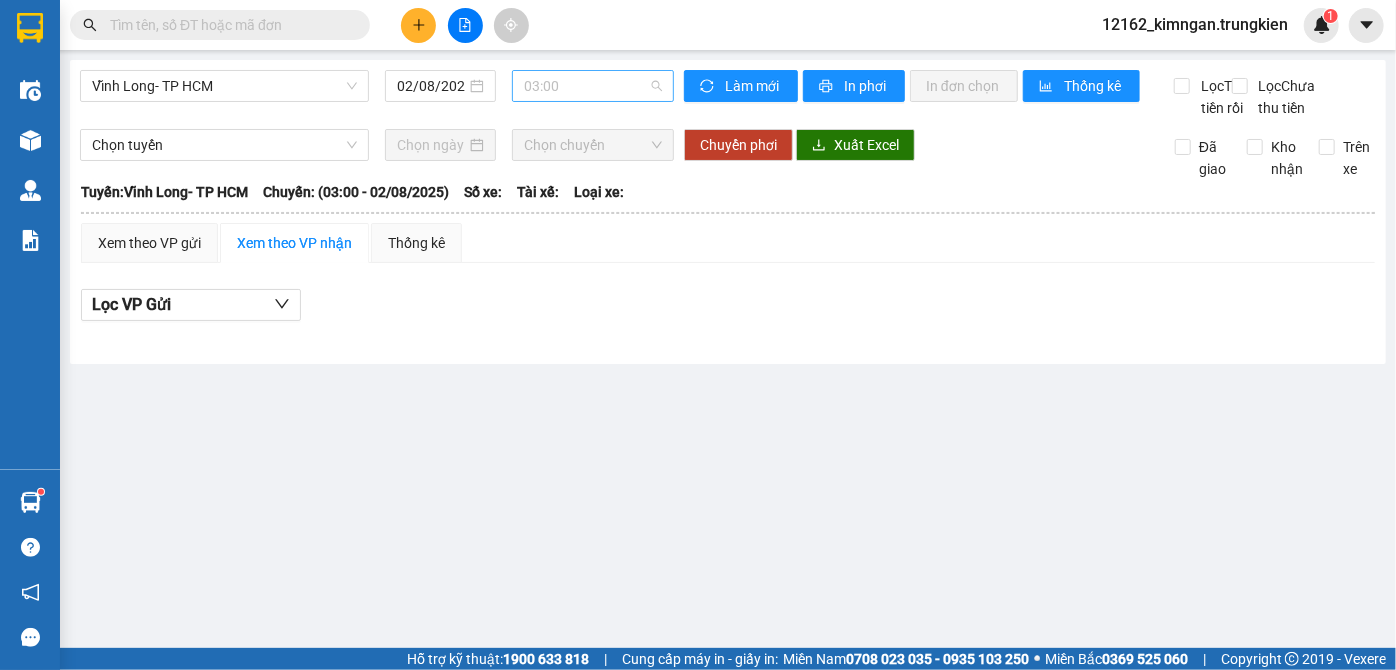 click on "03:00" at bounding box center [593, 86] 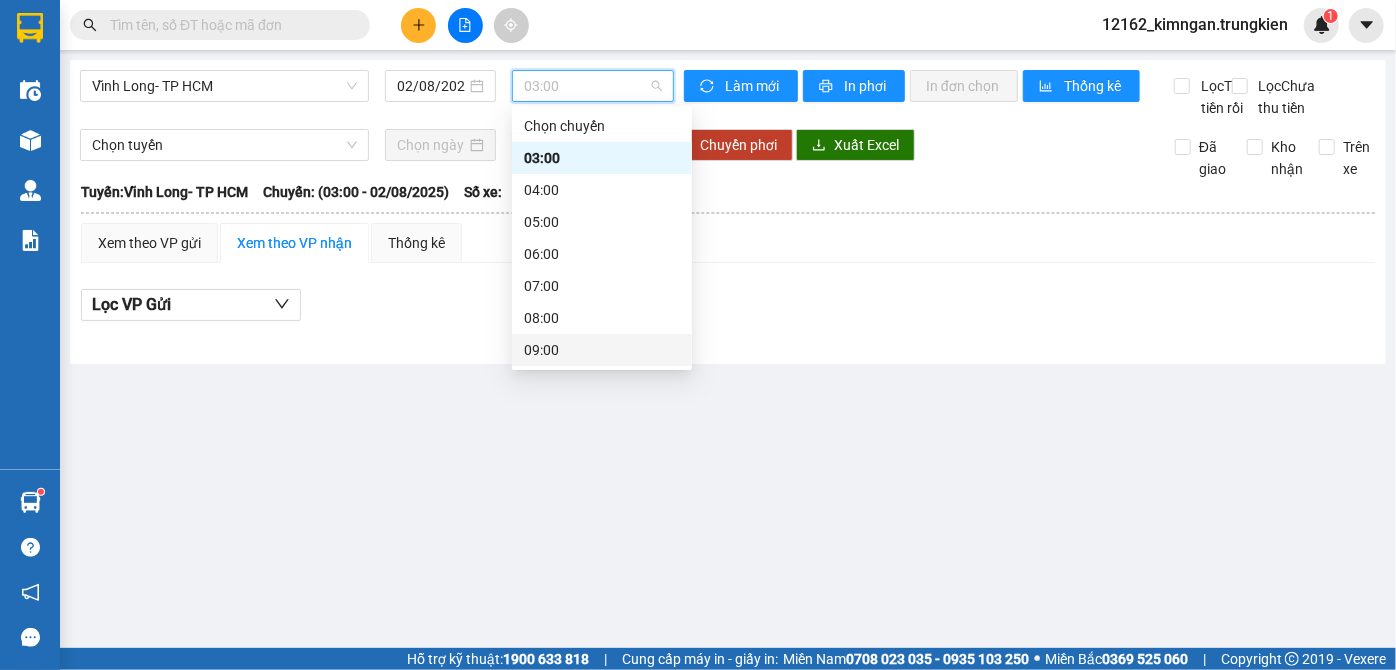 click on "09:00" at bounding box center [602, 350] 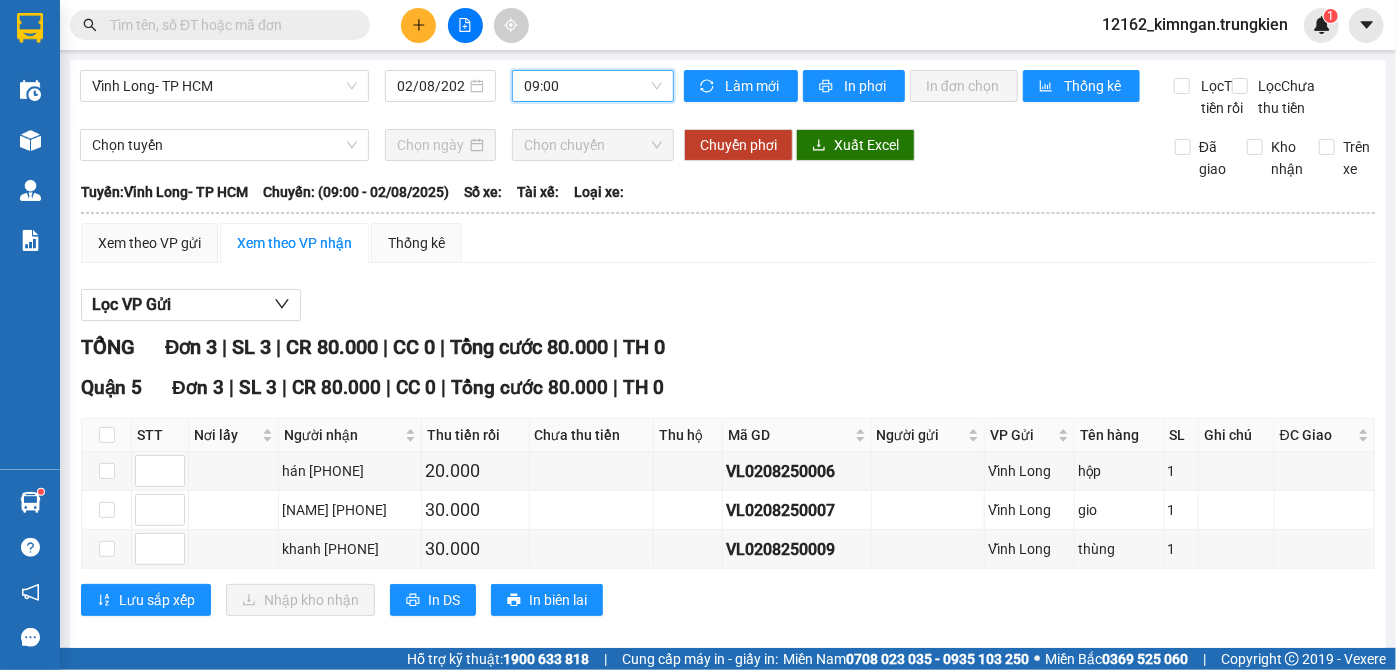 click on "09:00" at bounding box center [593, 86] 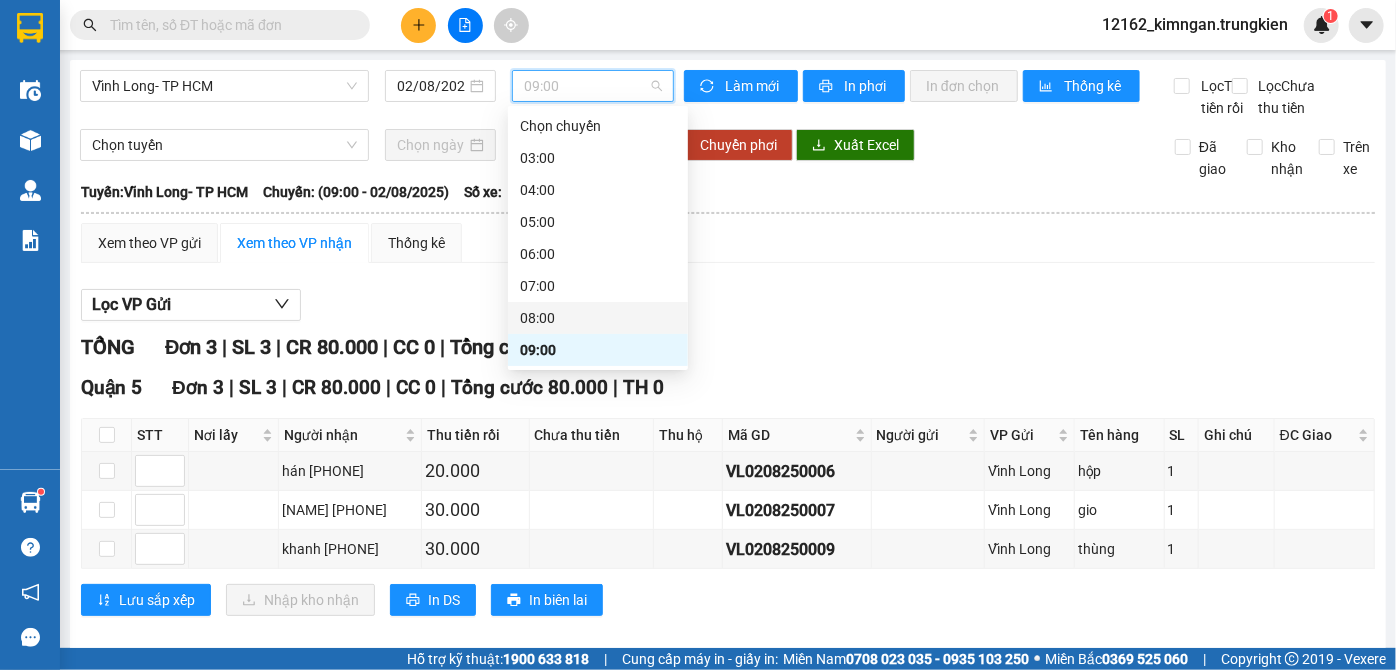click on "08:00" at bounding box center [598, 318] 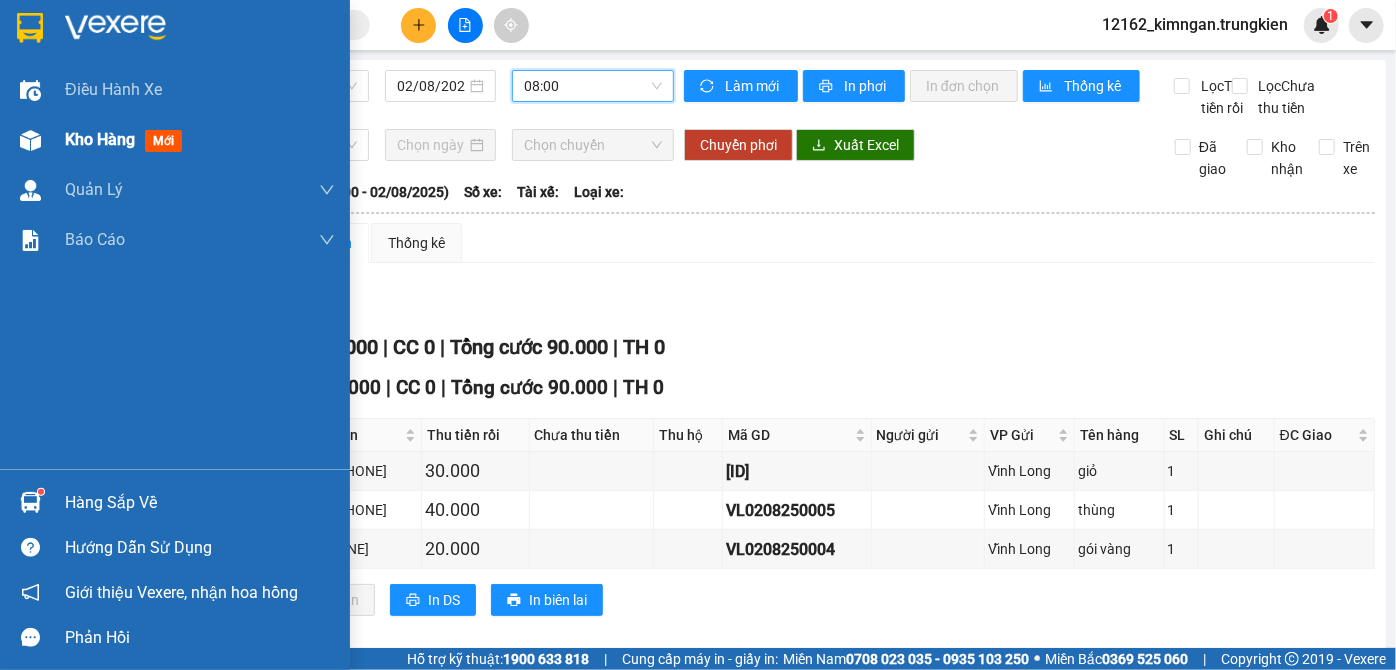 click on "Kho hàng" at bounding box center (100, 139) 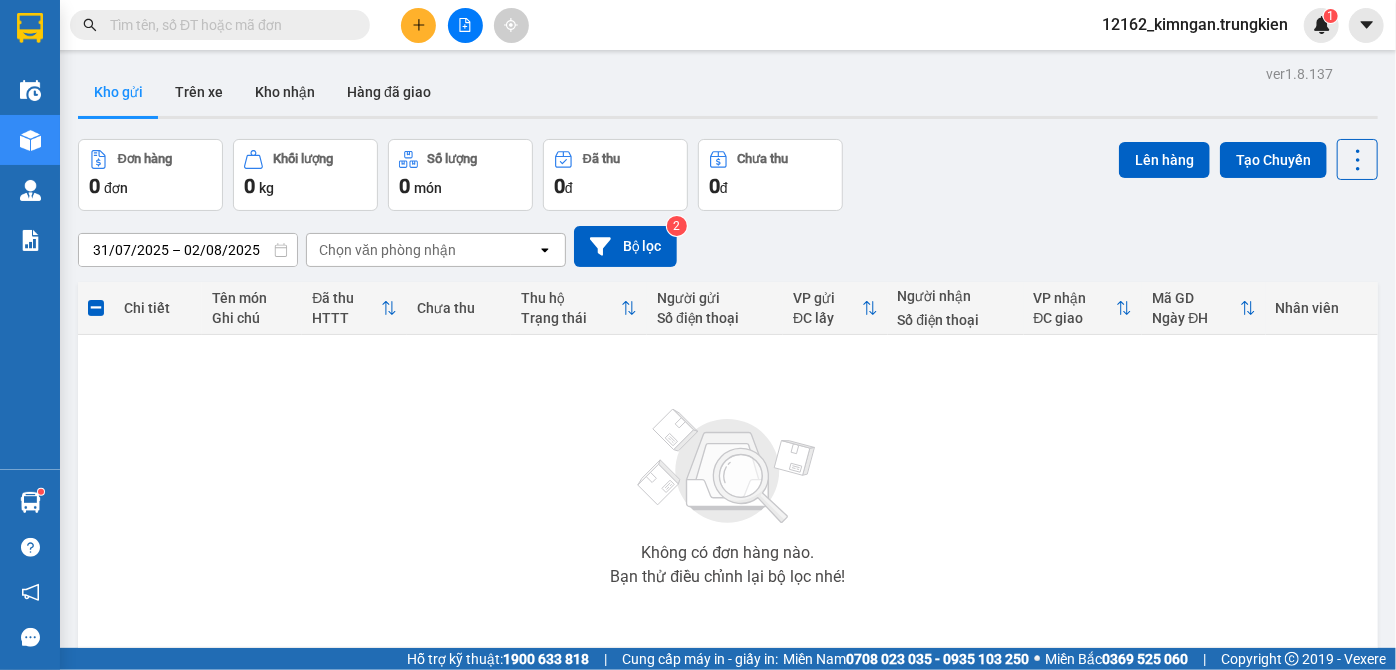 click at bounding box center [228, 25] 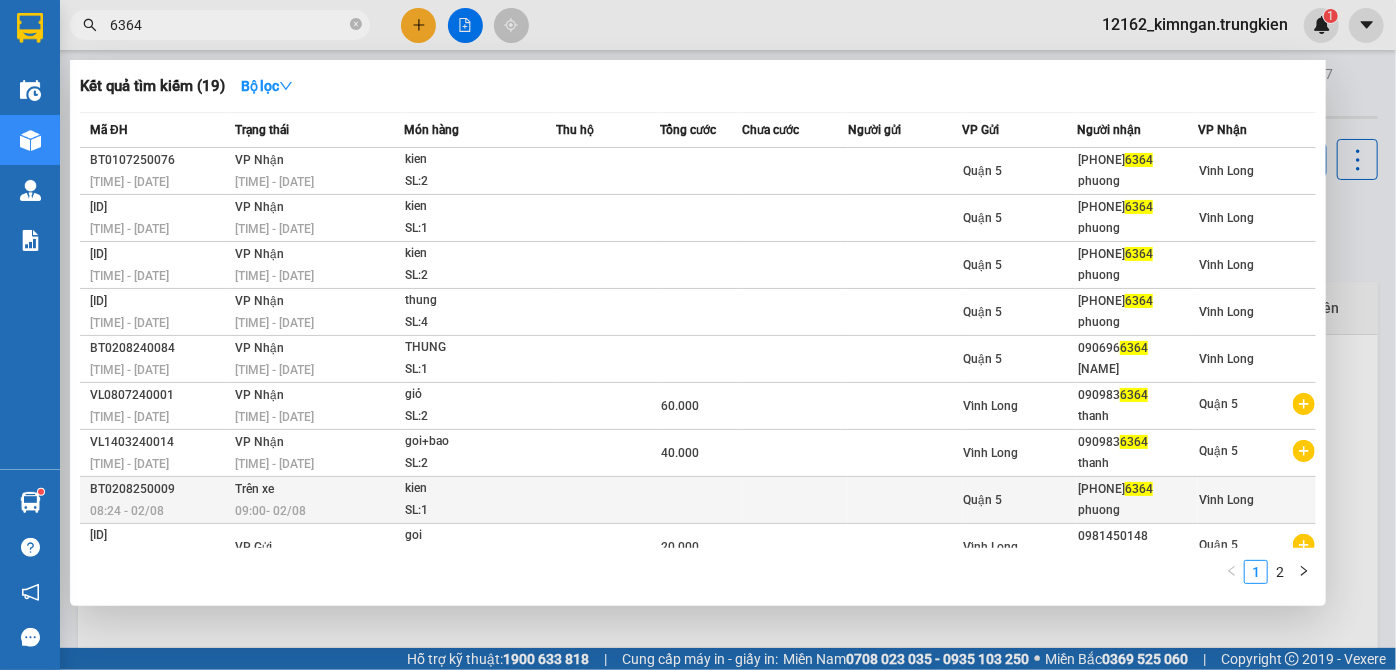 type on "6364" 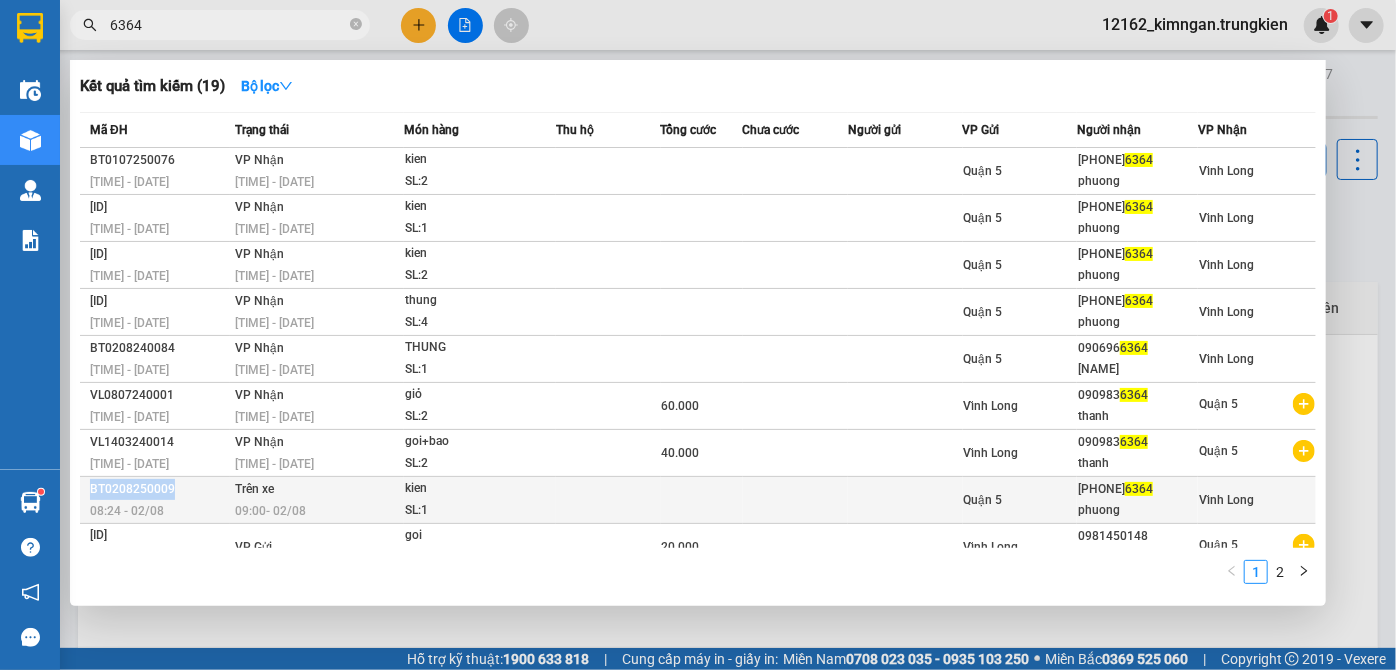 drag, startPoint x: 174, startPoint y: 484, endPoint x: 85, endPoint y: 480, distance: 89.08984 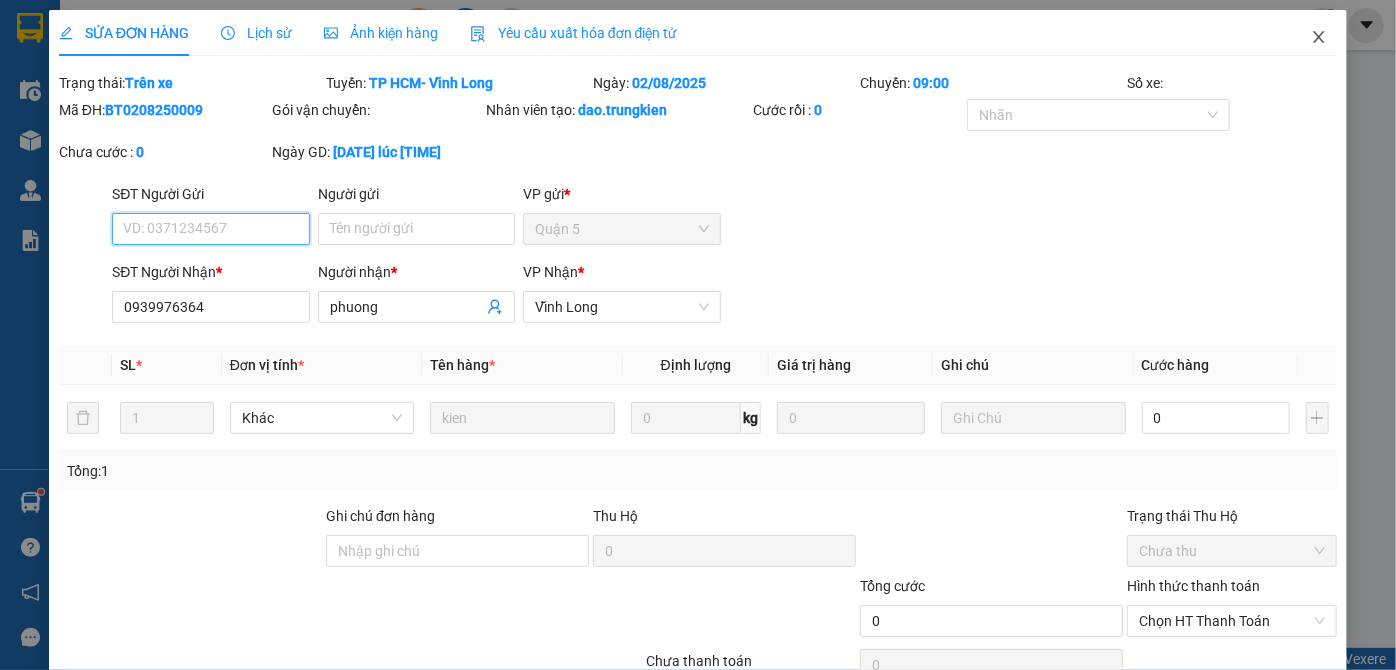 type on "0939976364" 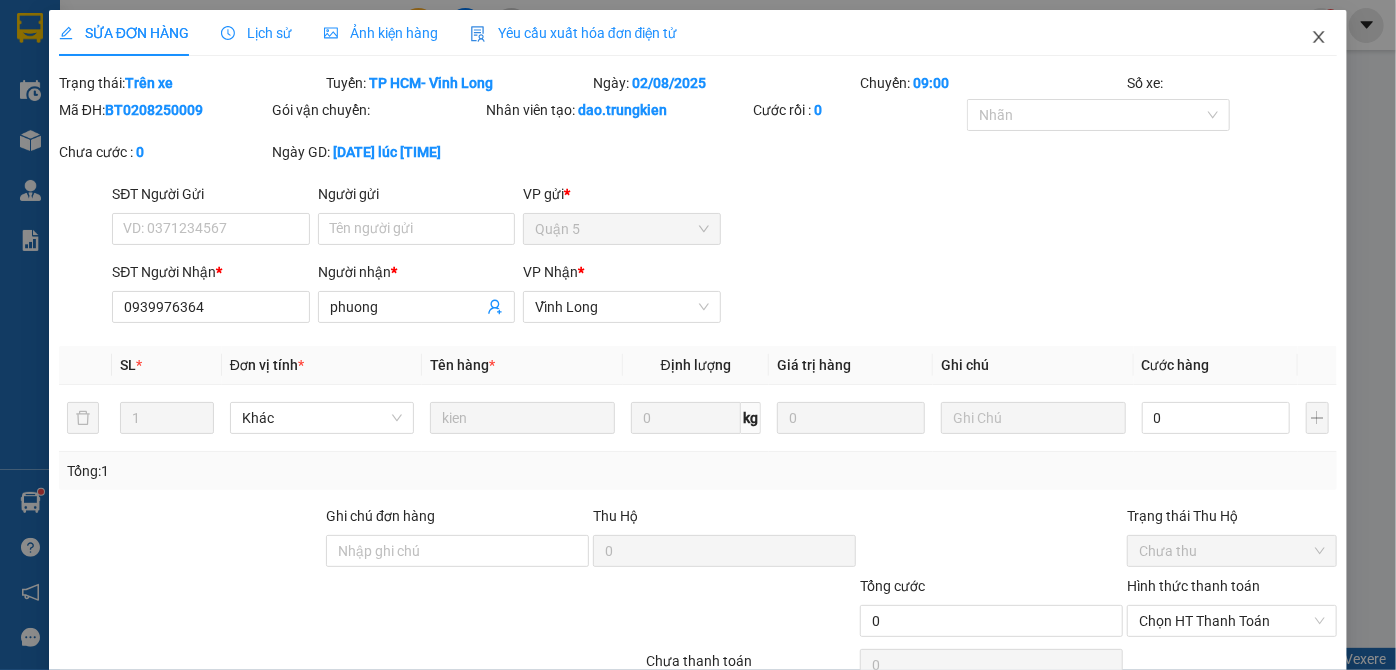 click 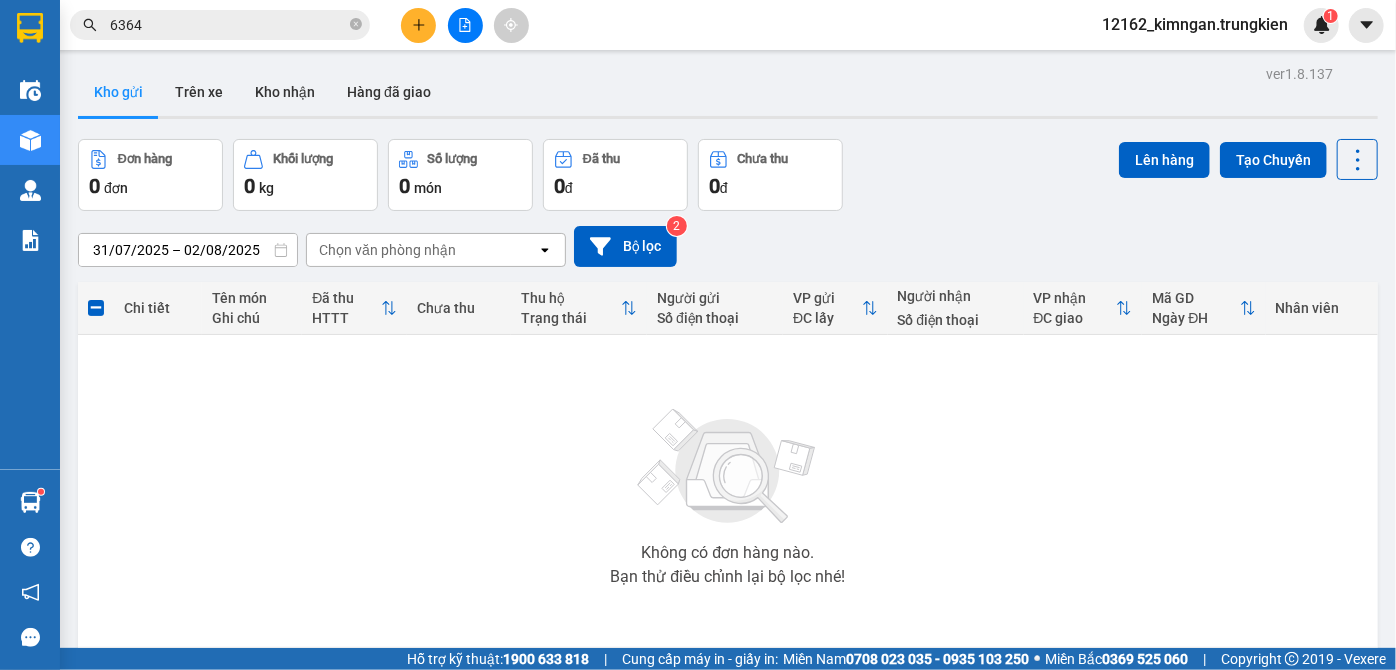 click at bounding box center [465, 25] 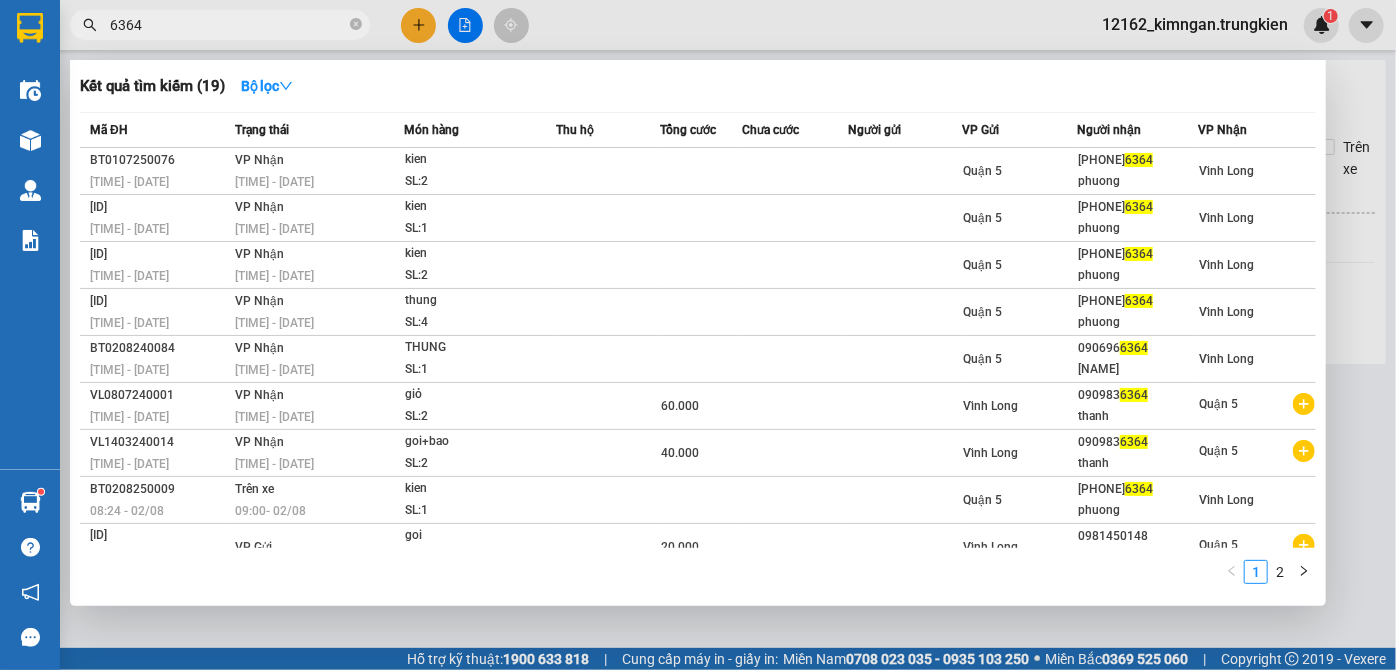 click on "6364" at bounding box center (228, 25) 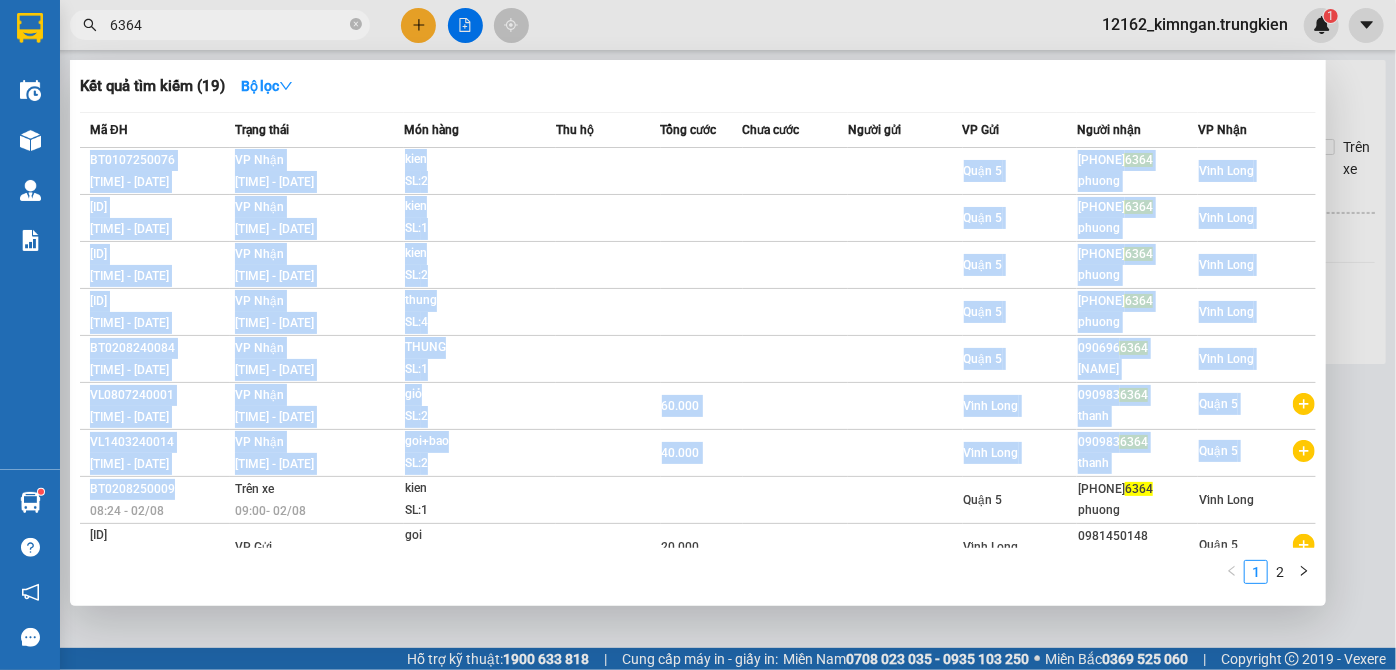 drag, startPoint x: 173, startPoint y: 486, endPoint x: 75, endPoint y: 484, distance: 98.02041 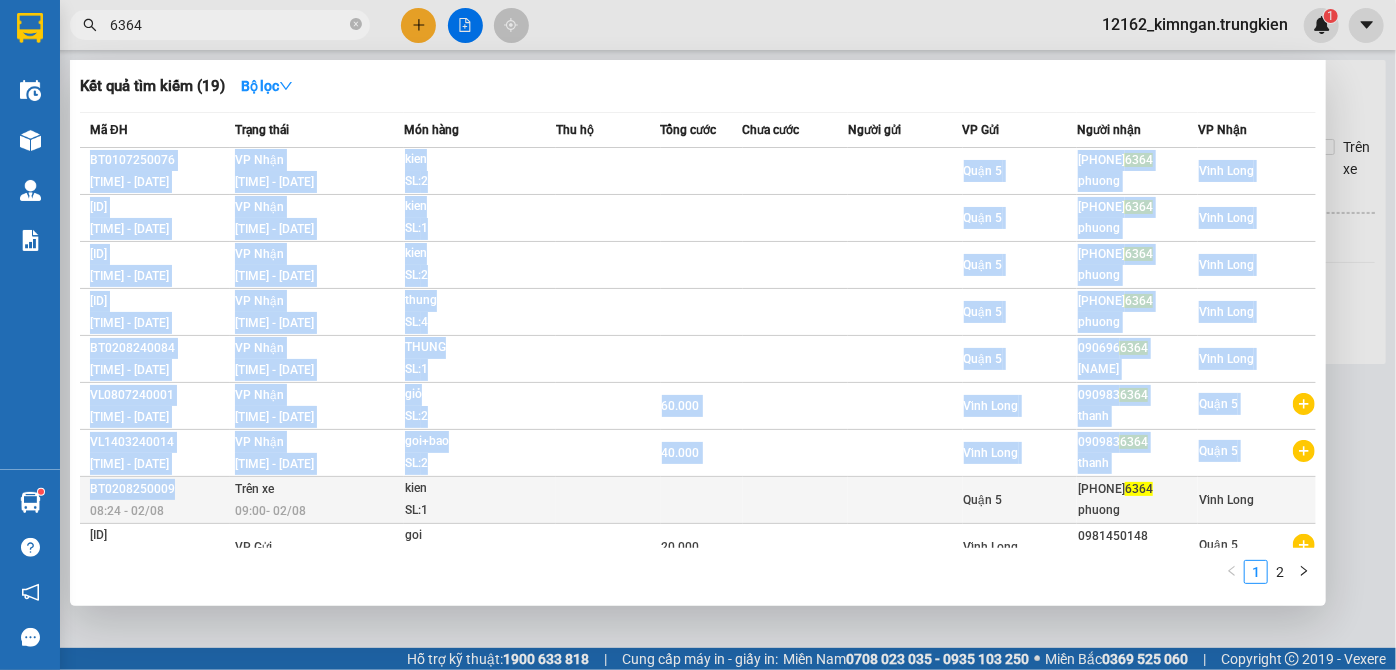 click on "BT0208250009" at bounding box center [159, 489] 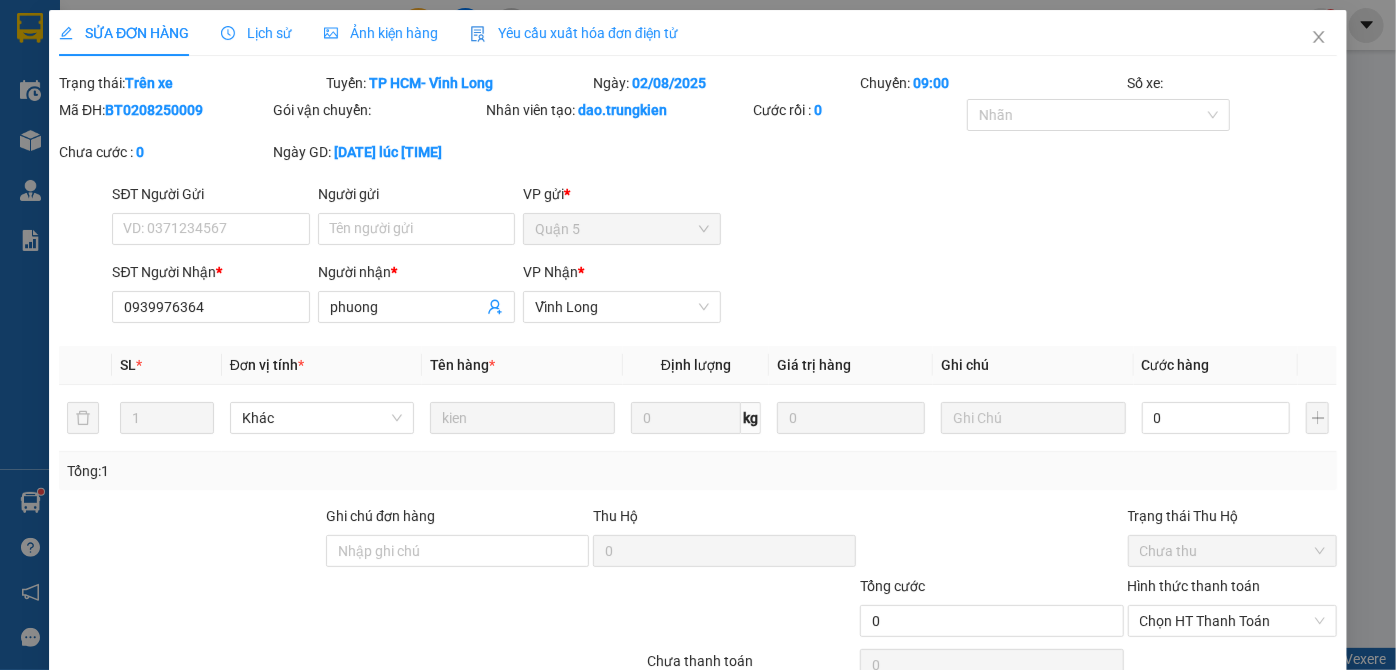 type on "0939976364" 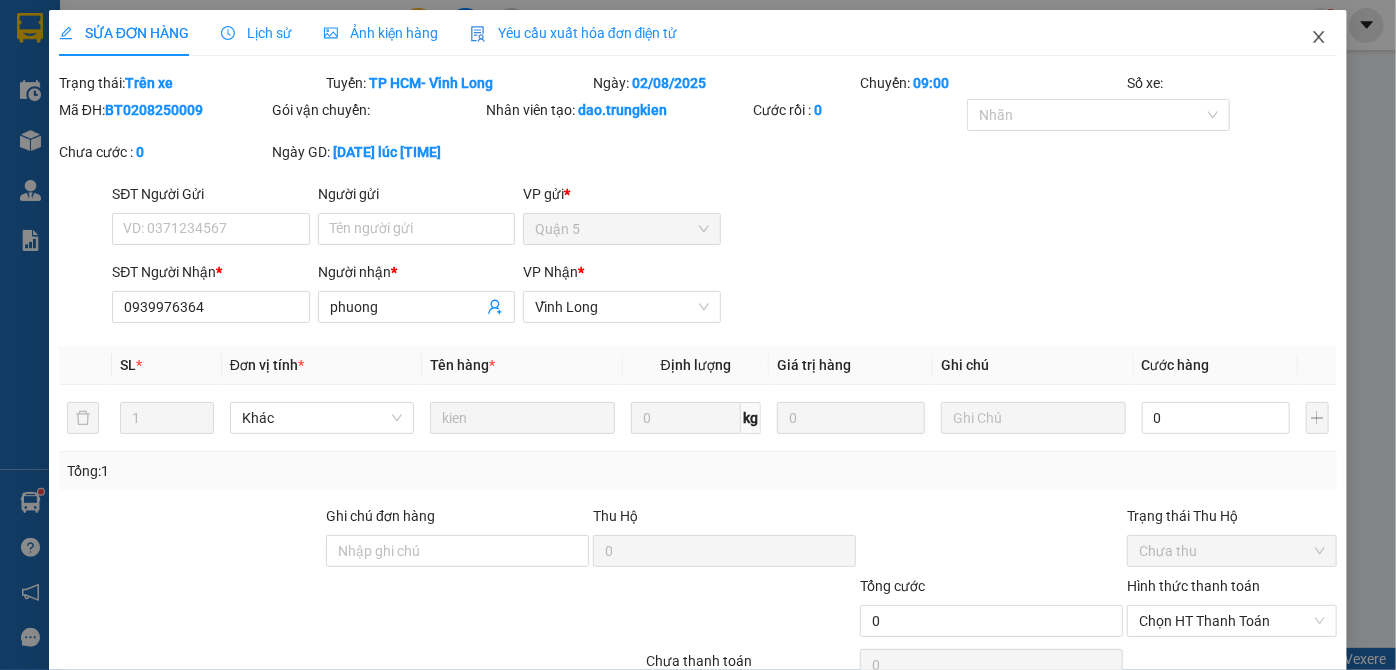 click 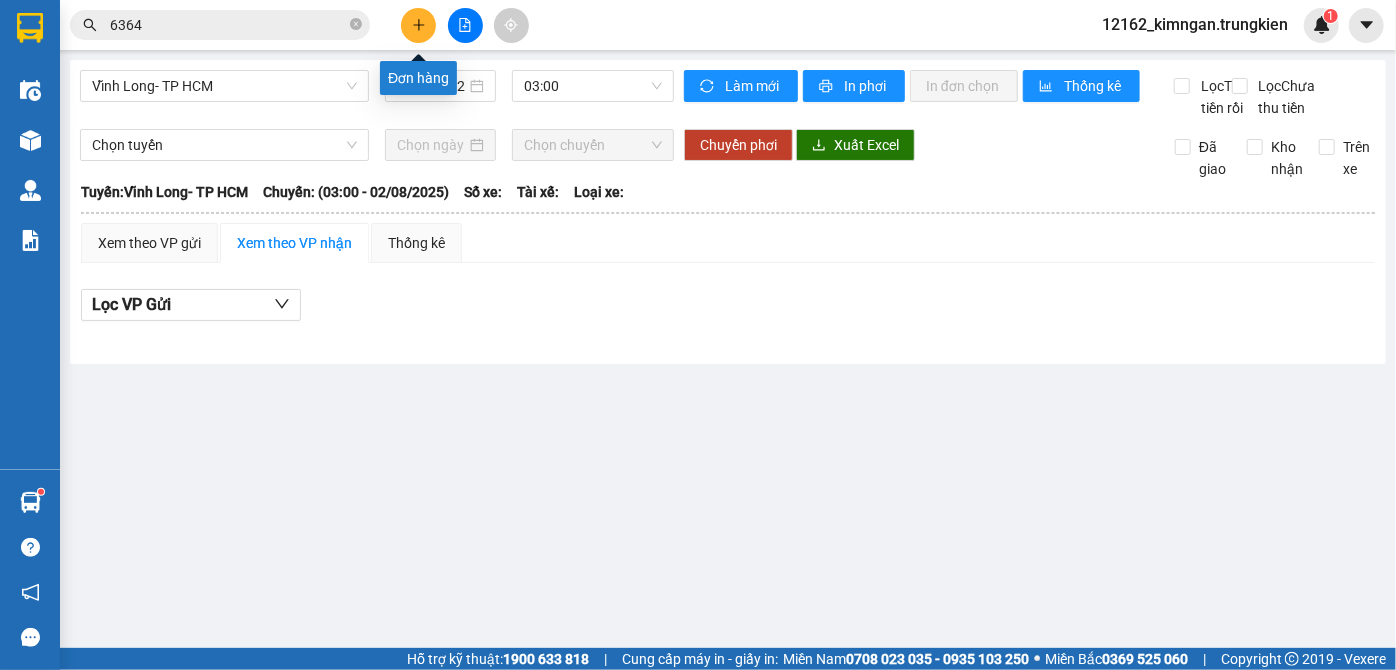 click 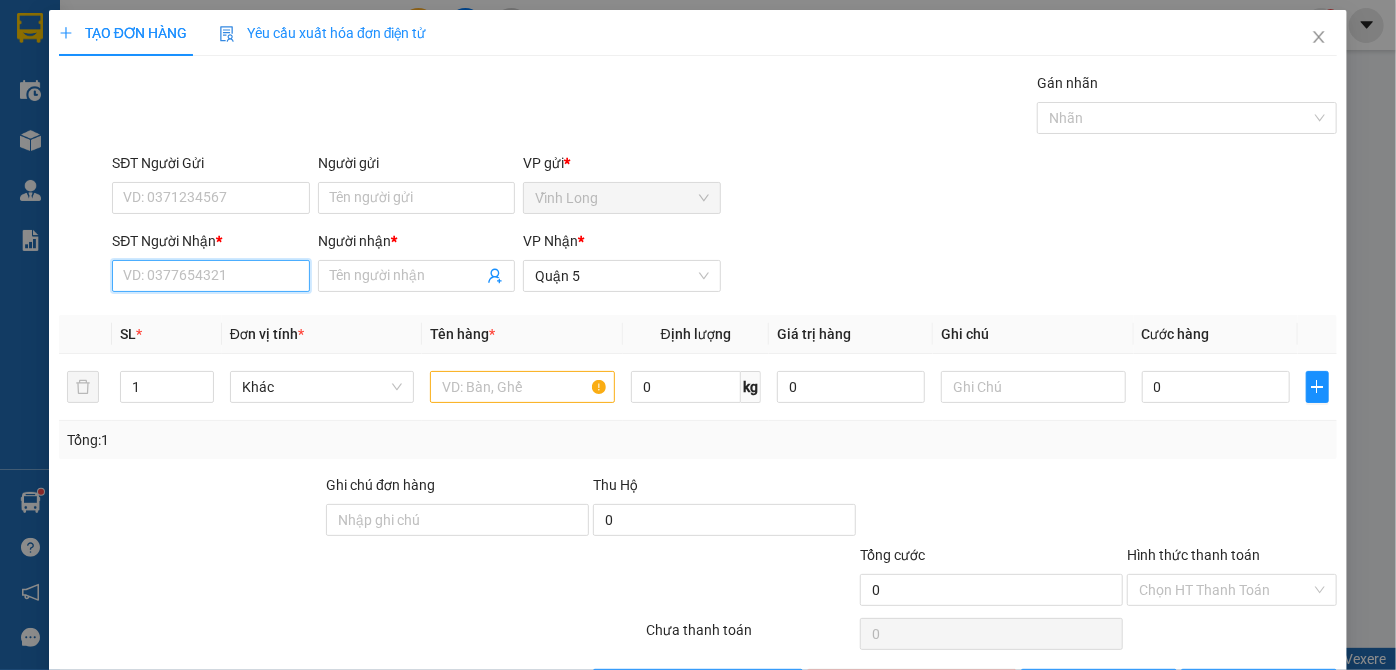 click on "SĐT Người Nhận  *" at bounding box center [210, 276] 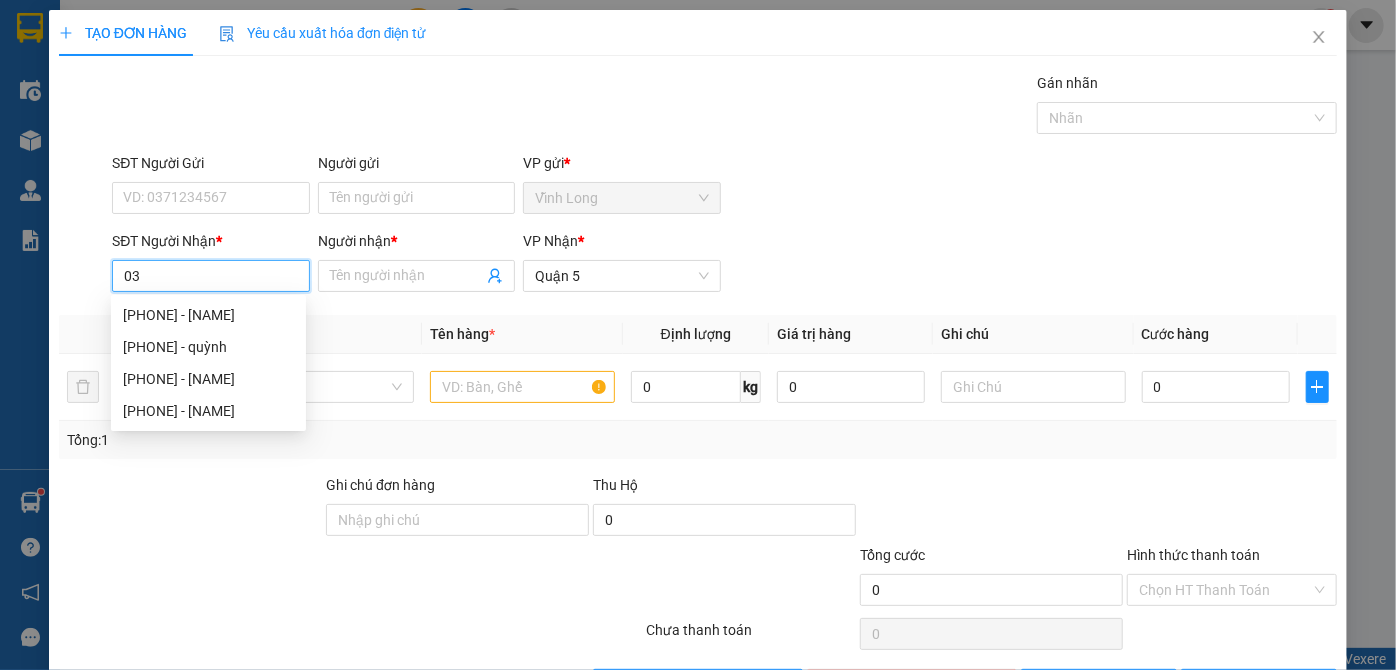 type on "0" 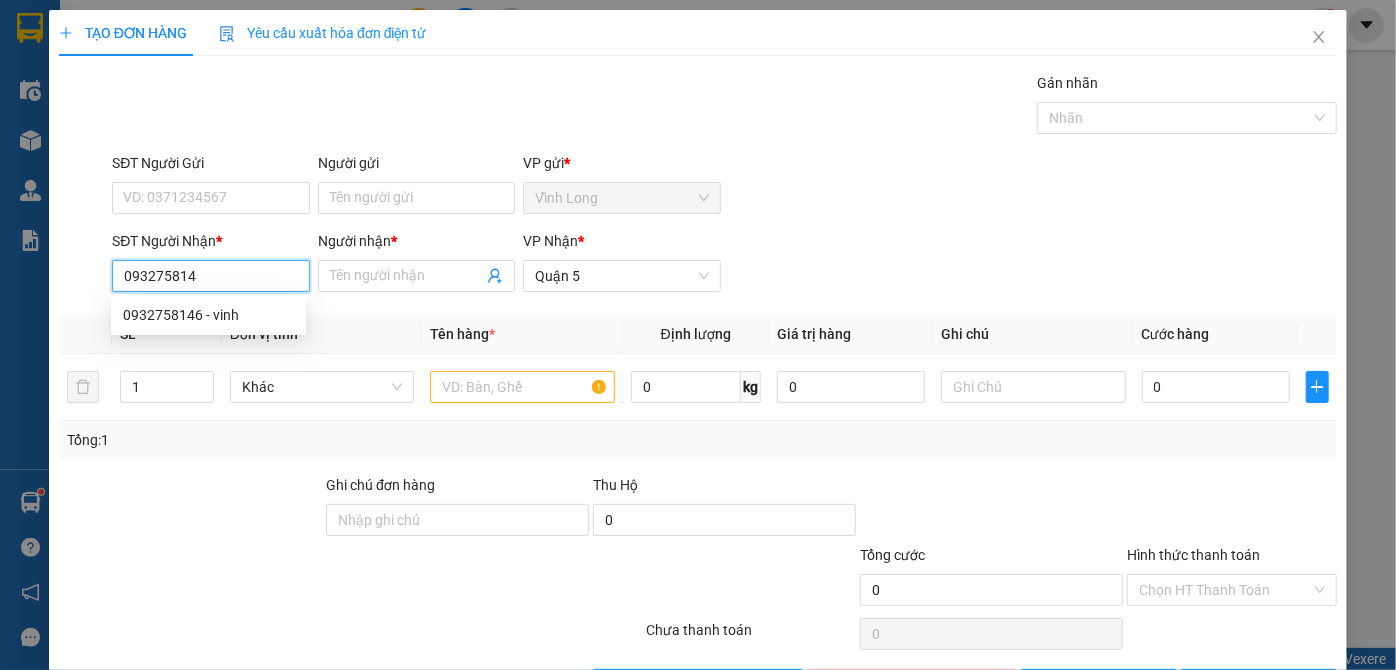 type on "0932758146" 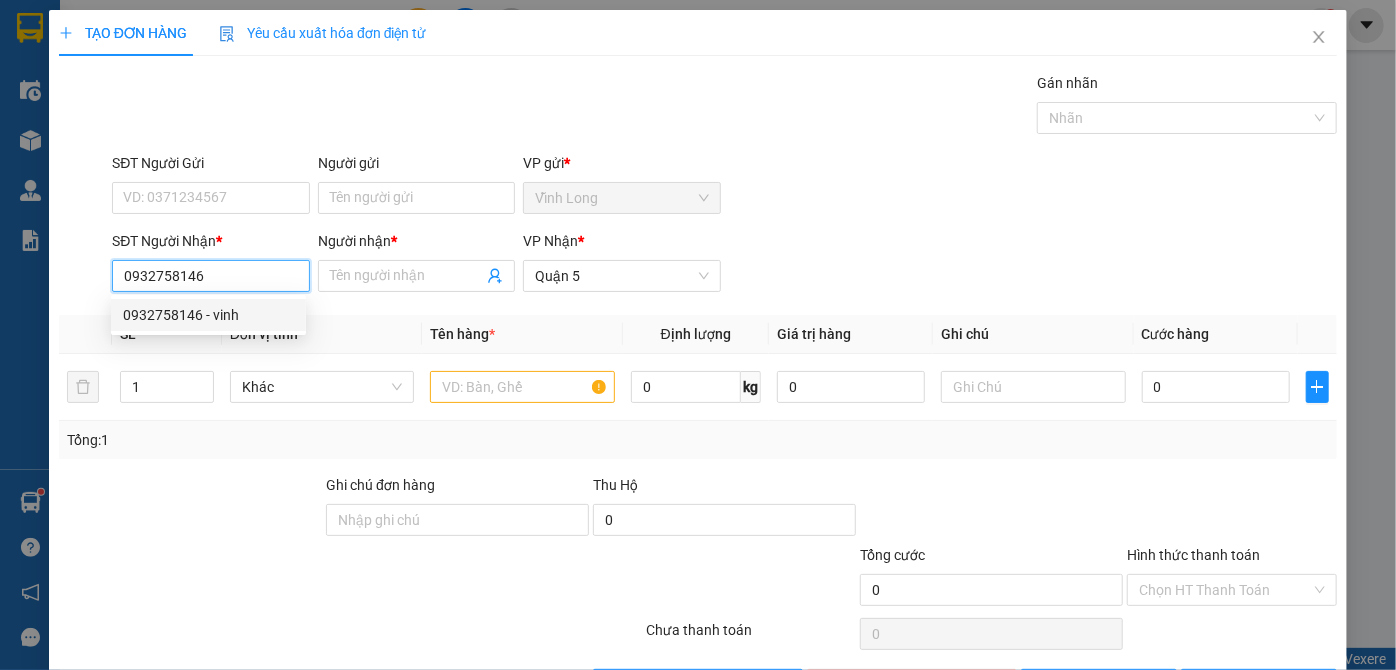 click on "0932758146 - vinh" at bounding box center [208, 315] 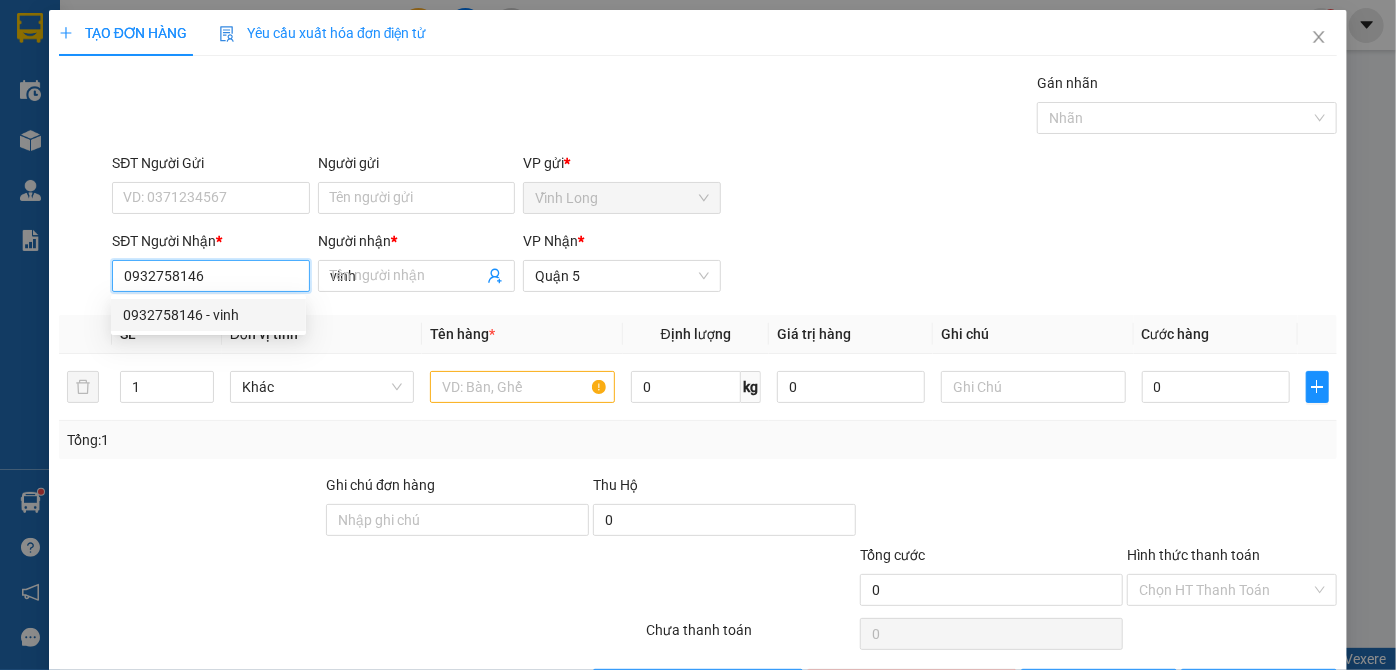 type on "120.000" 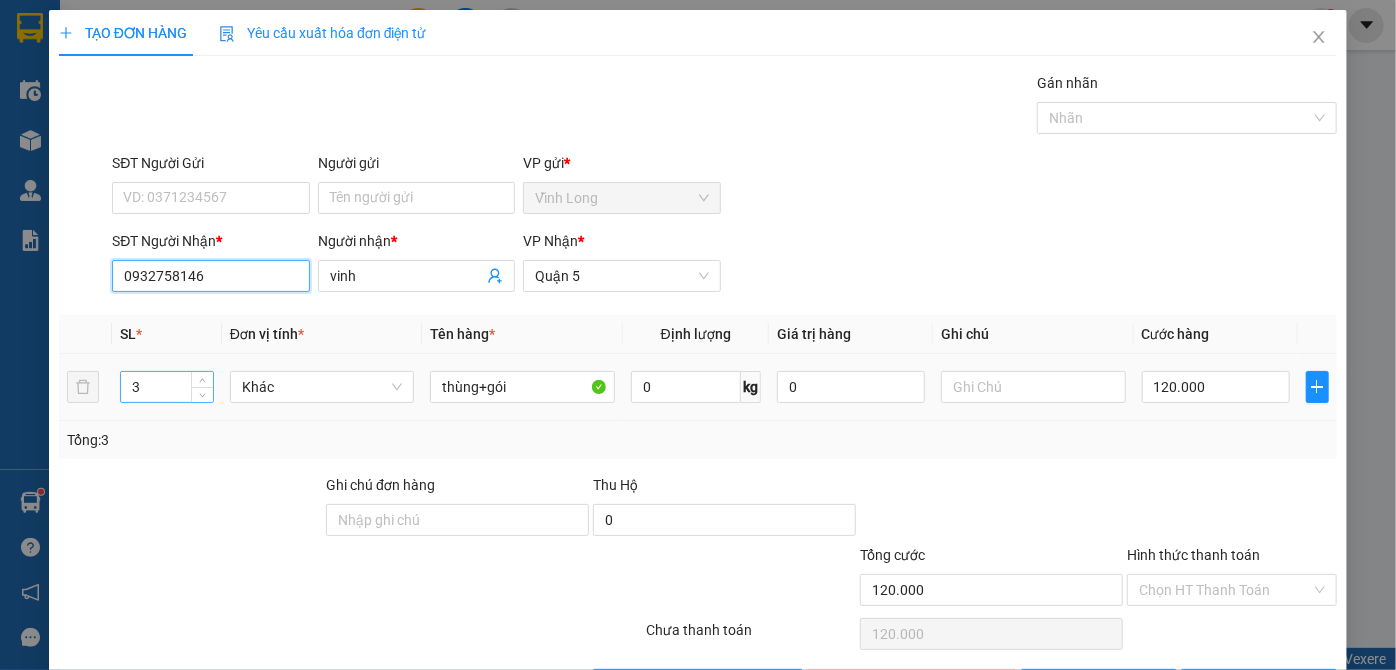 type on "0932758146" 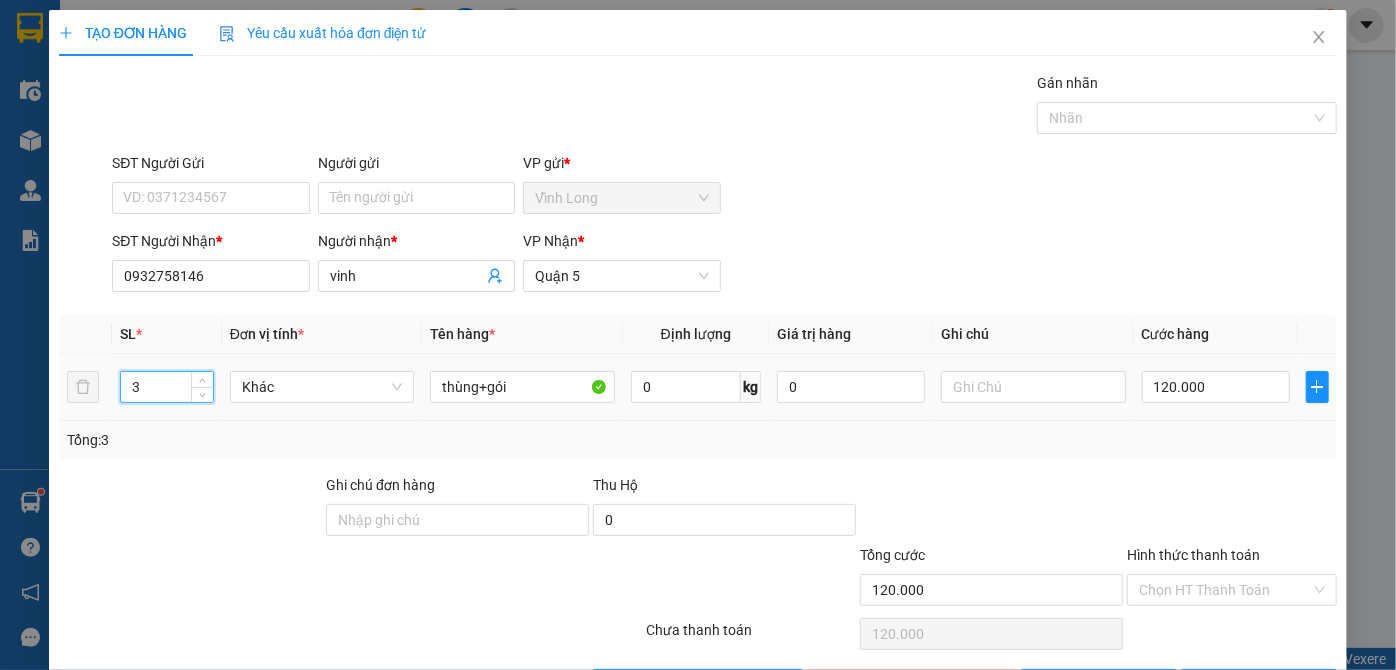 drag, startPoint x: 146, startPoint y: 383, endPoint x: 98, endPoint y: 393, distance: 49.0306 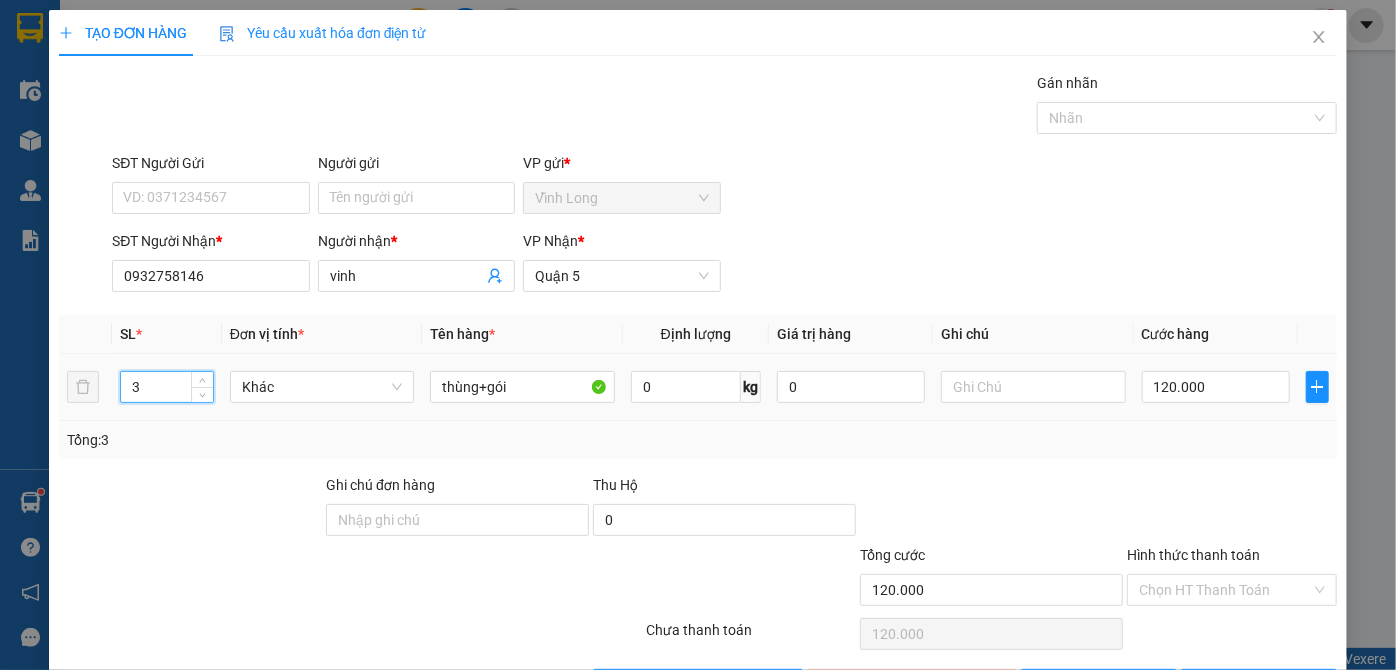 click on "3 Khác thùng+gói 0 kg 0 120.000" at bounding box center (698, 387) 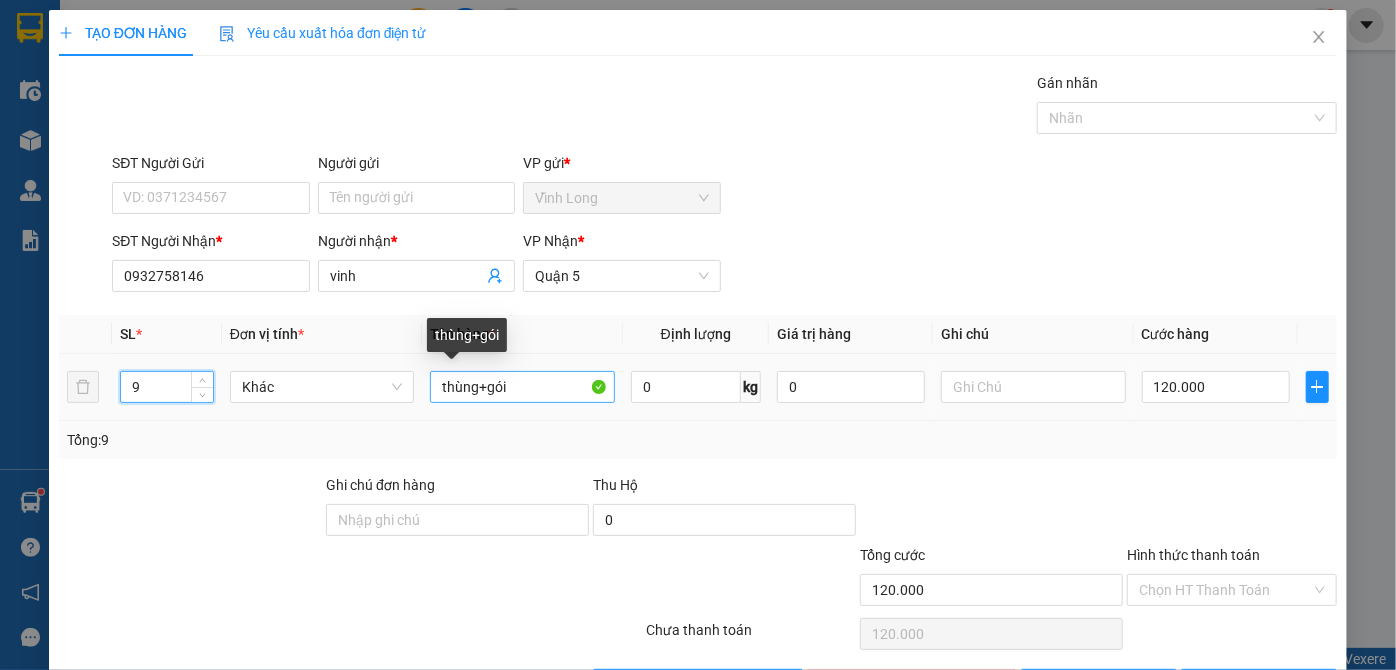 type on "9" 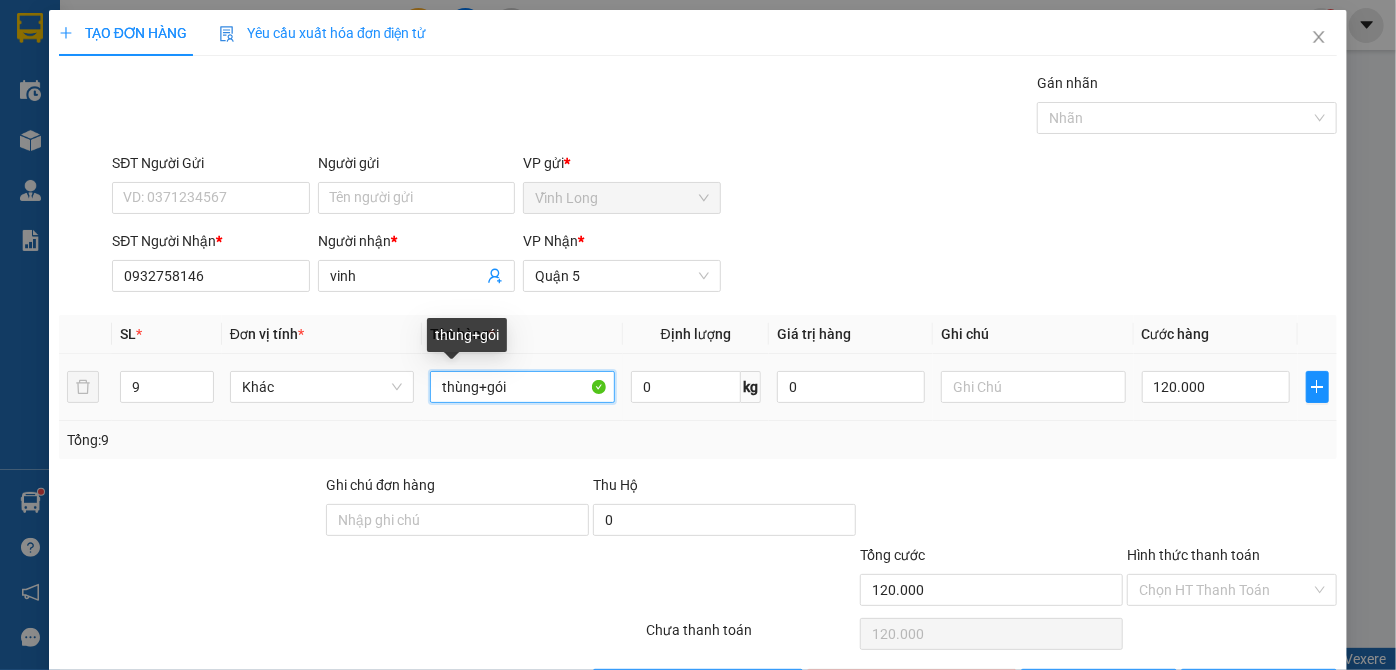 drag, startPoint x: 506, startPoint y: 389, endPoint x: 495, endPoint y: 385, distance: 11.7046995 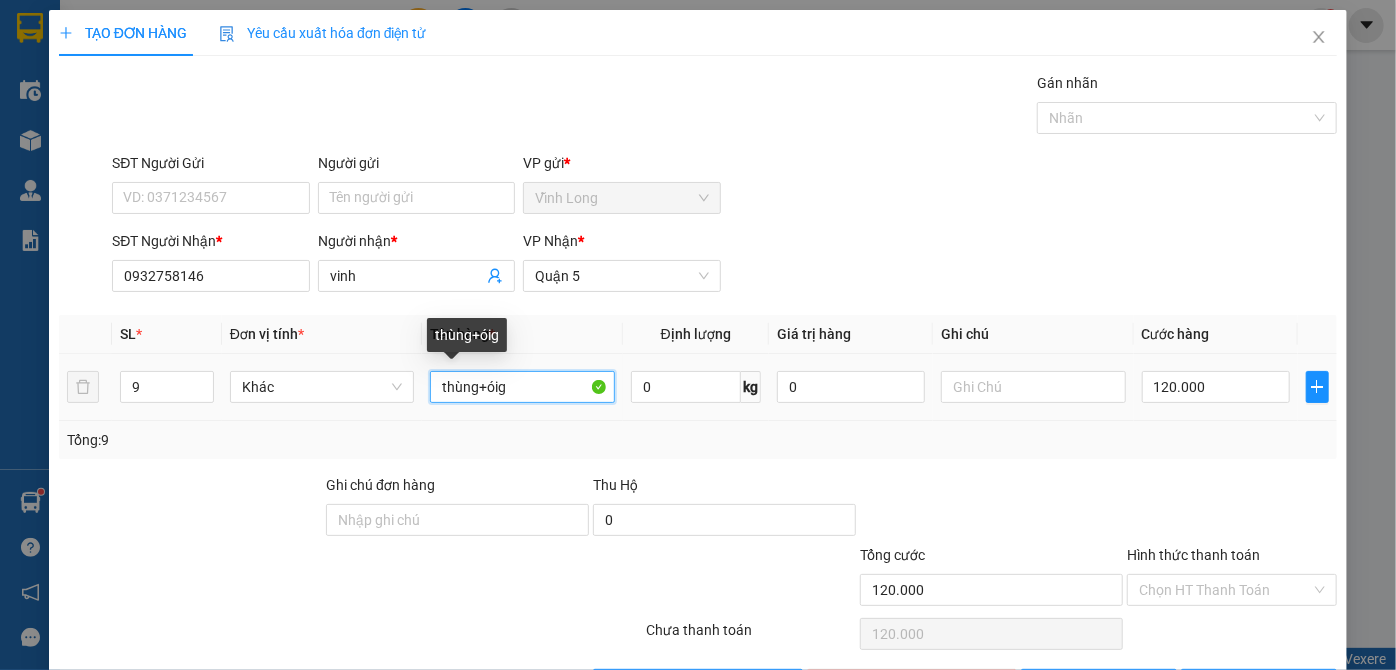 drag, startPoint x: 504, startPoint y: 390, endPoint x: 477, endPoint y: 392, distance: 27.073973 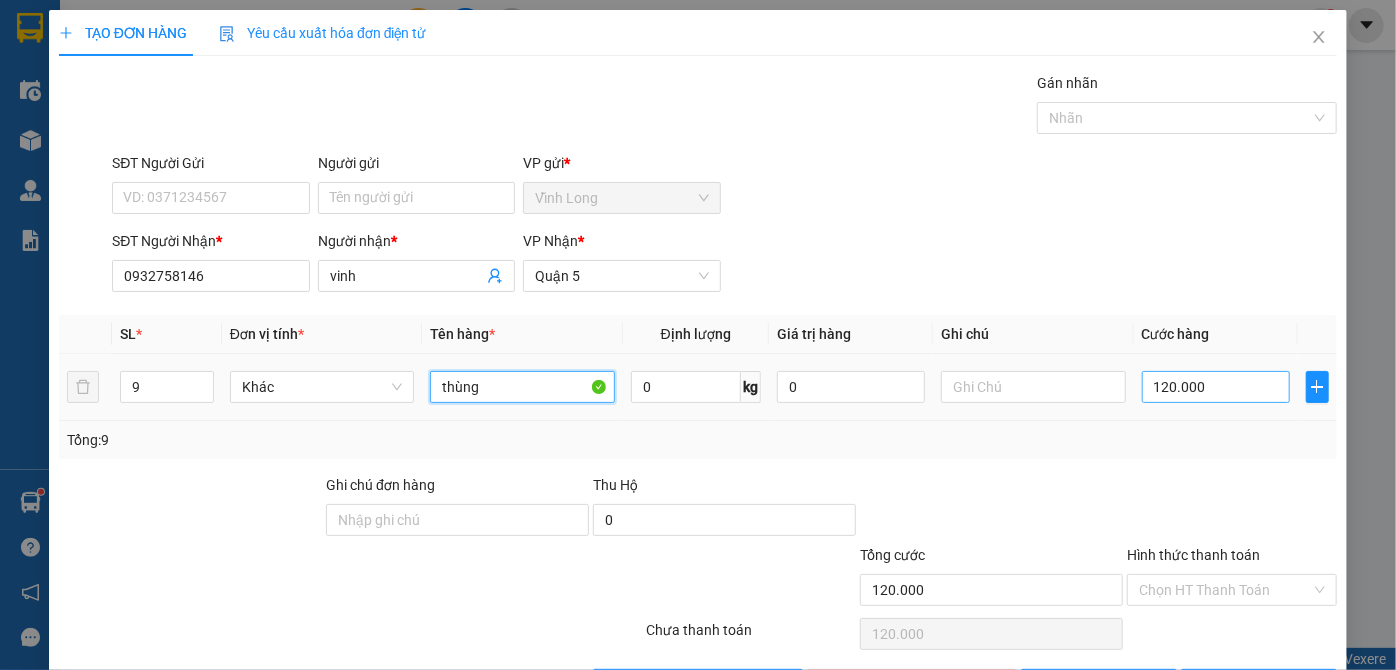 type on "thùng" 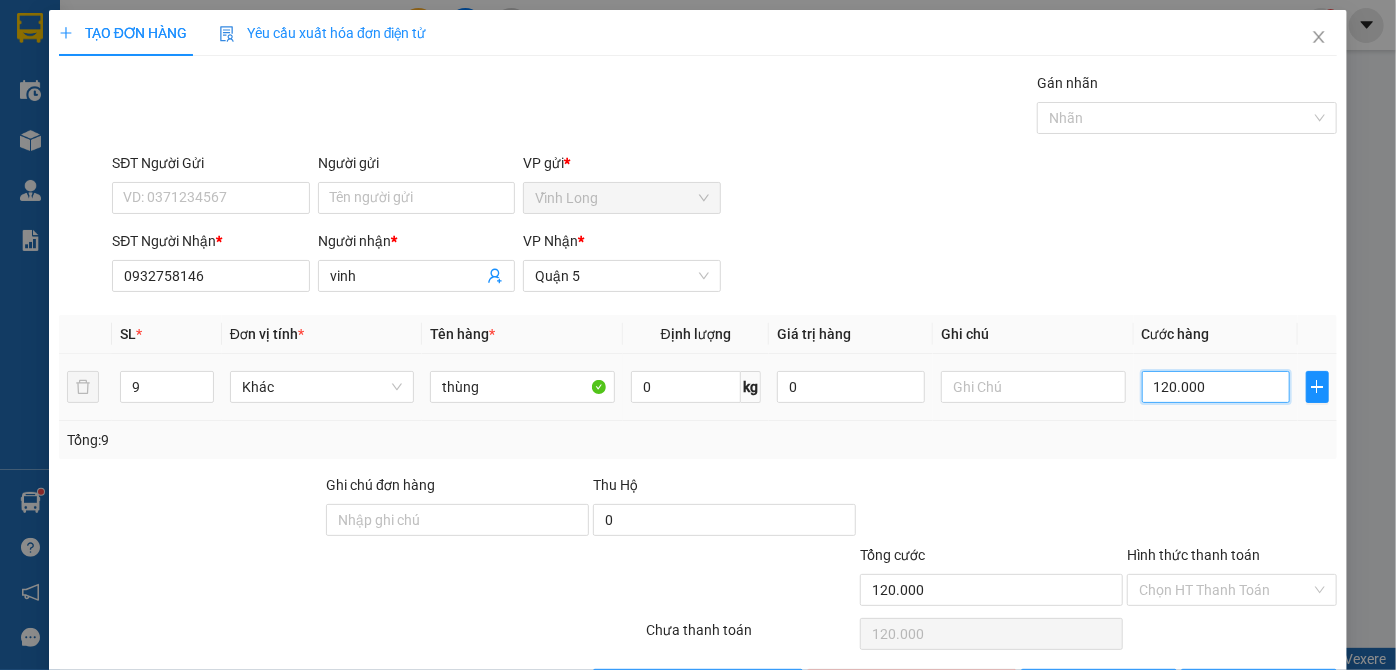 click on "120.000" at bounding box center (1216, 387) 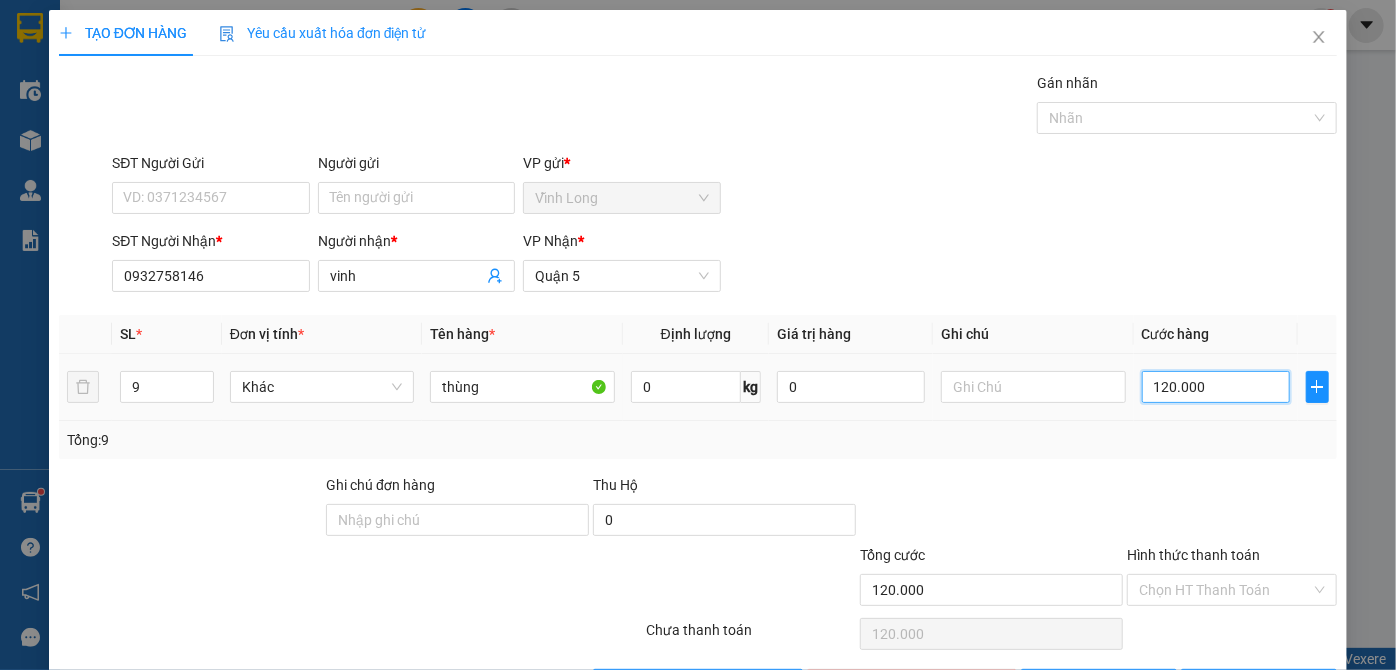 type on "2" 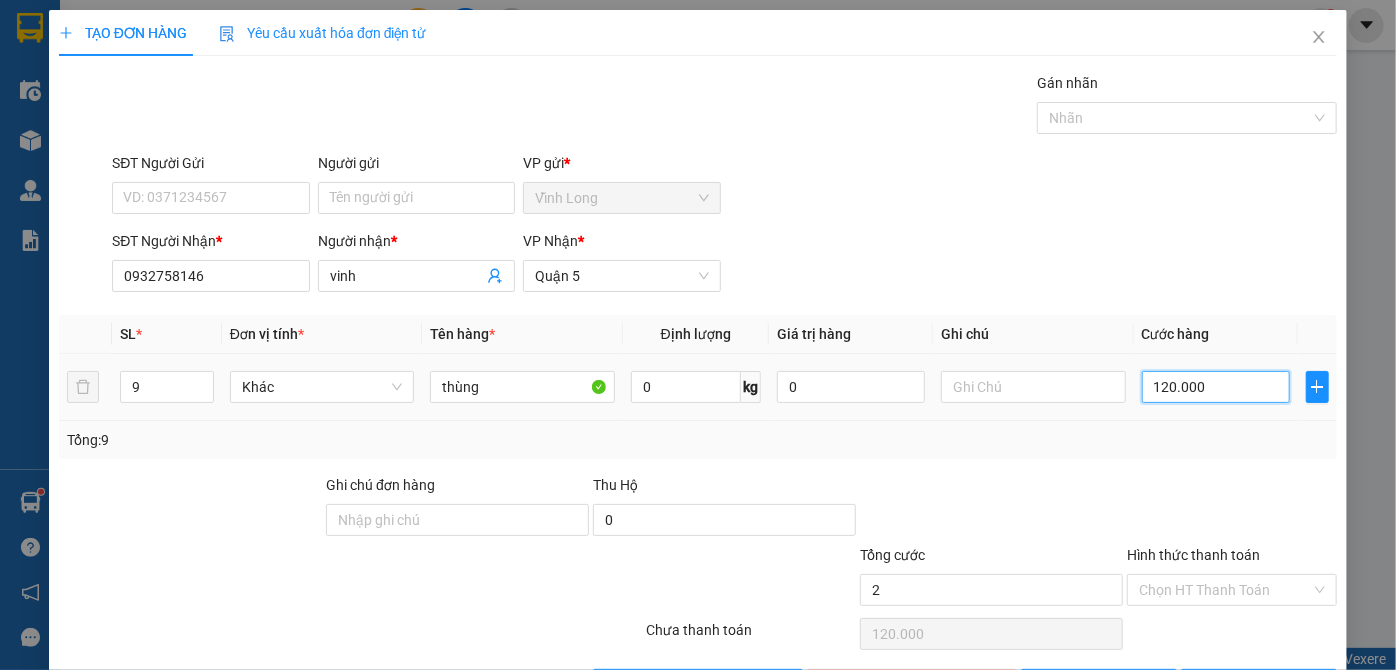 type on "2" 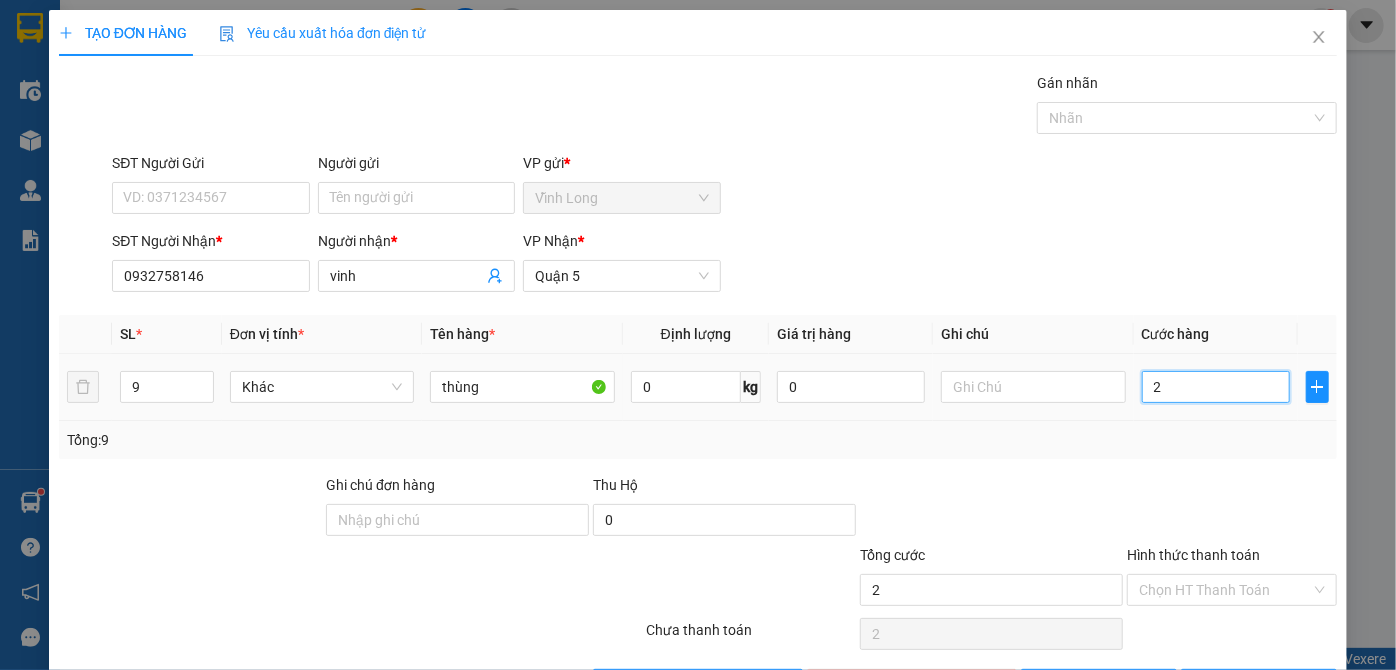 type on "0" 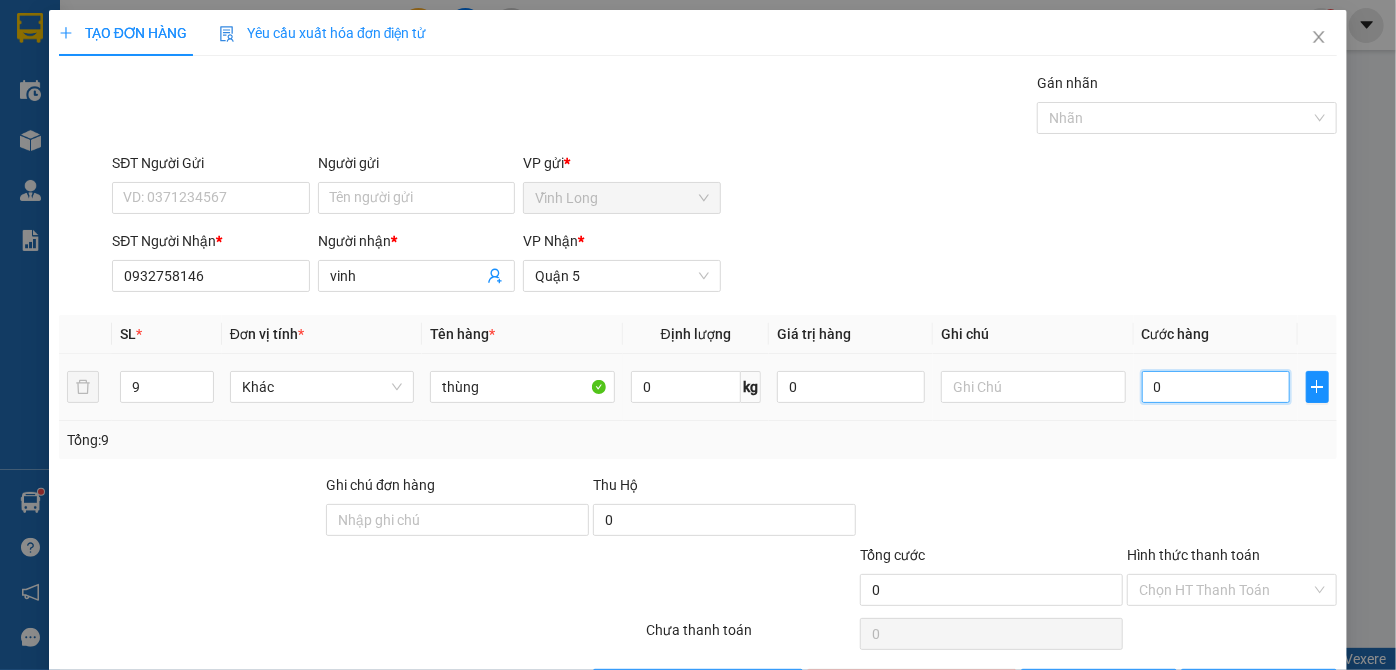 type on "3" 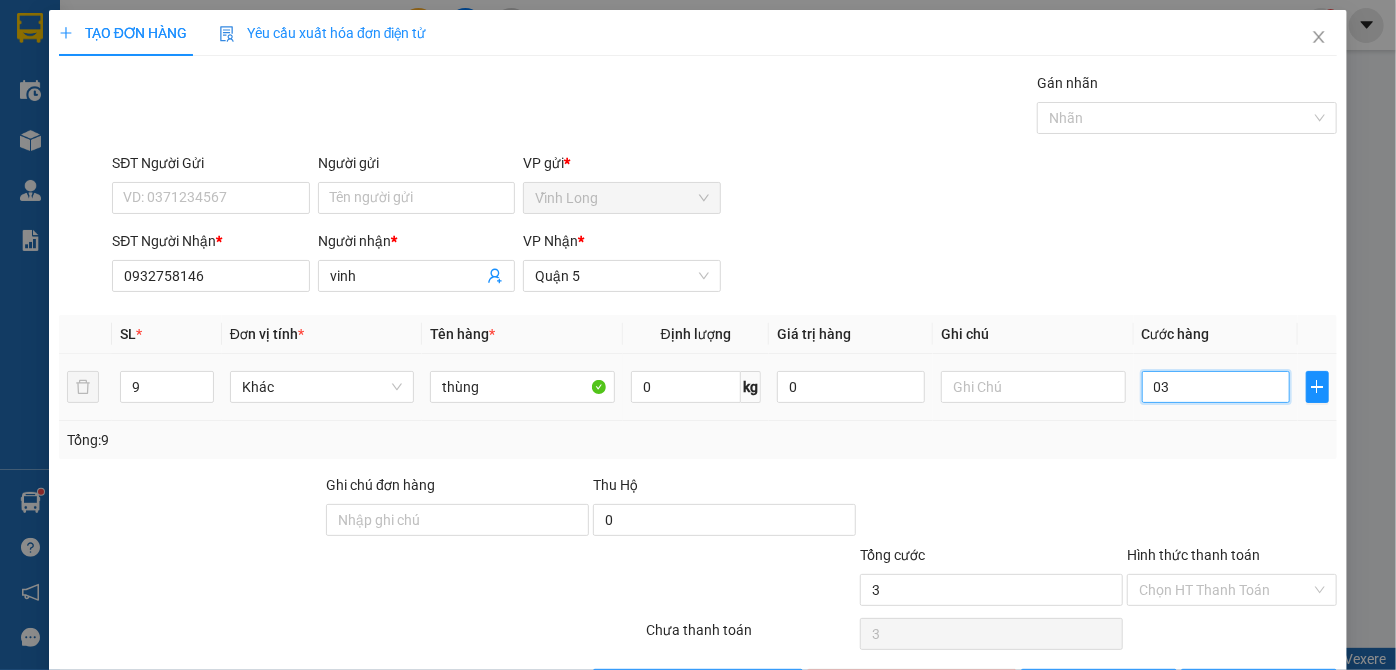 type on "32" 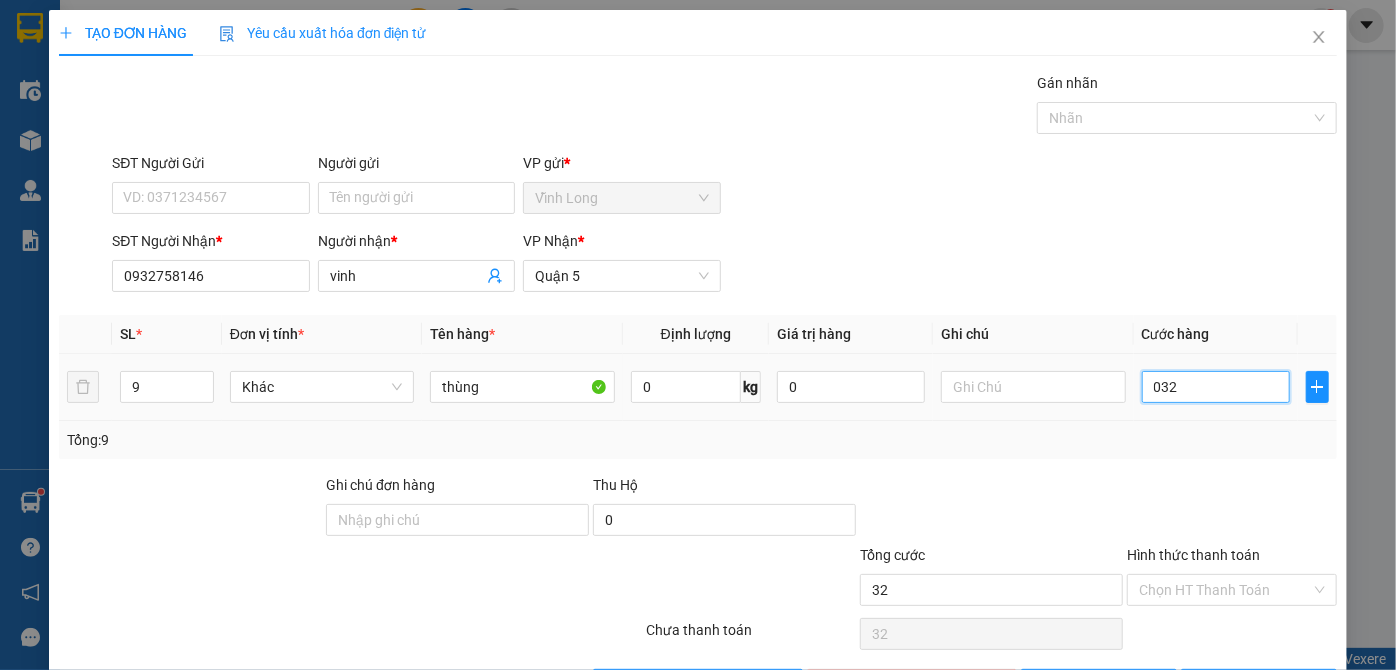 type on "320" 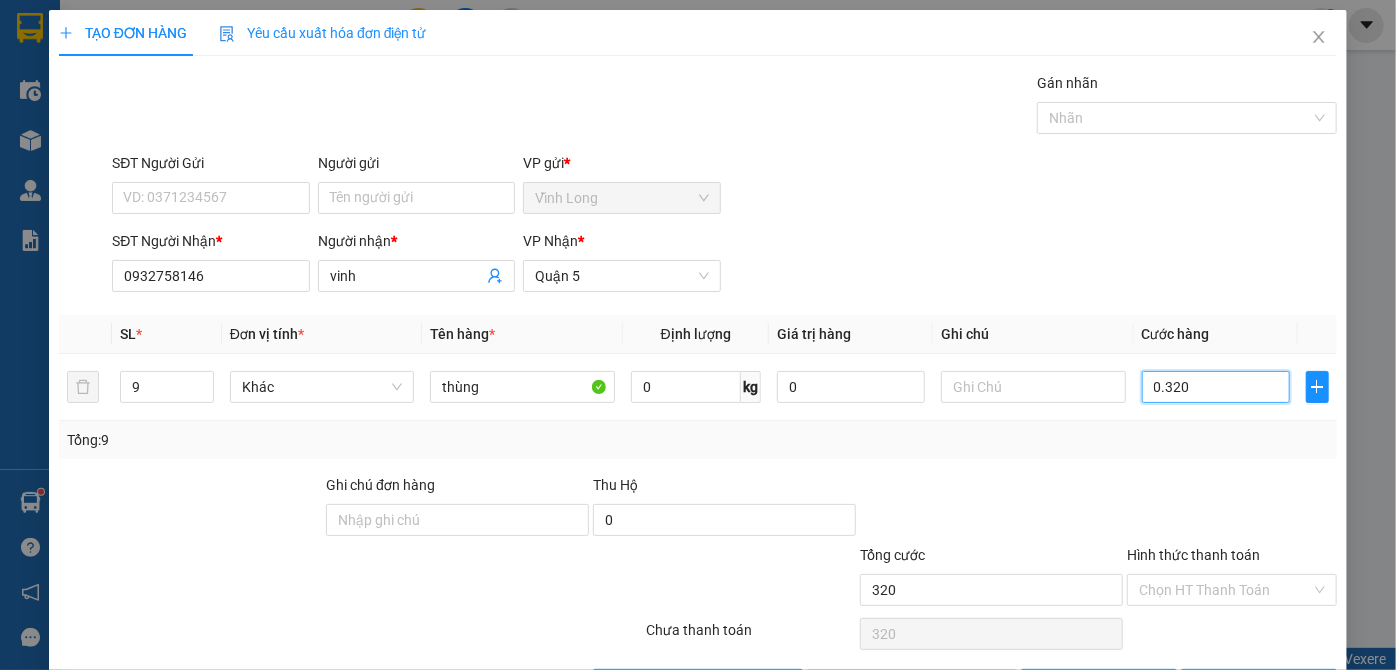 type on "0.320" 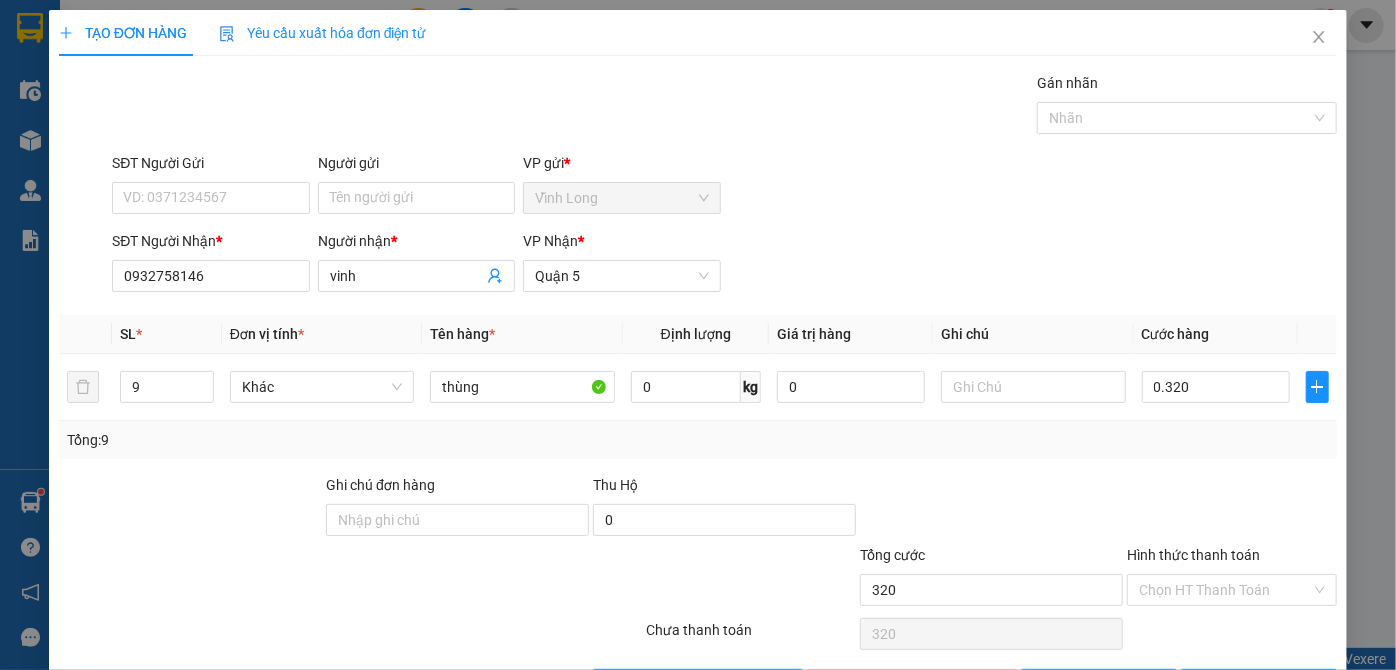 type on "320.000" 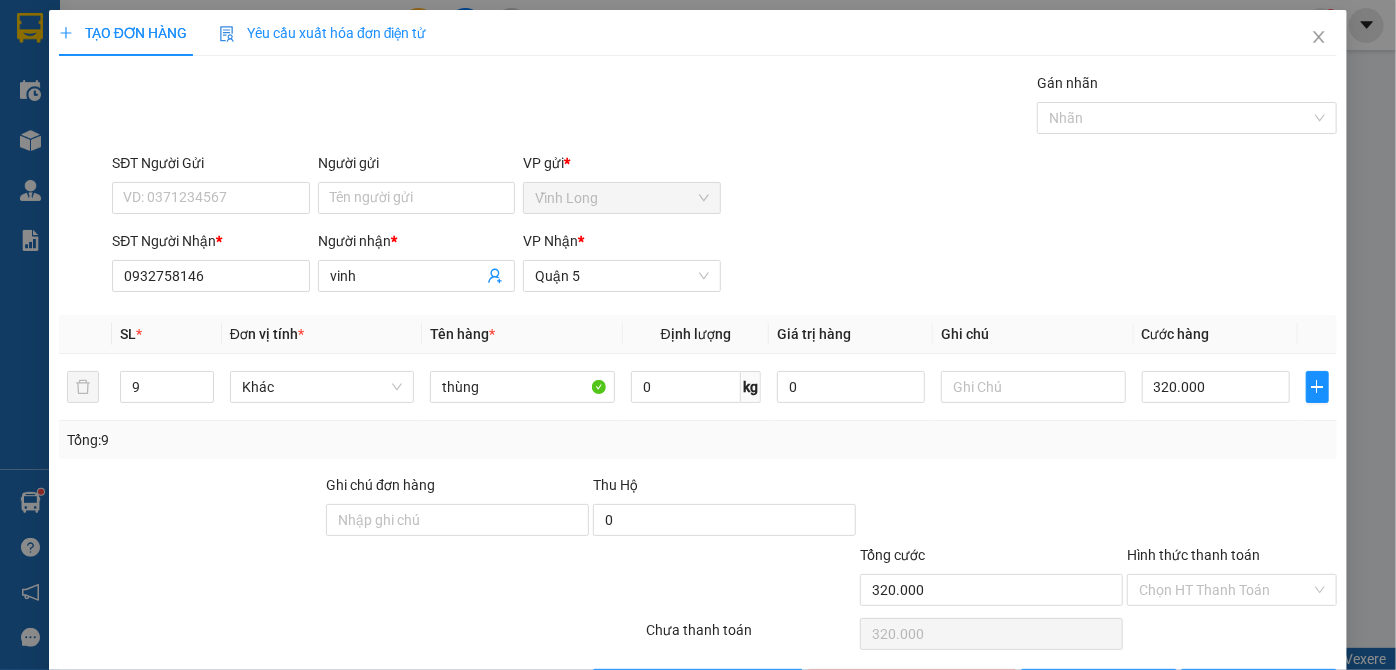 click on "Transit Pickup Surcharge Ids Transit Deliver Surcharge Ids Transit Deliver Surcharge Transit Deliver Surcharge Gán nhãn   Nhãn SĐT Người Gửi VD: [PHONE] Người gửi Tên người gửi VP gửi  * [STATE] SĐT Người Nhận  * [PHONE] Người nhận  * [NAME] VP Nhận  * [DISTRICT] SL  * Đơn vị tính  * Tên hàng  * Định lượng Giá trị hàng Ghi chú Cước hàng                   9 Khác thùng 0 kg 0 320.000 Tổng:  9 Ghi chú đơn hàng Thu Hộ 0 Tổng cước 320.000 Hình thức thanh toán Chọn HT Thanh ToánSố tiền thu trước 0 Chưa thanh toán 320.000 Chọn HT Thanh Toán Lưu nháp Xóa Thông tin Lưu Lưu và In thùng" at bounding box center [698, 386] 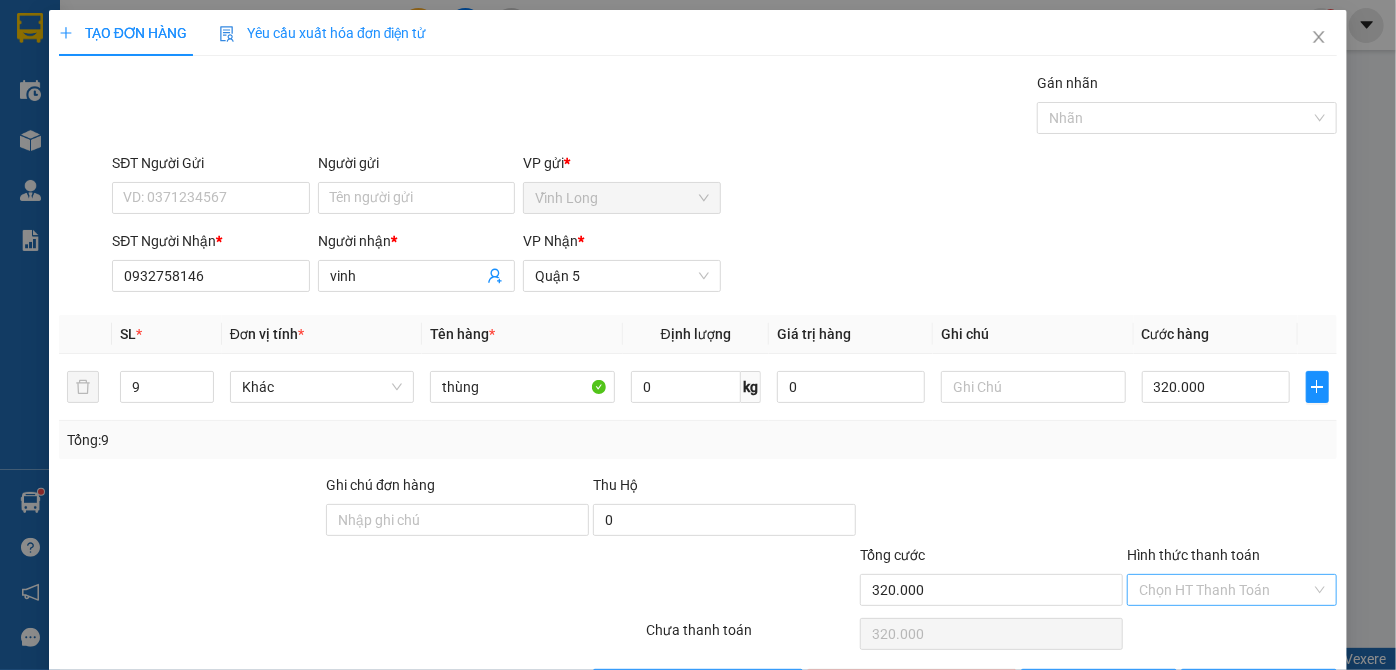 click on "Hình thức thanh toán" at bounding box center [1225, 590] 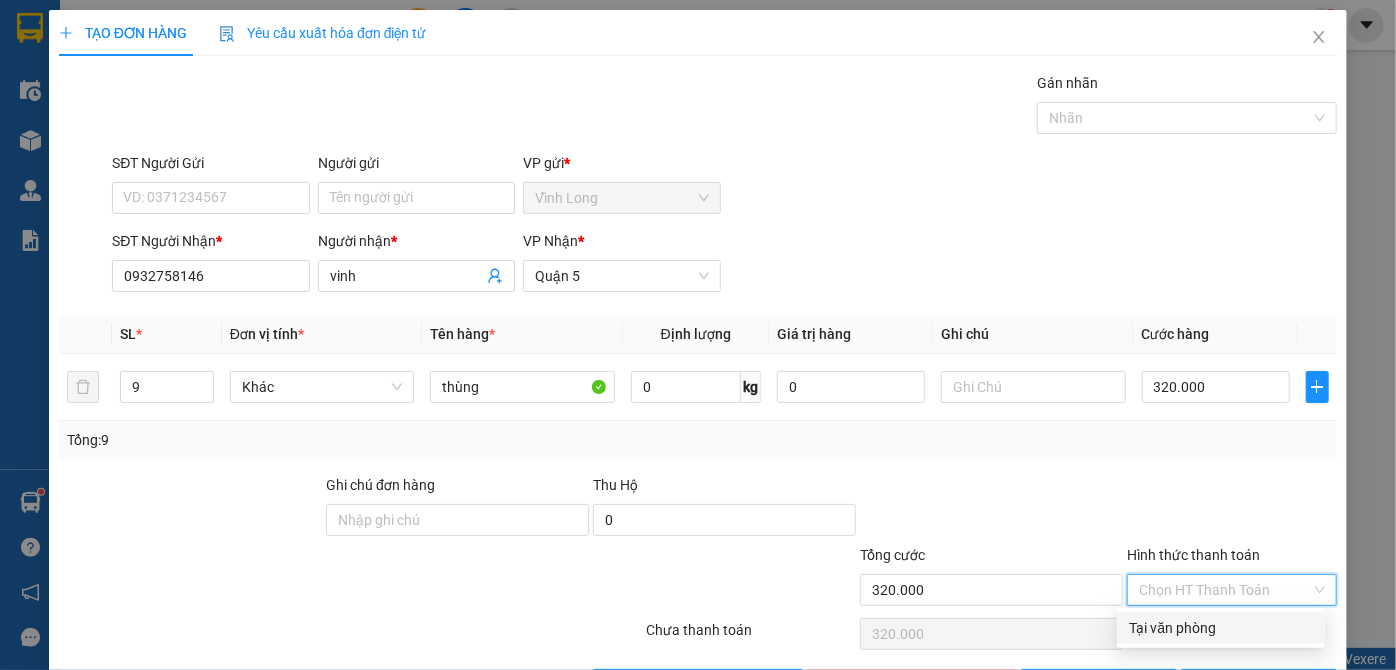 click on "Tại văn phòng" at bounding box center (1221, 628) 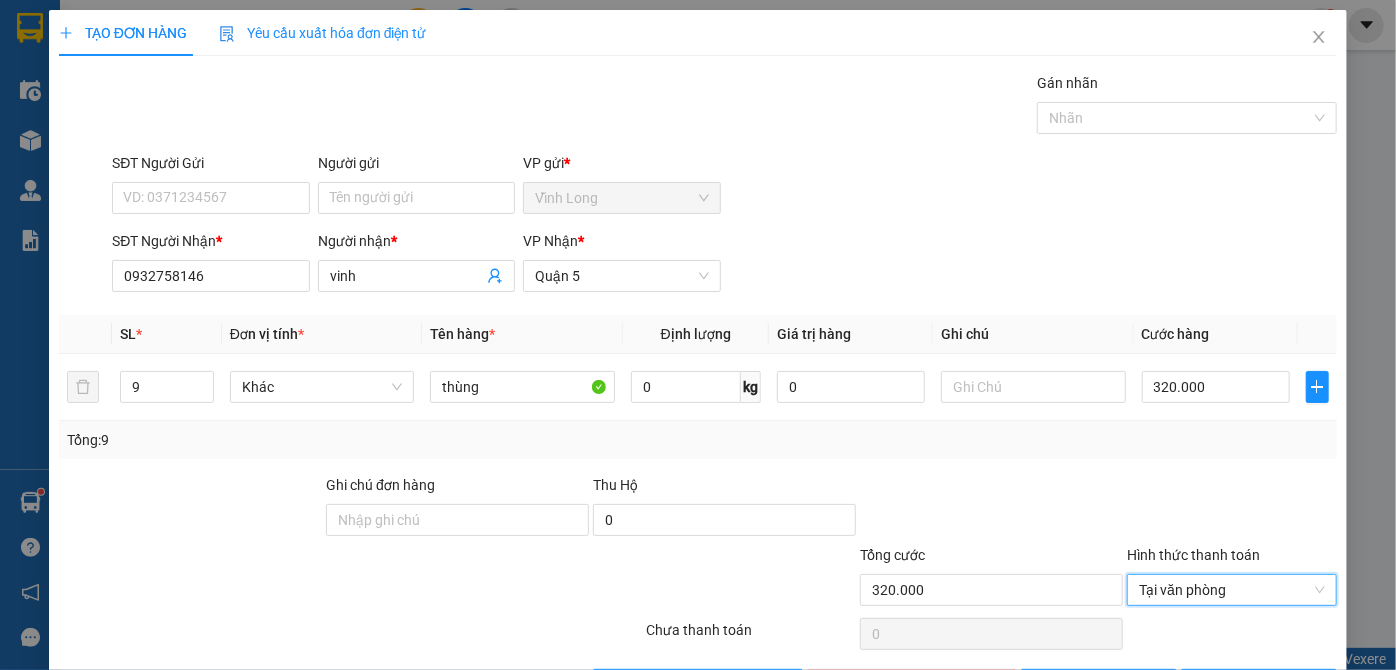 scroll, scrollTop: 67, scrollLeft: 0, axis: vertical 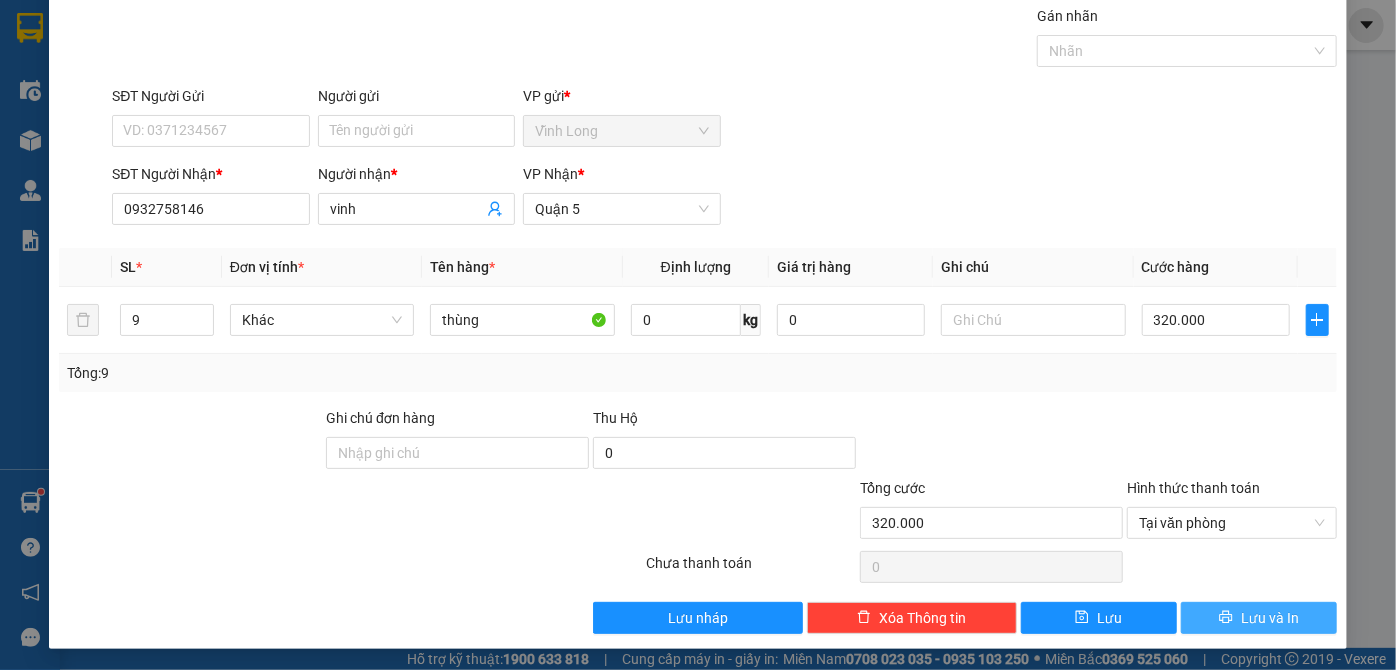 click on "Lưu và In" at bounding box center (1270, 618) 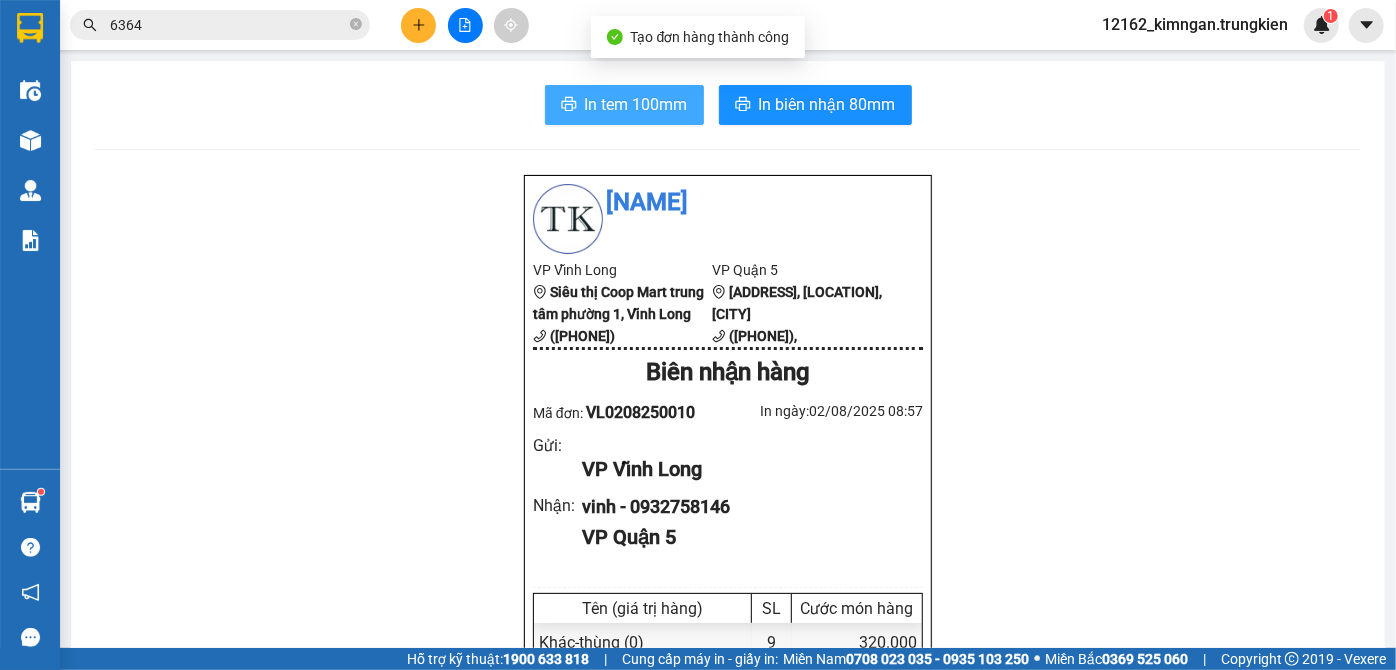 click on "In tem 100mm" at bounding box center [636, 104] 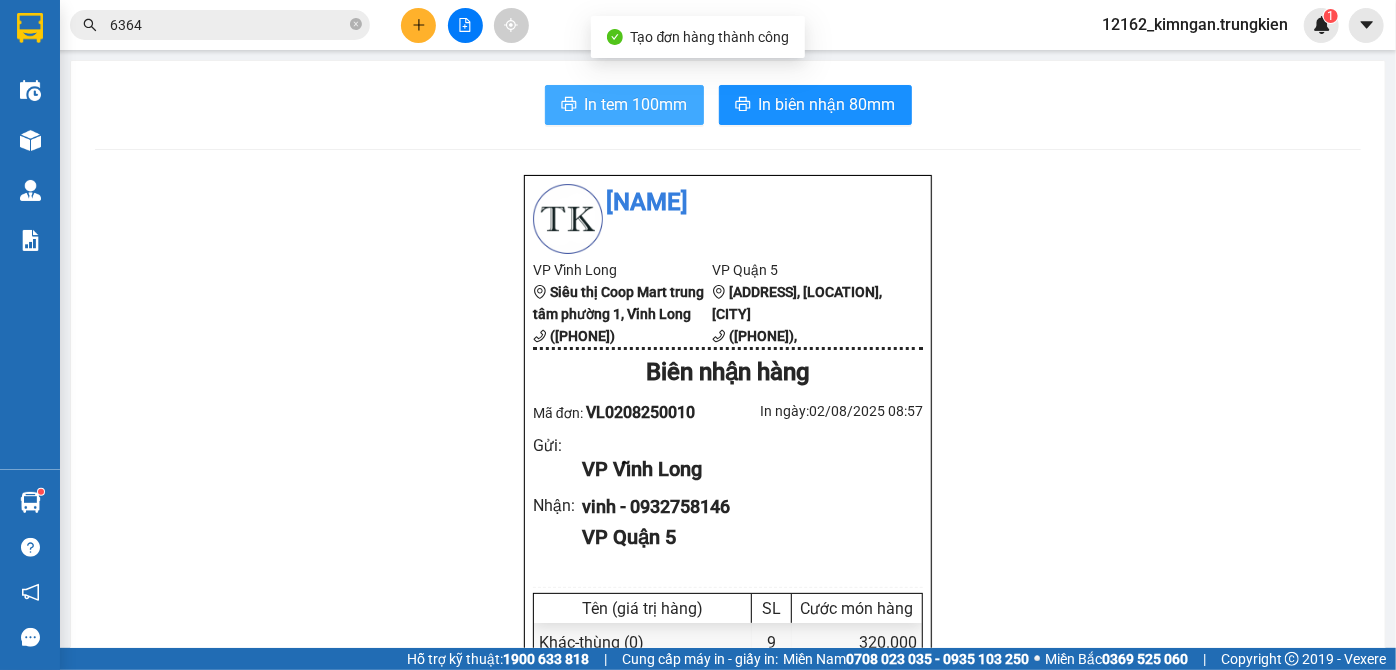 scroll, scrollTop: 0, scrollLeft: 0, axis: both 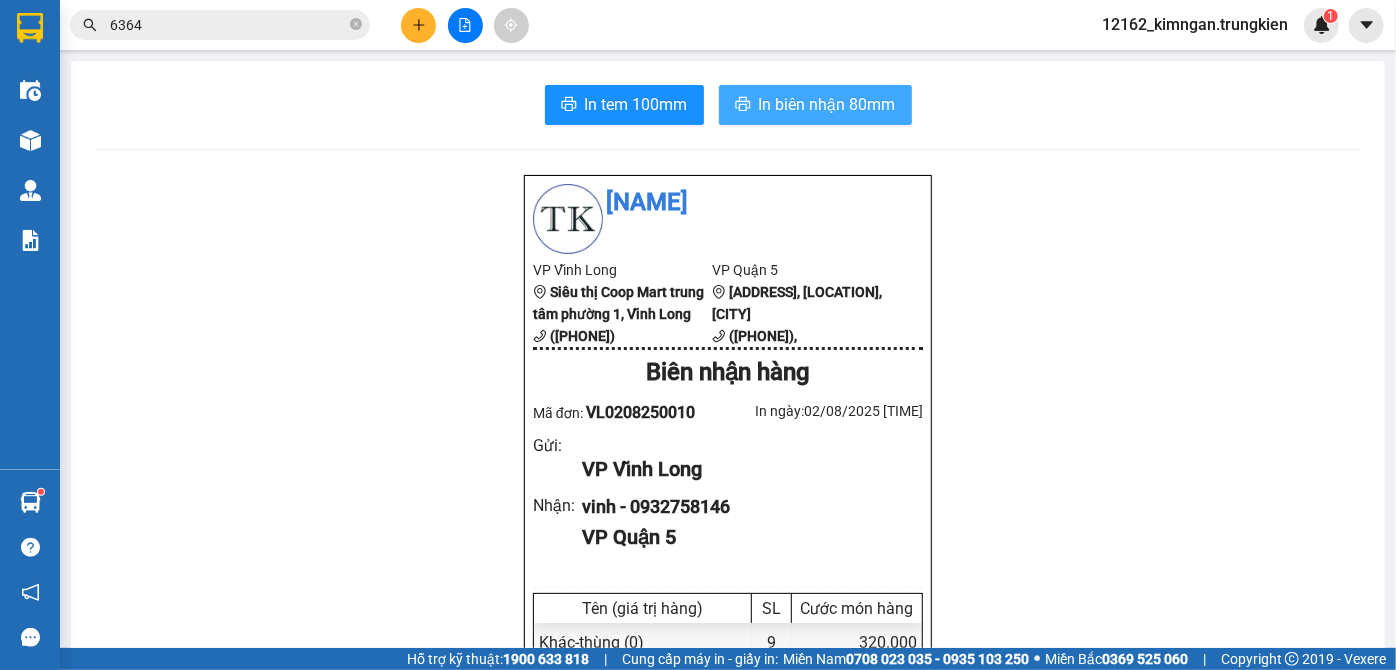 click on "In biên nhận 80mm" at bounding box center [827, 104] 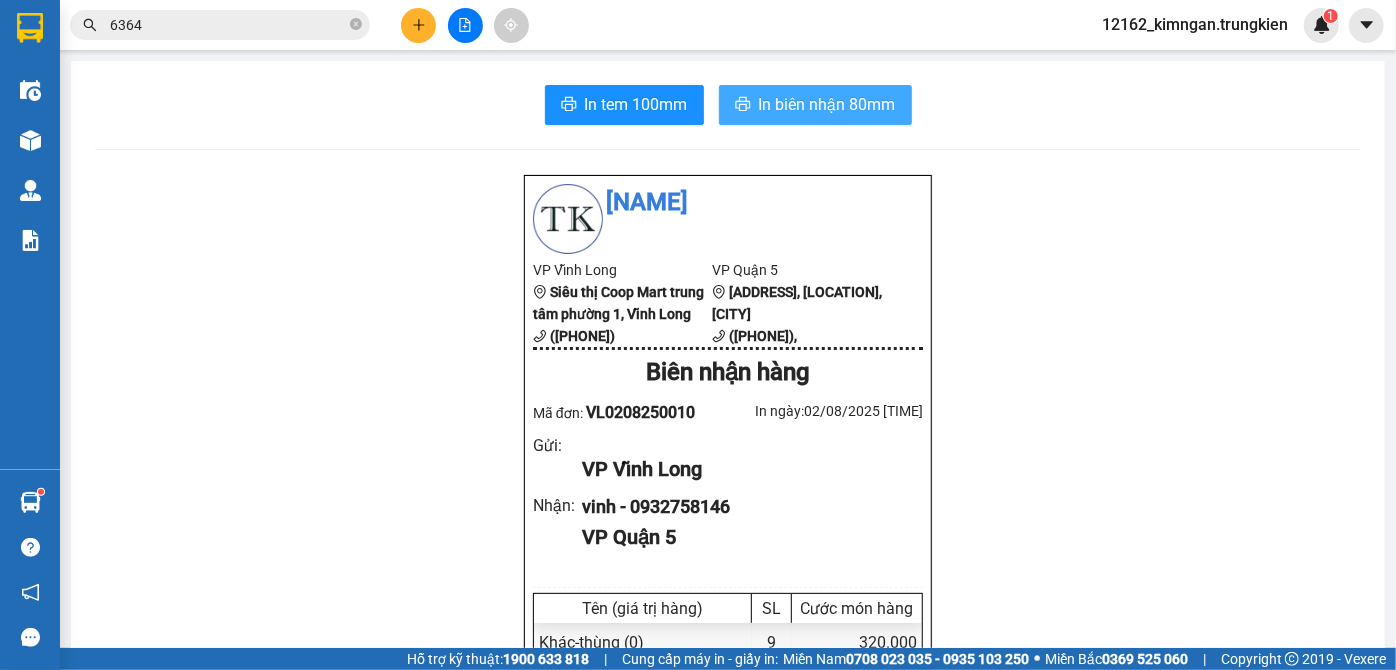 scroll, scrollTop: 0, scrollLeft: 0, axis: both 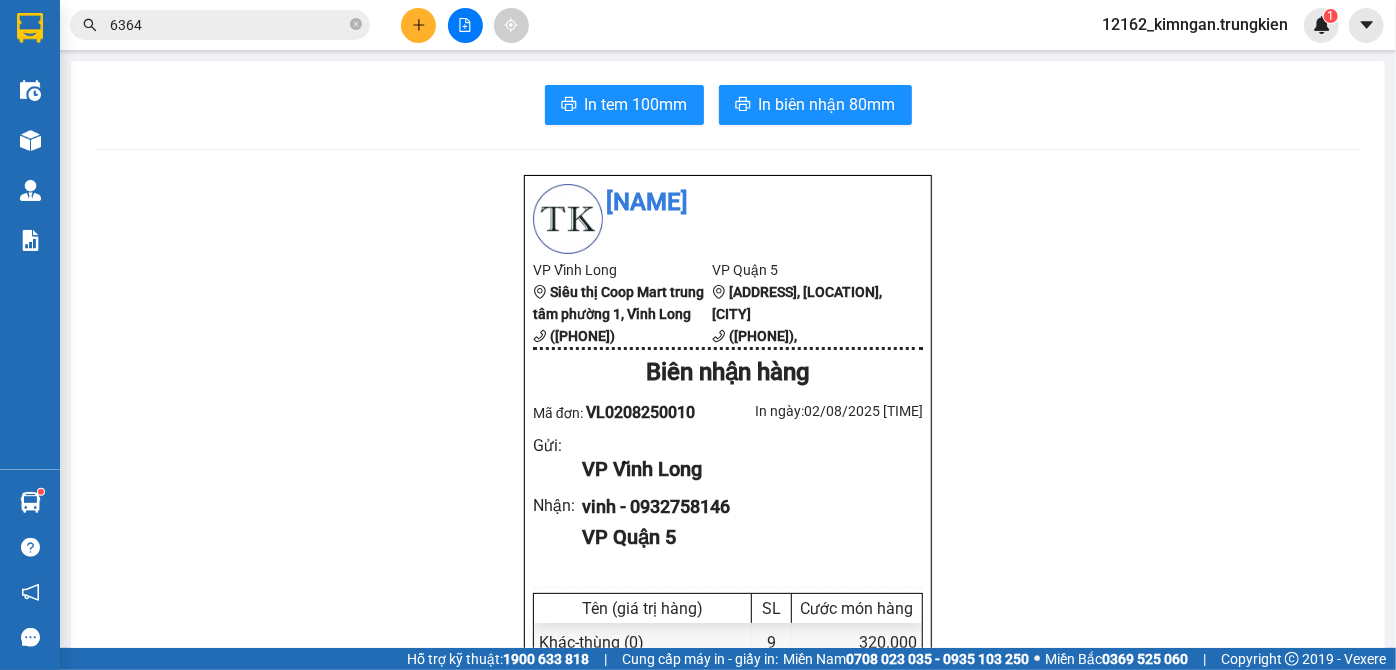 drag, startPoint x: 1045, startPoint y: 10, endPoint x: 179, endPoint y: 367, distance: 936.699 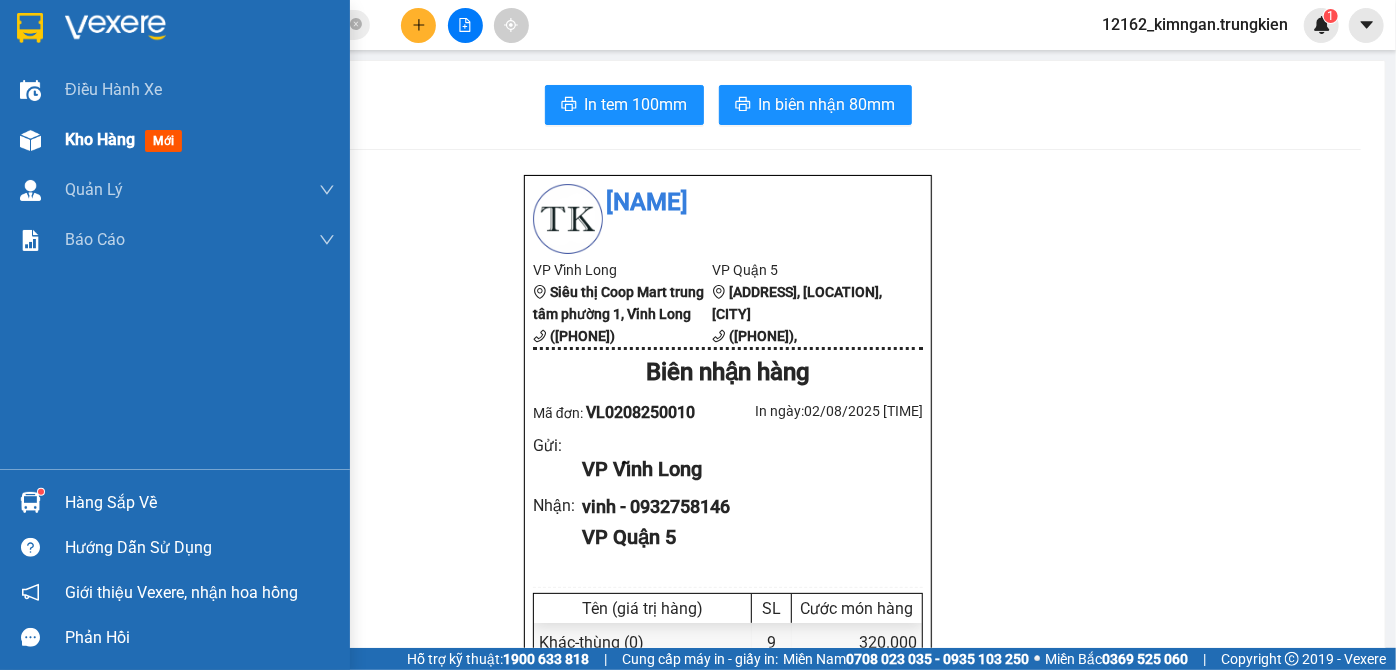 click on "Kho hàng" at bounding box center (100, 139) 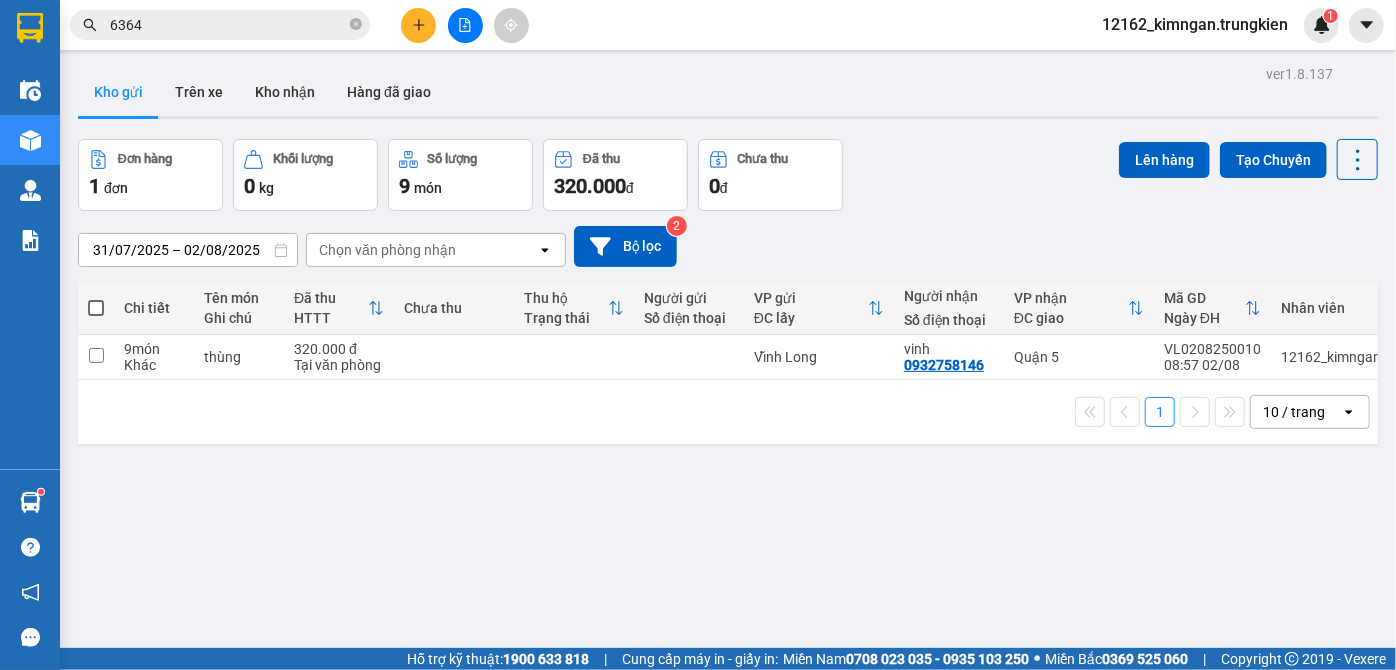 click at bounding box center (465, 25) 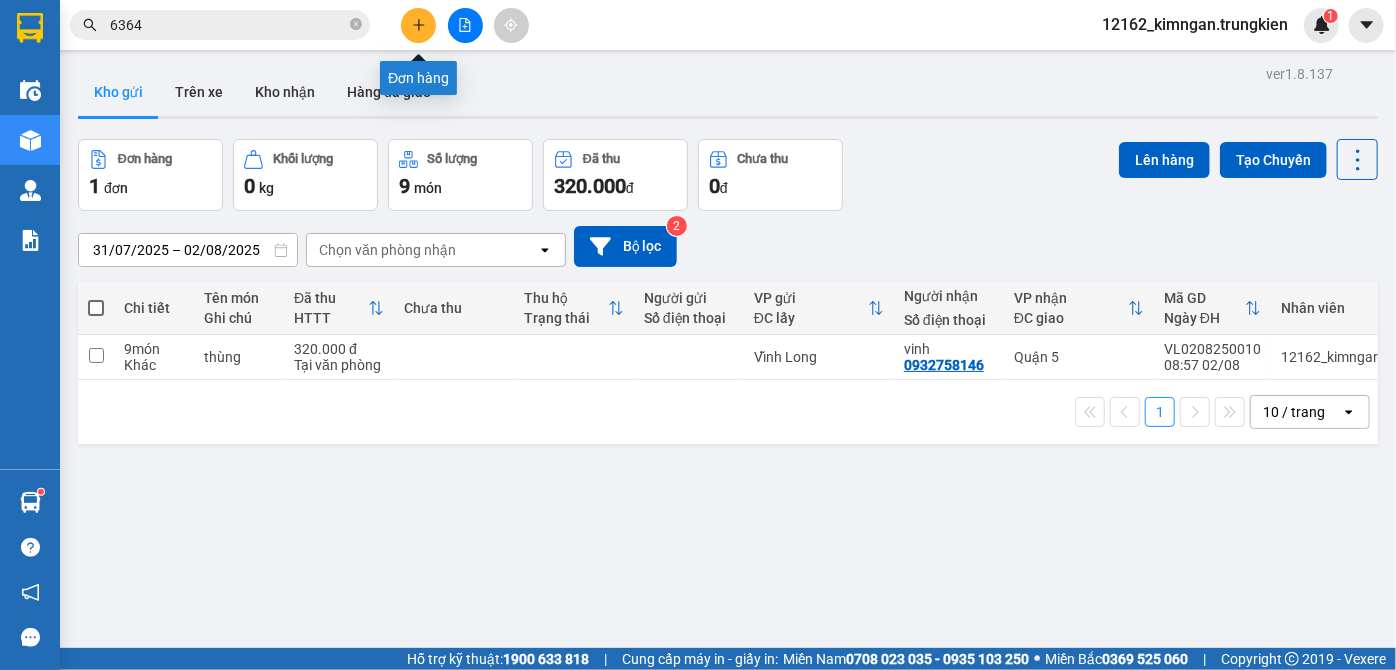 click 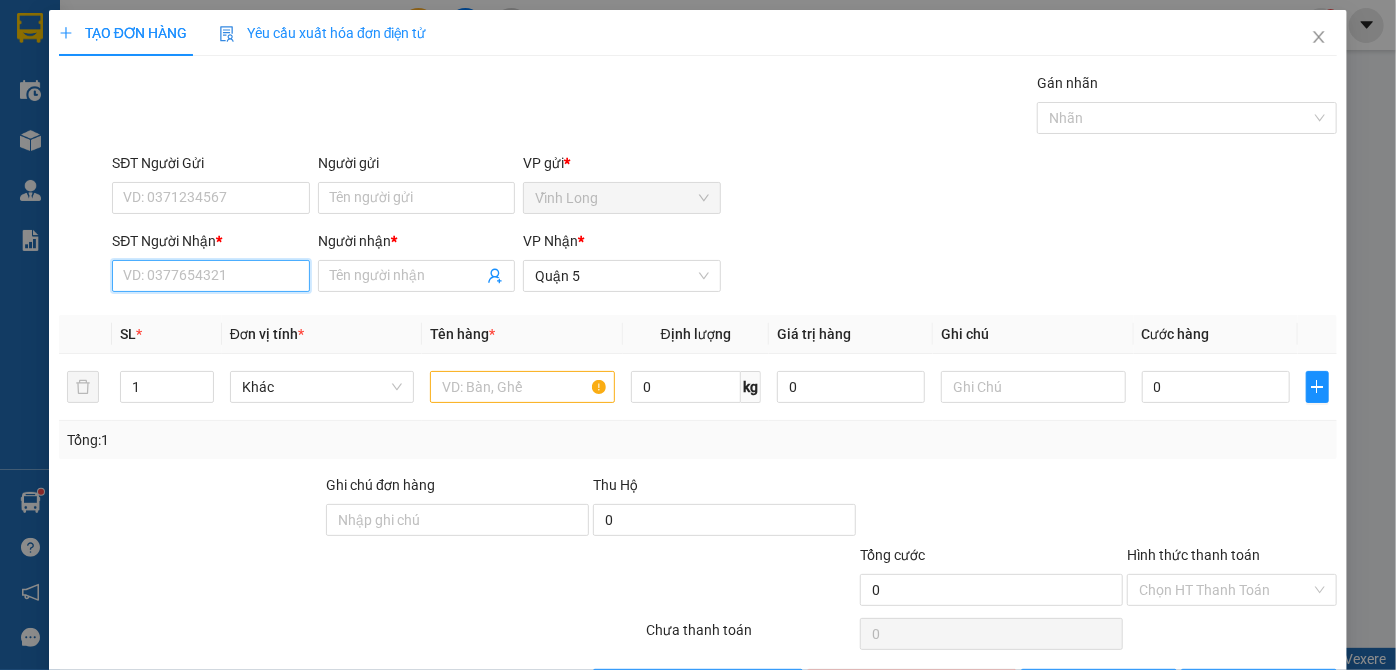 click on "SĐT Người Nhận  *" at bounding box center [210, 276] 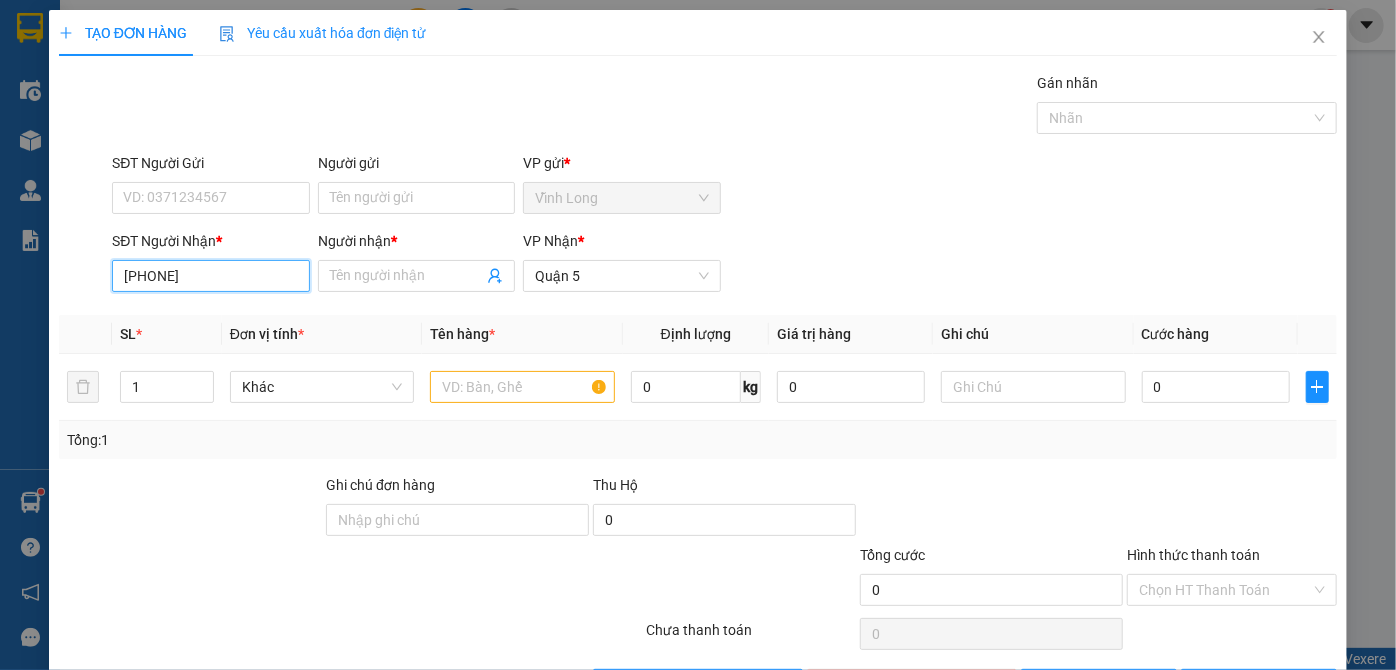 type on "[PHONE]" 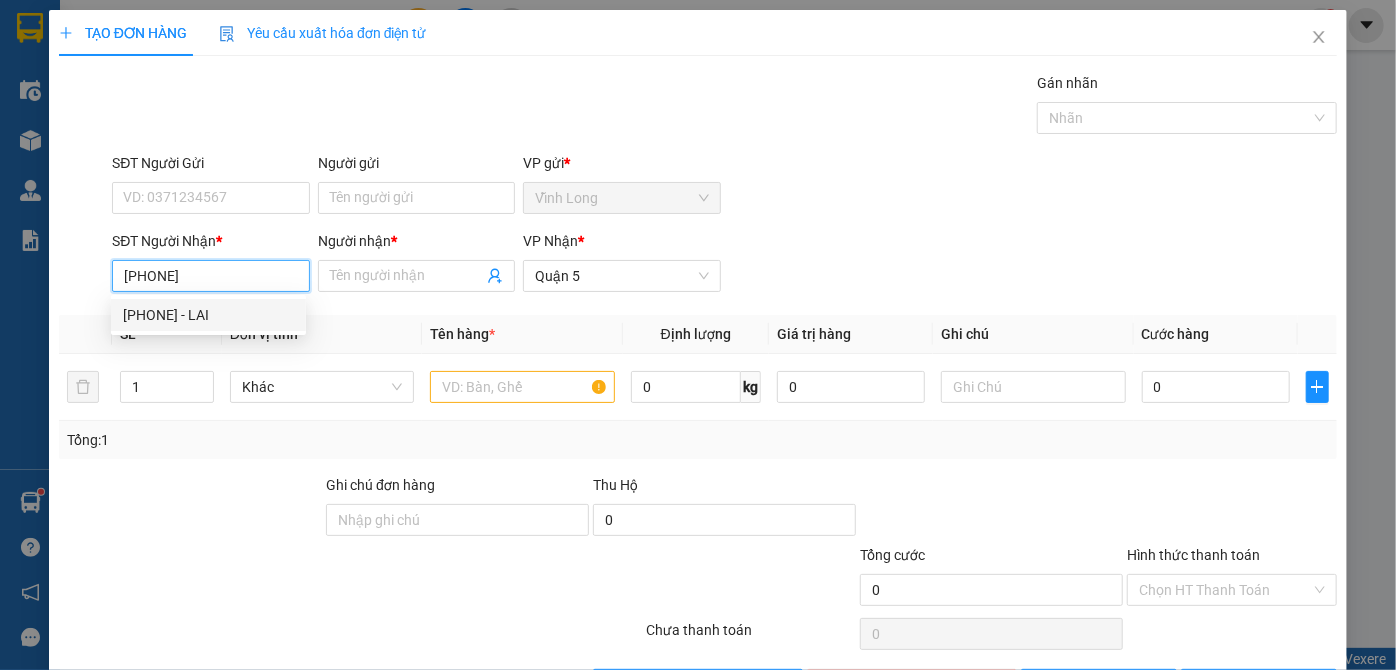 click on "[PHONE] - LAI" at bounding box center (208, 315) 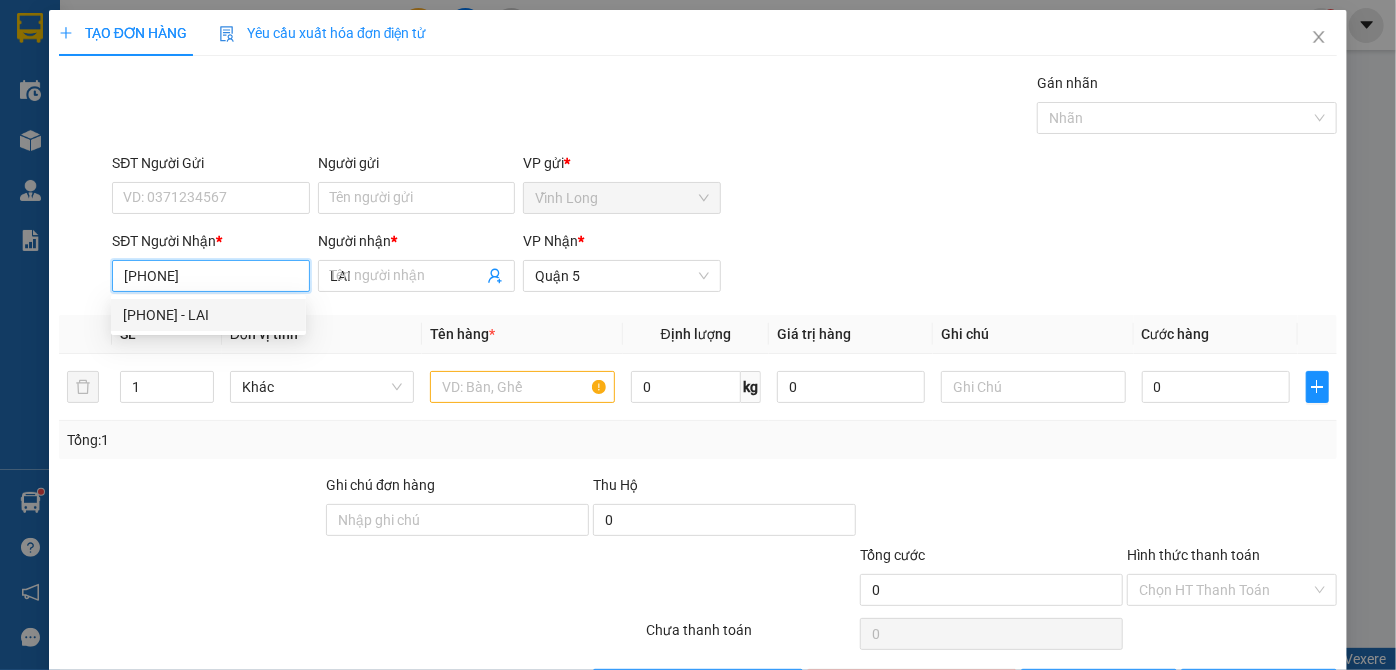 type on "30.000" 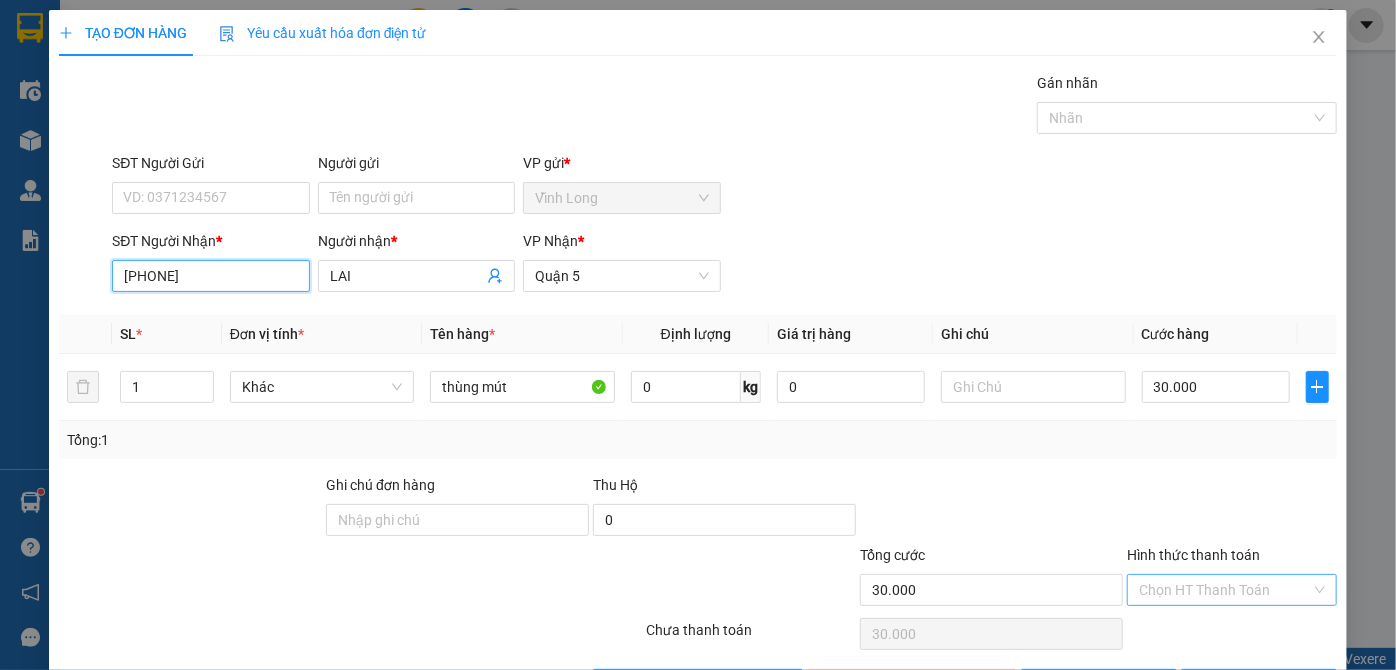 type on "[PHONE]" 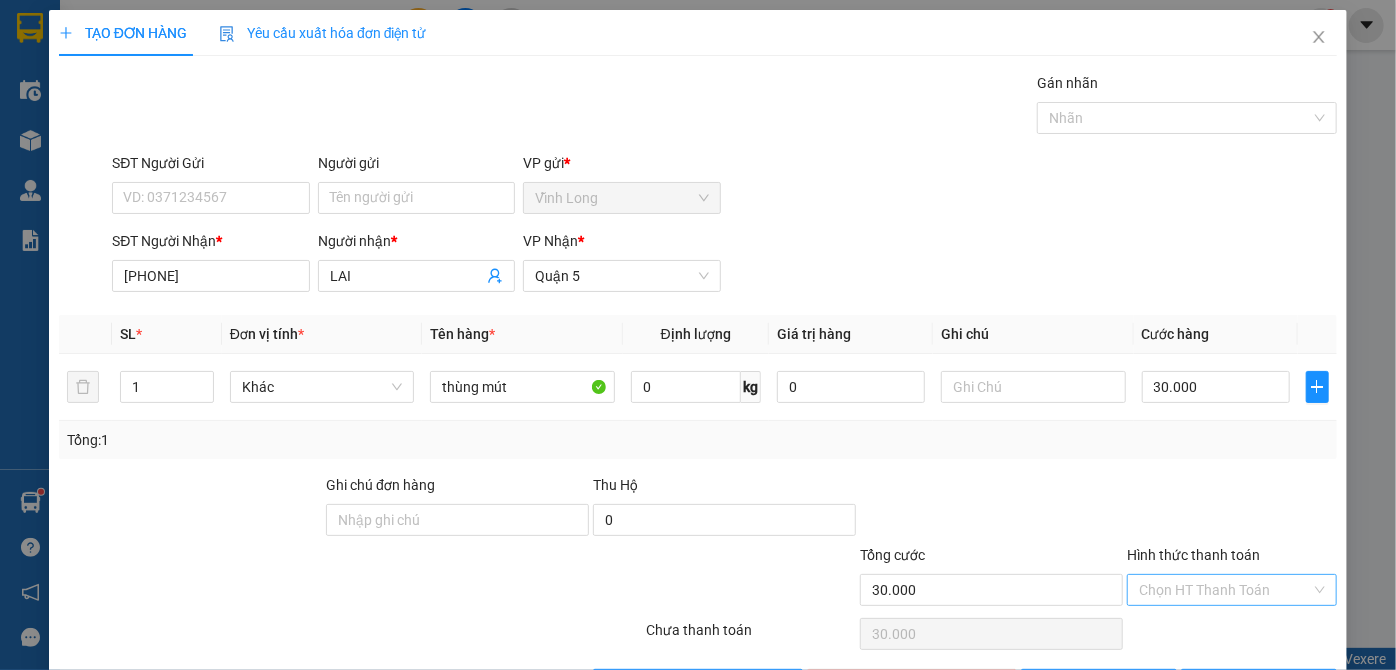 click on "Hình thức thanh toán" at bounding box center (1225, 590) 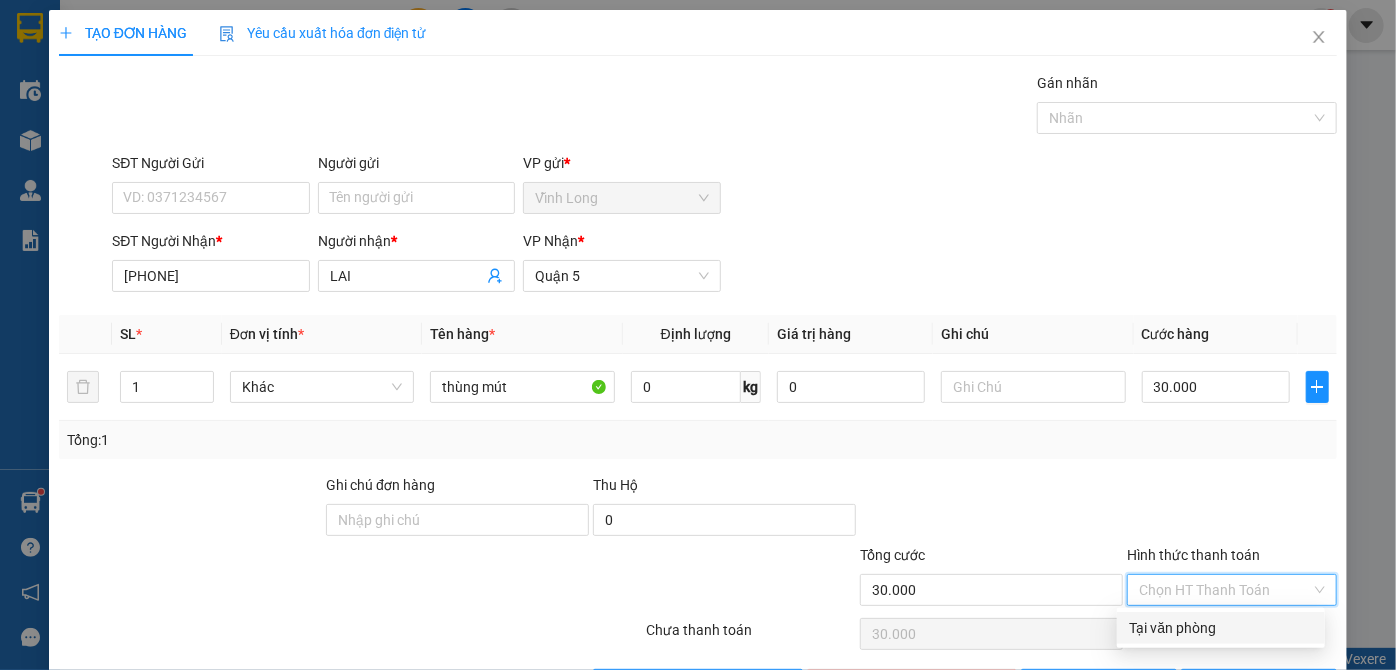 click on "Tại văn phòng" at bounding box center (1221, 628) 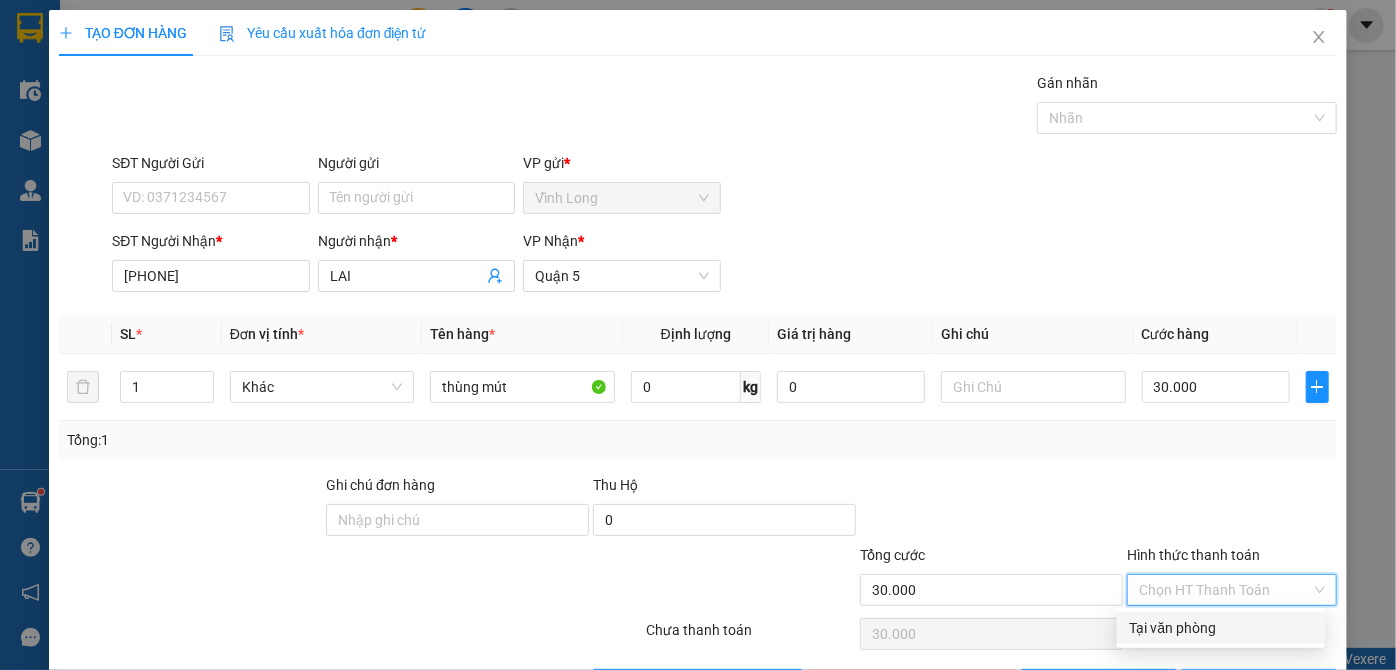 type on "0" 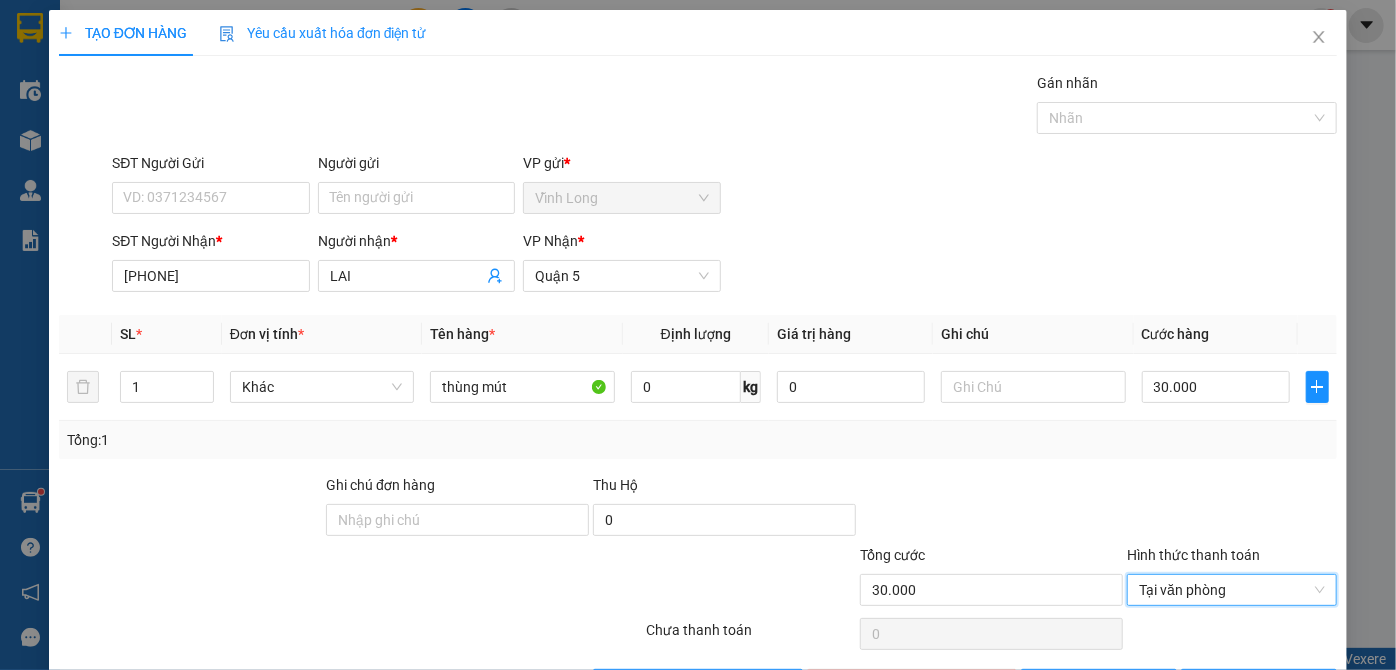 scroll, scrollTop: 67, scrollLeft: 0, axis: vertical 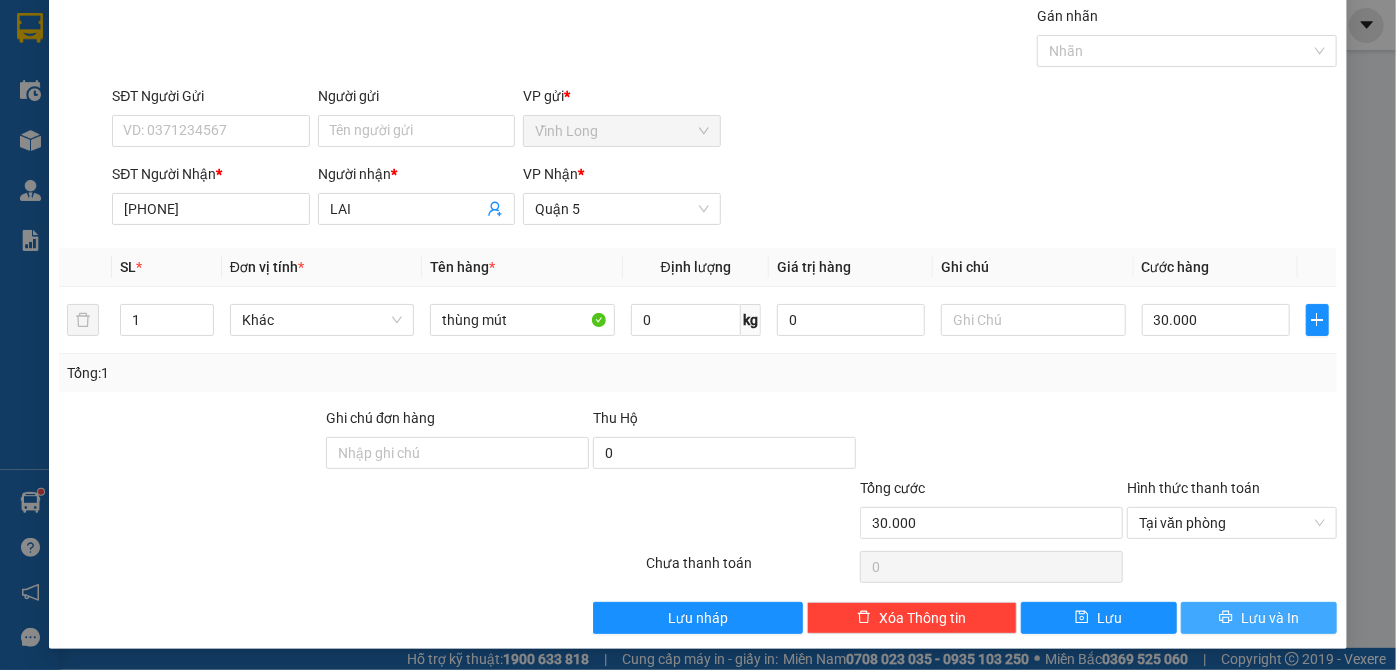 click 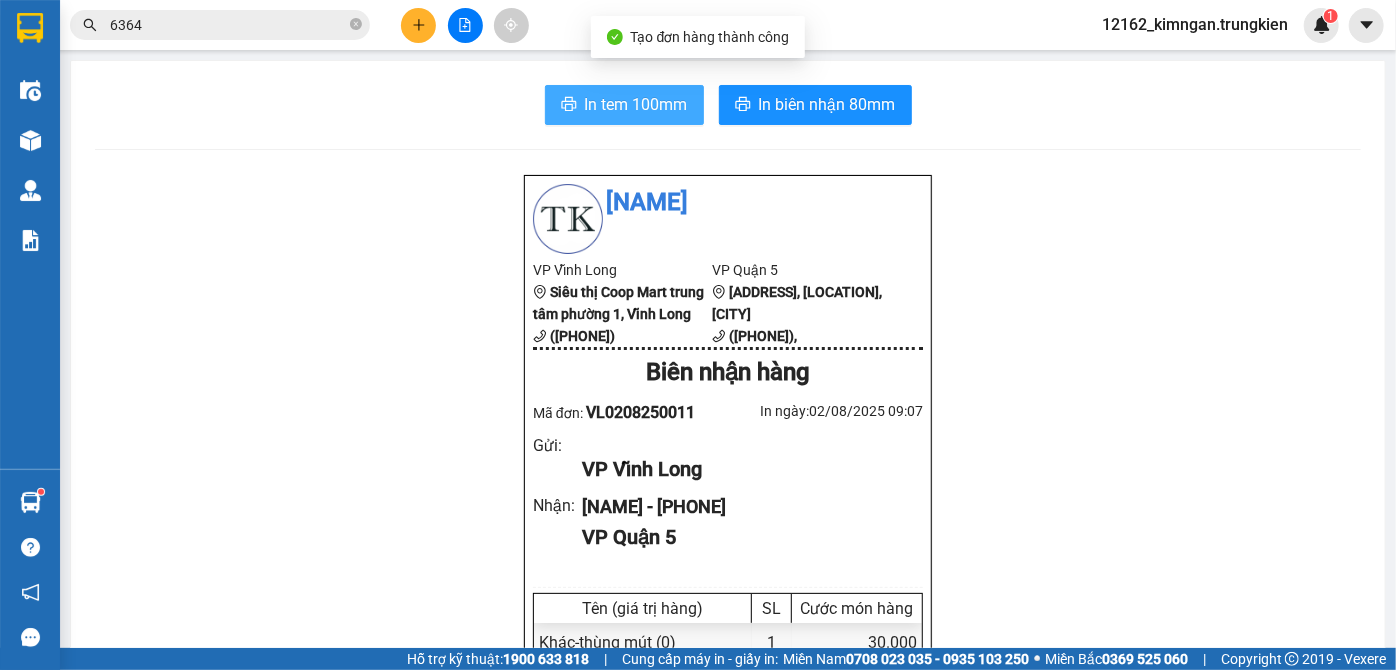 click on "In tem 100mm" at bounding box center [636, 104] 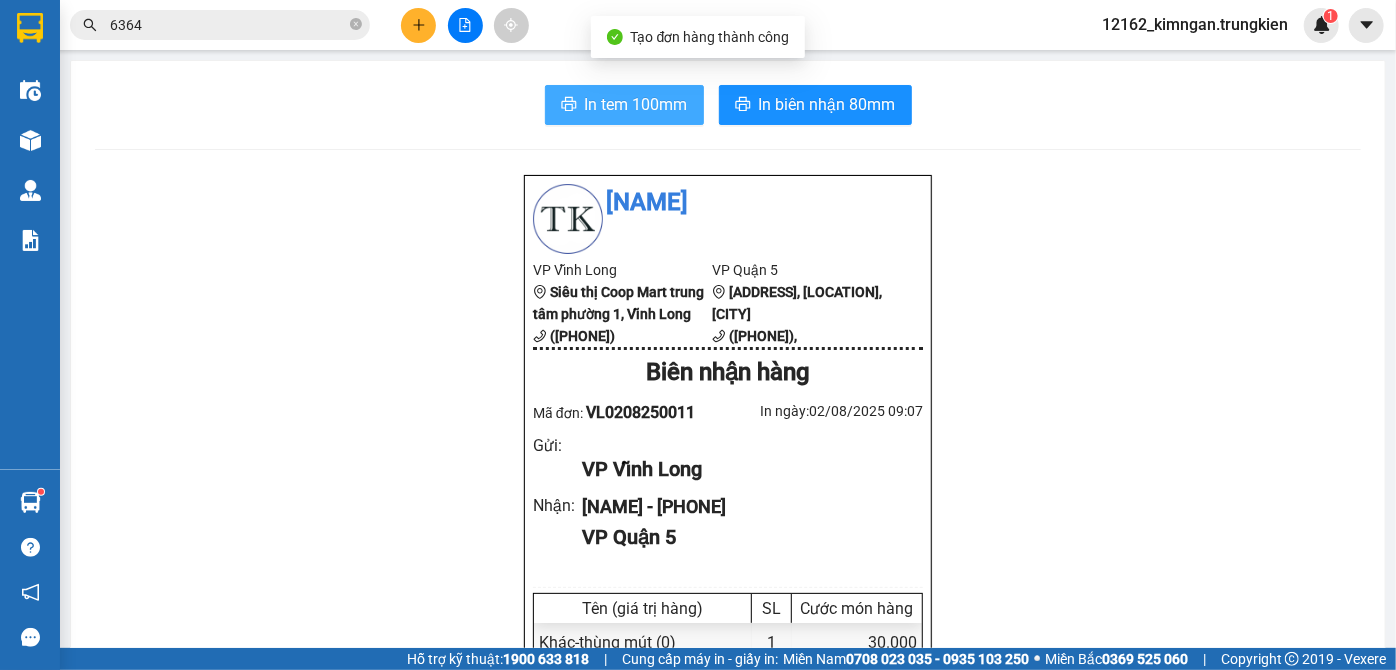 scroll, scrollTop: 0, scrollLeft: 0, axis: both 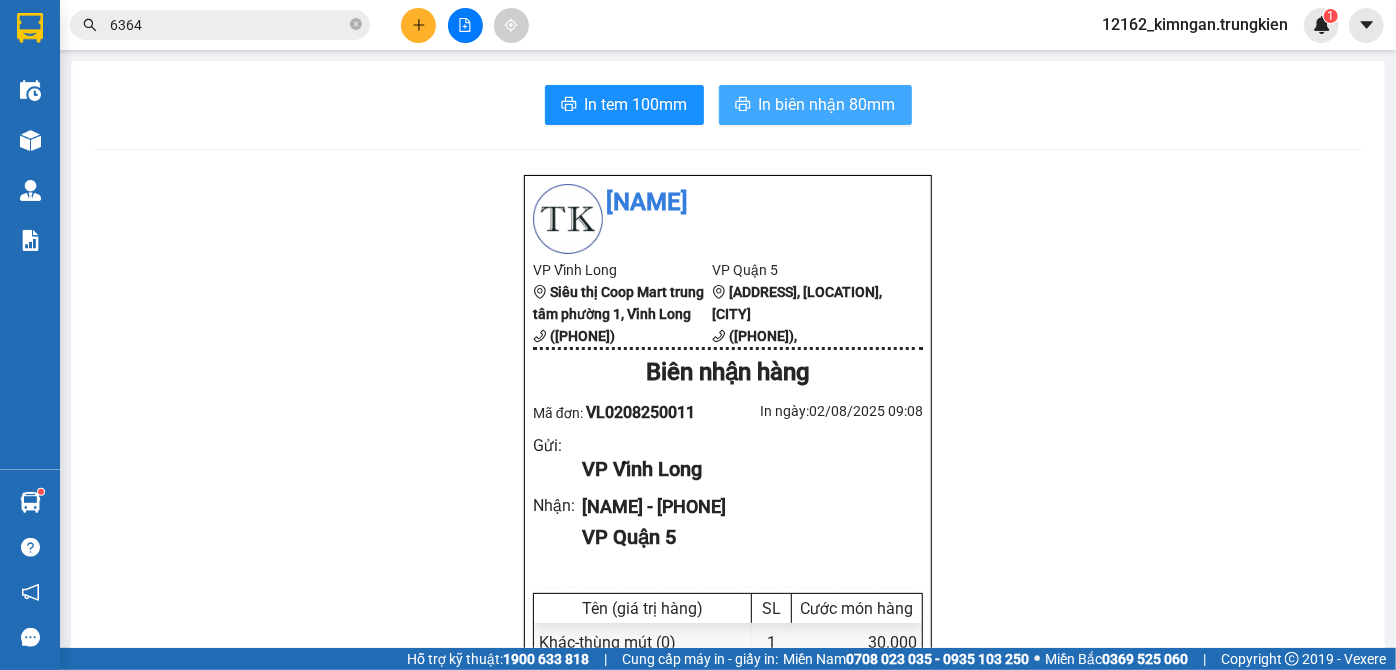 click on "In biên nhận 80mm" at bounding box center [827, 104] 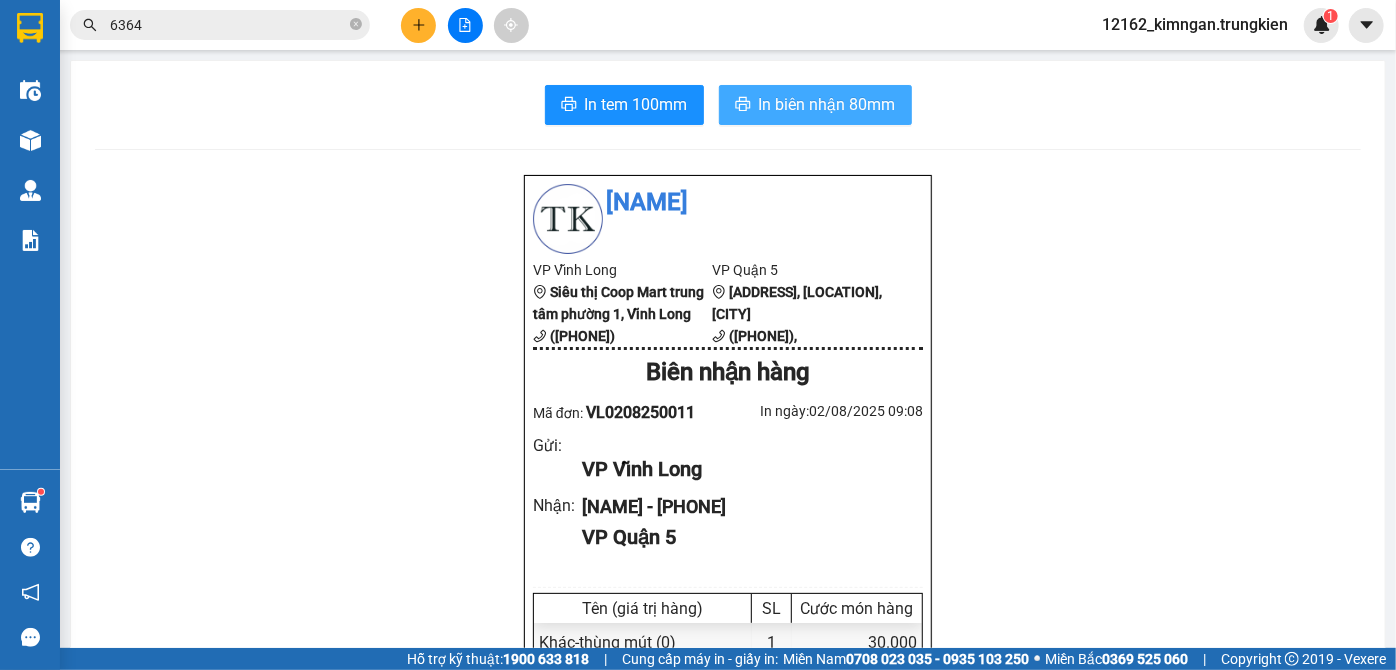 scroll, scrollTop: 0, scrollLeft: 0, axis: both 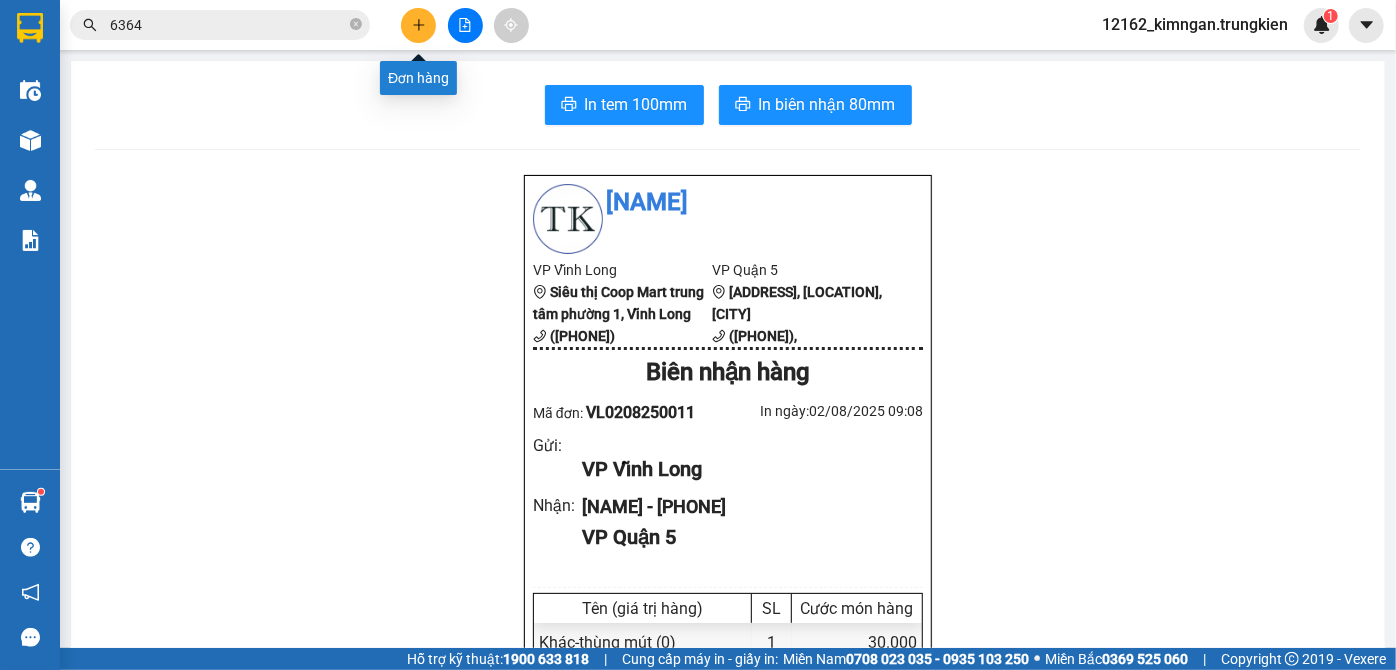 click 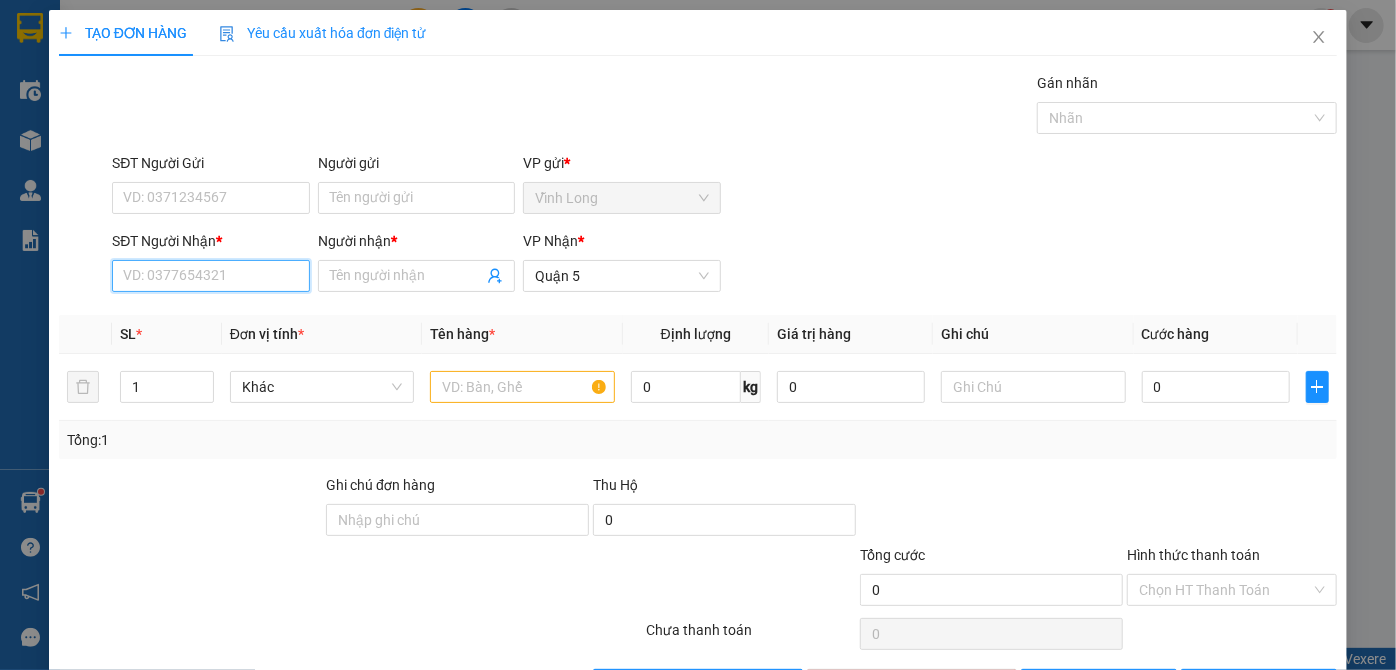 click on "SĐT Người Nhận  *" at bounding box center [210, 276] 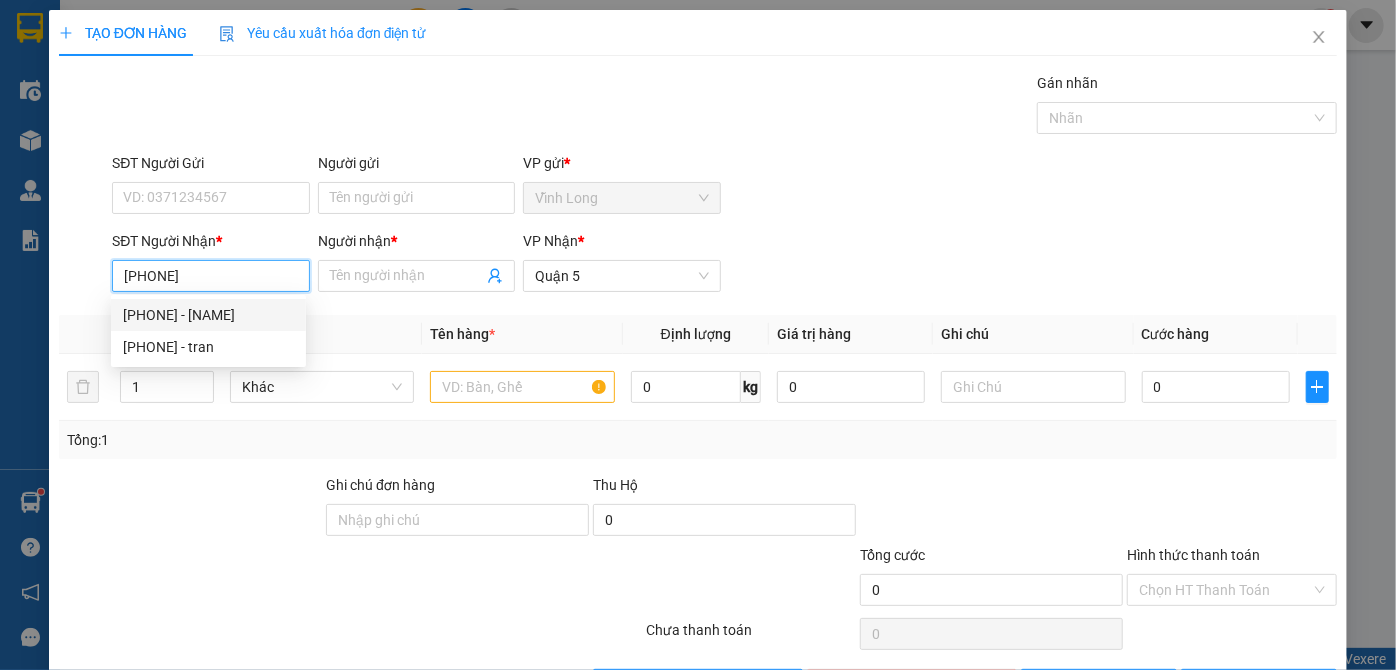 click on "[PHONE] - [NAME]" at bounding box center [208, 315] 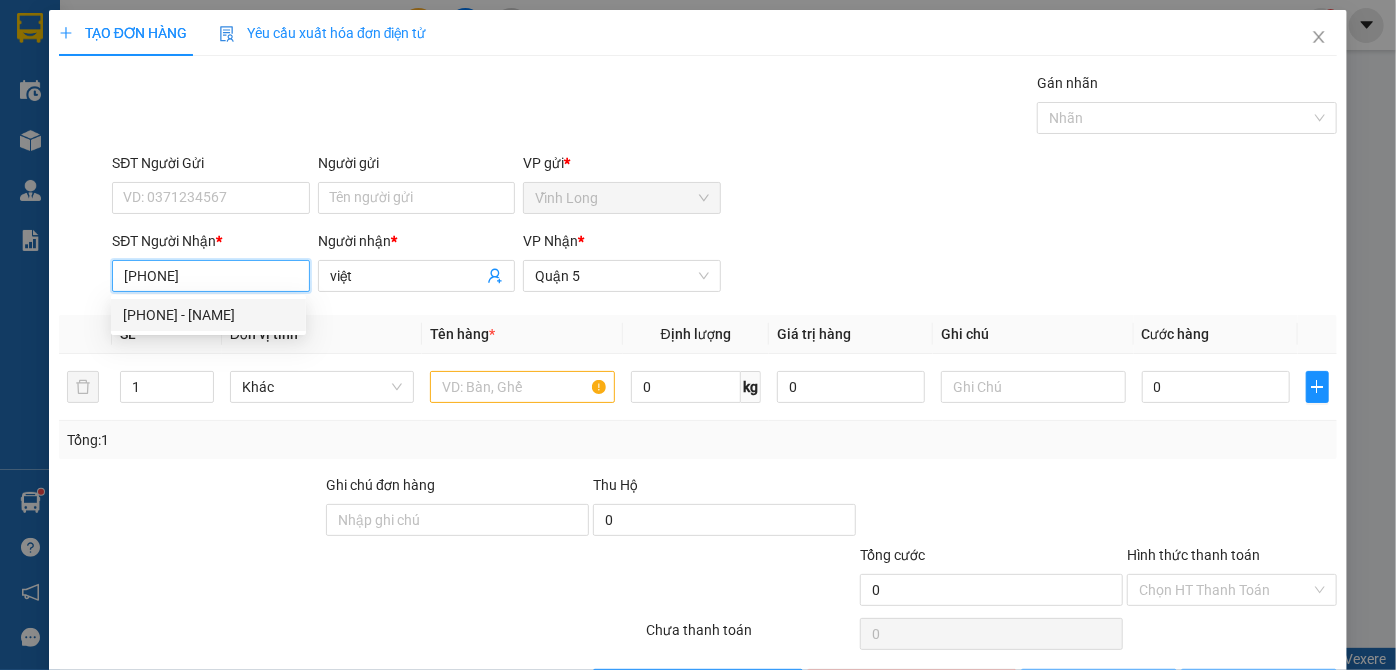 type on "60.000" 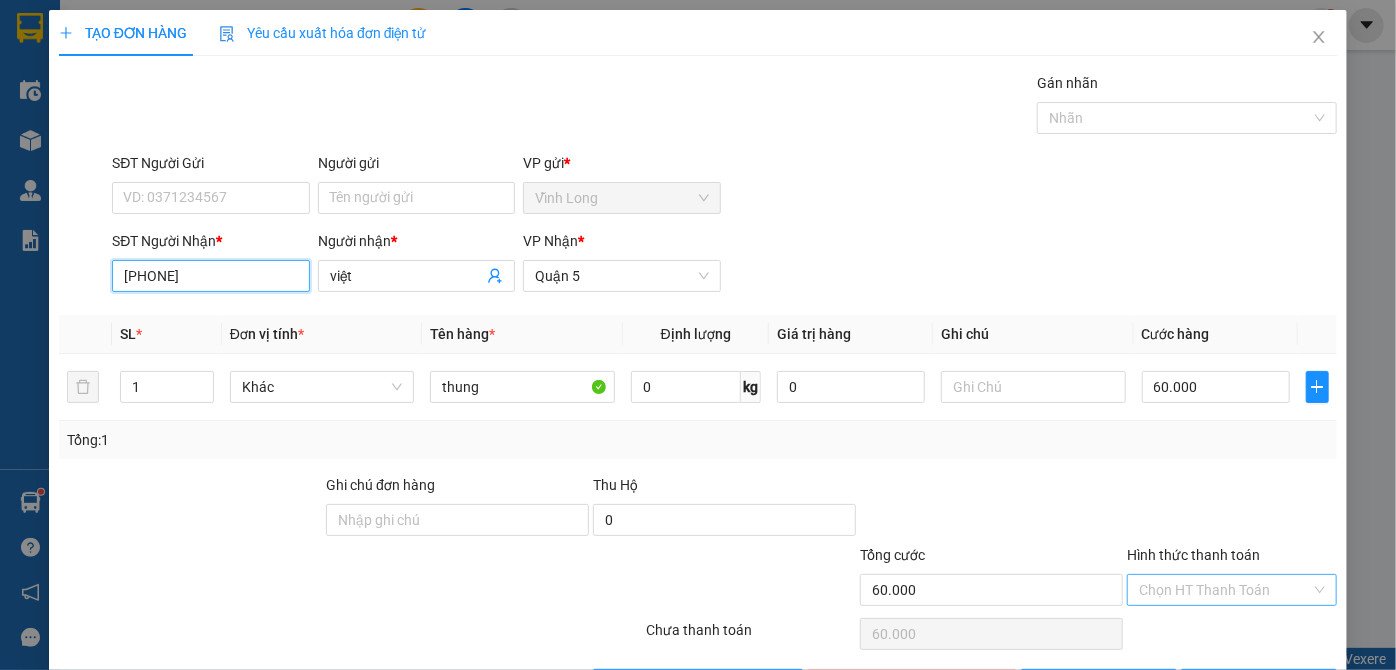 type on "[PHONE]" 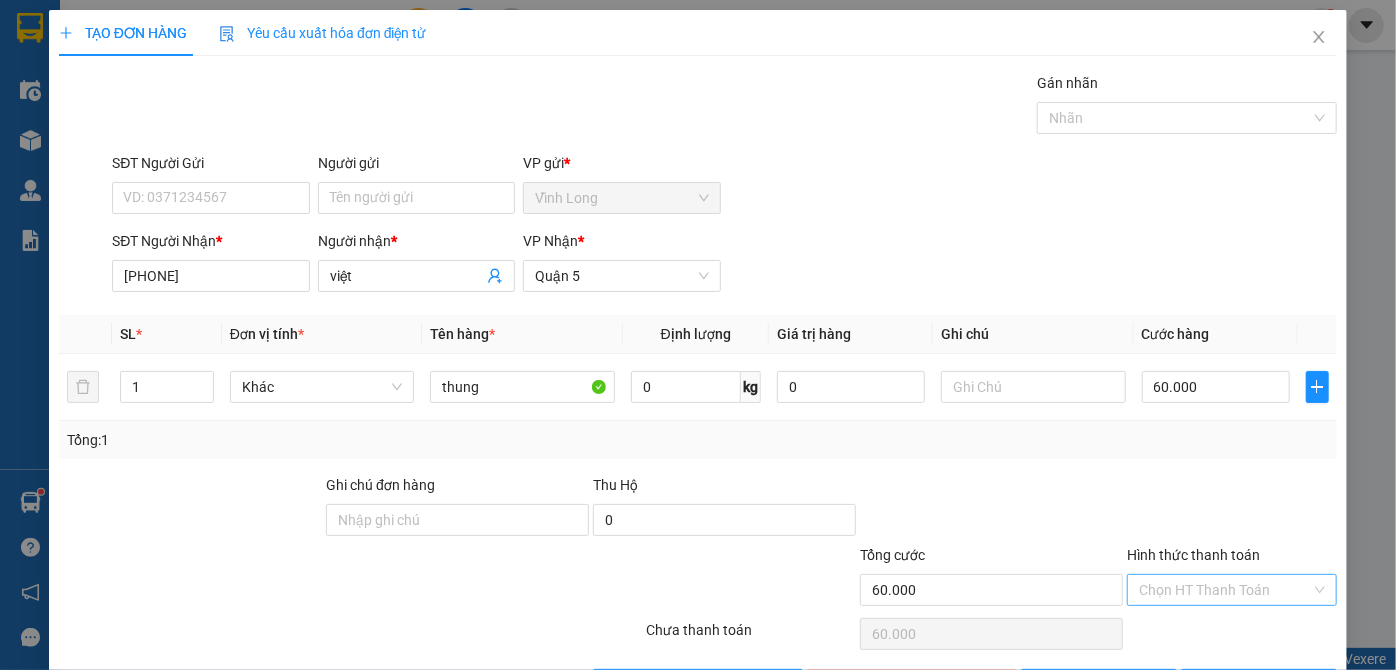 click on "Hình thức thanh toán" at bounding box center [1225, 590] 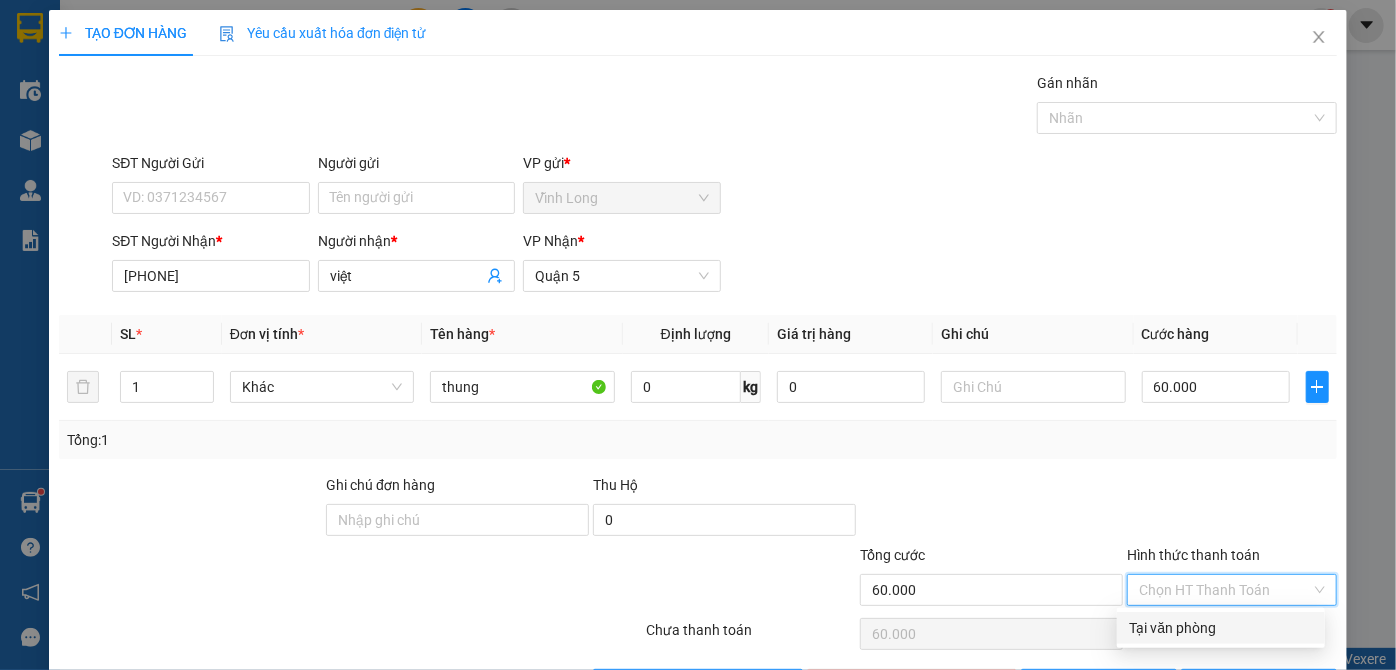 drag, startPoint x: 1208, startPoint y: 624, endPoint x: 1203, endPoint y: 652, distance: 28.442924 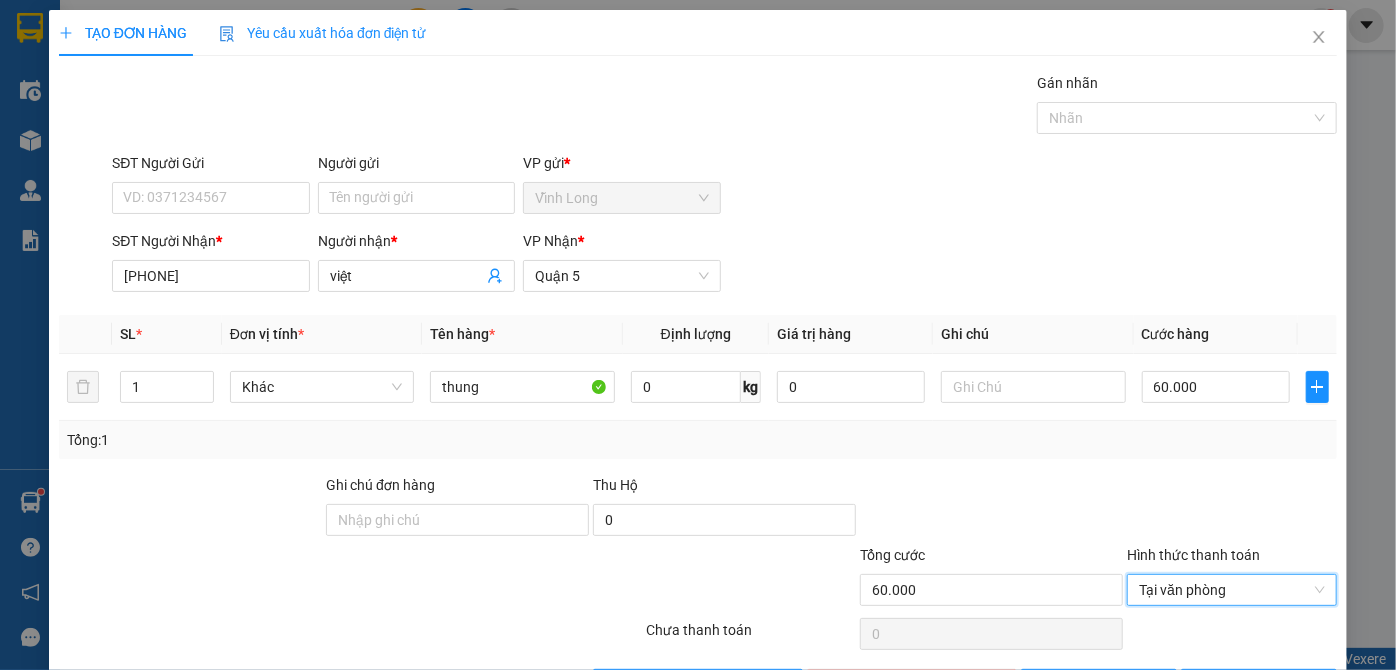 scroll, scrollTop: 67, scrollLeft: 0, axis: vertical 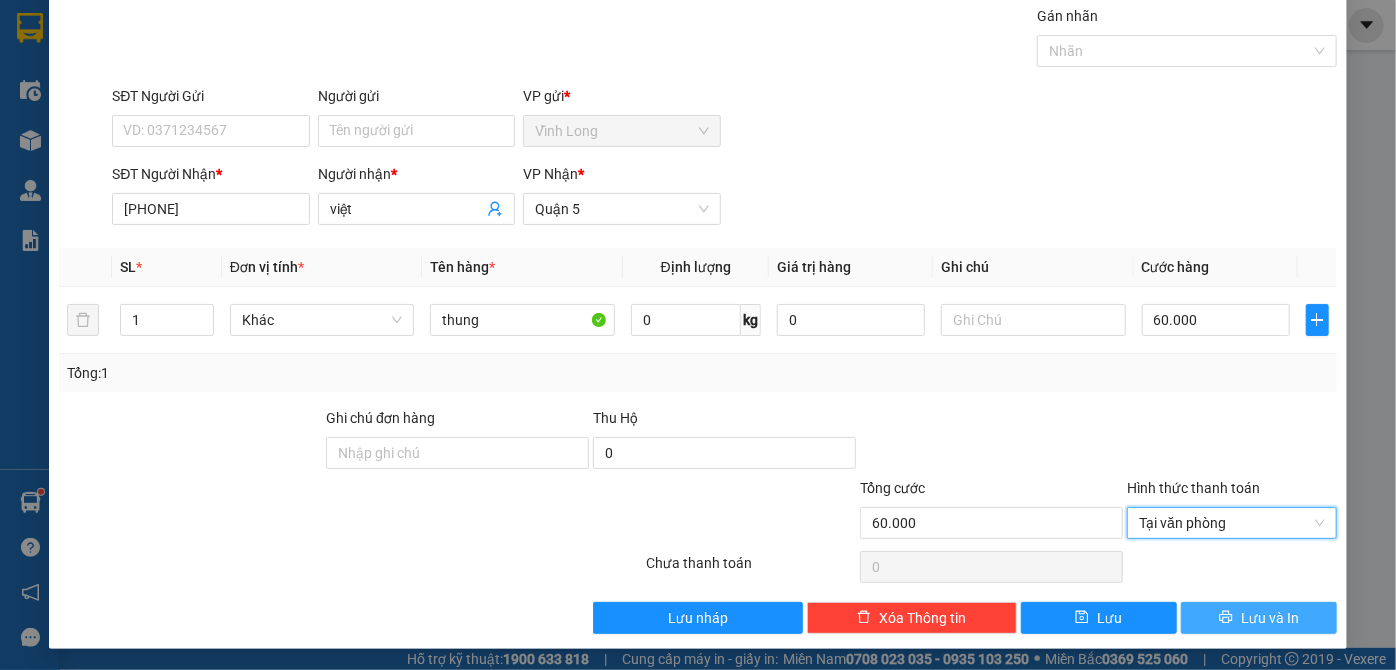 click 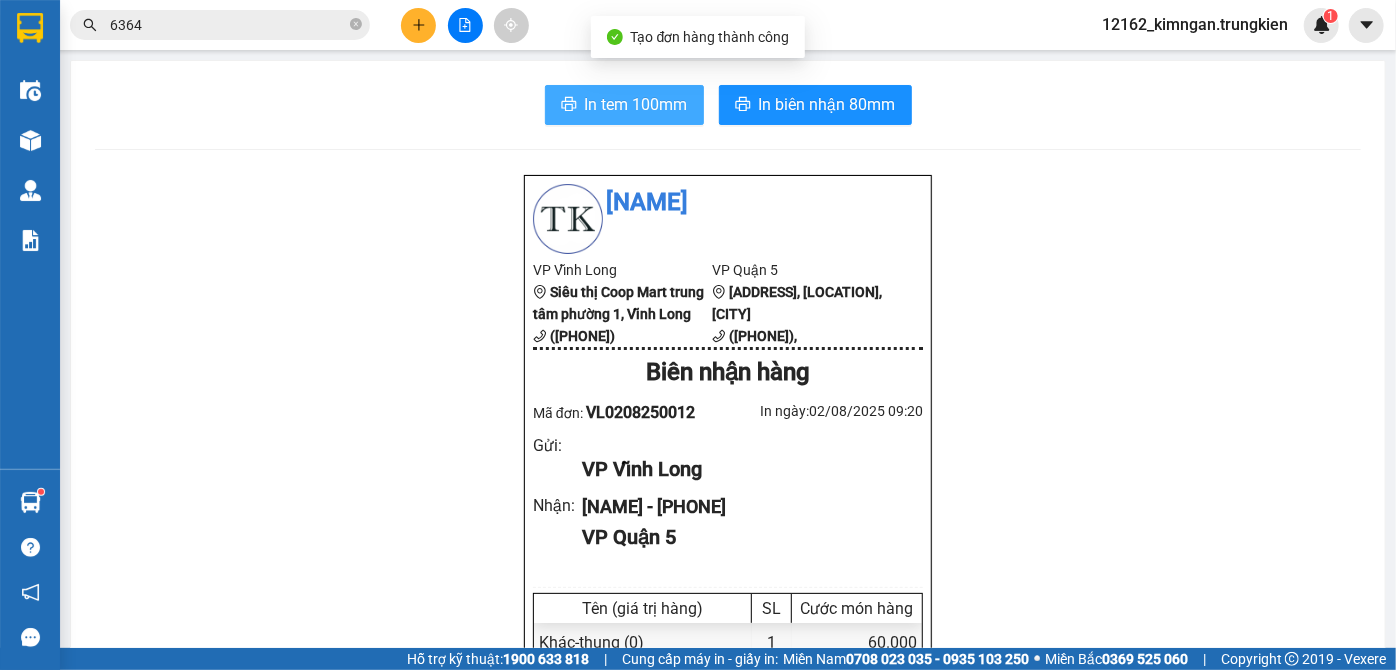 click on "In tem 100mm" at bounding box center (624, 105) 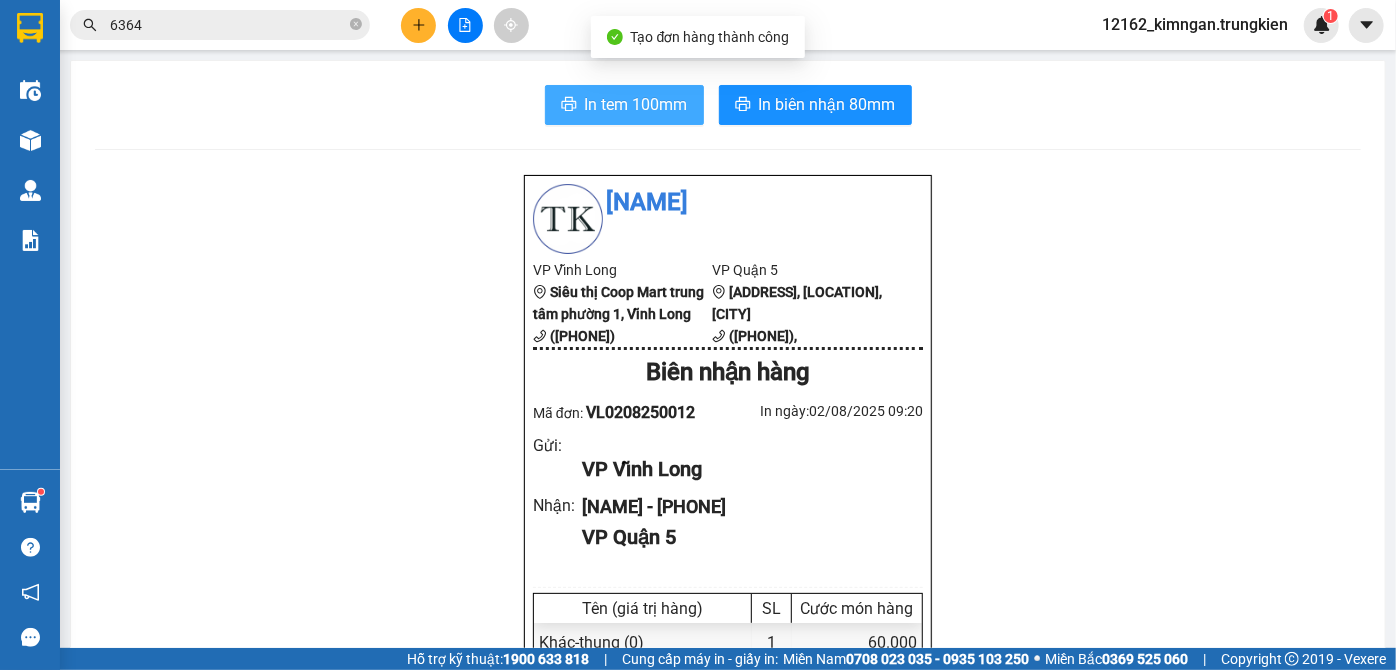 scroll, scrollTop: 0, scrollLeft: 0, axis: both 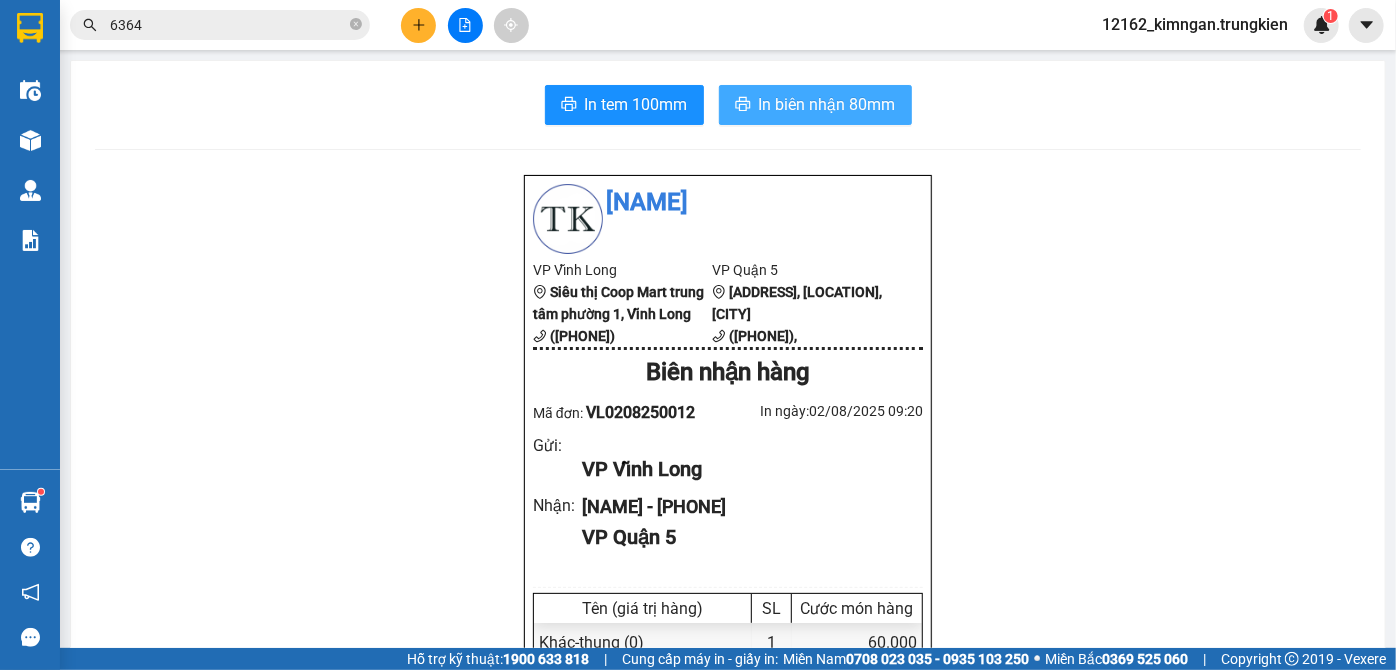 click on "In biên nhận 80mm" at bounding box center (827, 104) 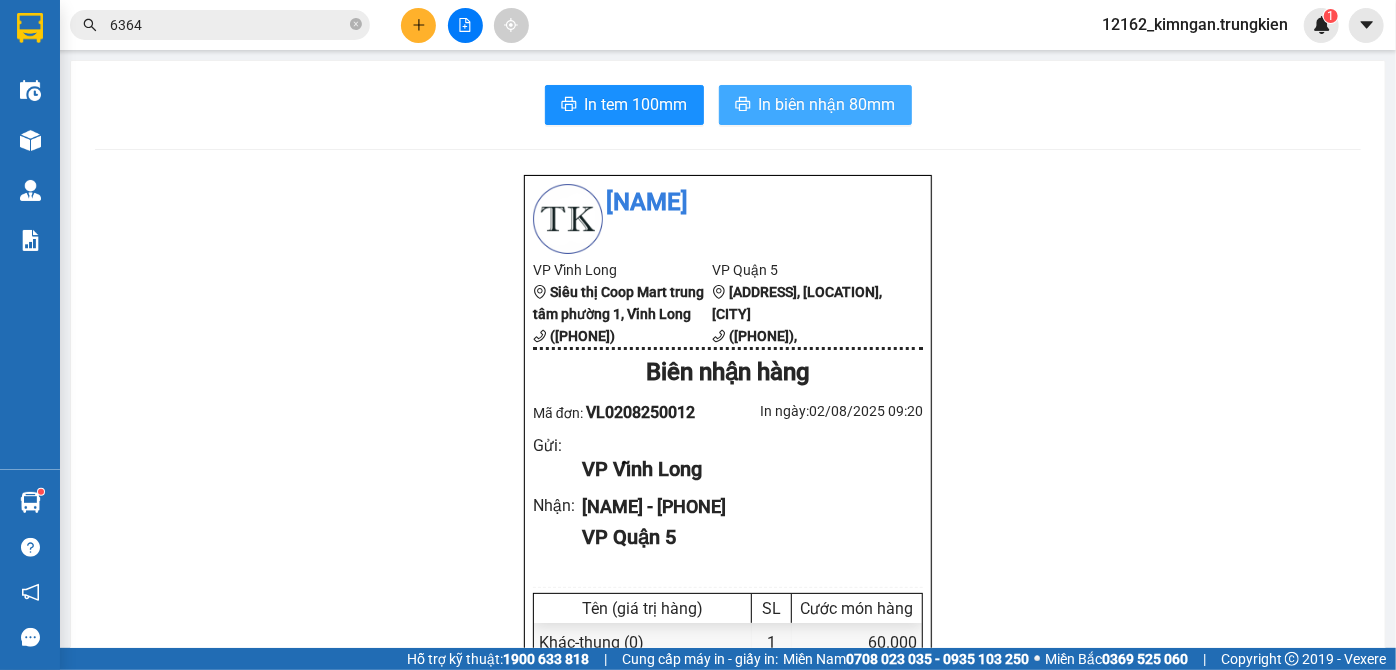 scroll, scrollTop: 0, scrollLeft: 0, axis: both 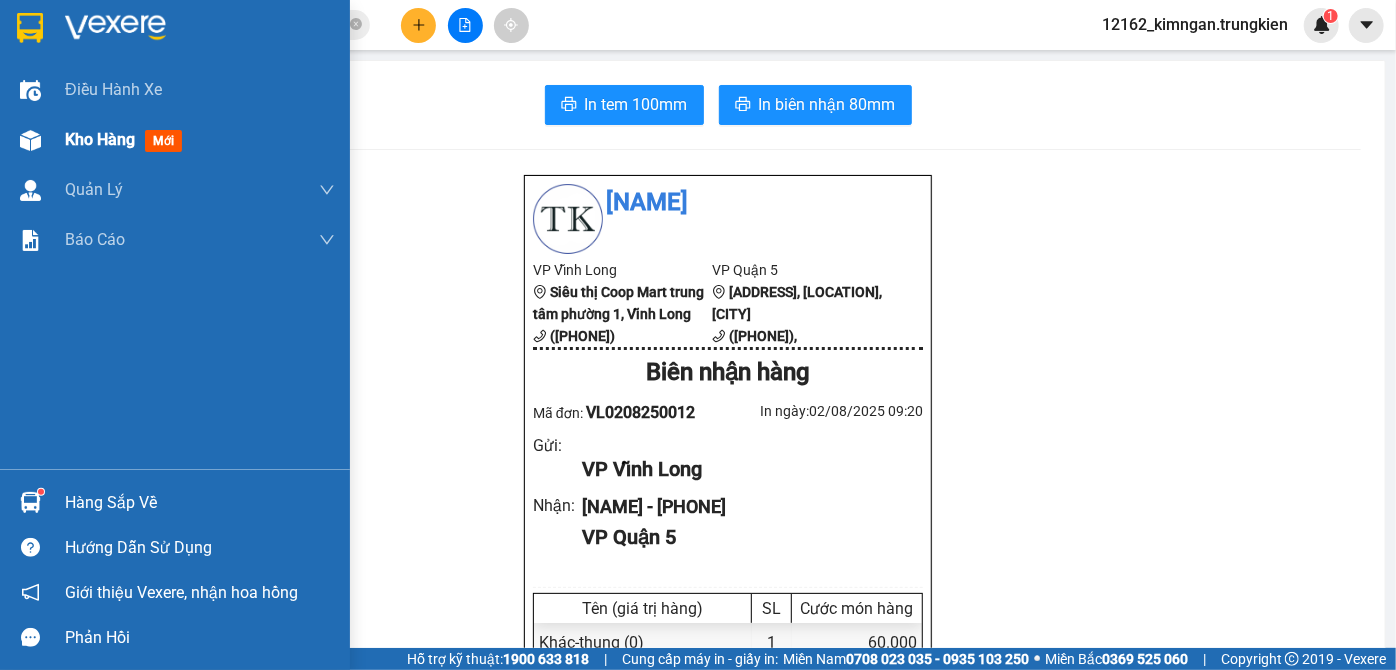 click on "Kho hàng" at bounding box center [100, 139] 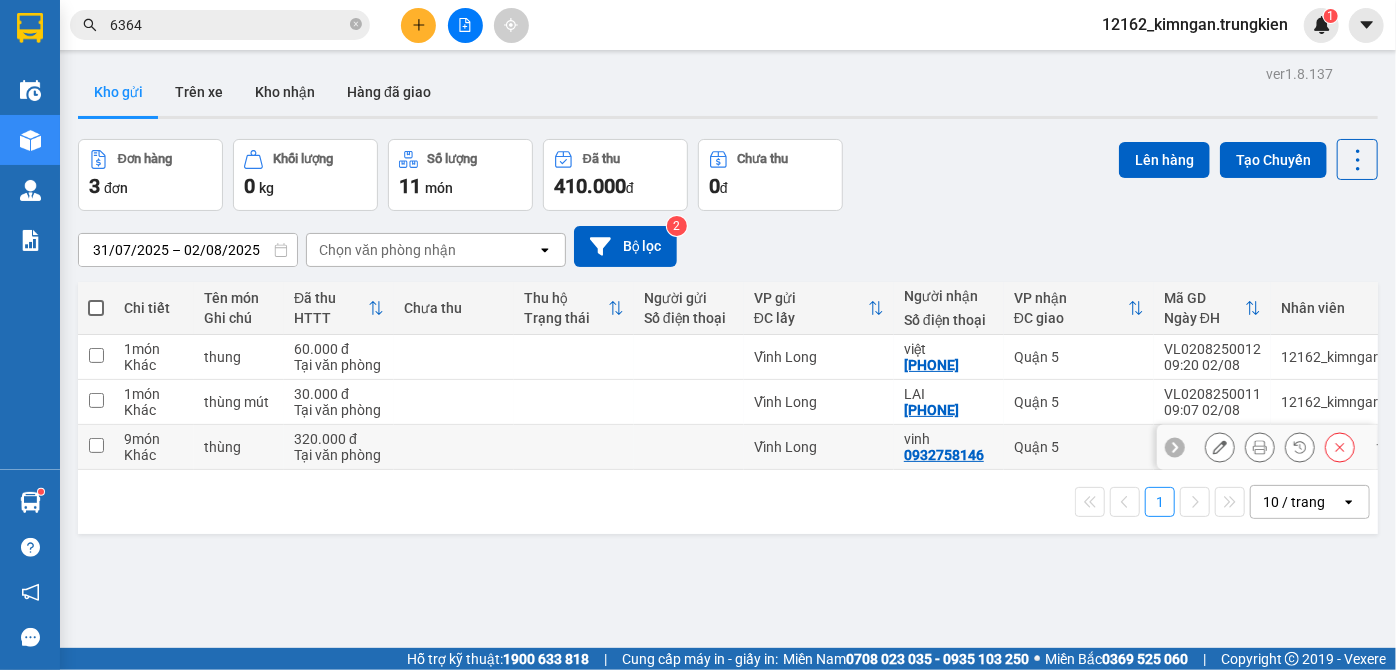 drag, startPoint x: 672, startPoint y: 448, endPoint x: 658, endPoint y: 400, distance: 50 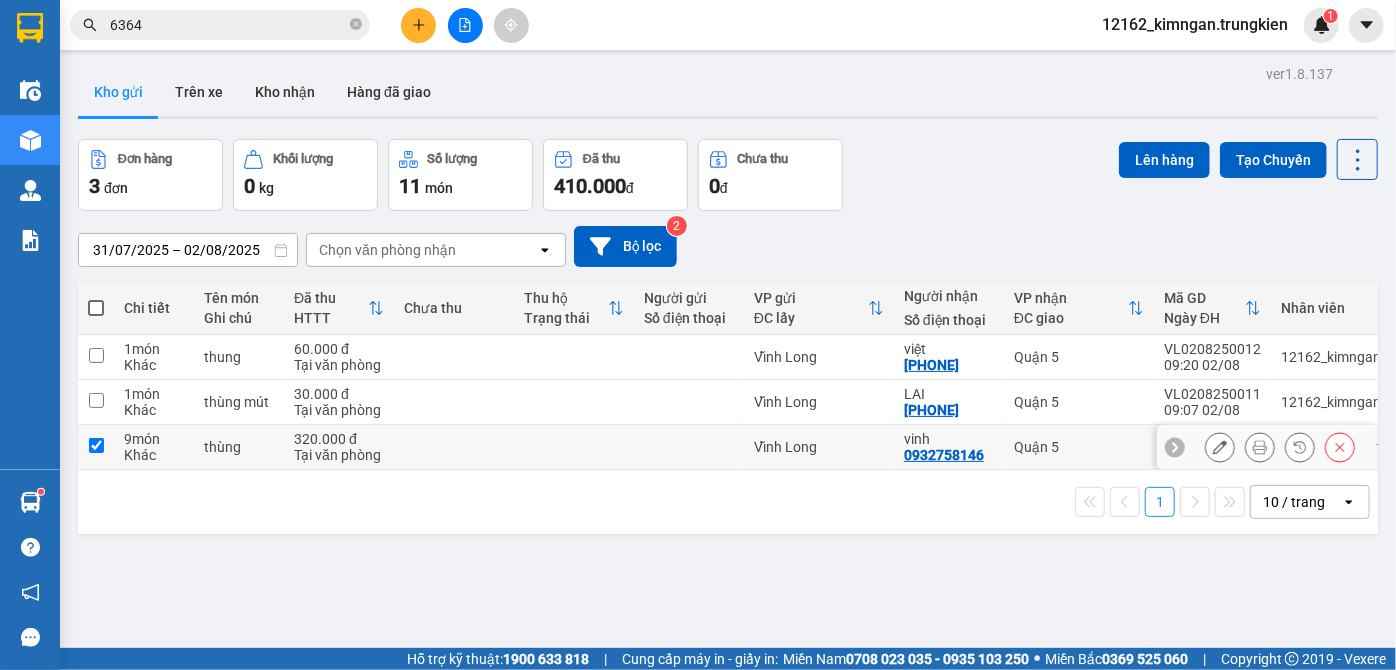 checkbox on "true" 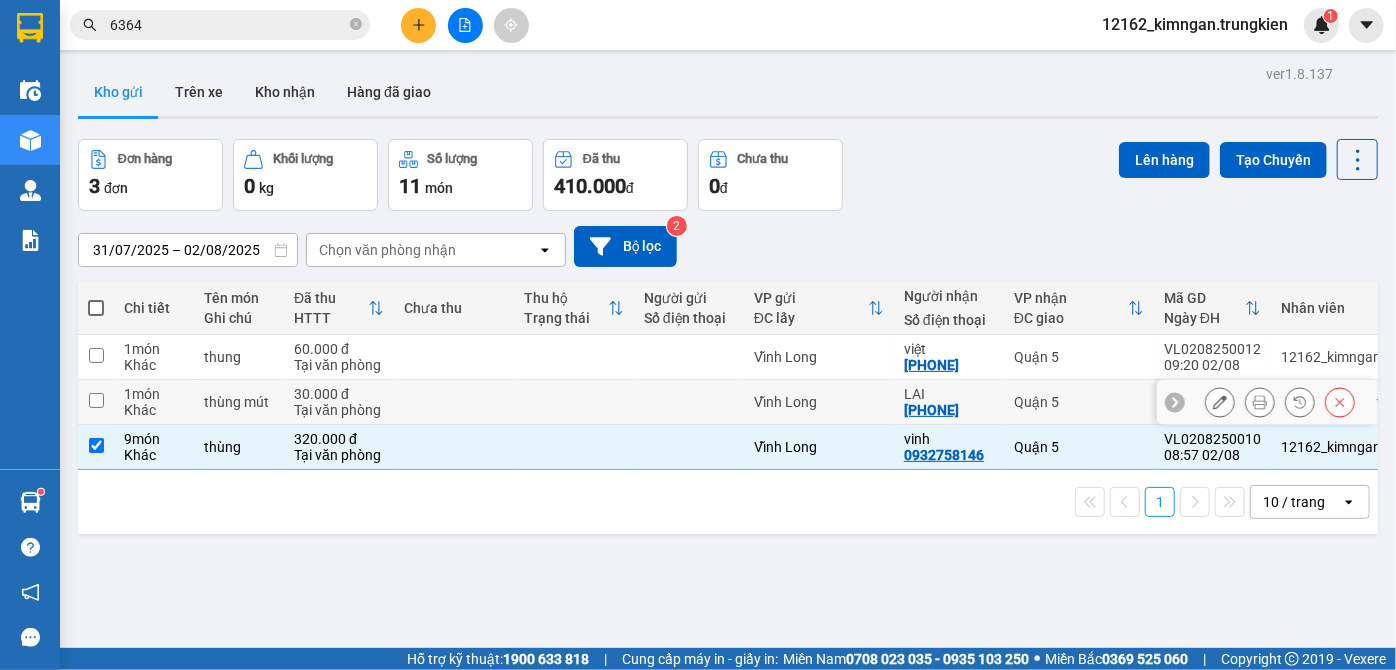 click at bounding box center (689, 402) 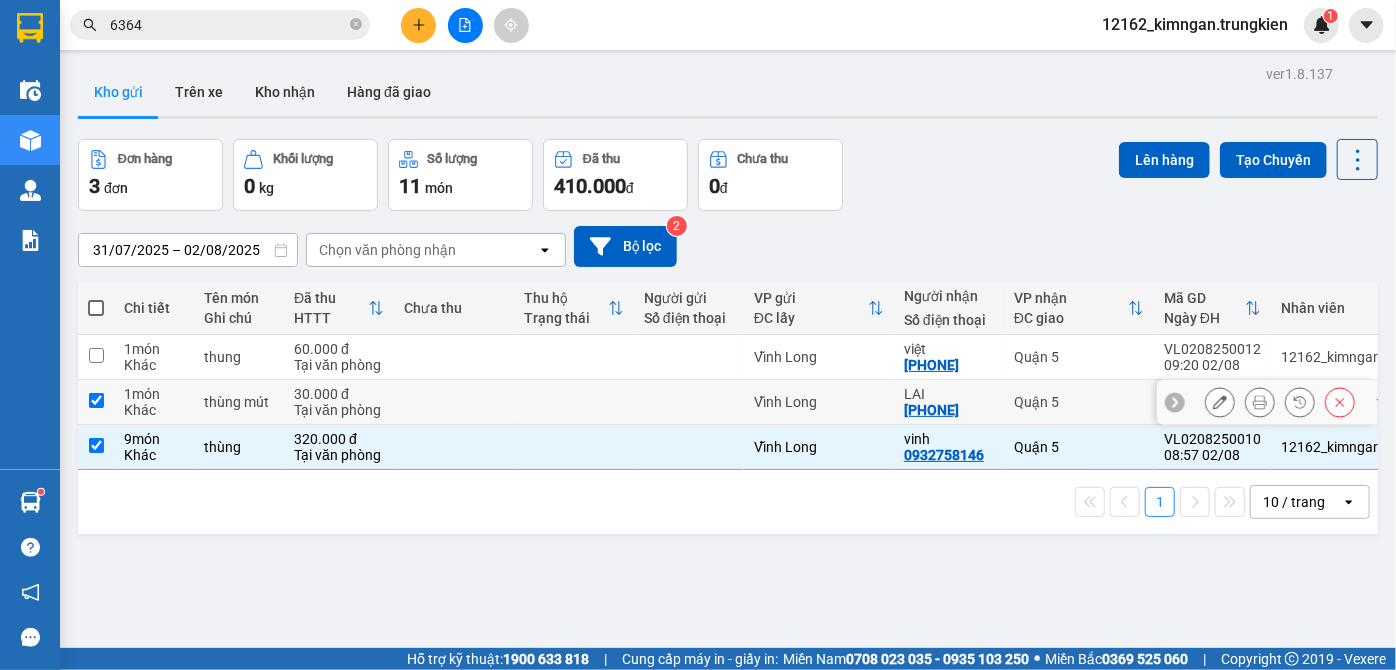 checkbox on "true" 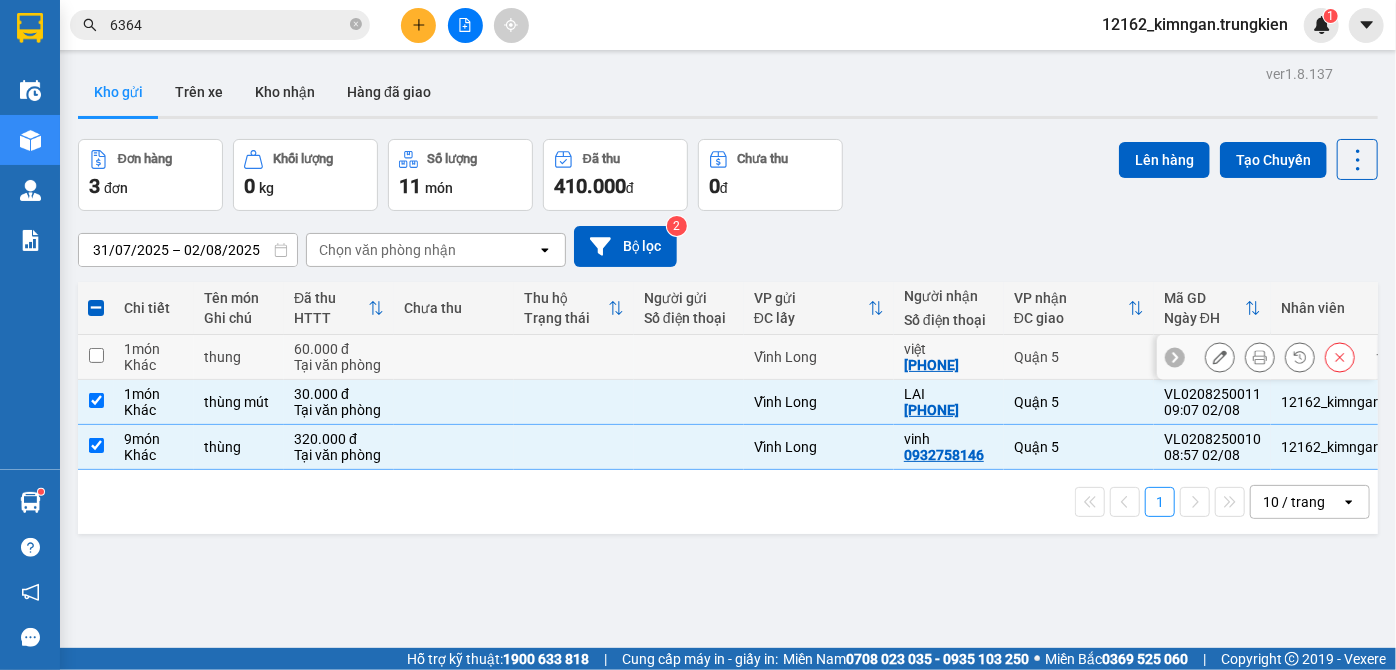 click at bounding box center [689, 357] 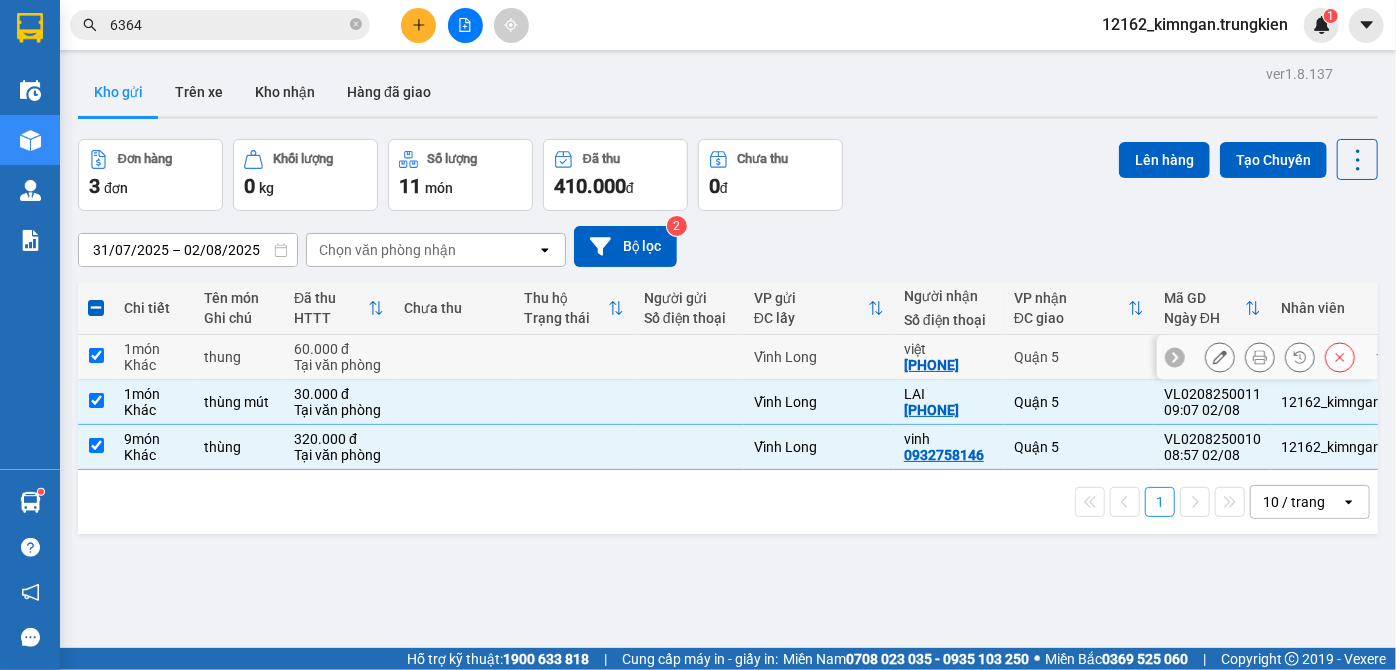 checkbox on "true" 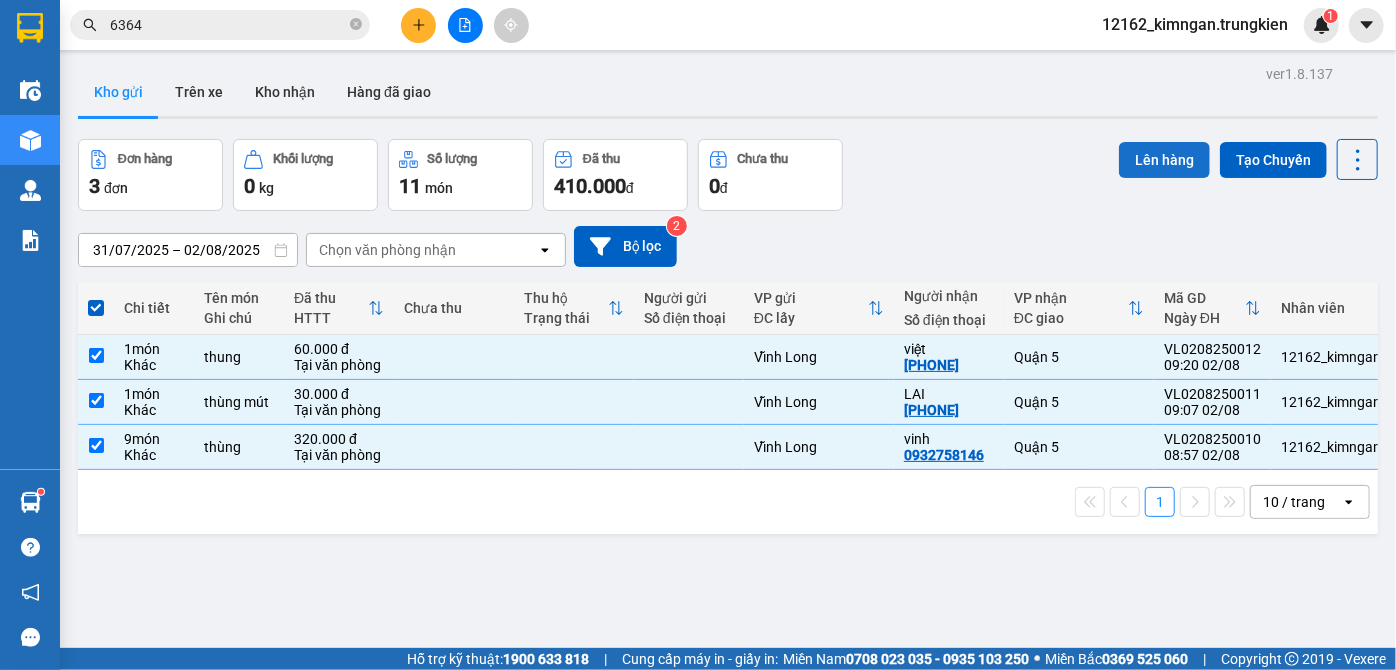 click on "Lên hàng" at bounding box center [1164, 160] 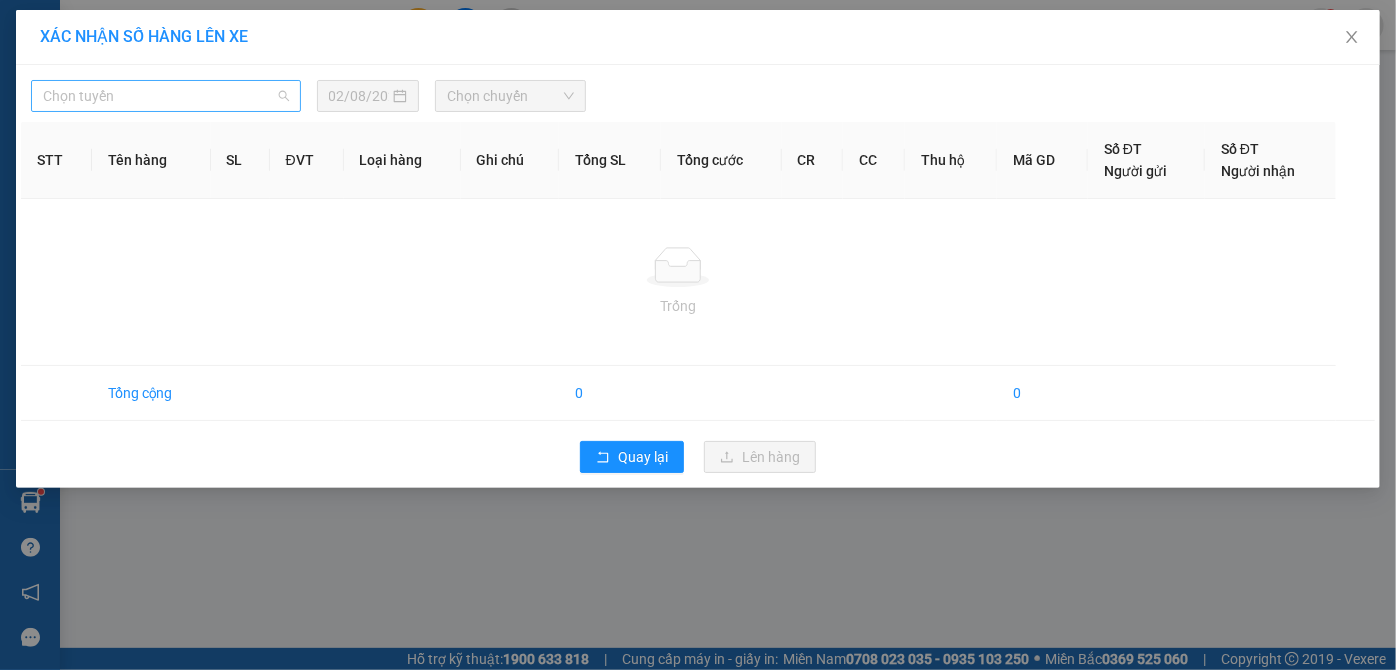 click on "Chọn tuyến" at bounding box center [166, 96] 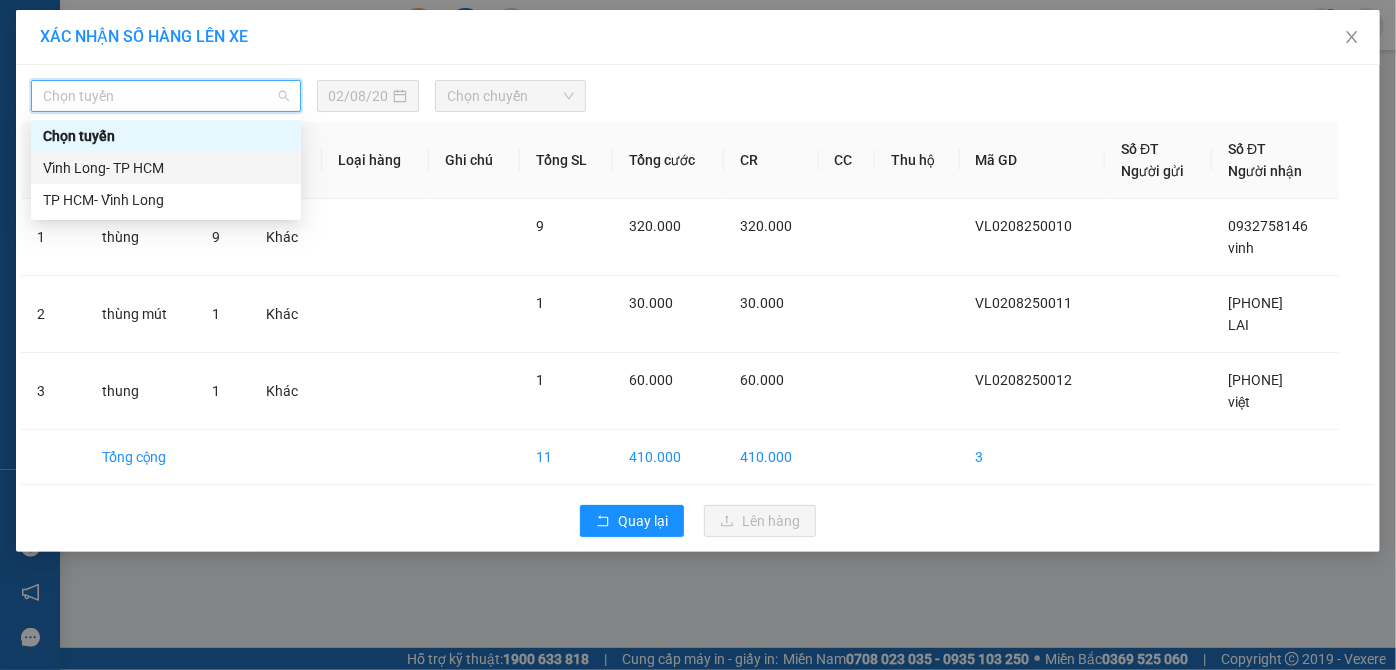 click on "Vĩnh Long- TP HCM" at bounding box center (166, 168) 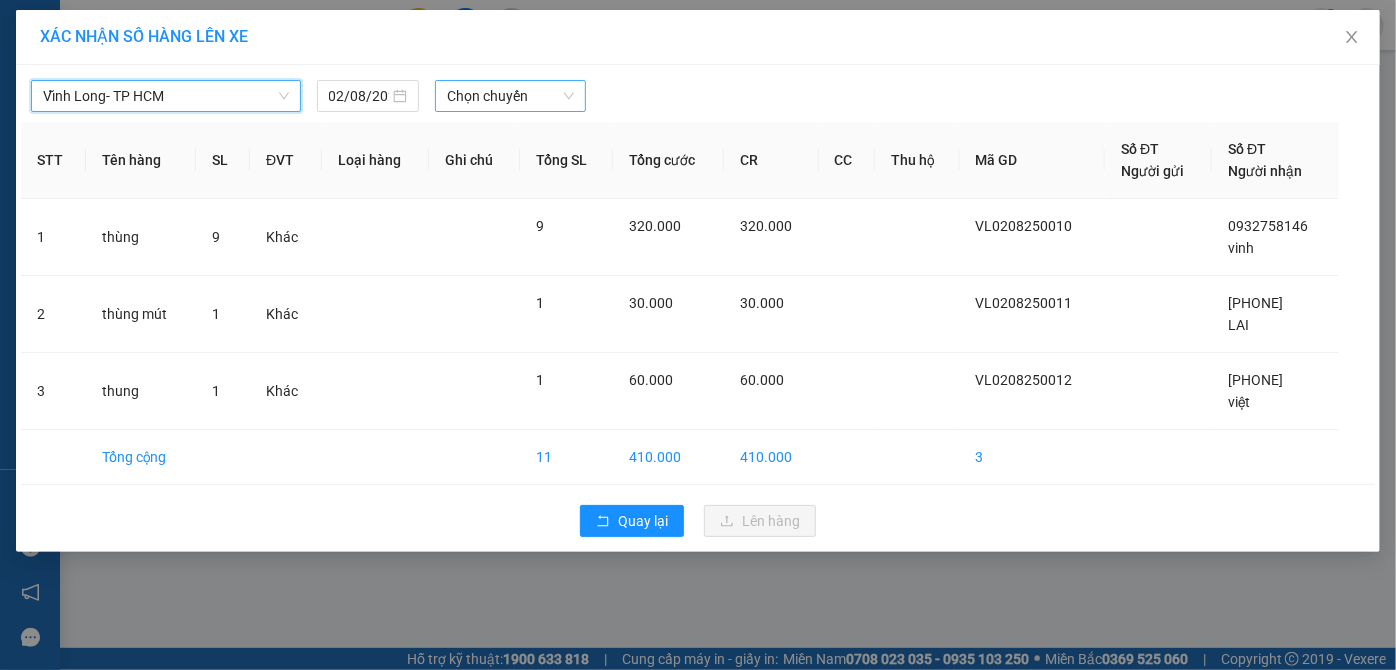 click on "Chọn chuyến" at bounding box center [510, 96] 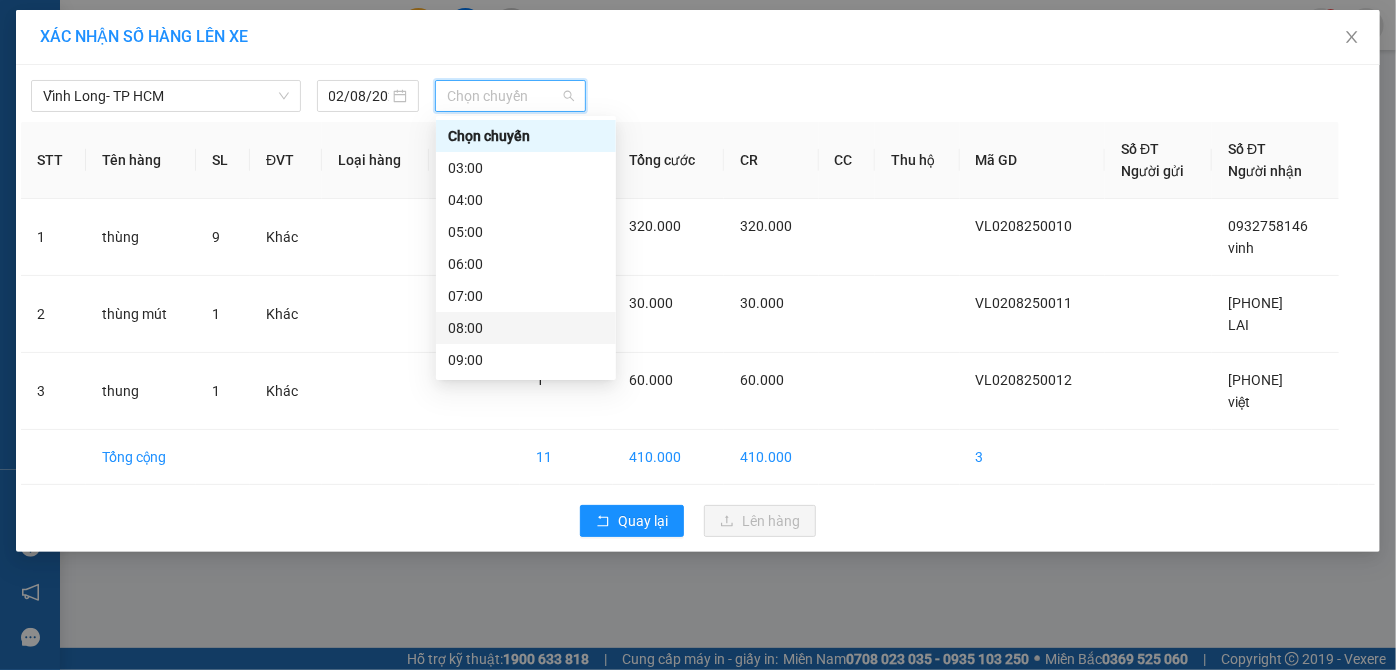 scroll, scrollTop: 90, scrollLeft: 0, axis: vertical 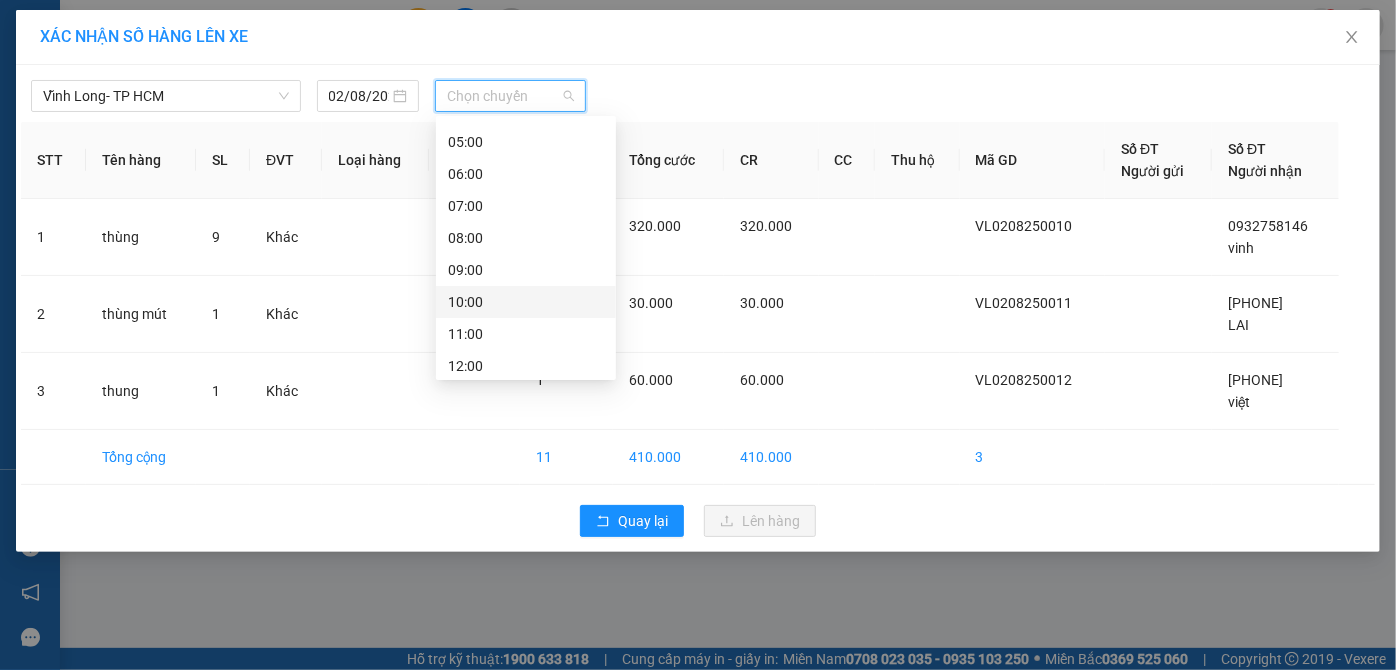 click on "10:00" at bounding box center (526, 302) 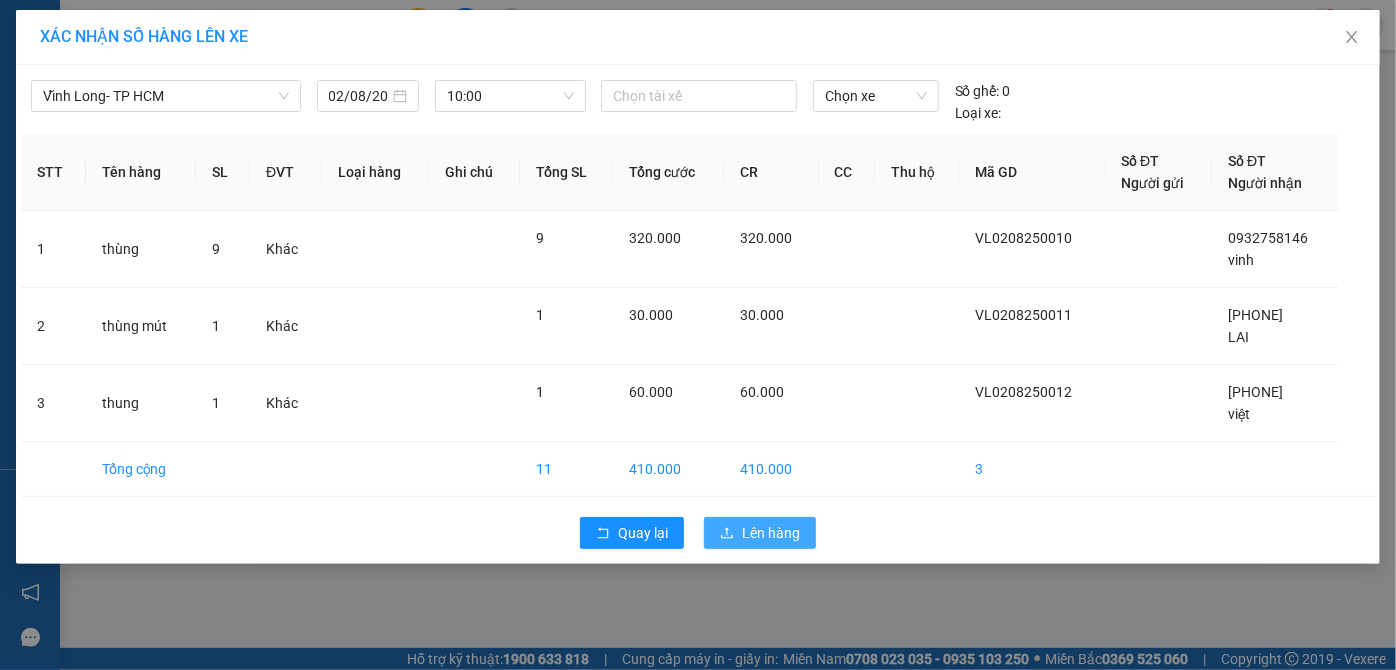 click on "Lên hàng" at bounding box center [771, 533] 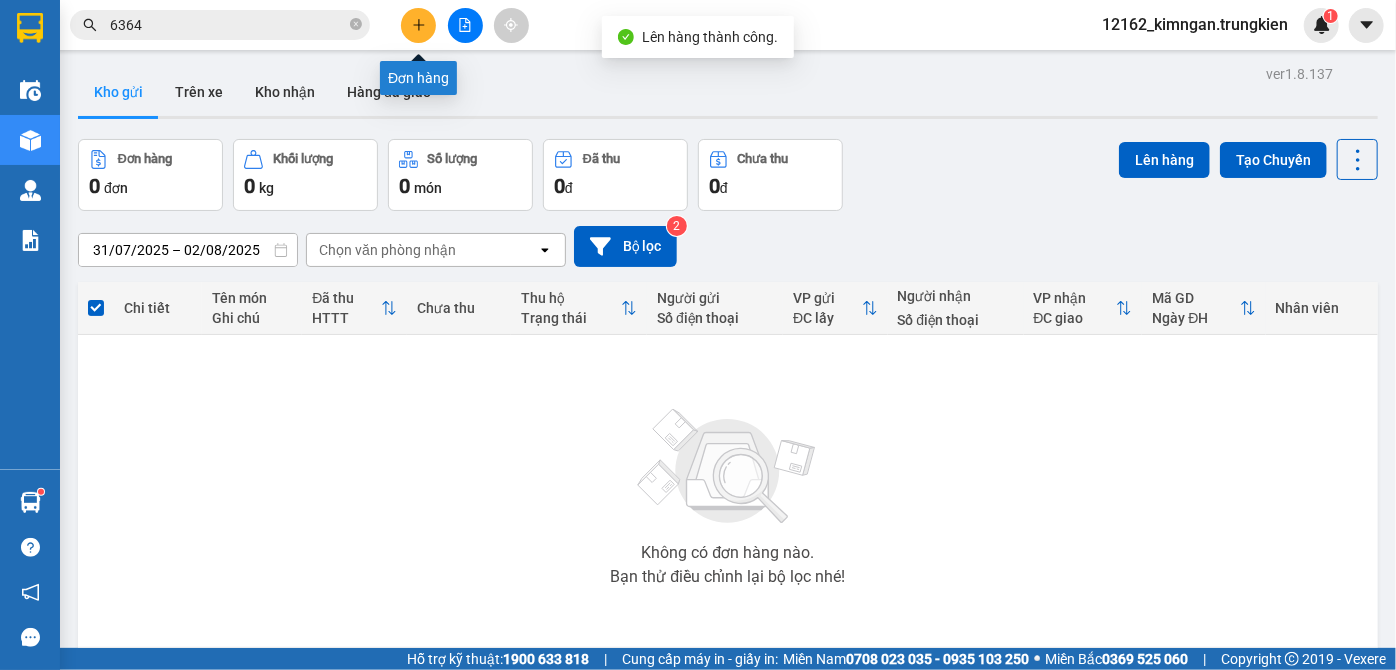 click 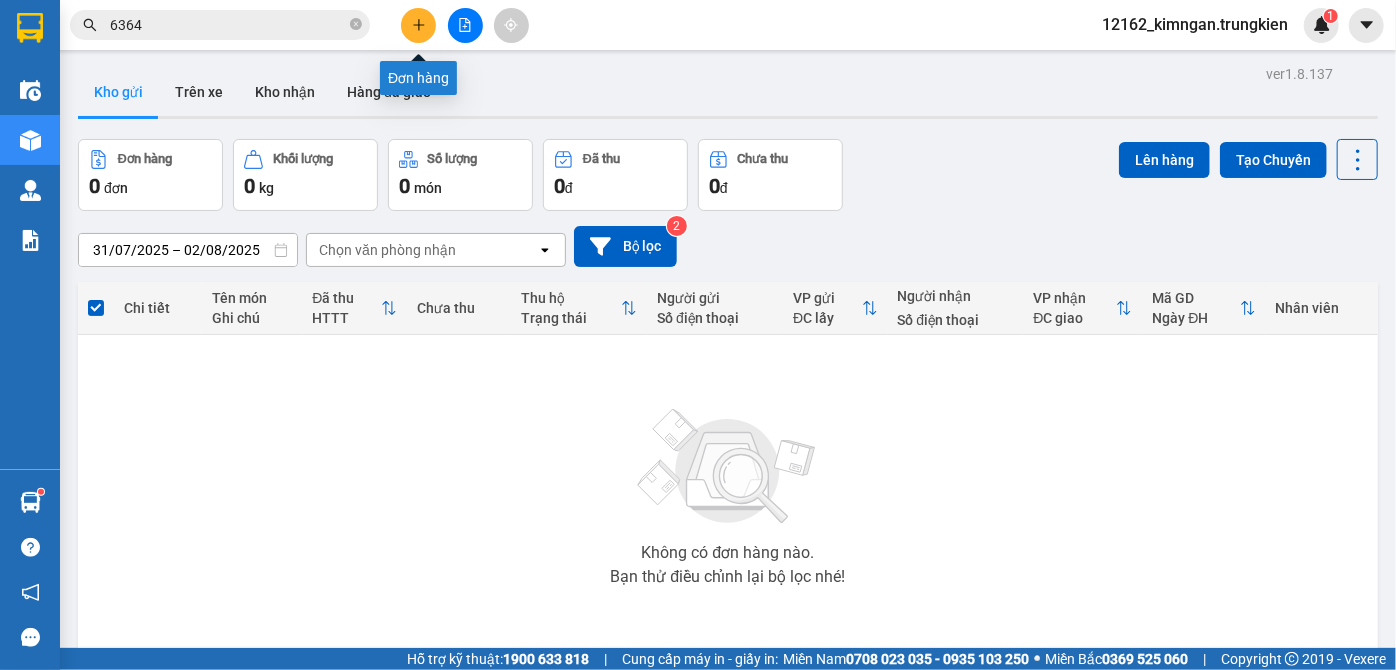 click at bounding box center [418, 25] 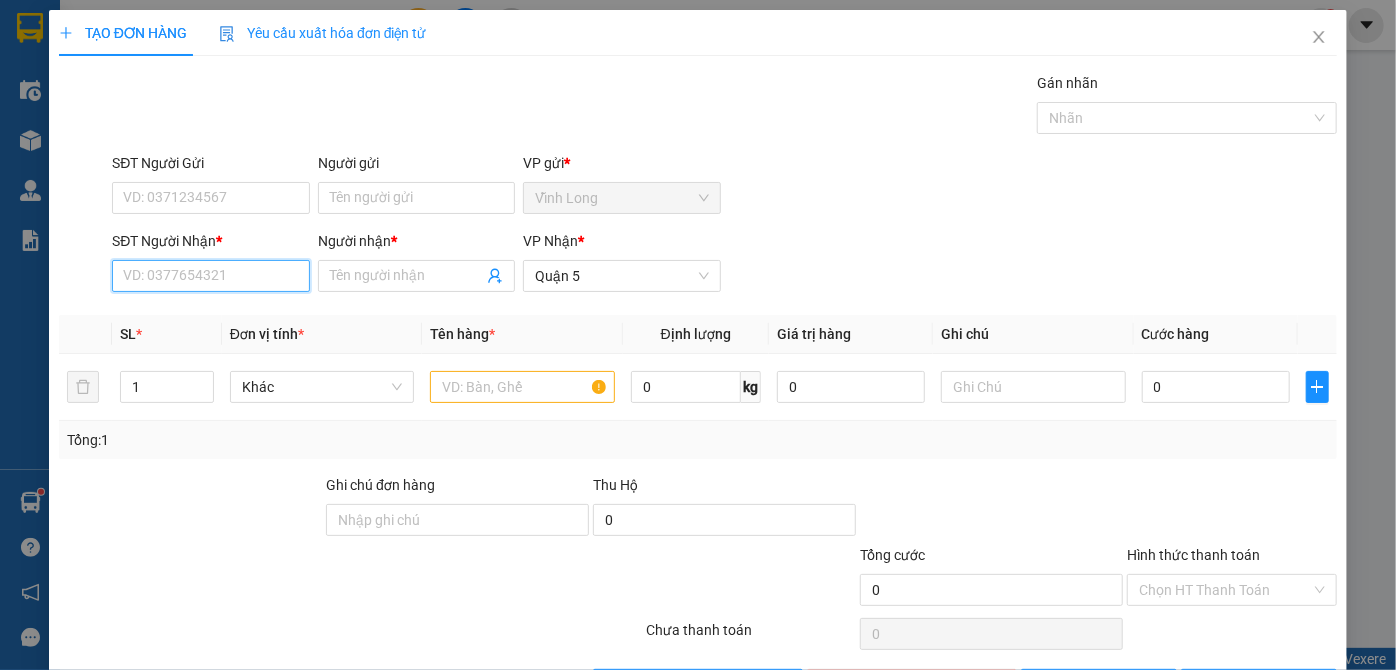 click on "SĐT Người Nhận  *" at bounding box center [210, 276] 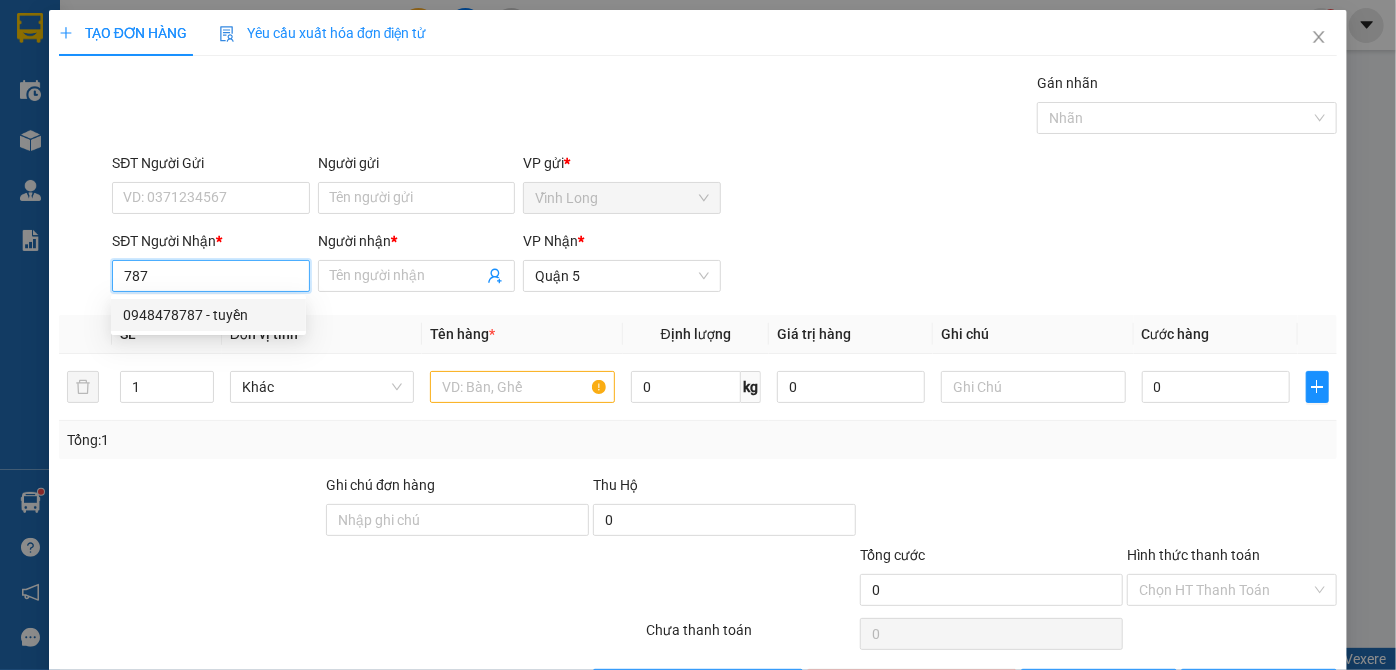 click on "0948478787 - tuyền" at bounding box center [208, 315] 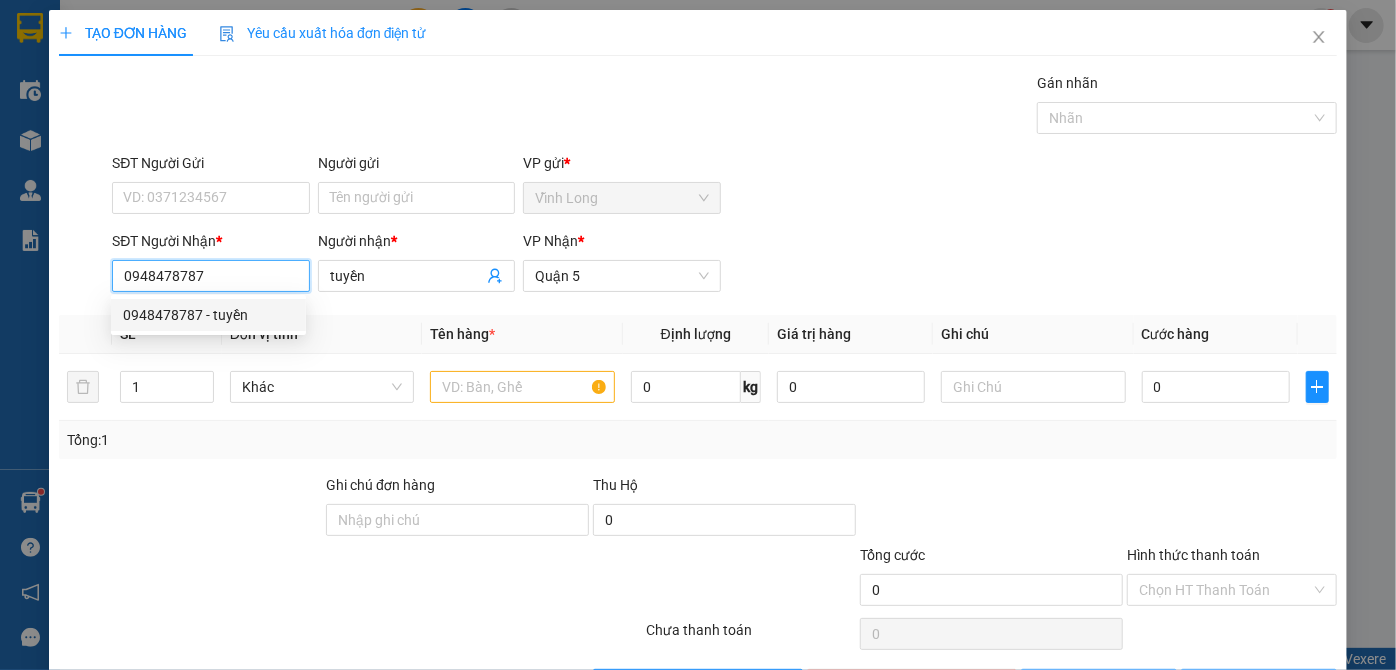 type on "100.000" 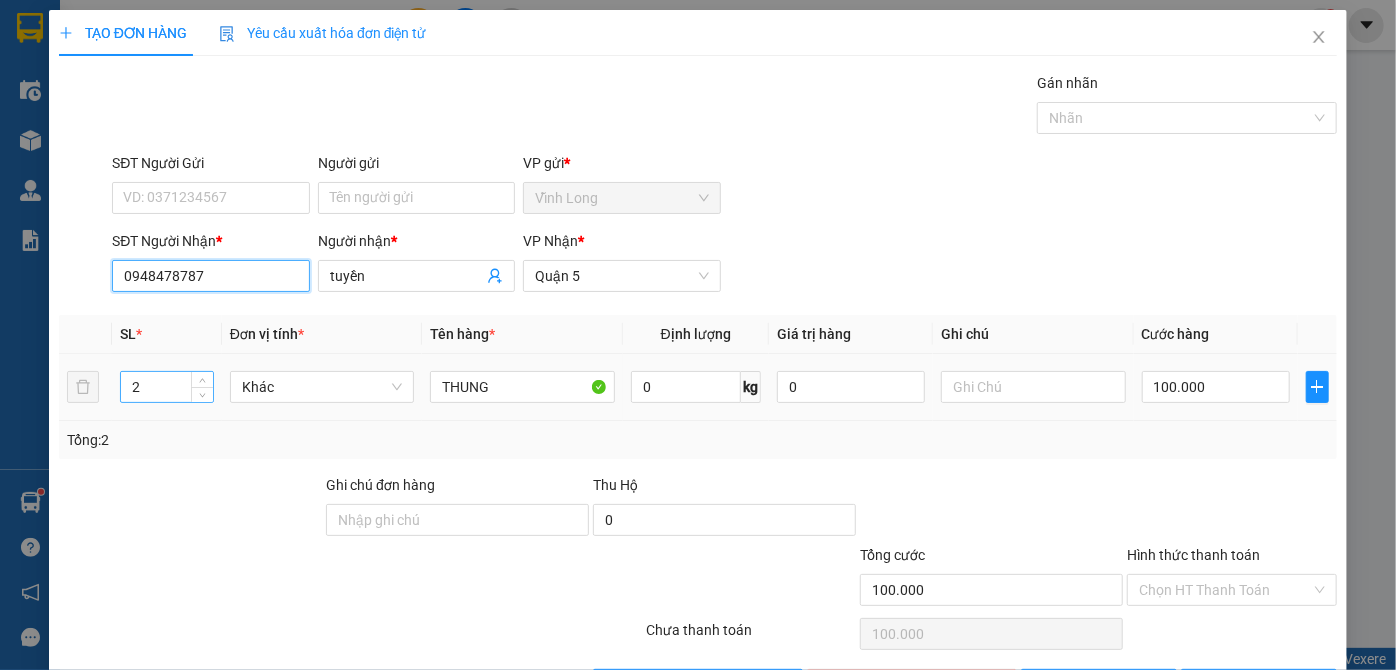 type on "0948478787" 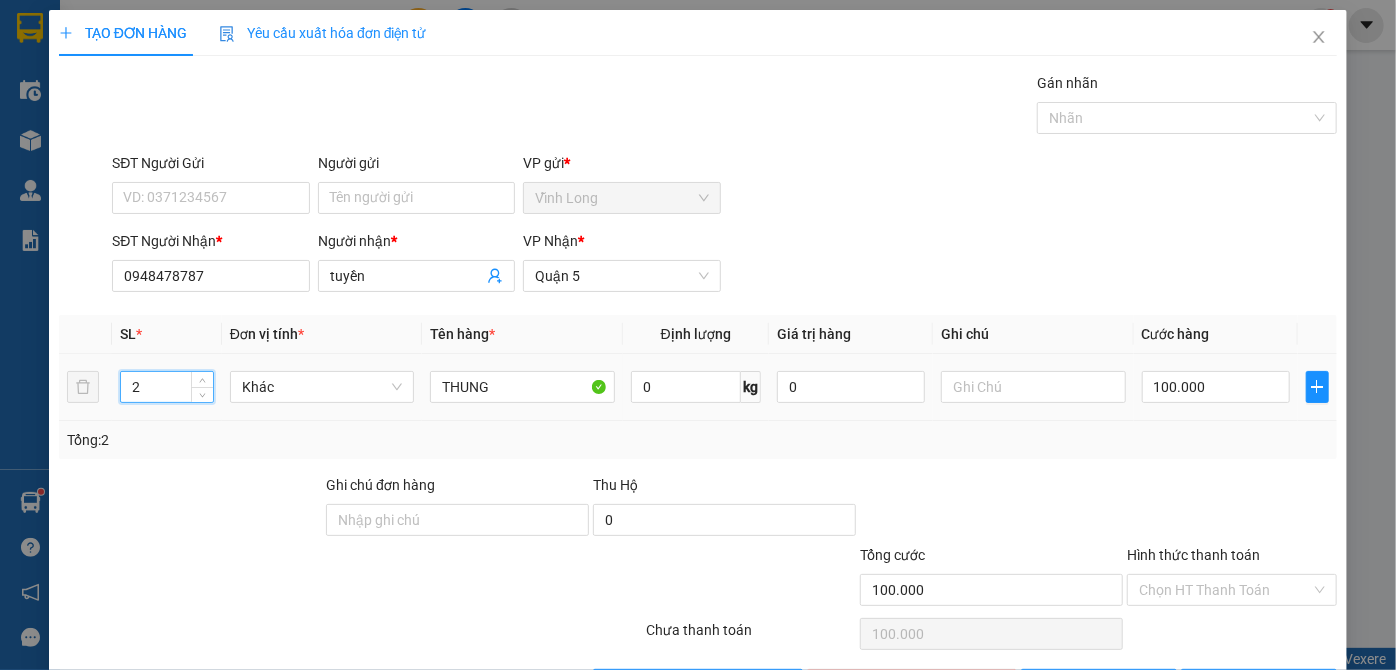 click on "2" at bounding box center [166, 387] 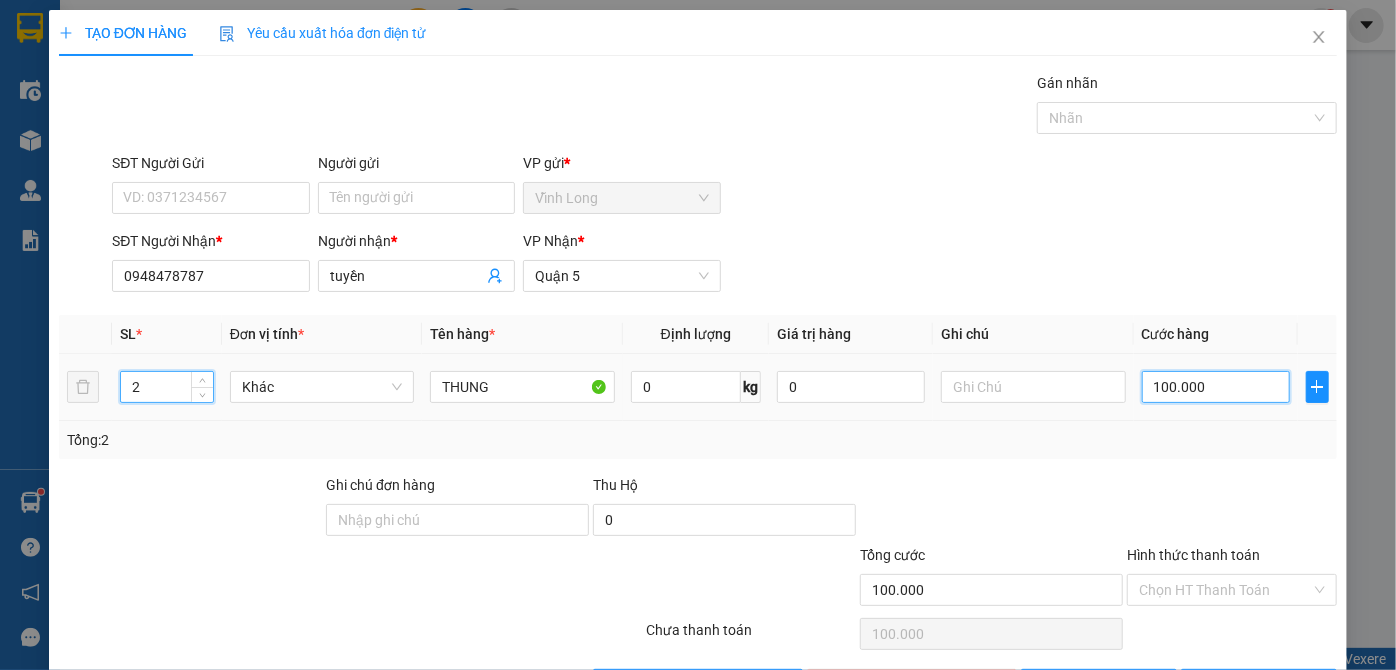 click on "100.000" at bounding box center (1216, 387) 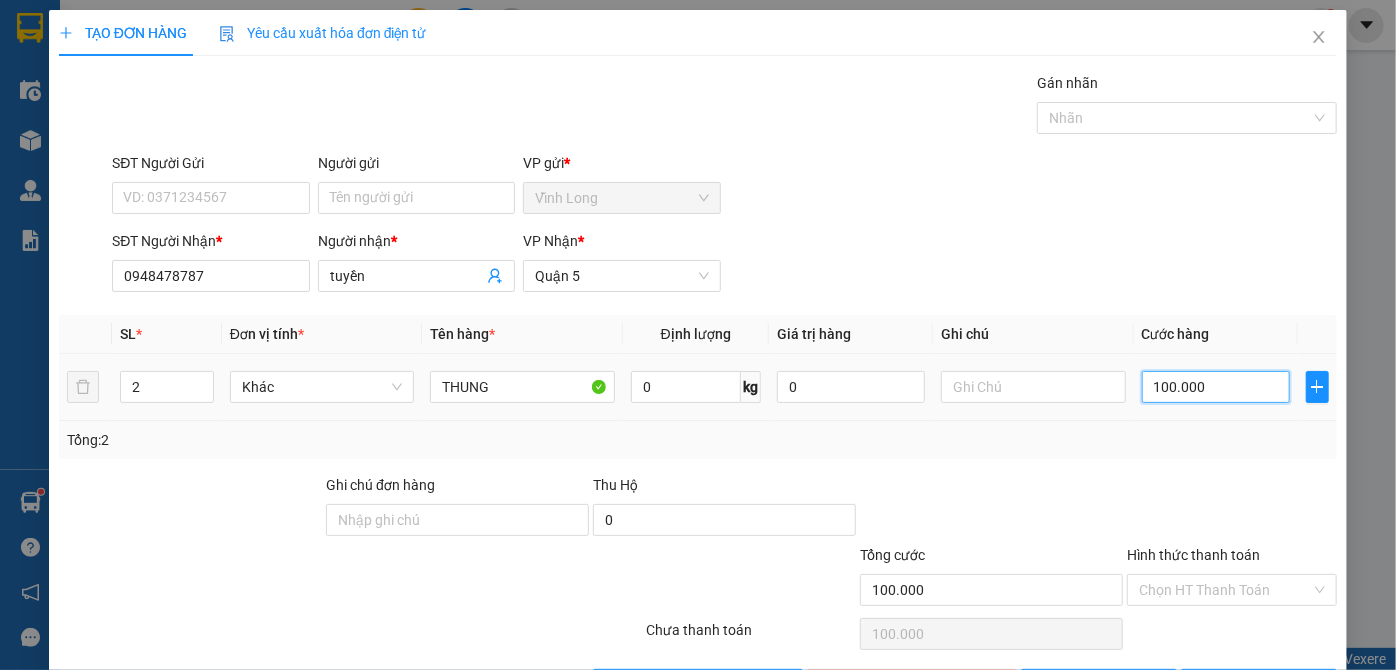 type on "7" 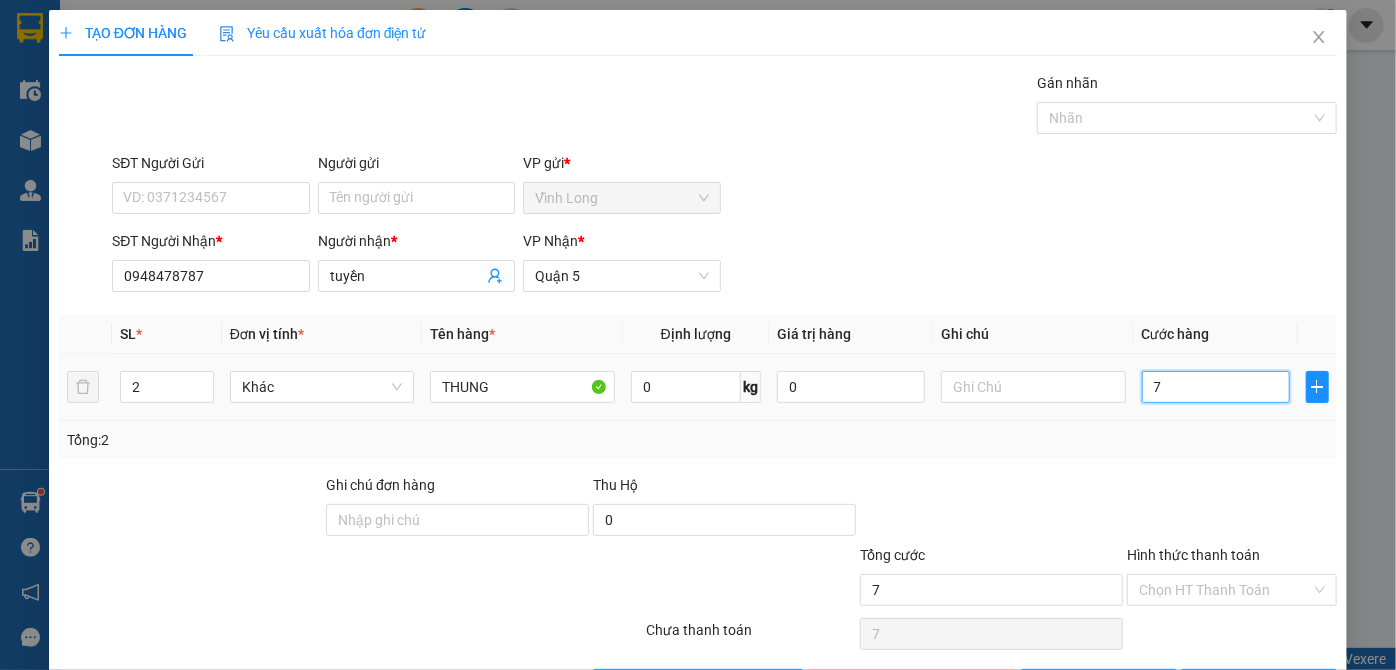 type on "70" 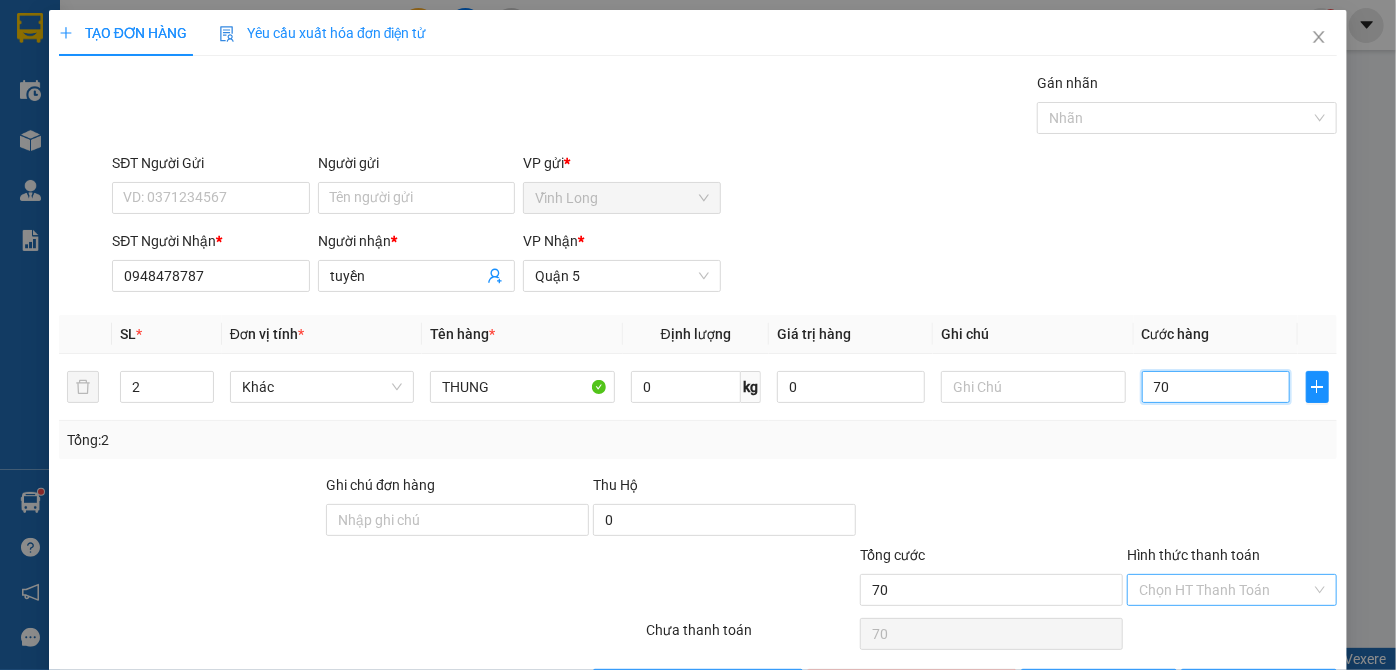 type on "70" 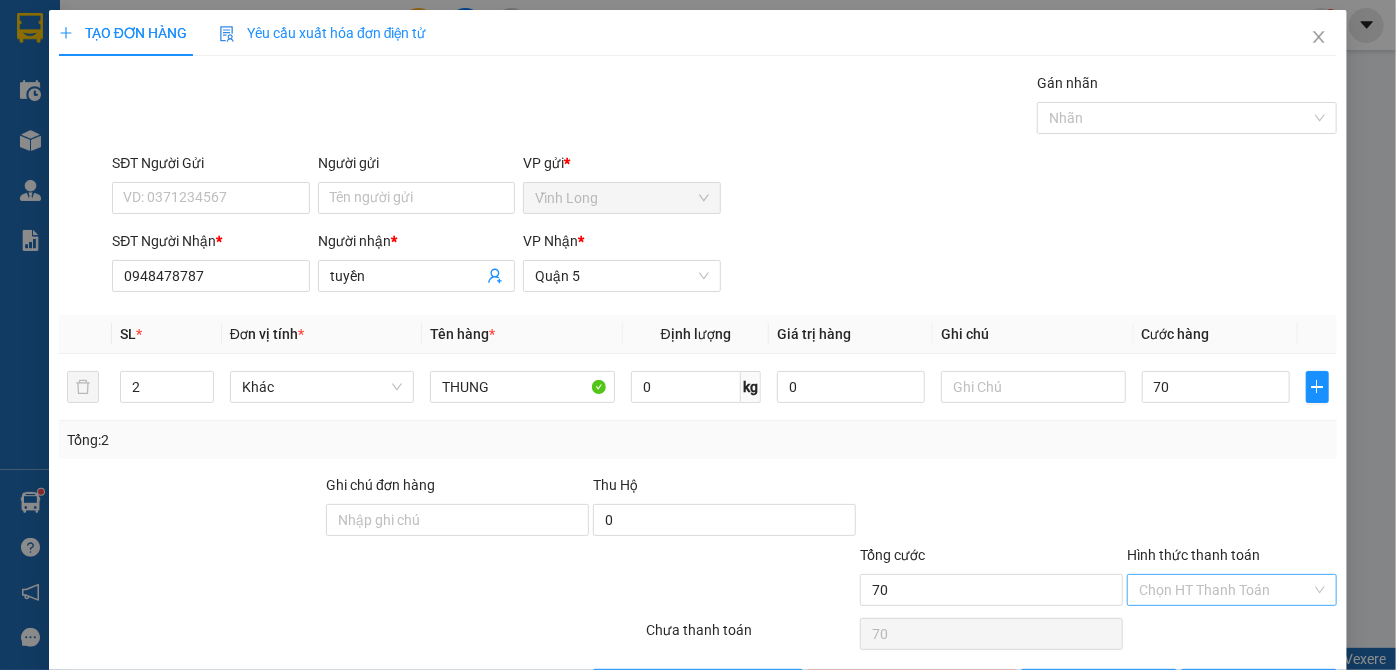 type on "70.000" 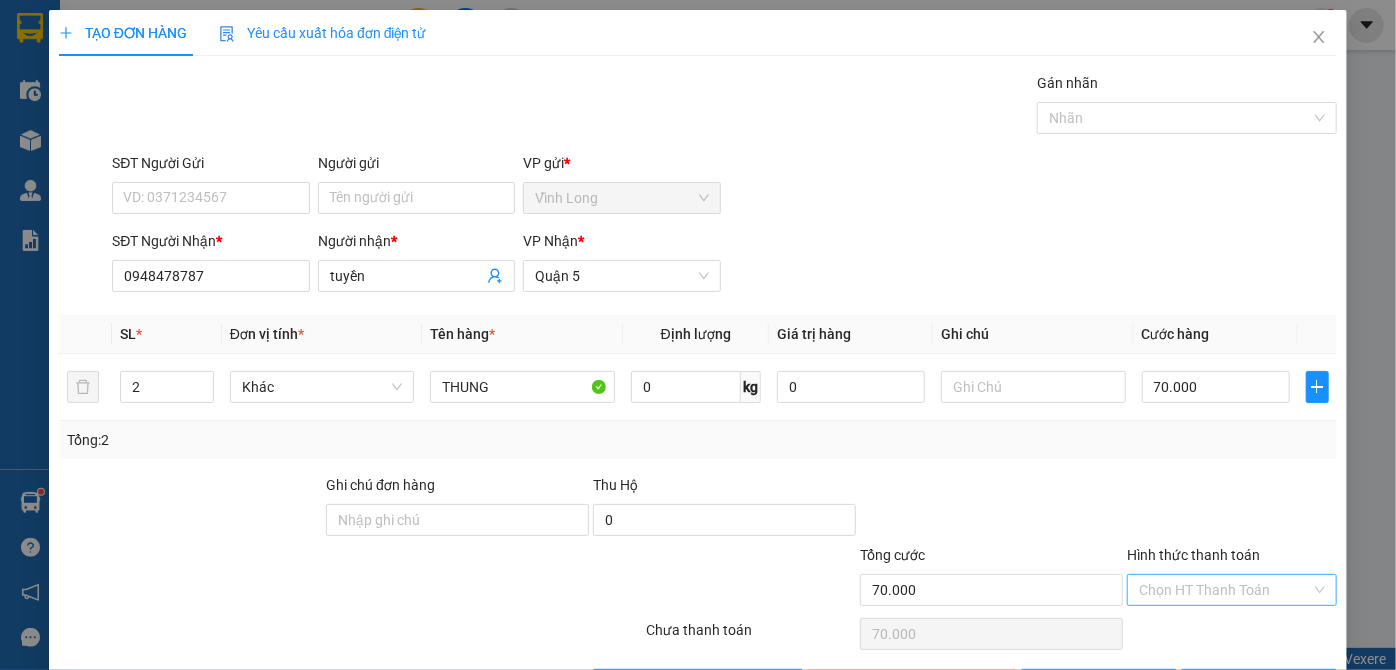 click on "Hình thức thanh toán" at bounding box center [1225, 590] 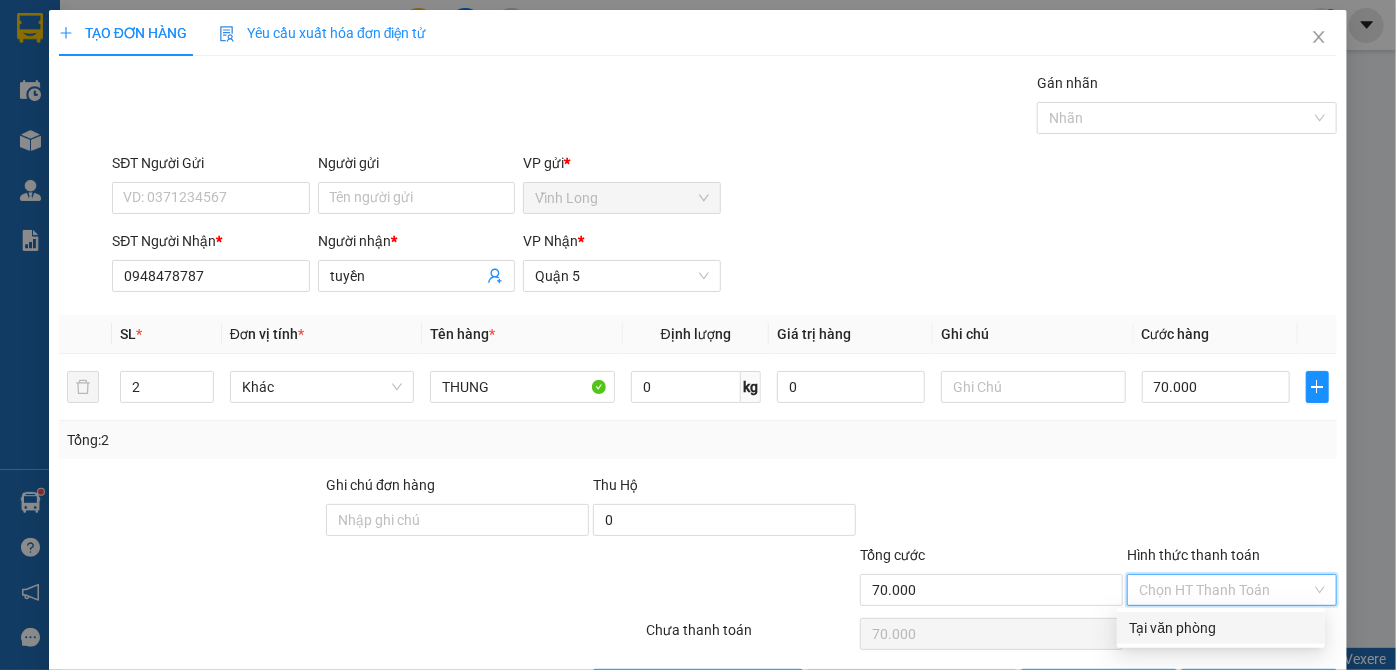 click on "Tại văn phòng" at bounding box center [1221, 628] 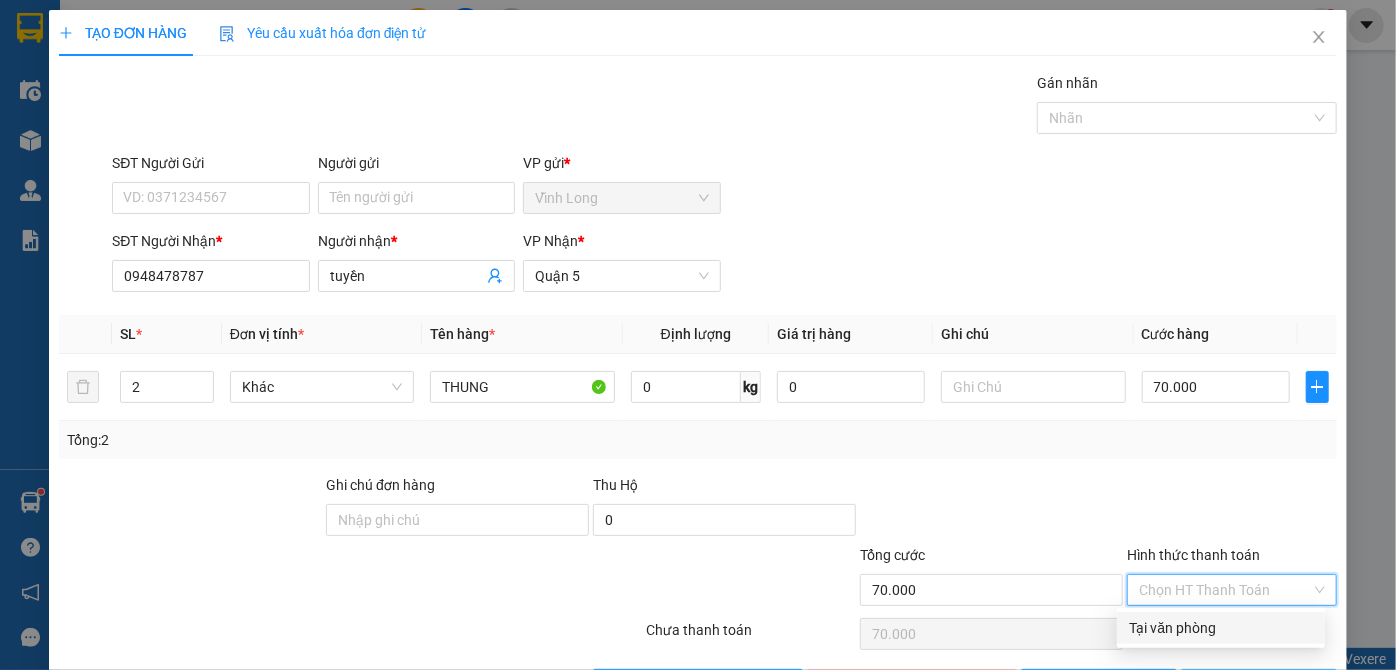 type on "0" 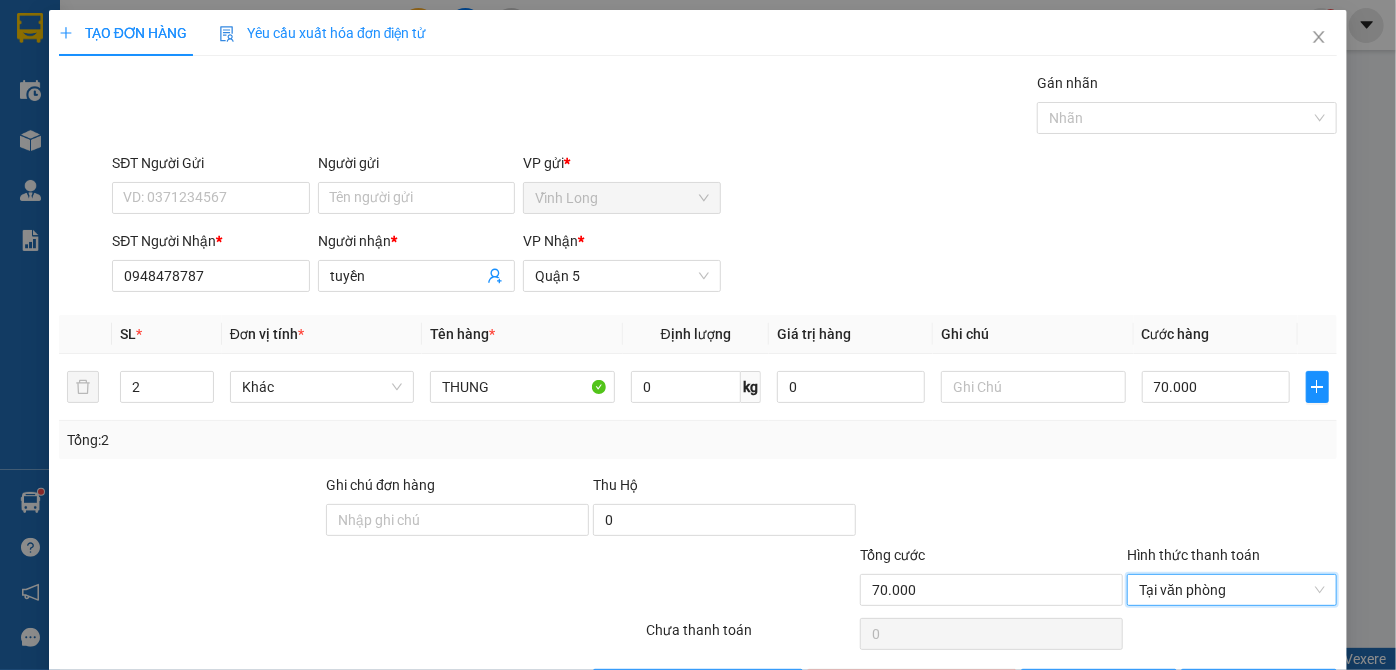 scroll, scrollTop: 67, scrollLeft: 0, axis: vertical 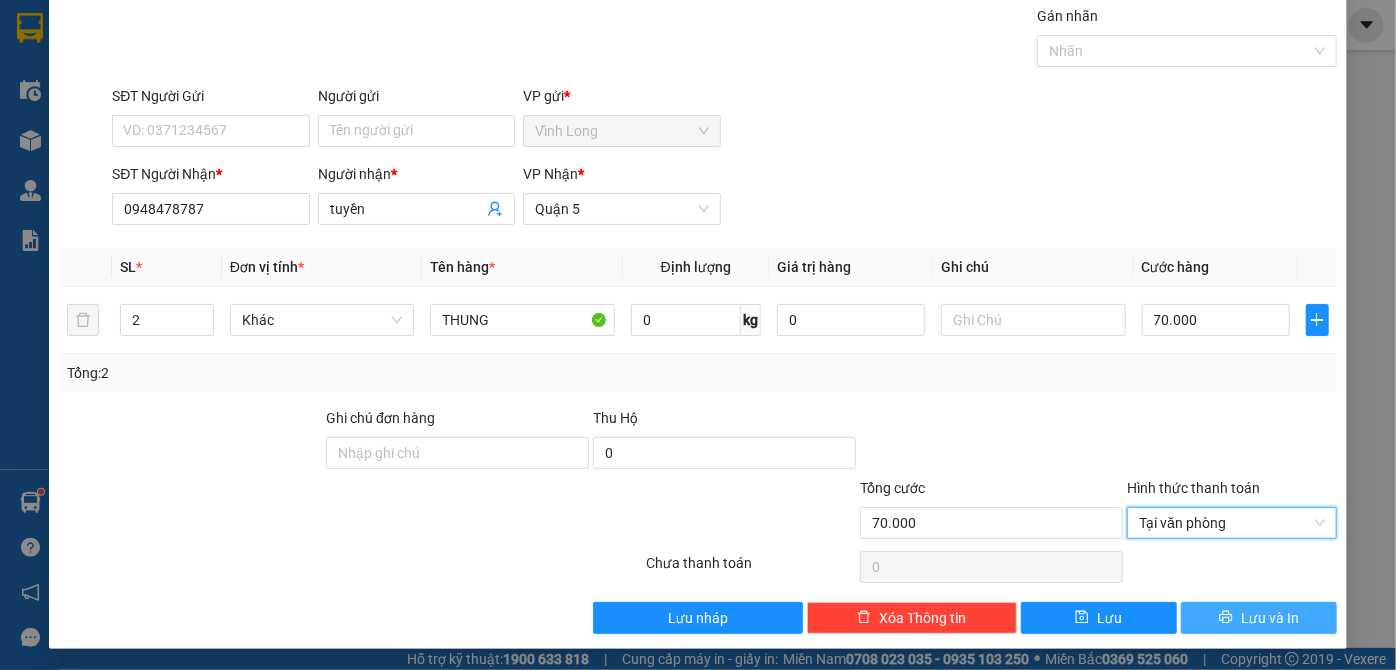 click on "Lưu và In" at bounding box center (1259, 618) 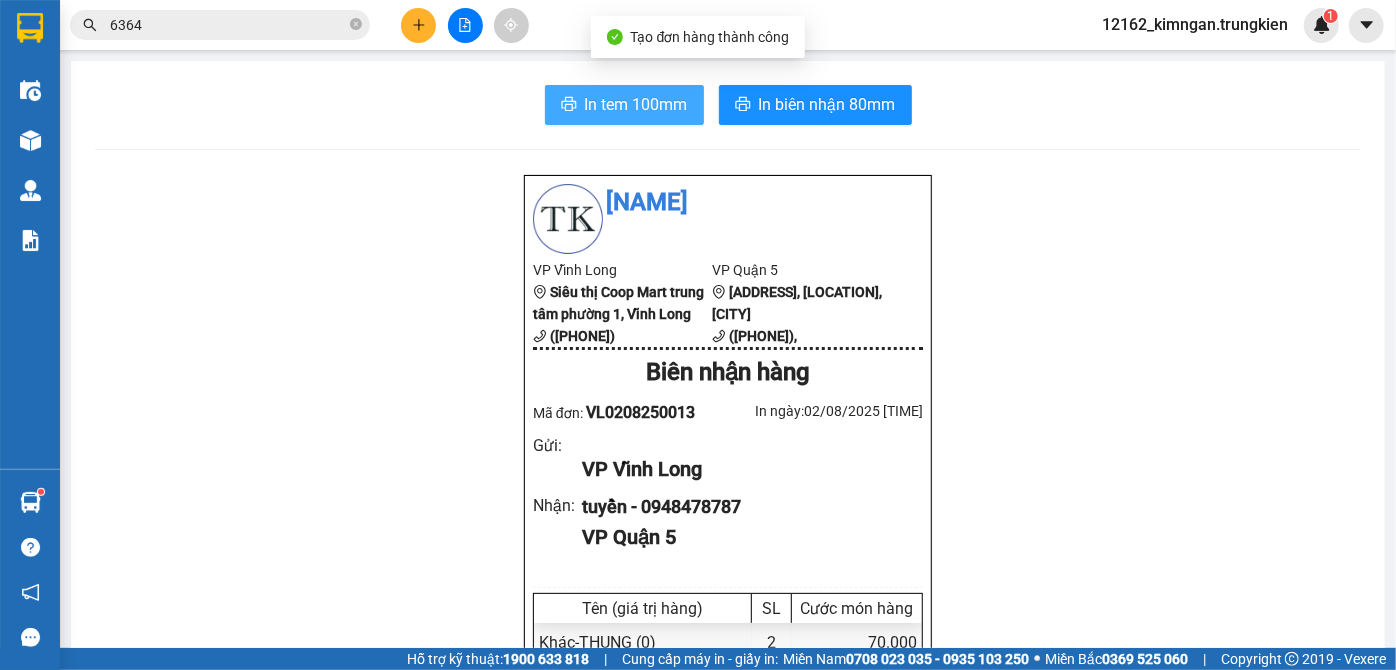 click on "In tem 100mm" at bounding box center [636, 104] 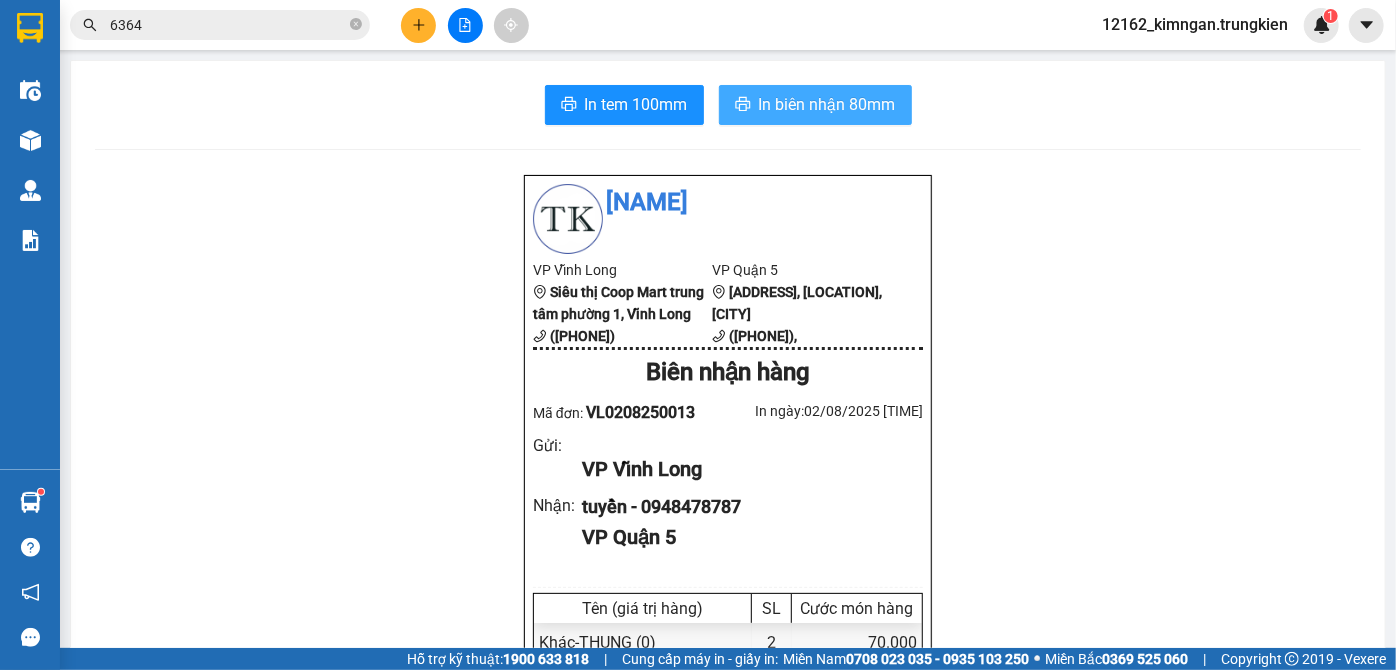 scroll, scrollTop: 0, scrollLeft: 0, axis: both 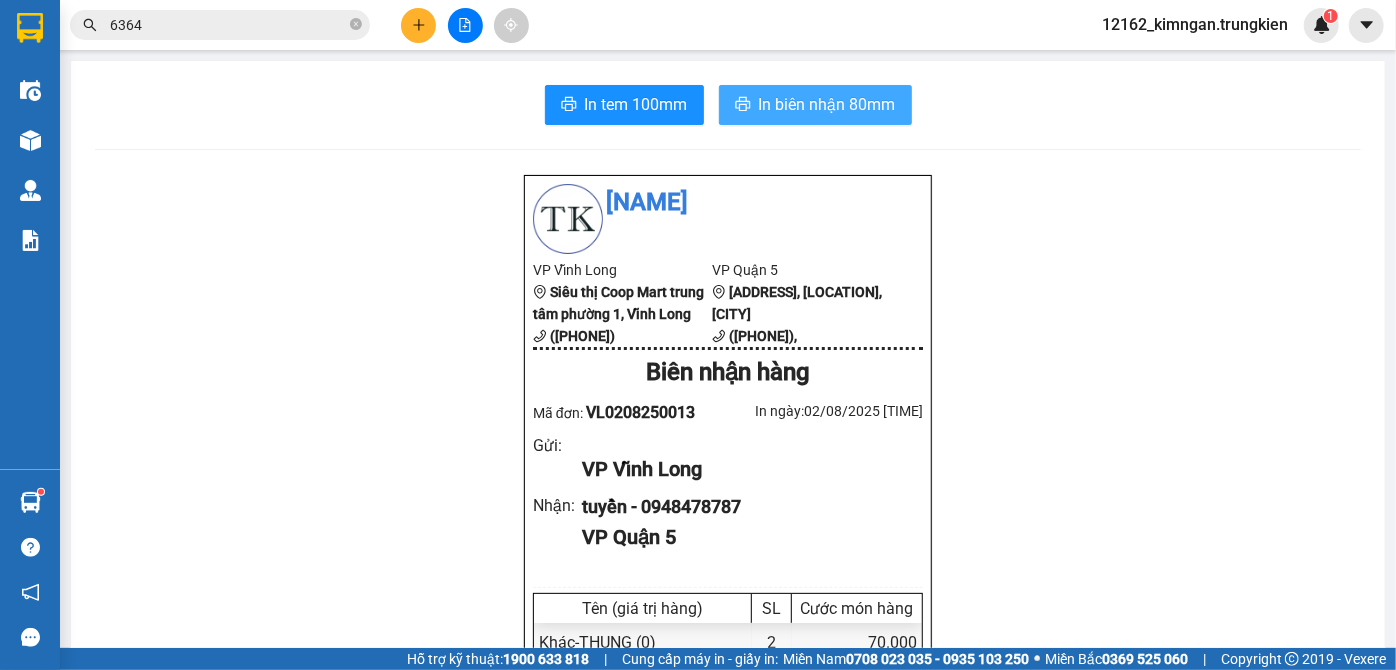 click on "In biên nhận 80mm" at bounding box center (815, 105) 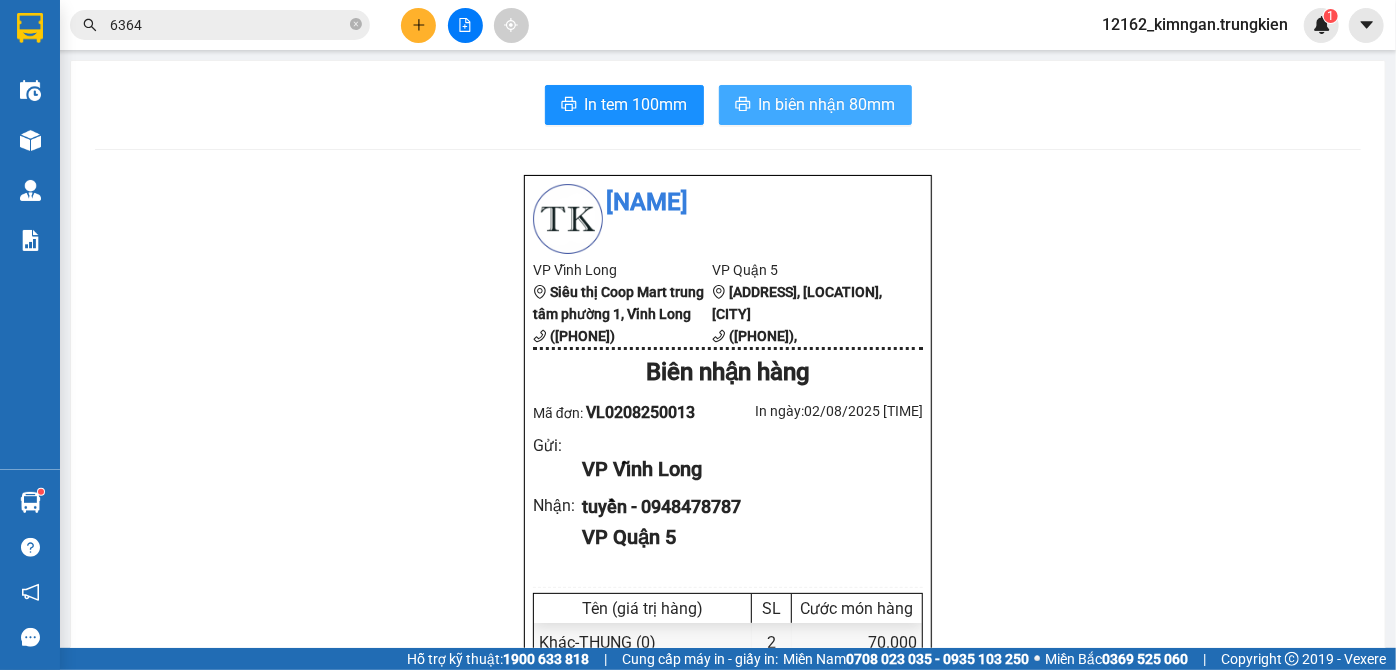 scroll, scrollTop: 0, scrollLeft: 0, axis: both 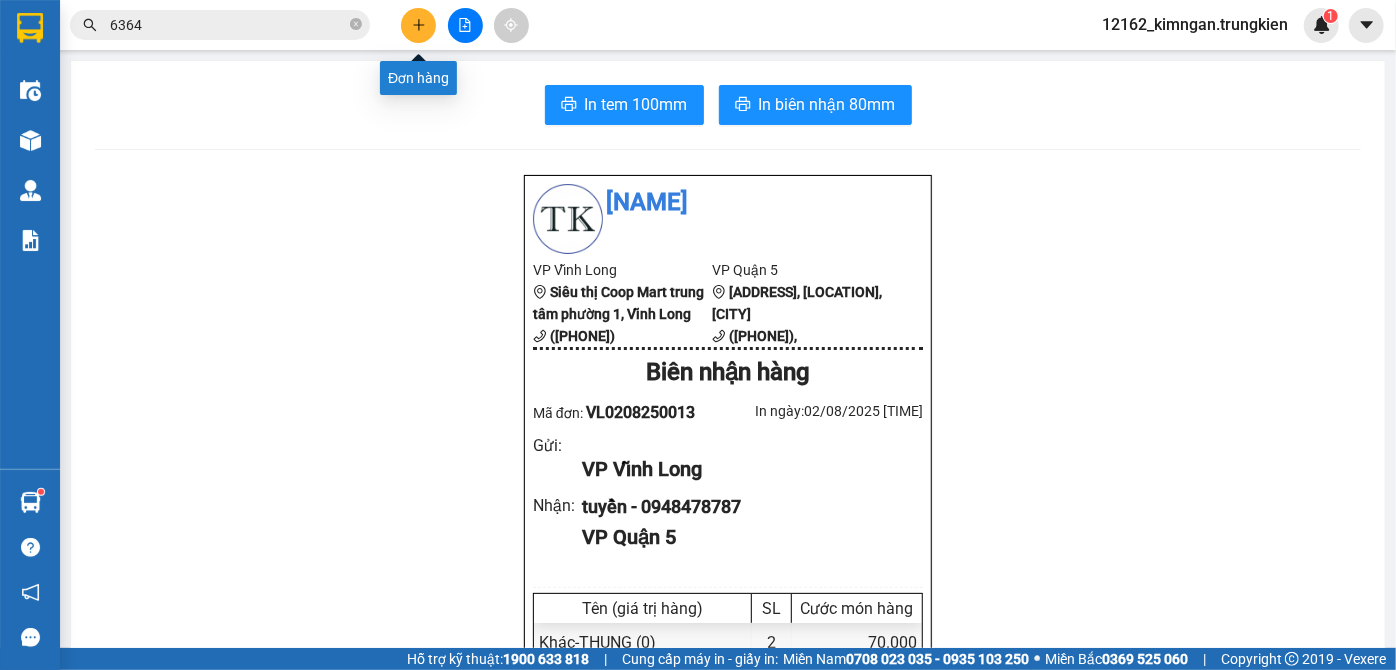 click 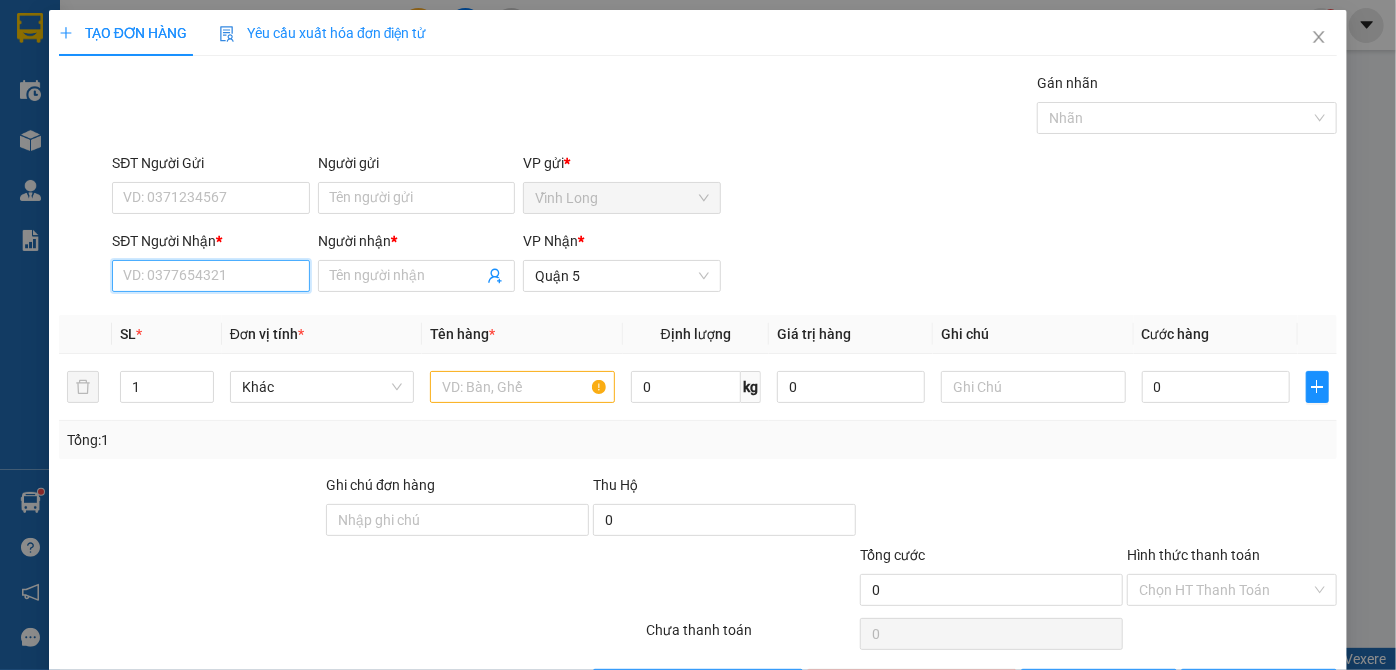 click on "SĐT Người Nhận  *" at bounding box center (210, 276) 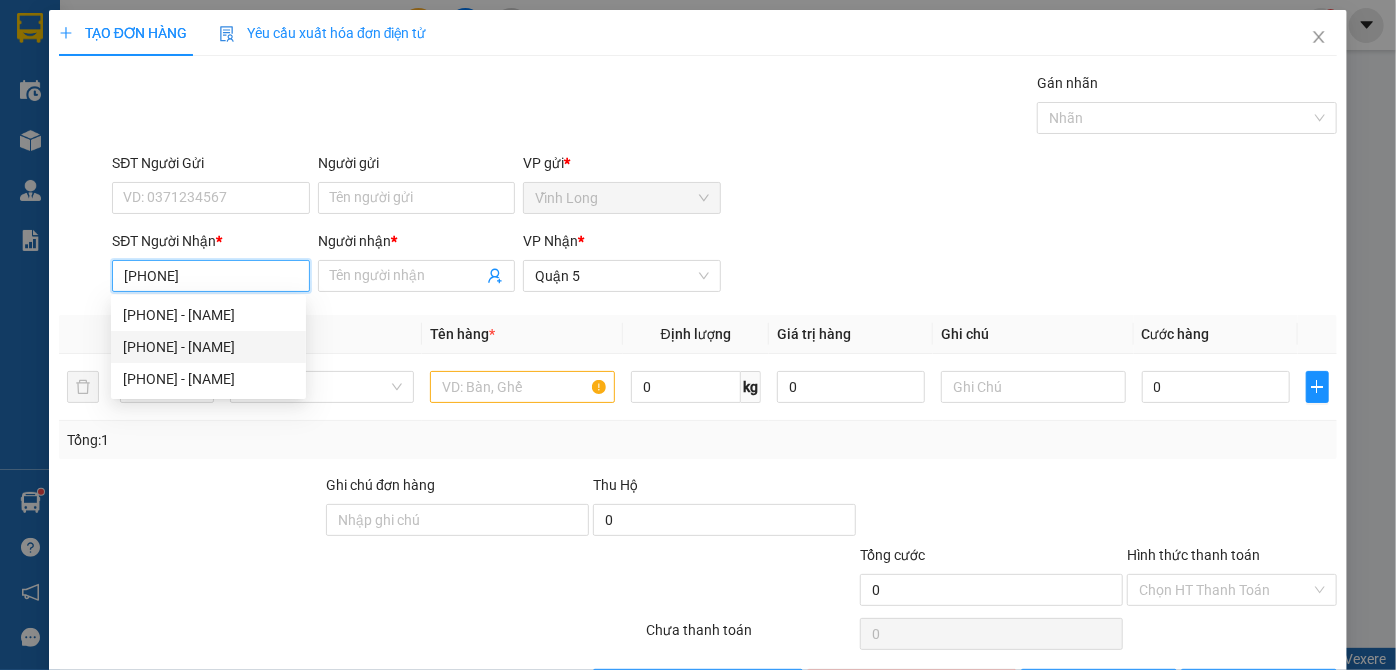 click on "[PHONE] - [NAME]" at bounding box center [208, 347] 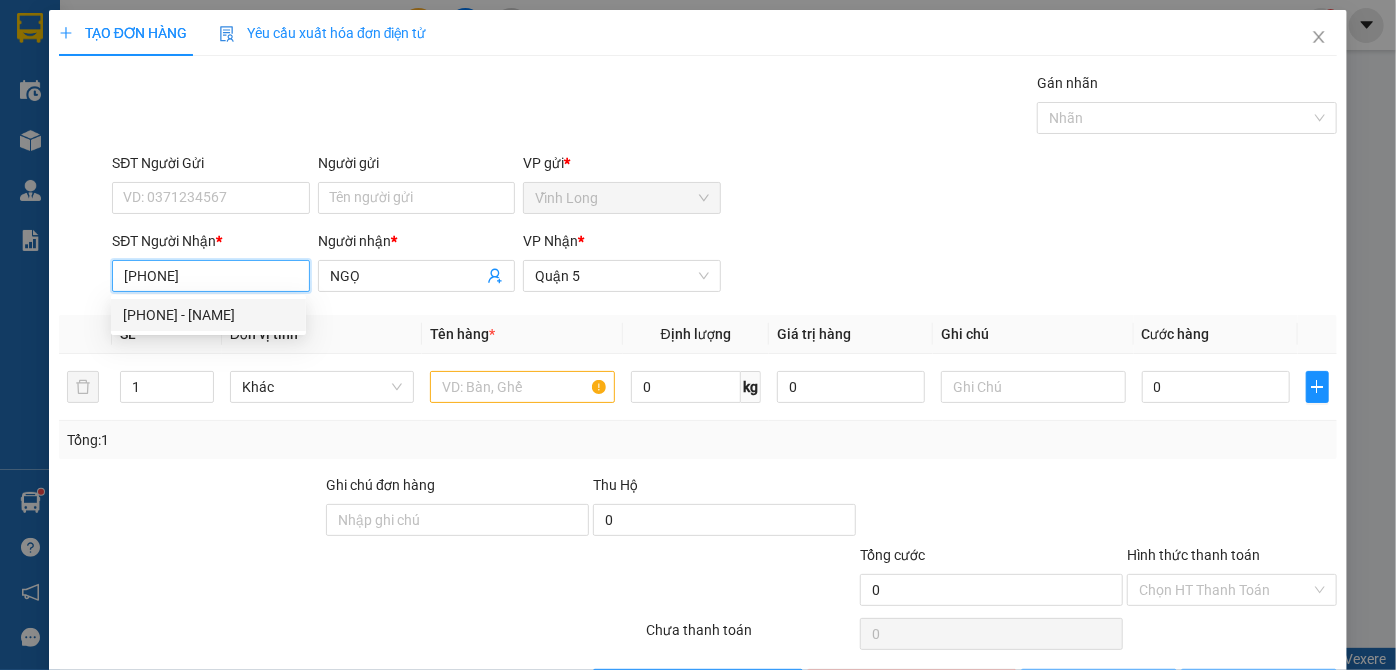 type on "30.000" 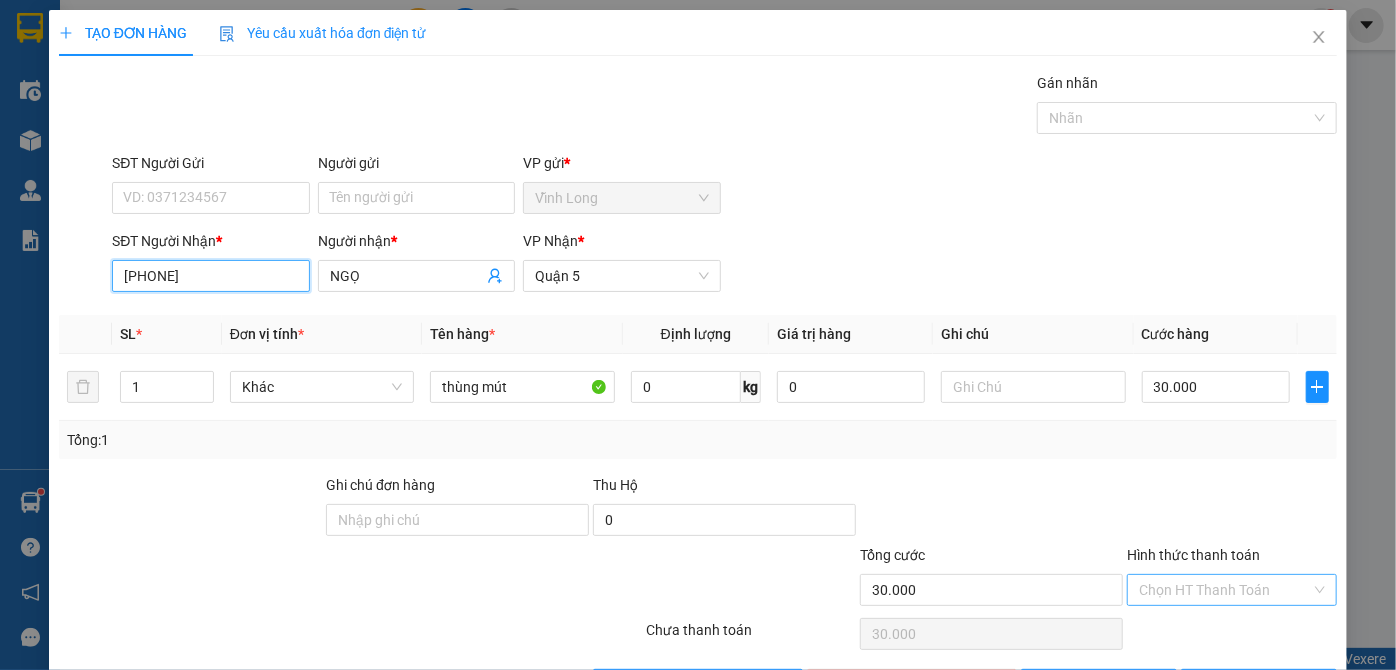 type on "[PHONE]" 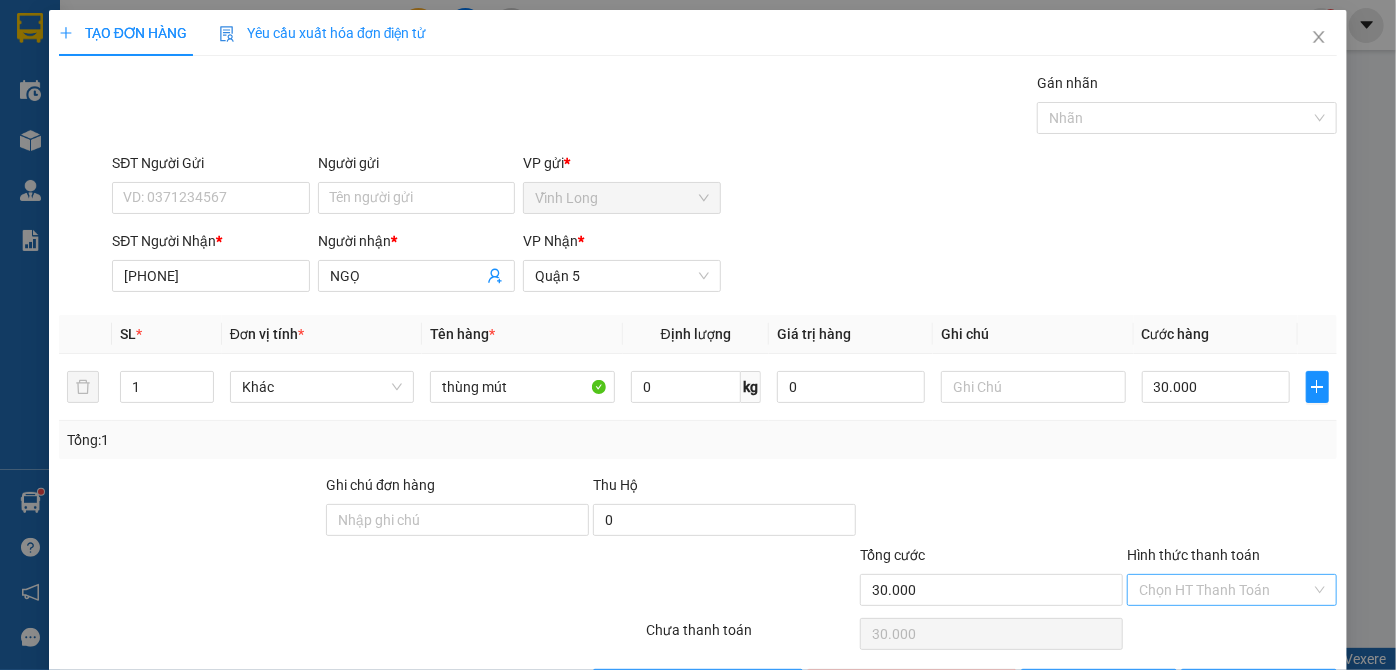 click on "Hình thức thanh toán" at bounding box center (1225, 590) 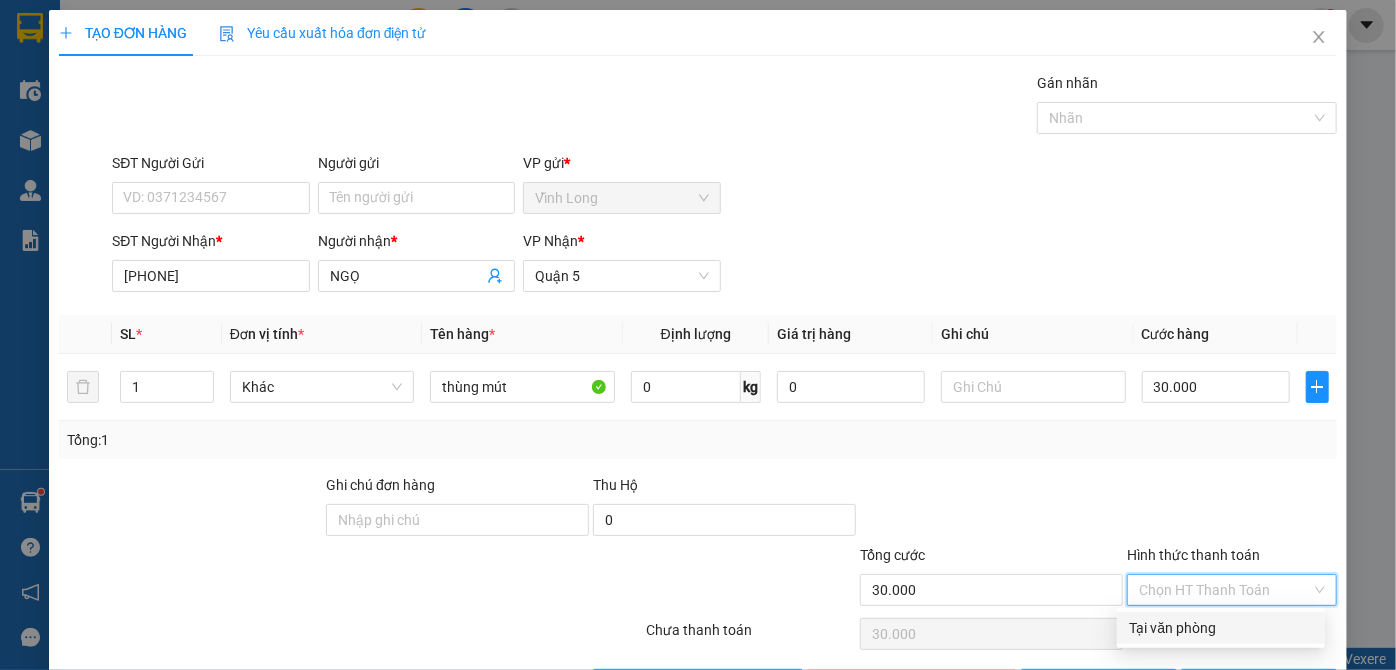 click on "Tại văn phòng" at bounding box center (1221, 628) 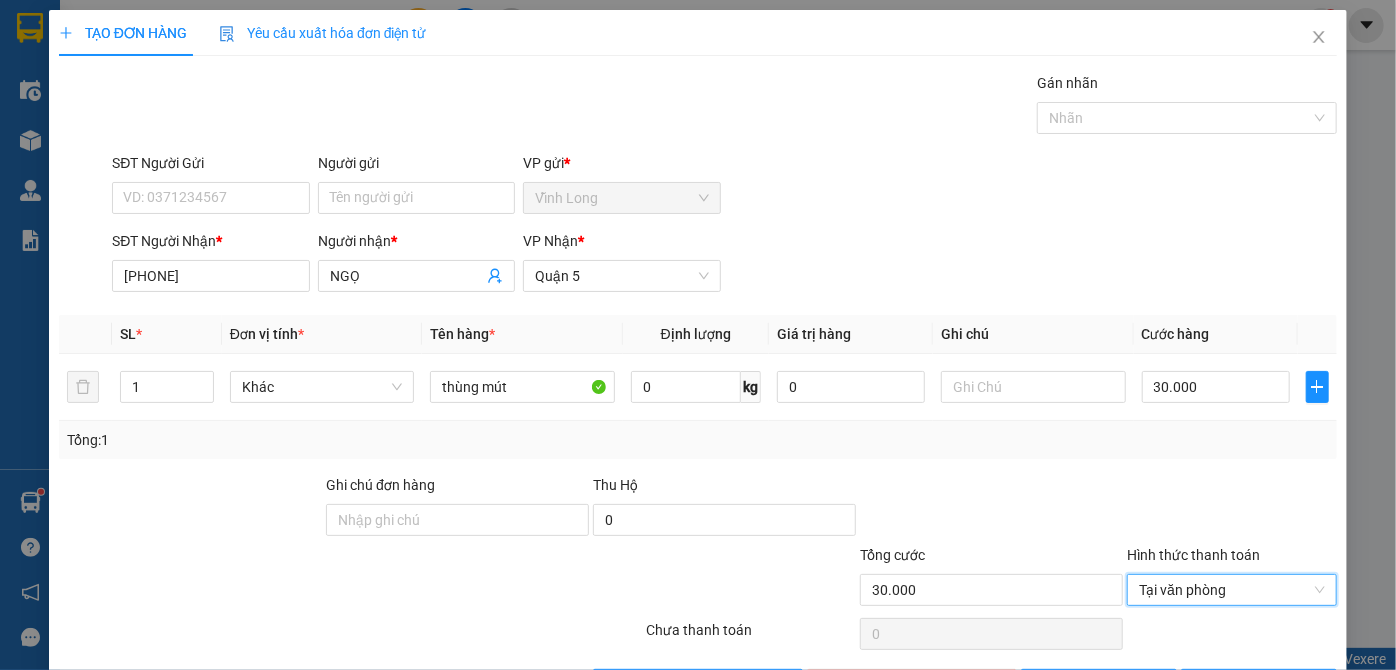 scroll, scrollTop: 67, scrollLeft: 0, axis: vertical 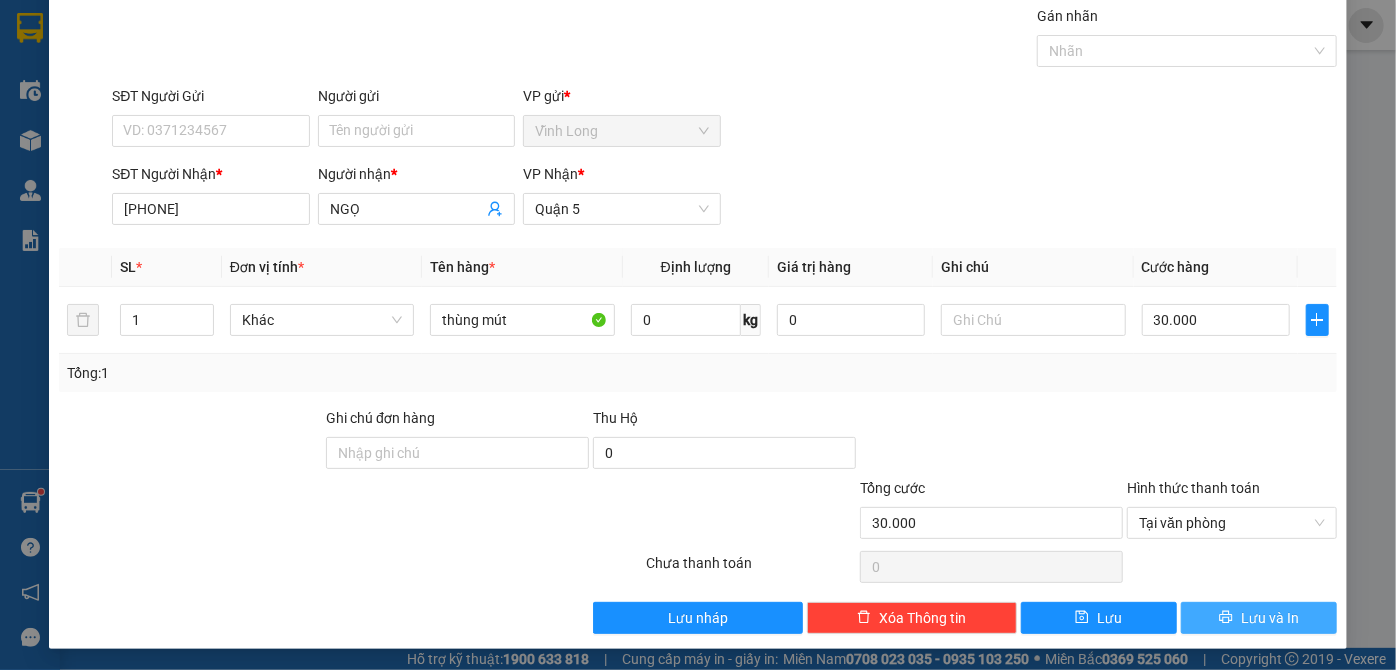 click on "Lưu và In" at bounding box center (1270, 618) 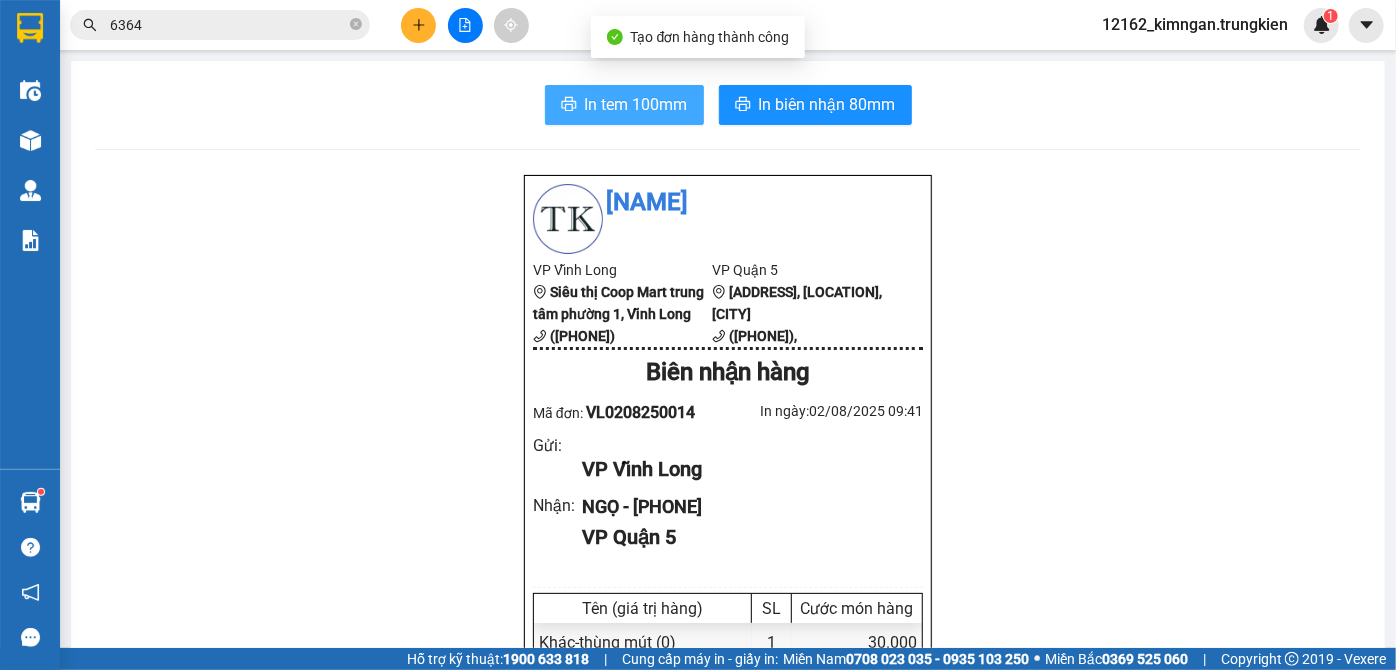 click on "In tem 100mm" at bounding box center (636, 104) 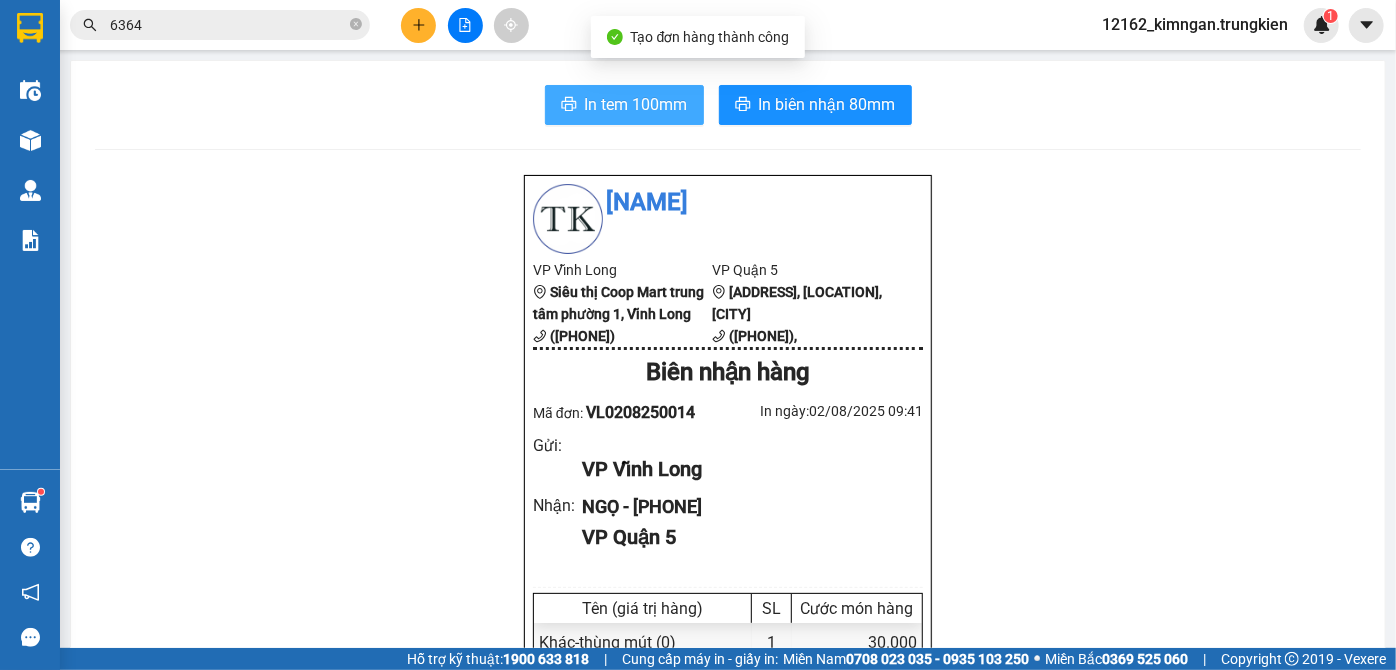 scroll, scrollTop: 0, scrollLeft: 0, axis: both 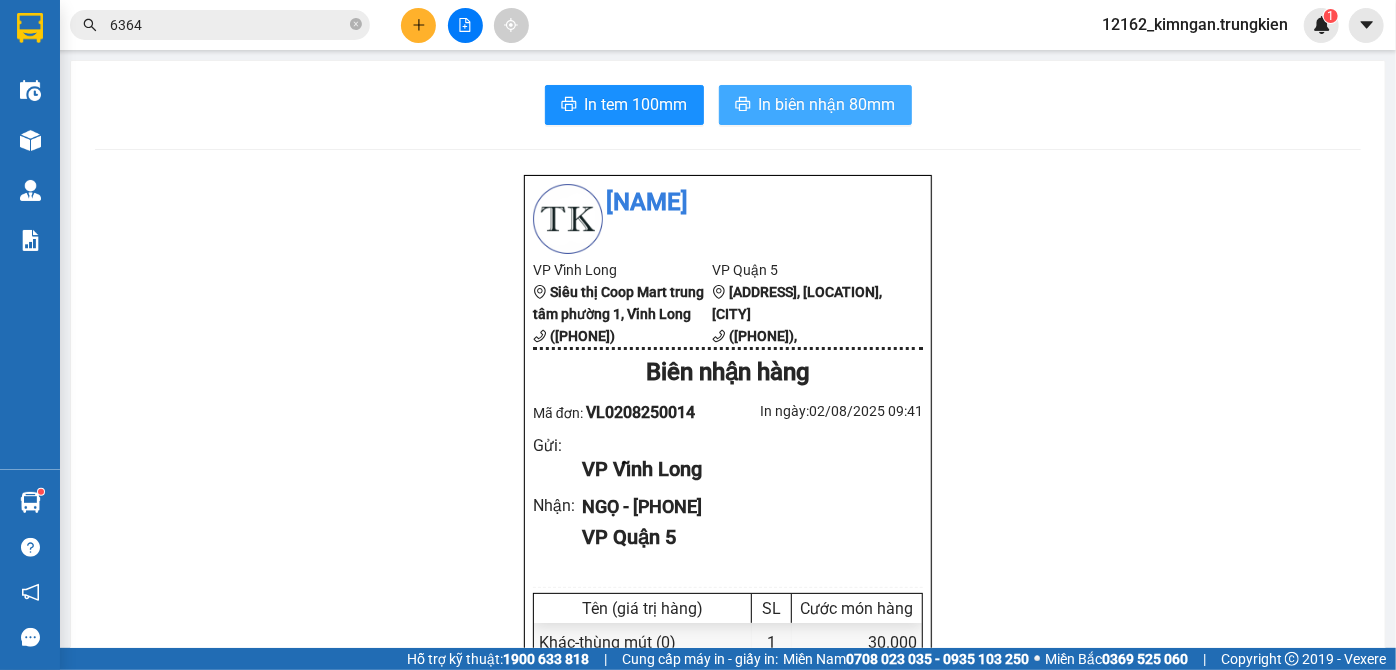 click on "In biên nhận 80mm" at bounding box center [827, 104] 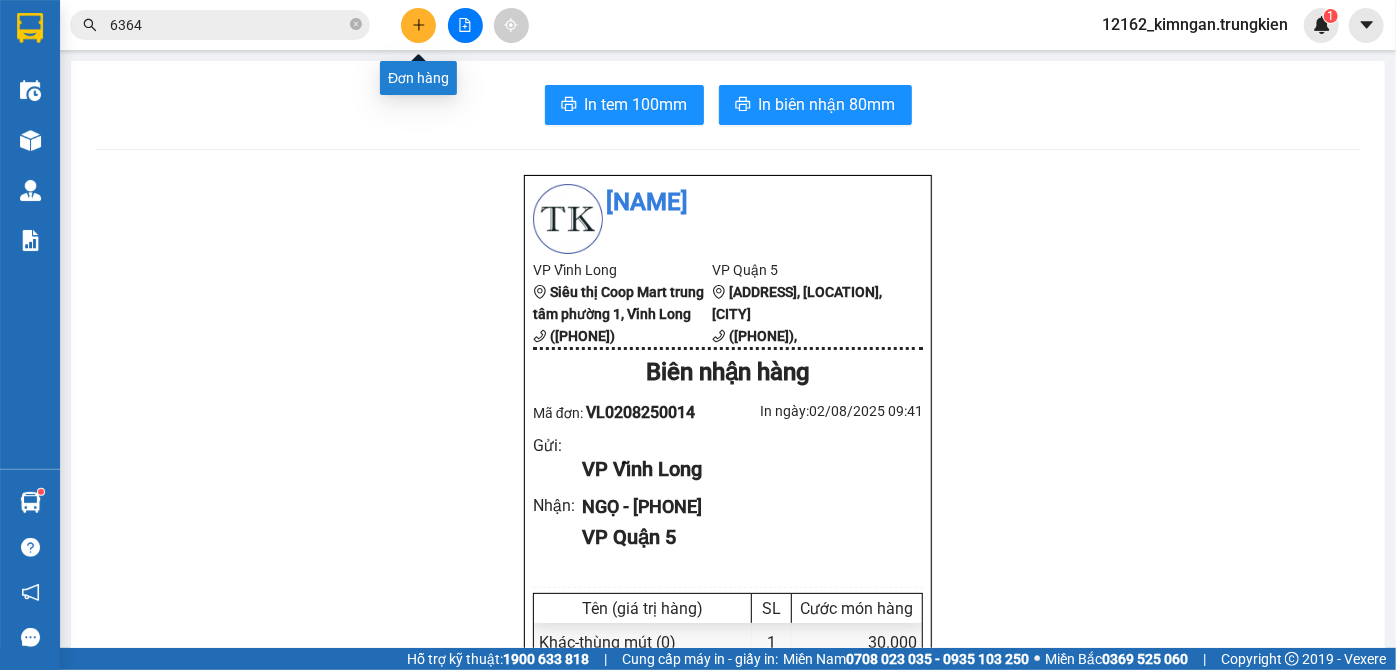 click at bounding box center [418, 25] 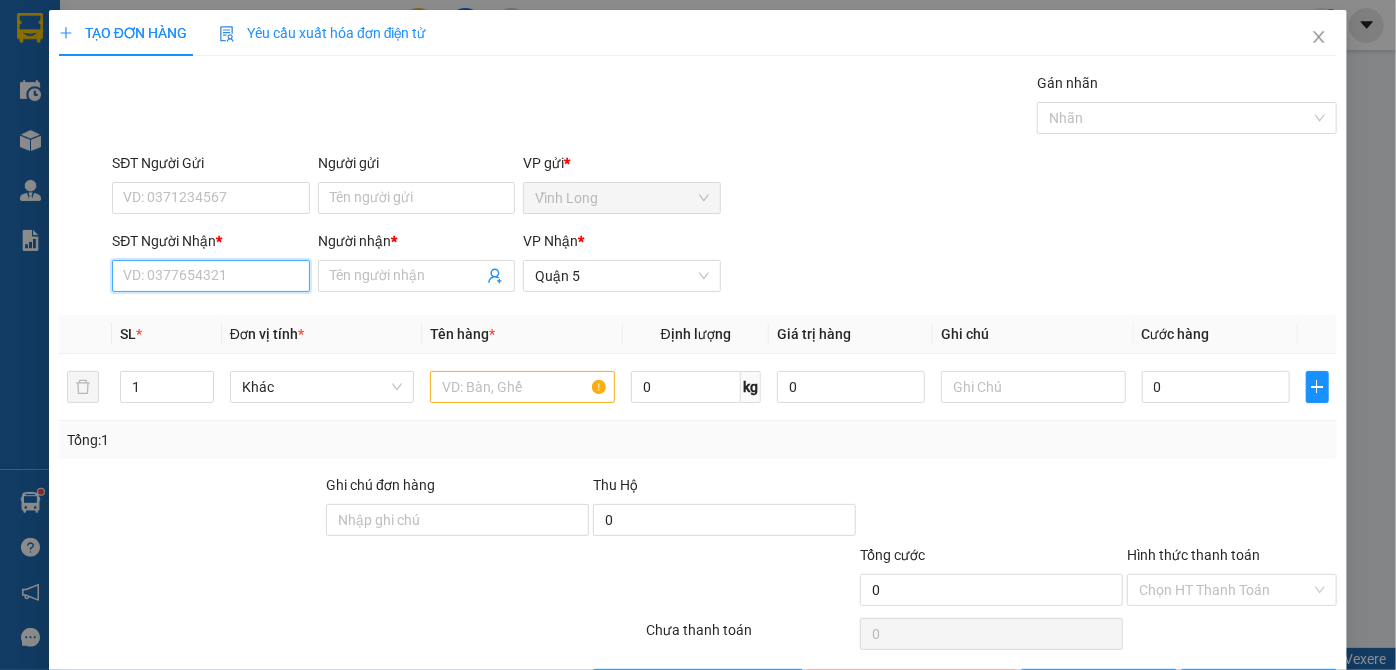click on "SĐT Người Nhận  *" at bounding box center [210, 276] 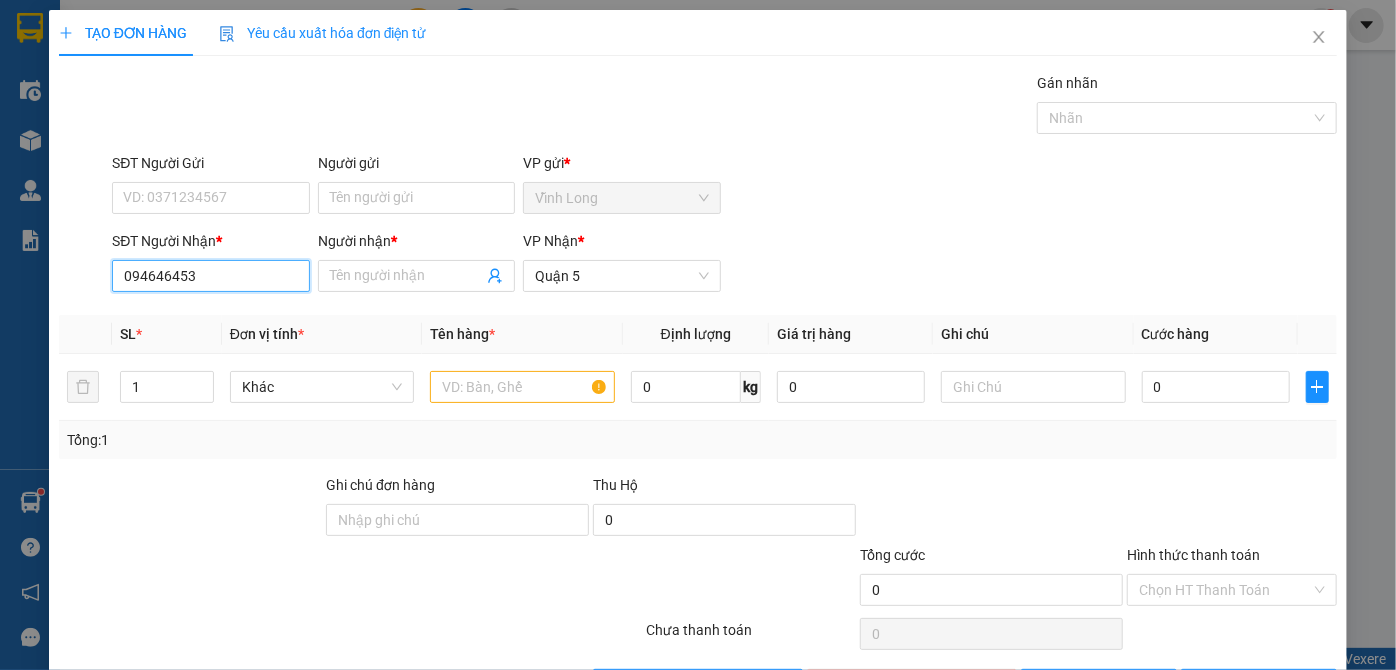 type on "0946464530" 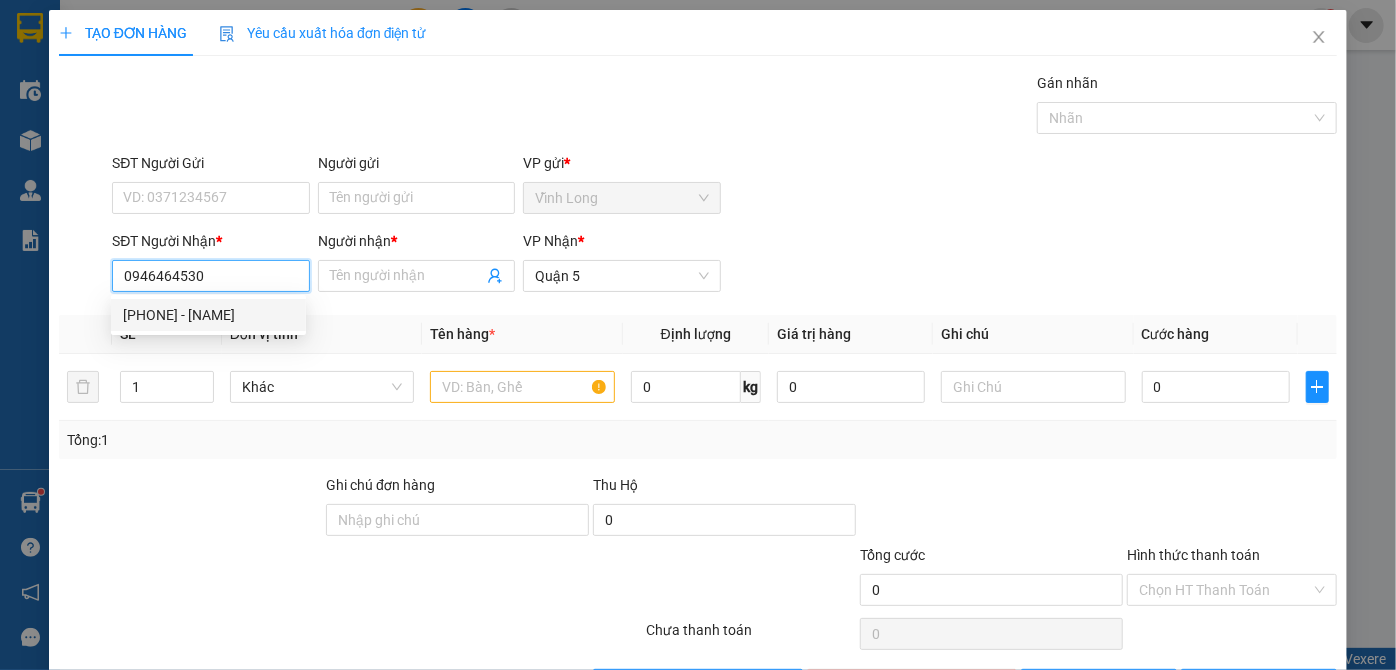click on "[PHONE] - [NAME]" at bounding box center [208, 315] 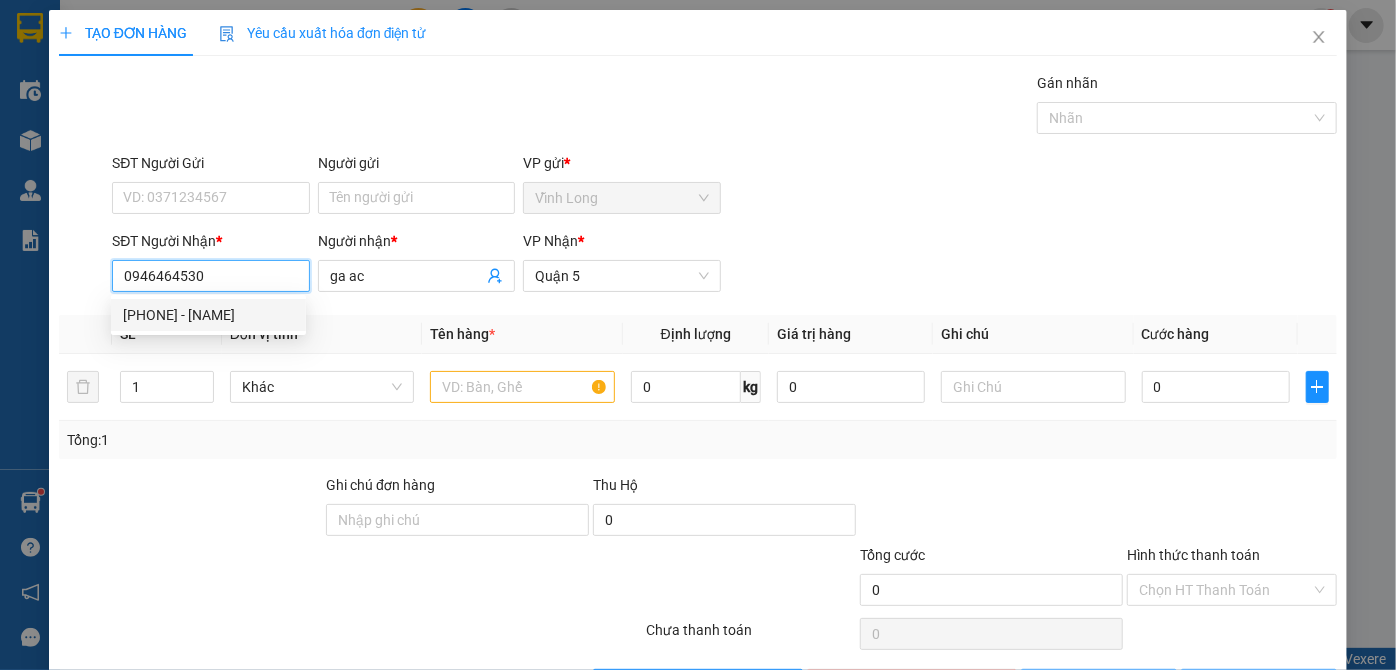 type on "90.000" 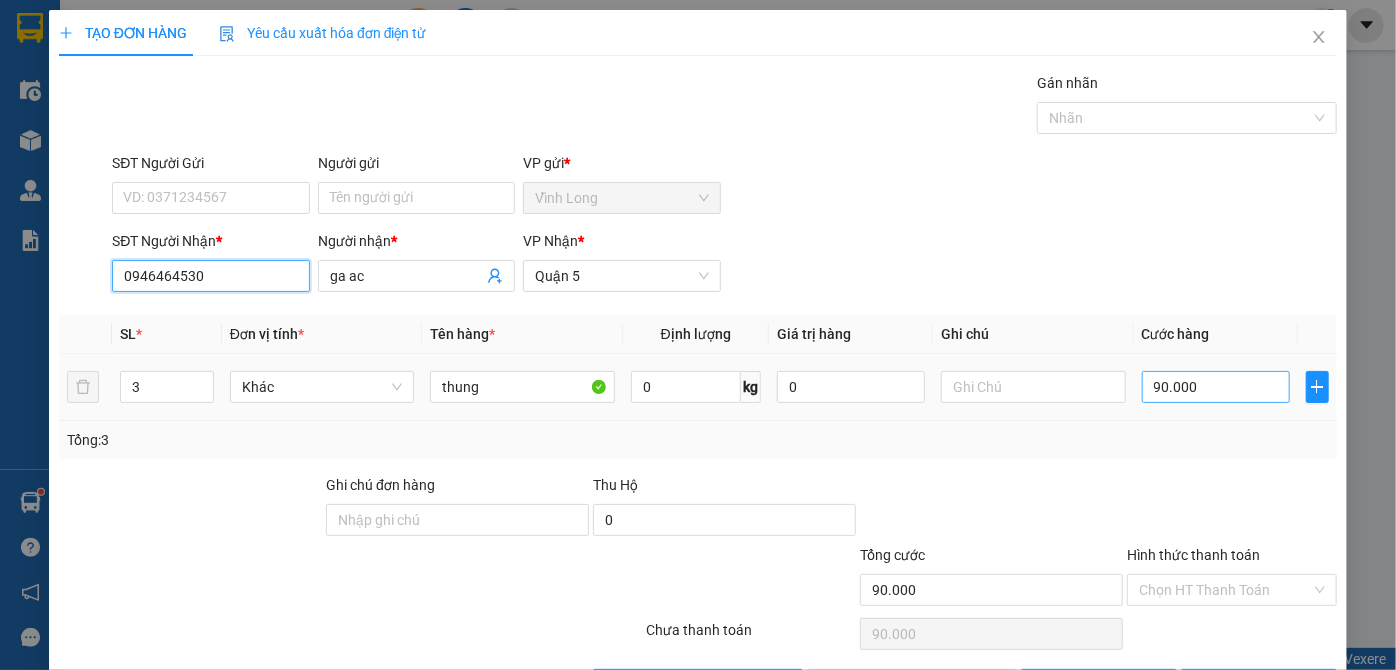 type on "0946464530" 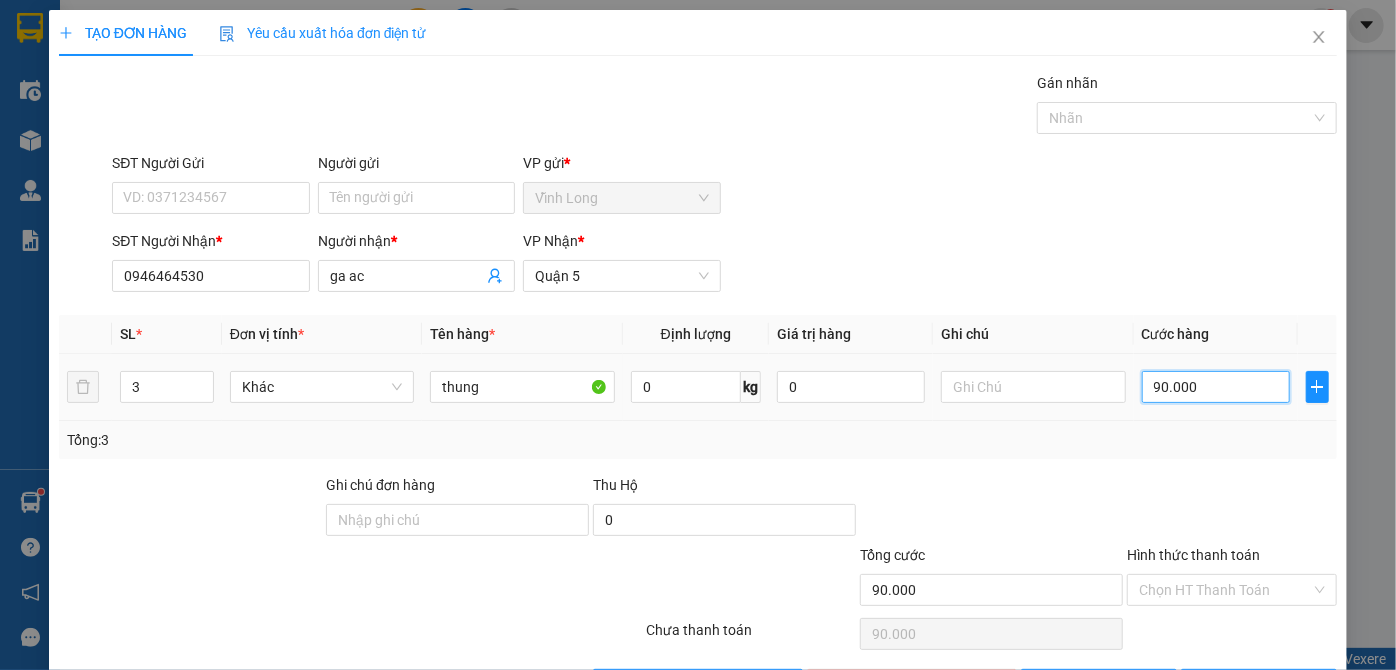 type on "1" 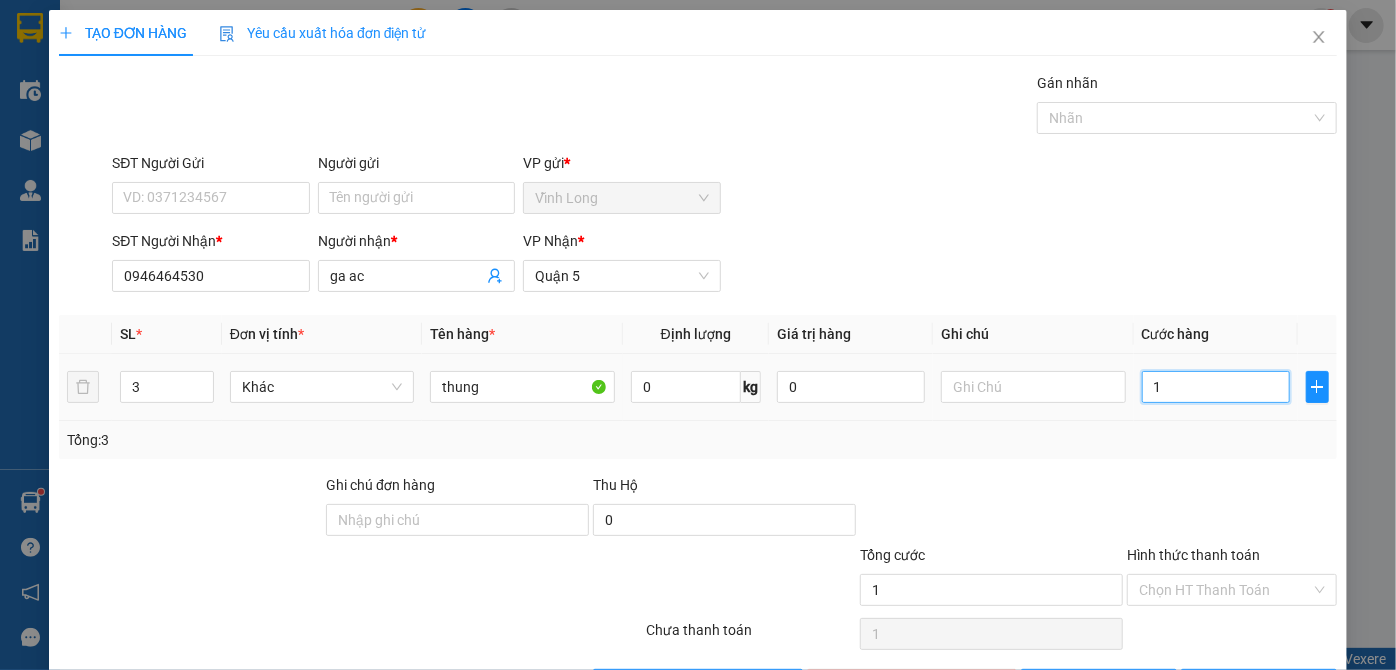 type on "10" 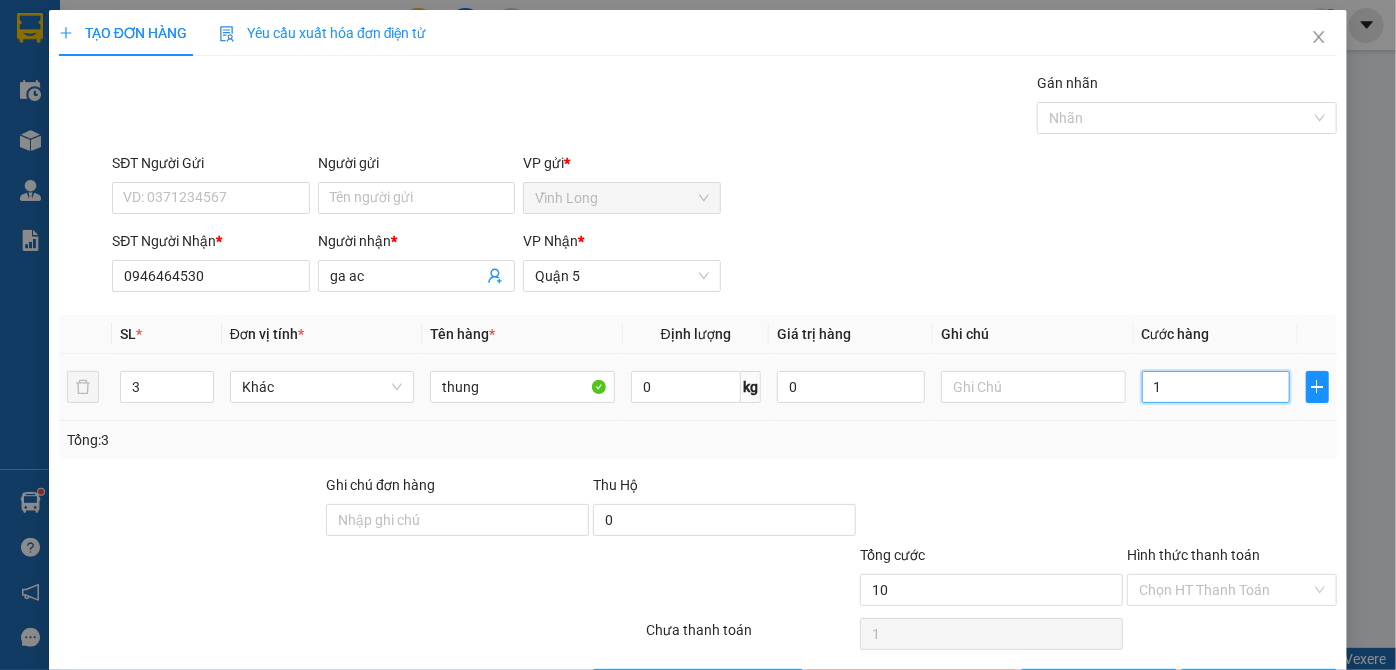 type on "10" 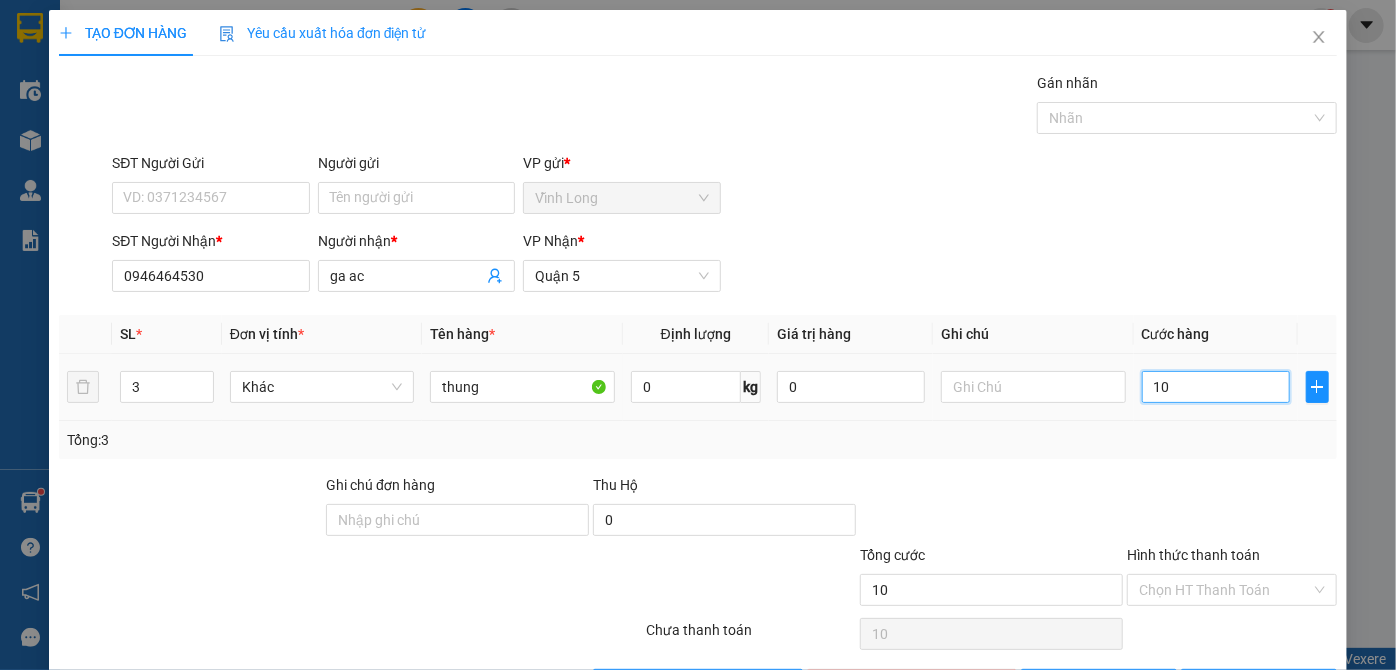type on "100" 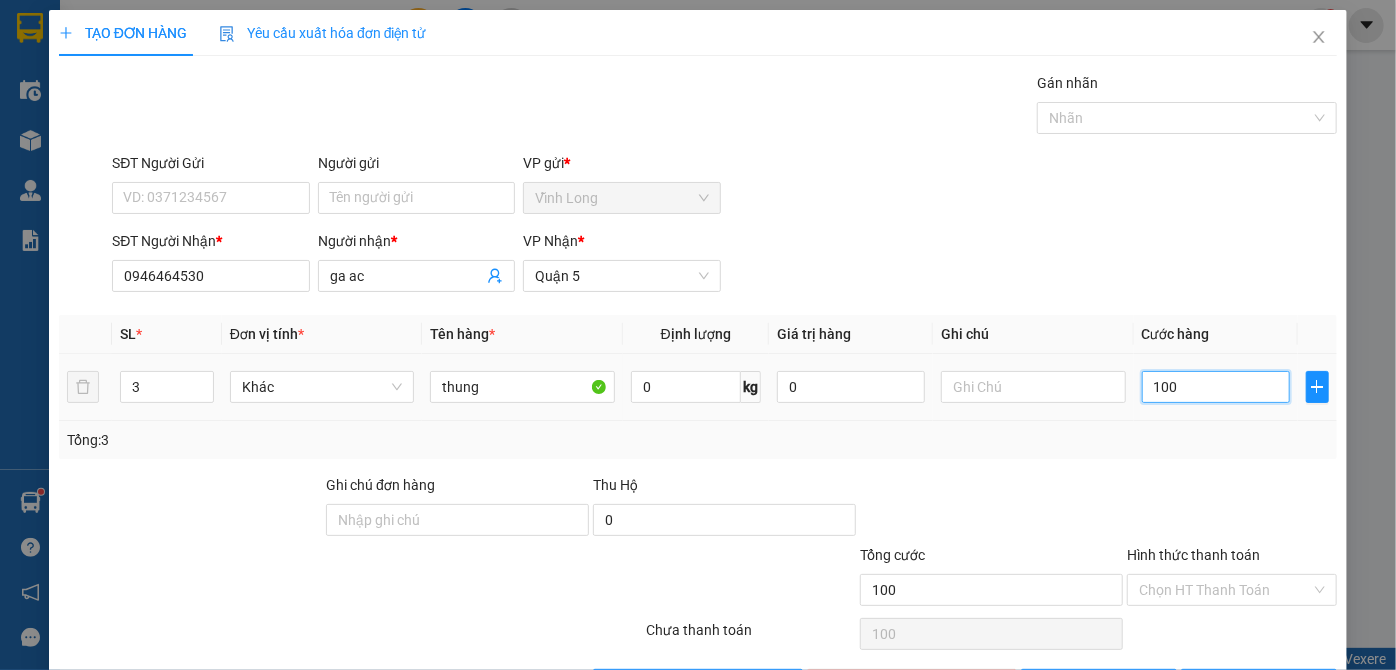 type on "1.000" 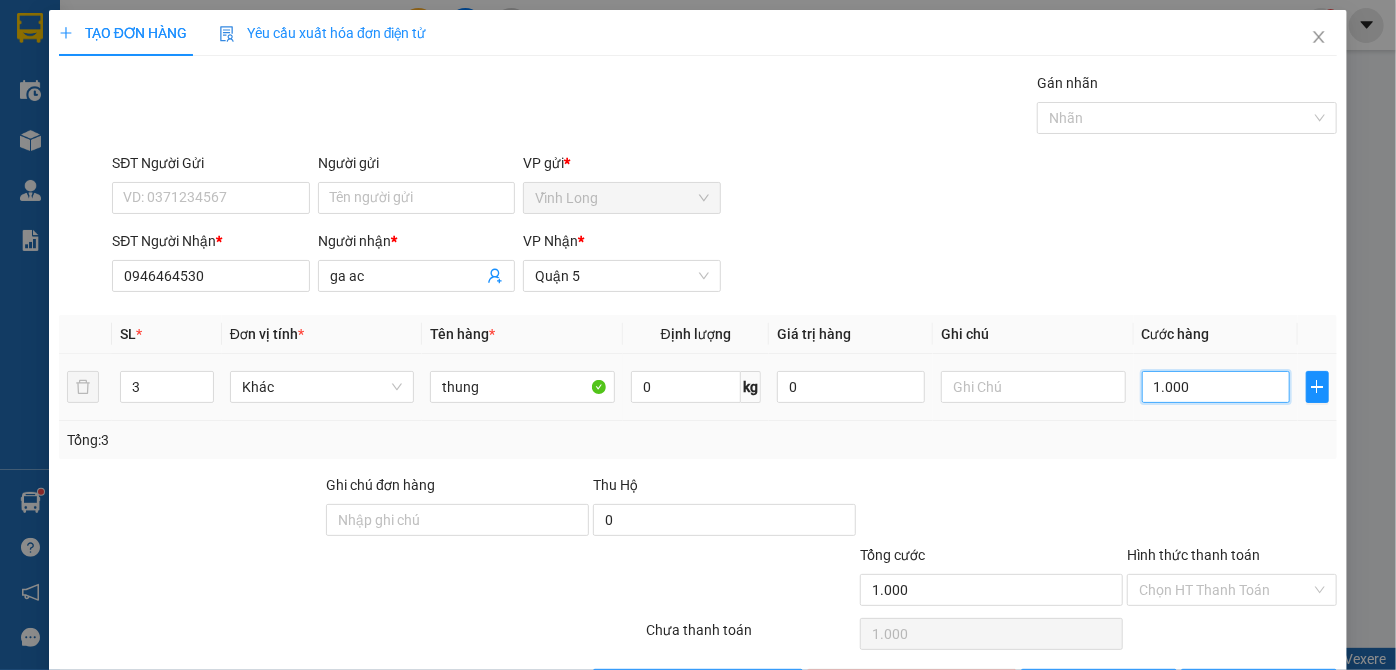 type on "10.000" 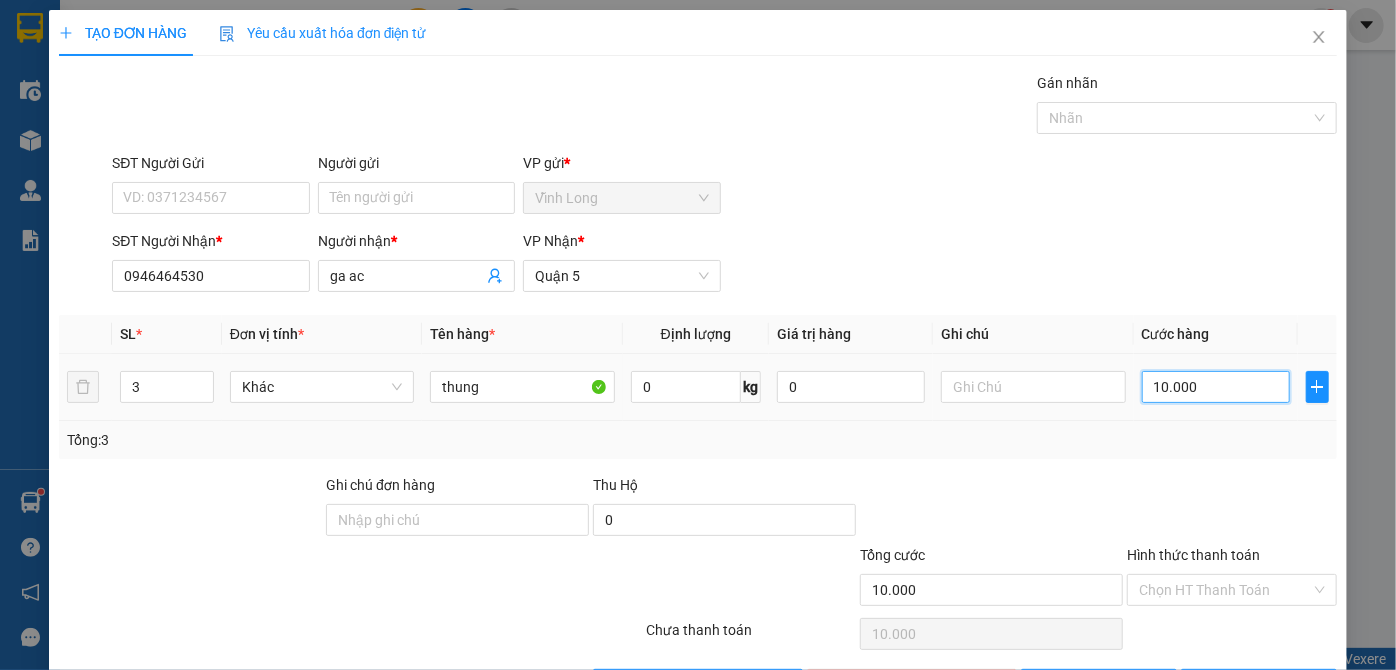 type on "100.000" 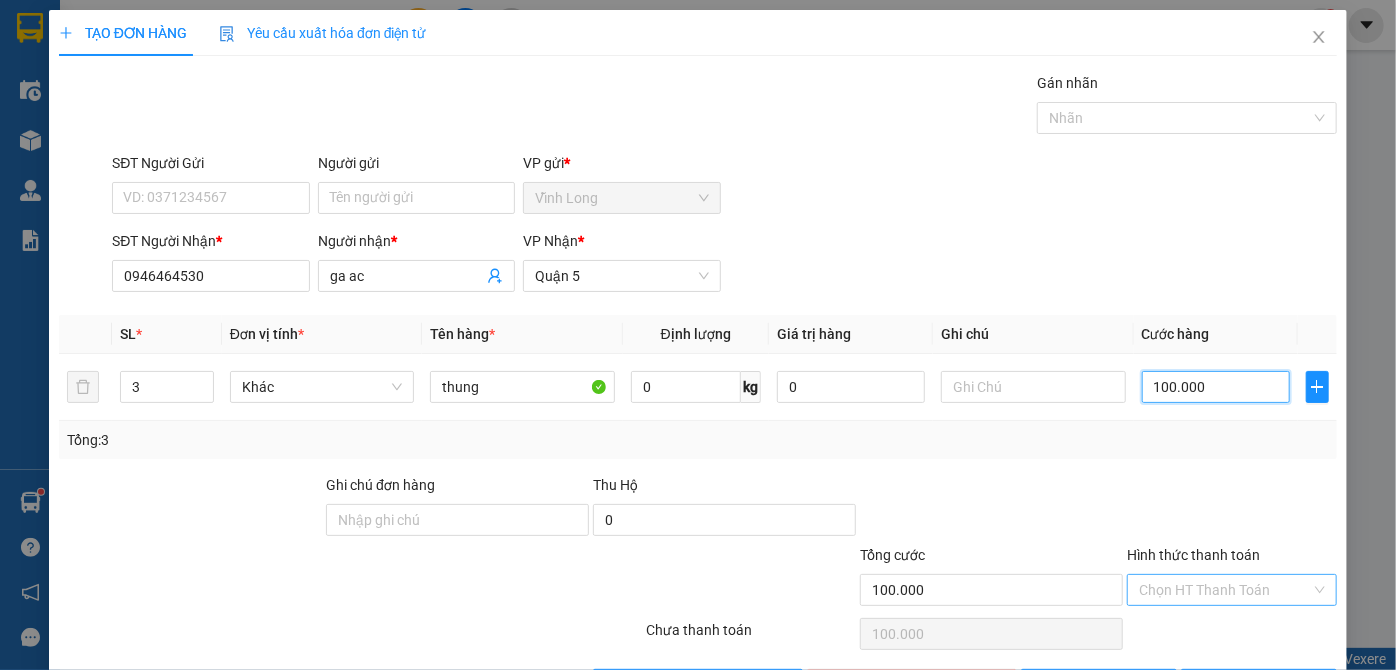 type on "100.000" 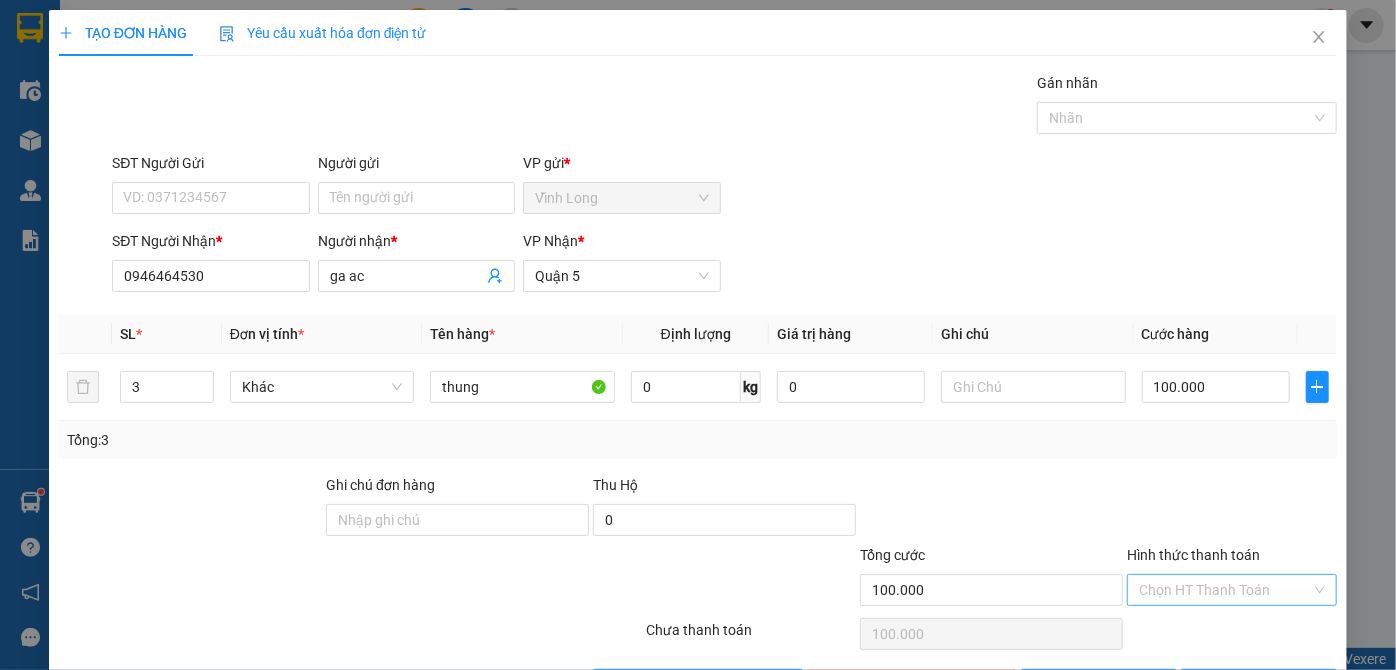 click on "Hình thức thanh toán" at bounding box center (1225, 590) 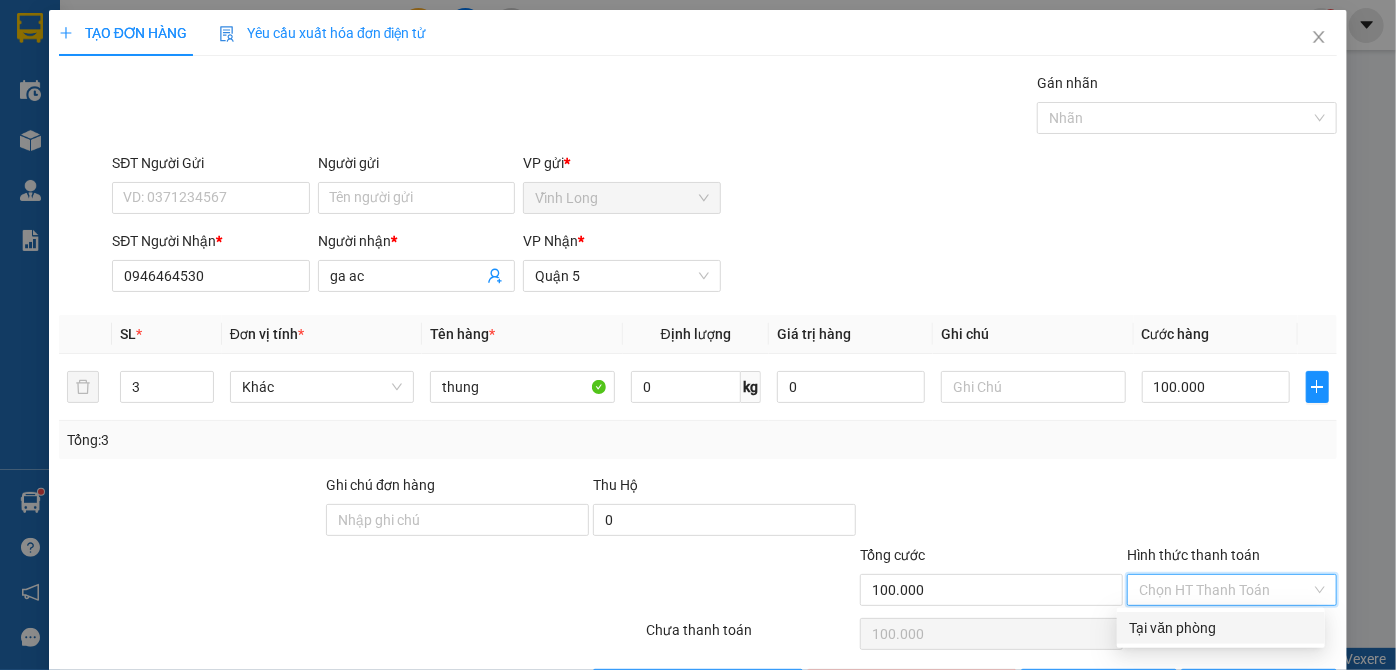 click on "Tại văn phòng" at bounding box center (1221, 628) 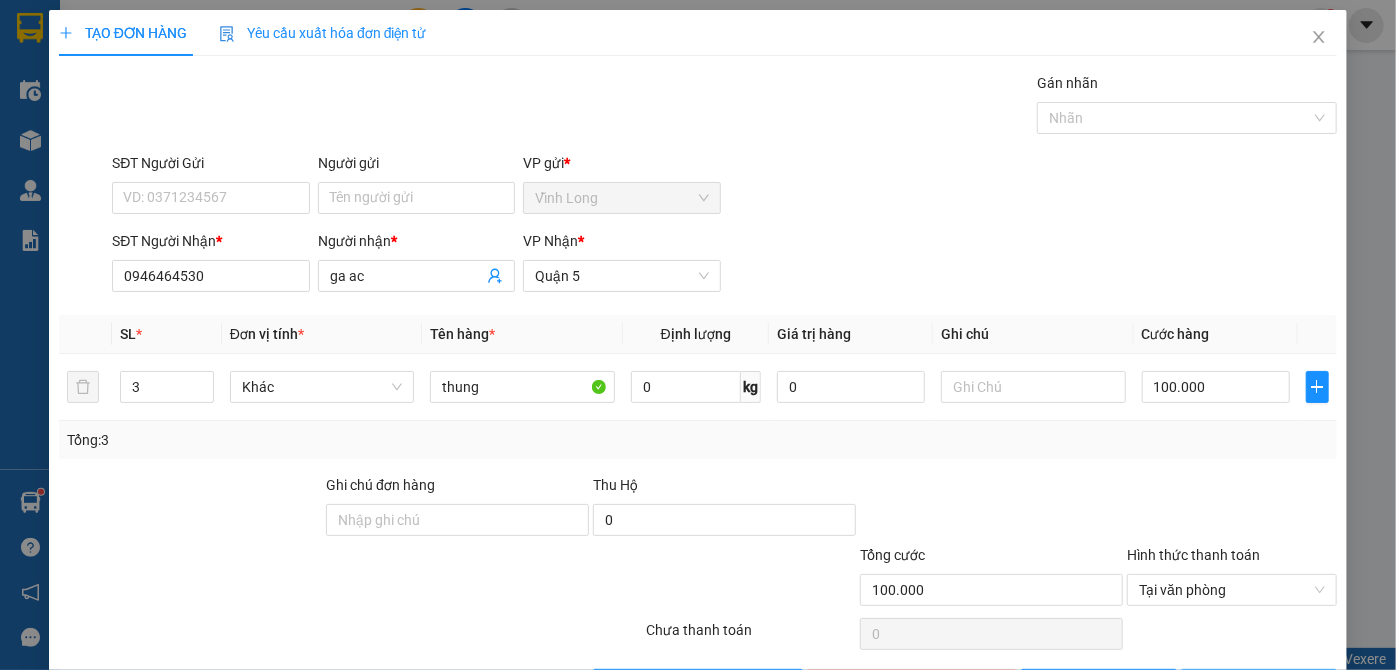 click on "Lưu và In" at bounding box center [1270, 685] 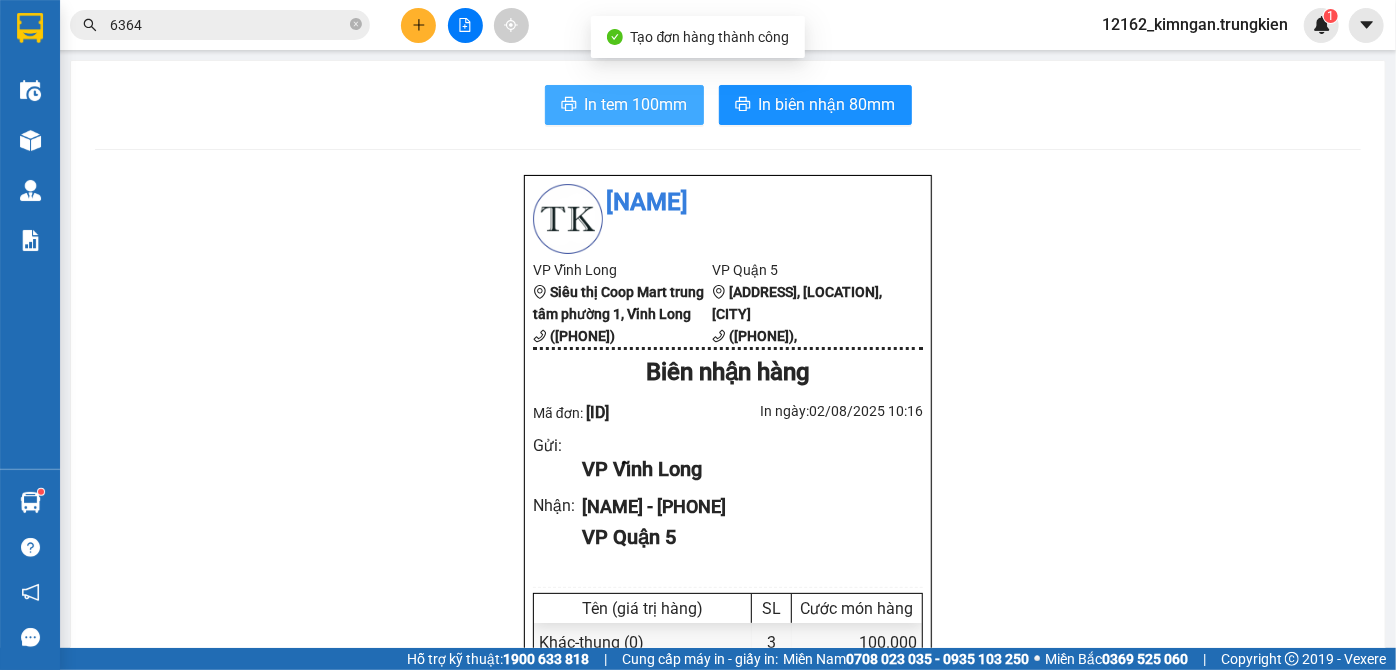 click on "In tem 100mm" at bounding box center (636, 104) 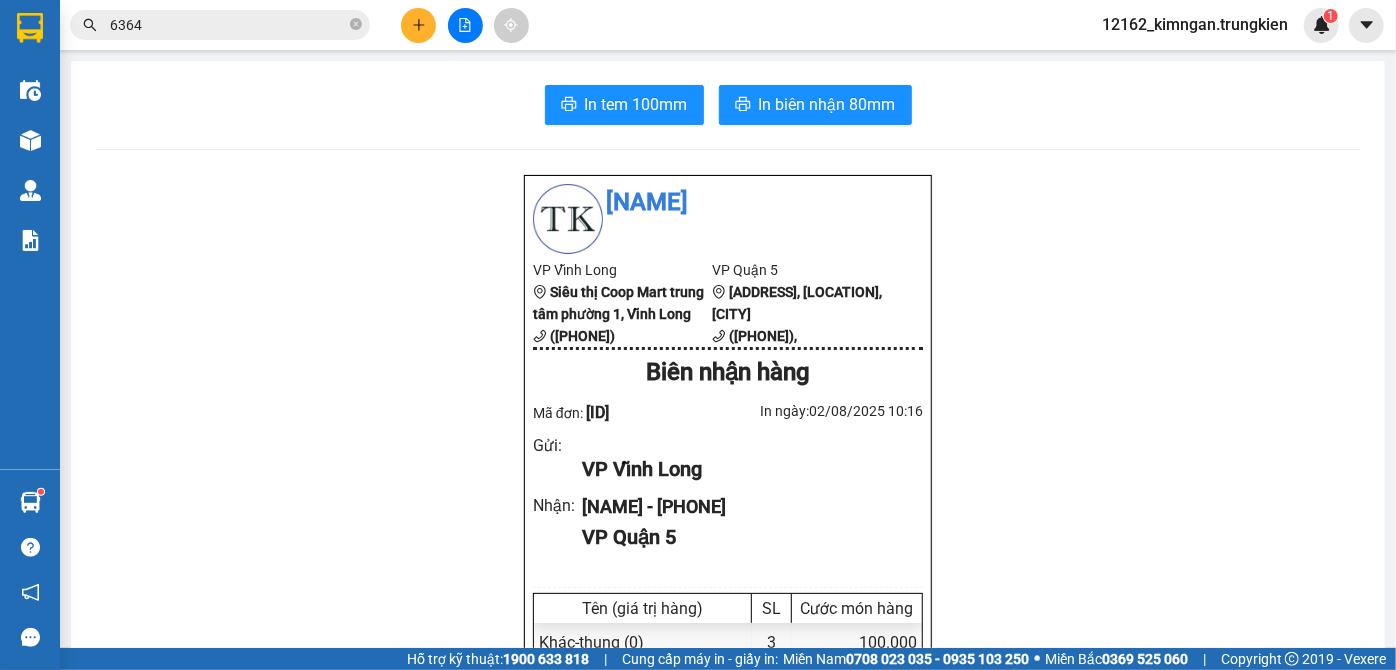 click on "In tem 100mm
In biên nhận 80mm" at bounding box center (728, 105) 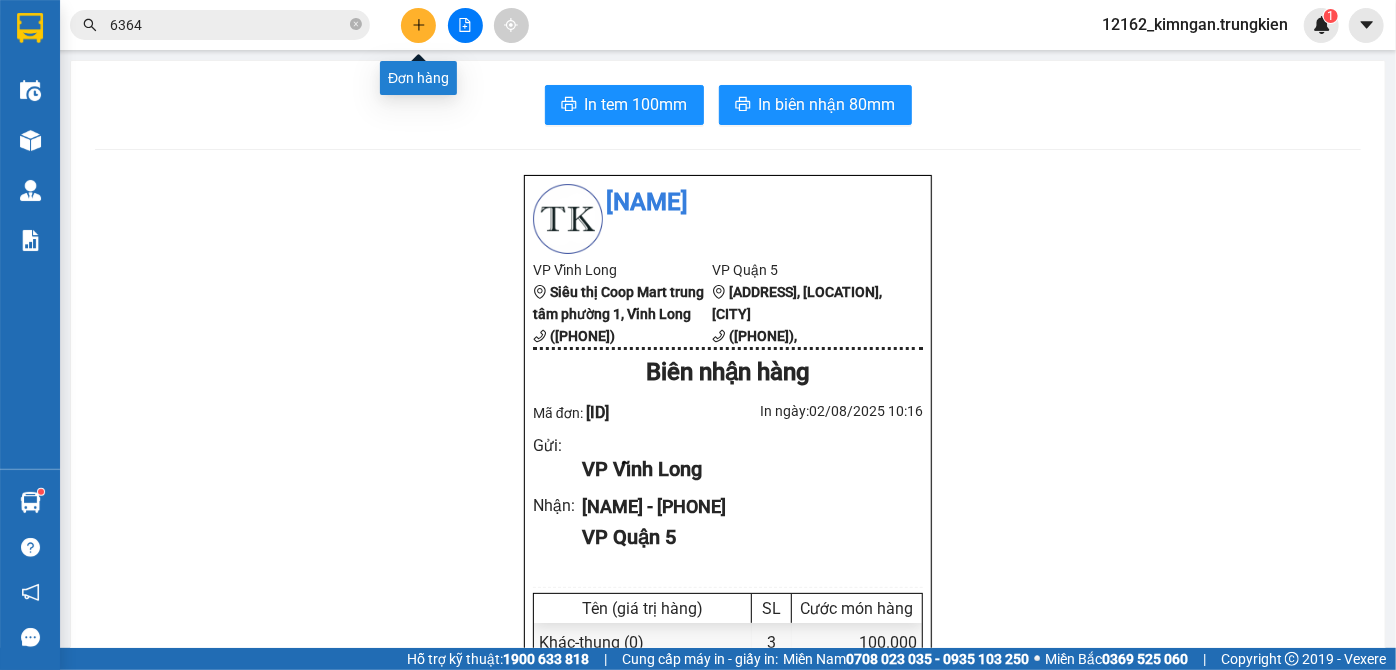 click at bounding box center (418, 25) 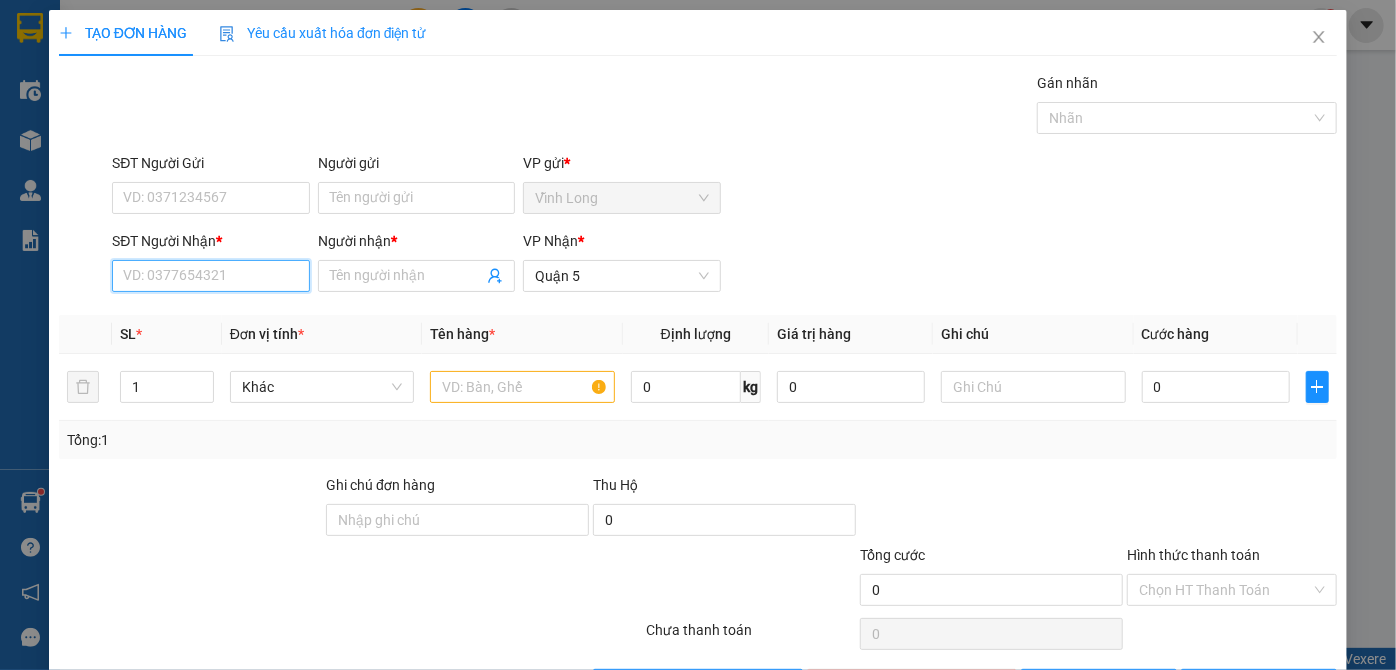 click on "SĐT Người Nhận  *" at bounding box center (210, 276) 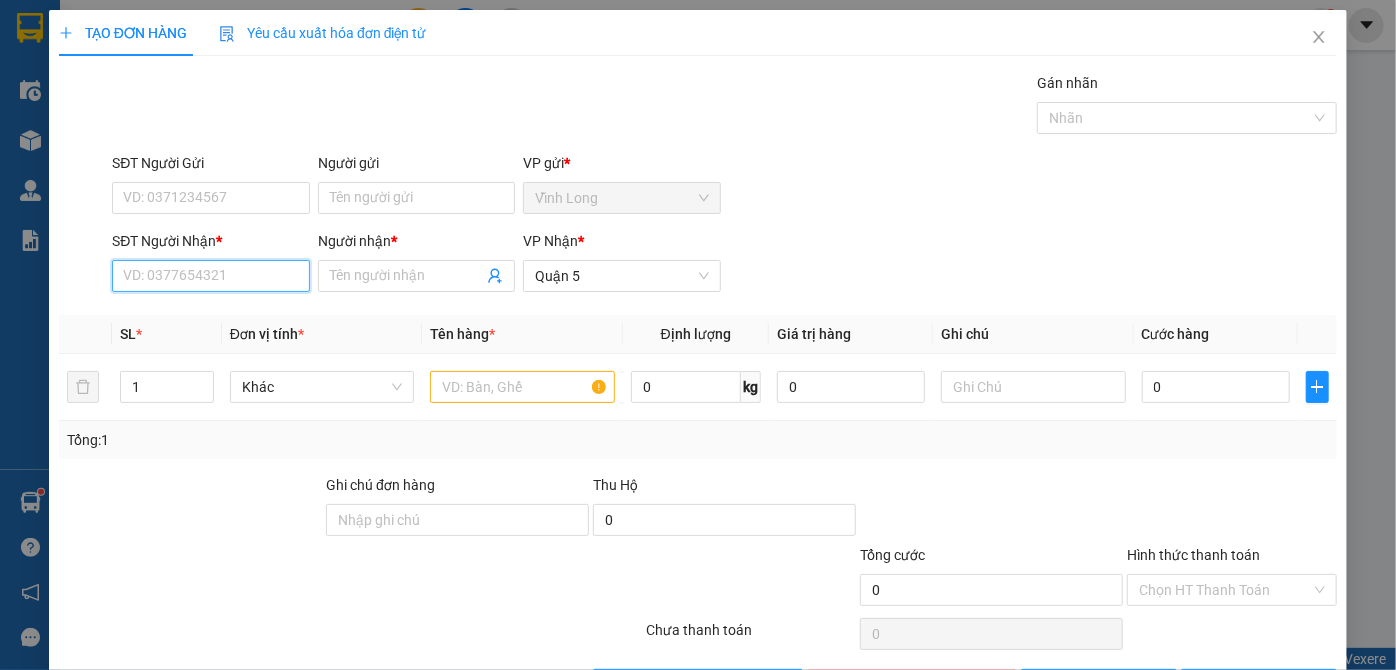 click on "SĐT Người Nhận  *" at bounding box center (210, 276) 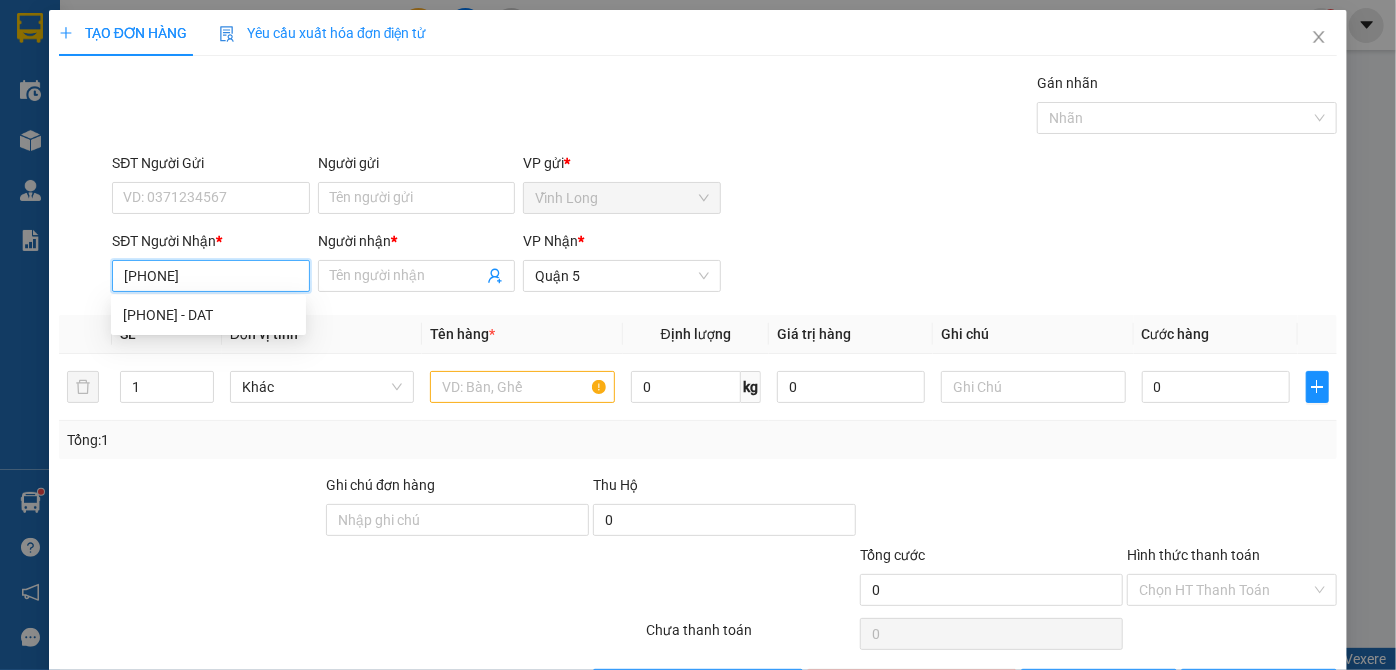 type on "[PHONE]" 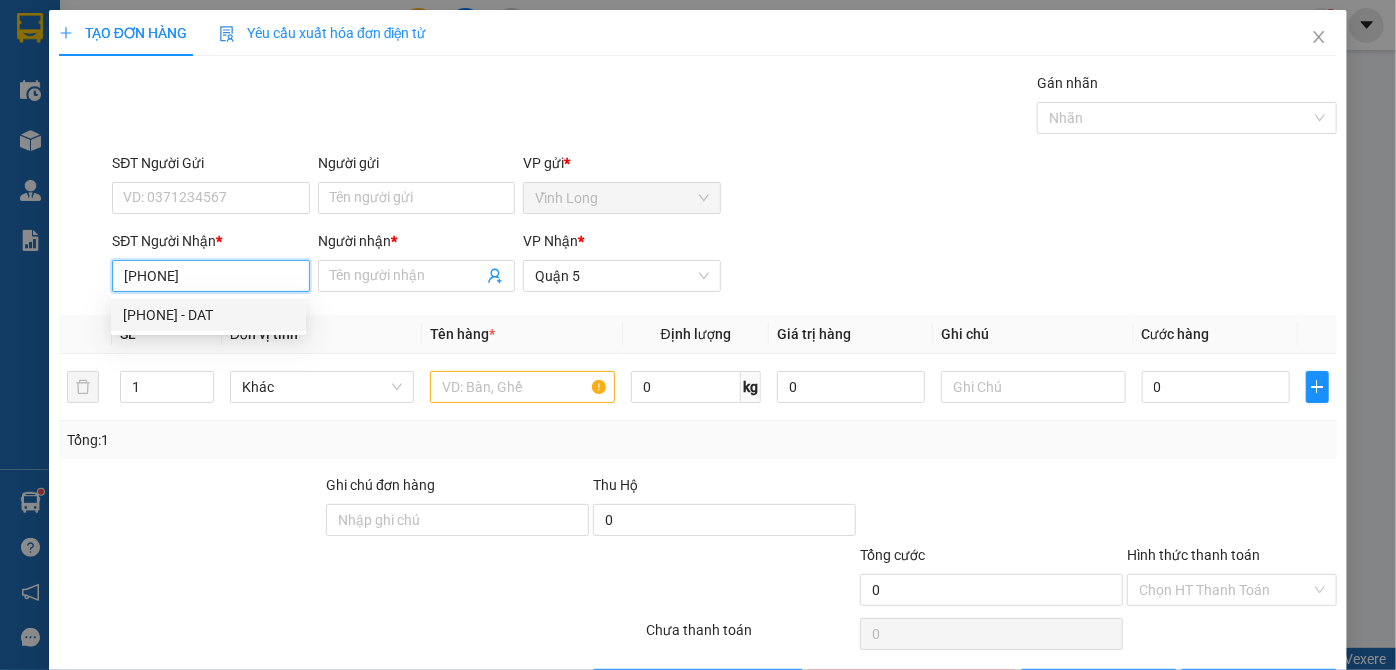 click on "[PHONE] - DAT" at bounding box center (208, 315) 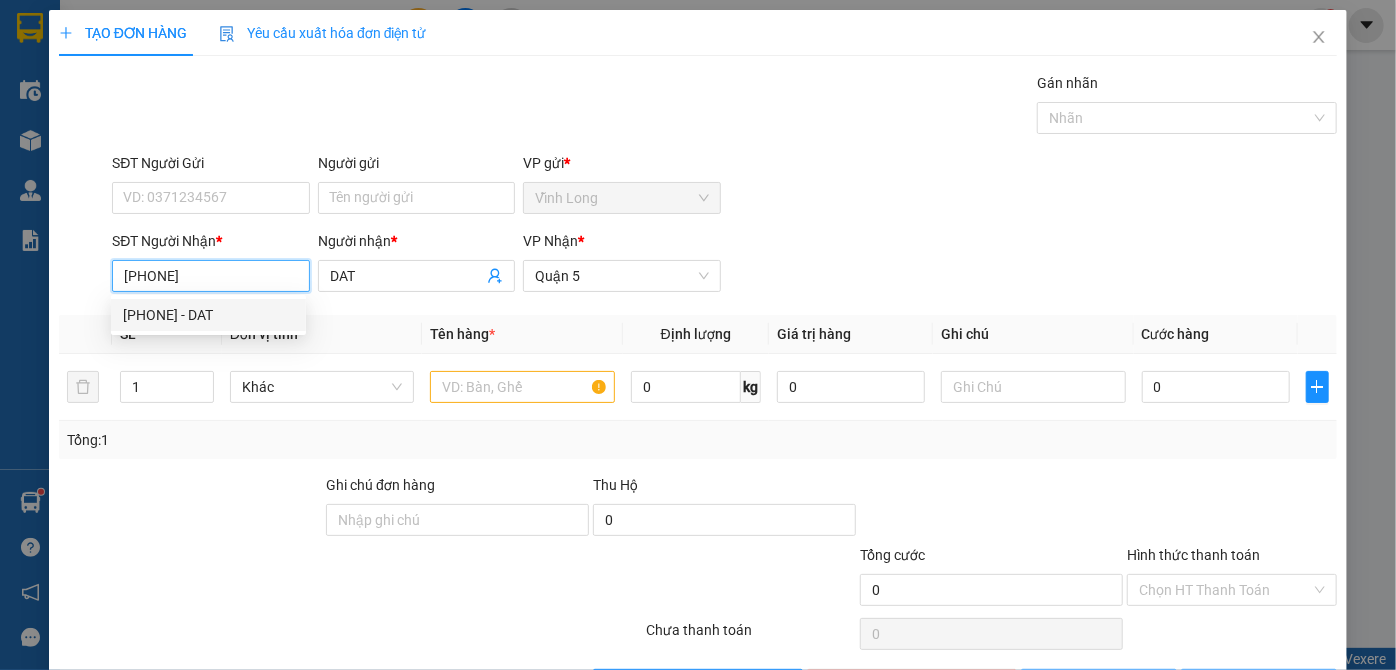 type on "60.000" 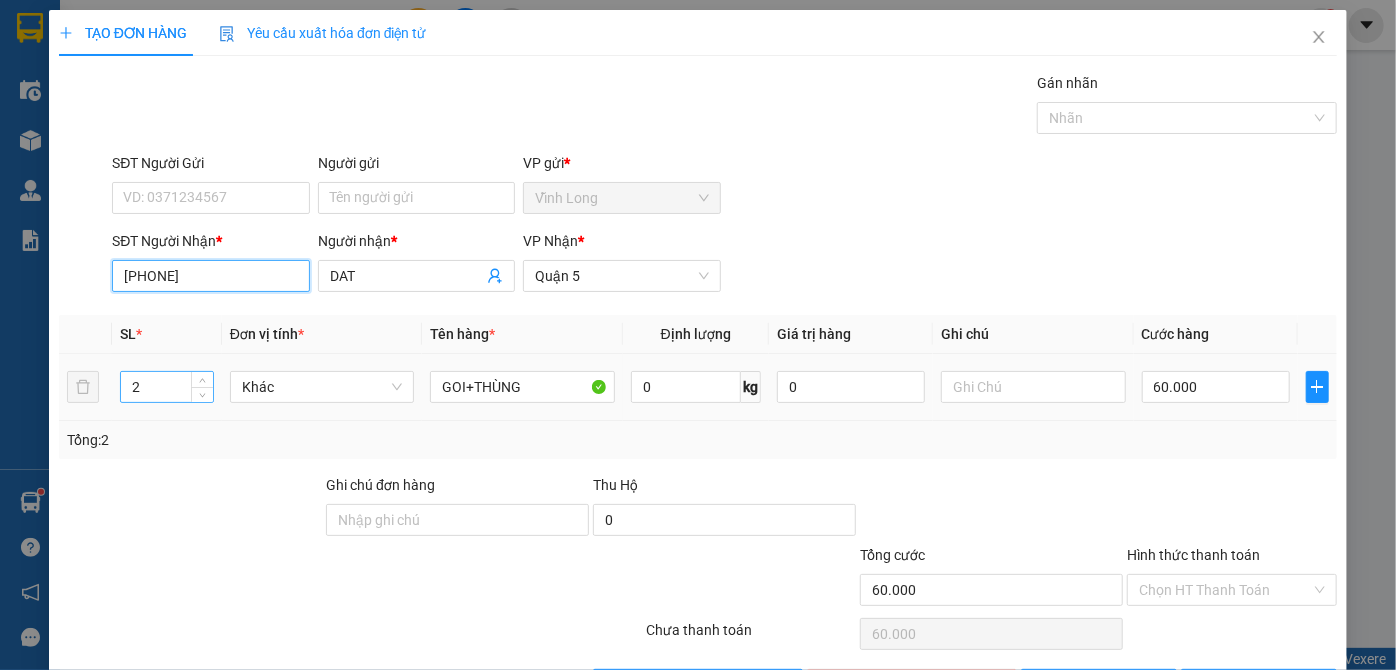 type on "[PHONE]" 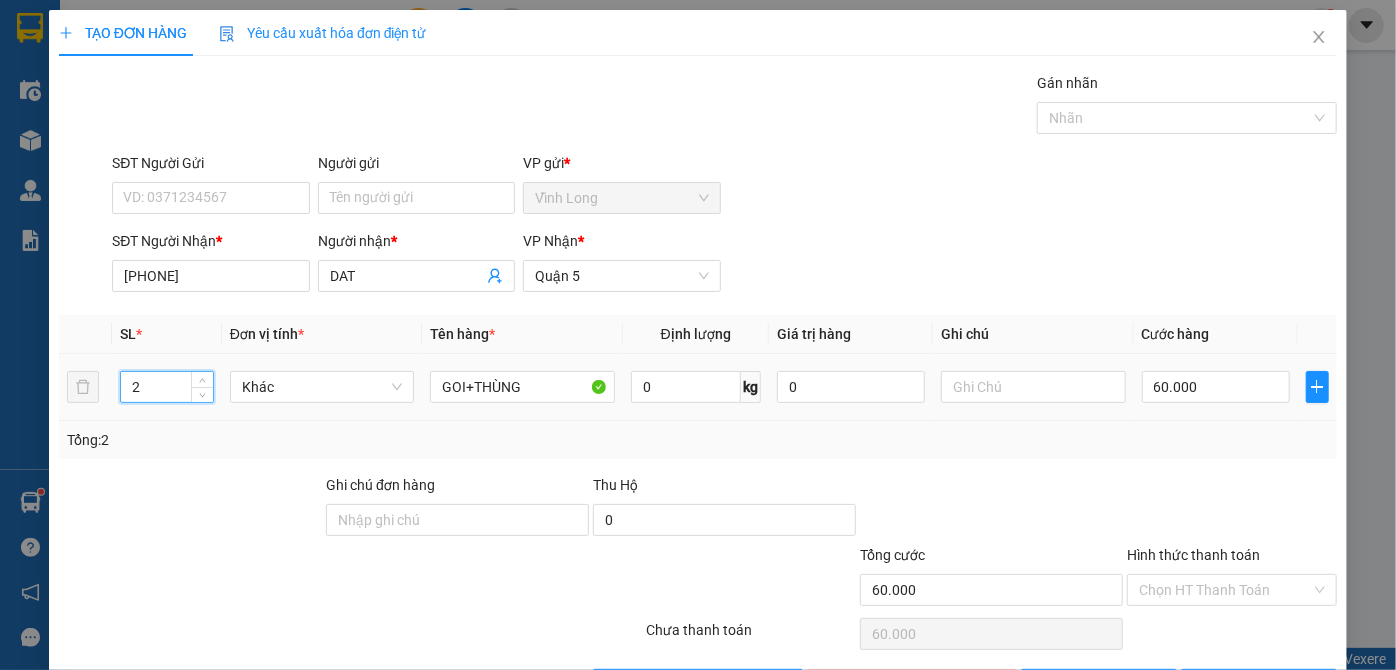 drag, startPoint x: 157, startPoint y: 384, endPoint x: 55, endPoint y: 393, distance: 102.396286 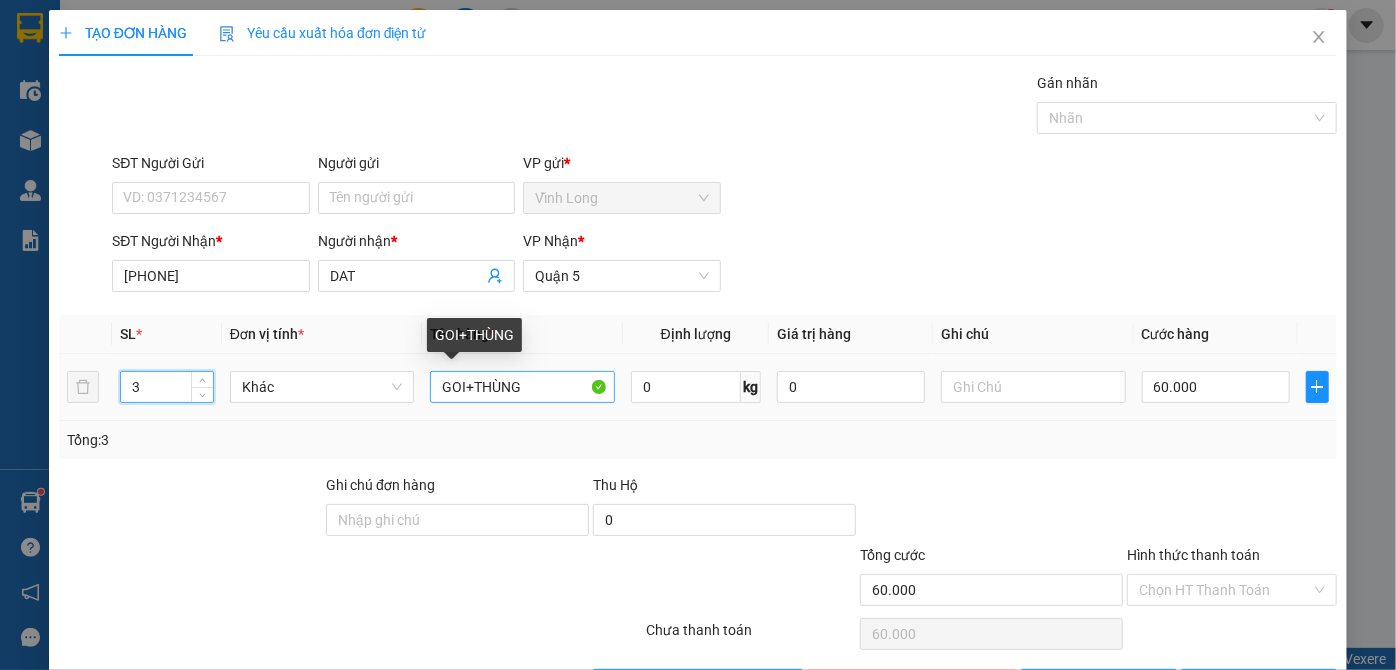 type on "3" 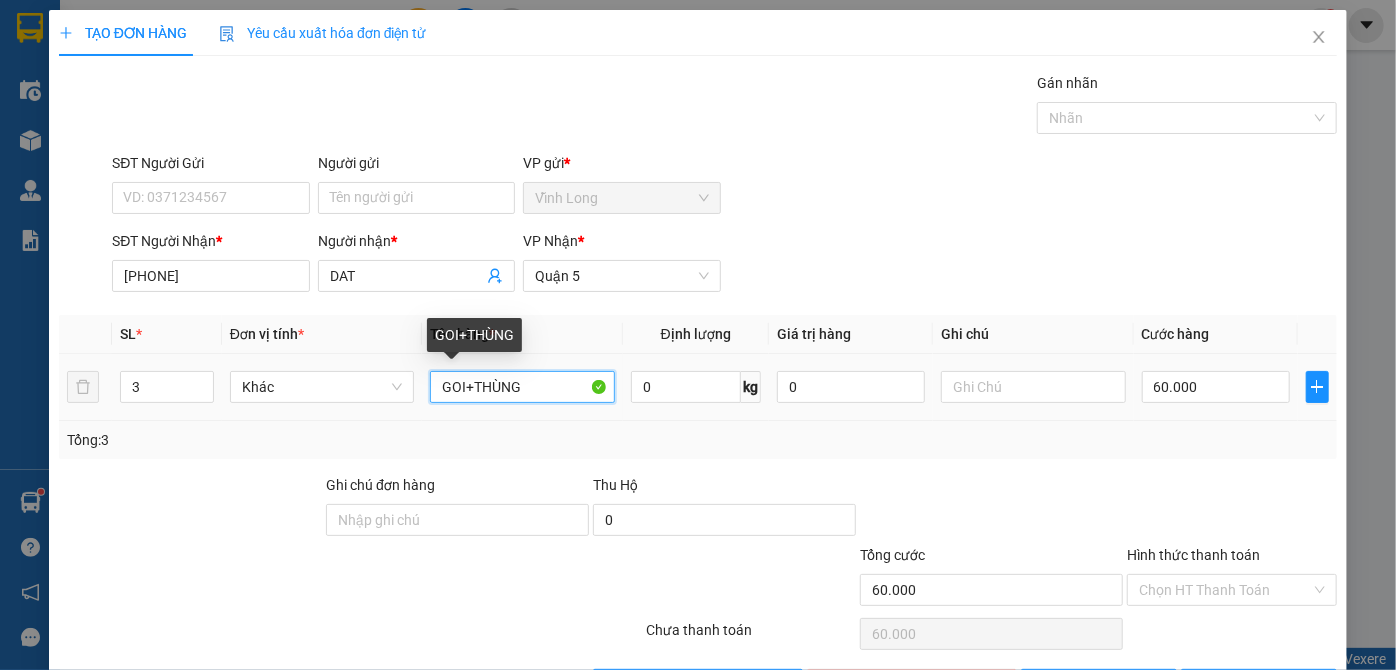 drag, startPoint x: 485, startPoint y: 390, endPoint x: 464, endPoint y: 390, distance: 21 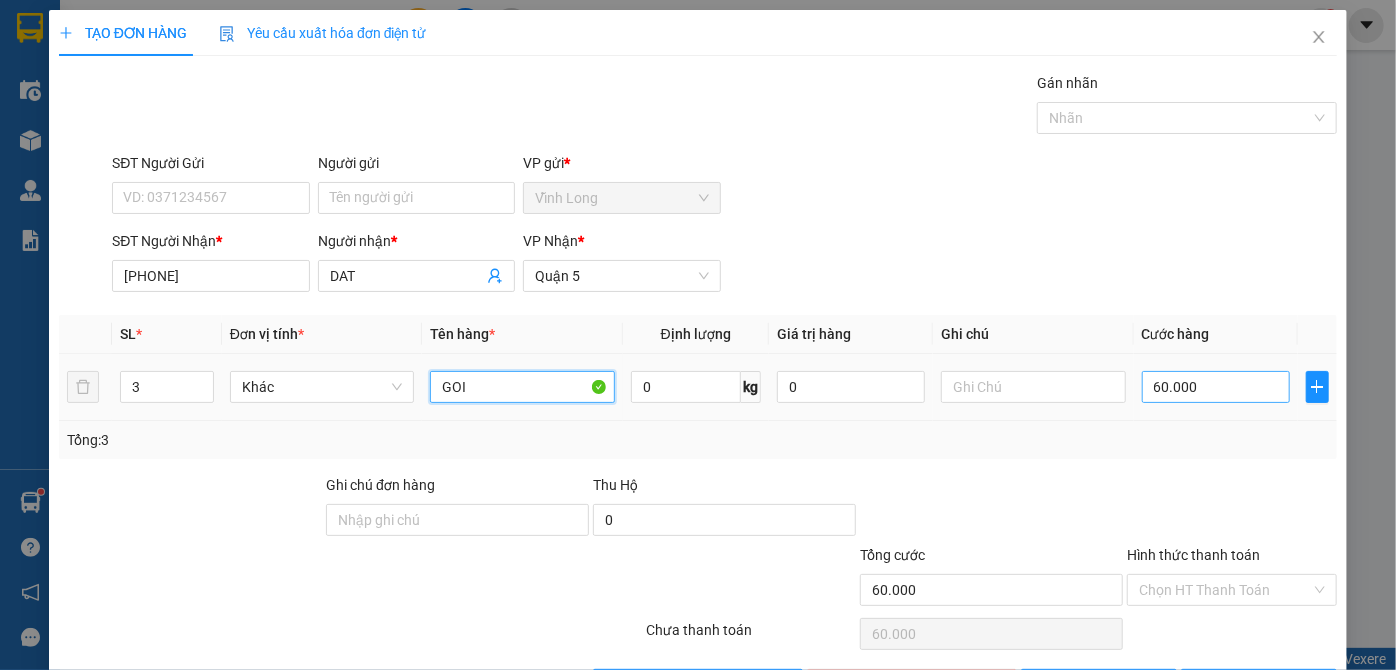 type on "GOI" 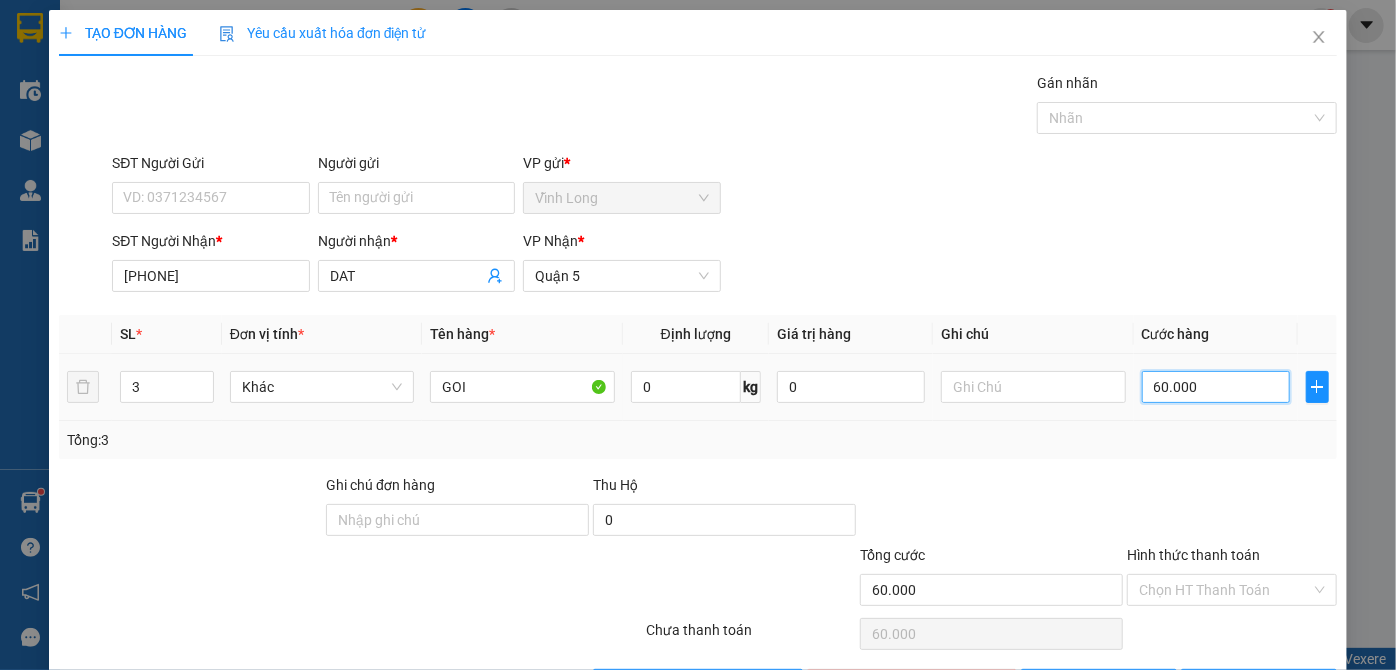 click on "60.000" at bounding box center [1216, 387] 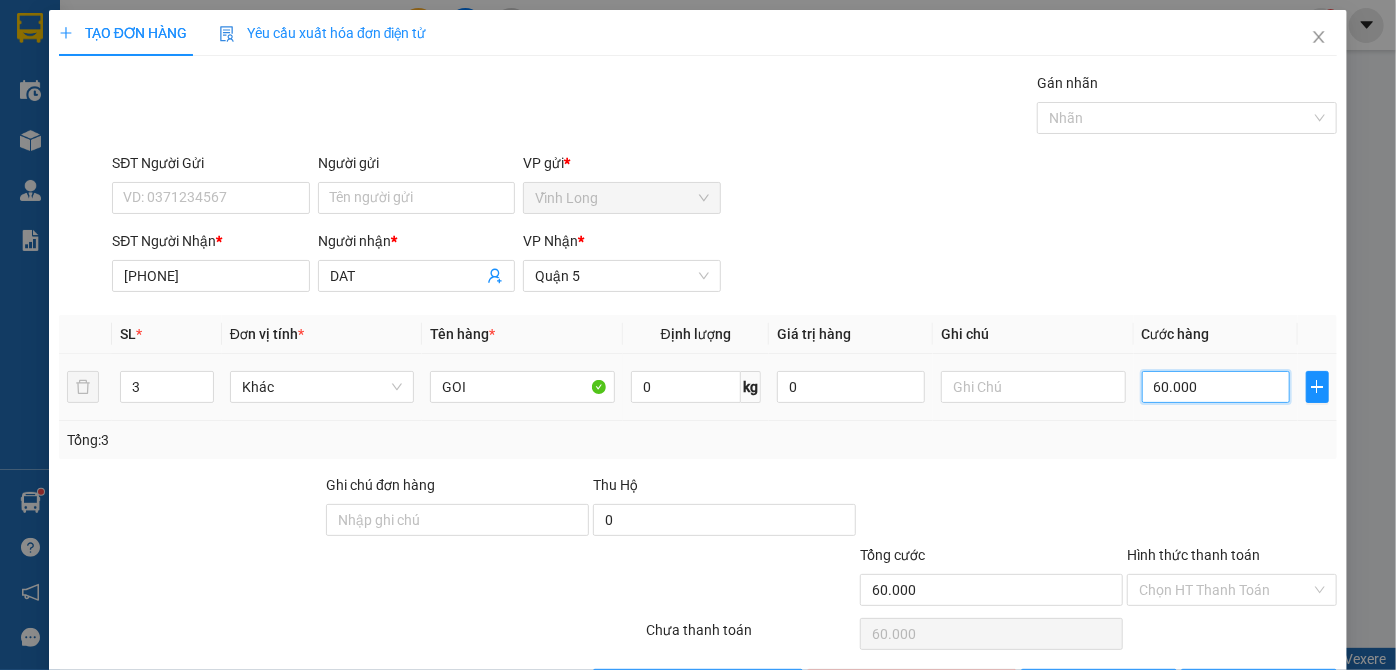 type on "7" 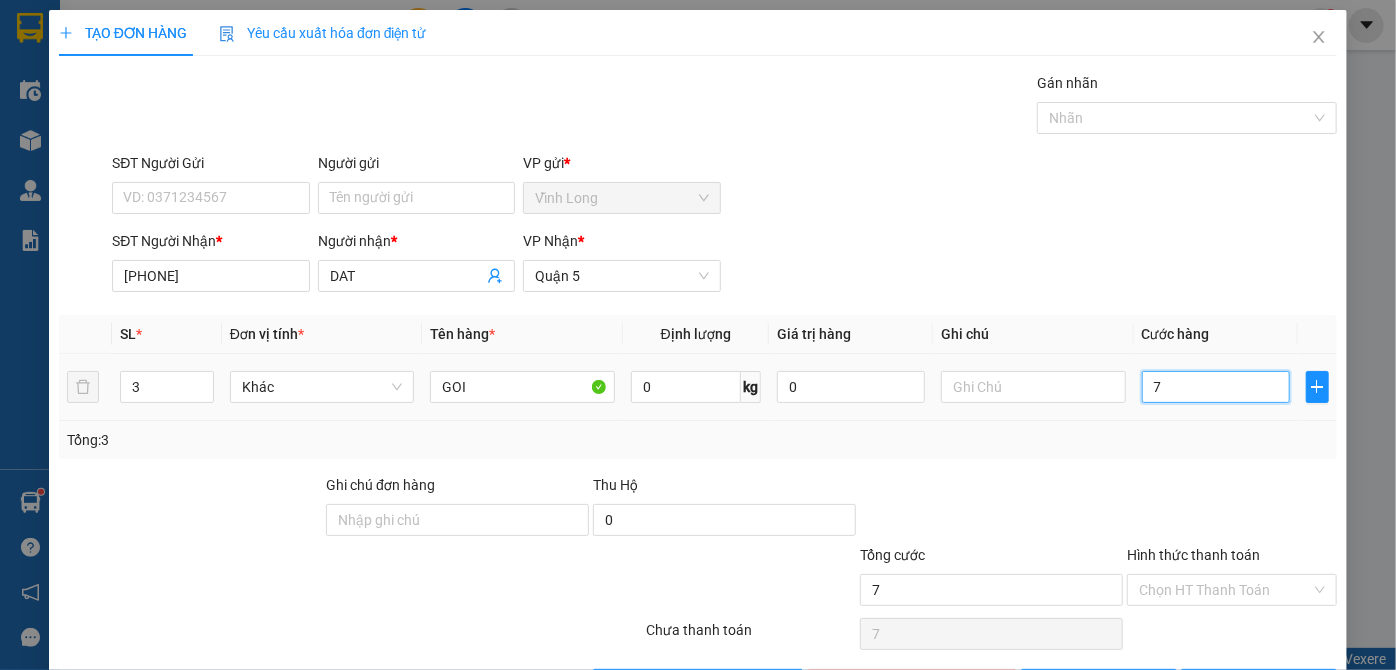 type on "70" 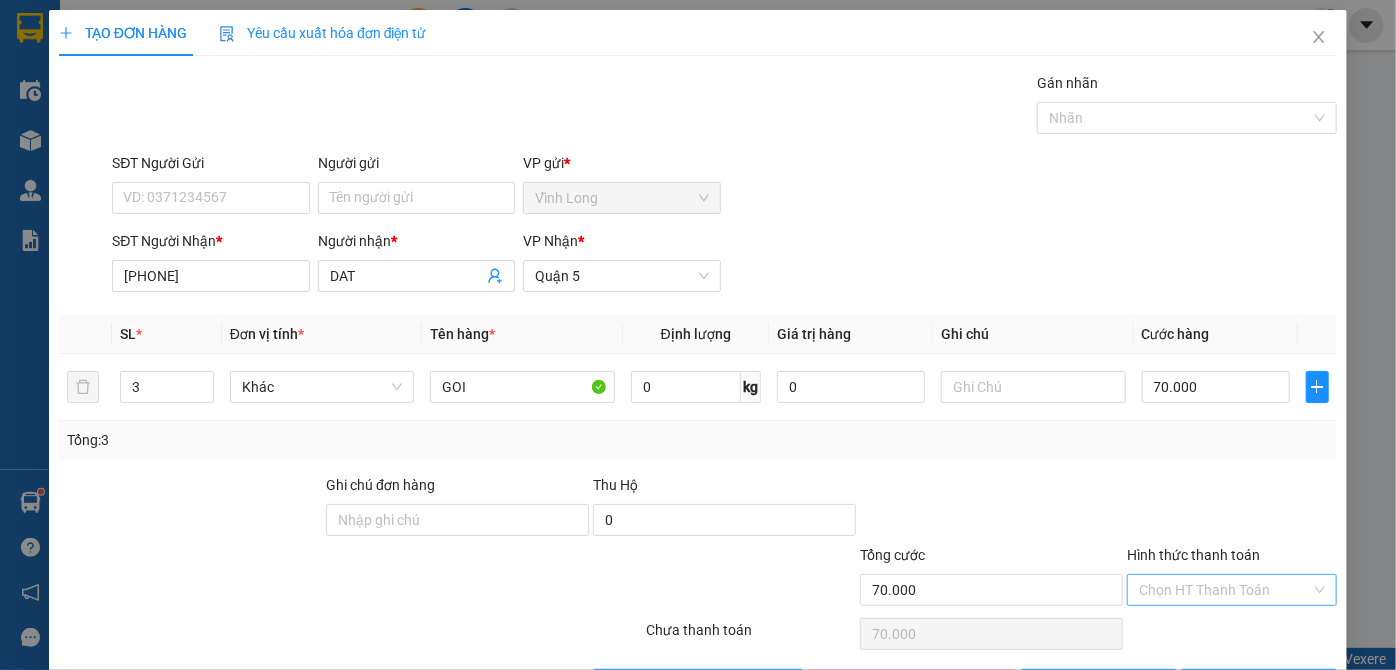 click on "Hình thức thanh toán" at bounding box center (1225, 590) 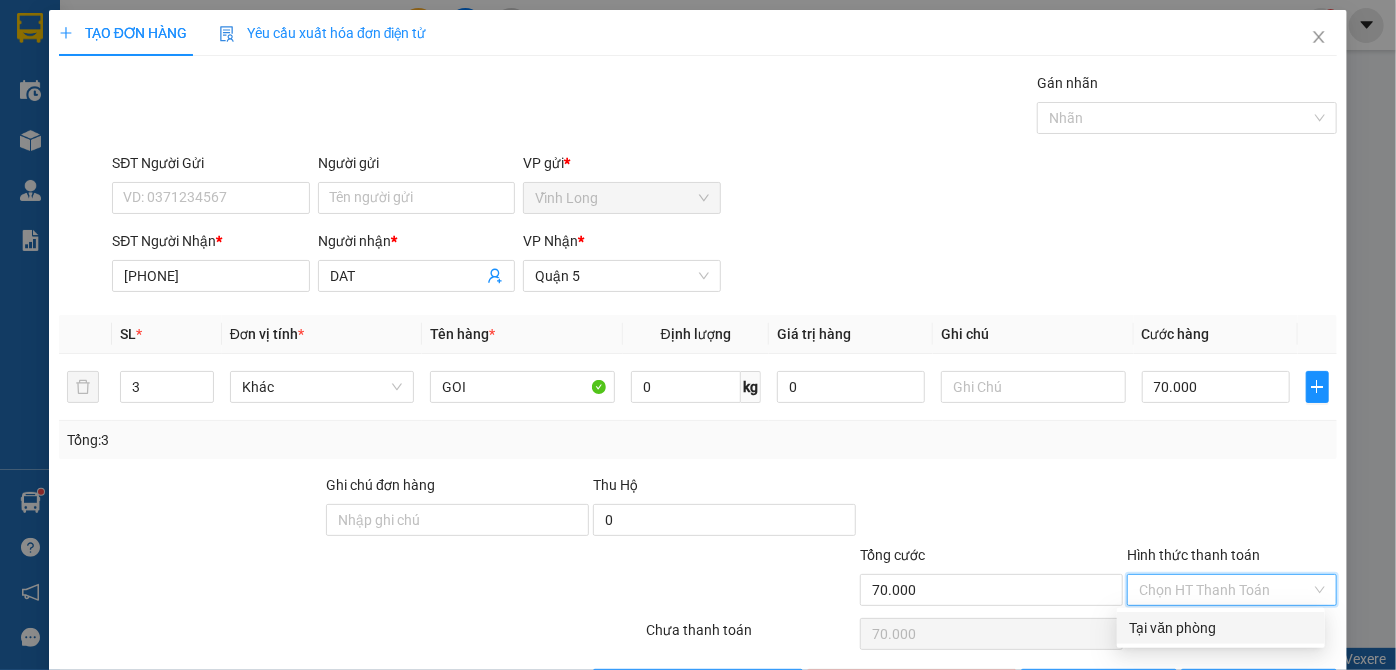 click on "Tại văn phòng" at bounding box center [1221, 628] 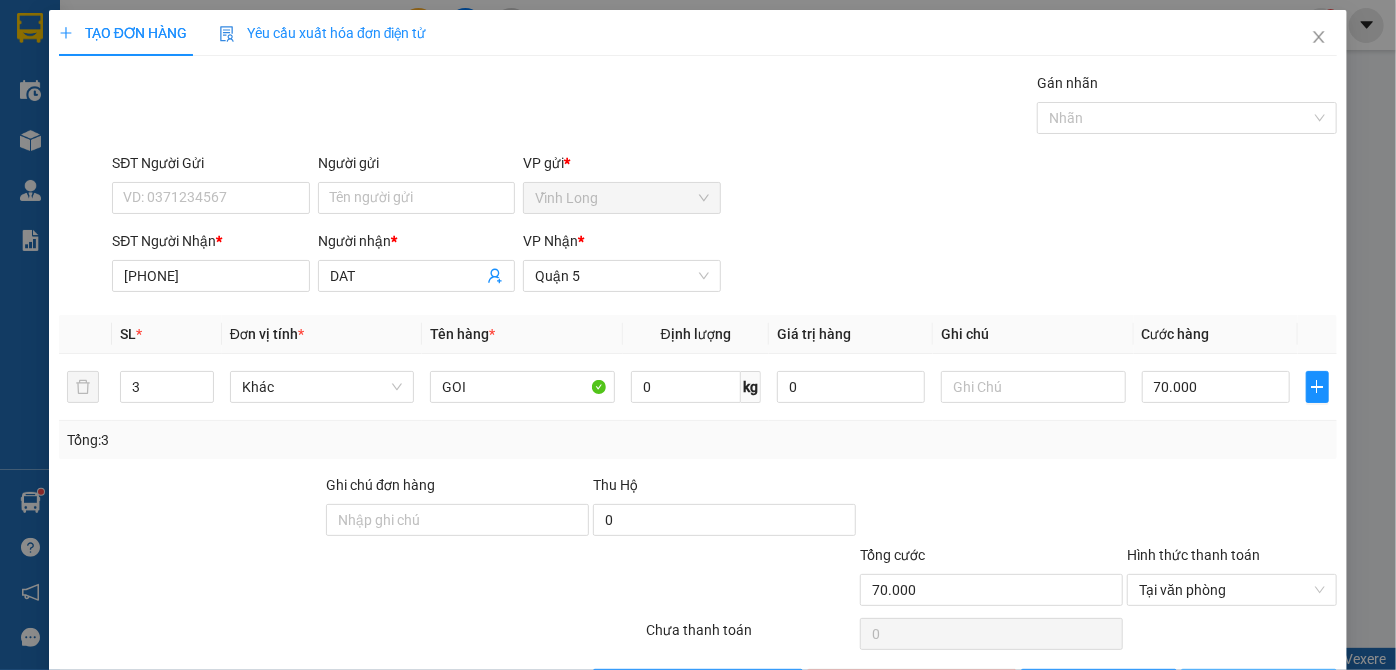 click on "Lưu và In" at bounding box center [1270, 685] 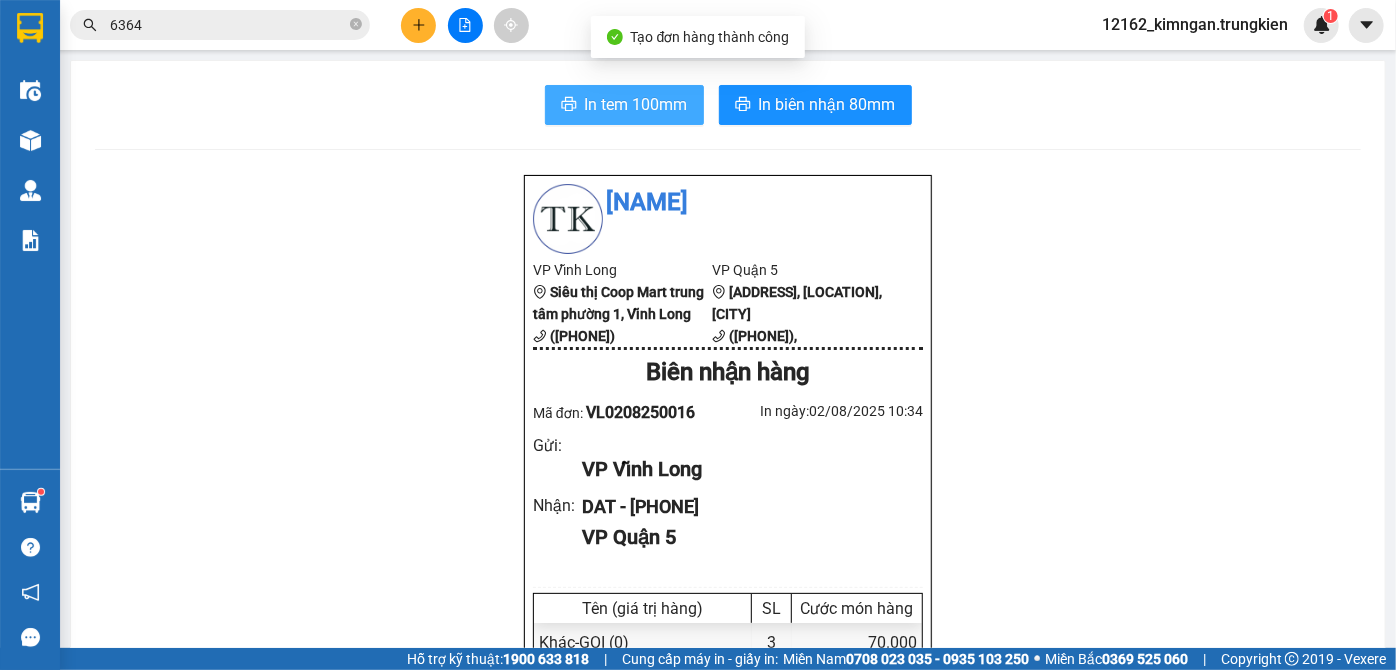 click on "In tem 100mm" at bounding box center (636, 104) 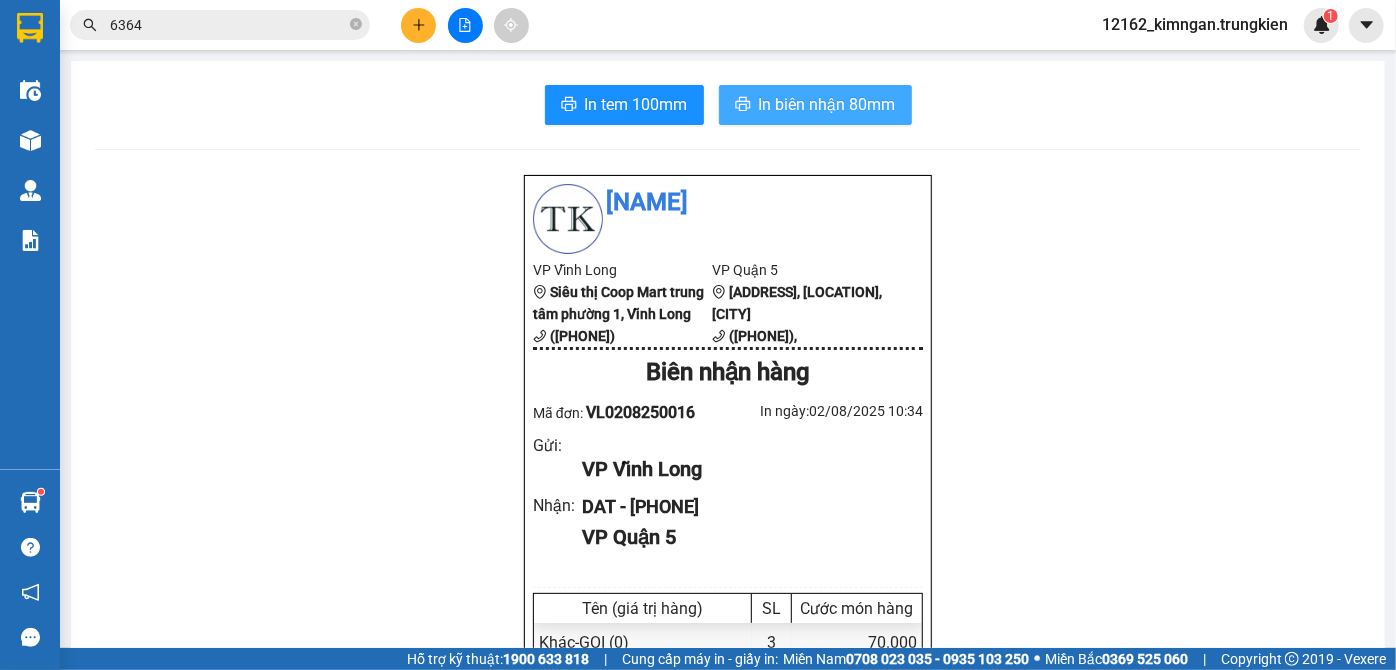 click on "In biên nhận 80mm" at bounding box center [827, 104] 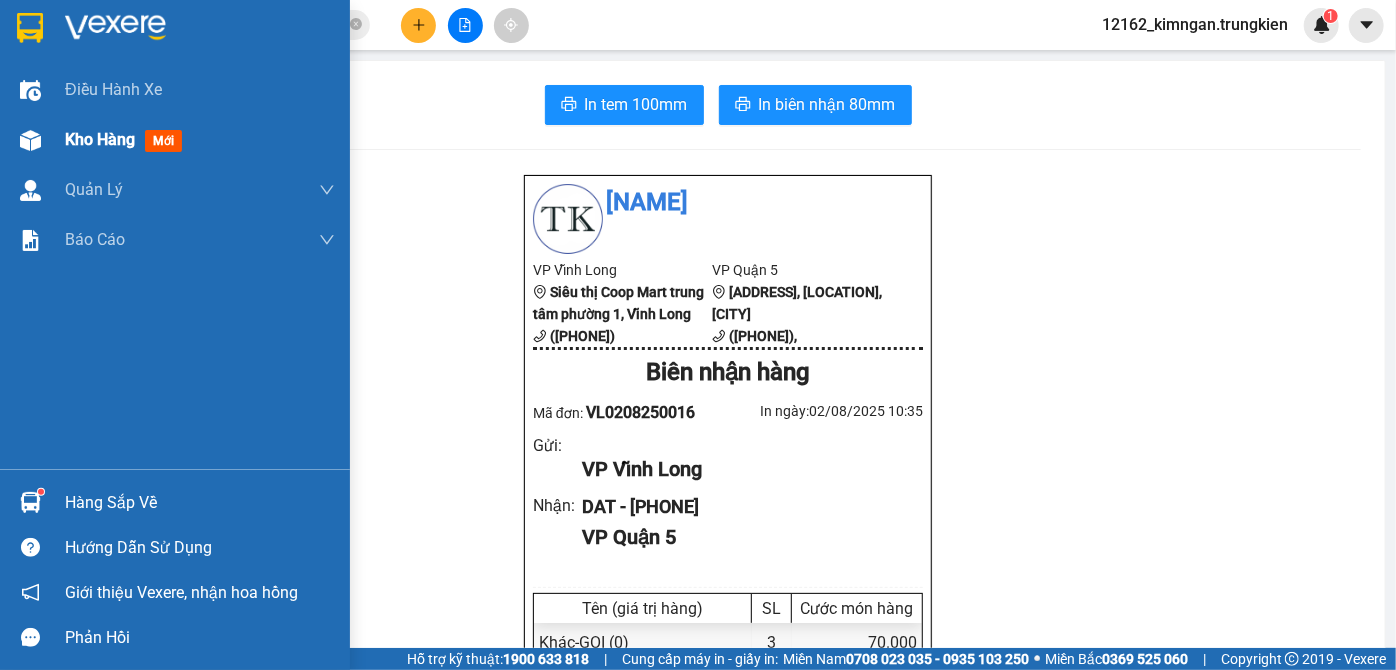 click on "Kho hàng" at bounding box center (100, 139) 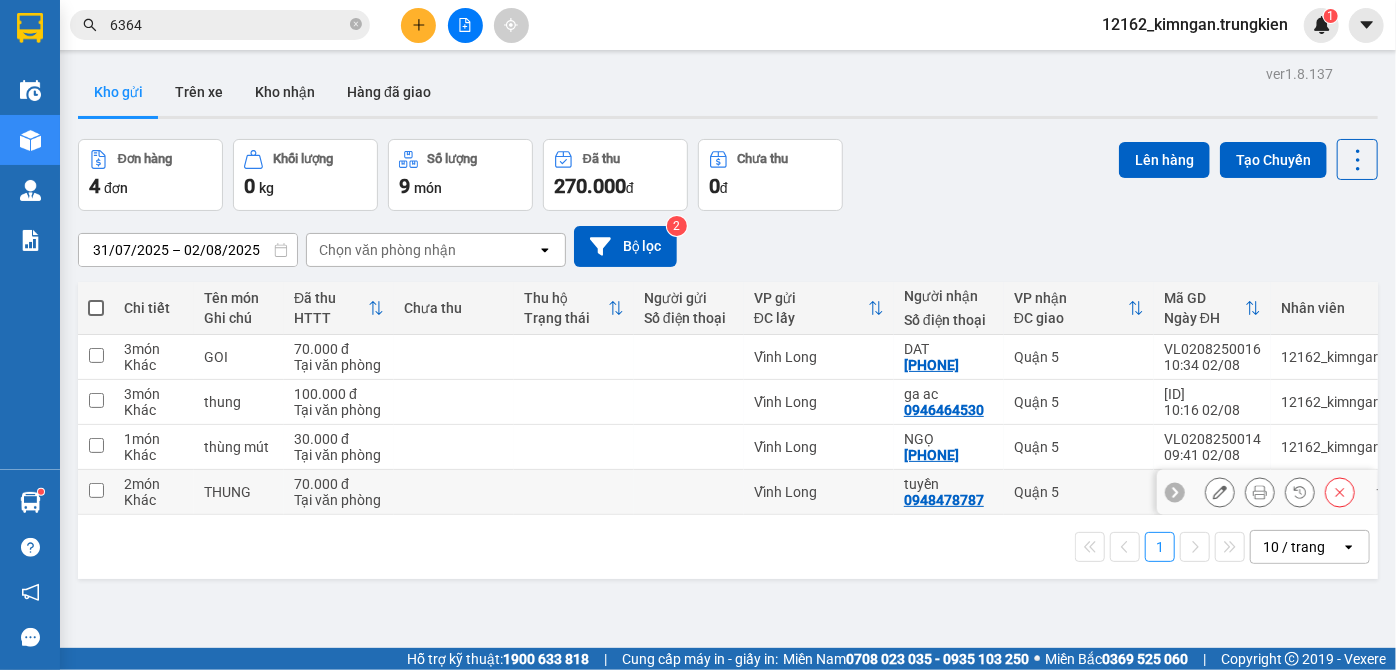 click on "Vĩnh Long" at bounding box center [819, 492] 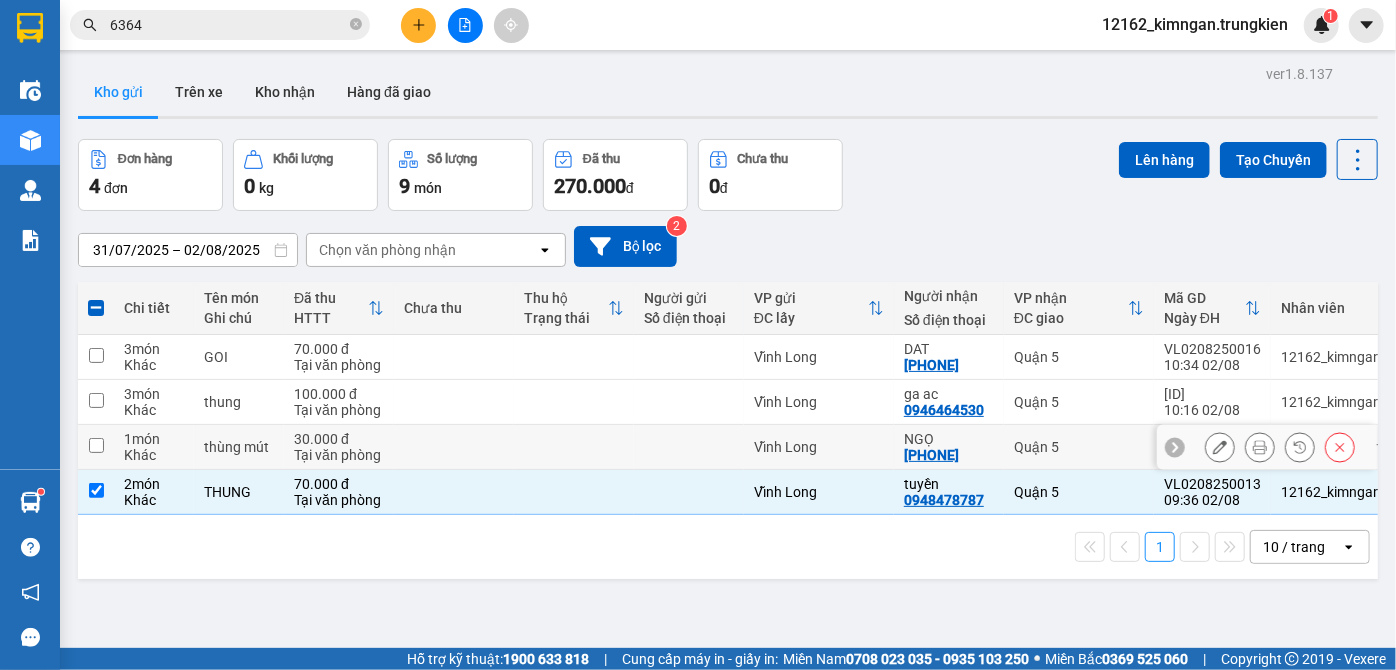 click on "Vĩnh Long" at bounding box center (819, 447) 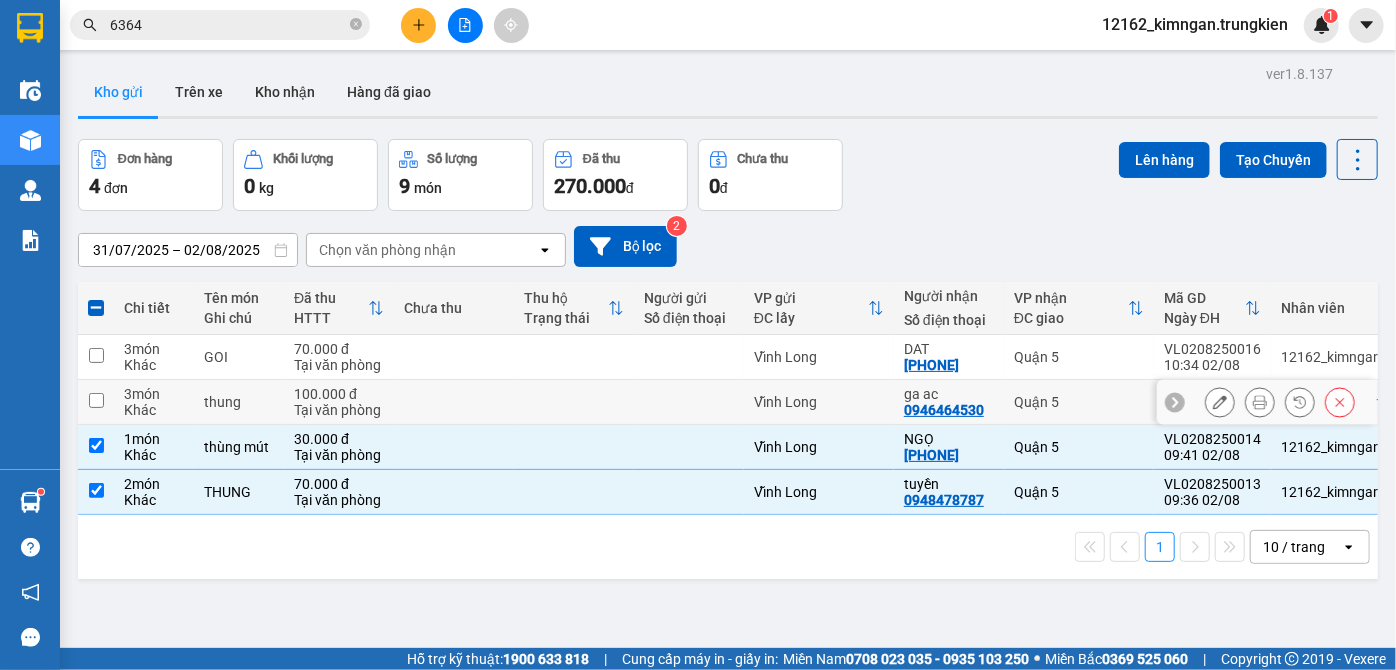 click on "Vĩnh Long" at bounding box center (819, 402) 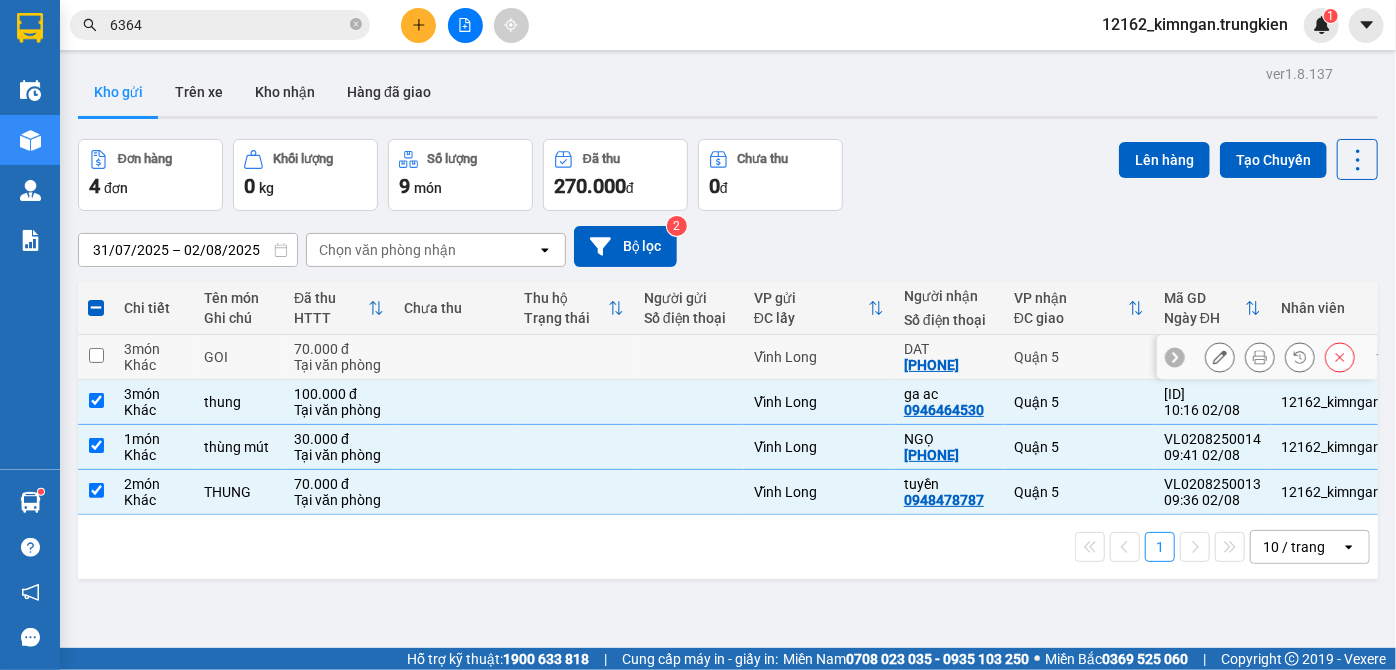 click on "Vĩnh Long" at bounding box center (819, 357) 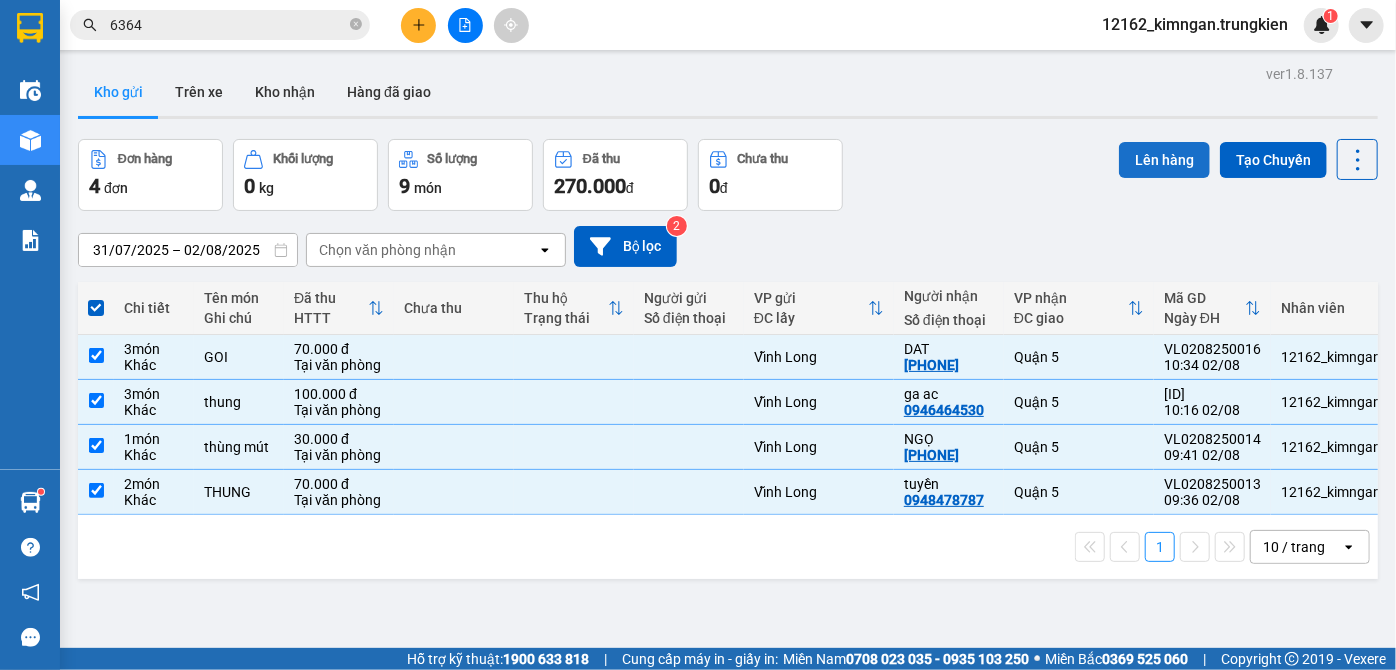click on "Lên hàng" at bounding box center [1164, 160] 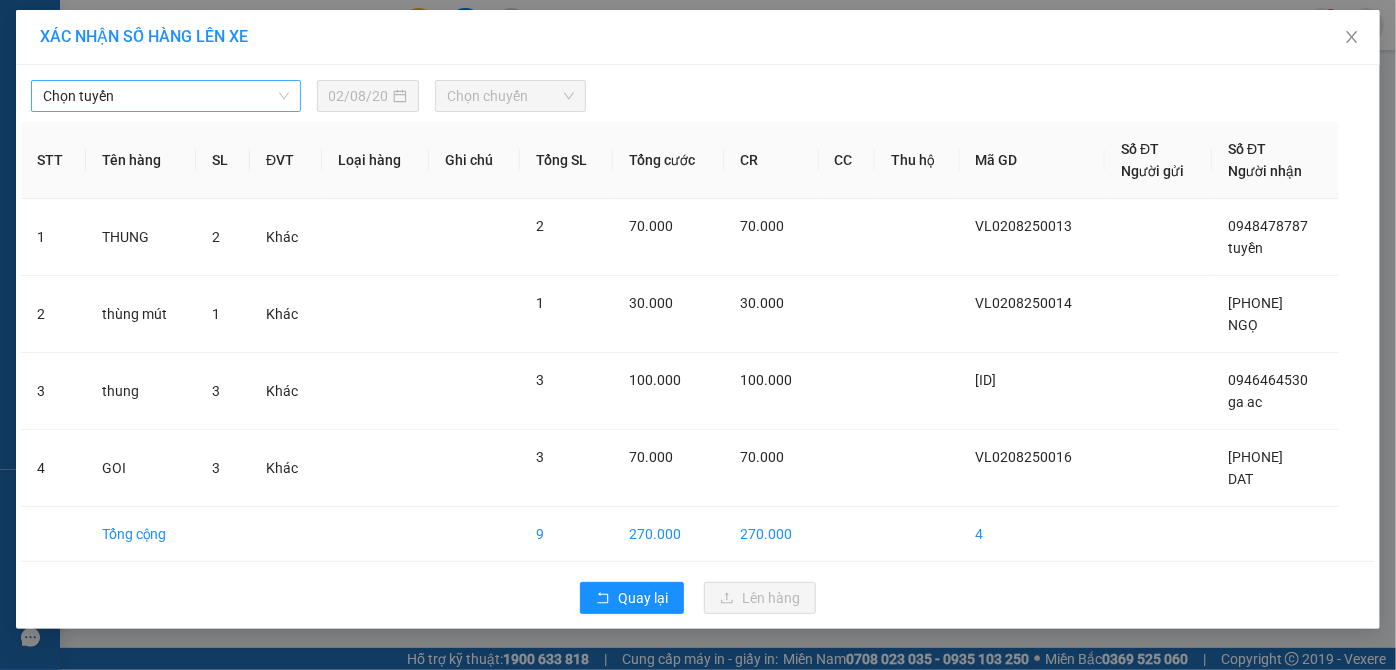 click on "Chọn tuyến" at bounding box center [166, 96] 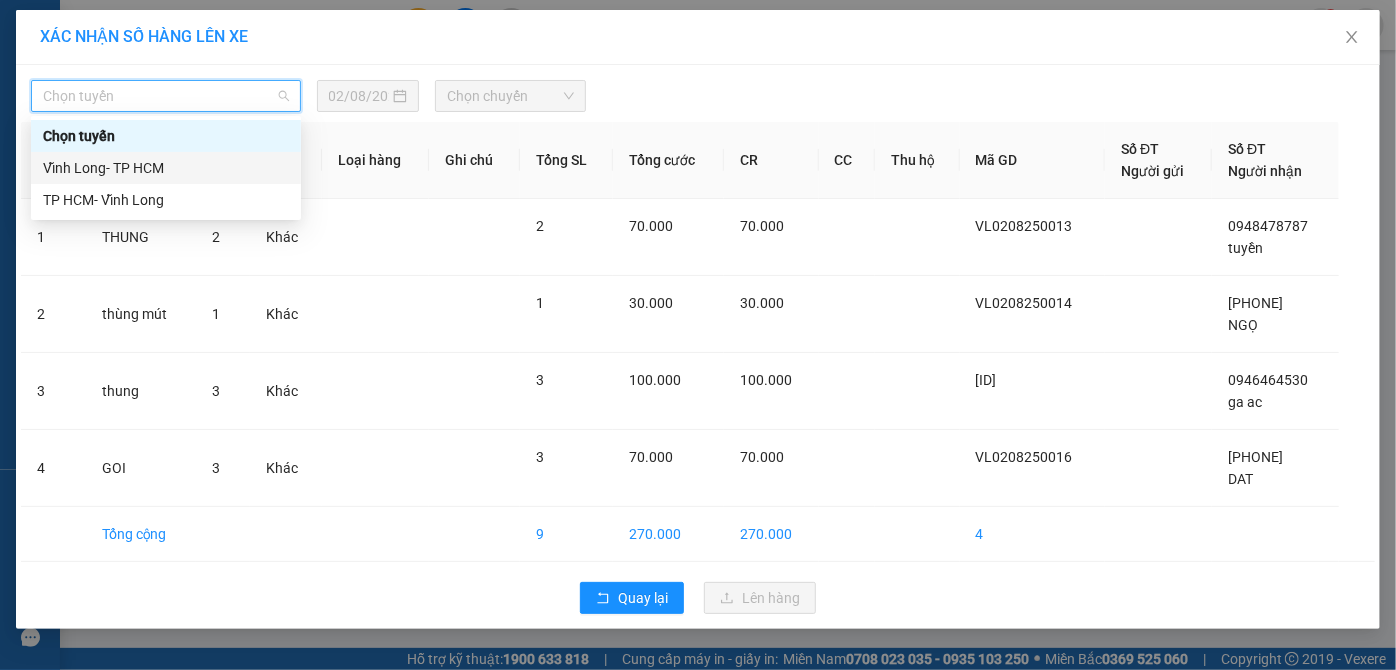click on "Vĩnh Long- TP HCM" at bounding box center [166, 168] 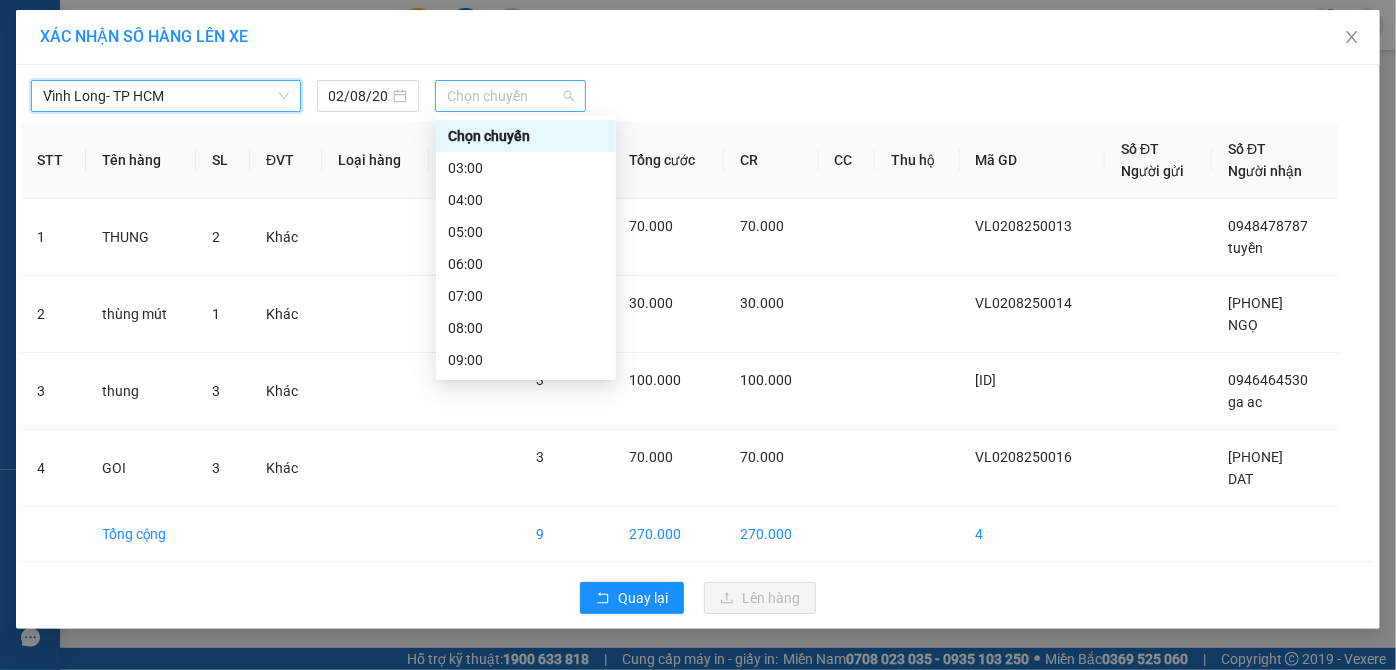 click on "Chọn chuyến" at bounding box center (510, 96) 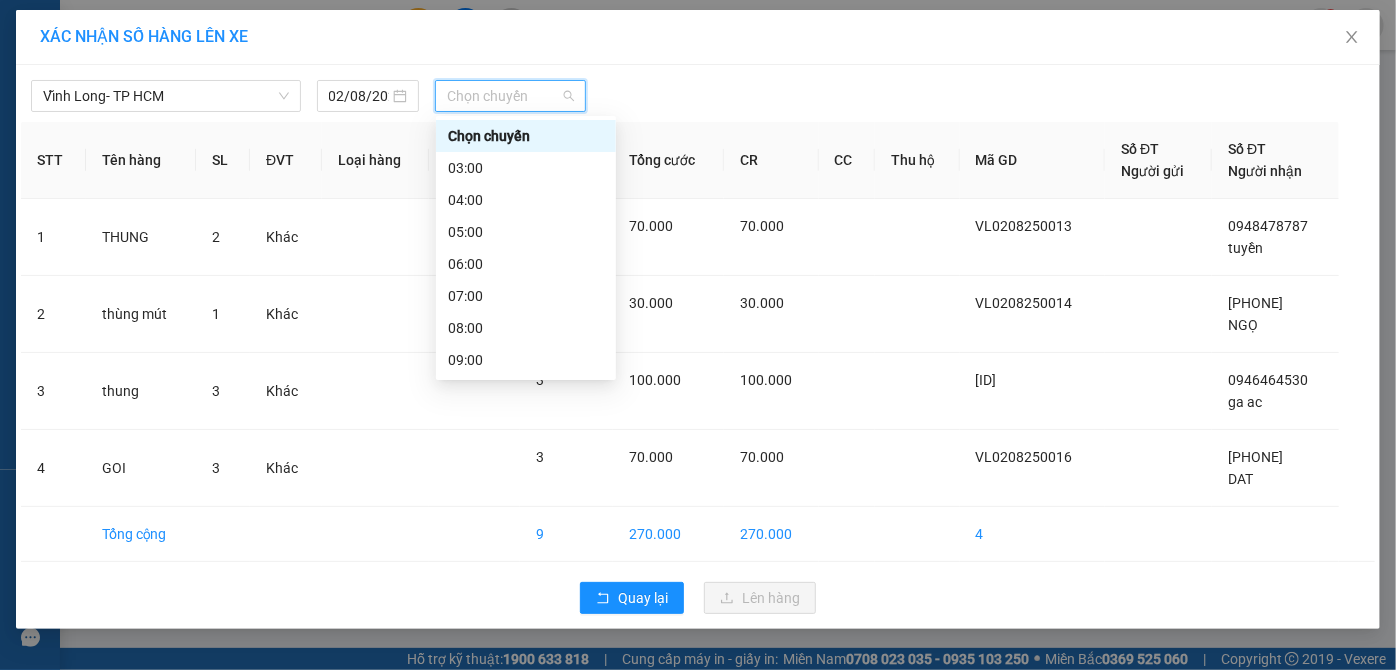 click on "11:00" at bounding box center (526, 424) 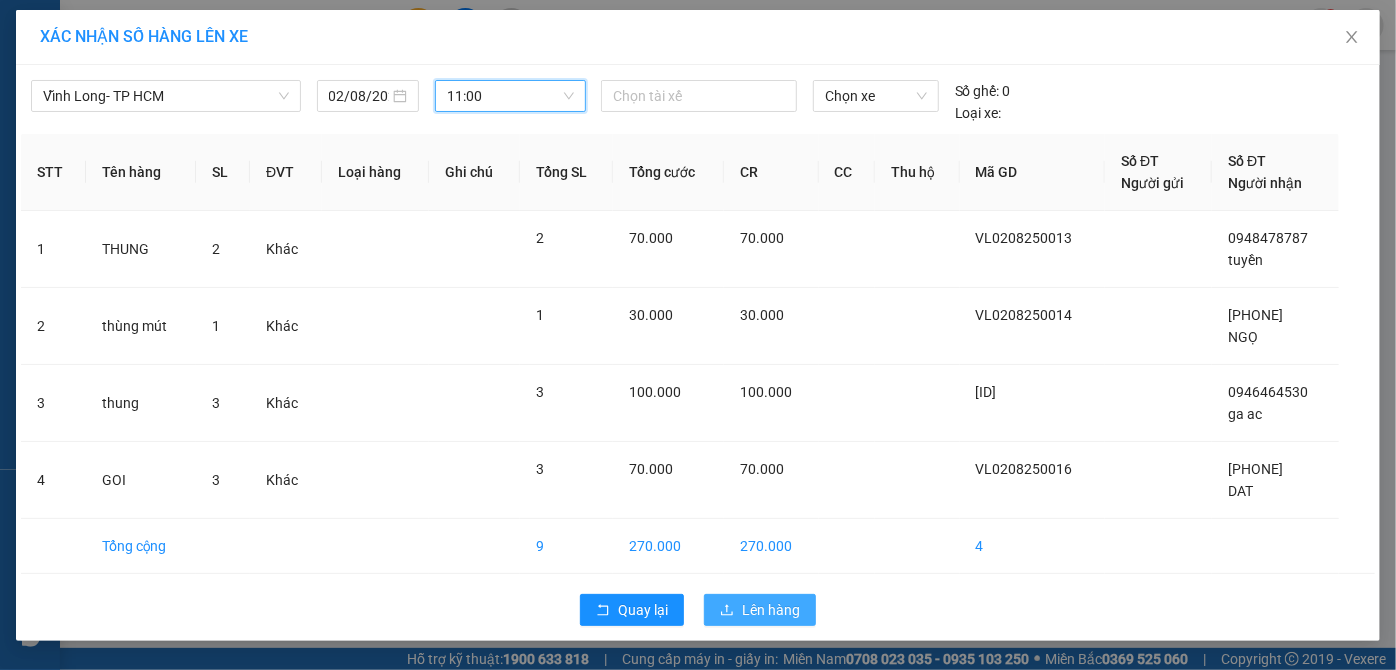 click on "Lên hàng" at bounding box center (771, 610) 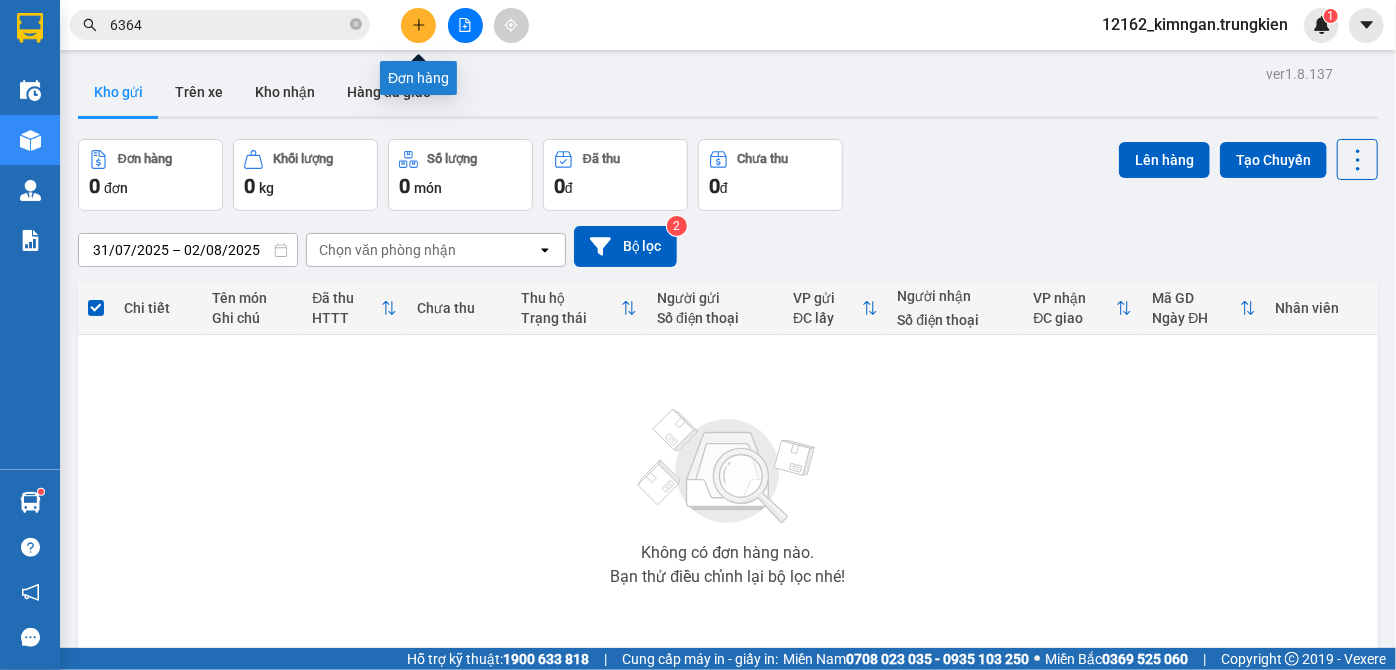 click at bounding box center [418, 25] 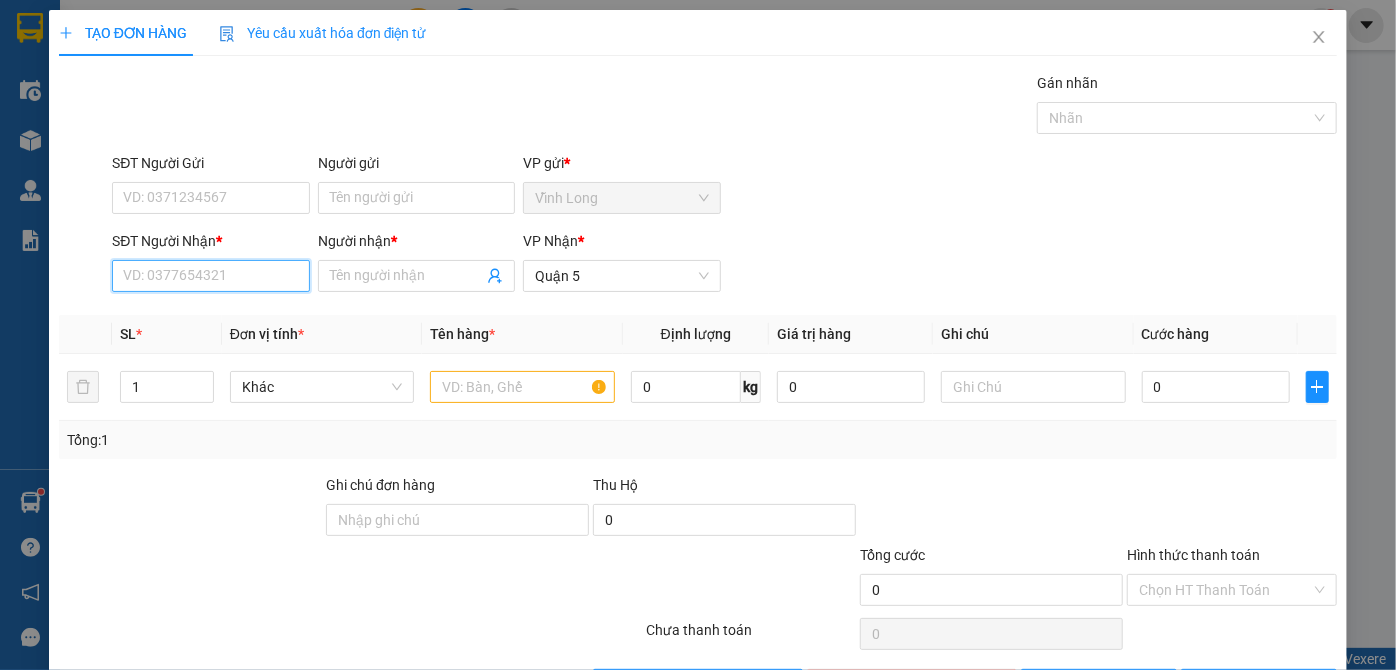 click on "SĐT Người Nhận  *" at bounding box center (210, 276) 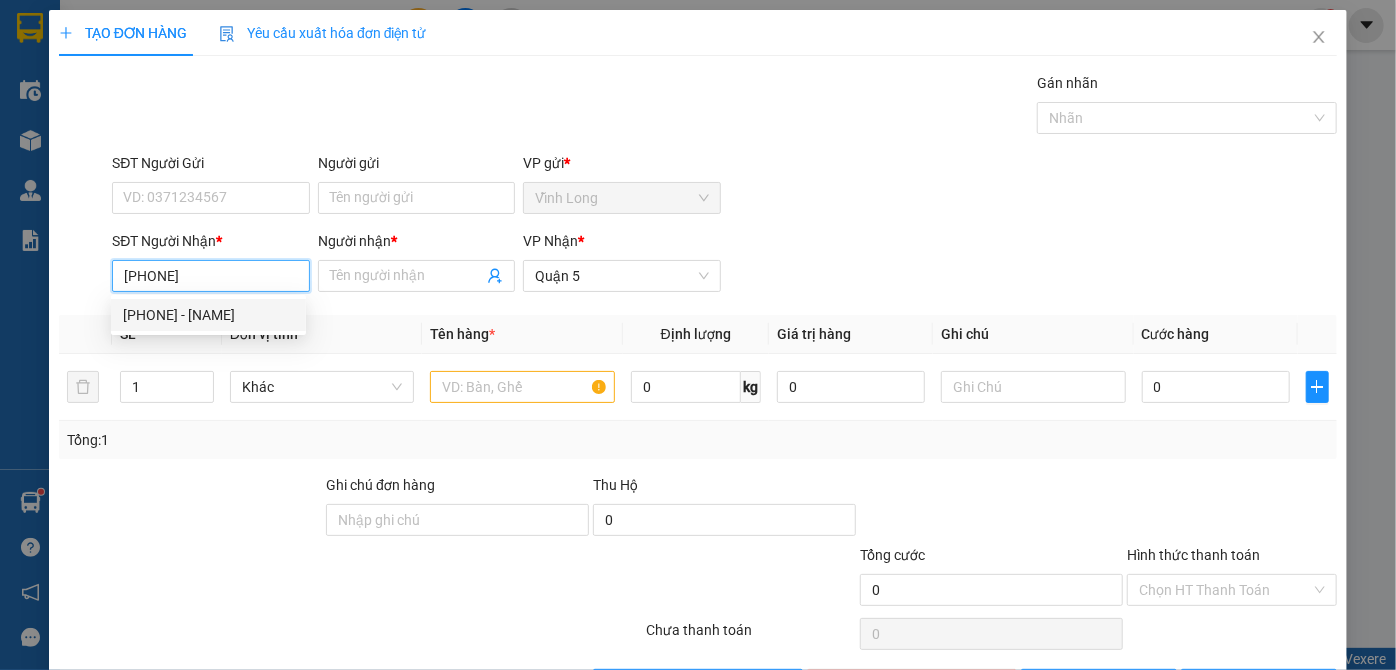 click on "[PHONE] - [NAME]" at bounding box center [208, 315] 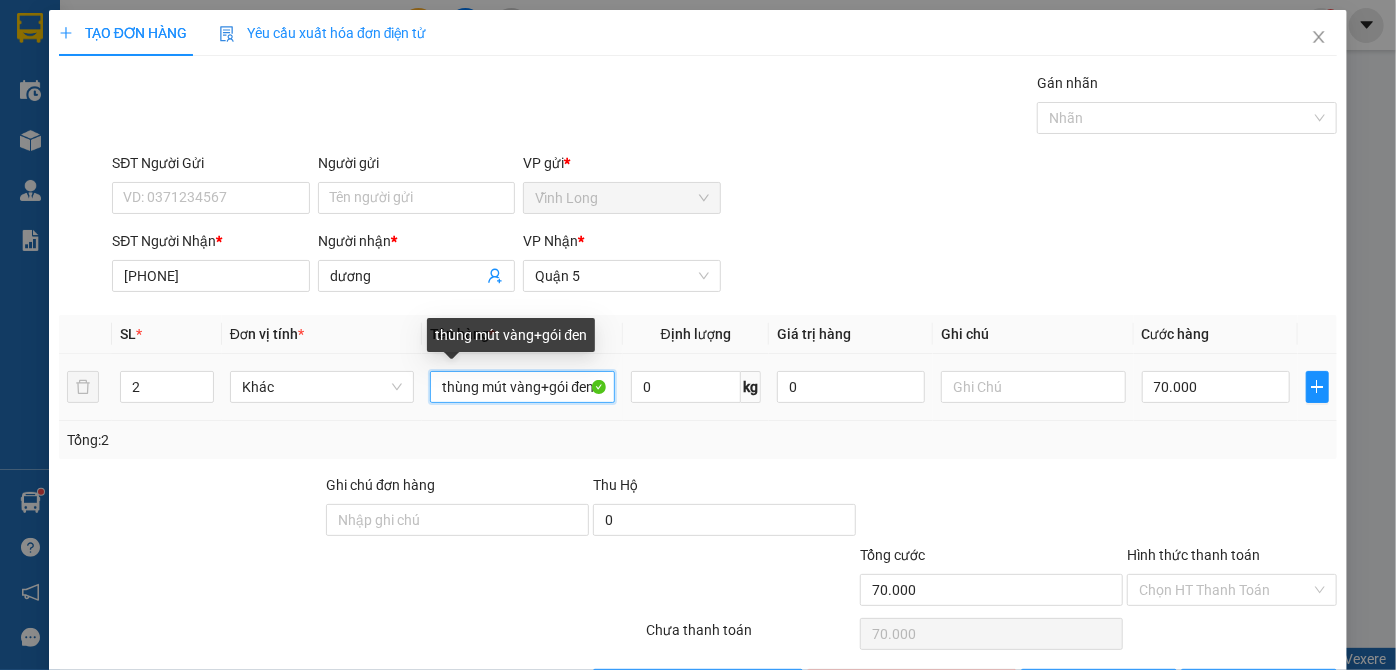 drag, startPoint x: 539, startPoint y: 387, endPoint x: 510, endPoint y: 388, distance: 29.017237 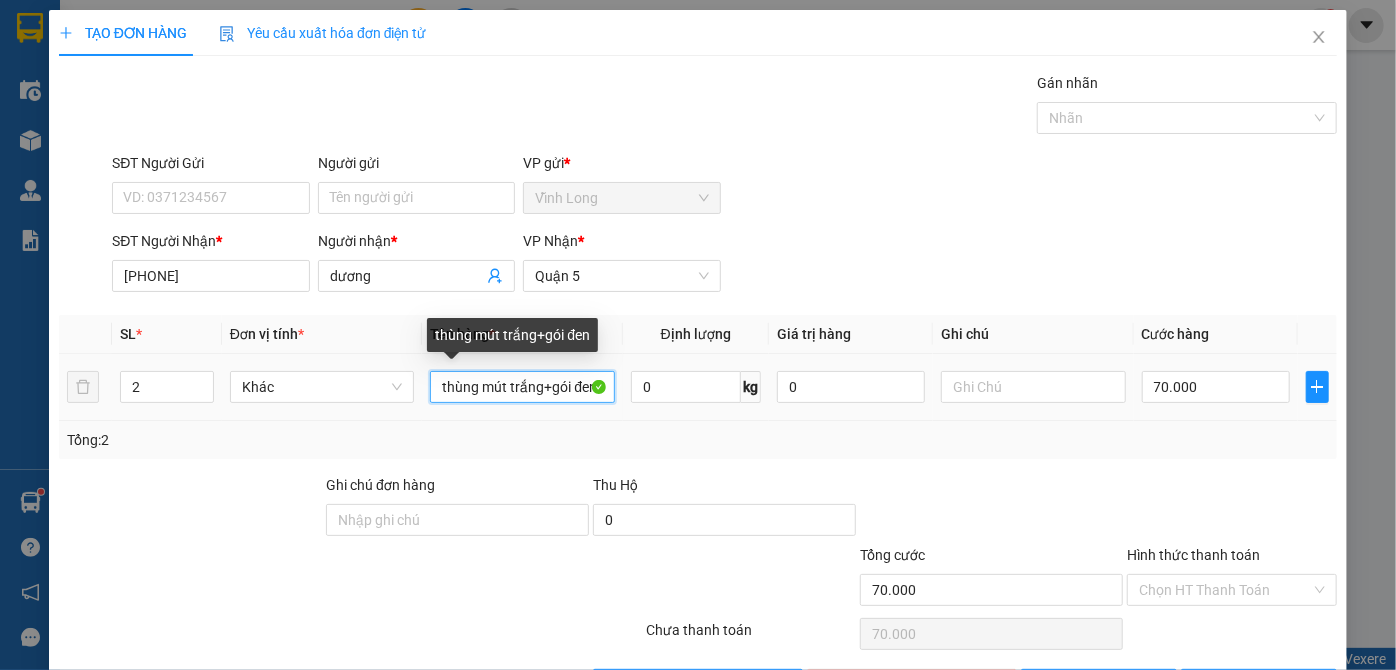 click on "thùng mút trắng+gói đen" at bounding box center [522, 387] 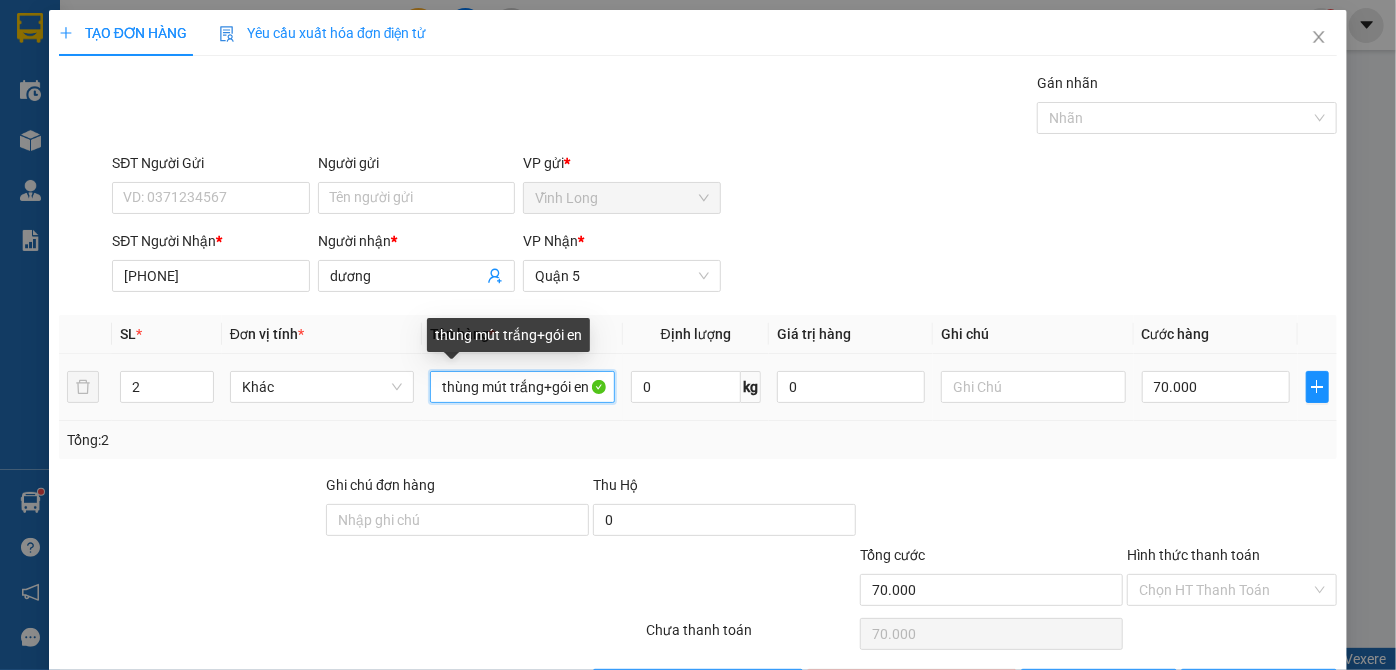 click on "thùng mút trắng+gói en" at bounding box center [522, 387] 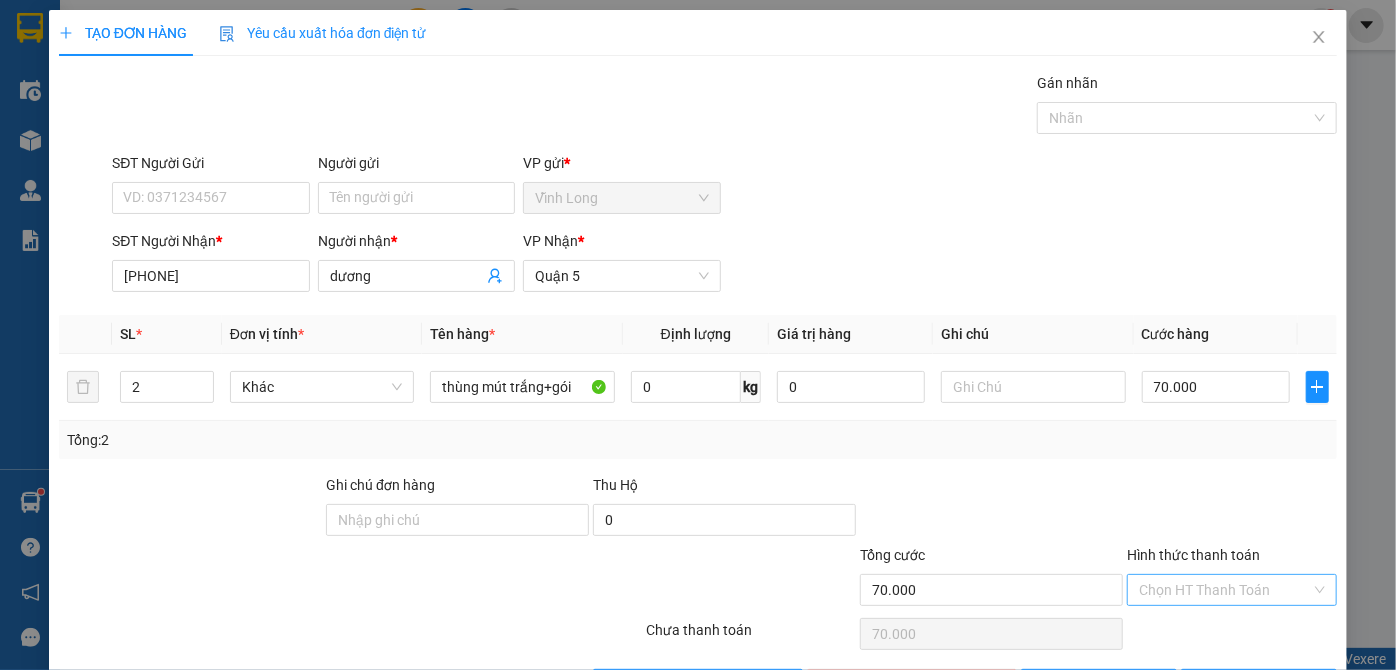click on "Hình thức thanh toán" at bounding box center [1225, 590] 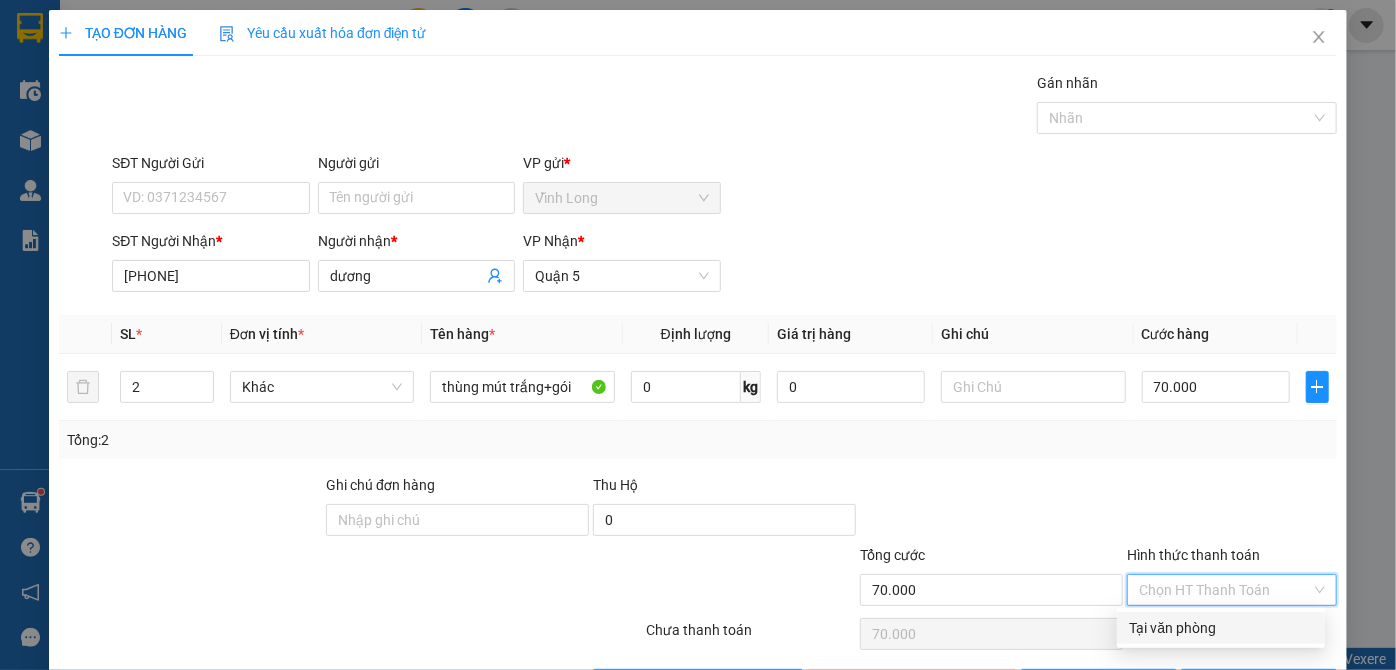 click on "Tại văn phòng" at bounding box center (1221, 628) 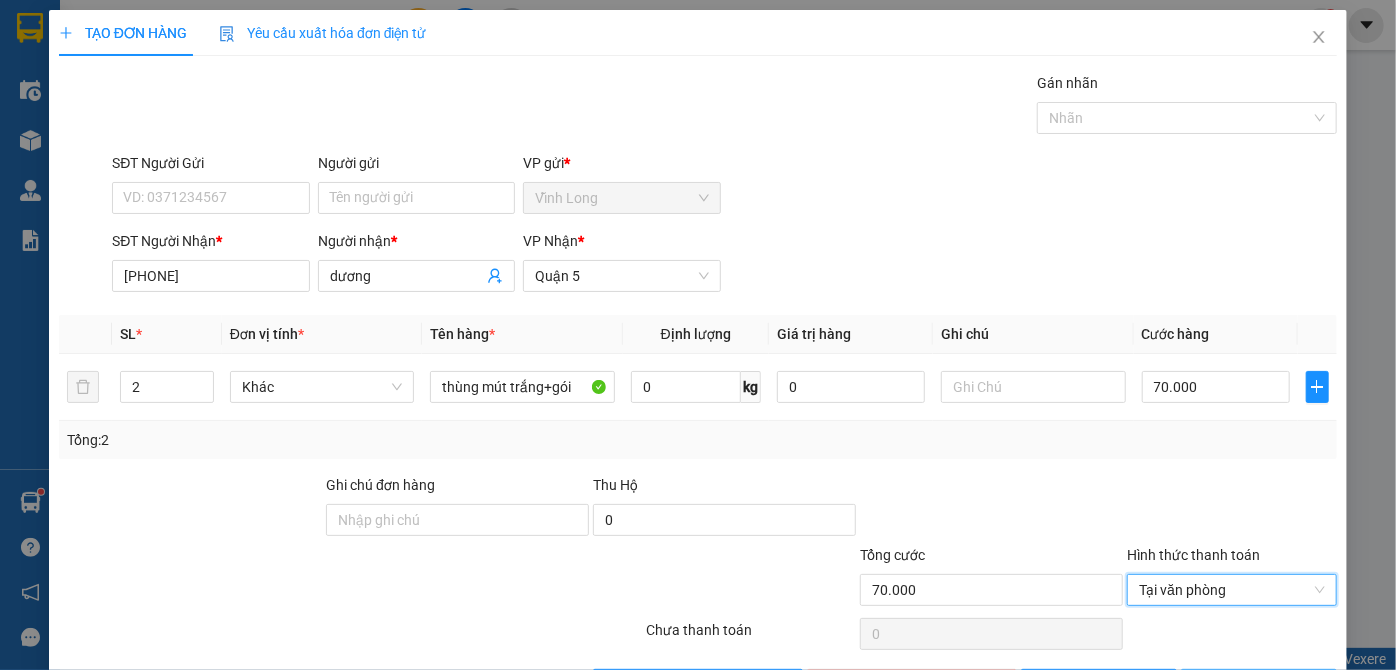 click 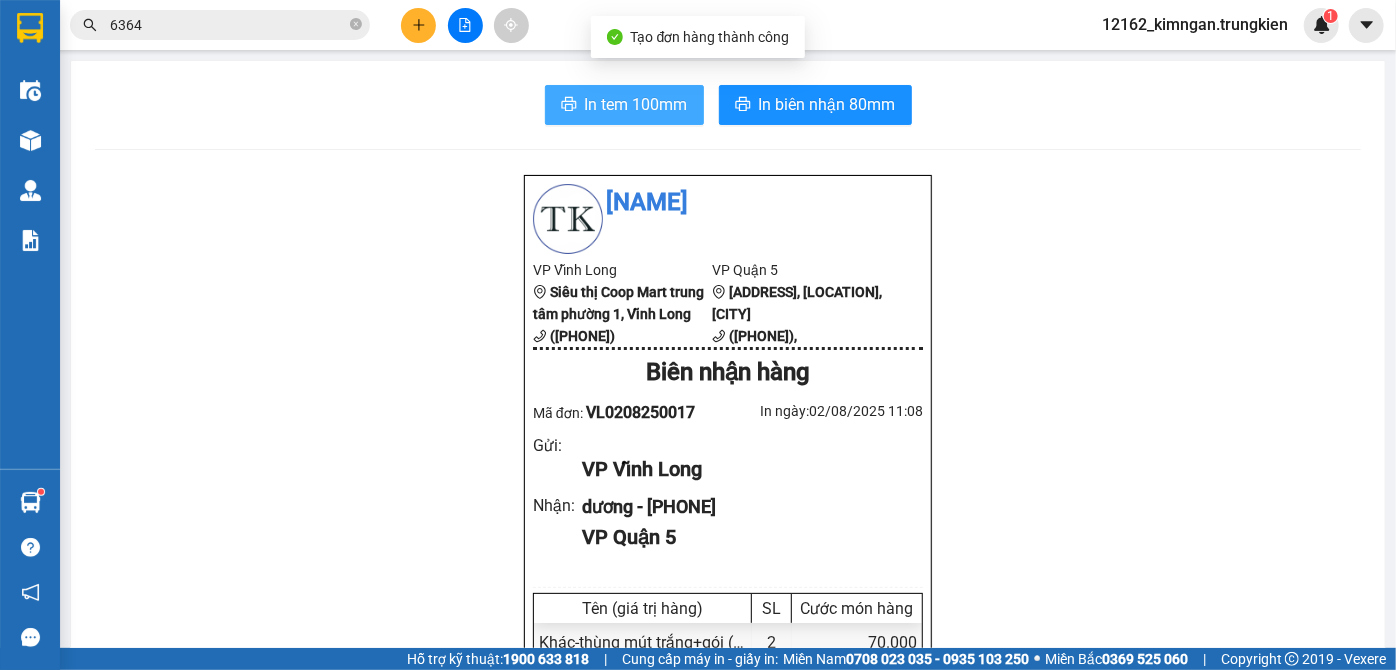 click on "In tem 100mm" at bounding box center [636, 104] 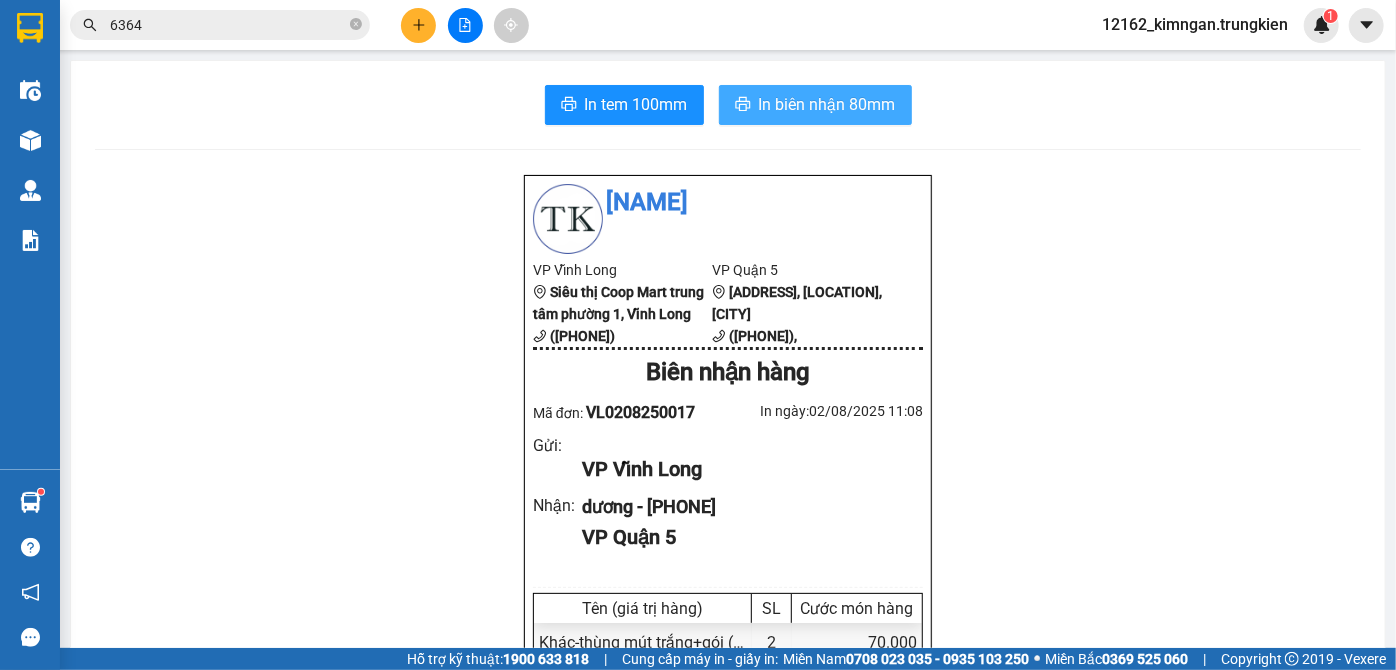drag, startPoint x: 785, startPoint y: 110, endPoint x: 765, endPoint y: 93, distance: 26.24881 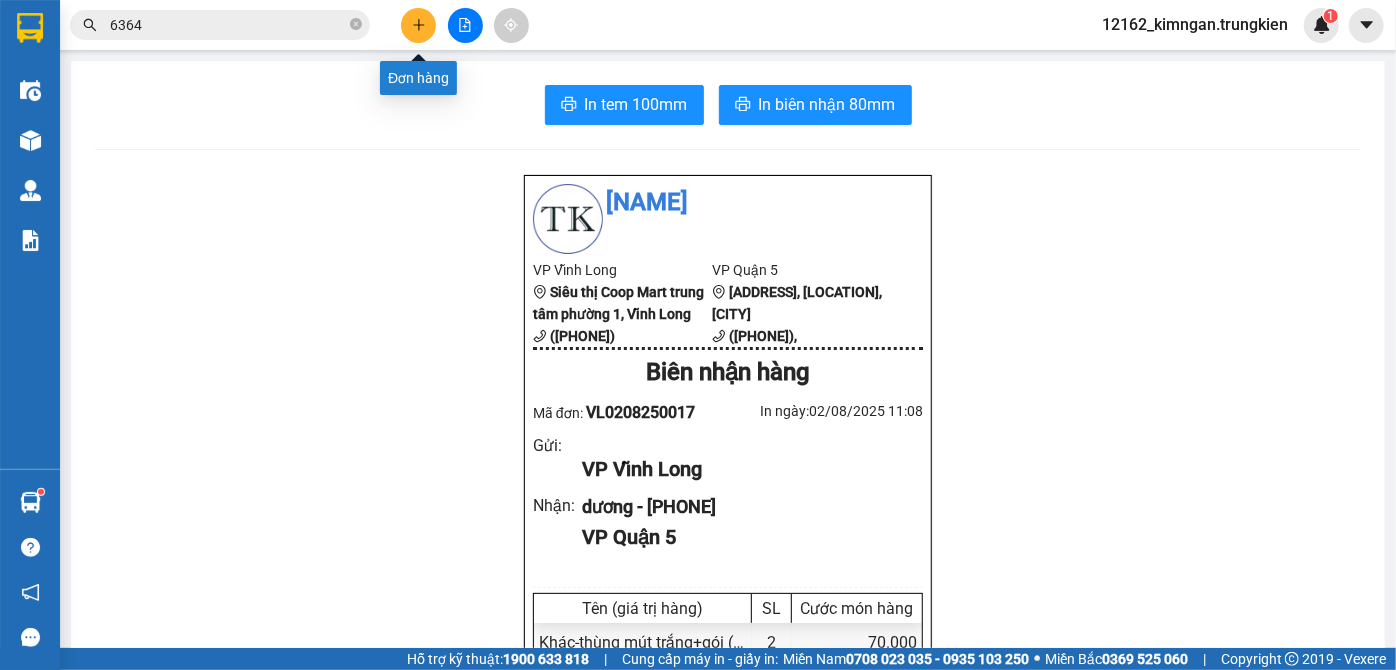 click 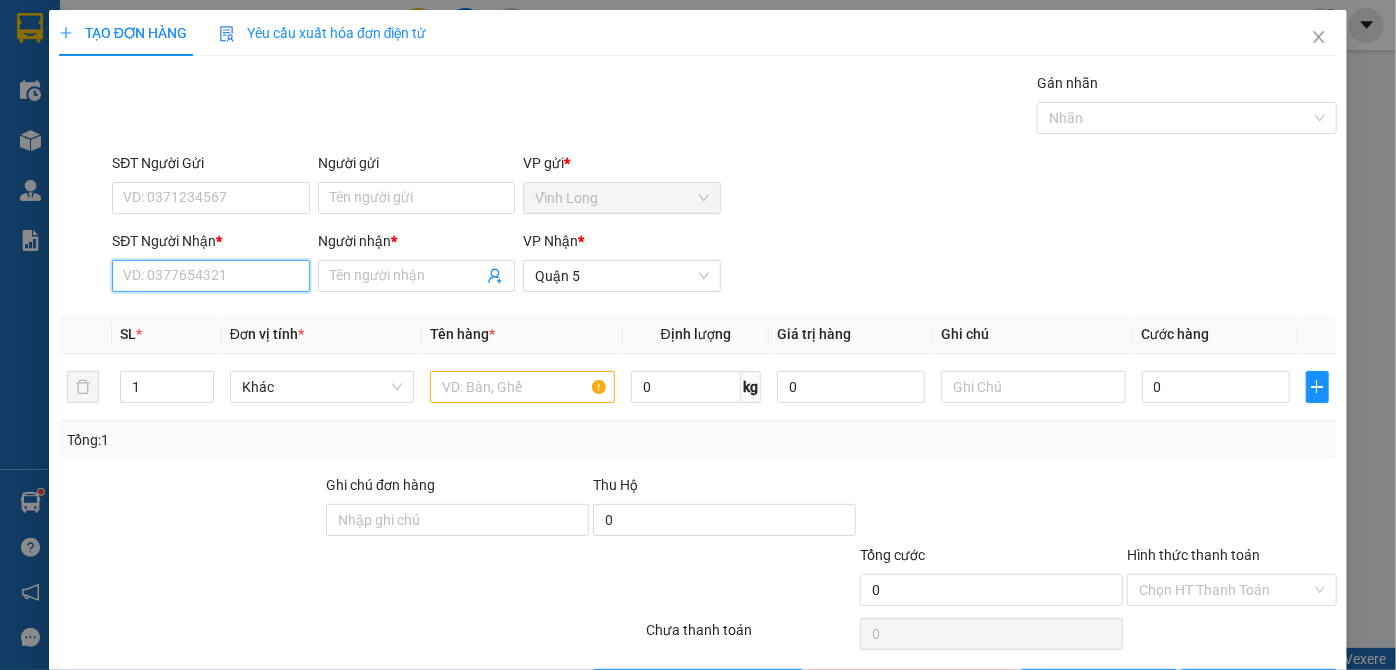 click on "SĐT Người Nhận  *" at bounding box center [210, 276] 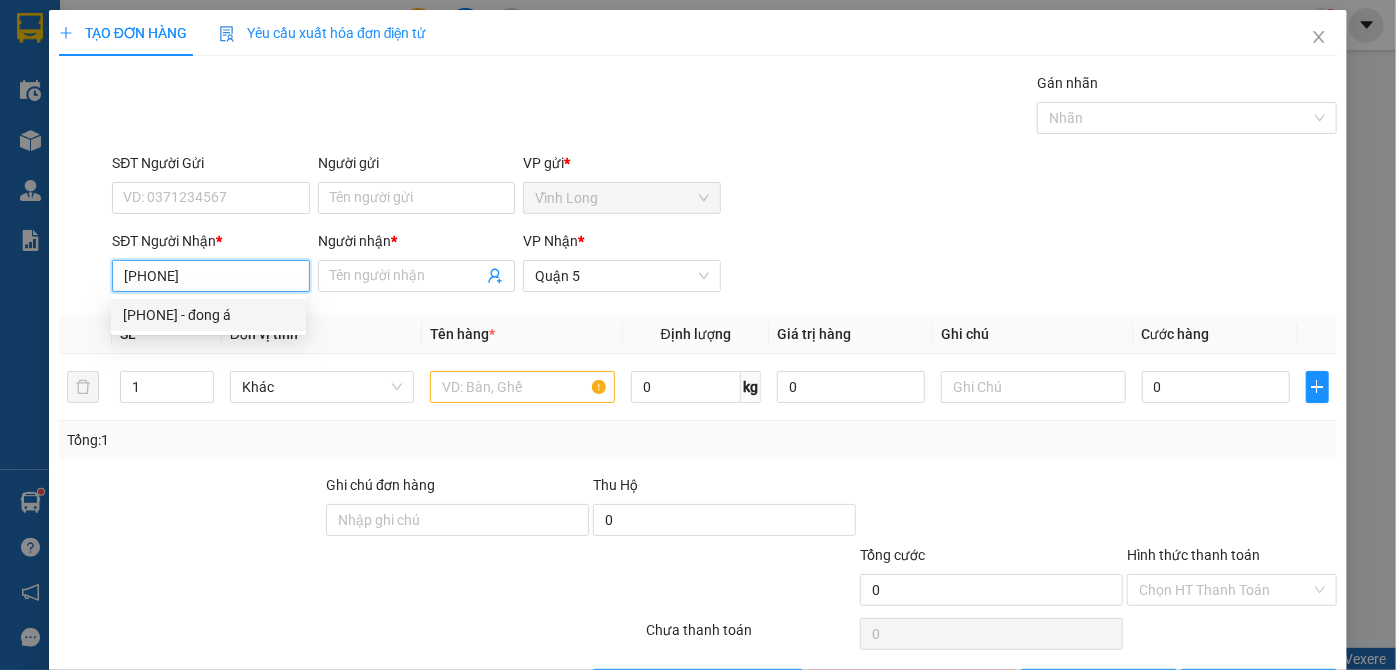 click on "[PHONE] - đong á" at bounding box center [208, 315] 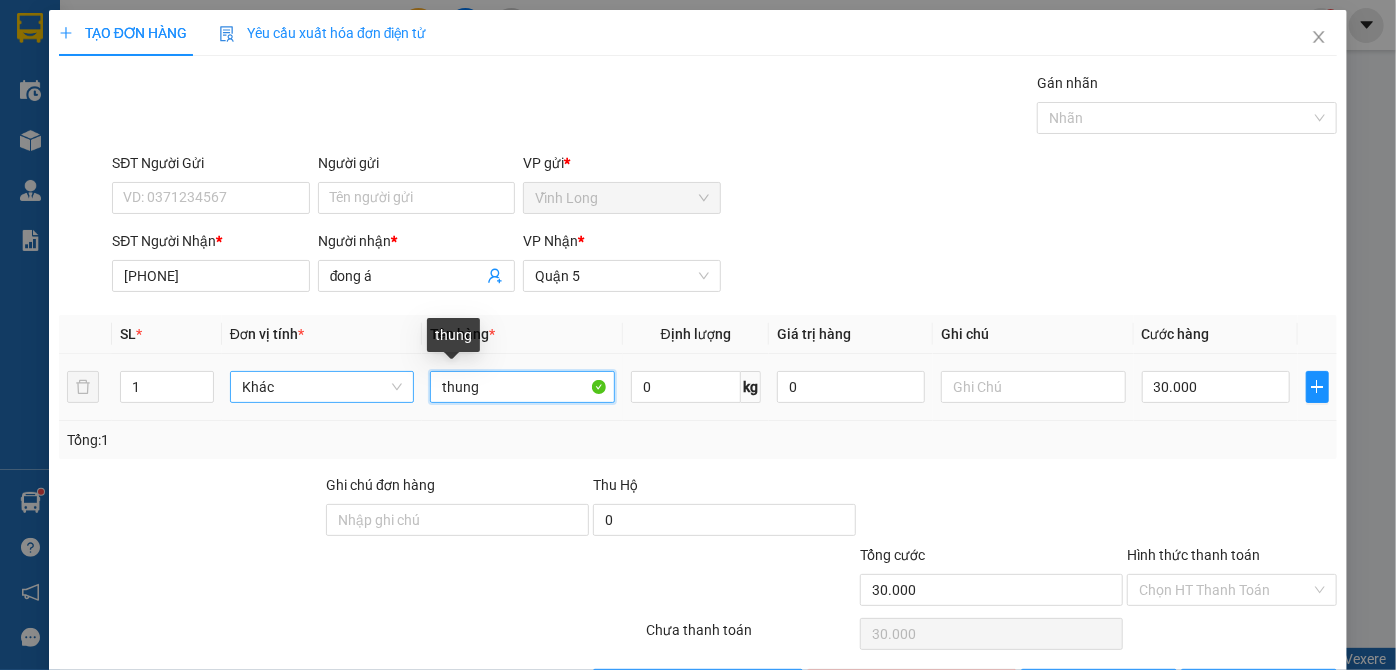 drag, startPoint x: 496, startPoint y: 389, endPoint x: 318, endPoint y: 389, distance: 178 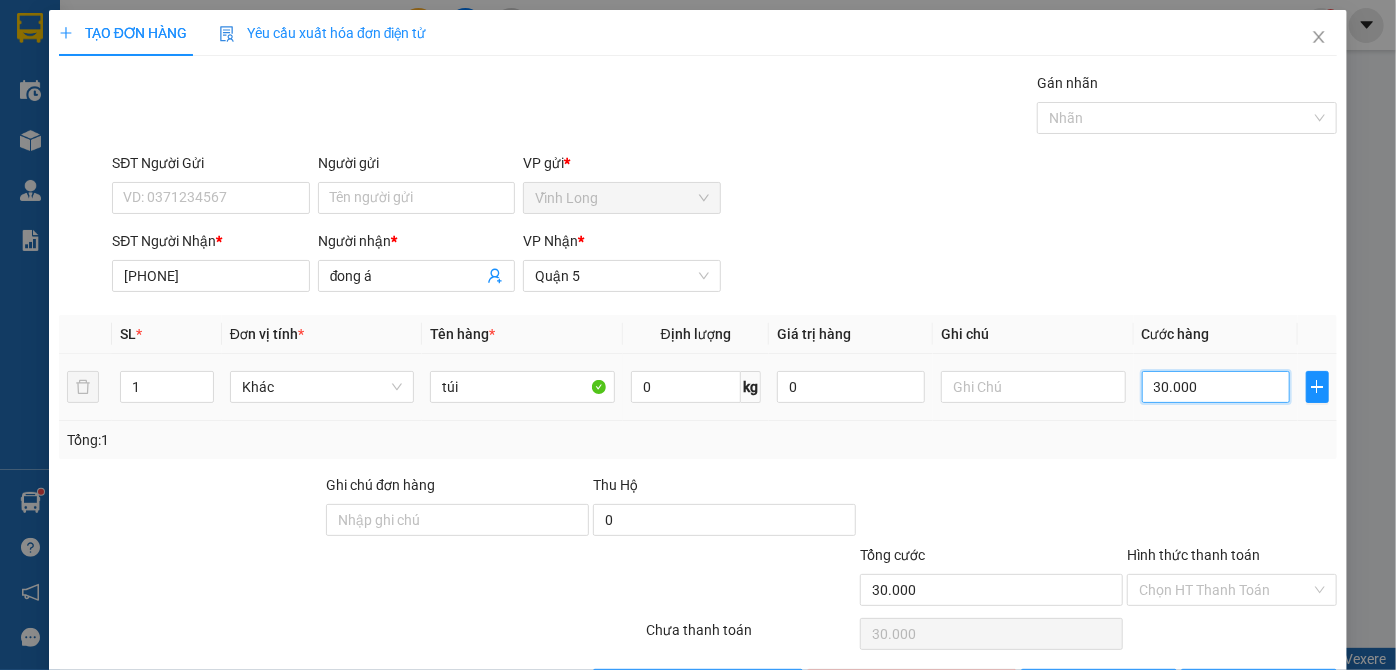 click on "30.000" at bounding box center [1216, 387] 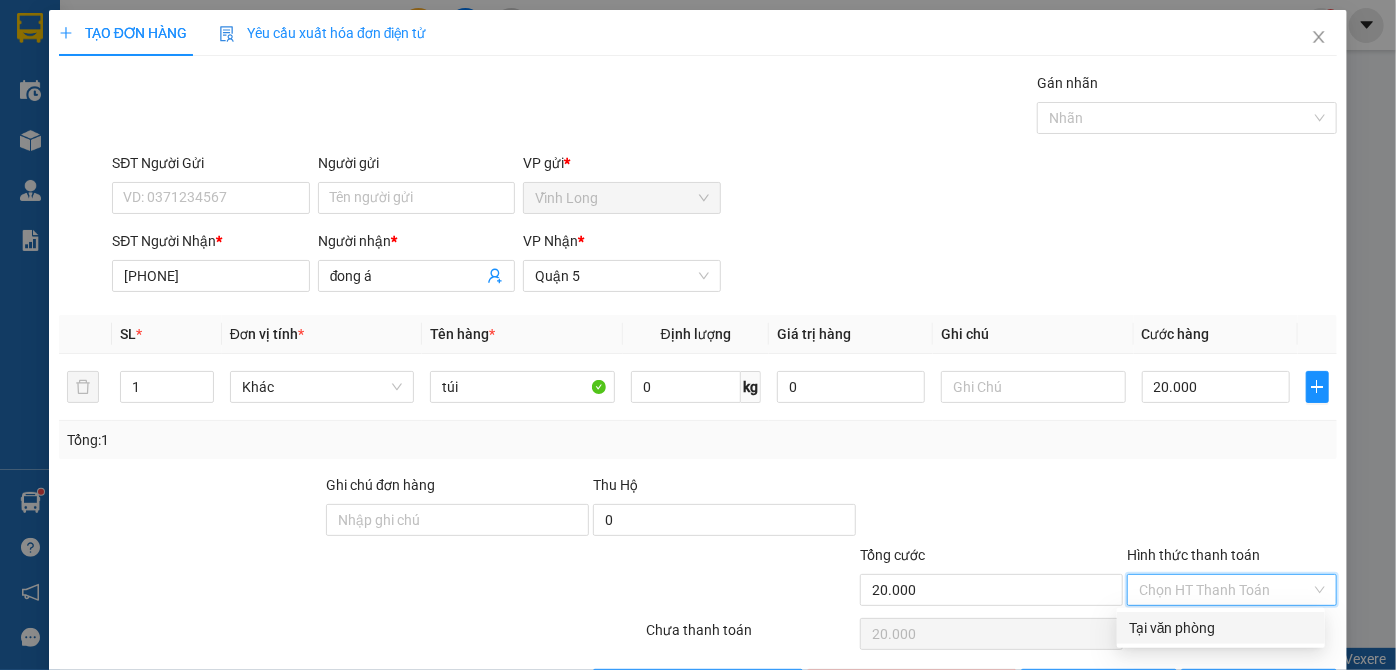 click on "Hình thức thanh toán" at bounding box center (1225, 590) 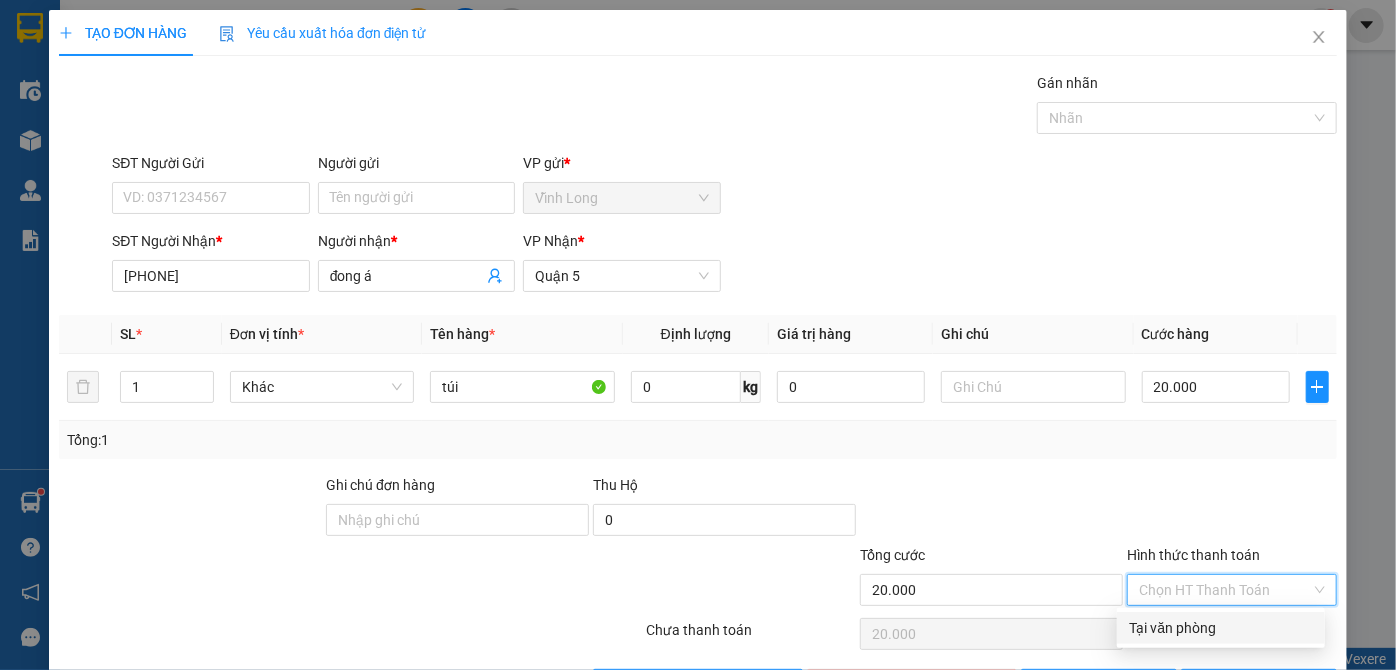click on "Tại văn phòng" at bounding box center (1221, 628) 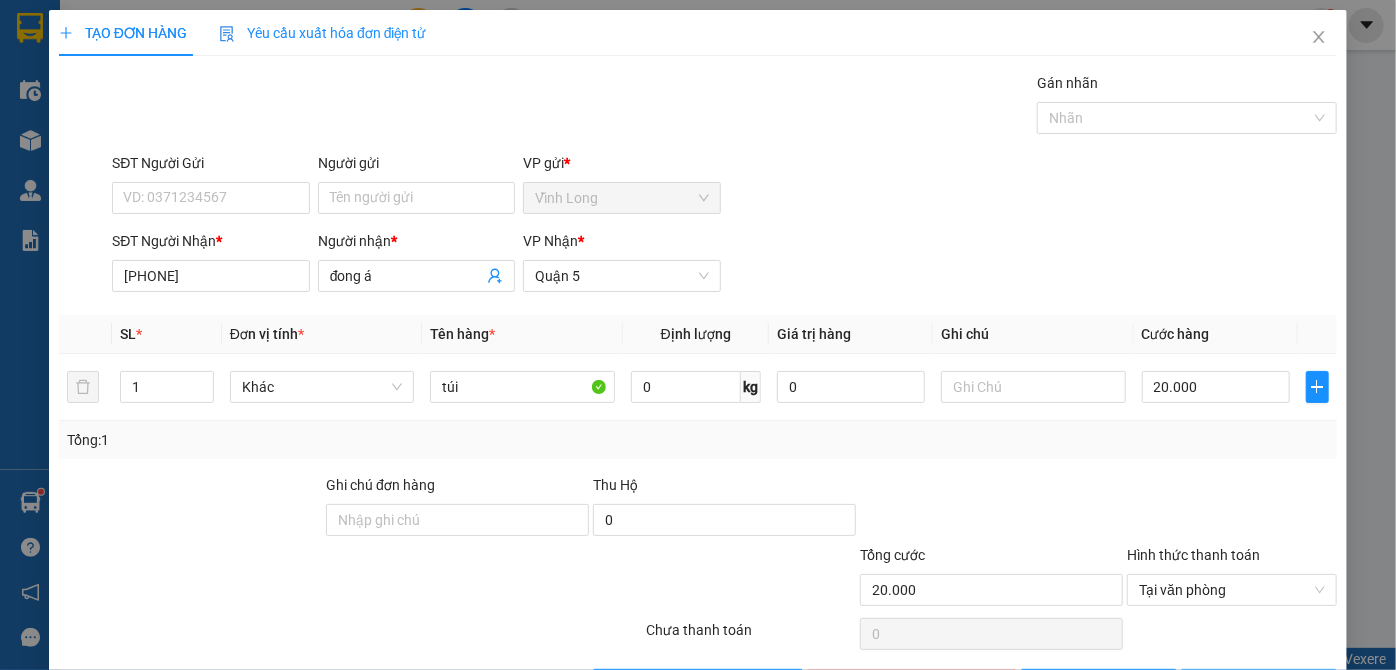 click on "Lưu và In" at bounding box center (1270, 685) 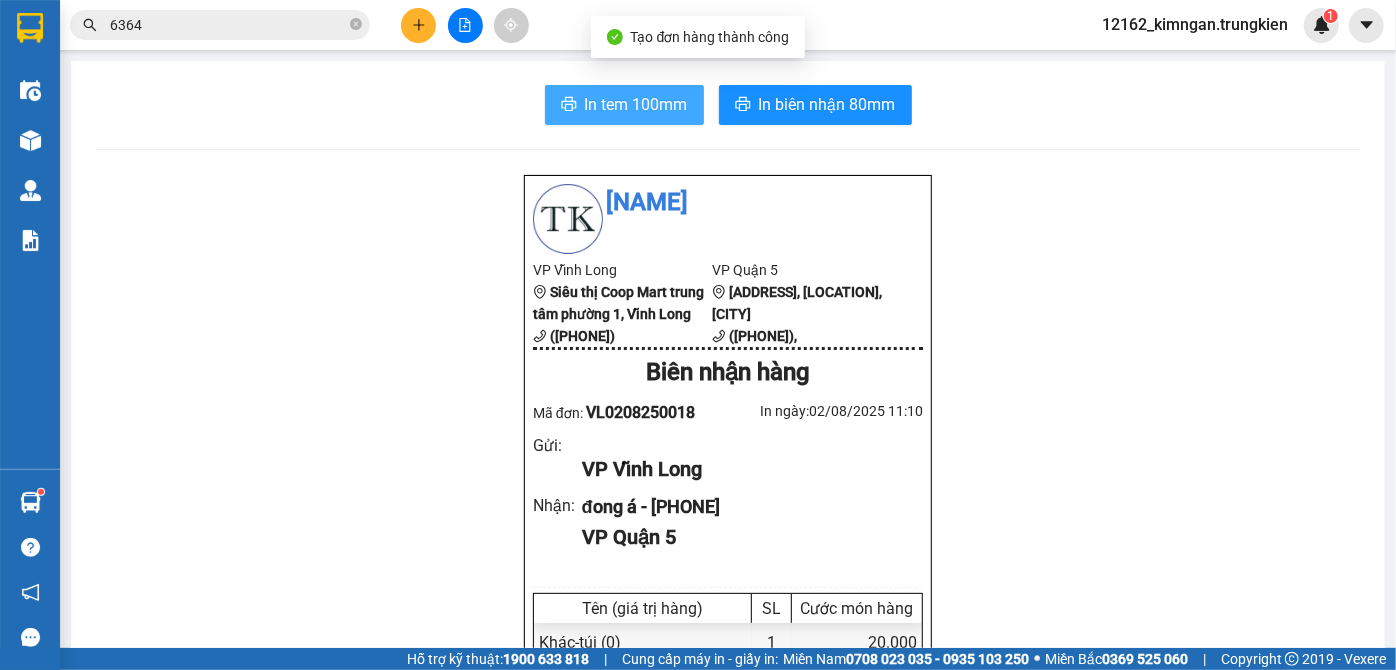 click on "In tem 100mm" at bounding box center (636, 104) 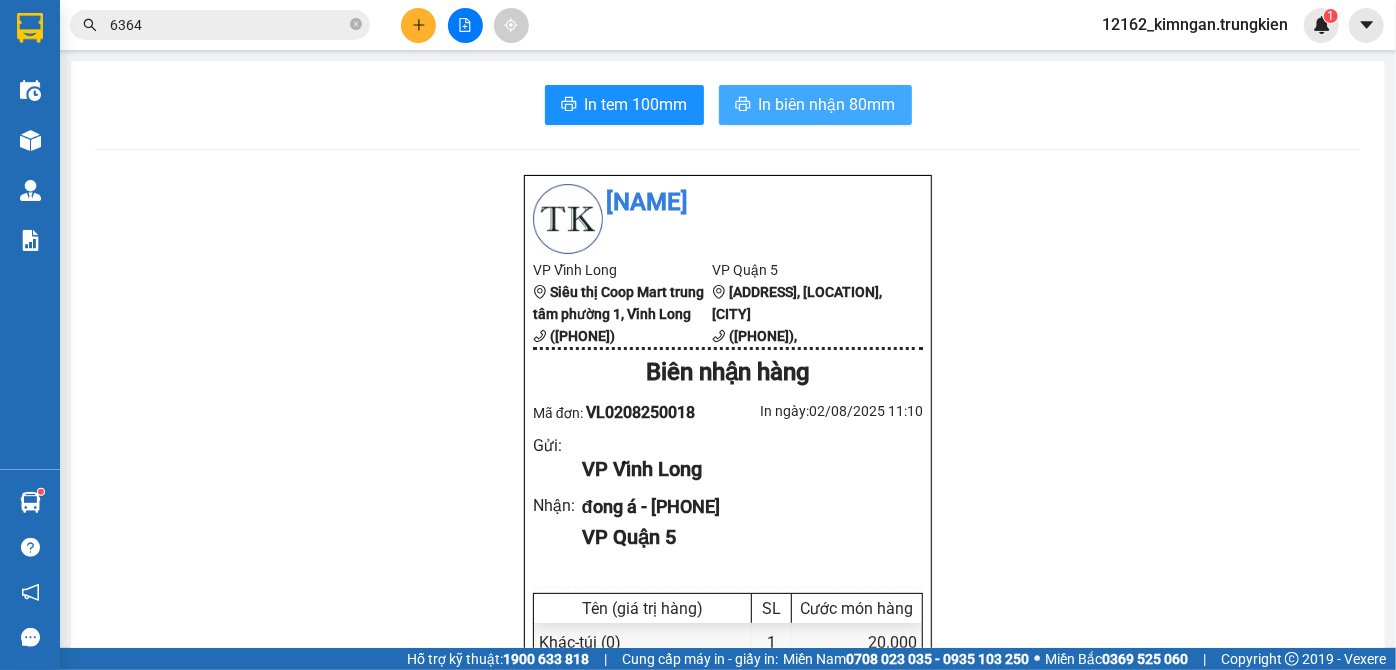 click on "In biên nhận 80mm" at bounding box center [827, 104] 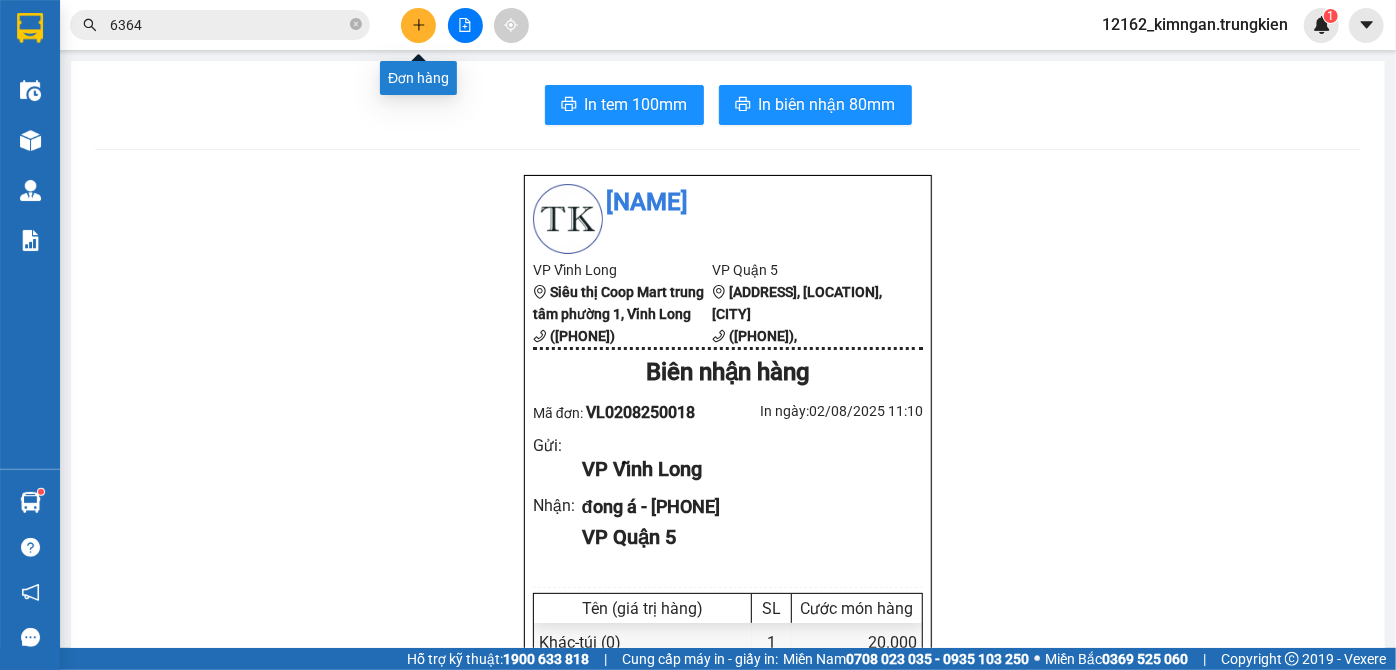 click 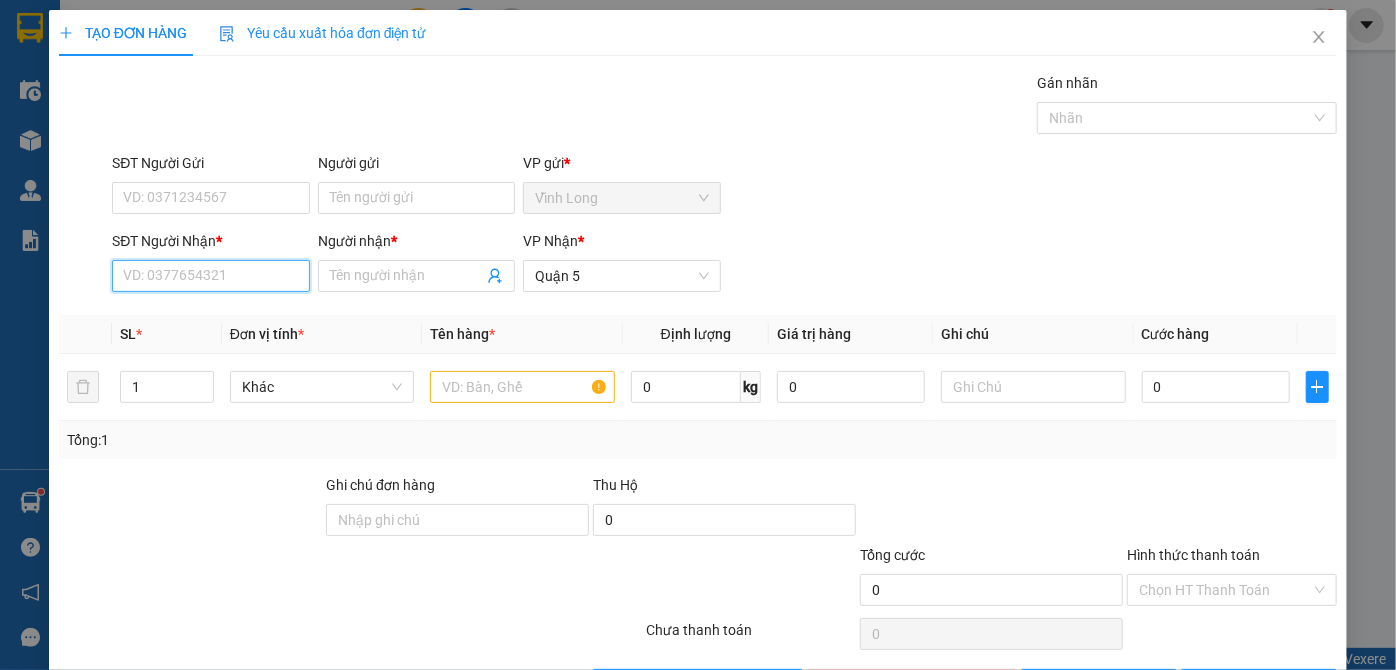 click on "SĐT Người Nhận  *" at bounding box center [210, 276] 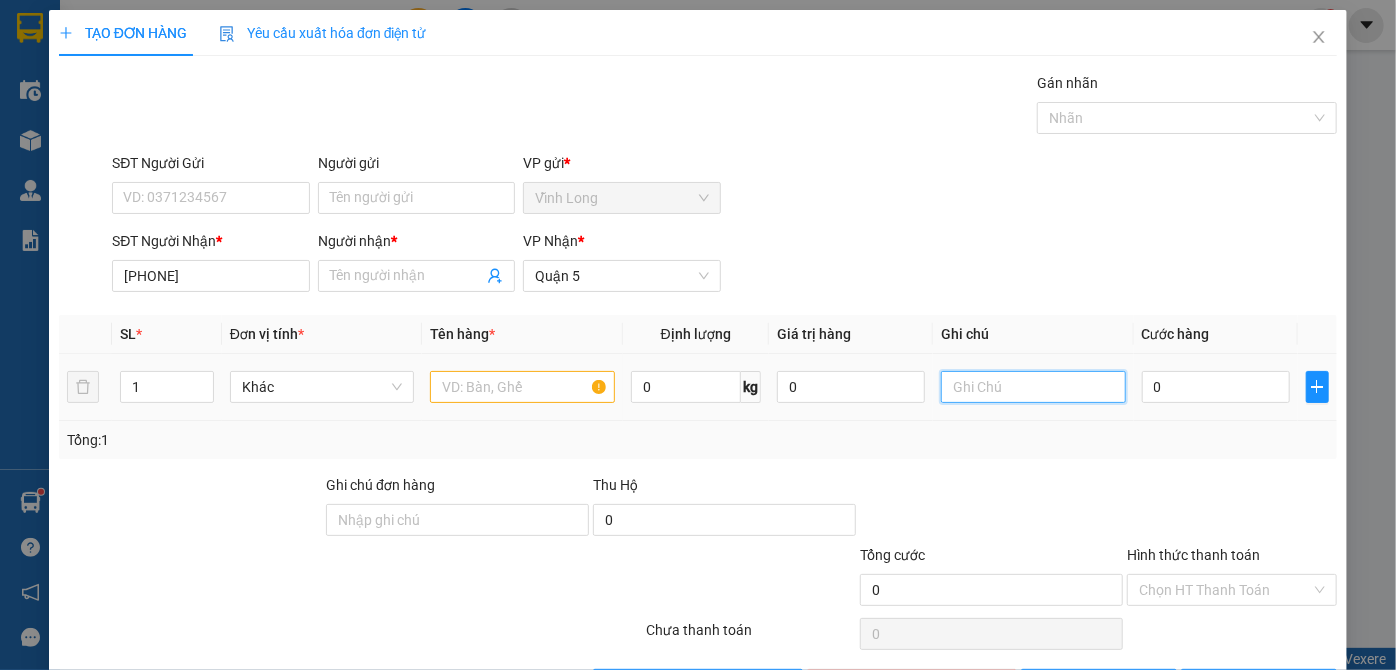 click at bounding box center [1033, 387] 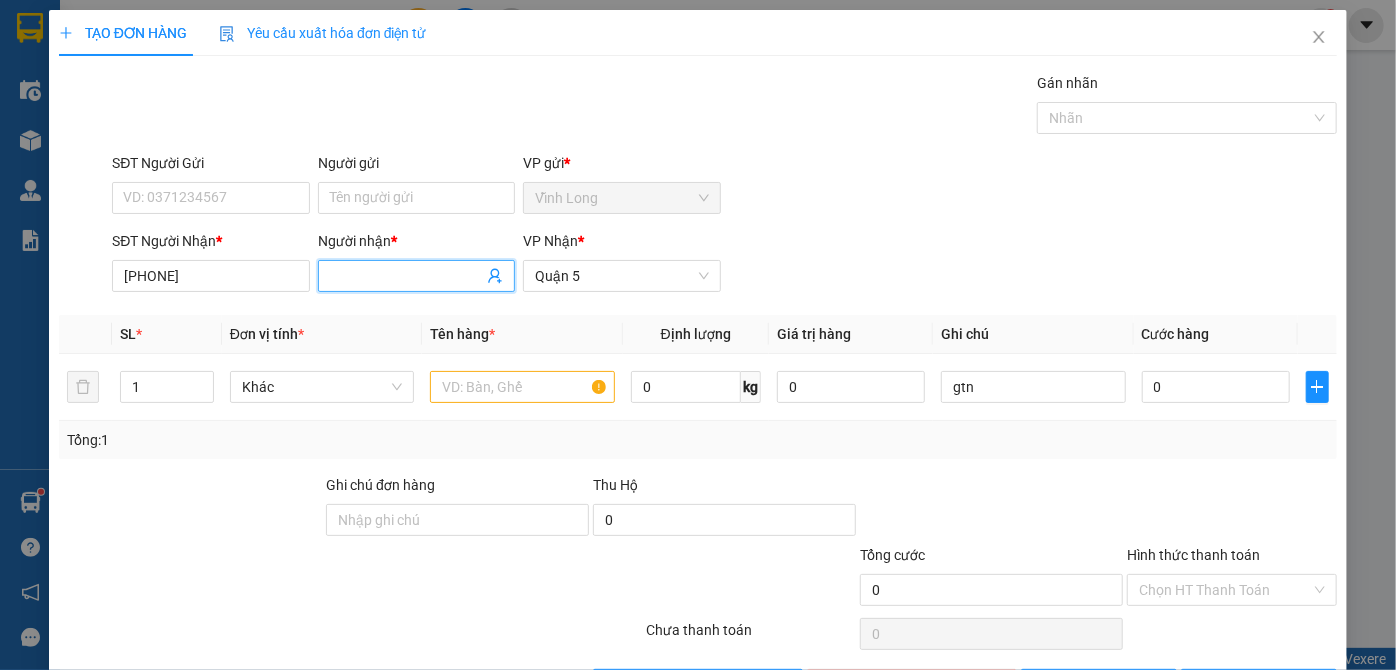 click on "Người nhận  *" at bounding box center [406, 276] 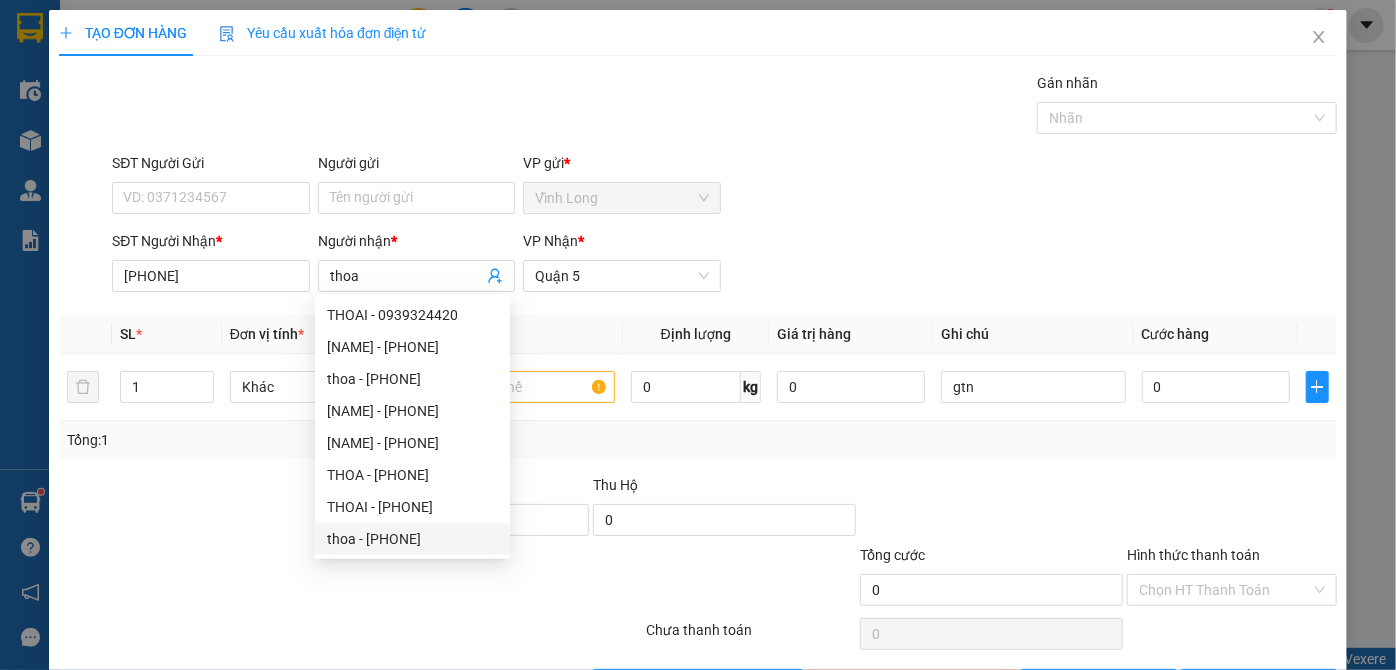 click at bounding box center [244, 579] 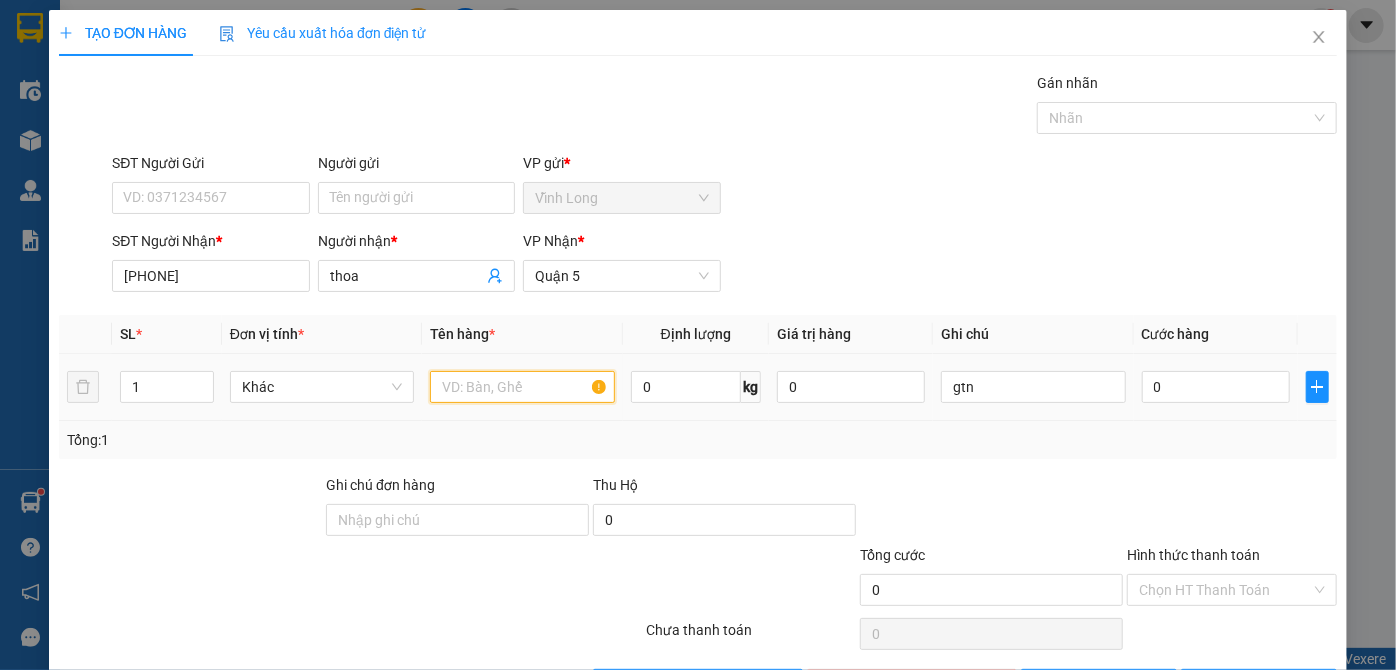 click at bounding box center (522, 387) 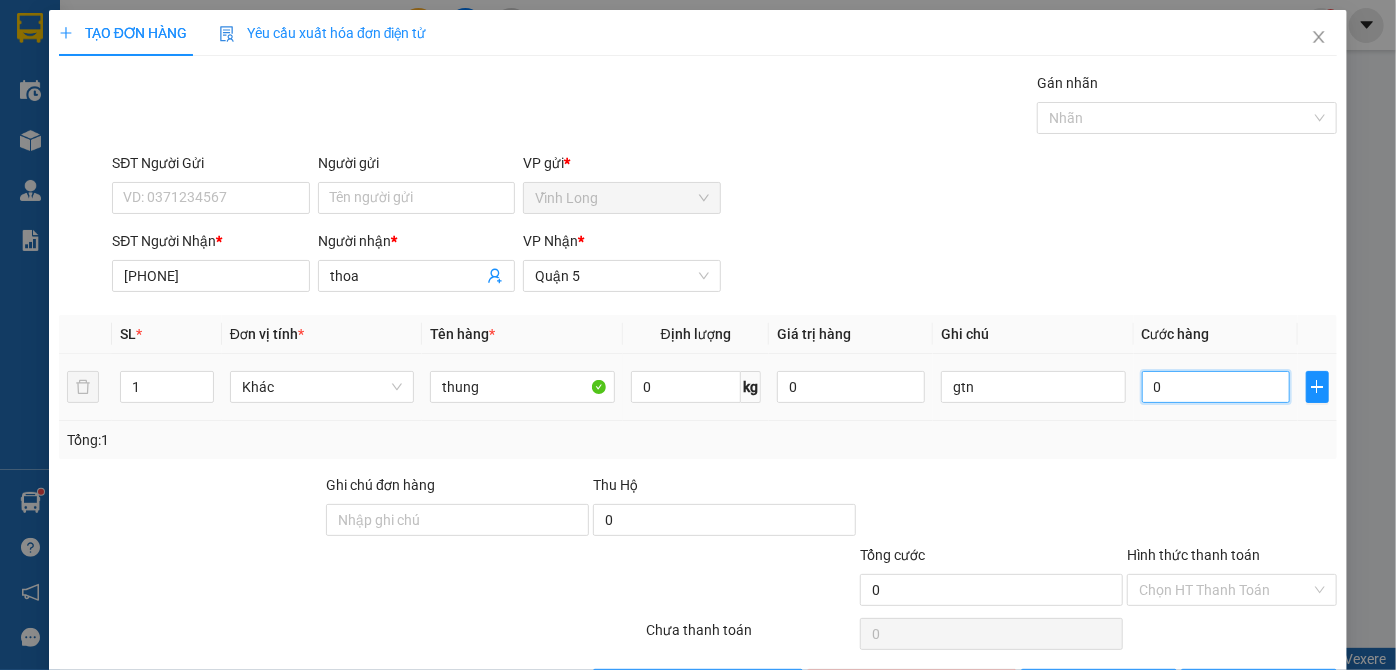 click on "0" at bounding box center [1216, 387] 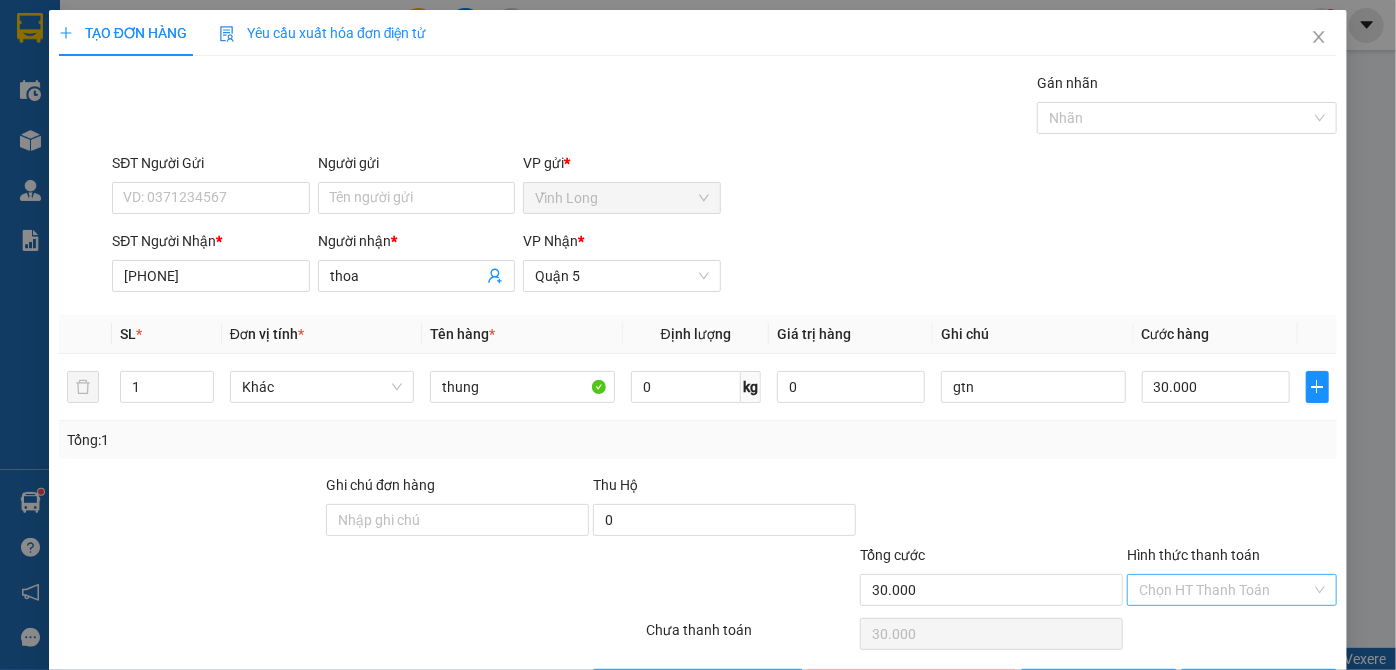 click on "Hình thức thanh toán" at bounding box center (1225, 590) 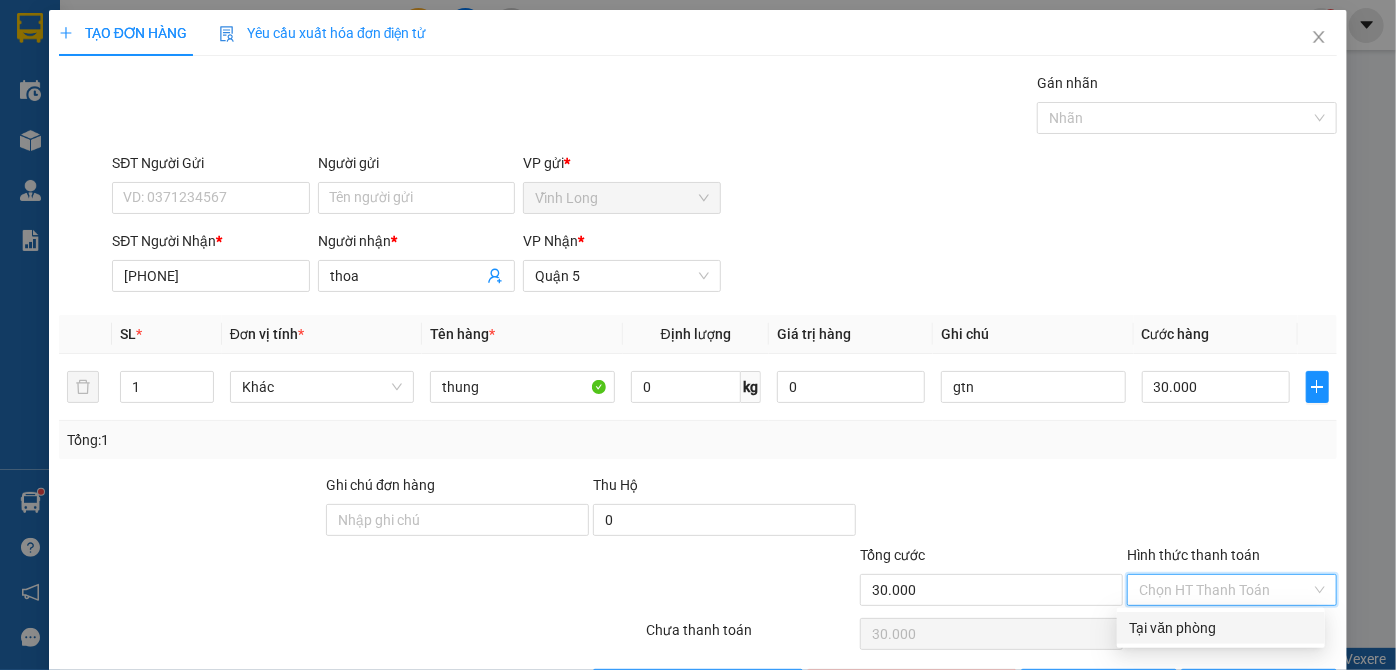 click on "Tại văn phòng" at bounding box center (1221, 628) 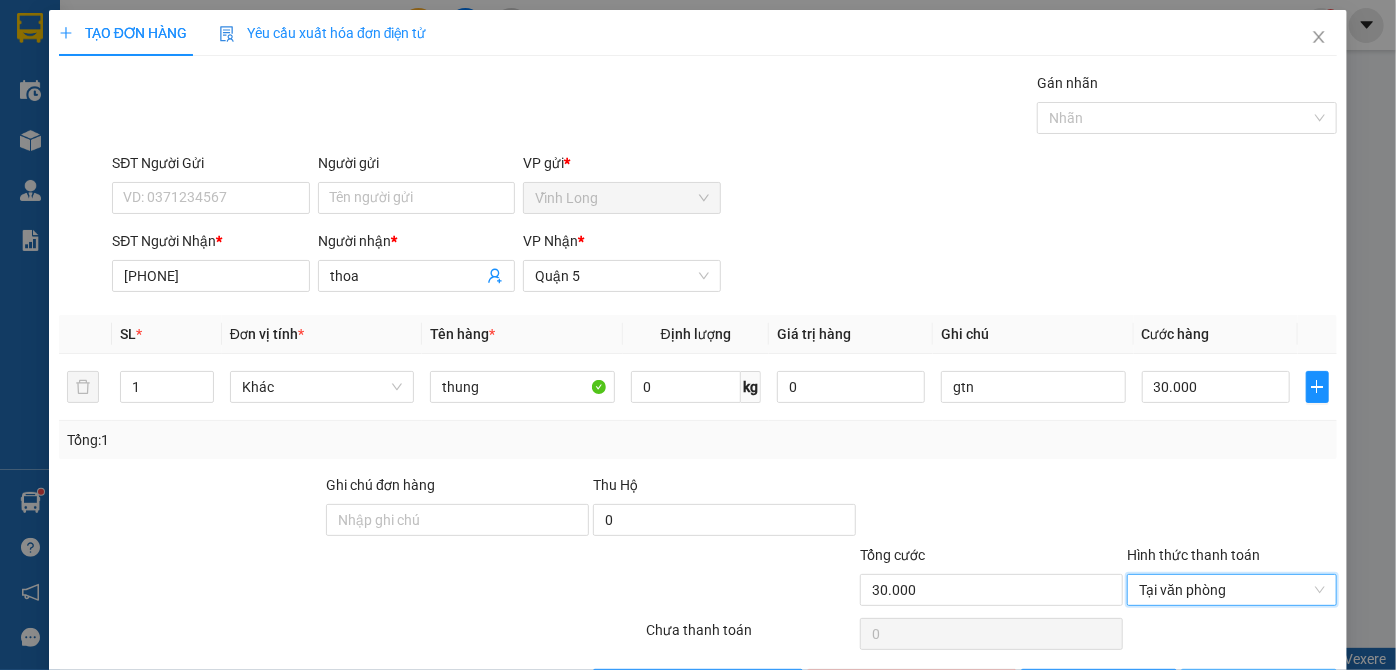 click on "Lưu và In" at bounding box center (1259, 685) 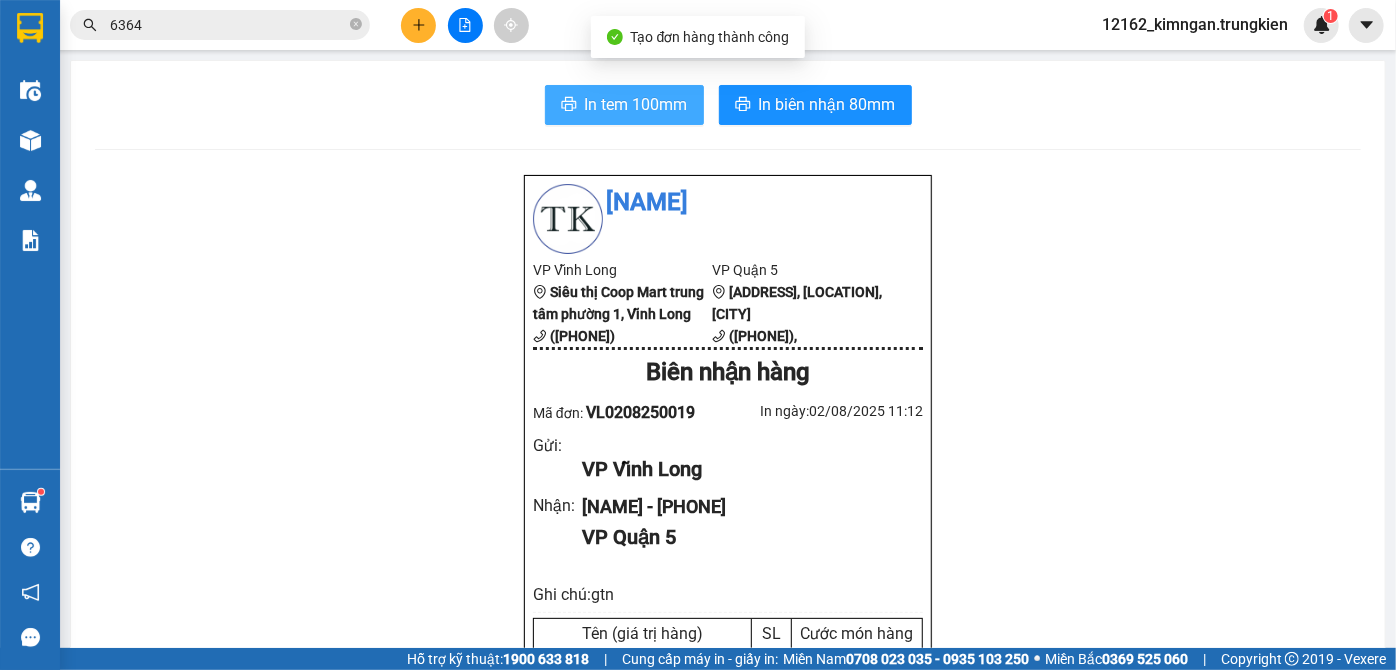 click on "In tem 100mm" at bounding box center (636, 104) 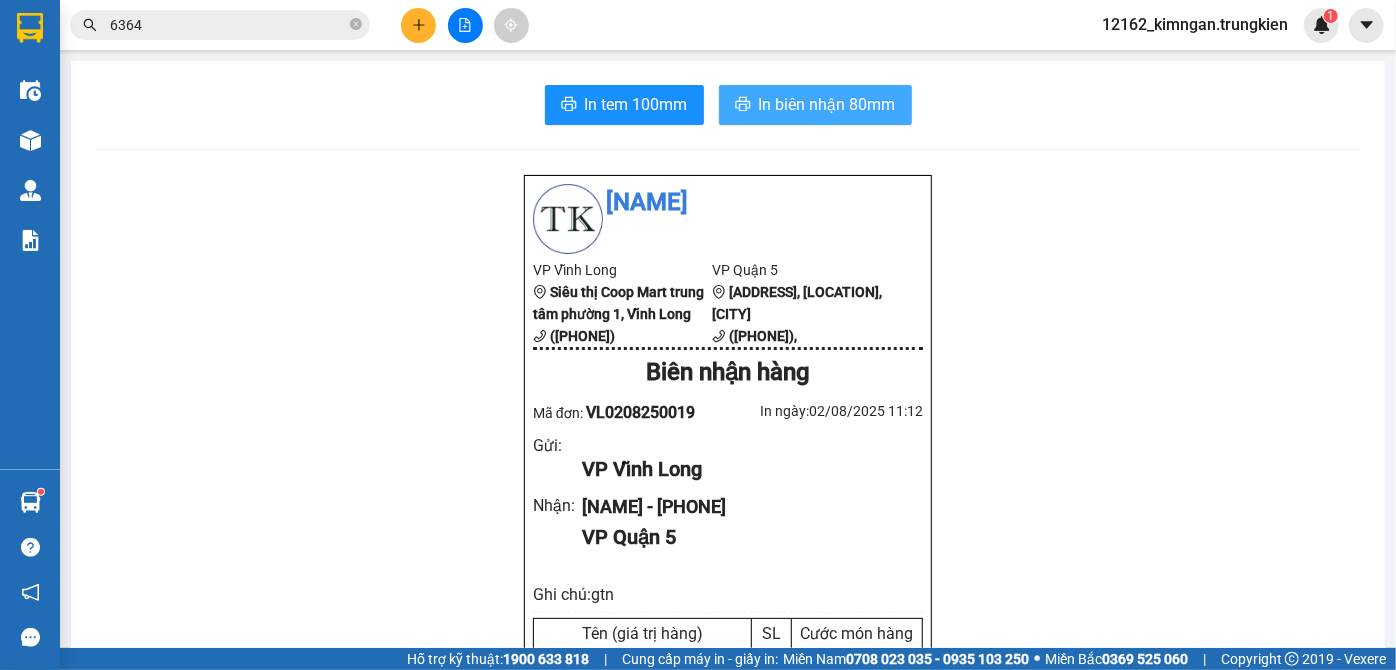 click on "In biên nhận 80mm" at bounding box center (827, 104) 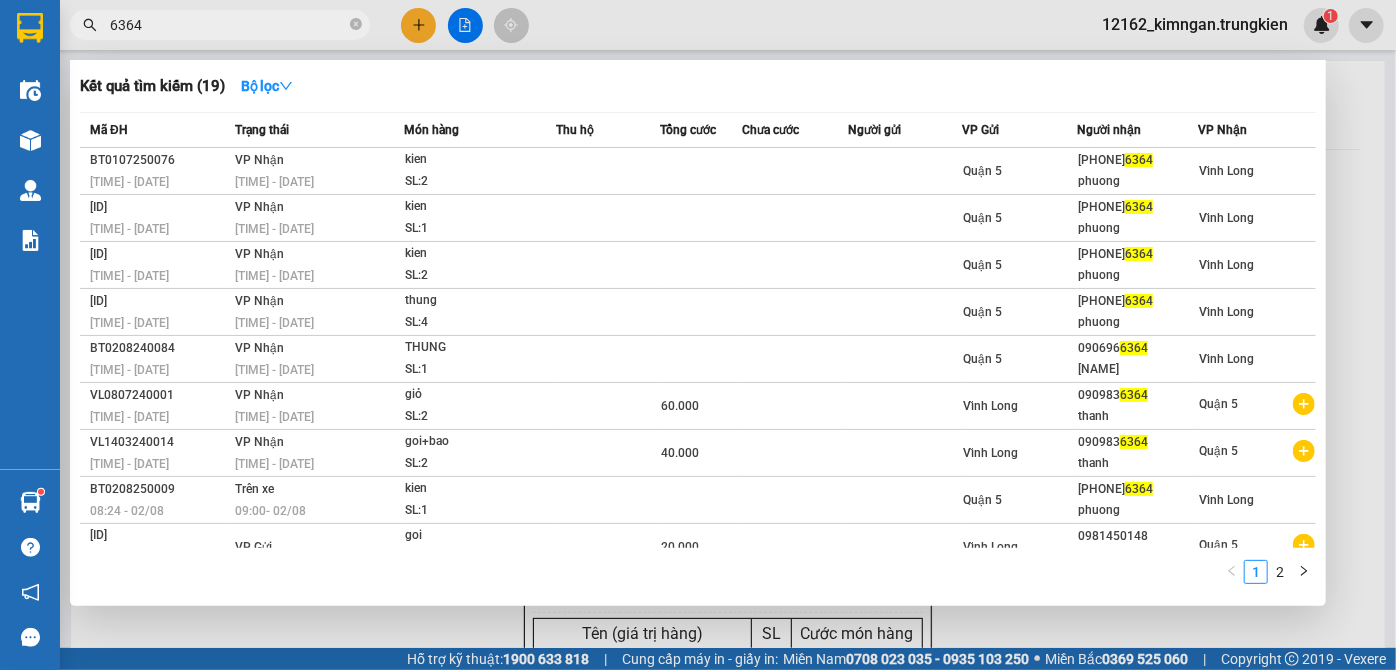 drag, startPoint x: 177, startPoint y: 32, endPoint x: 69, endPoint y: 33, distance: 108.00463 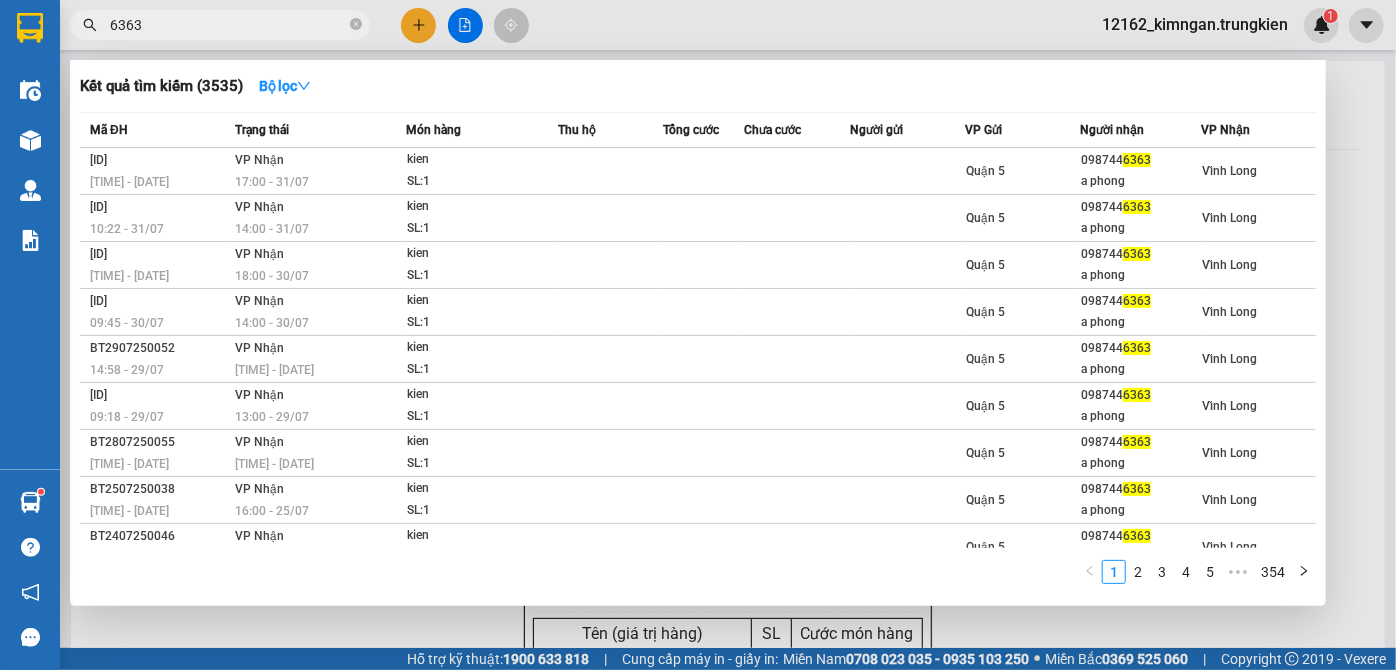 click at bounding box center (698, 335) 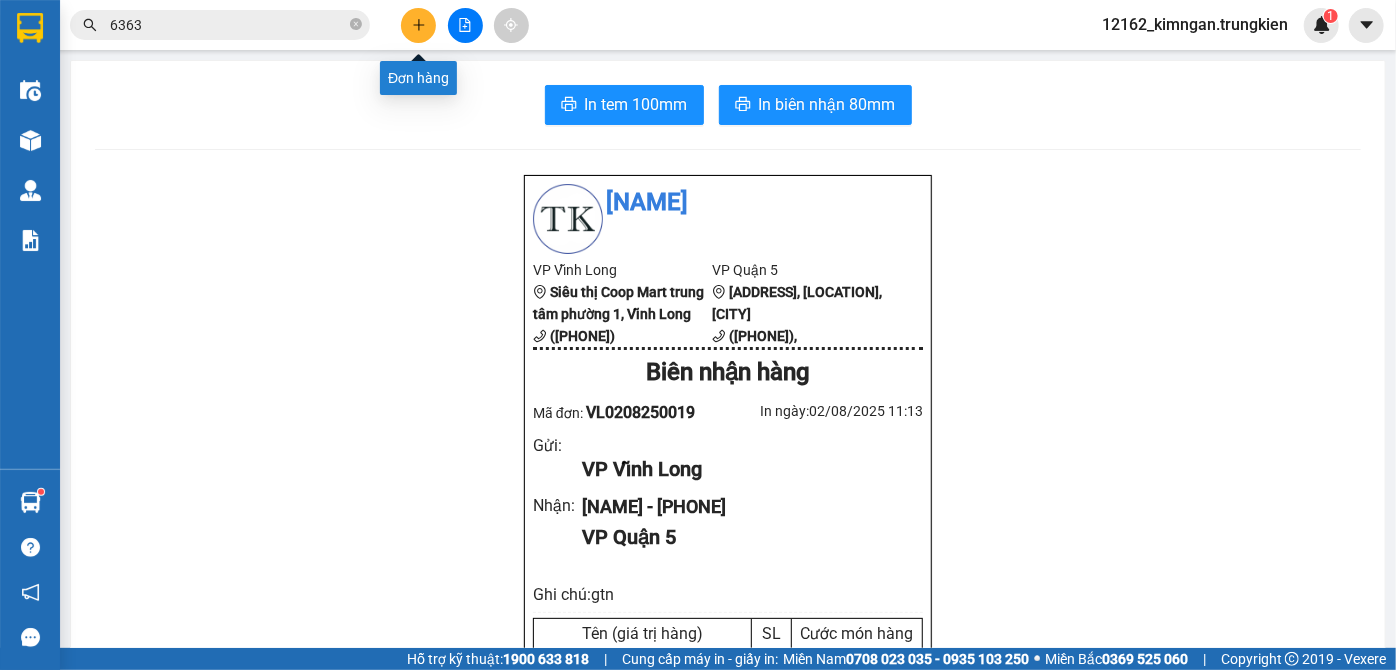 click 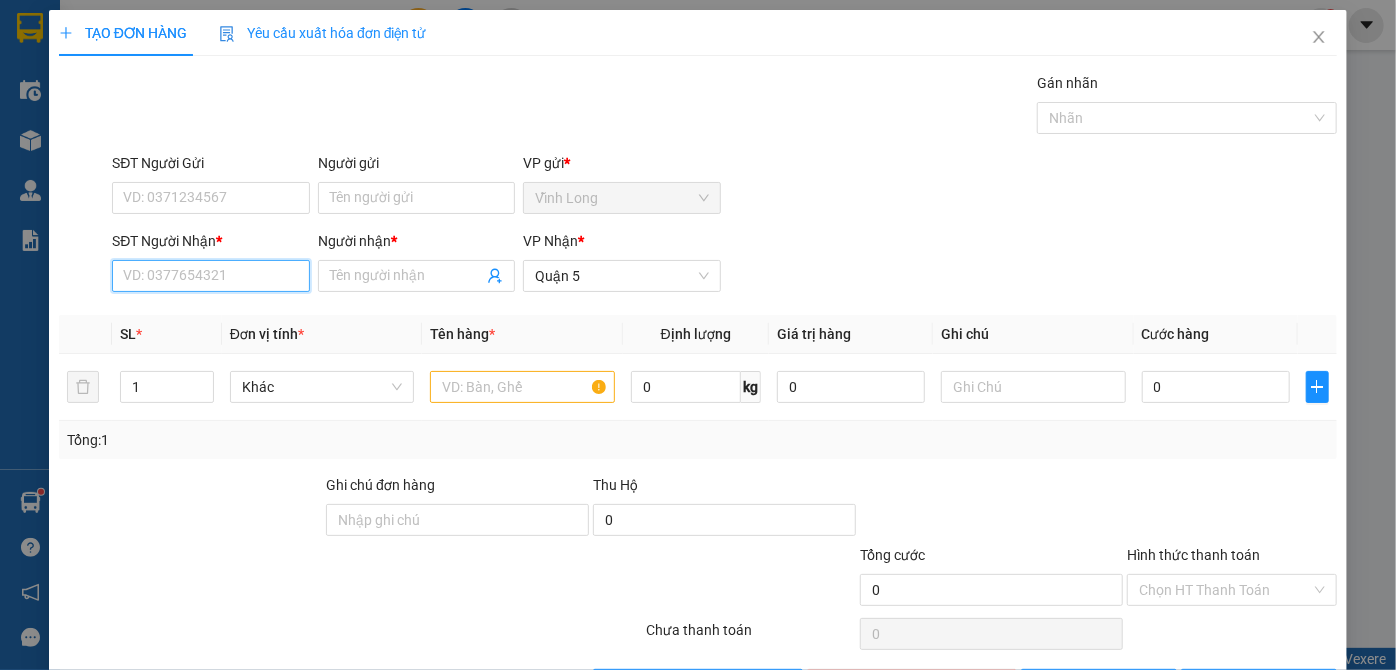 click on "SĐT Người Nhận  *" at bounding box center [210, 276] 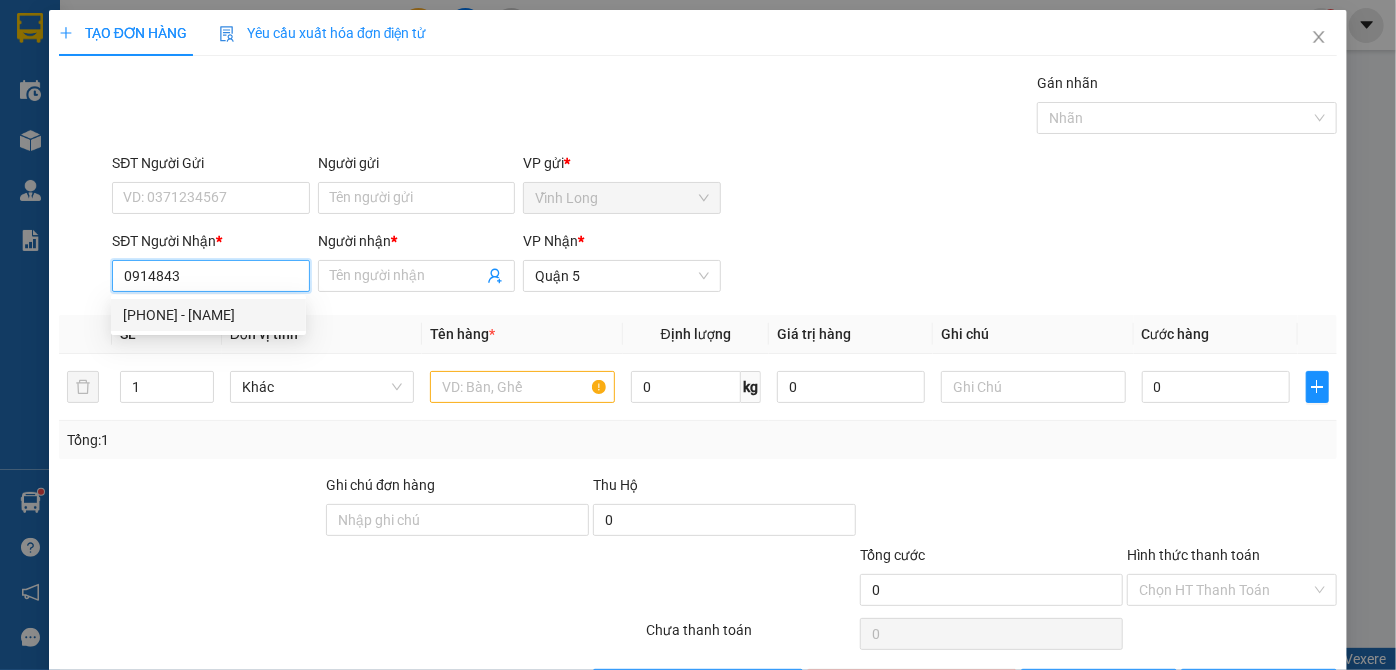 click on "[PHONE] - [NAME]" at bounding box center [208, 315] 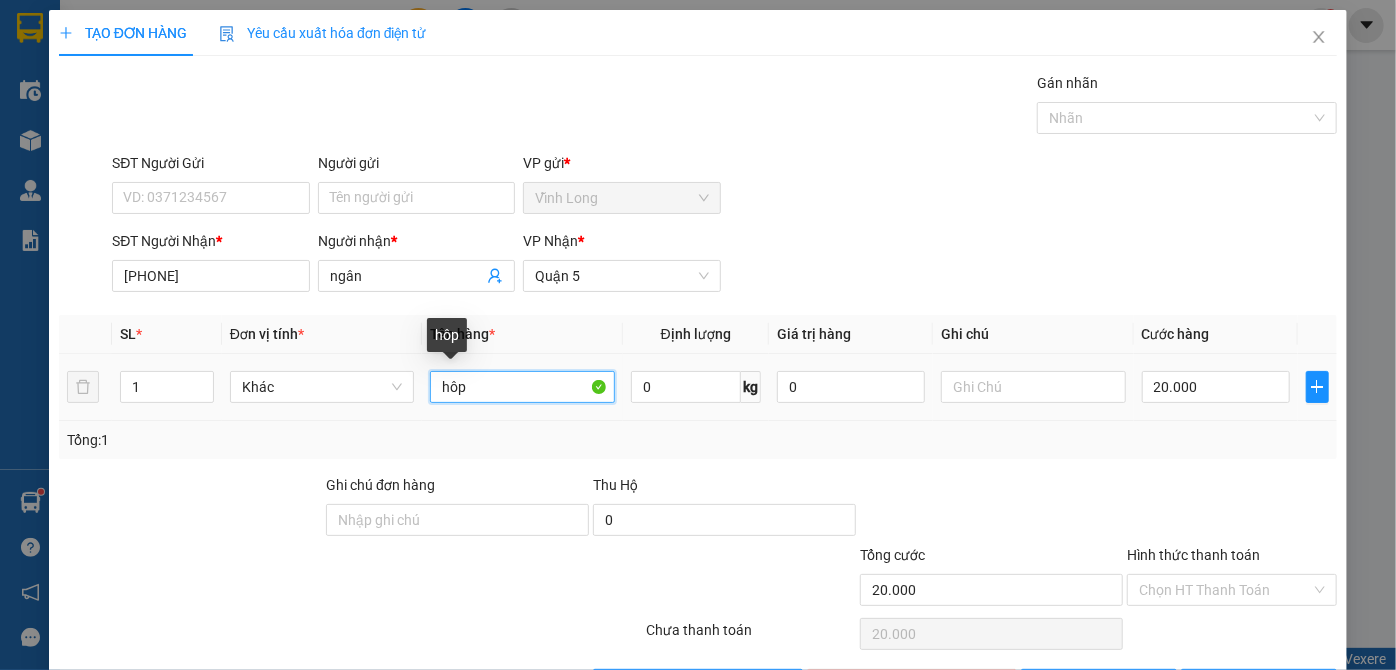 drag, startPoint x: 499, startPoint y: 382, endPoint x: 356, endPoint y: 416, distance: 146.98639 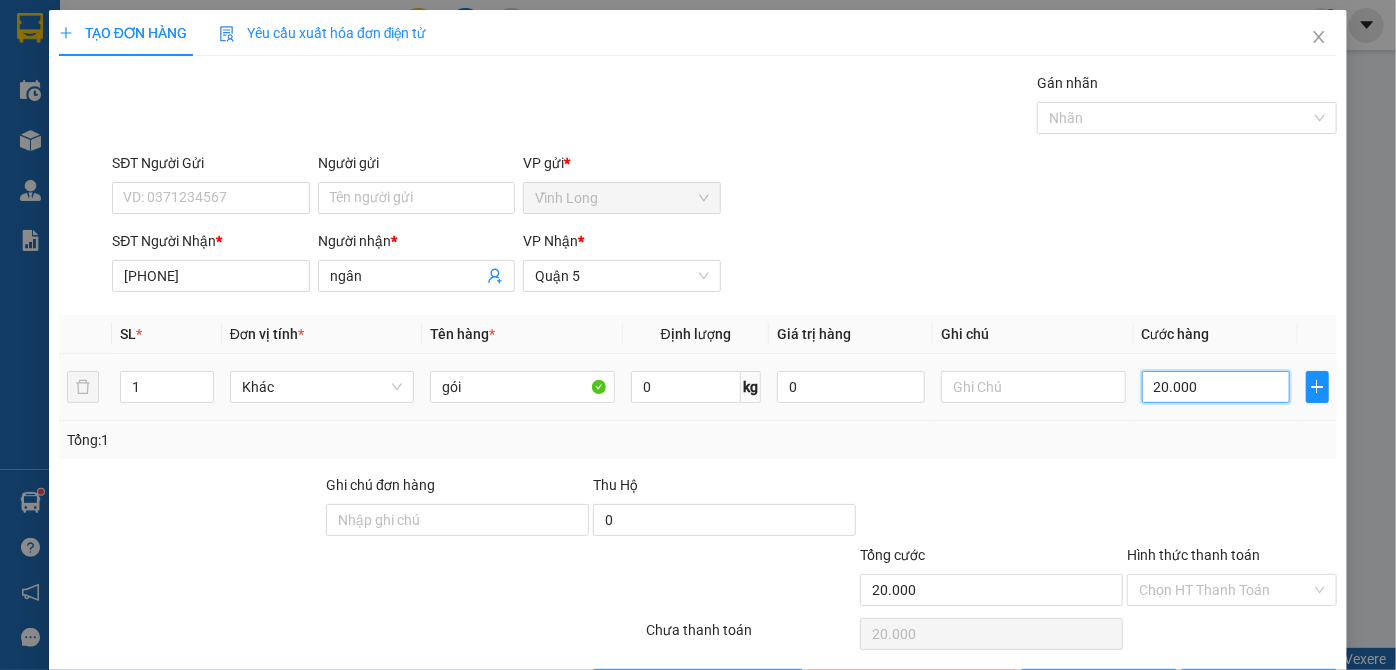 click on "20.000" at bounding box center [1216, 387] 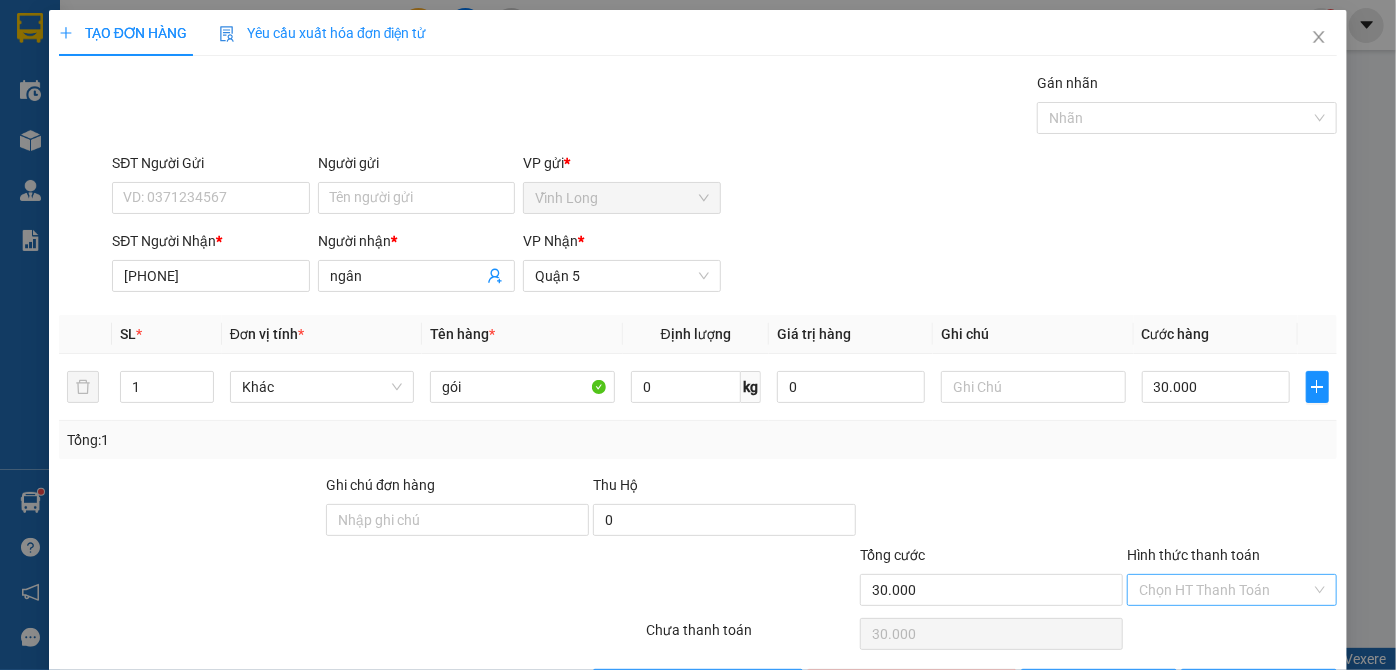 click on "Hình thức thanh toán" at bounding box center [1225, 590] 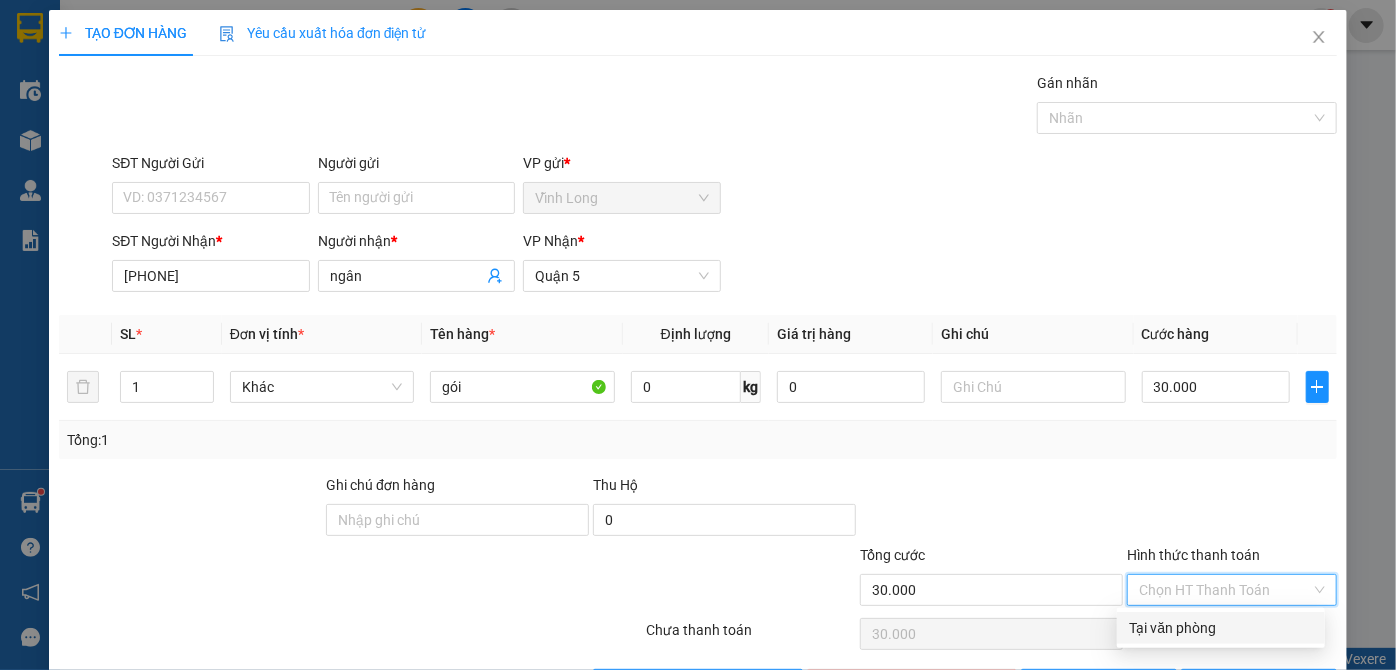 click on "Tại văn phòng" at bounding box center (1221, 628) 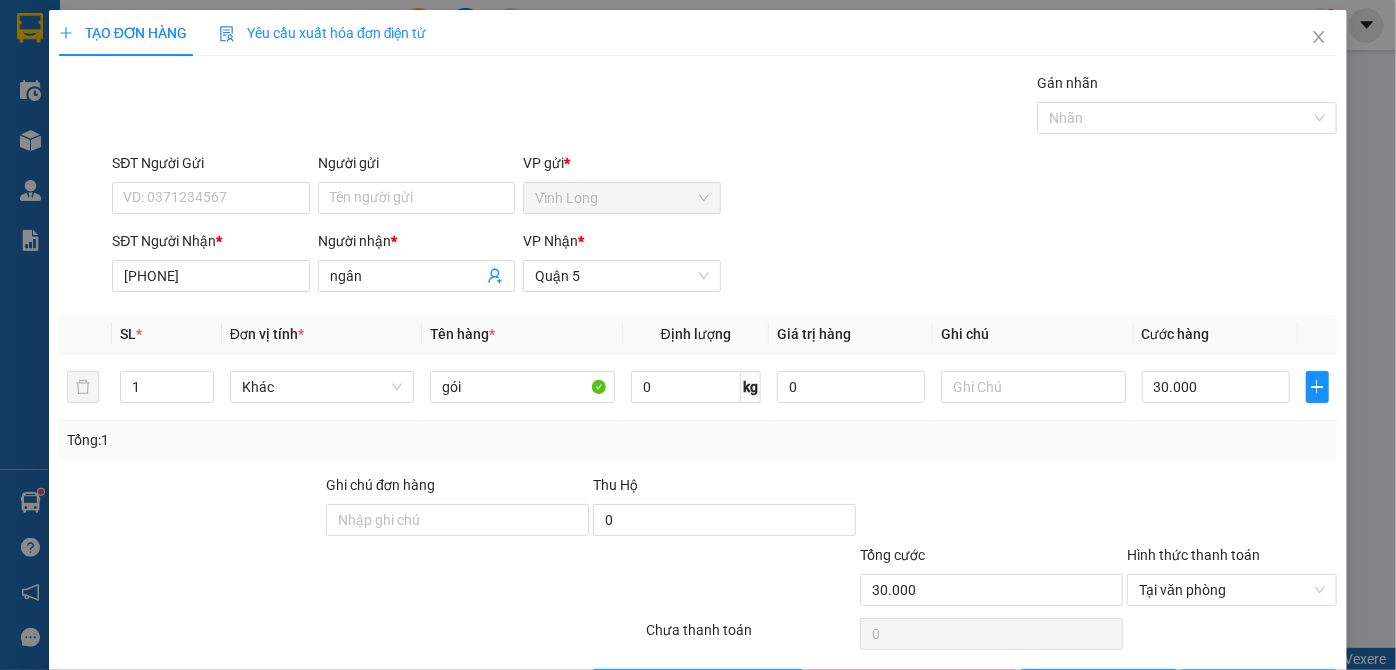 click on "Lưu và In" at bounding box center (1259, 685) 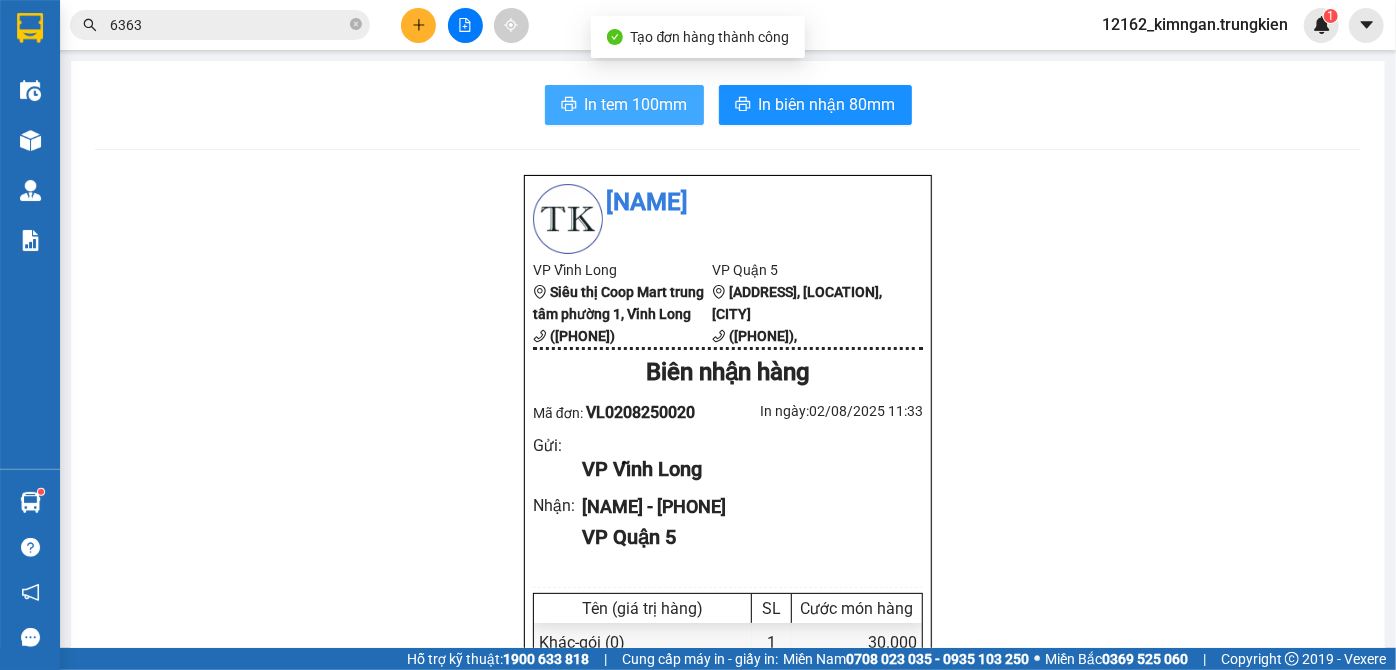 click on "In tem 100mm" at bounding box center (636, 104) 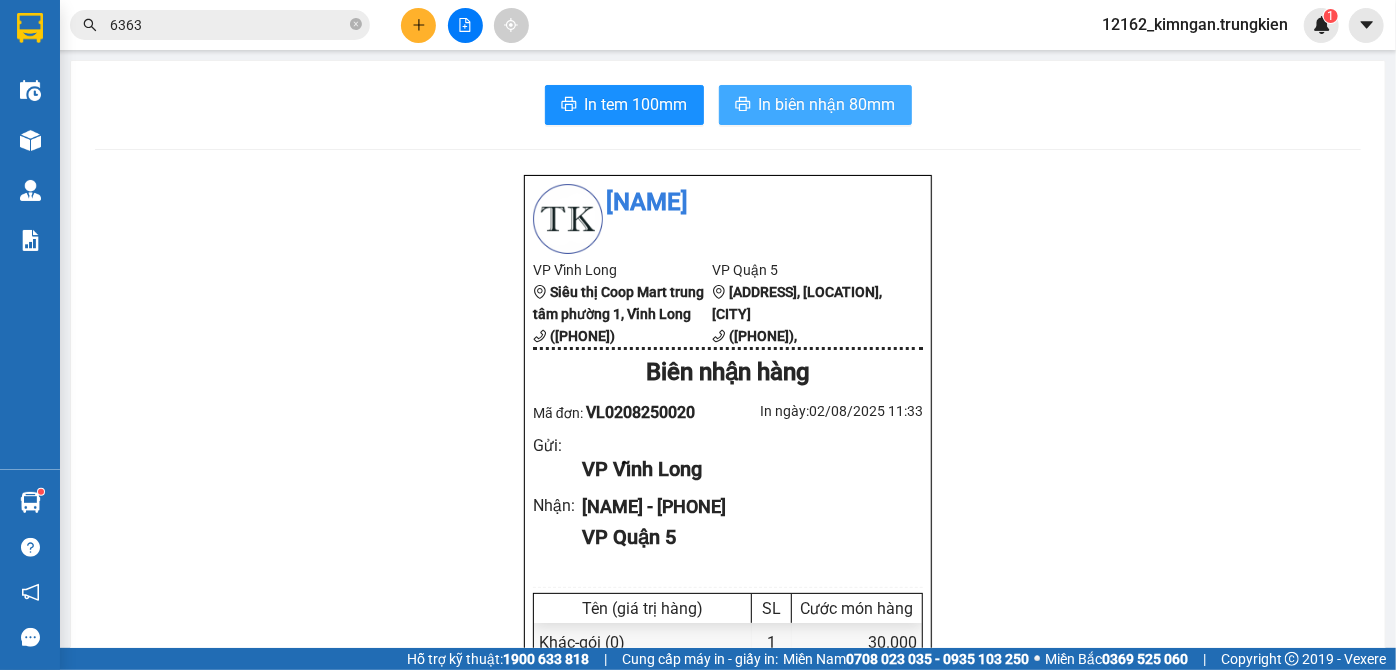click on "In biên nhận 80mm" at bounding box center [827, 104] 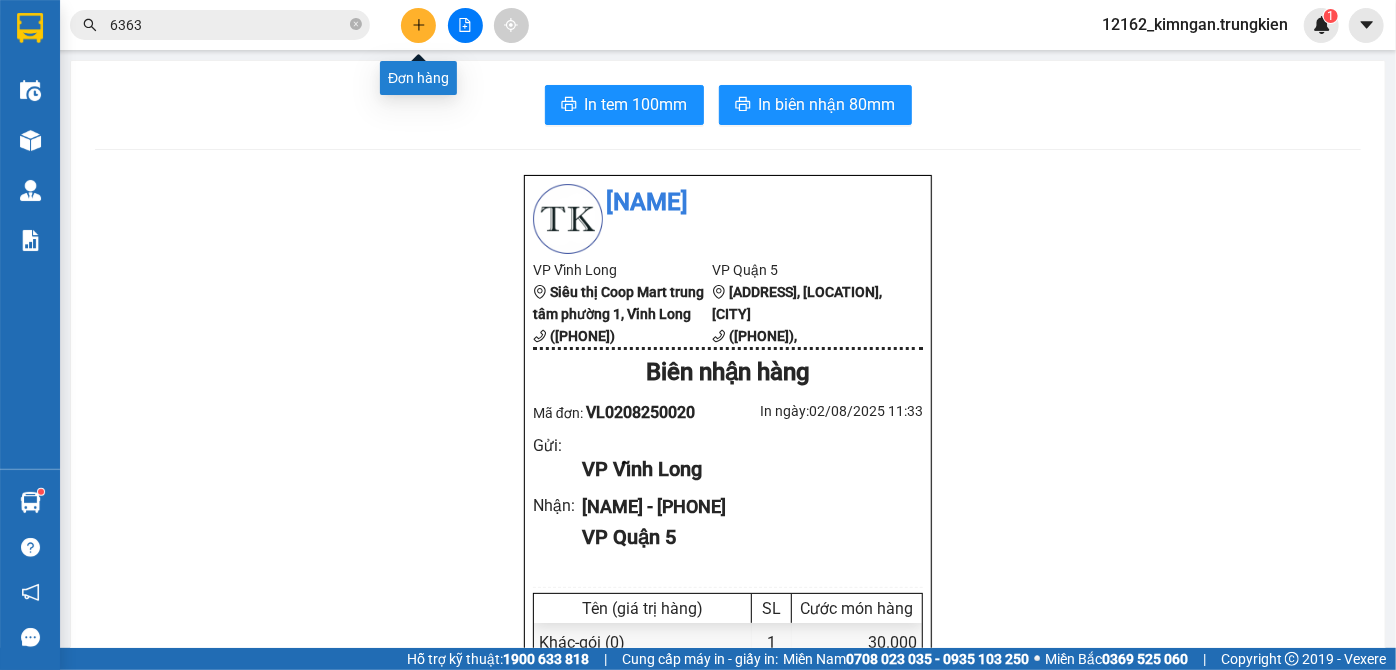 click 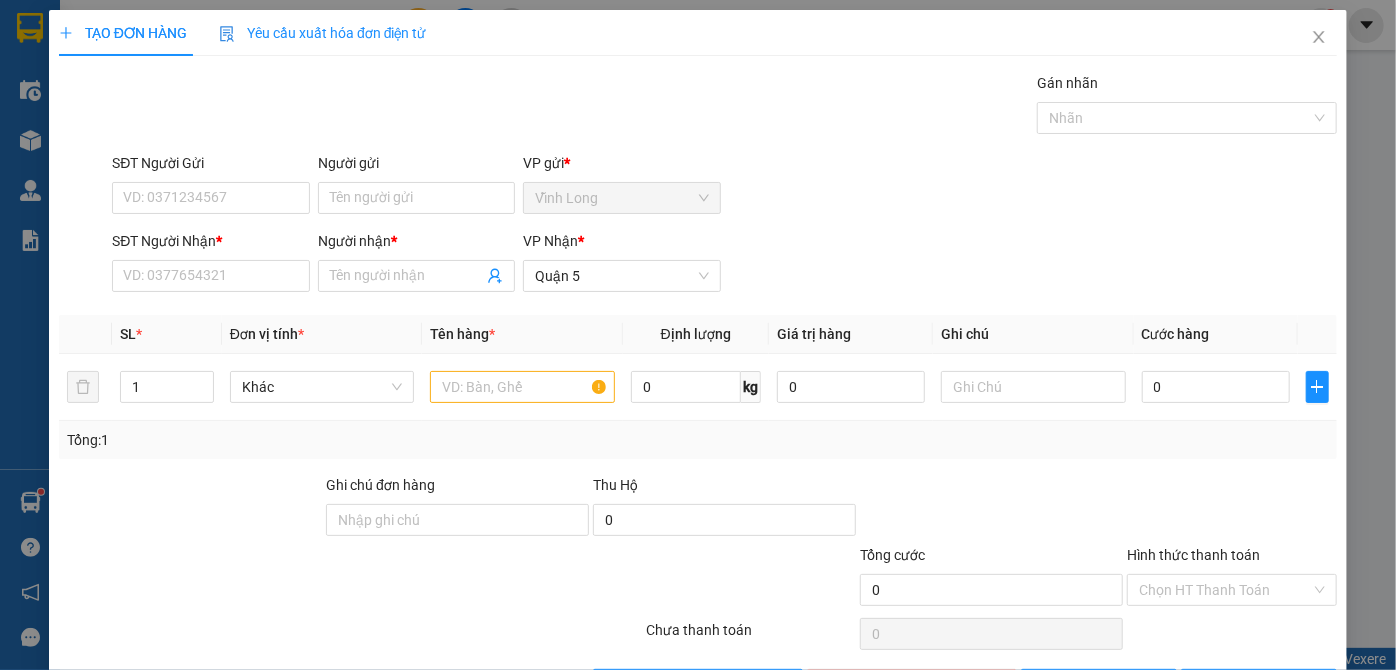 click on "SĐT Người Nhận  *" at bounding box center [210, 245] 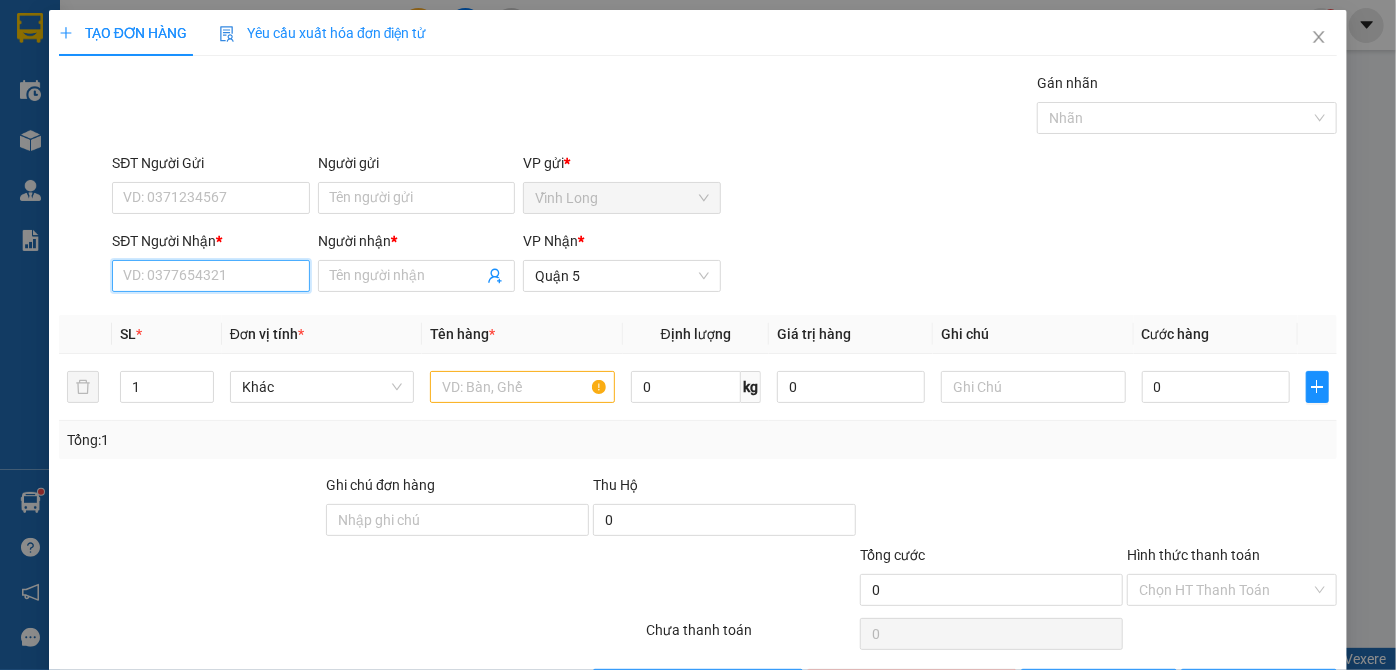 click on "SĐT Người Nhận  *" at bounding box center (210, 276) 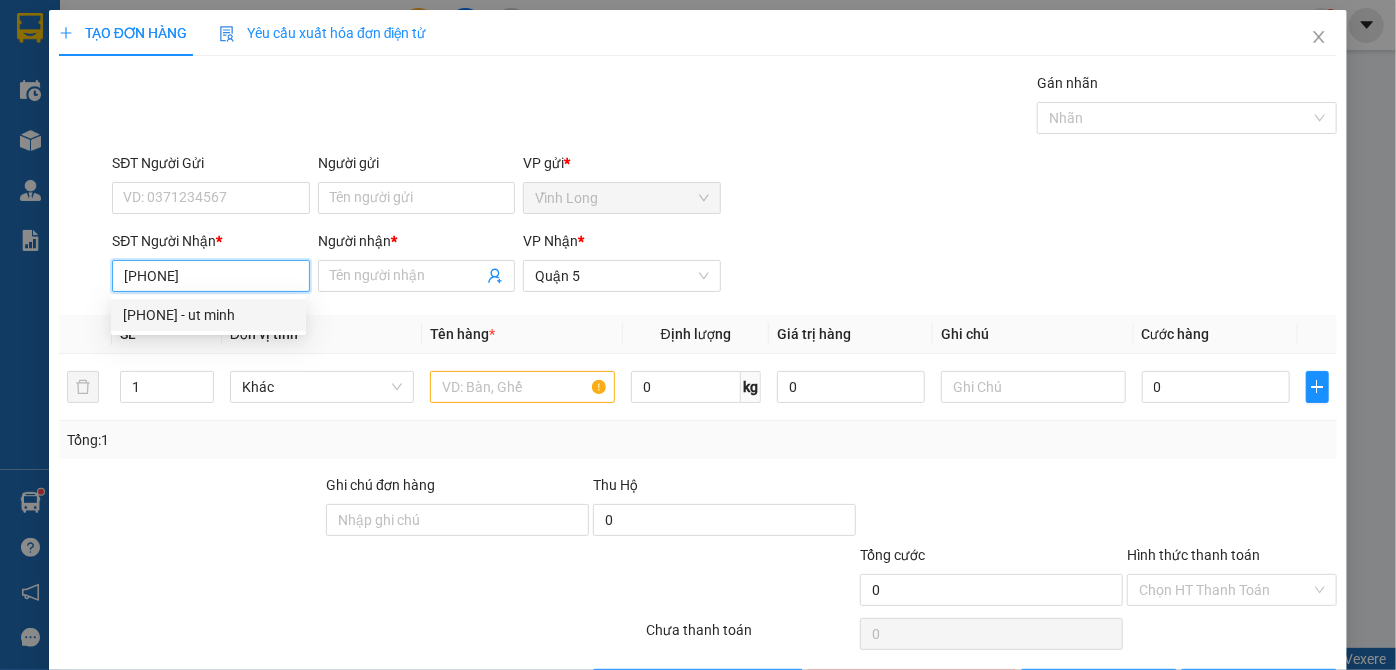 click on "[PHONE] - ut minh" at bounding box center [208, 315] 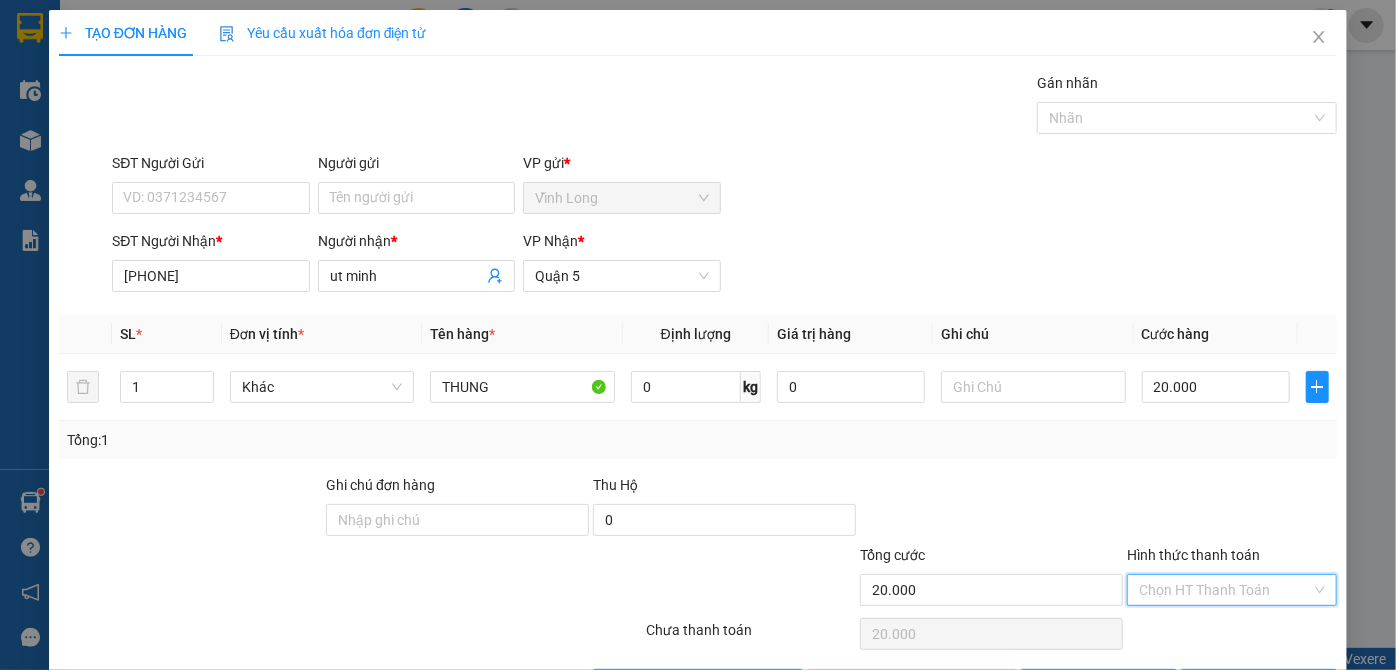 click on "Hình thức thanh toán" at bounding box center [1225, 590] 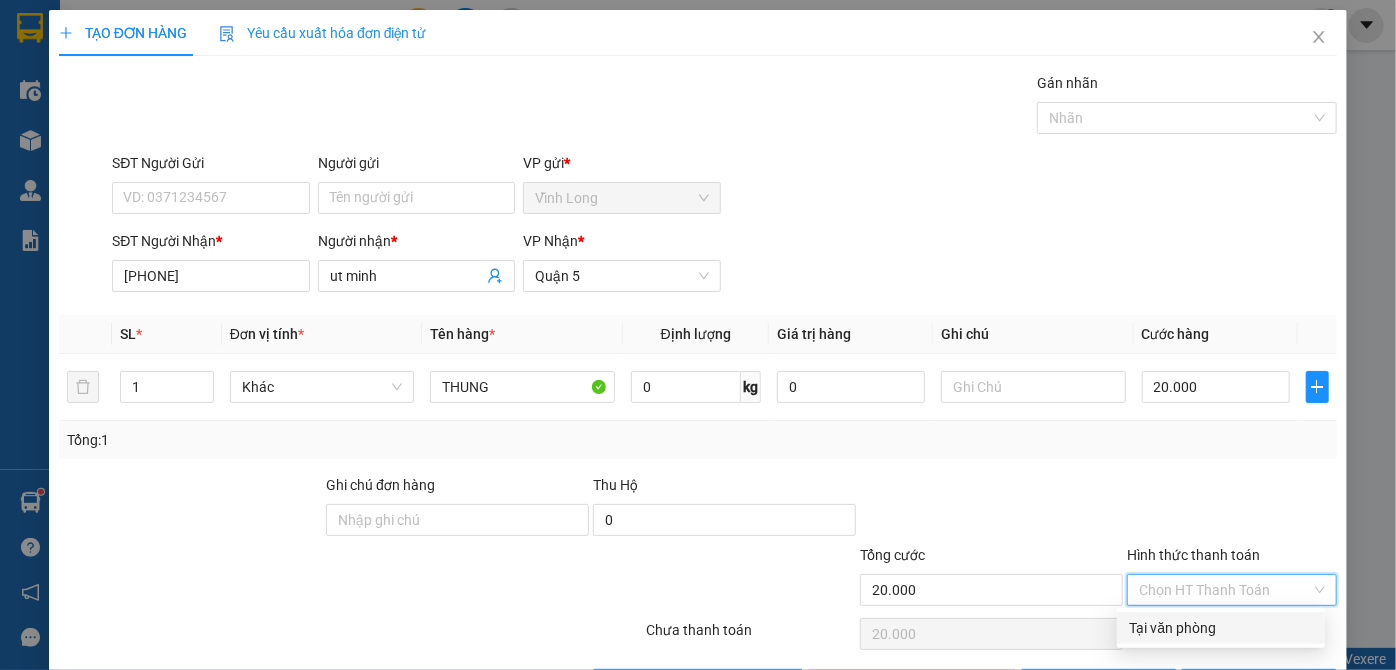 click on "Tại văn phòng" at bounding box center (1221, 628) 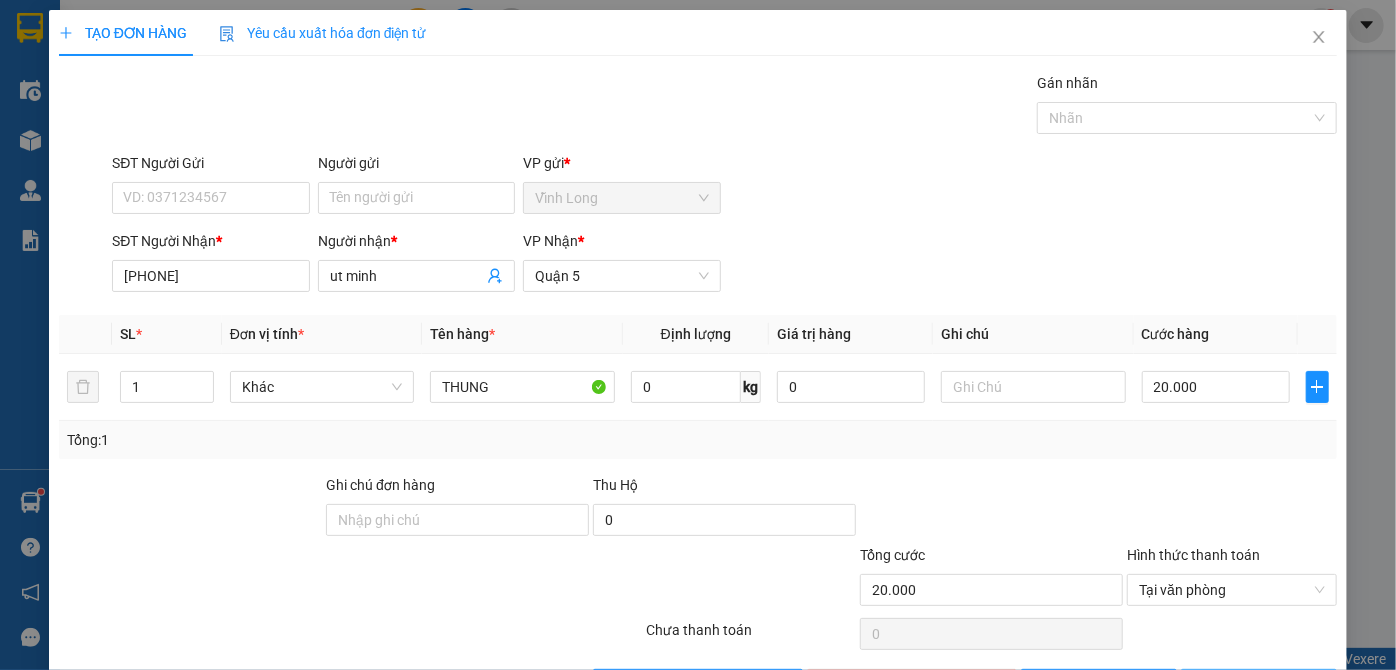 click on "Lưu và In" at bounding box center [1270, 685] 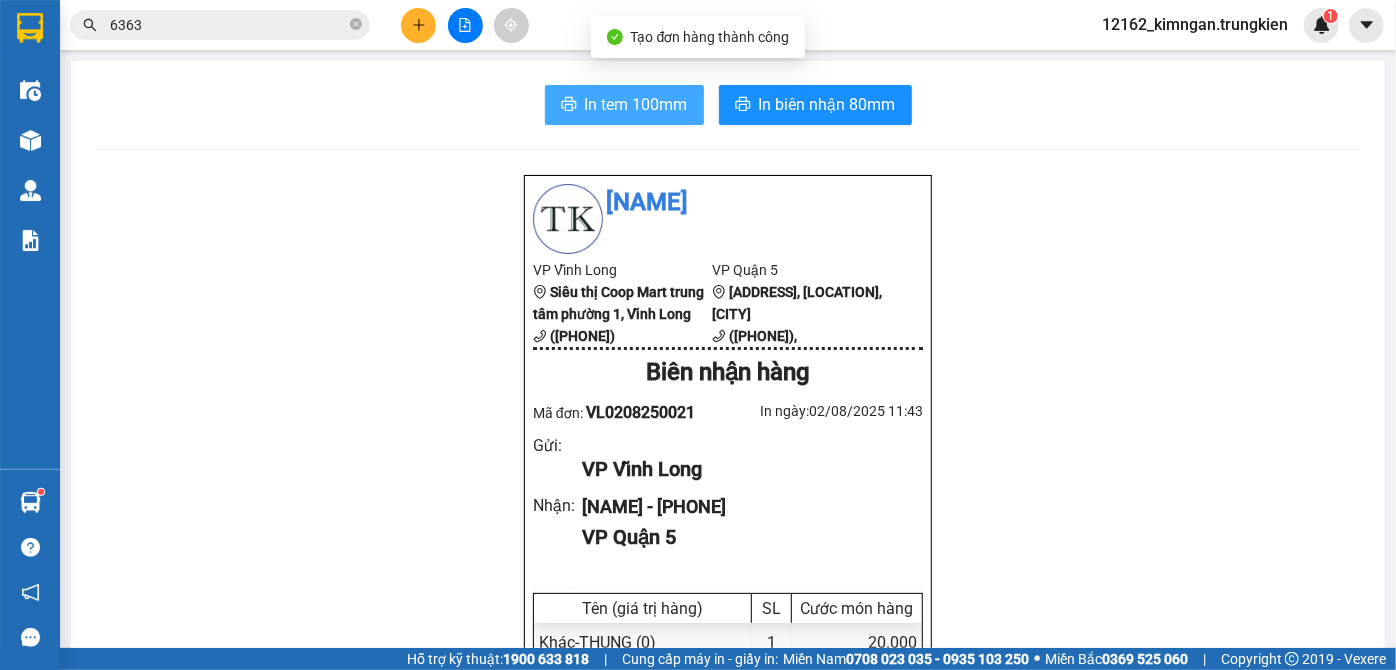 click on "In tem 100mm" at bounding box center (636, 104) 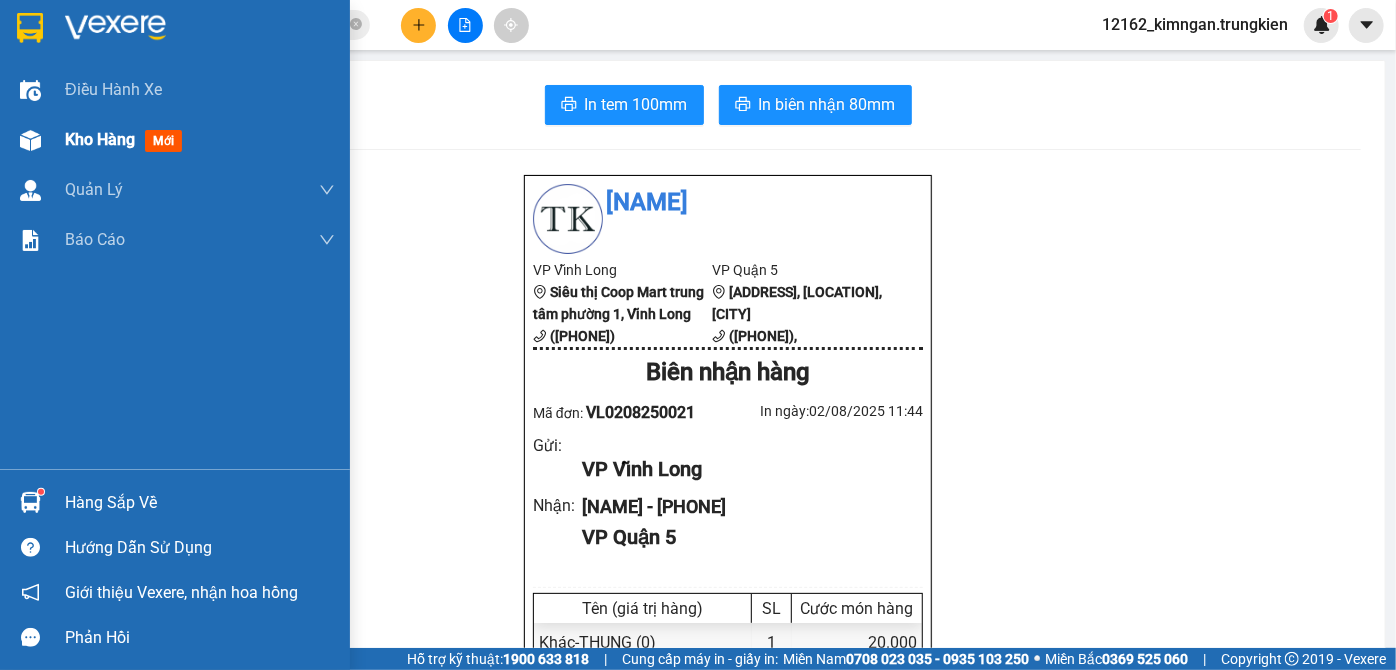 click on "Kho hàng" at bounding box center [100, 139] 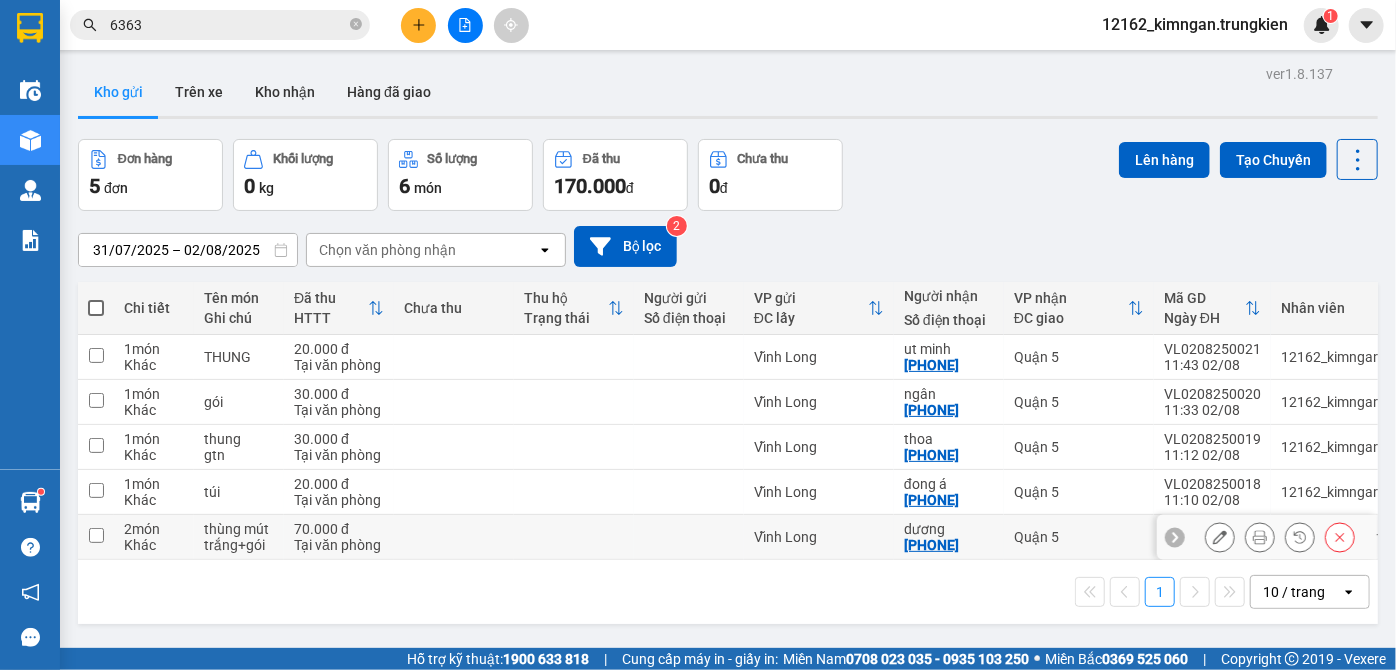 click at bounding box center (689, 537) 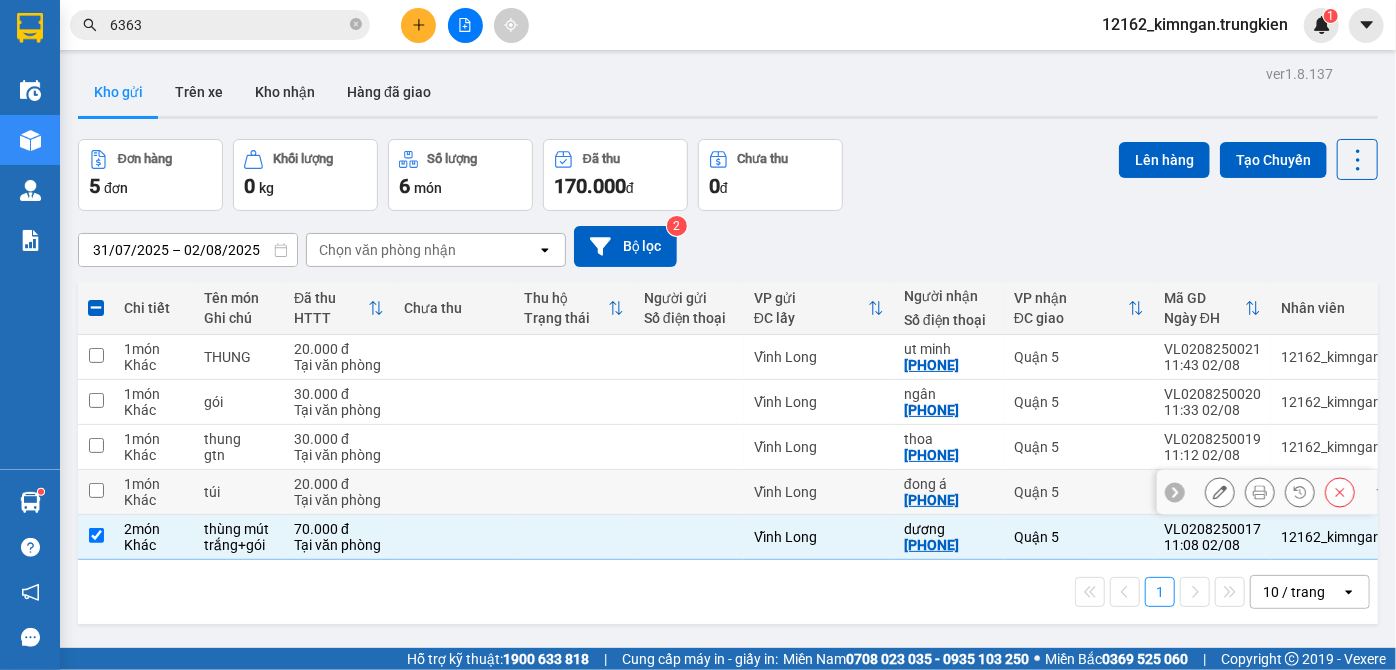 click at bounding box center [689, 492] 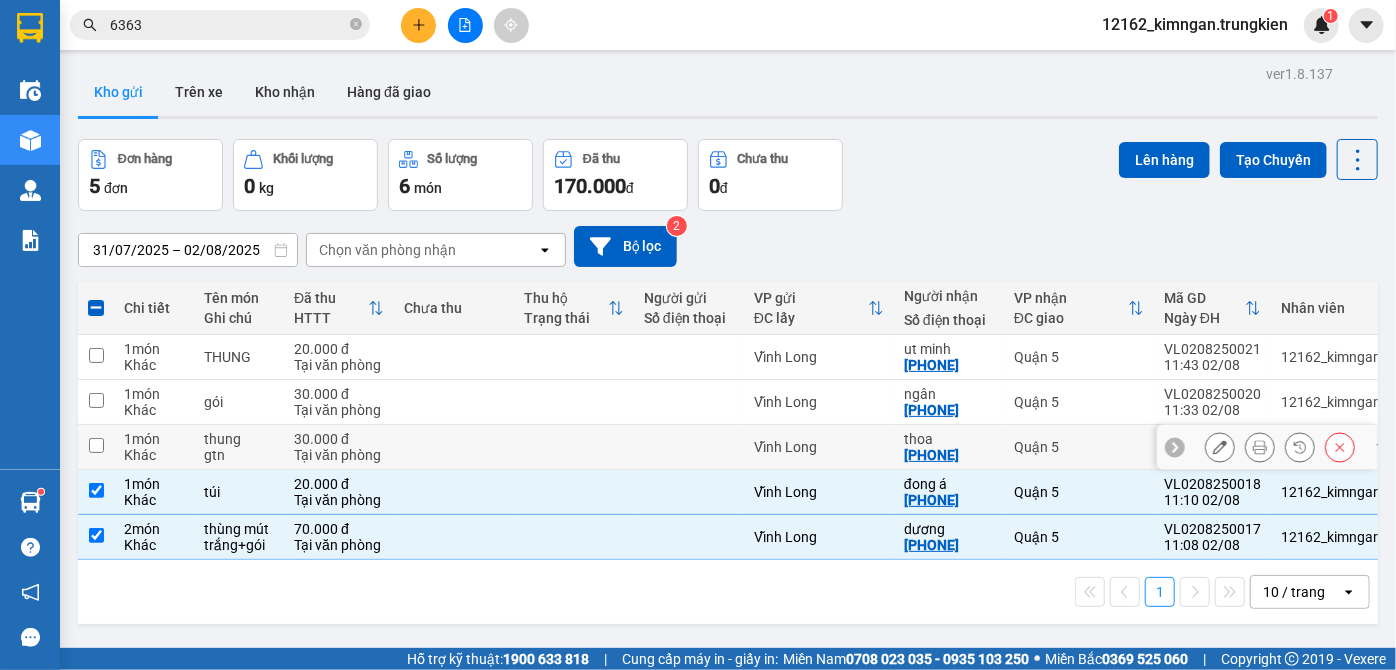 click at bounding box center (689, 447) 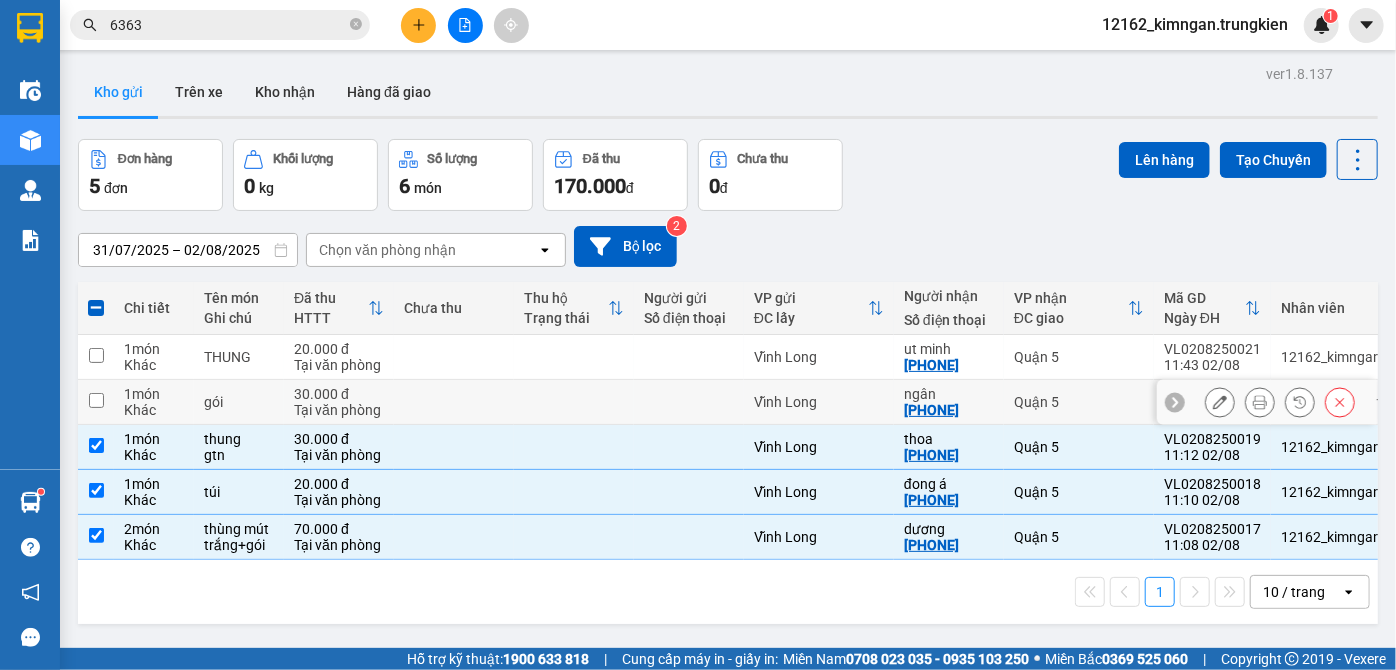 click at bounding box center [689, 402] 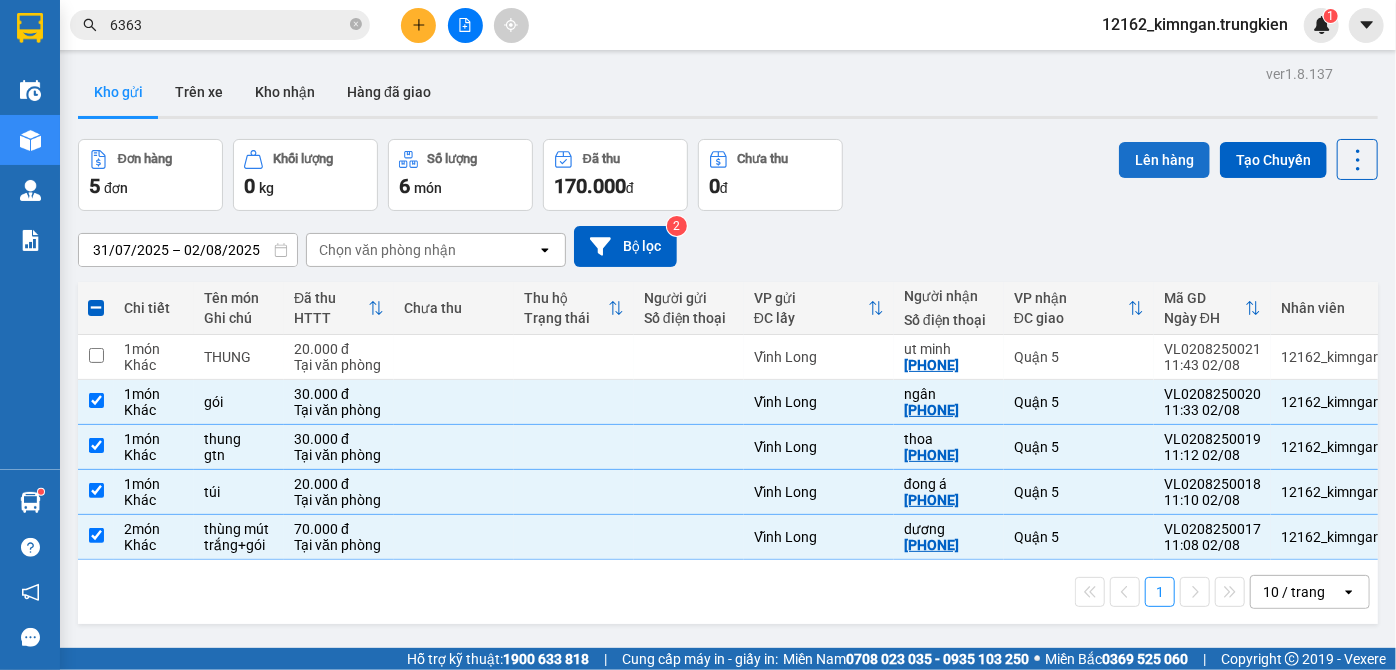 click on "Lên hàng" at bounding box center (1164, 160) 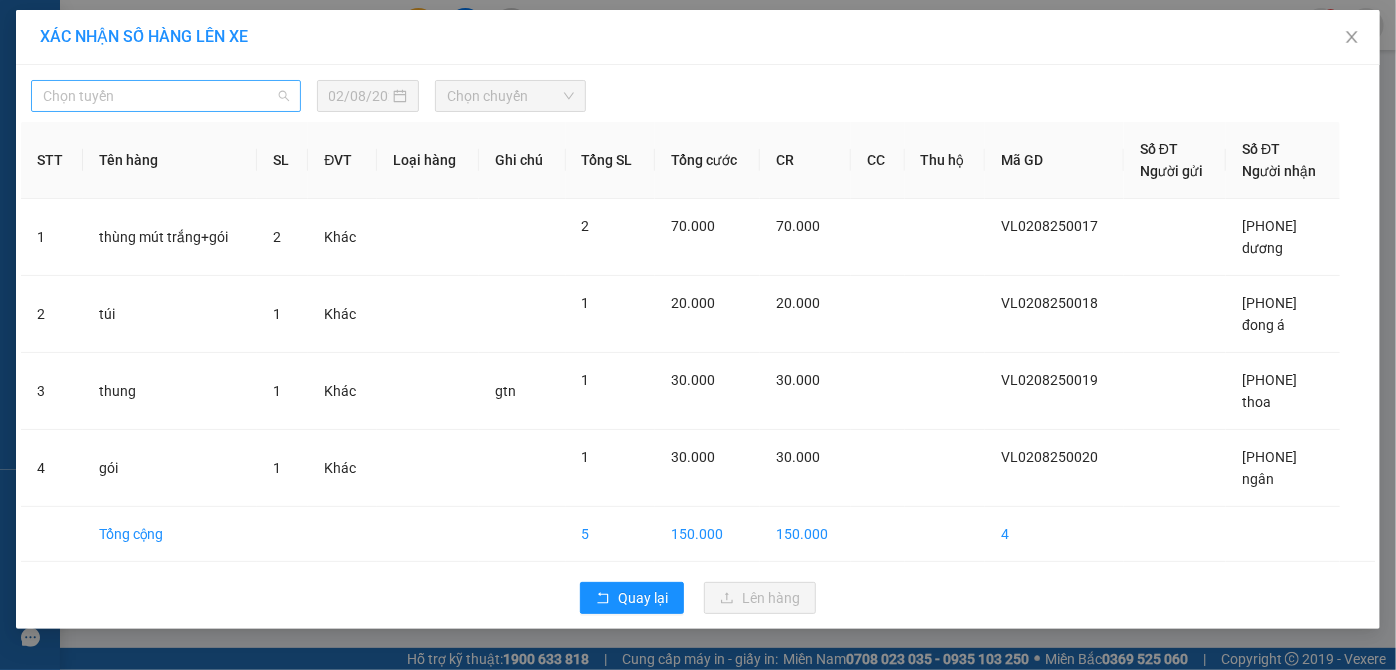 click on "Chọn tuyến" at bounding box center (166, 96) 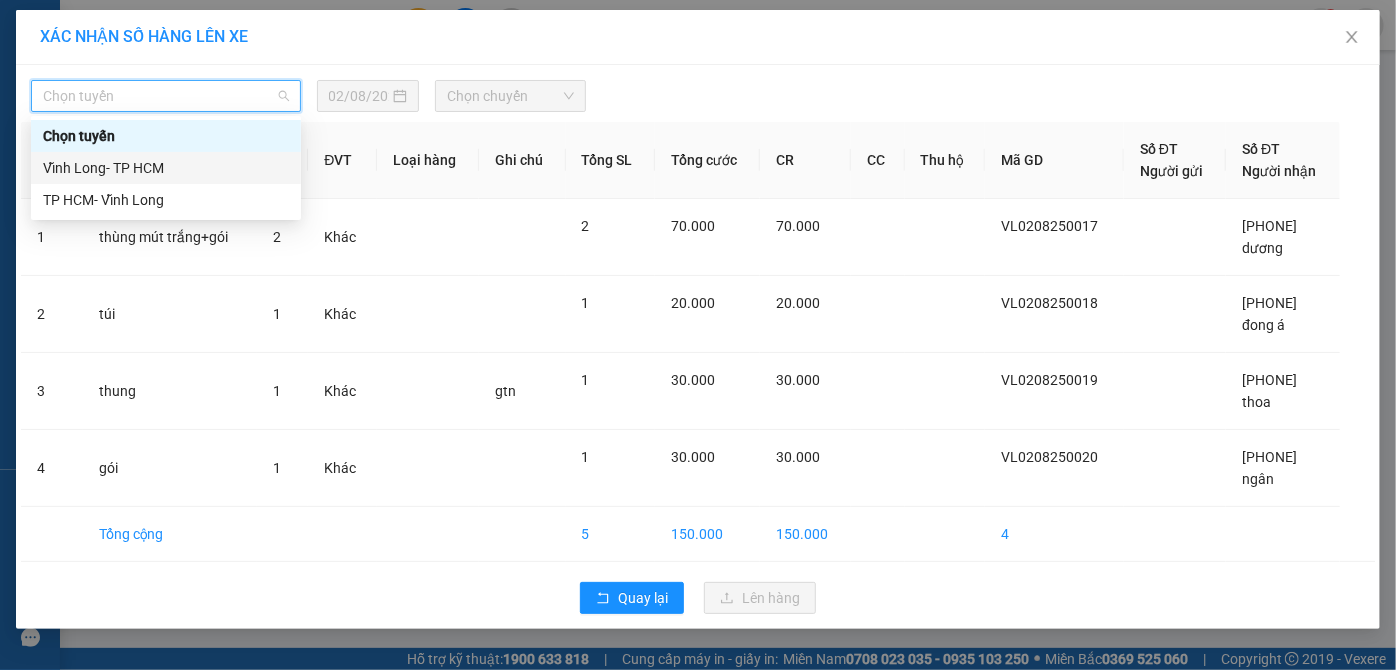 click on "Vĩnh Long- TP HCM" at bounding box center (166, 168) 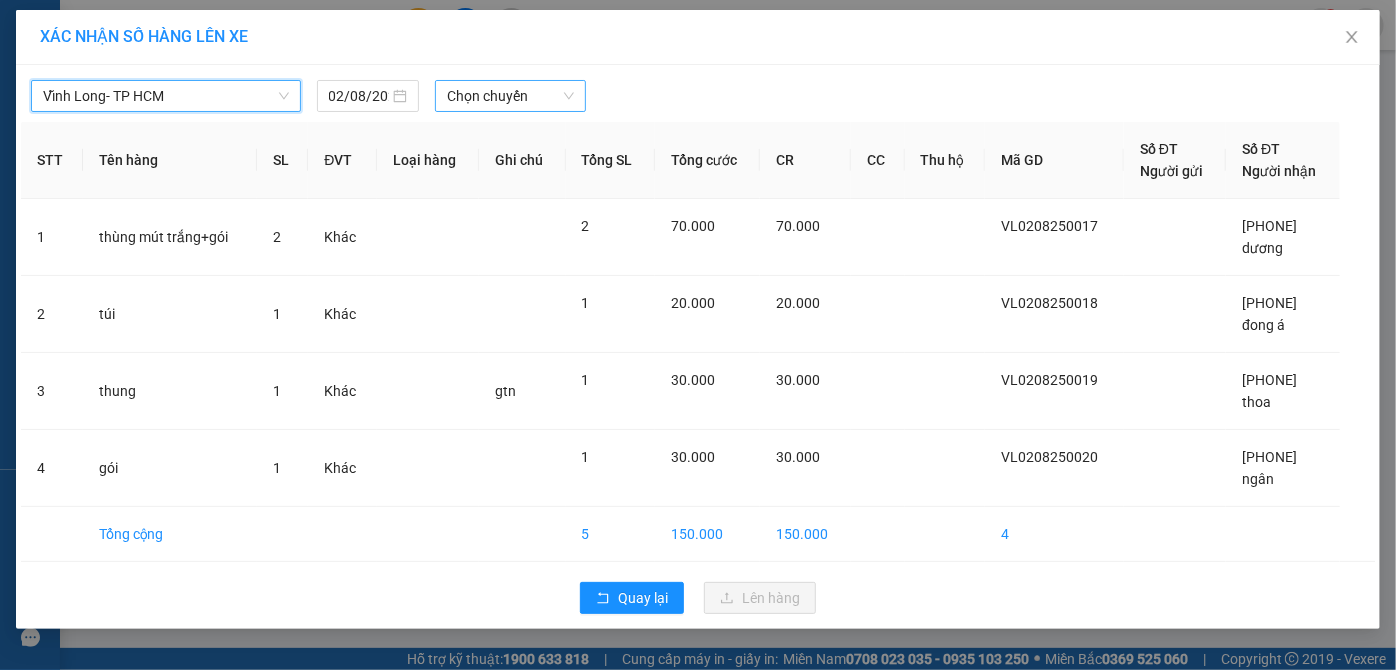 click on "Chọn chuyến" at bounding box center [510, 96] 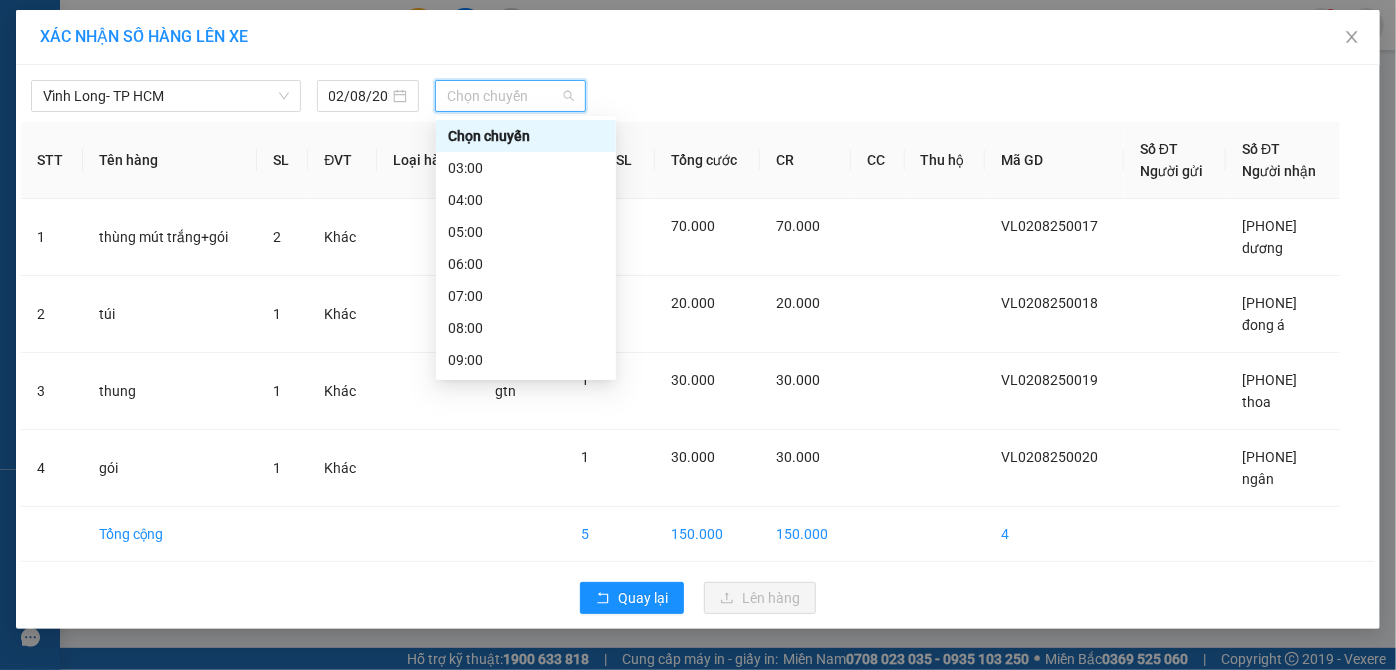 click on "12:00" at bounding box center (526, 456) 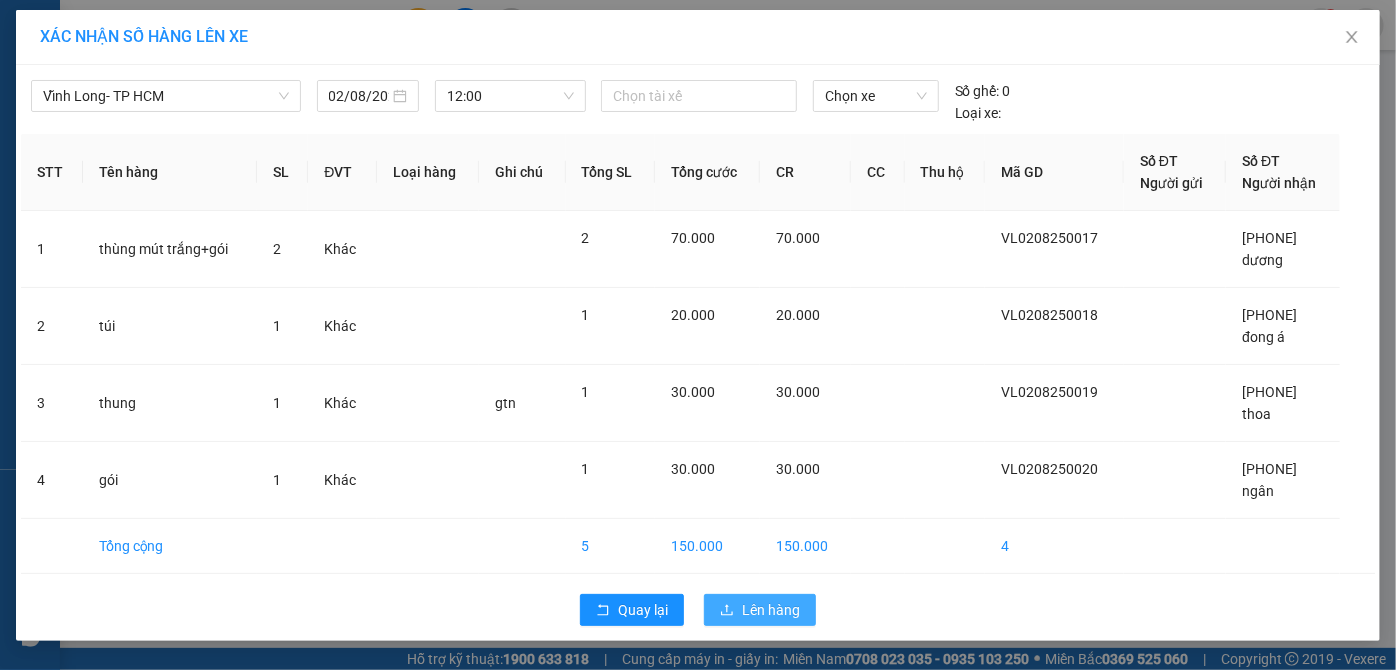 click on "Lên hàng" at bounding box center [771, 610] 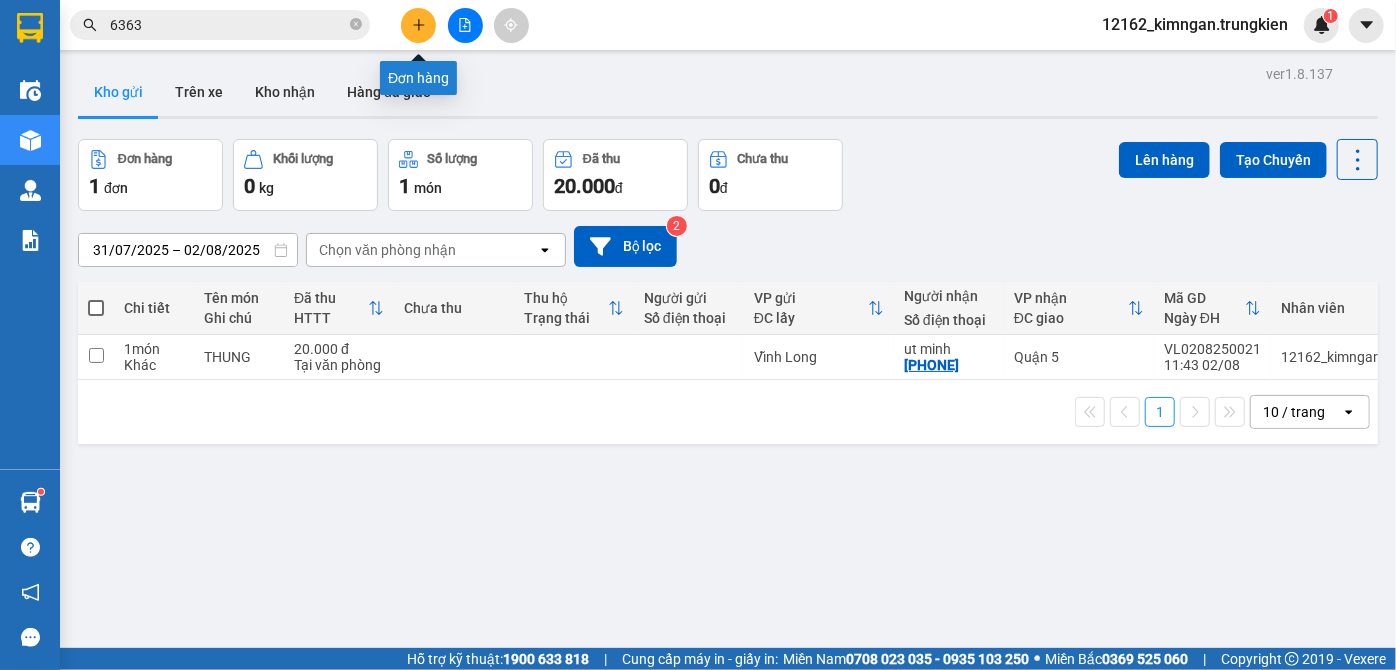 click 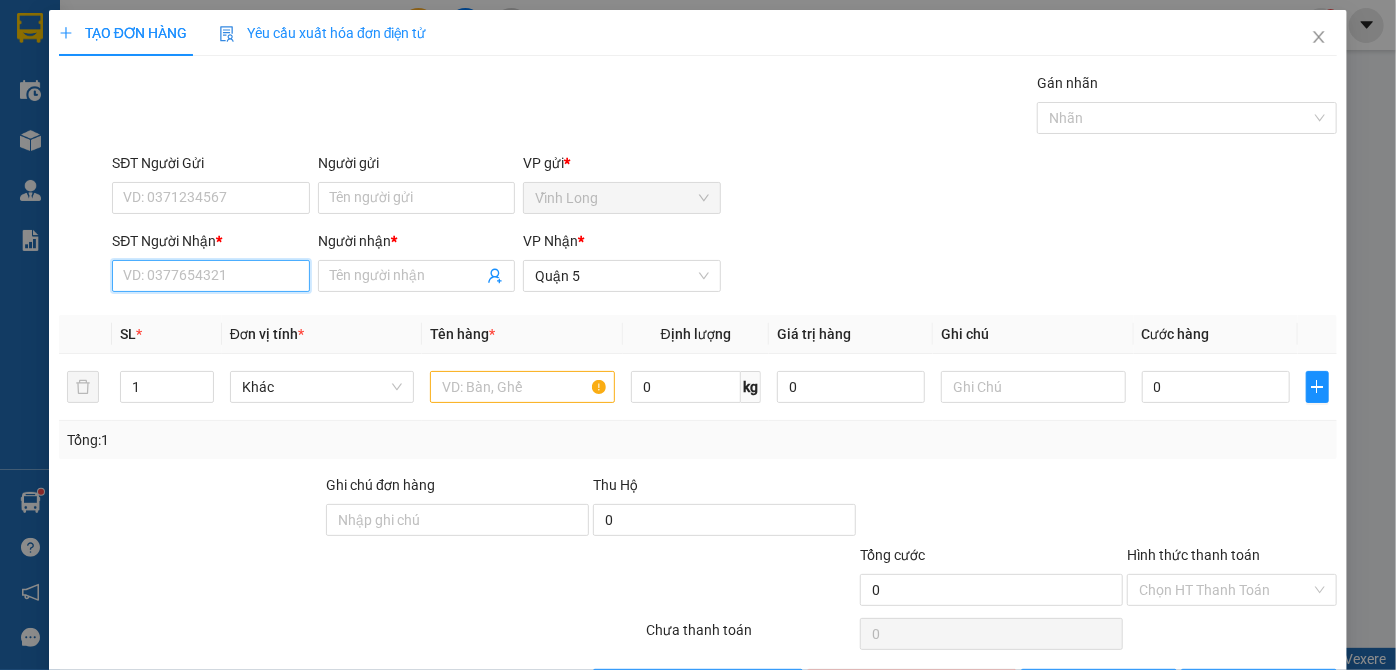 drag, startPoint x: 173, startPoint y: 280, endPoint x: 187, endPoint y: 272, distance: 16.124516 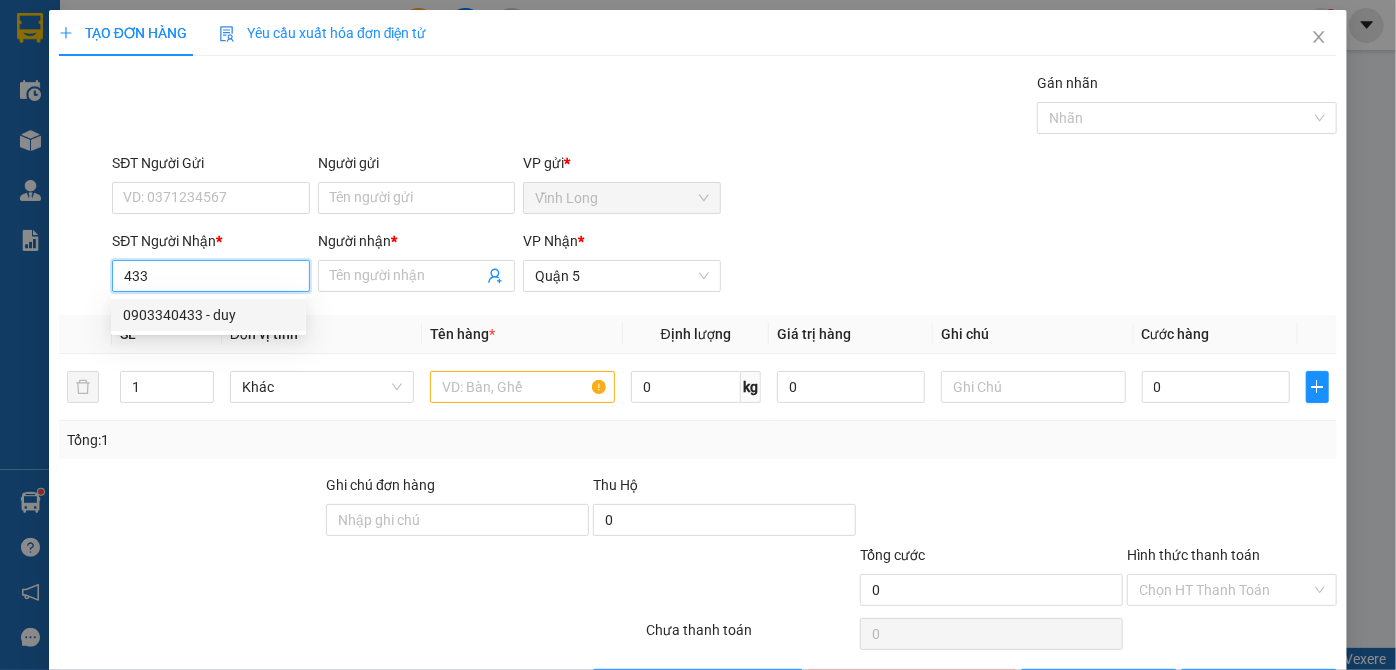 click on "0903340433 - duy" at bounding box center [208, 315] 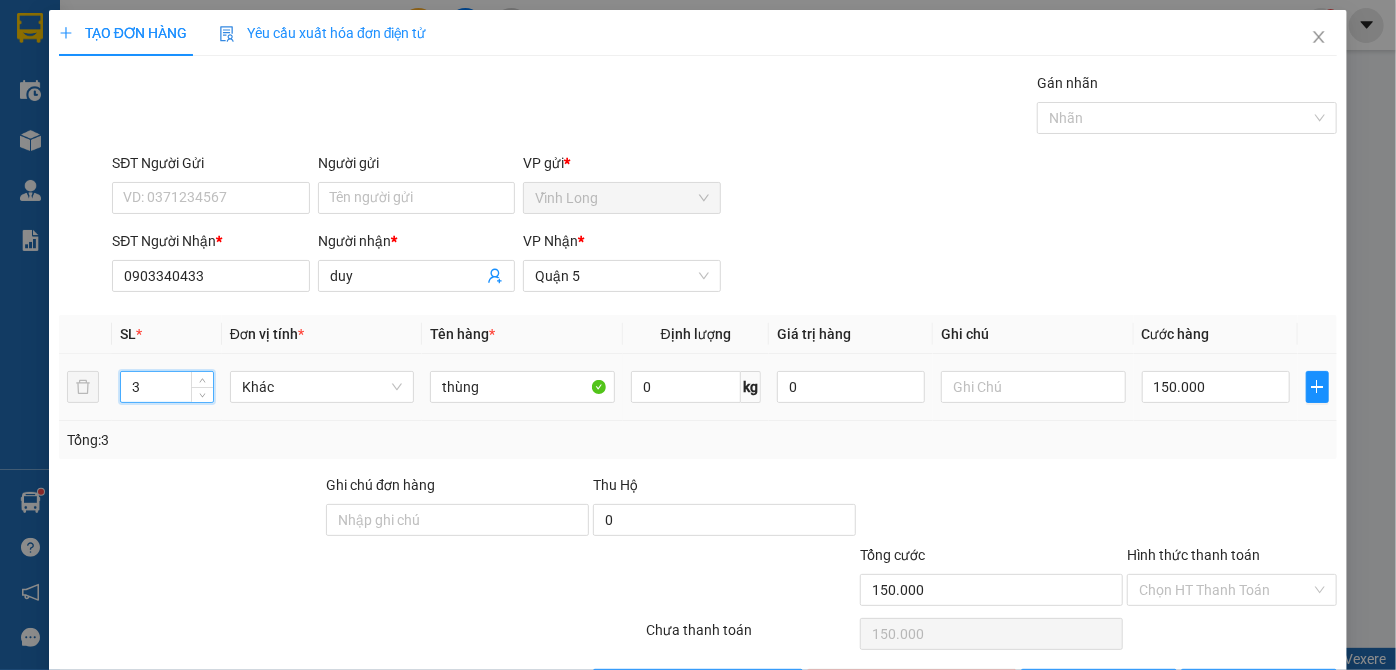 click on "3 Khác thùng 0 kg 0 150.000" at bounding box center [698, 387] 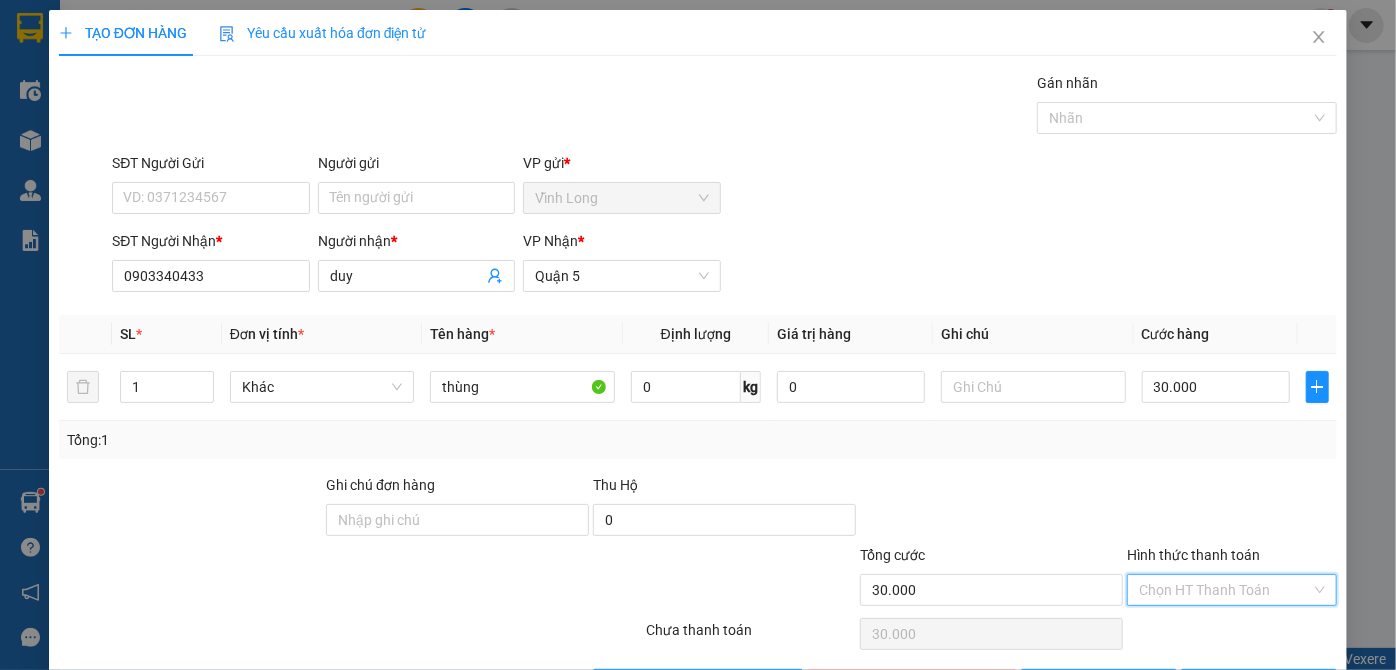 click on "Hình thức thanh toán" at bounding box center [1225, 590] 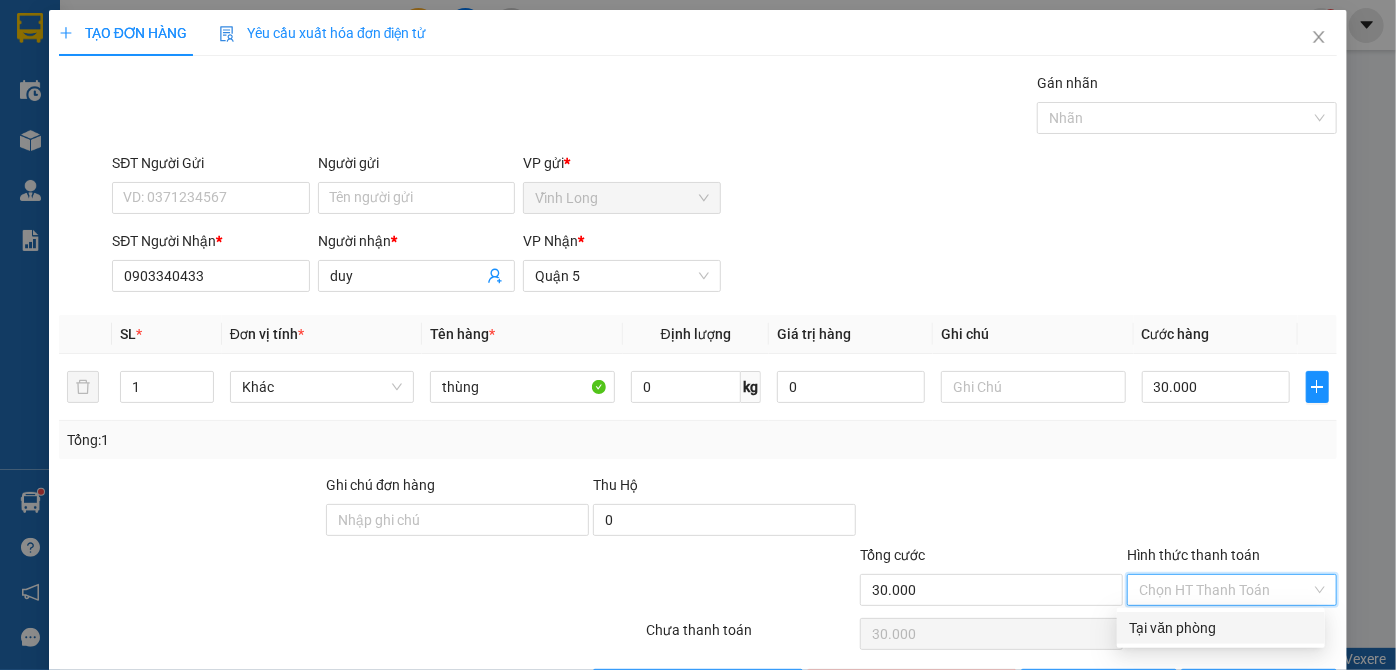 click on "Tại văn phòng" at bounding box center (1221, 628) 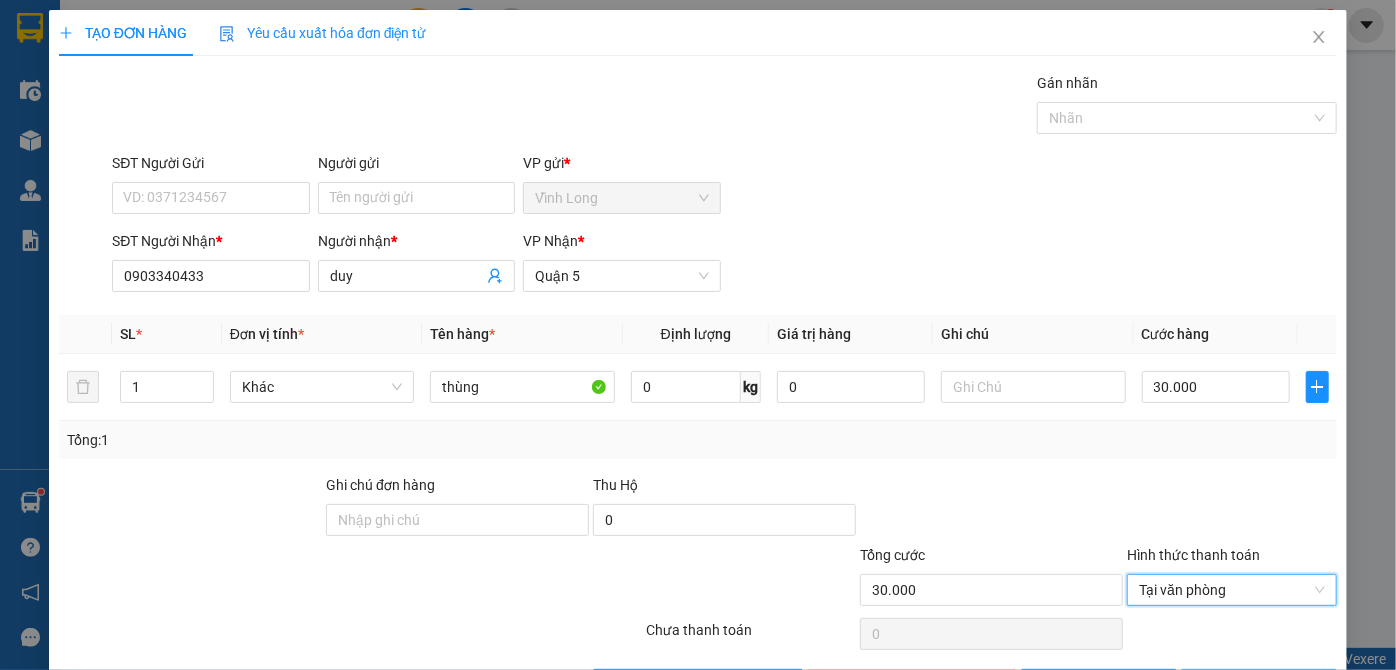 click on "Lưu và In" at bounding box center [1270, 685] 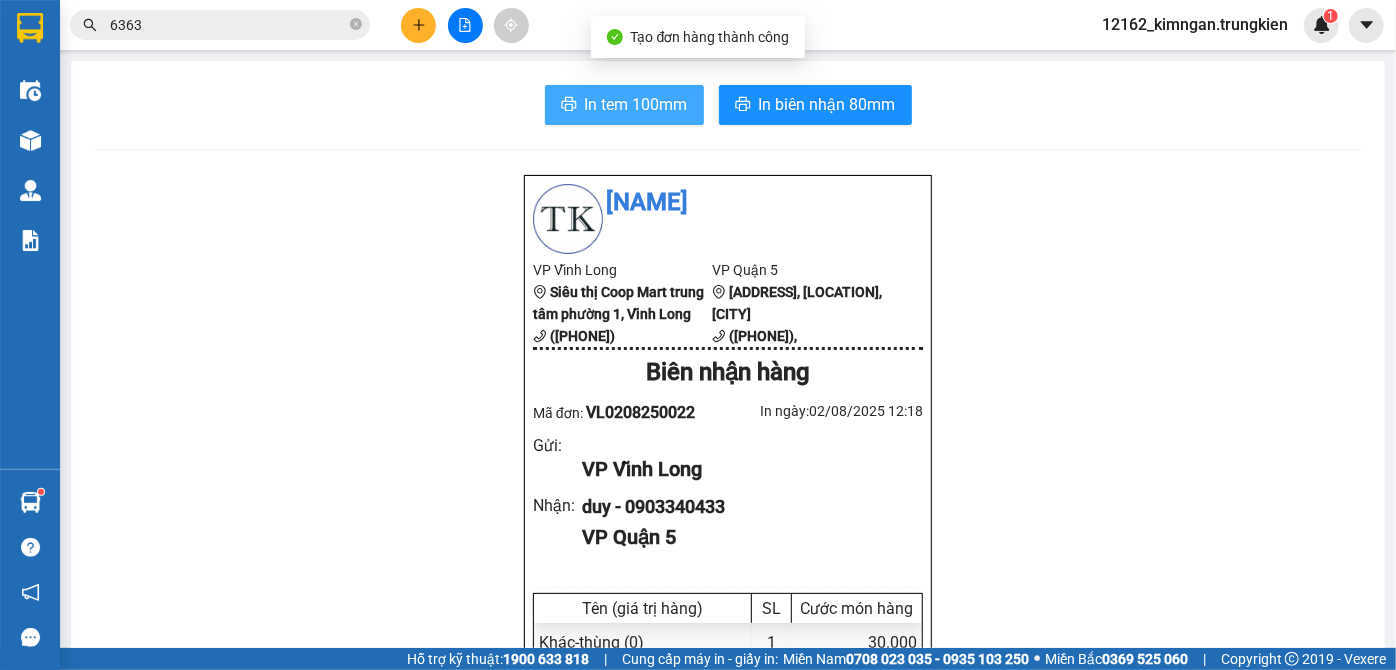 click on "In tem 100mm" at bounding box center [636, 104] 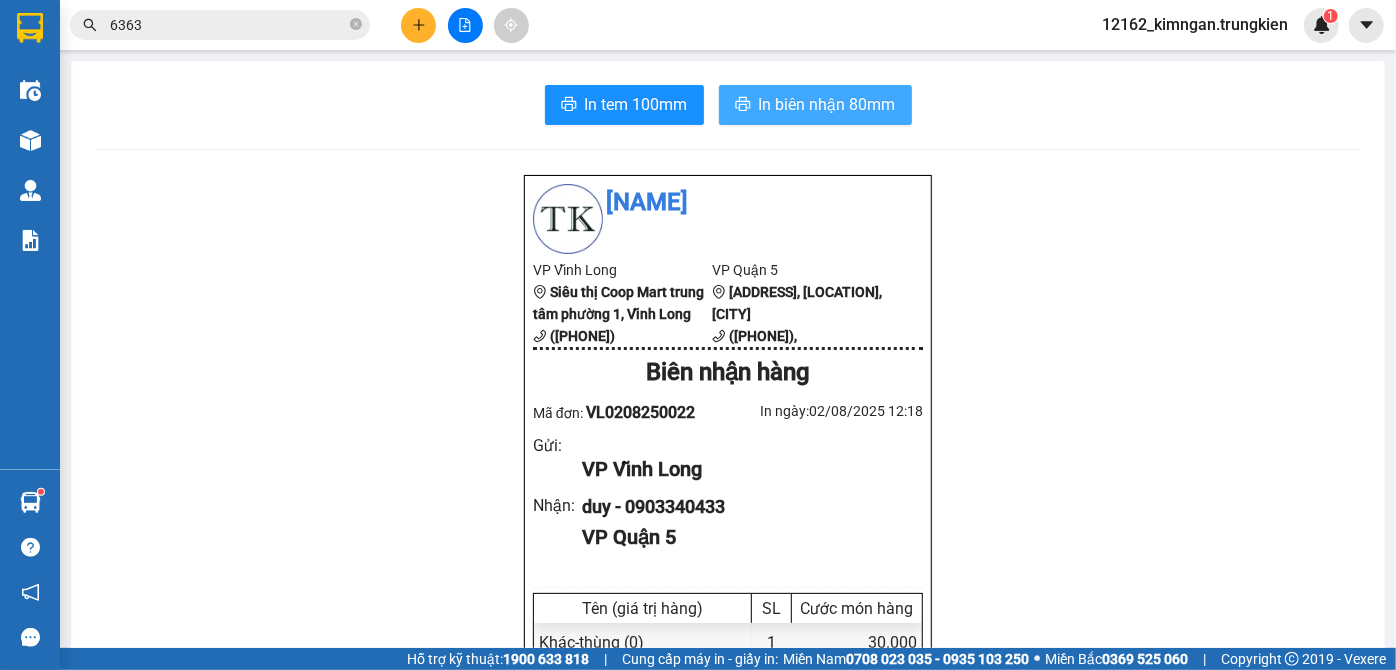click on "In biên nhận 80mm" at bounding box center (827, 104) 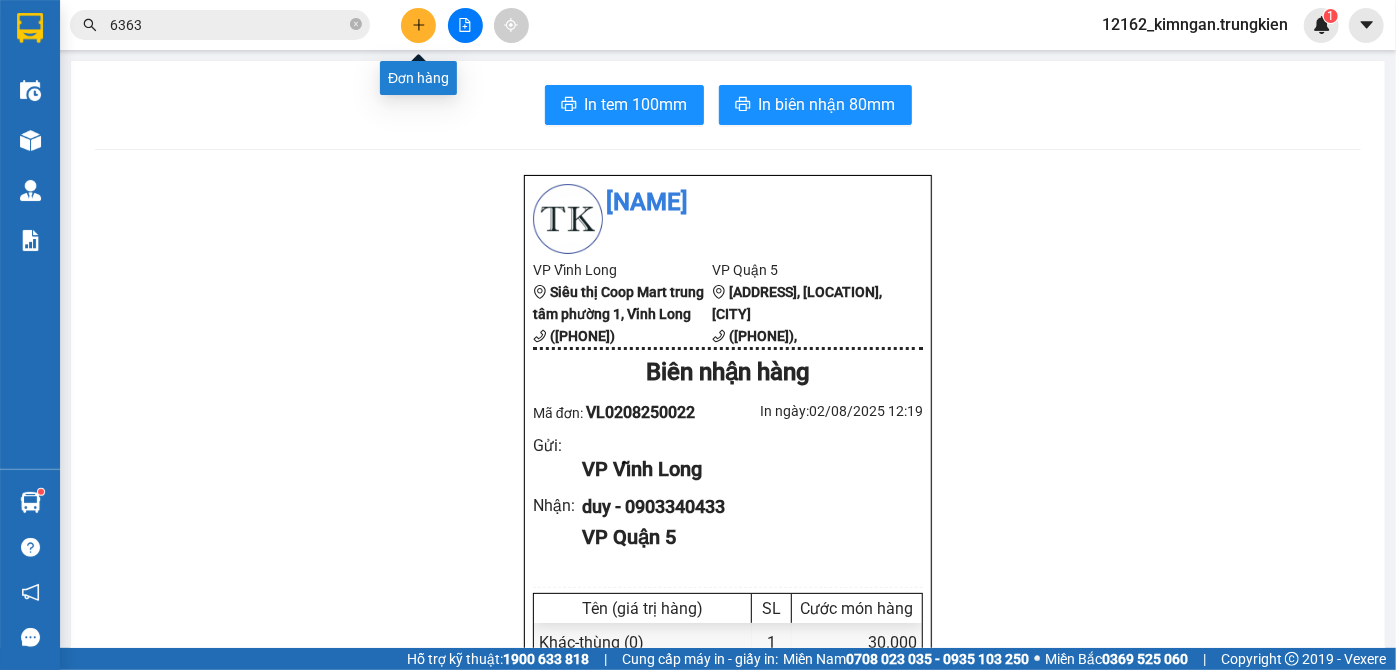 click 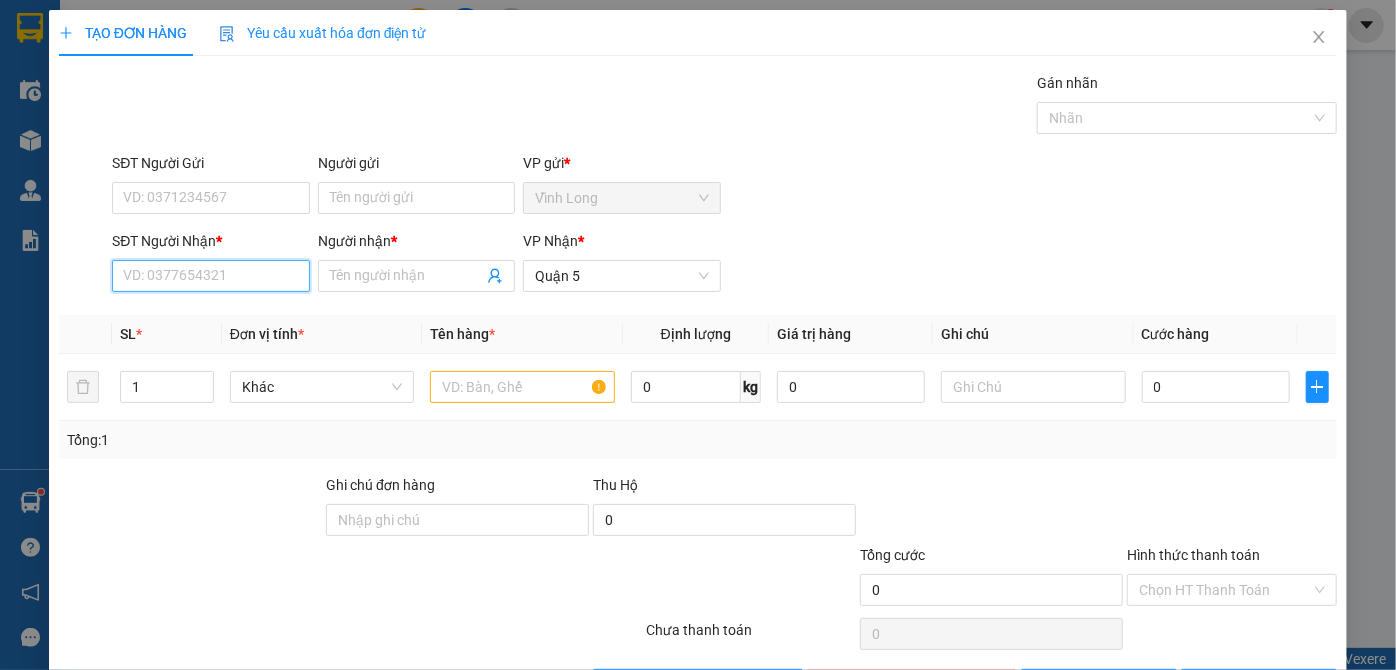 click on "SĐT Người Nhận  *" at bounding box center (210, 276) 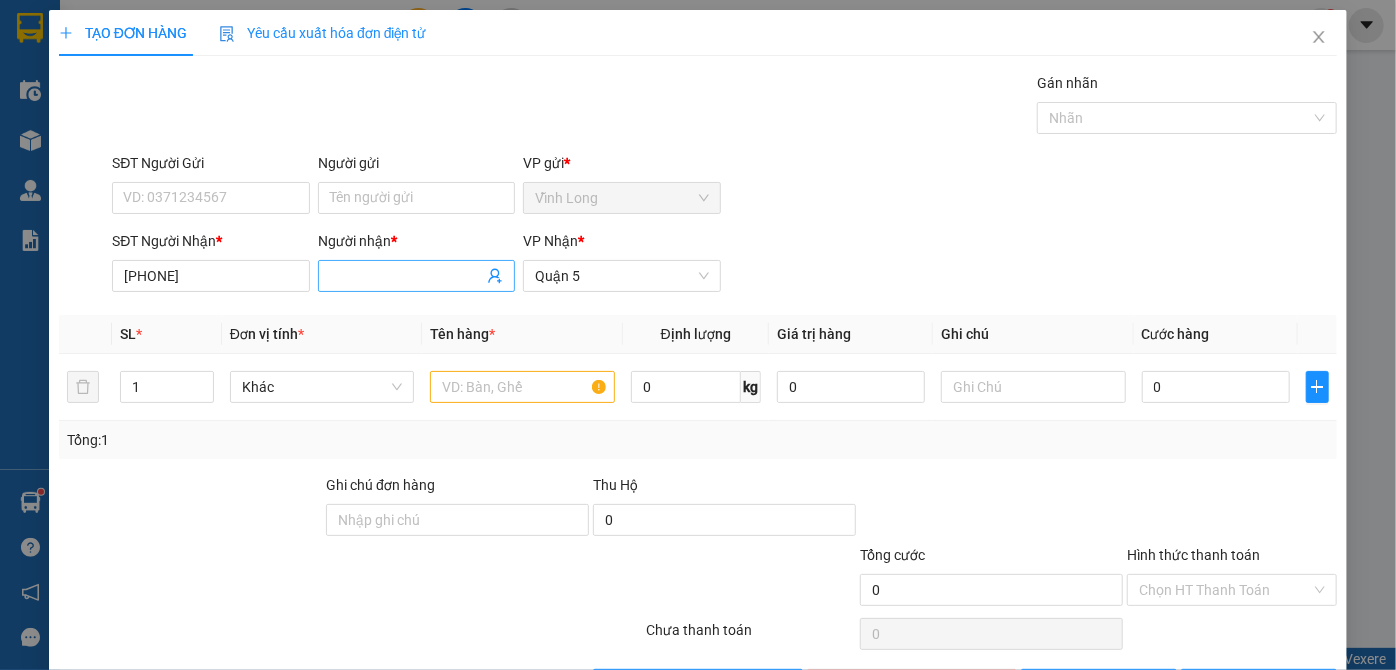 click on "Người nhận  *" at bounding box center (406, 276) 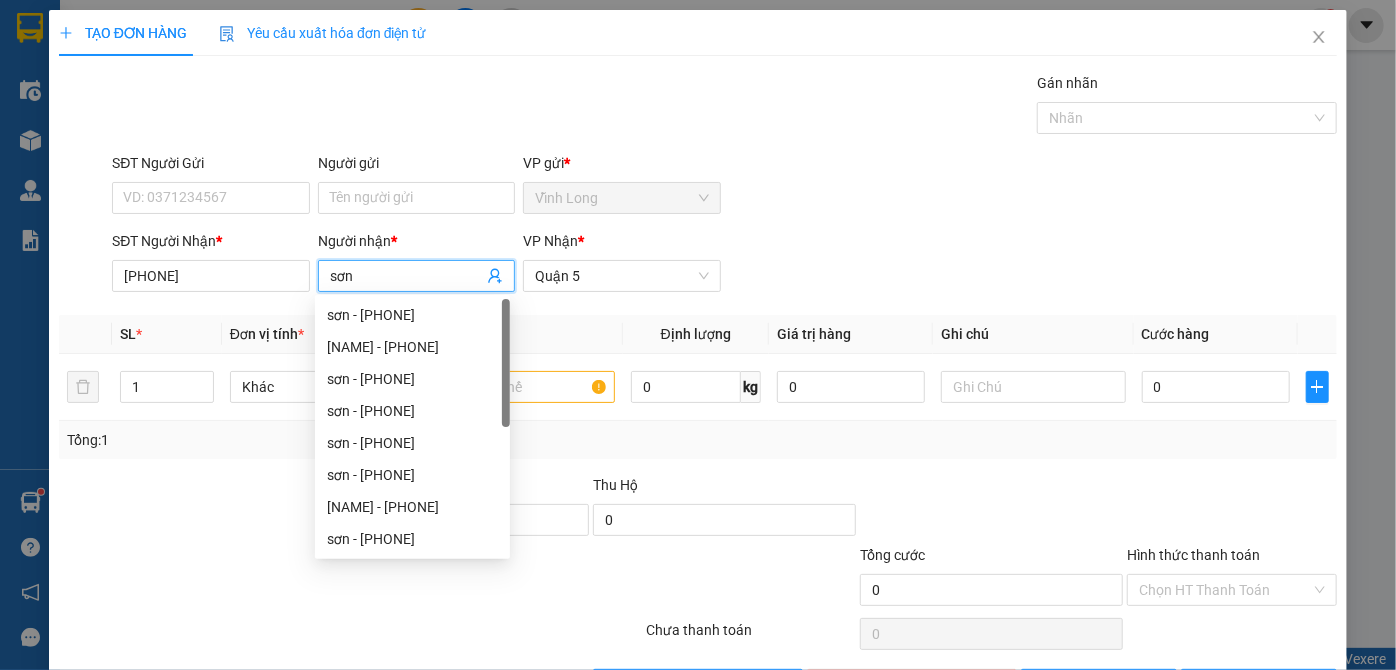click at bounding box center (190, 509) 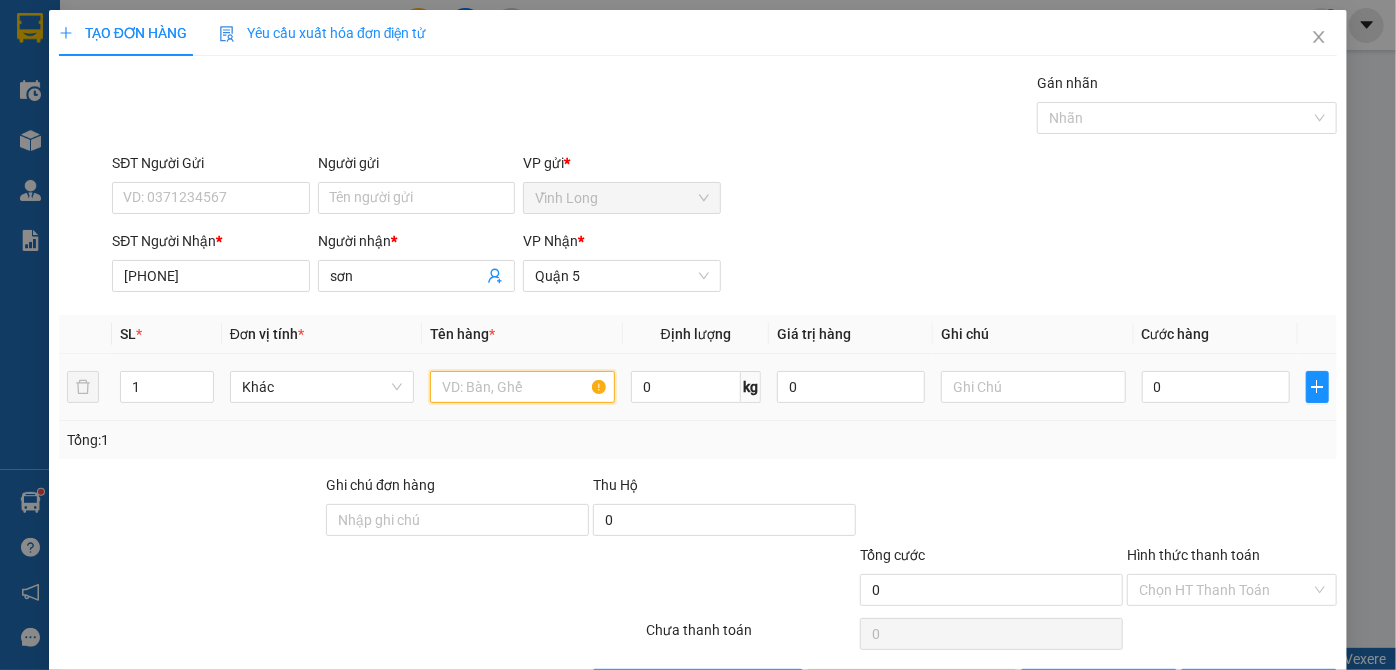 click at bounding box center [522, 387] 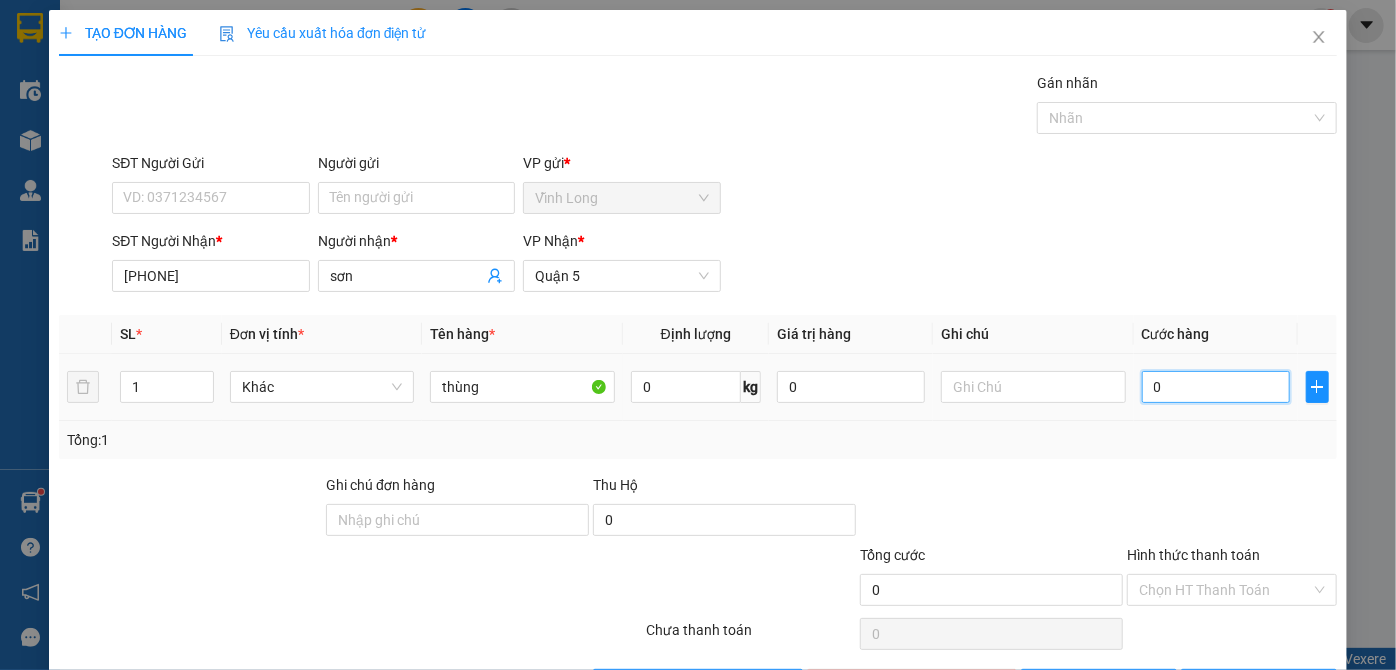 click on "0" at bounding box center [1216, 387] 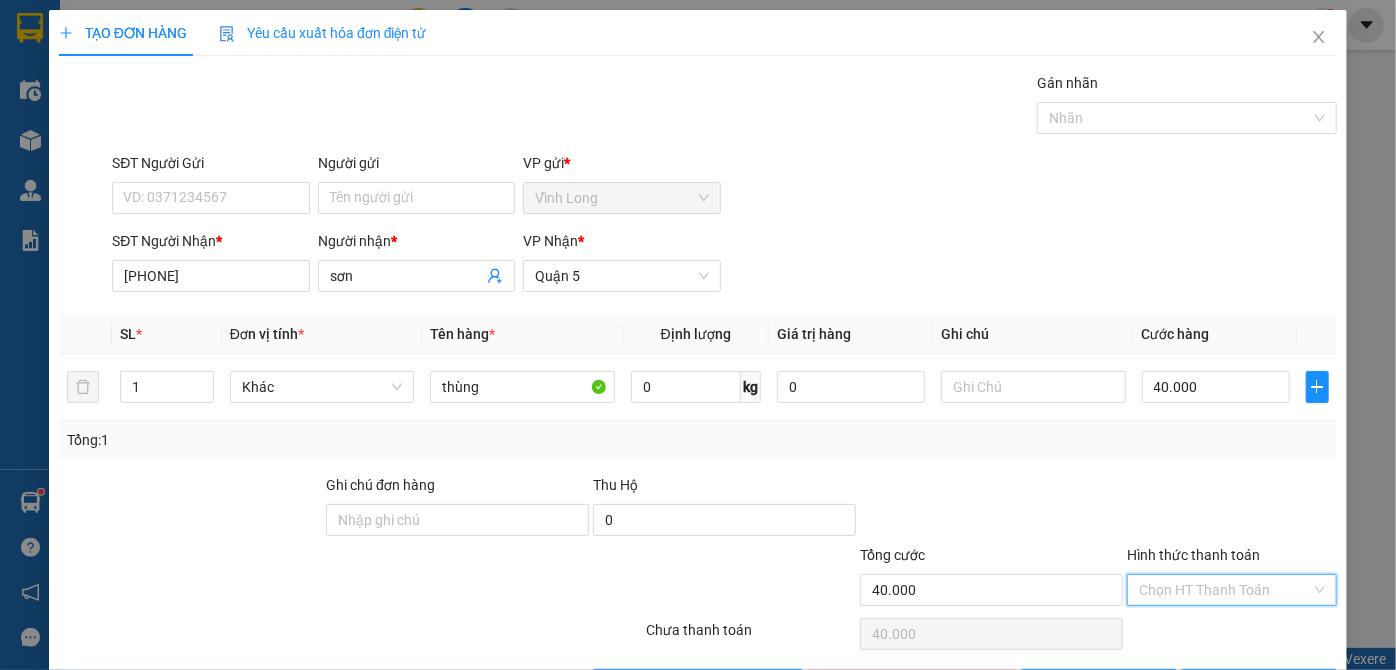 click on "Hình thức thanh toán" at bounding box center (1225, 590) 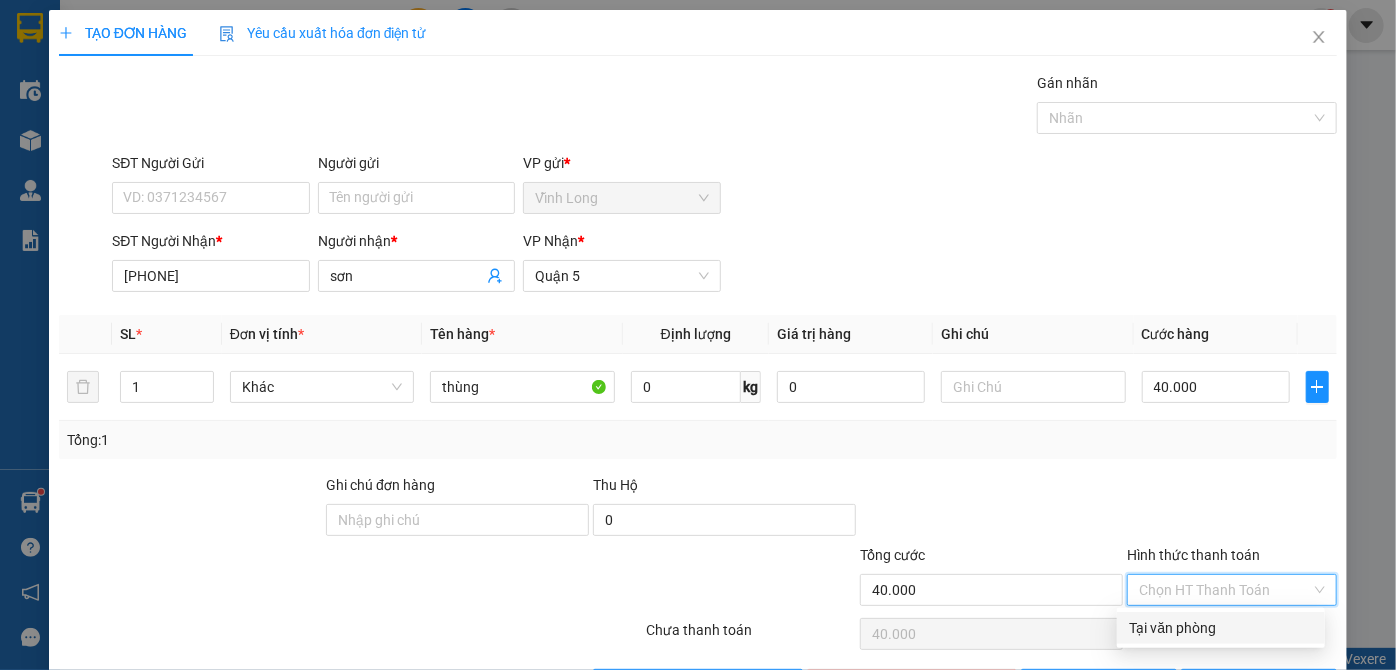 click on "Tại văn phòng" at bounding box center (1221, 628) 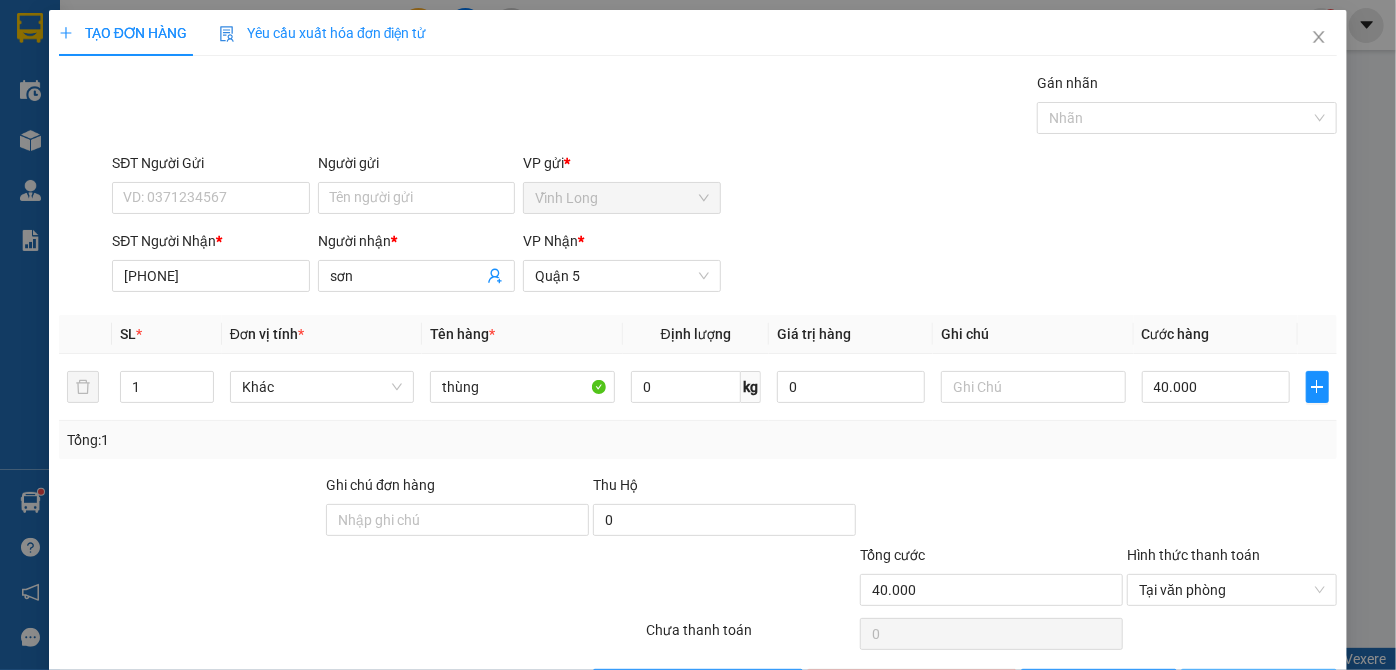 click 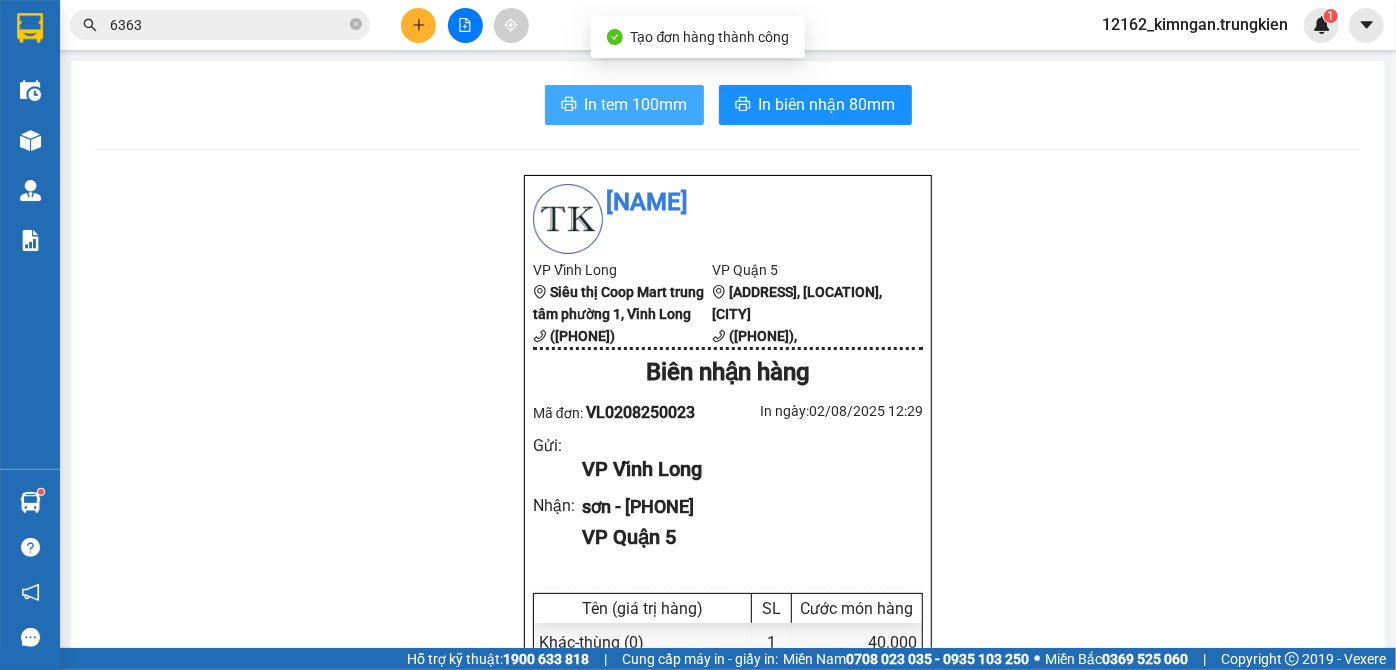 click on "In tem 100mm" at bounding box center (636, 104) 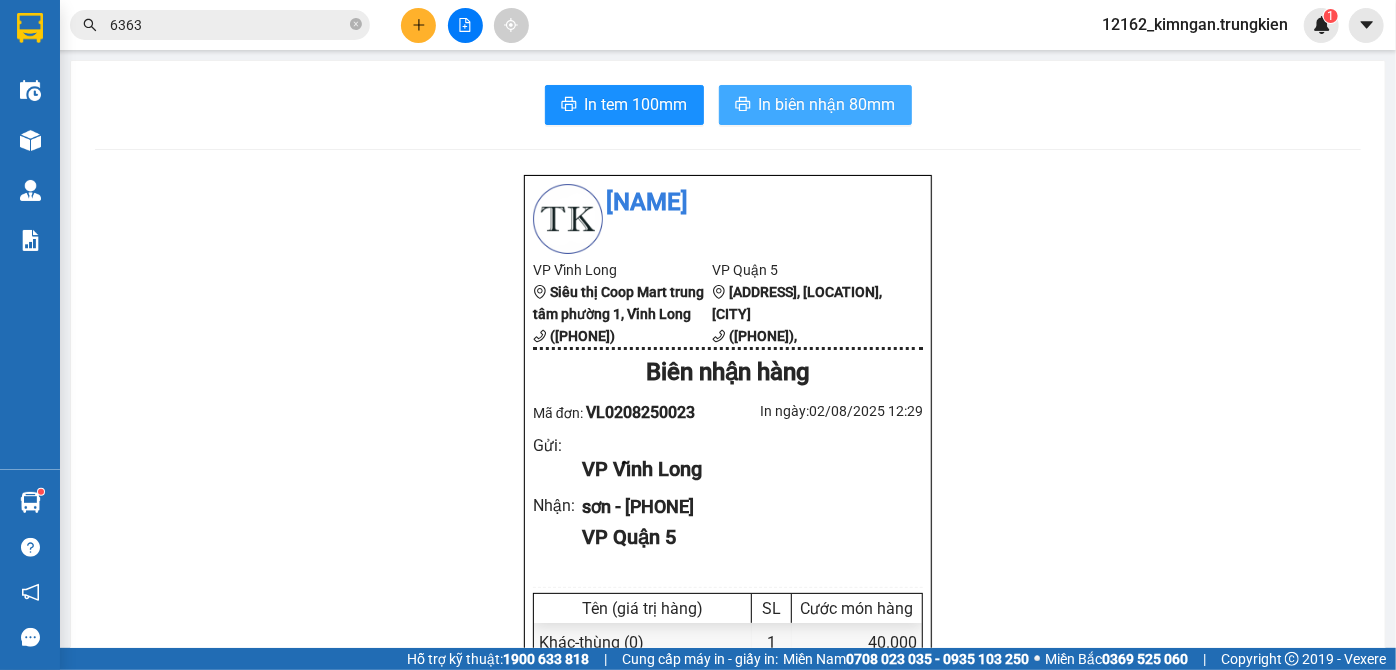 click on "In biên nhận 80mm" at bounding box center (827, 104) 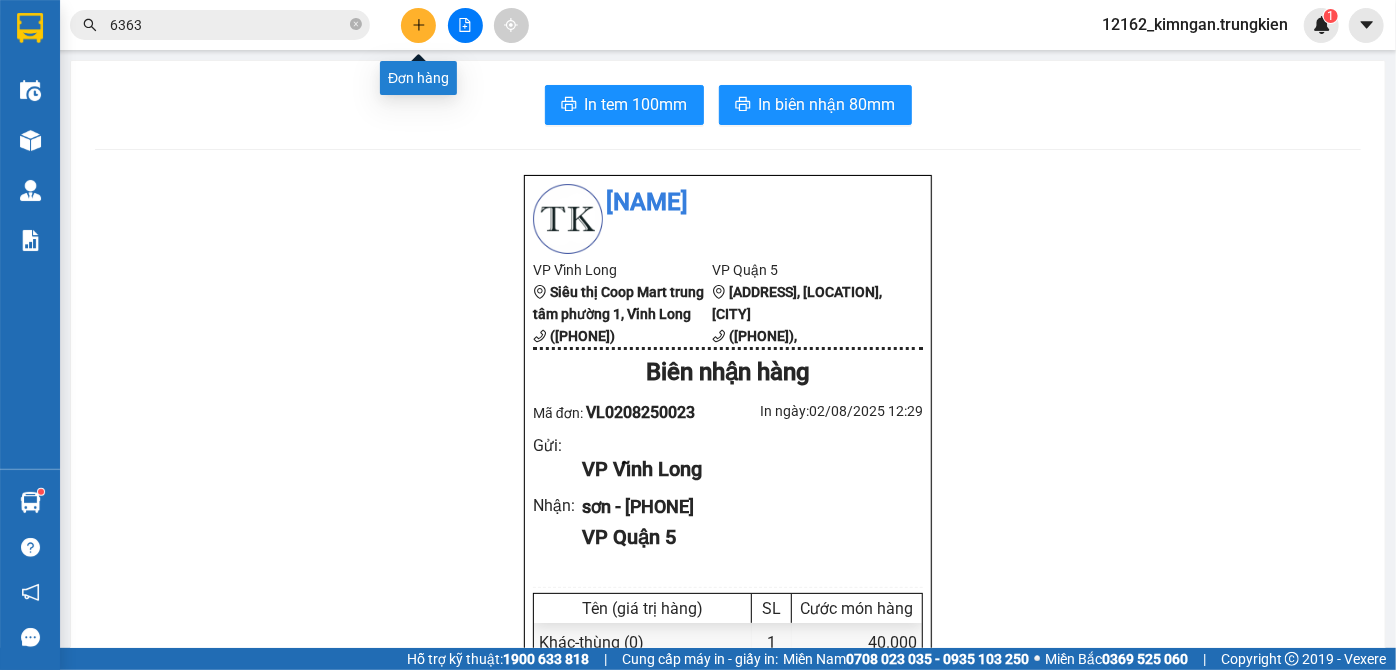 click 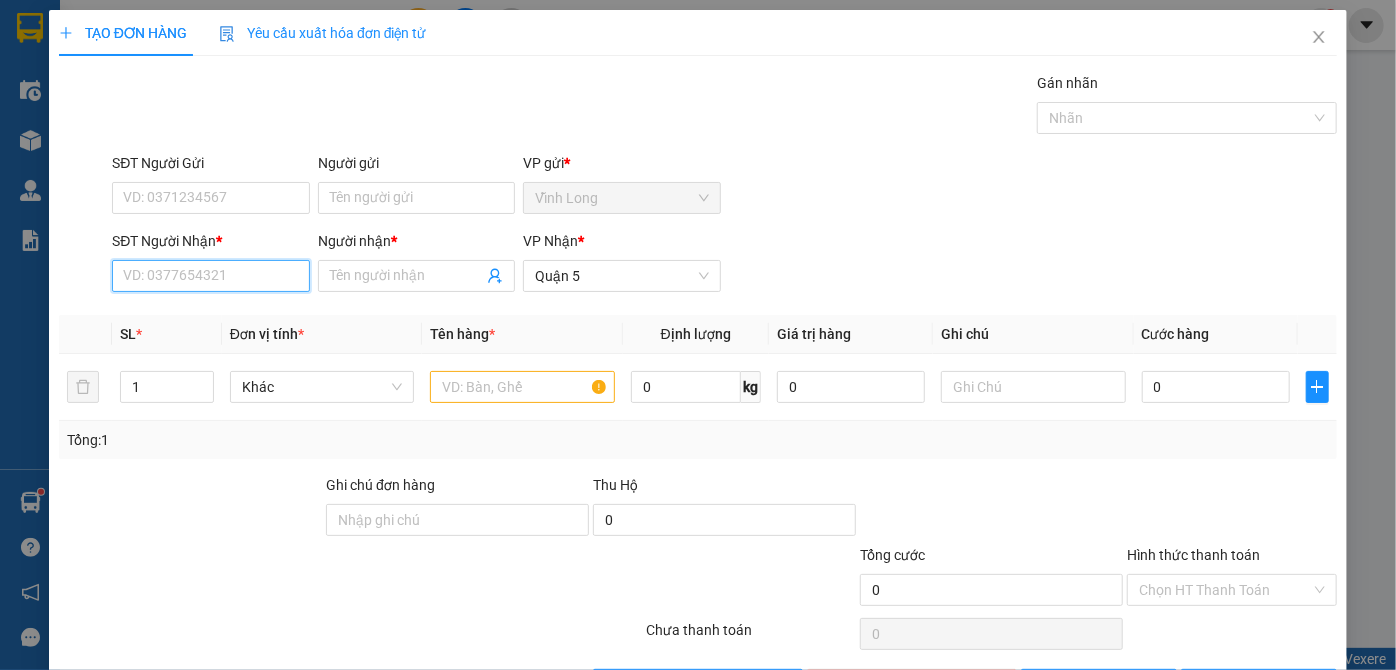 click on "SĐT Người Nhận  *" at bounding box center (210, 276) 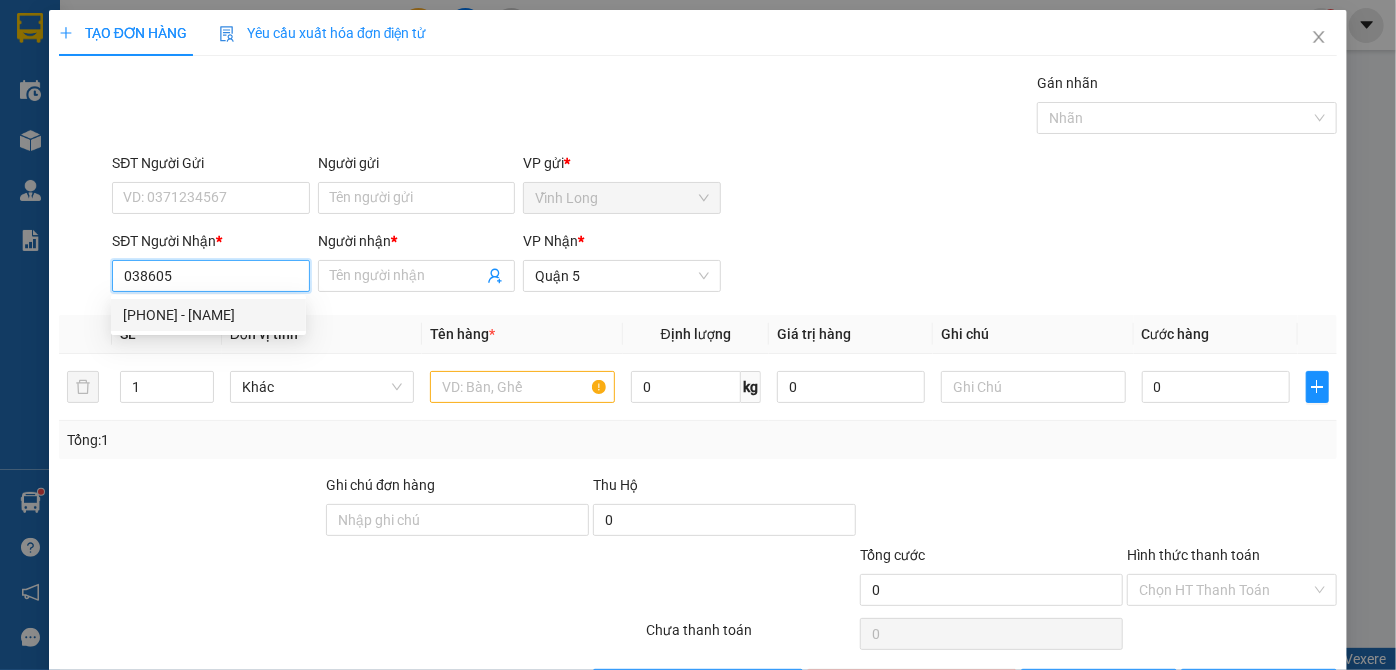 click on "[PHONE] - [NAME]" at bounding box center [208, 315] 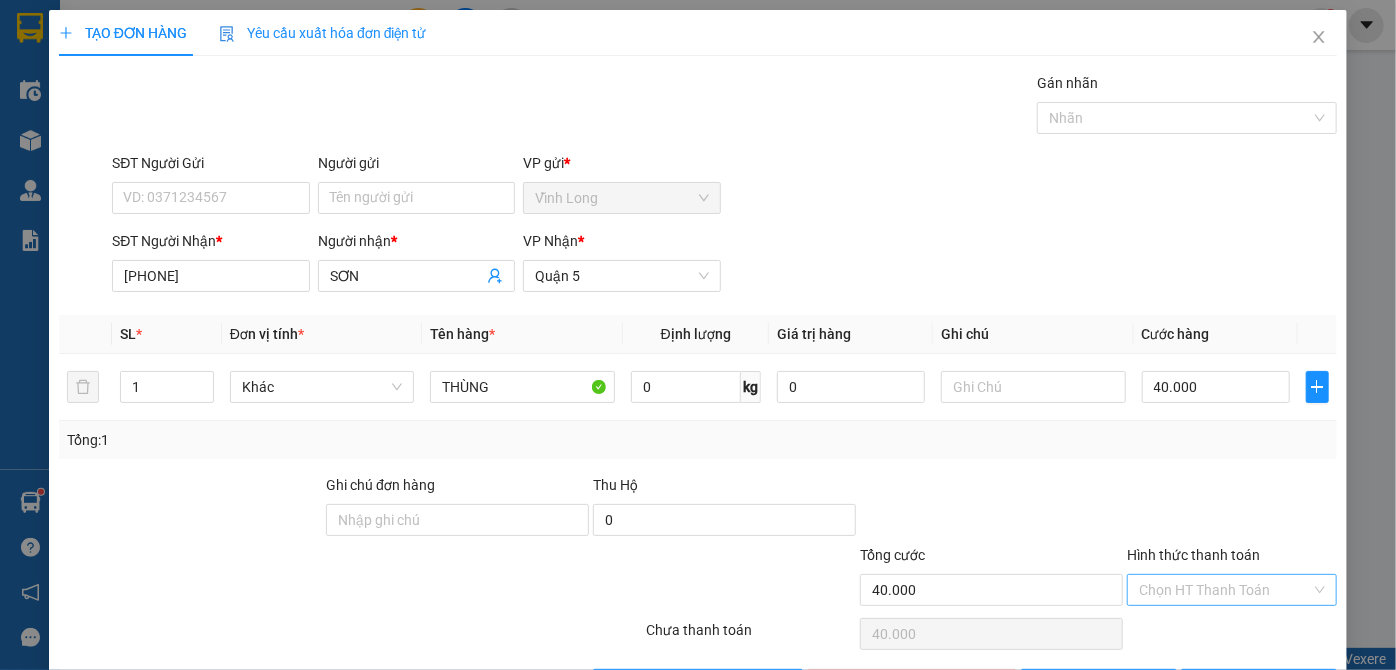 click on "Hình thức thanh toán" at bounding box center [1225, 590] 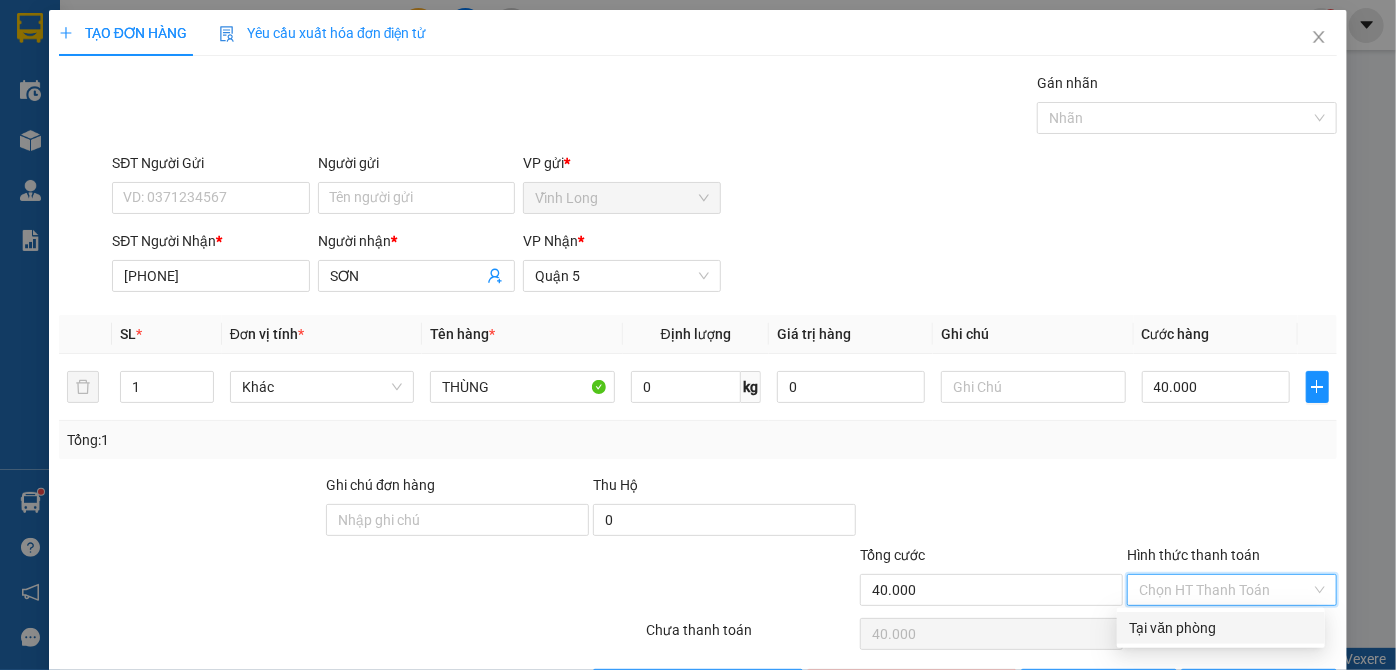 click on "Tại văn phòng" at bounding box center (1221, 628) 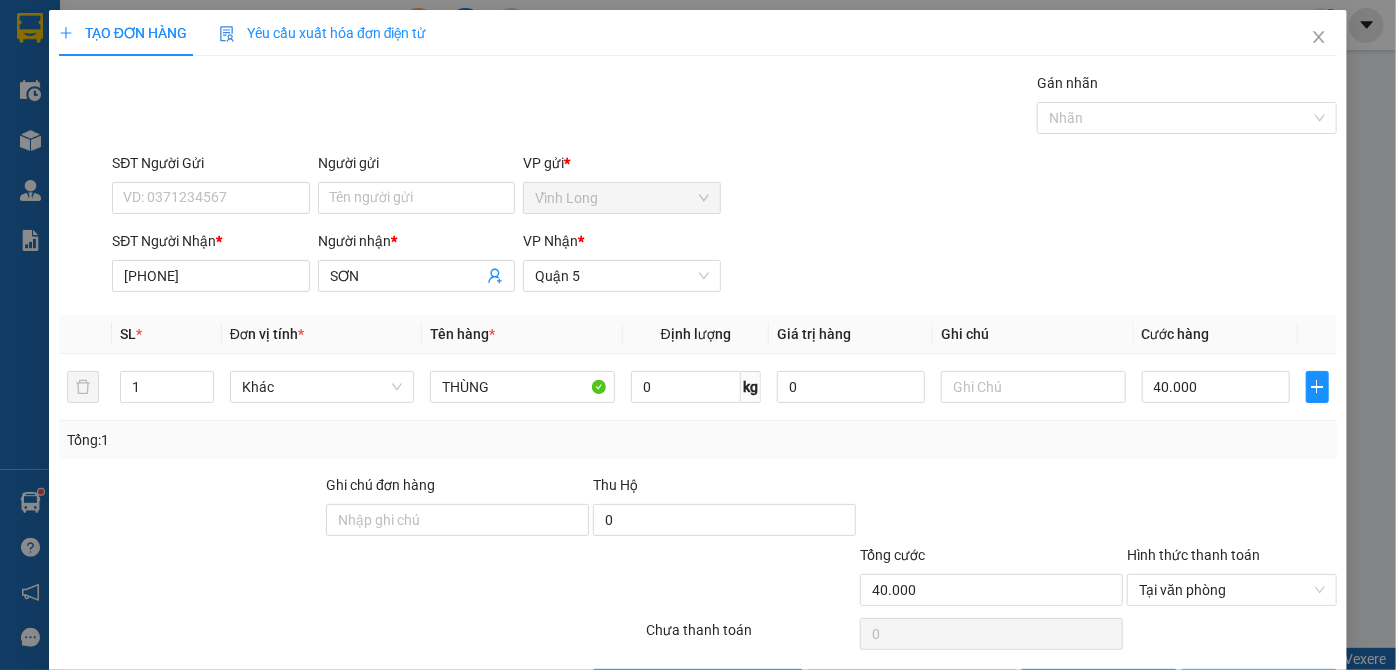 click on "Lưu và In" at bounding box center (1270, 685) 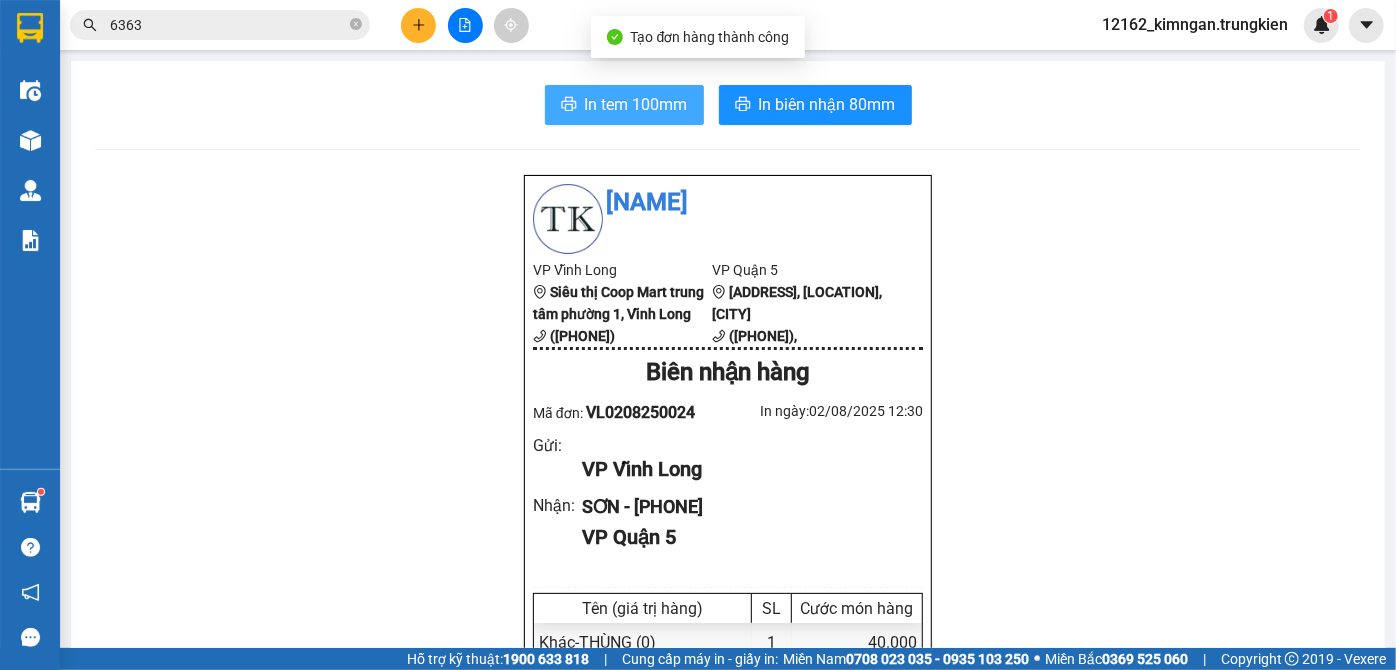 click on "In tem 100mm" at bounding box center (636, 104) 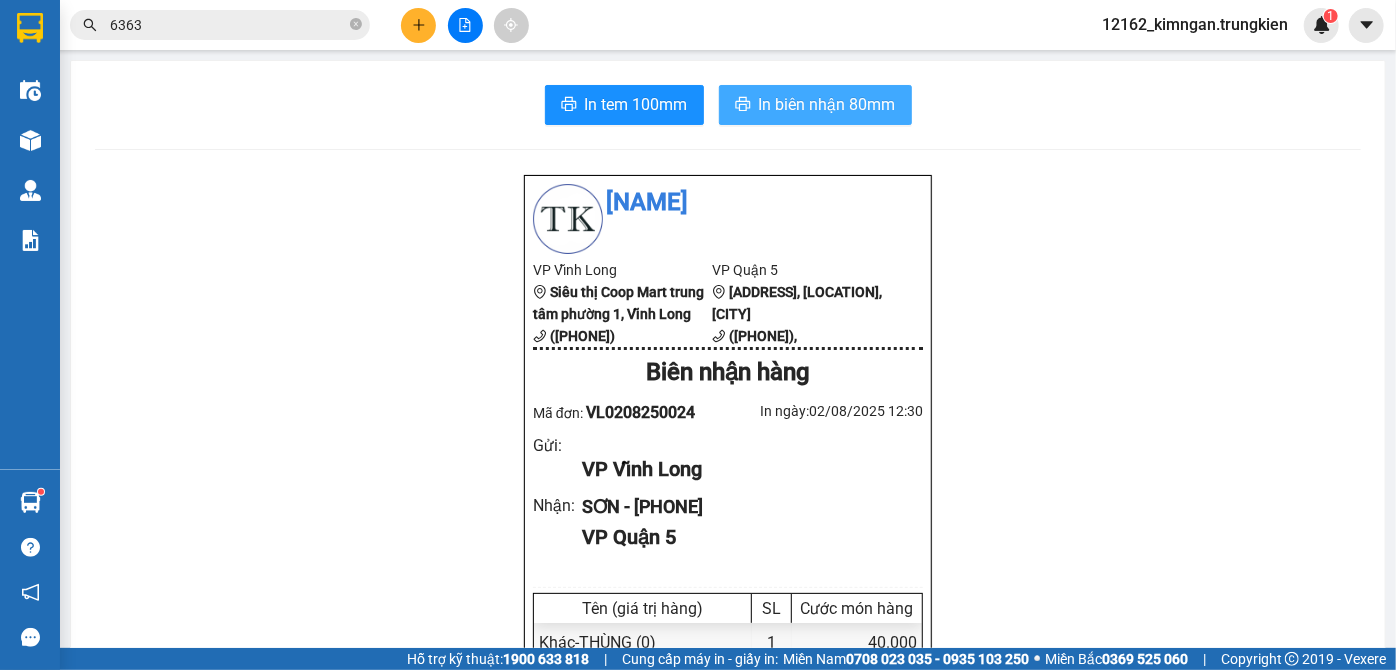 click on "In biên nhận 80mm" at bounding box center [827, 104] 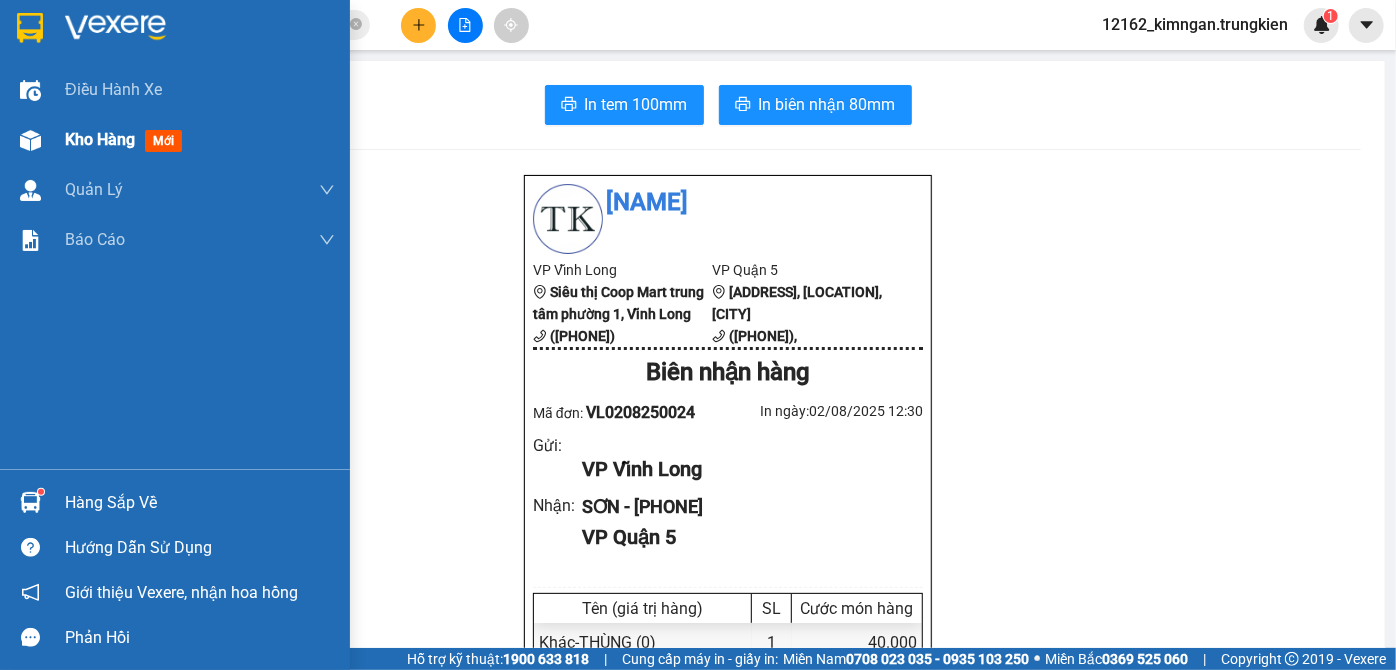 click on "Kho hàng" at bounding box center (100, 139) 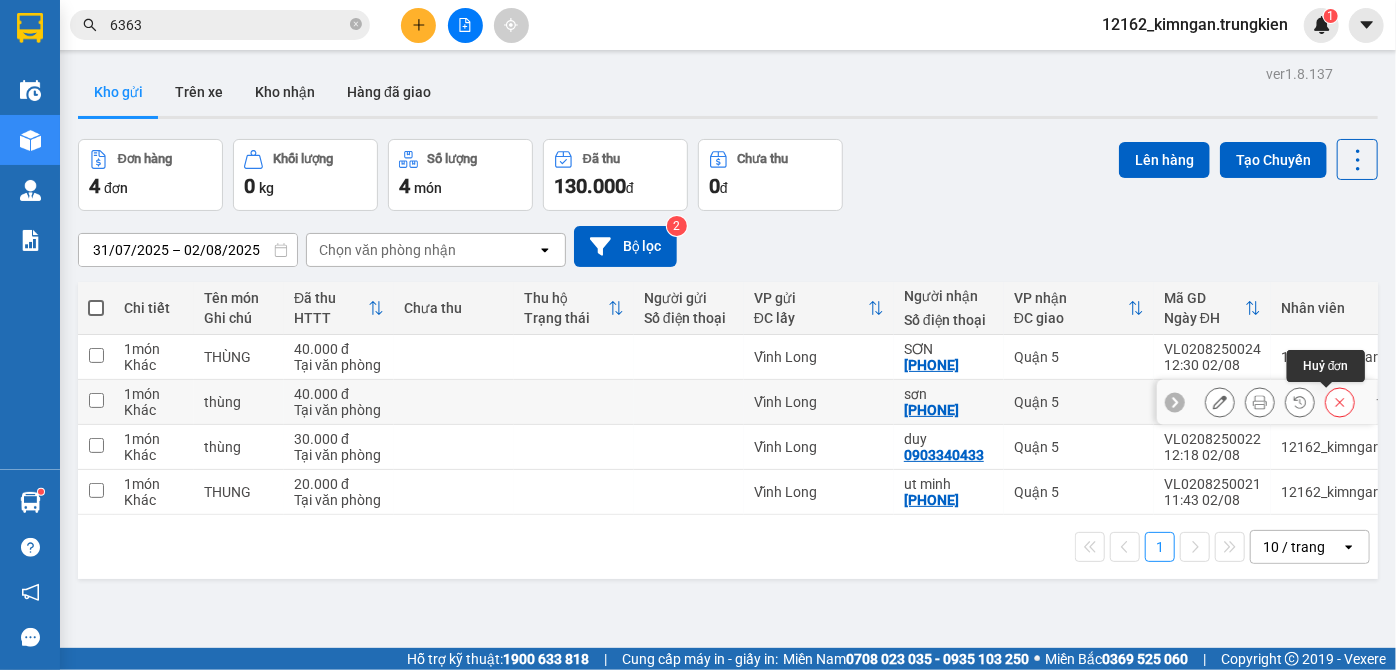 click 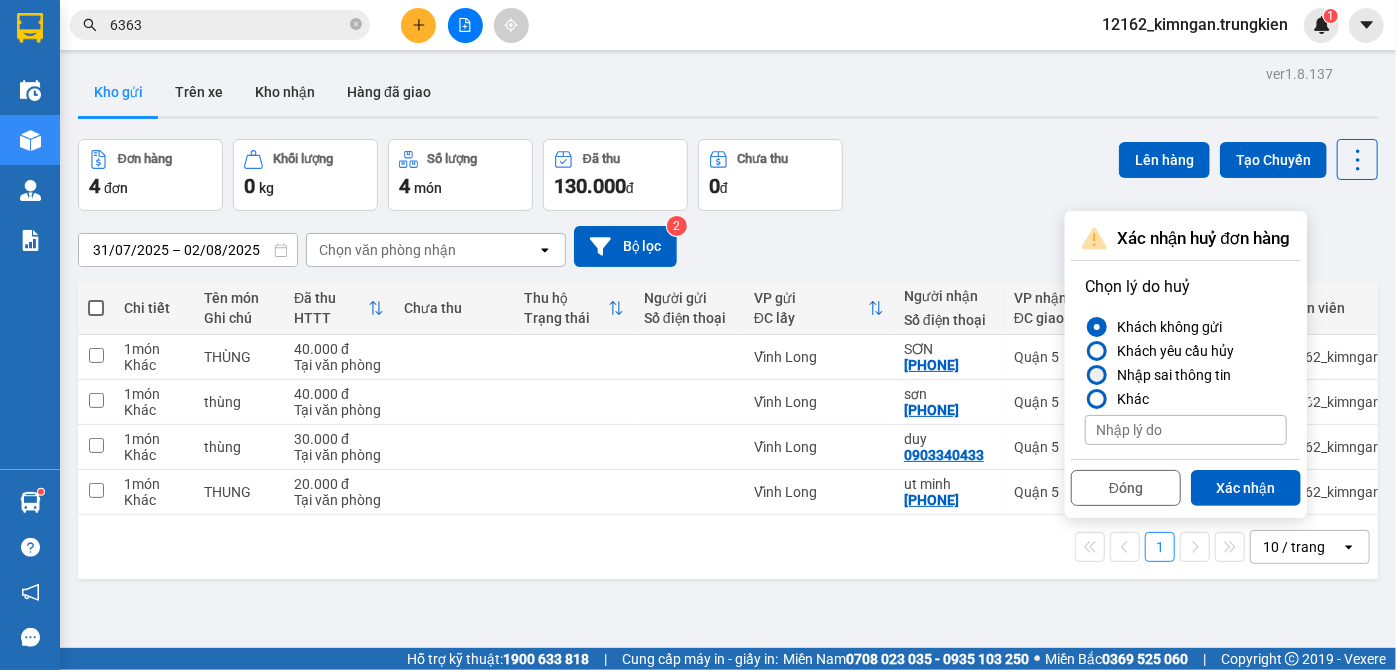 click on "Nhập sai thông tin" at bounding box center [1170, 375] 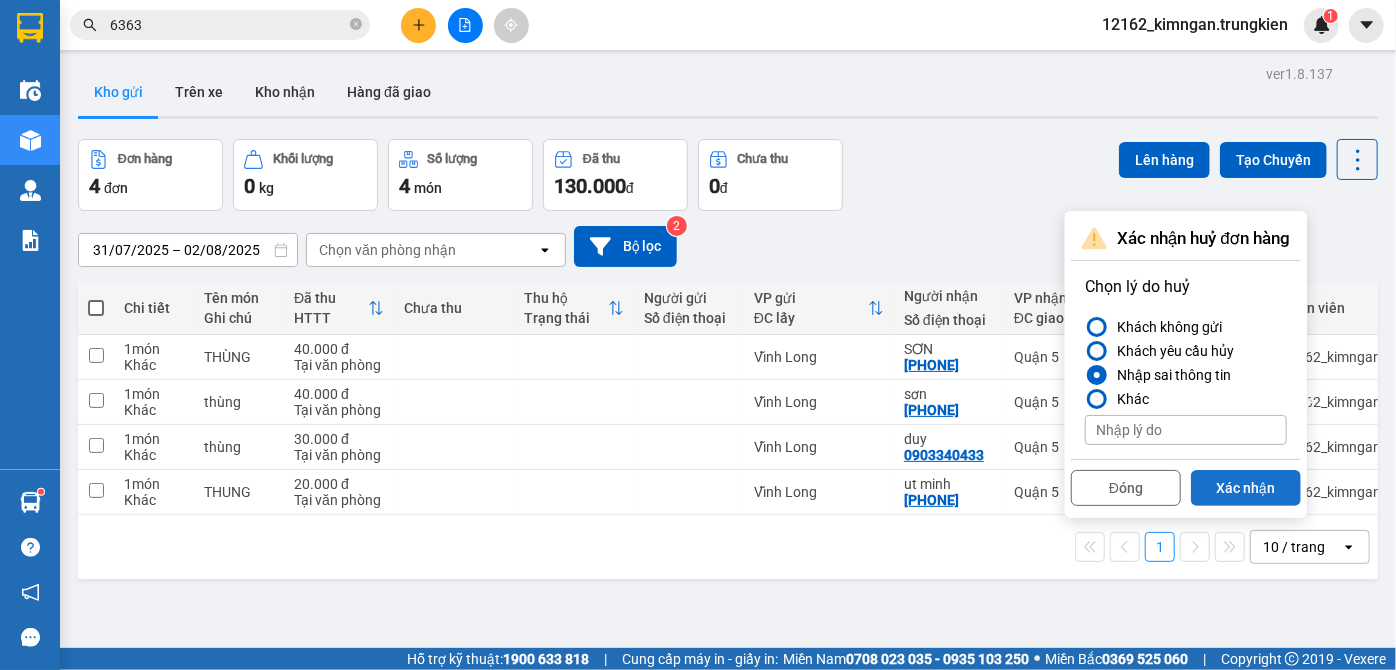 click on "Xác nhận" at bounding box center [1246, 488] 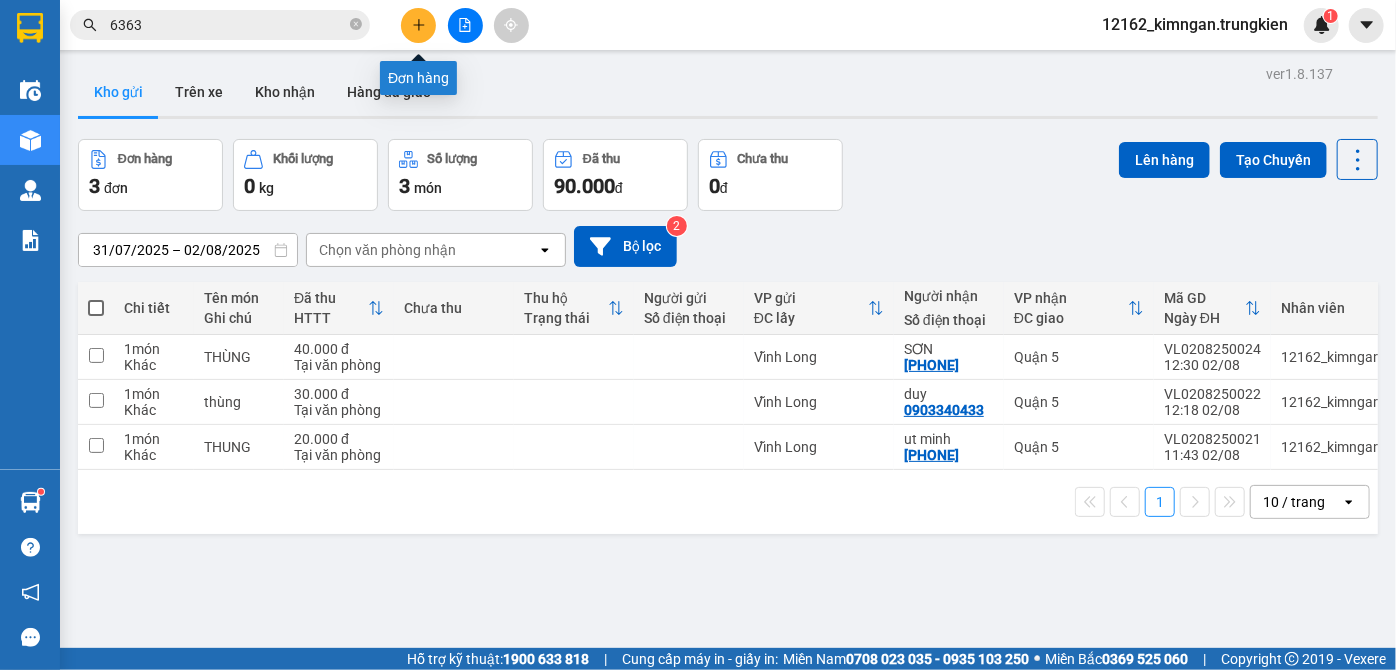 click 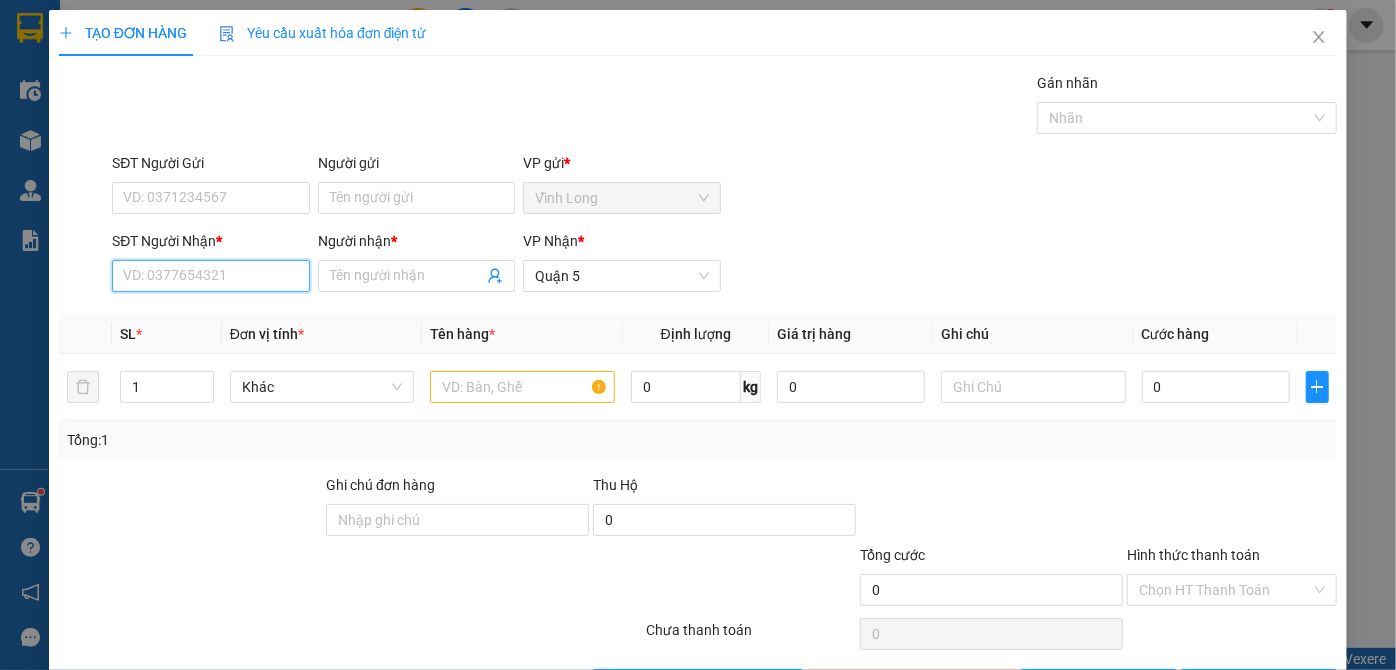 click on "SĐT Người Nhận  *" at bounding box center [210, 276] 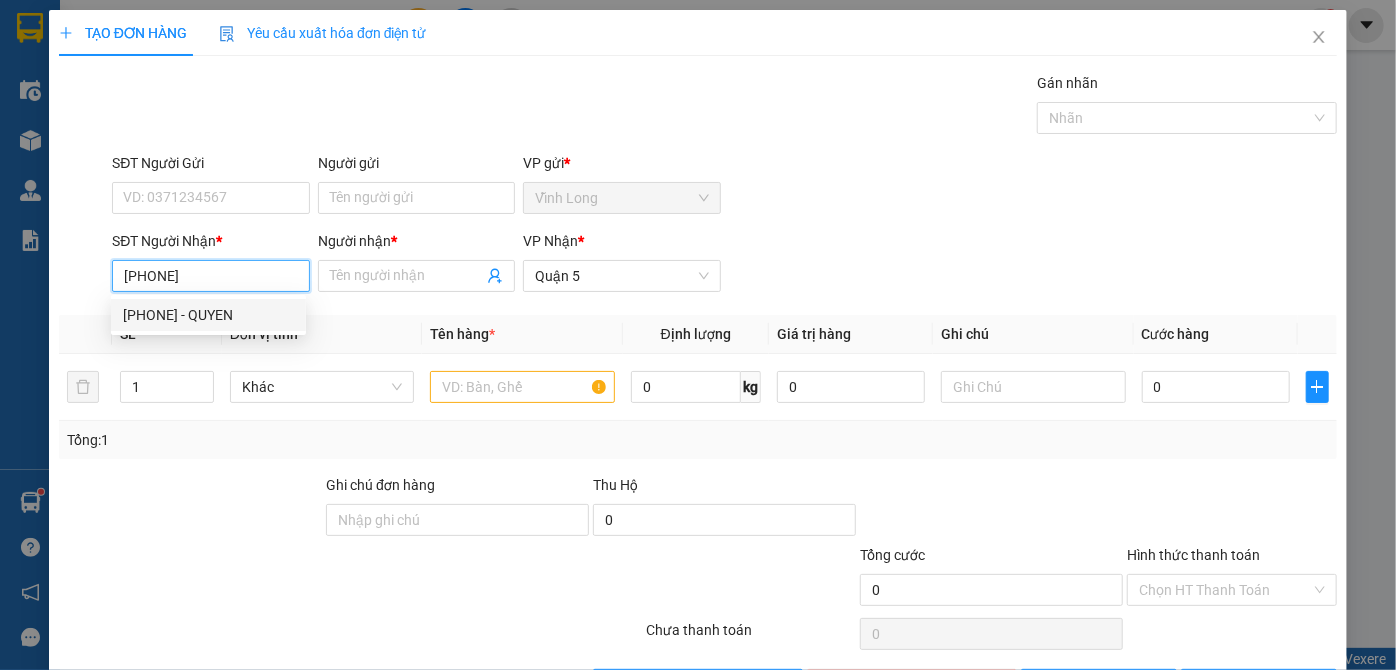 click on "[PHONE] - QUYEN" at bounding box center [208, 315] 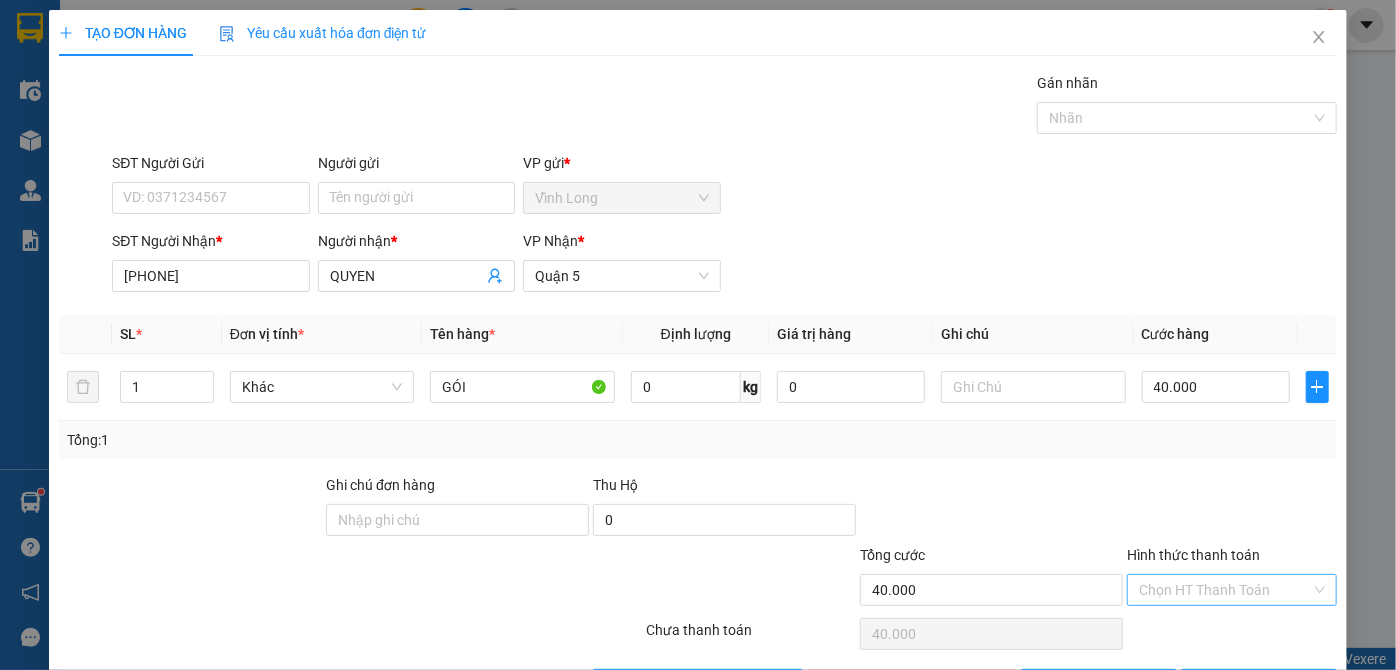 click on "Hình thức thanh toán" at bounding box center [1225, 590] 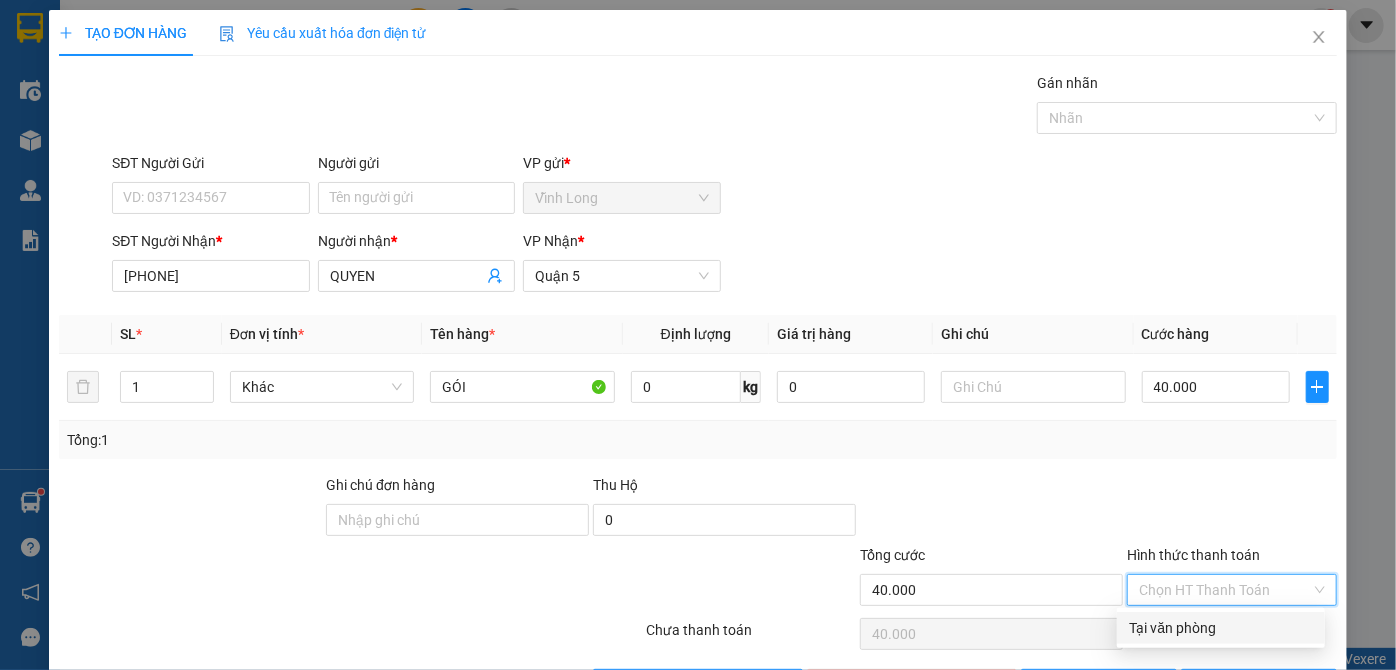 click on "Tại văn phòng" at bounding box center [1221, 628] 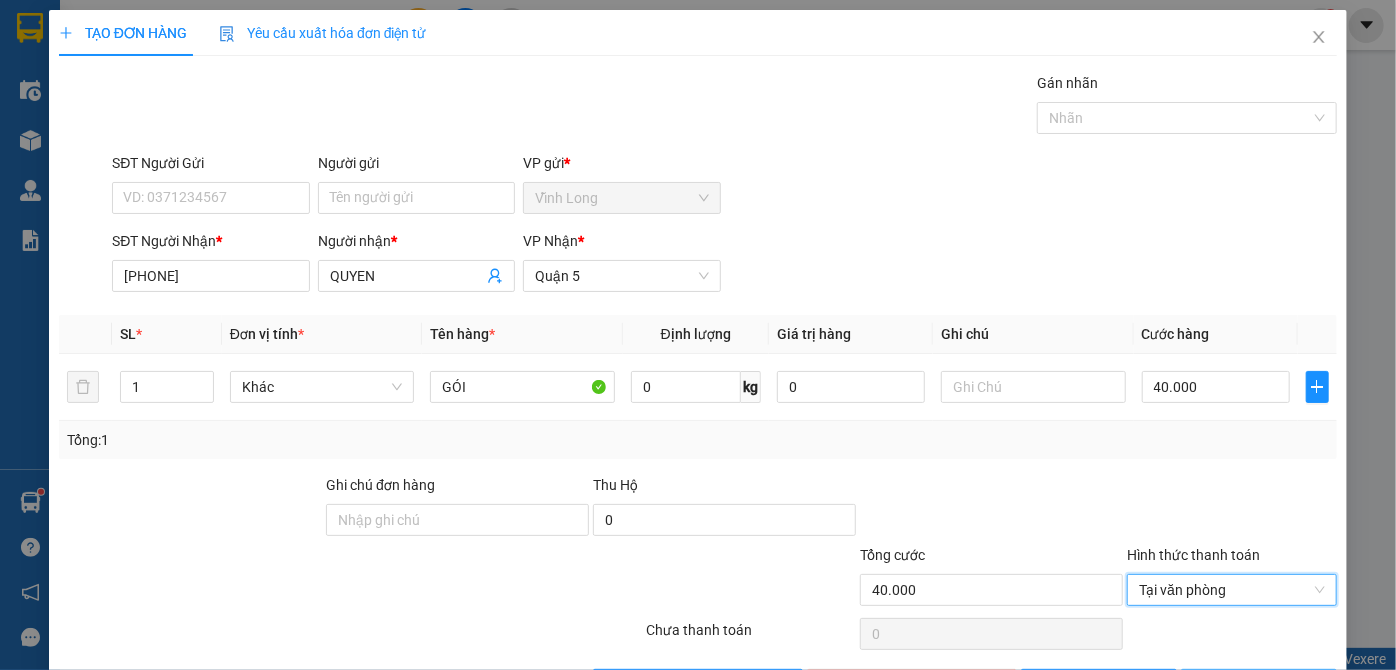 click on "Lưu và In" at bounding box center [1259, 685] 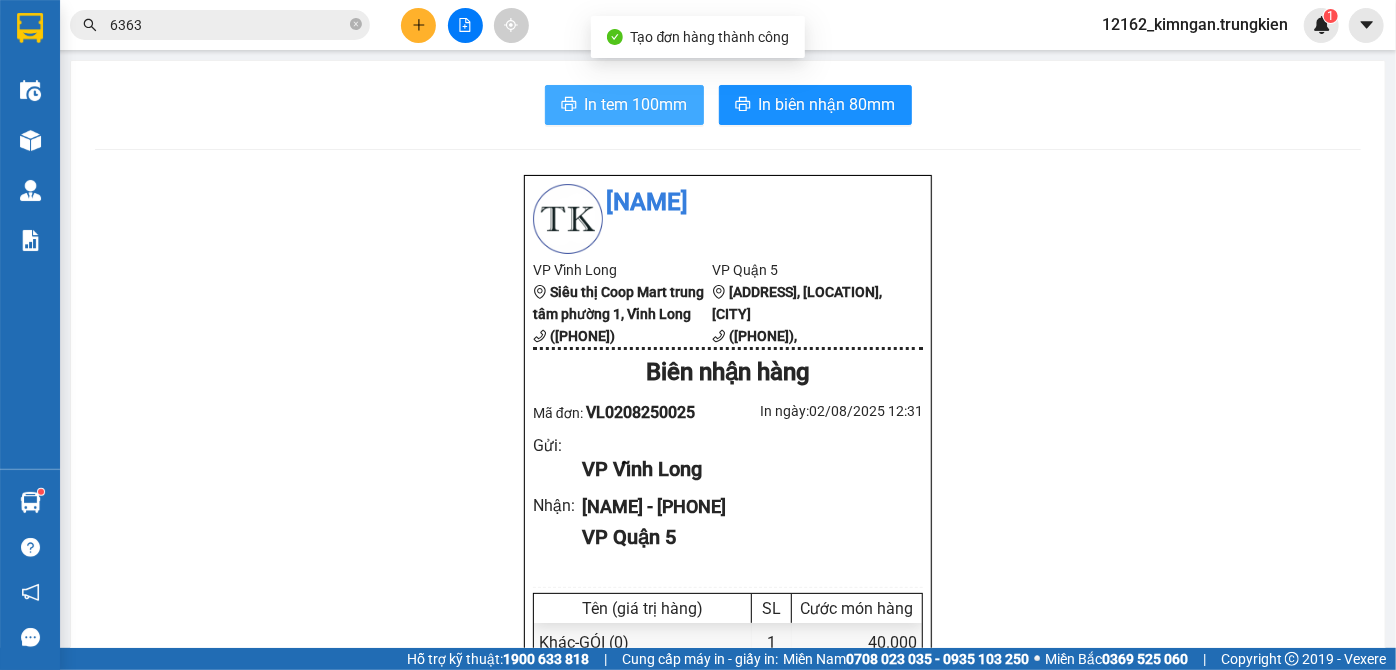 click on "In tem 100mm" at bounding box center (636, 104) 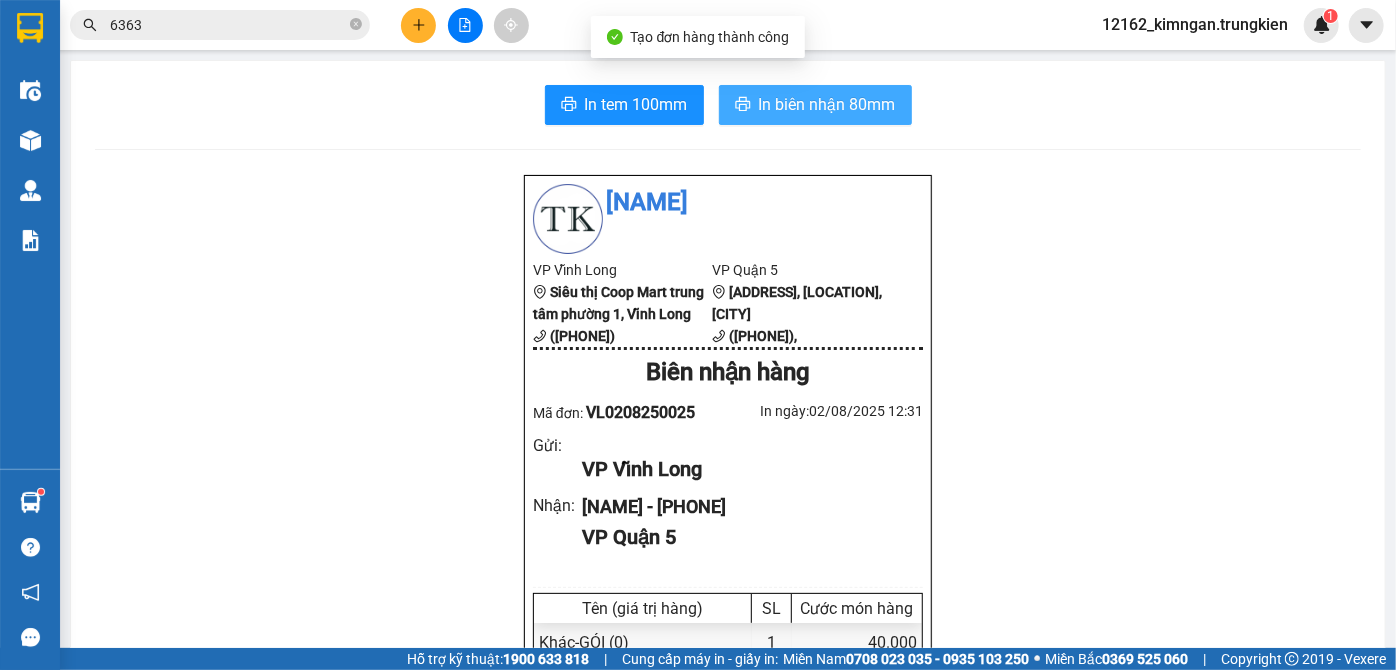 click on "In biên nhận 80mm" at bounding box center (827, 104) 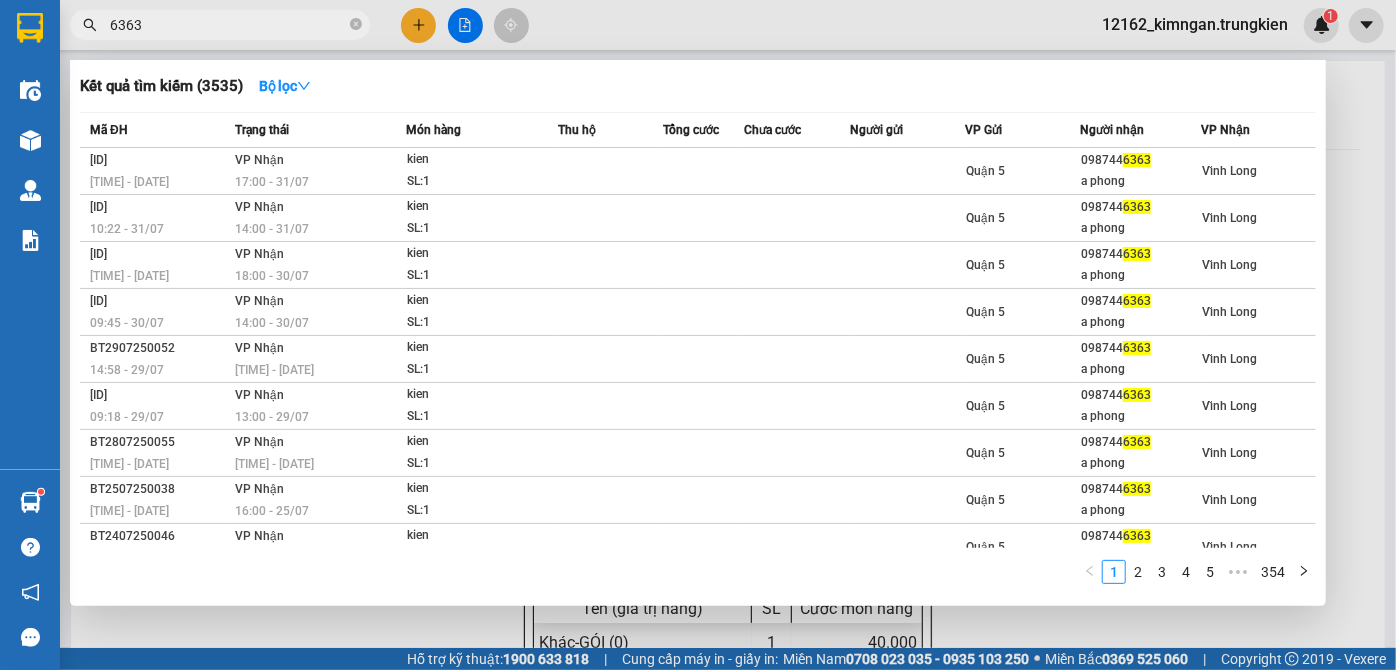 drag, startPoint x: 242, startPoint y: 16, endPoint x: 0, endPoint y: 33, distance: 242.59637 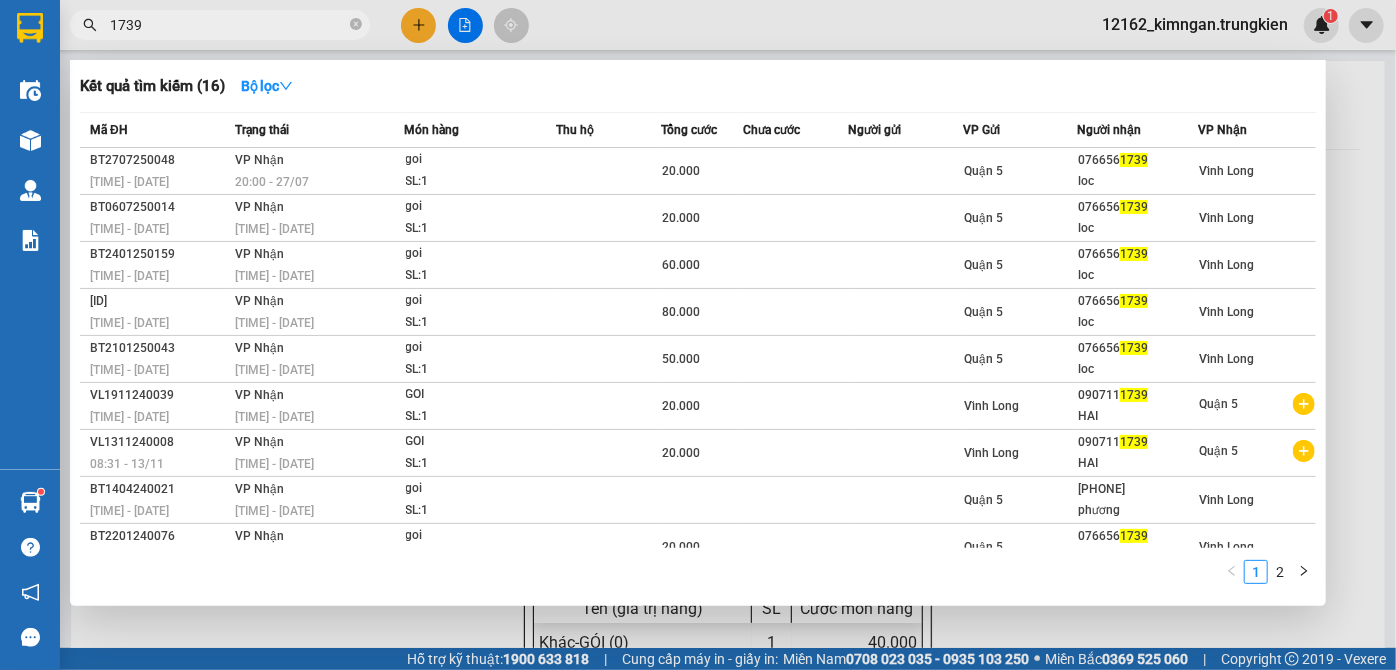 click at bounding box center (698, 335) 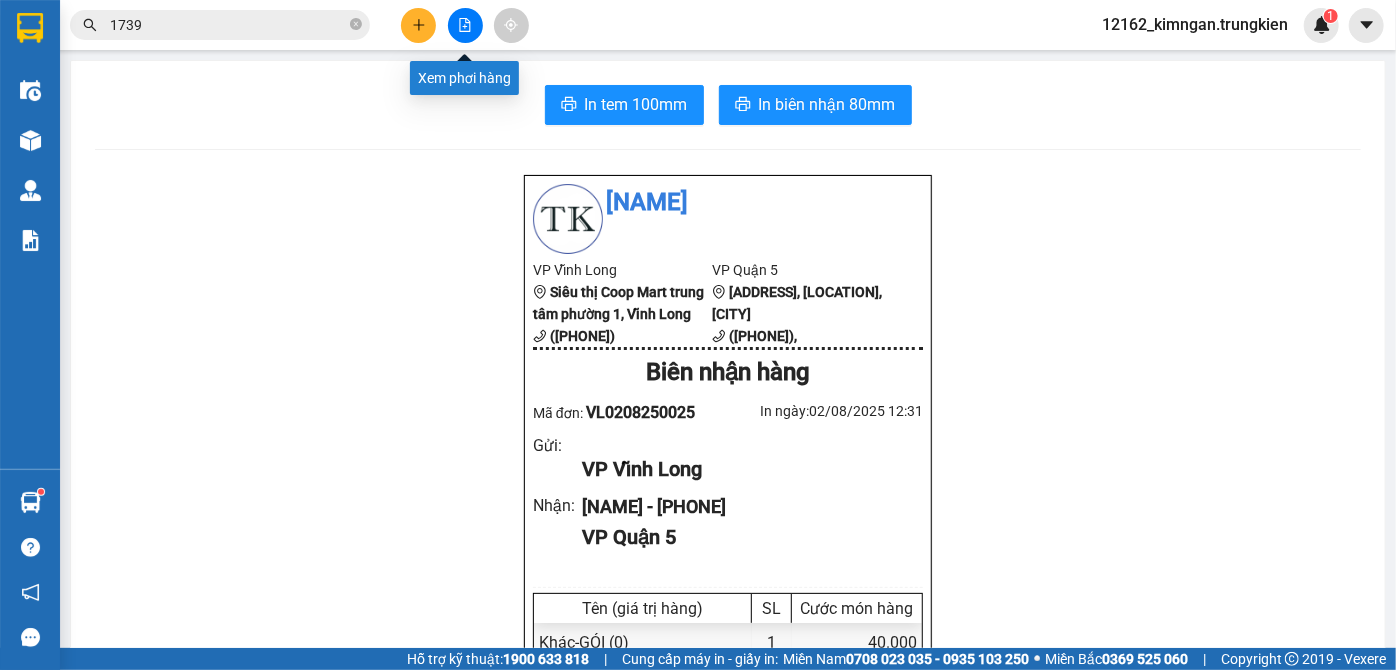 click 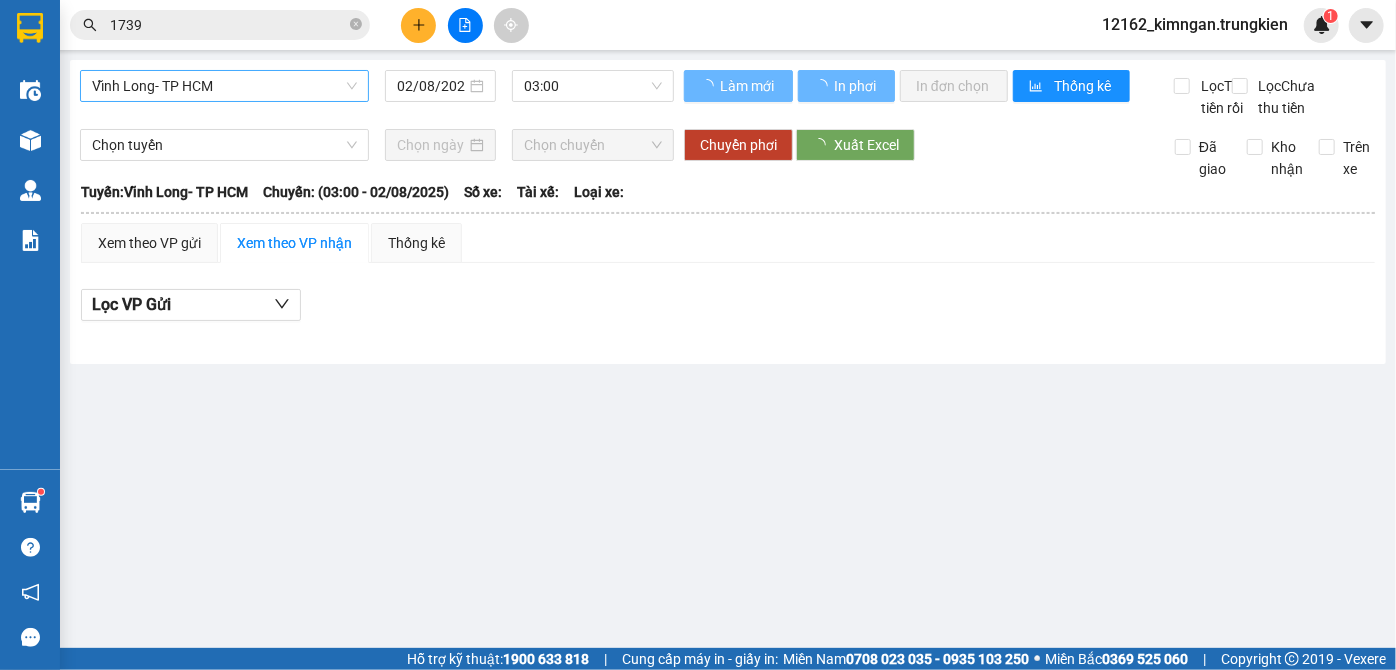click on "Vĩnh Long- TP HCM" at bounding box center [224, 86] 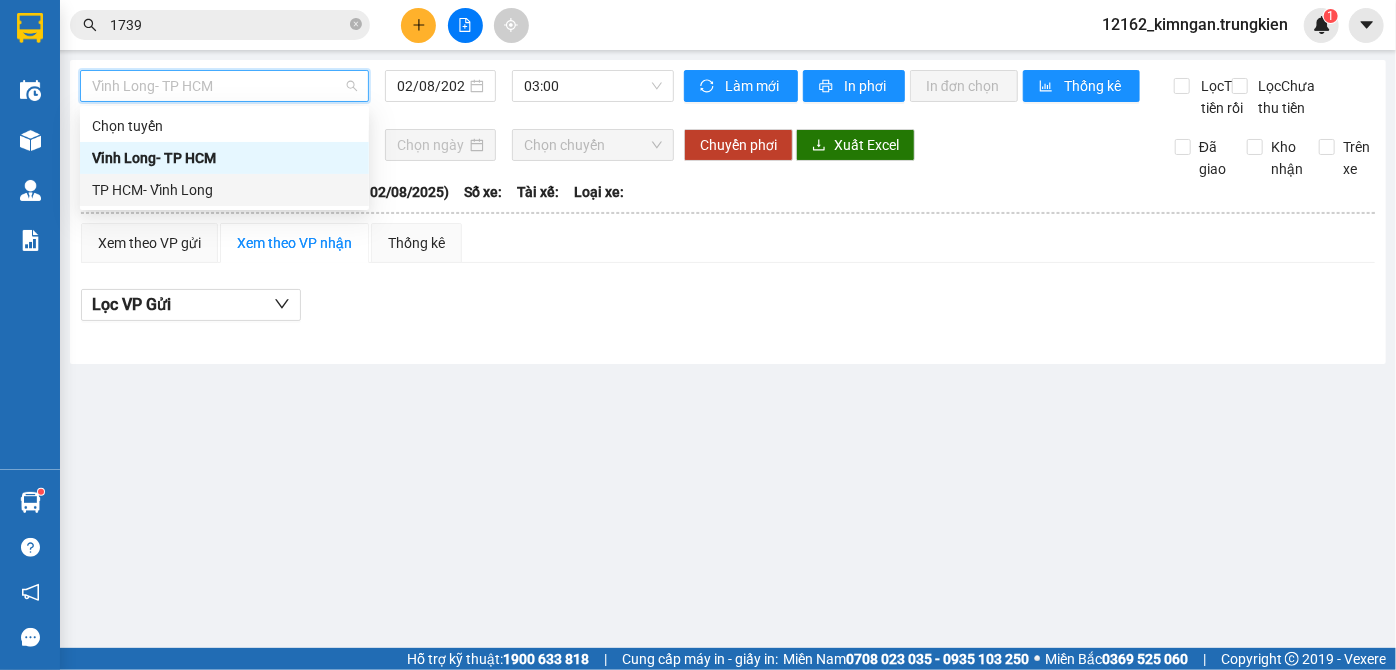 click on "TP HCM- Vĩnh Long" at bounding box center (224, 190) 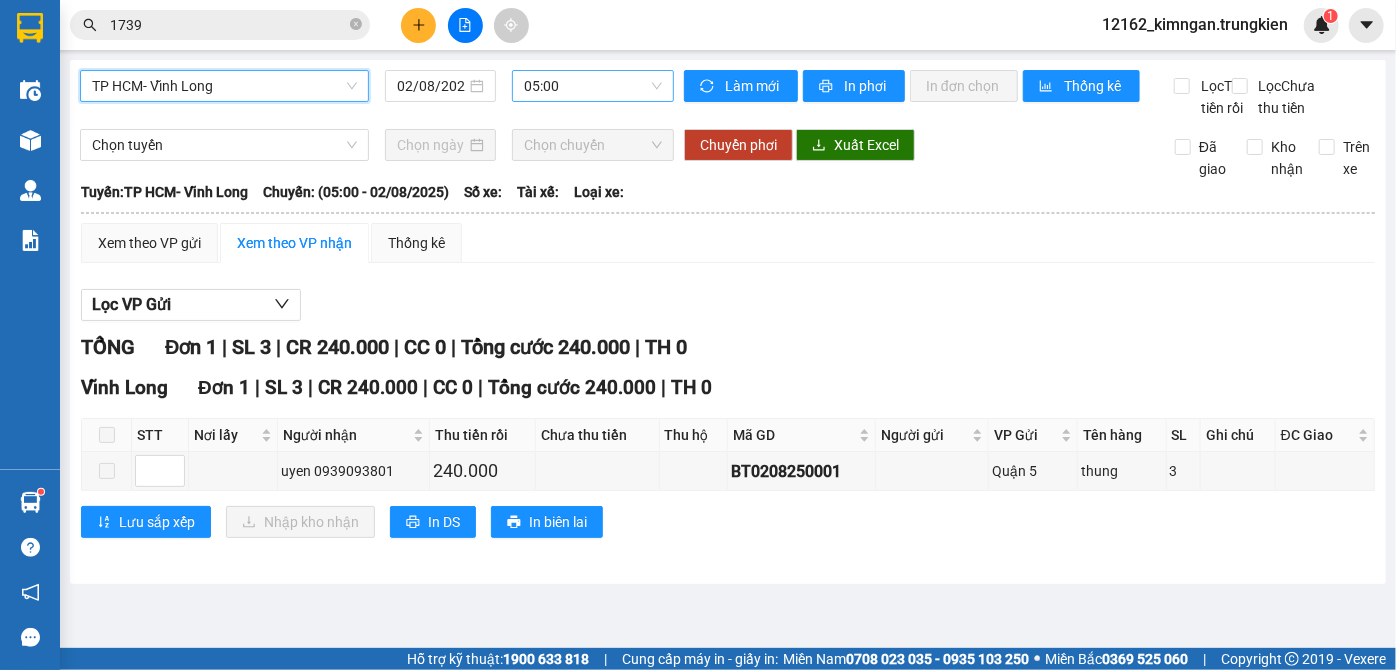 click on "05:00" at bounding box center [593, 86] 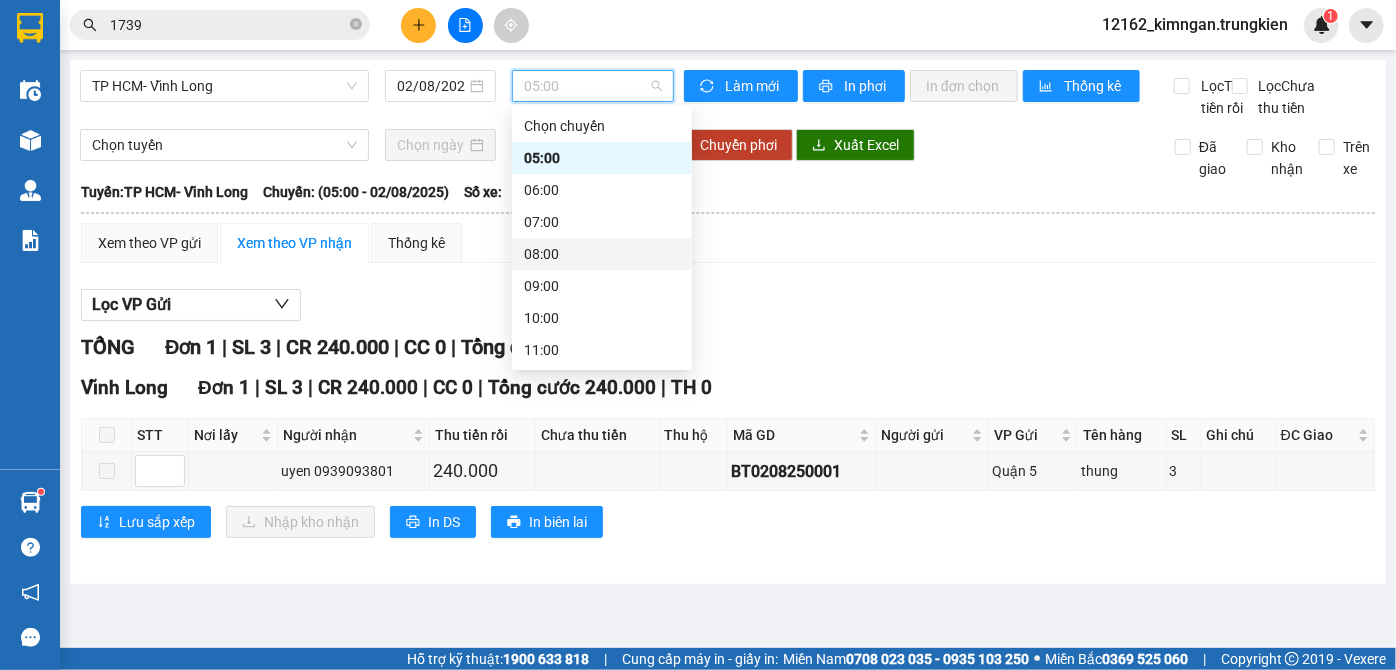 click on "08:00" at bounding box center [602, 254] 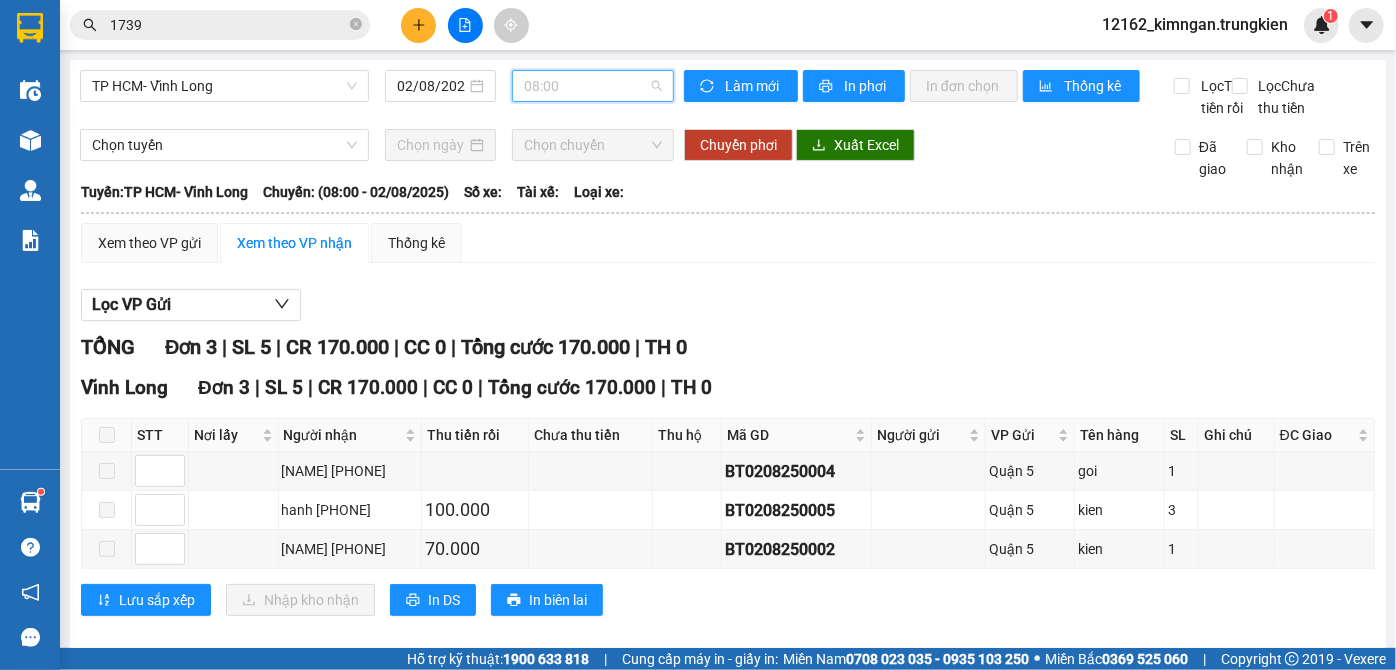 click on "08:00" at bounding box center (593, 86) 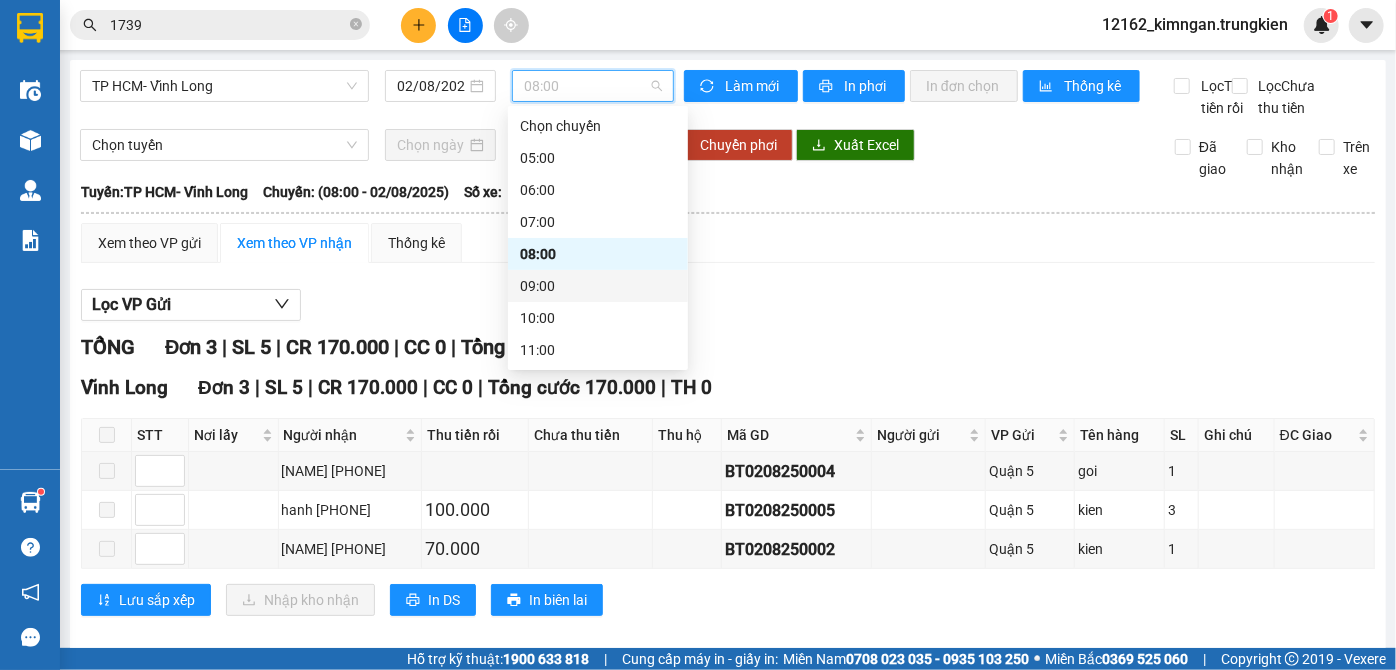 click on "09:00" at bounding box center (598, 286) 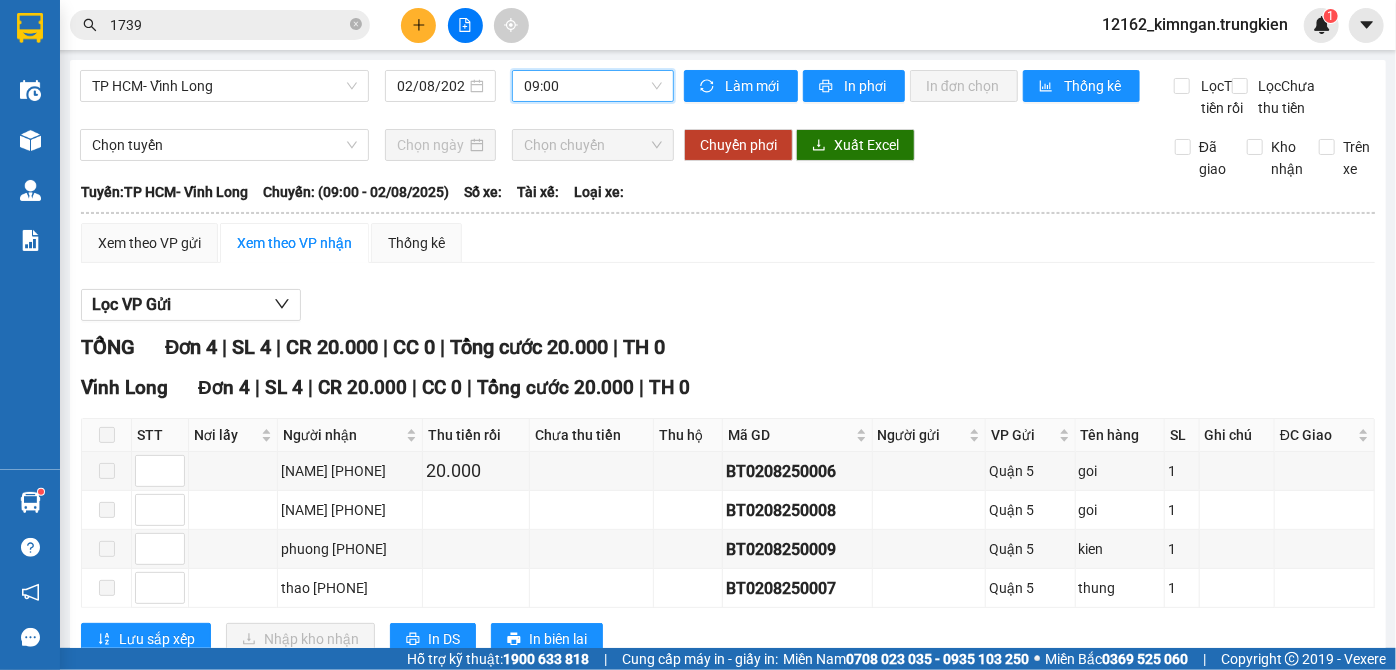 click on "09:00" at bounding box center [593, 86] 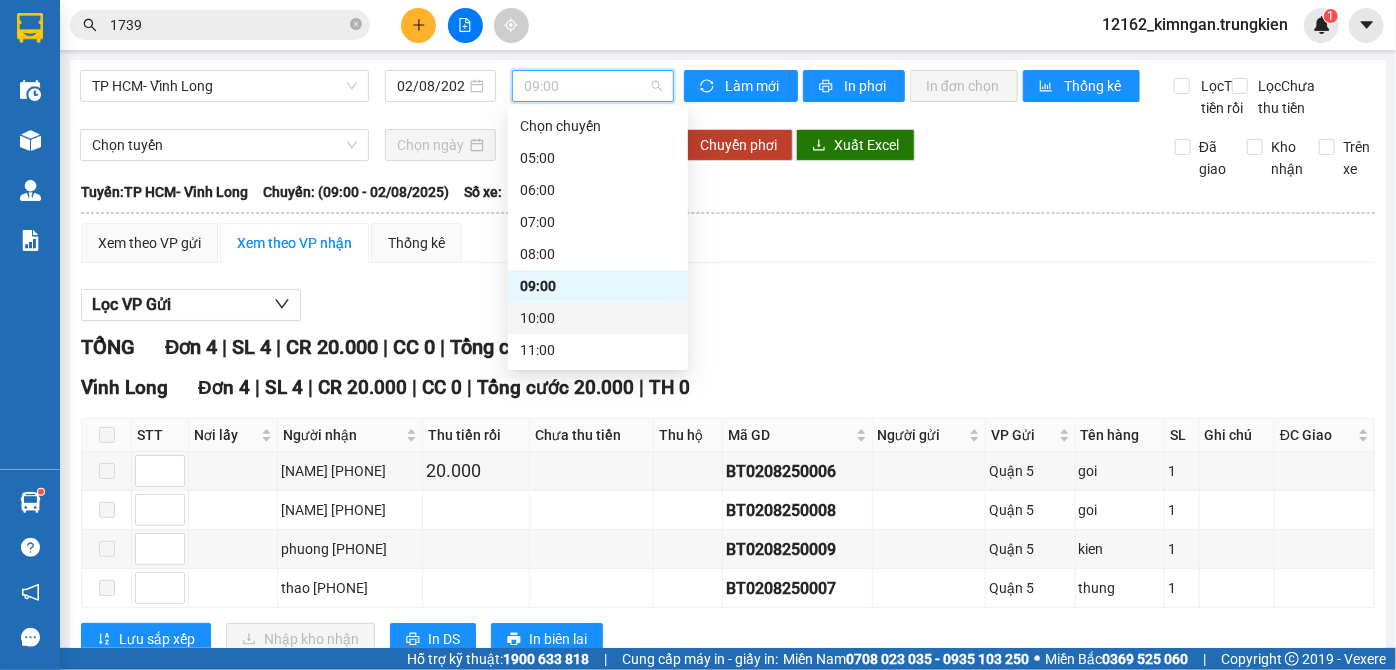 click on "10:00" at bounding box center (598, 318) 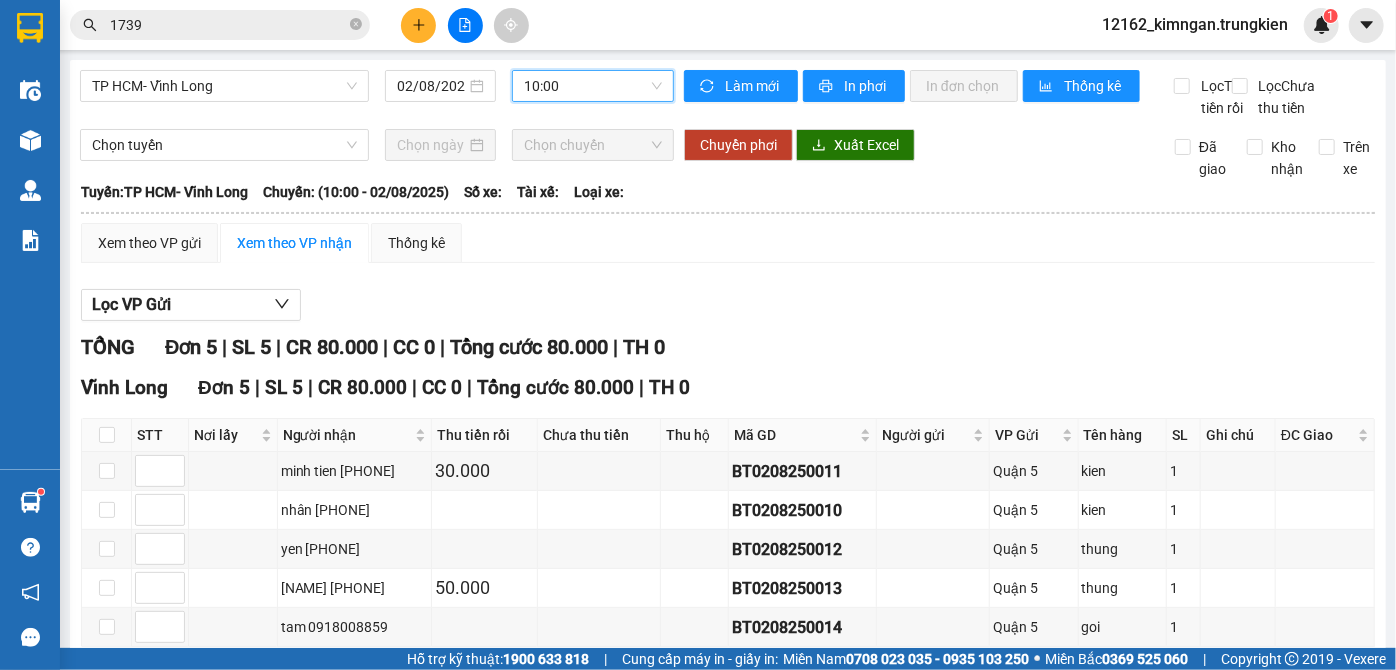 click on "10:00" at bounding box center (593, 86) 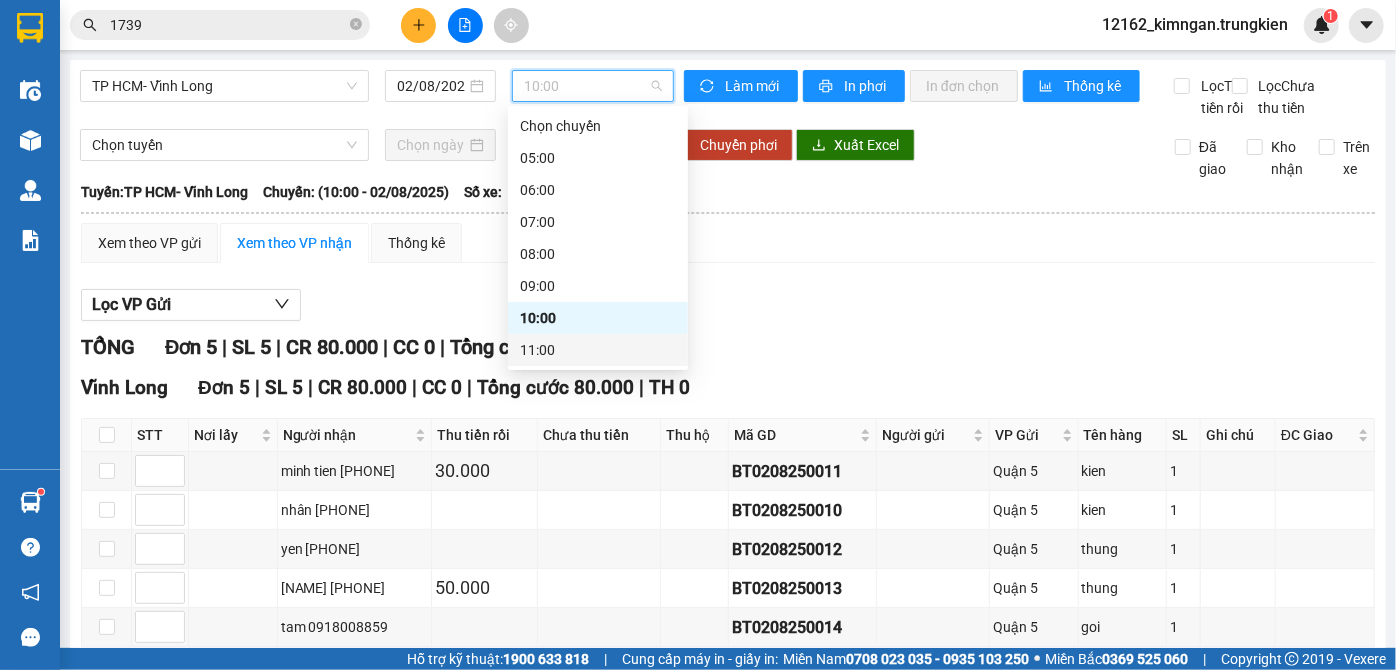 click on "11:00" at bounding box center [598, 350] 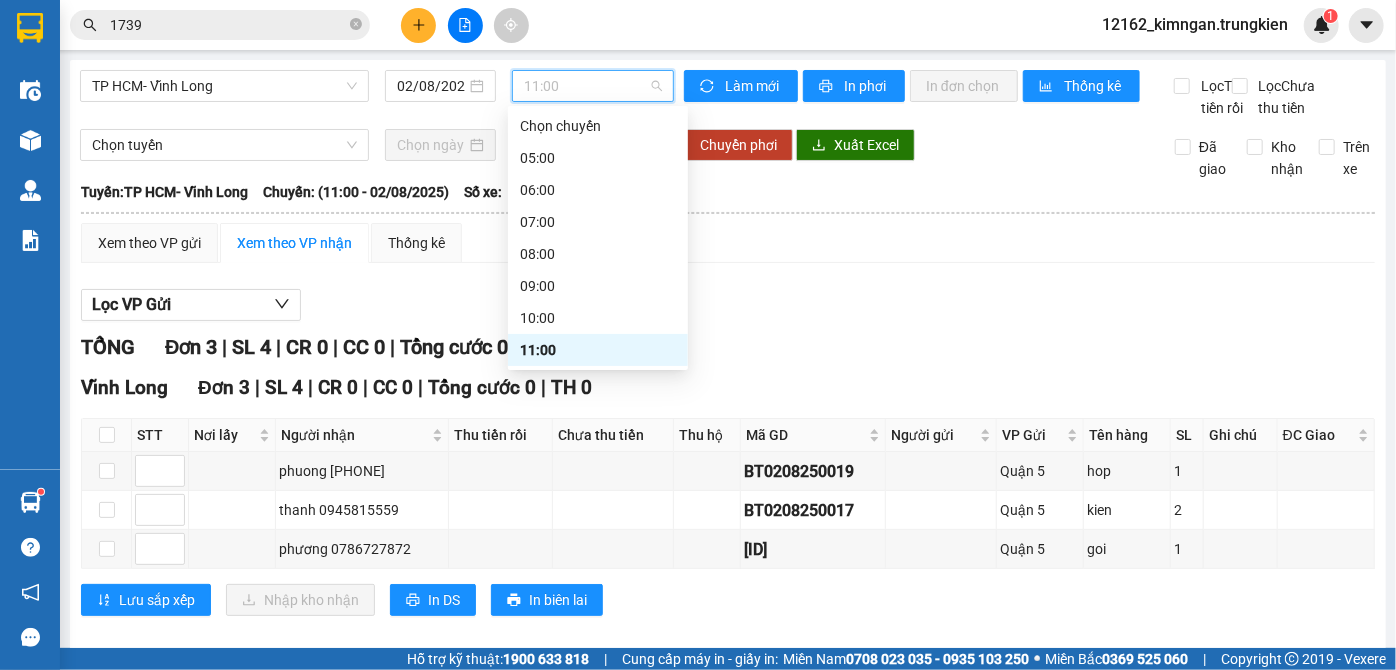 click on "11:00" at bounding box center (593, 86) 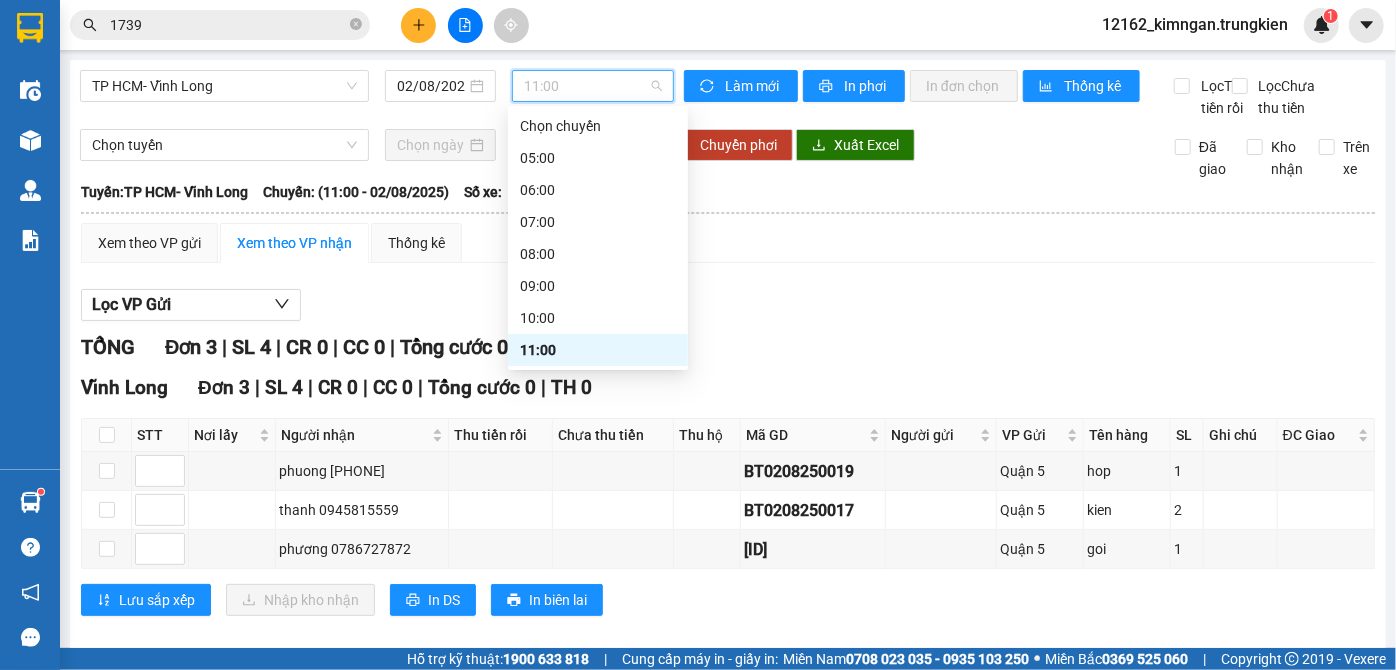 click on "12:00" at bounding box center (598, 382) 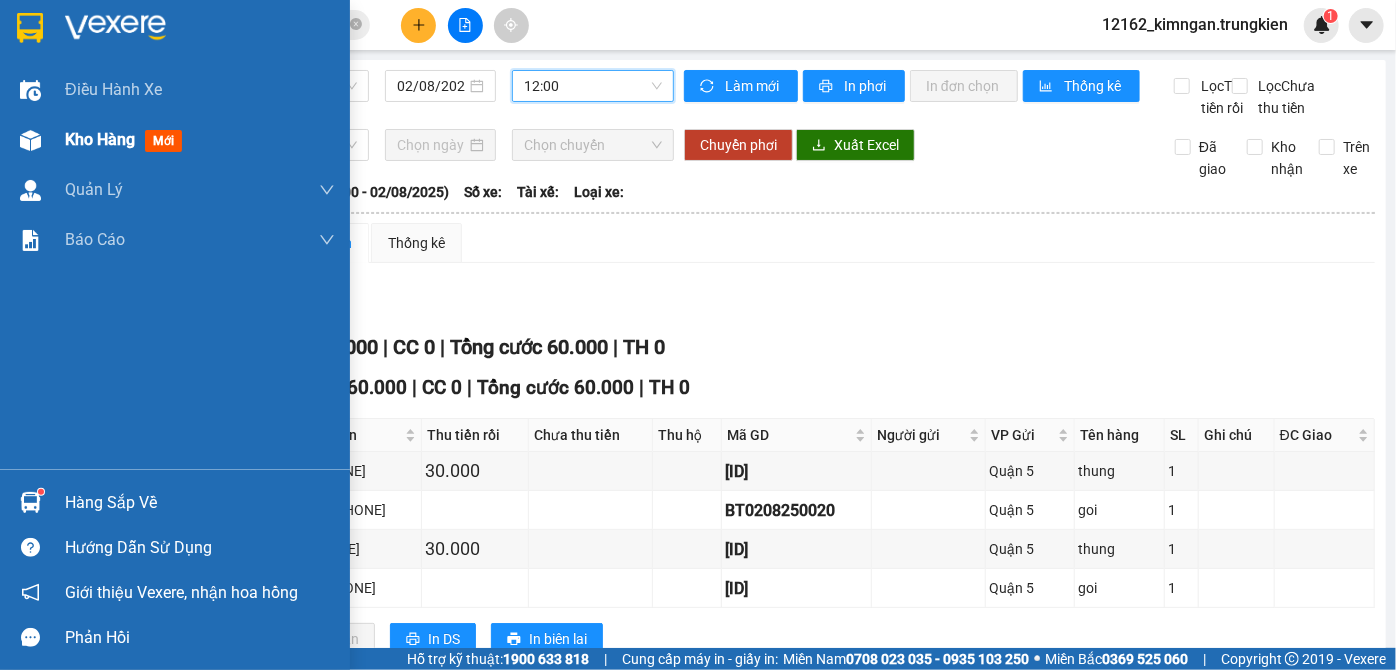 click on "Kho hàng" at bounding box center [100, 139] 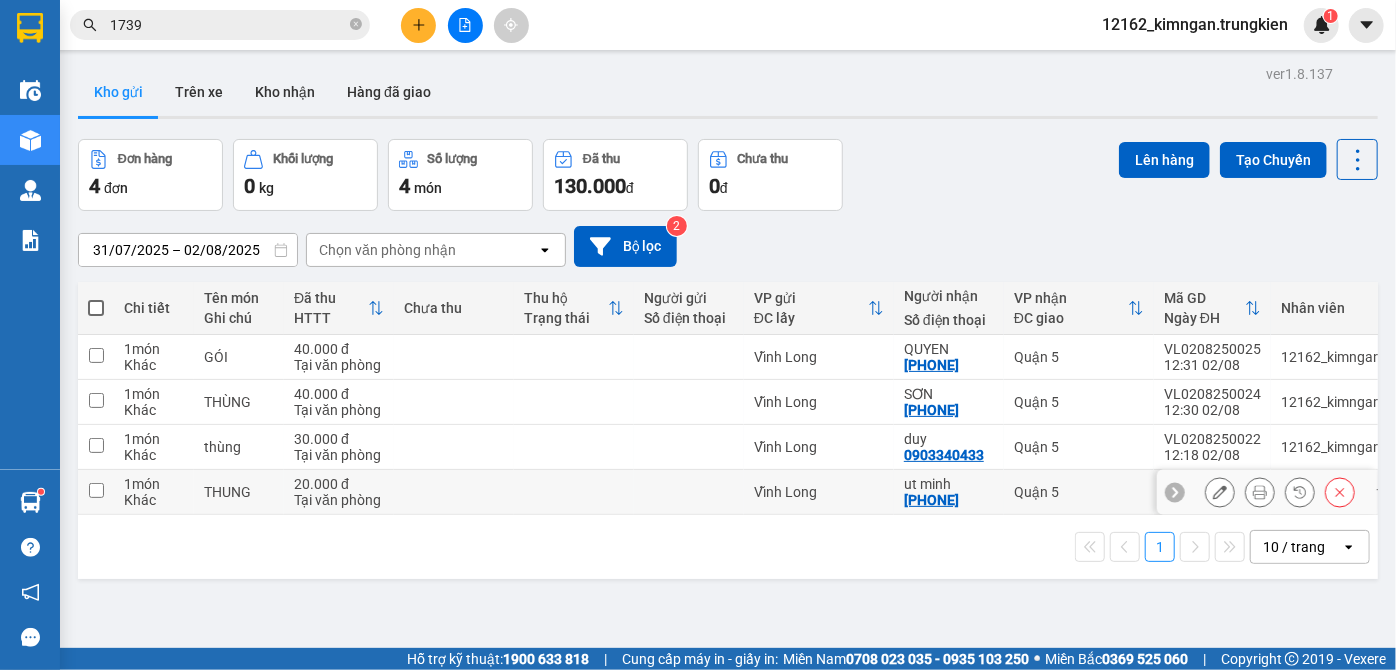 click at bounding box center (574, 492) 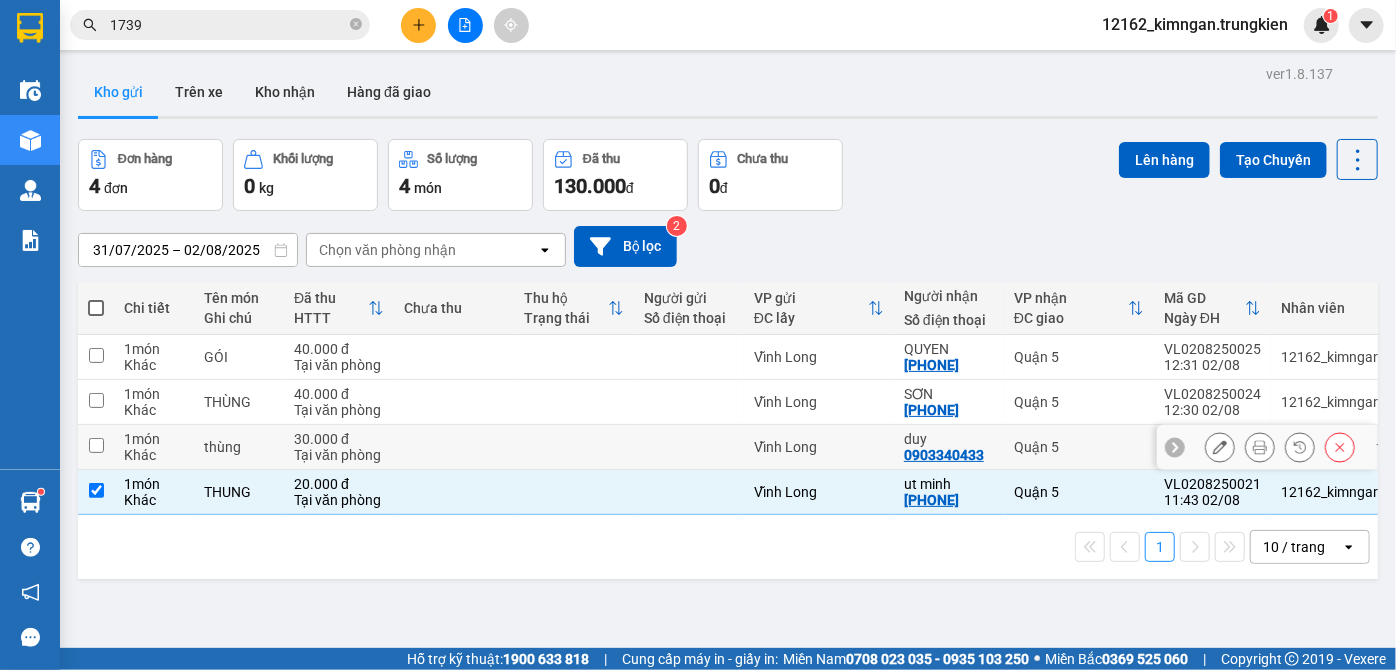 click at bounding box center [574, 447] 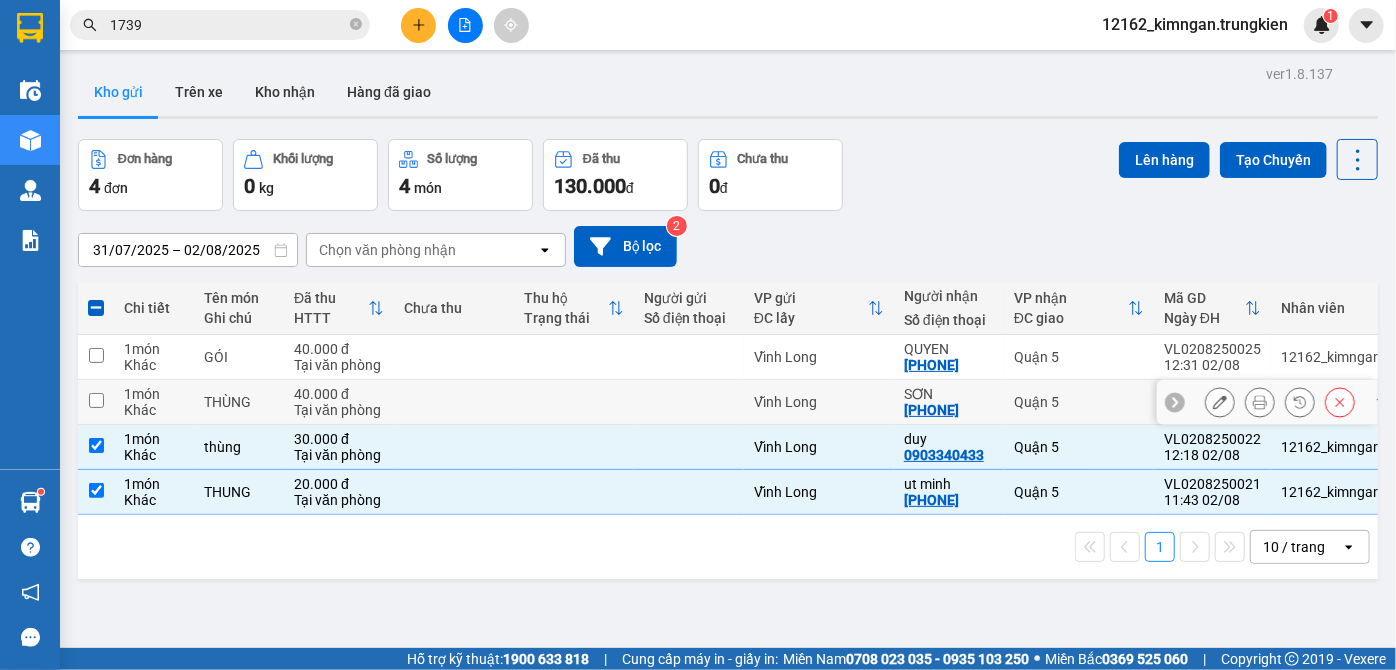 click at bounding box center [574, 402] 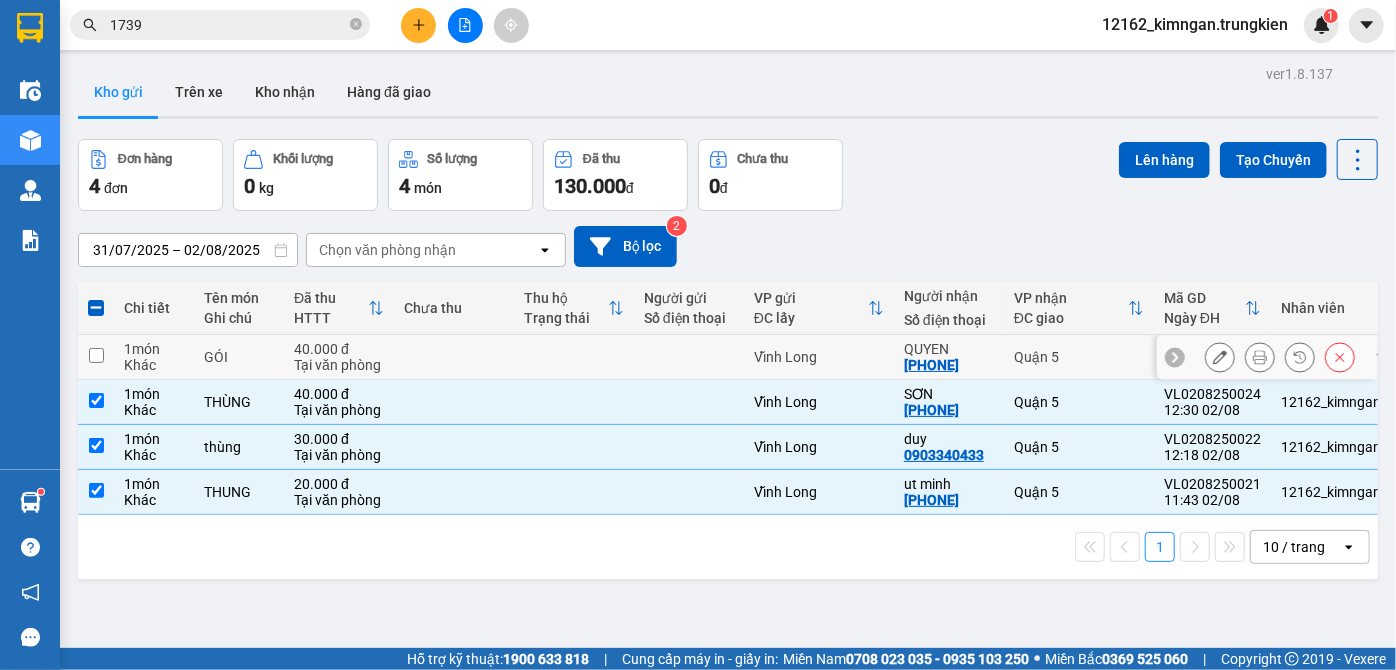 click at bounding box center (574, 357) 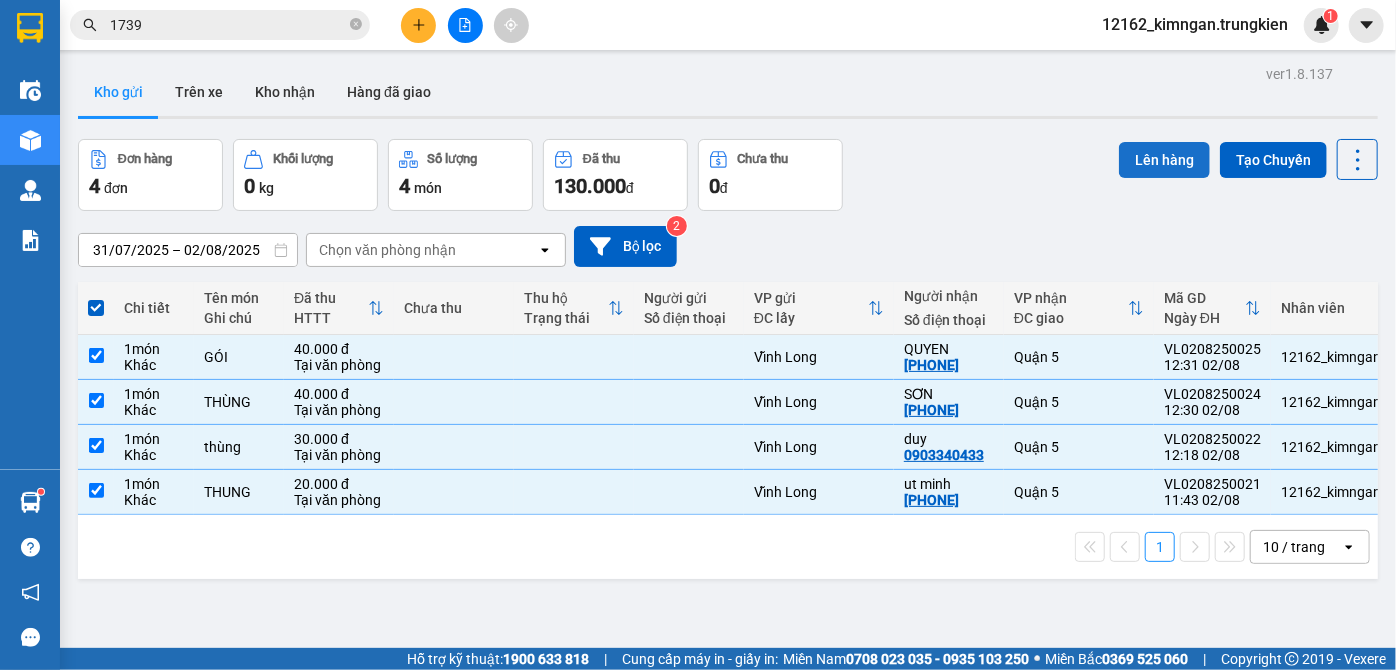 click on "Lên hàng" at bounding box center (1164, 160) 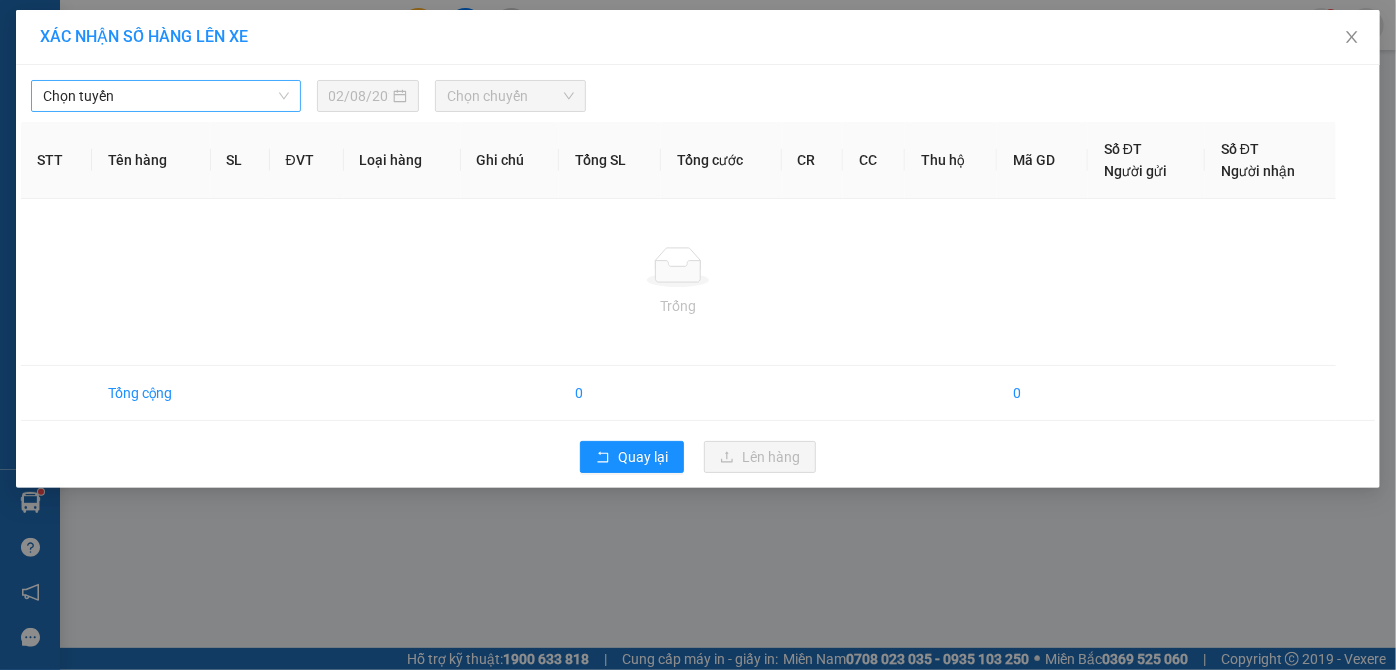 click on "Chọn tuyến" at bounding box center [166, 96] 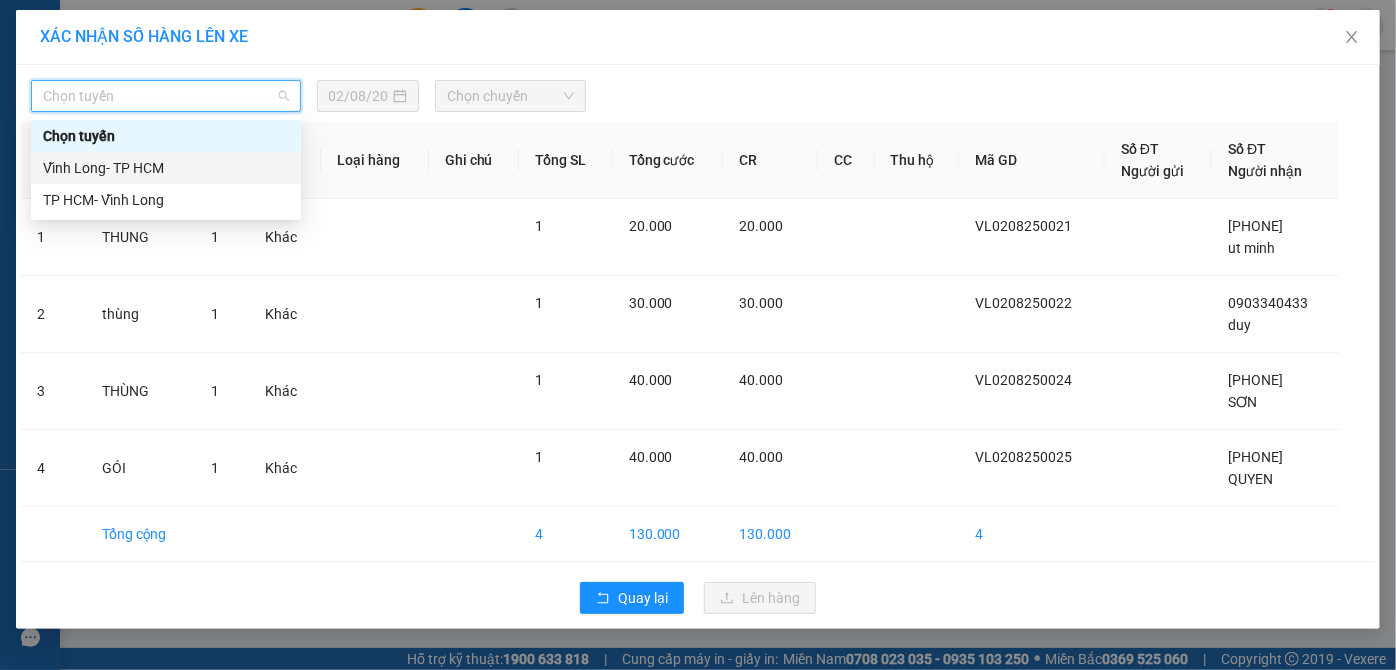 click on "Vĩnh Long- TP HCM" at bounding box center [166, 168] 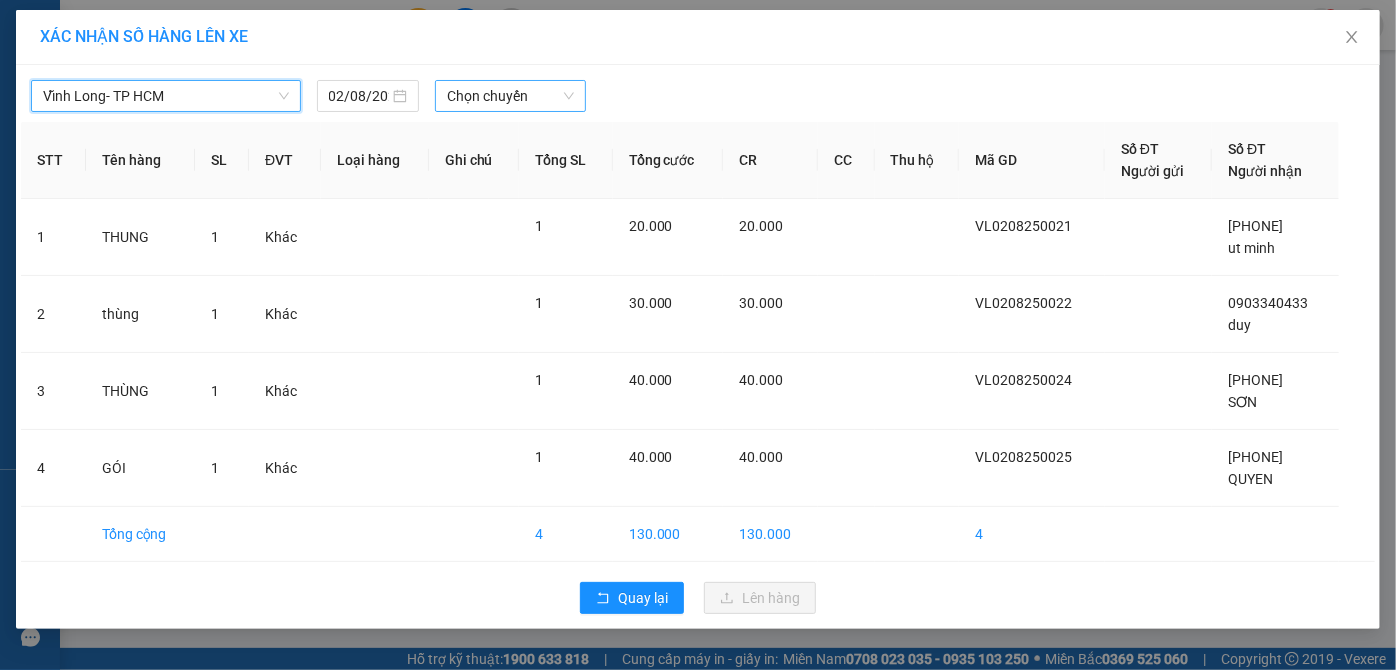 click on "Chọn chuyến" at bounding box center [510, 96] 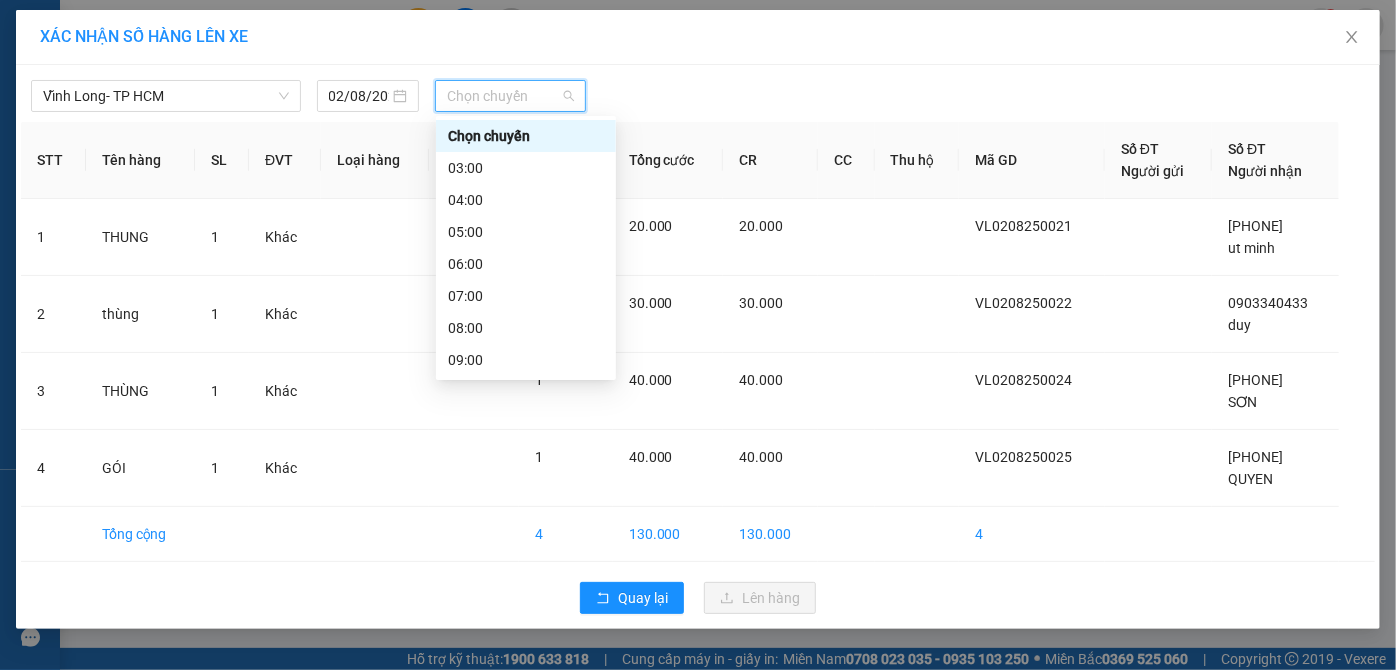 click on "13:00" at bounding box center (526, 488) 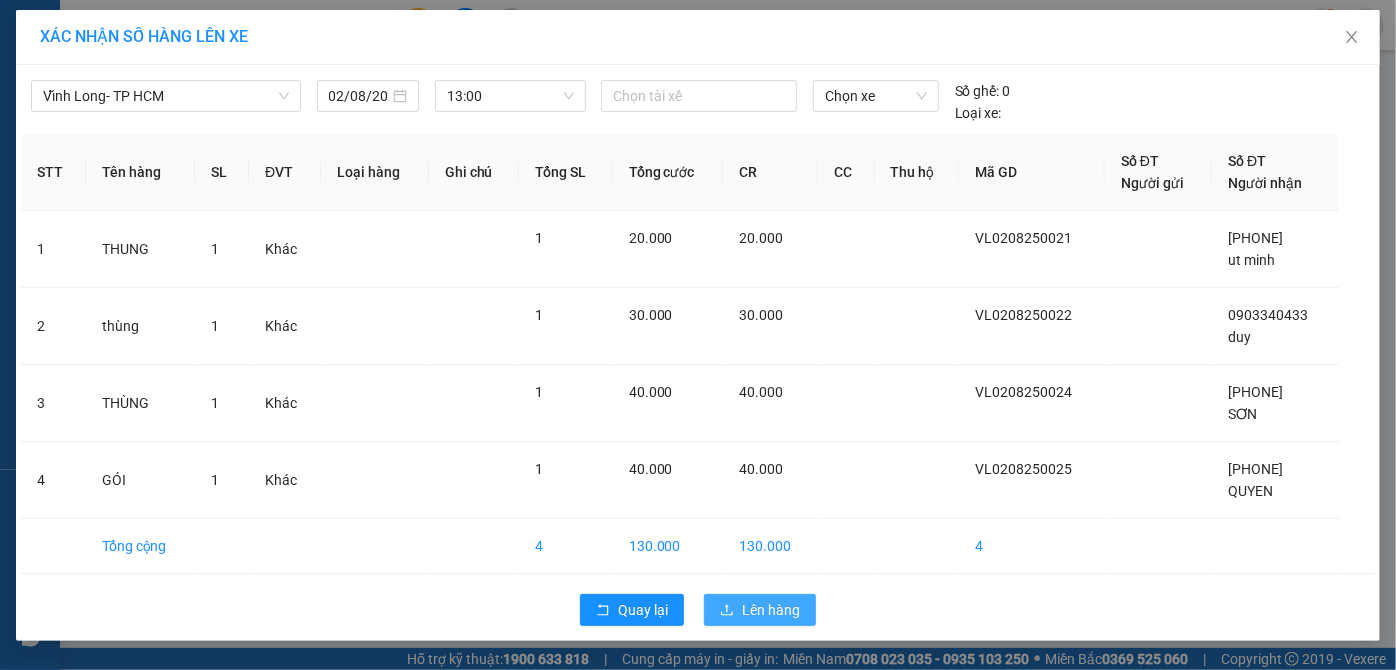 click on "Lên hàng" at bounding box center [771, 610] 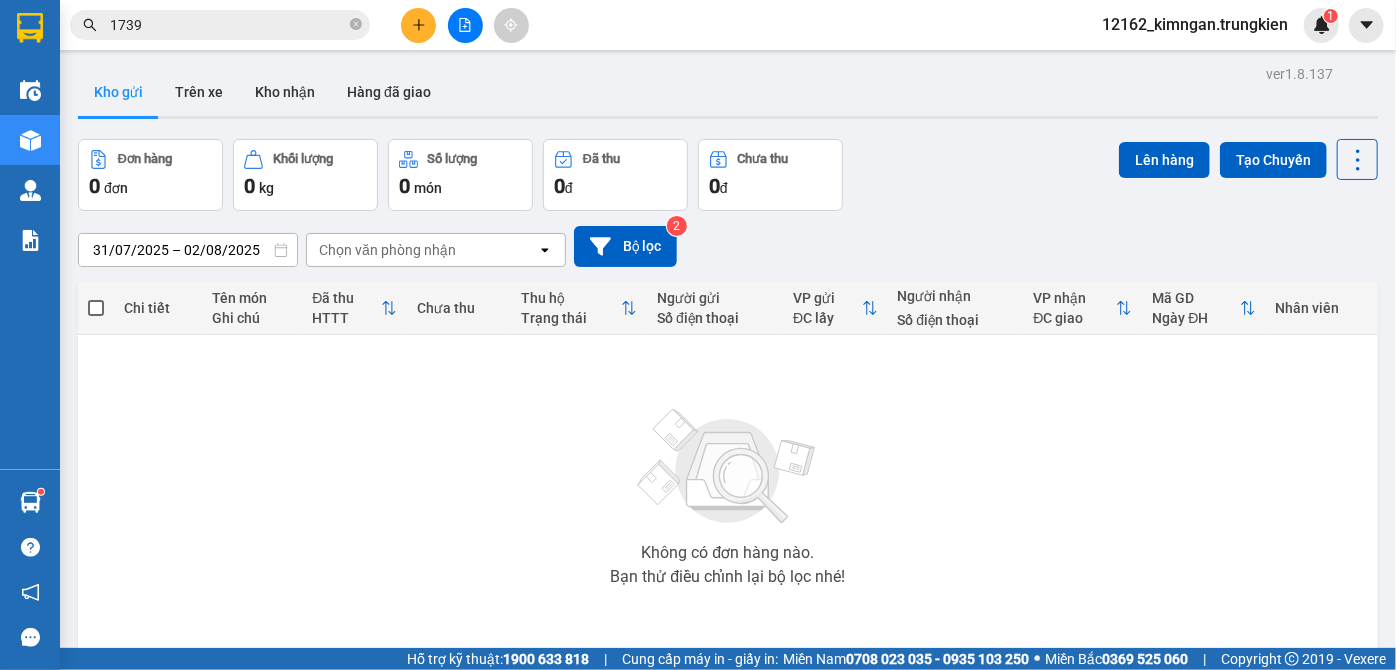 drag, startPoint x: 792, startPoint y: 624, endPoint x: 340, endPoint y: 374, distance: 516.53076 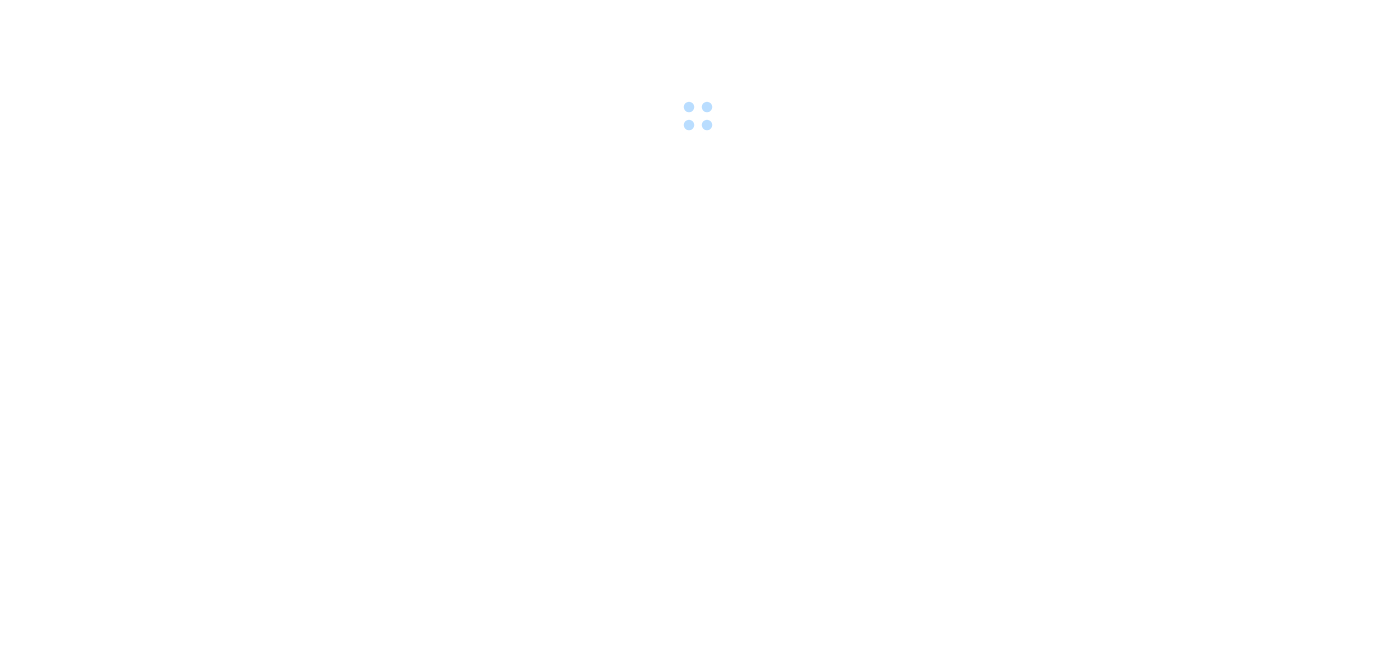 scroll, scrollTop: 0, scrollLeft: 0, axis: both 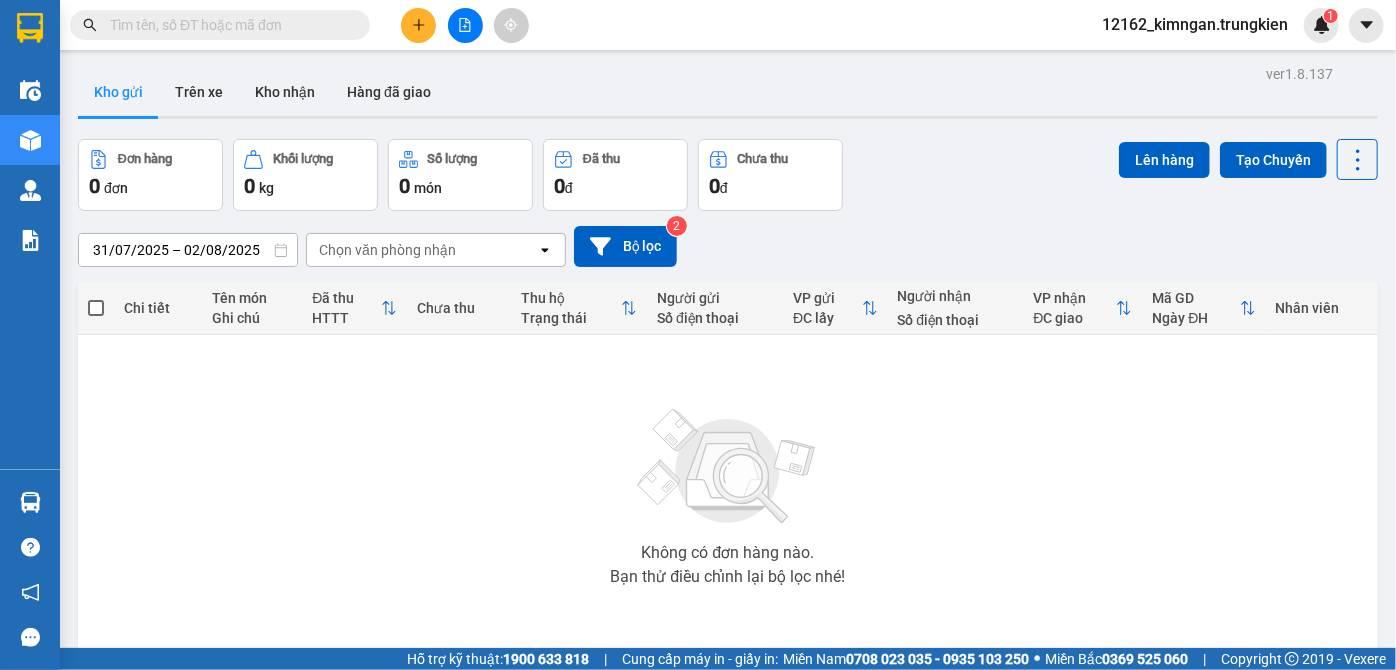 click at bounding box center [418, 25] 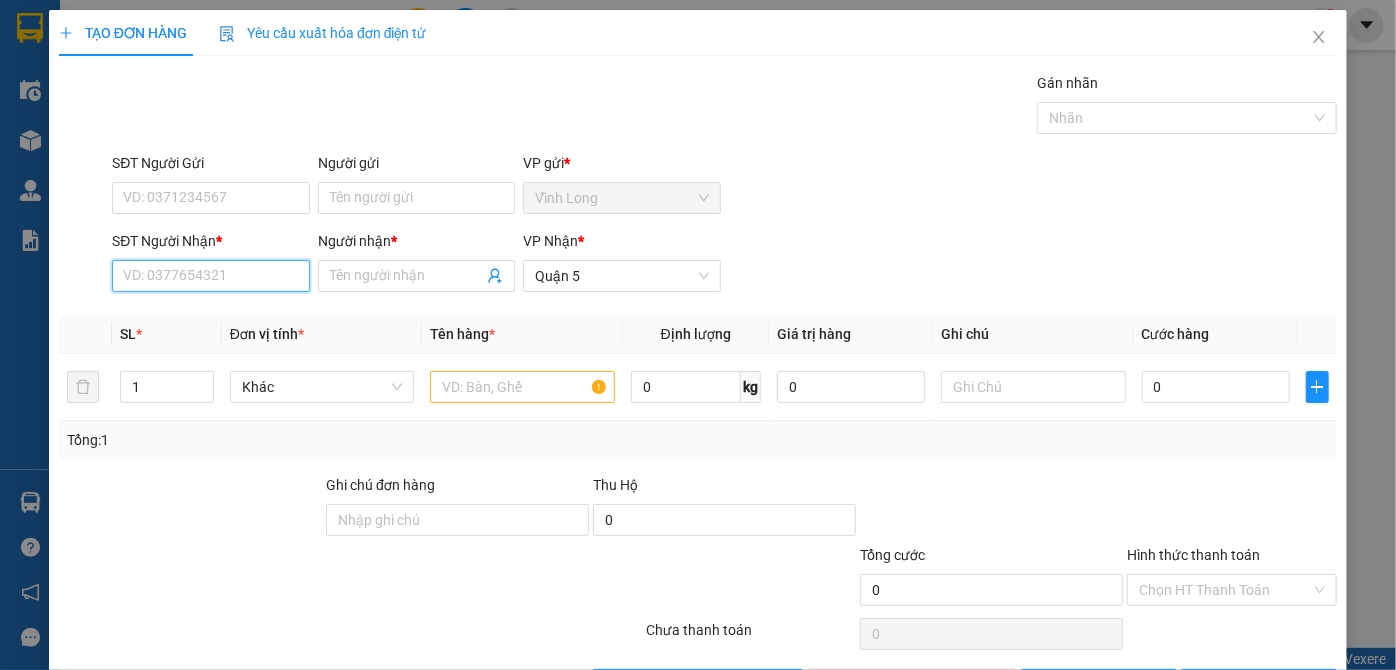 click on "SĐT Người Nhận  *" at bounding box center [210, 276] 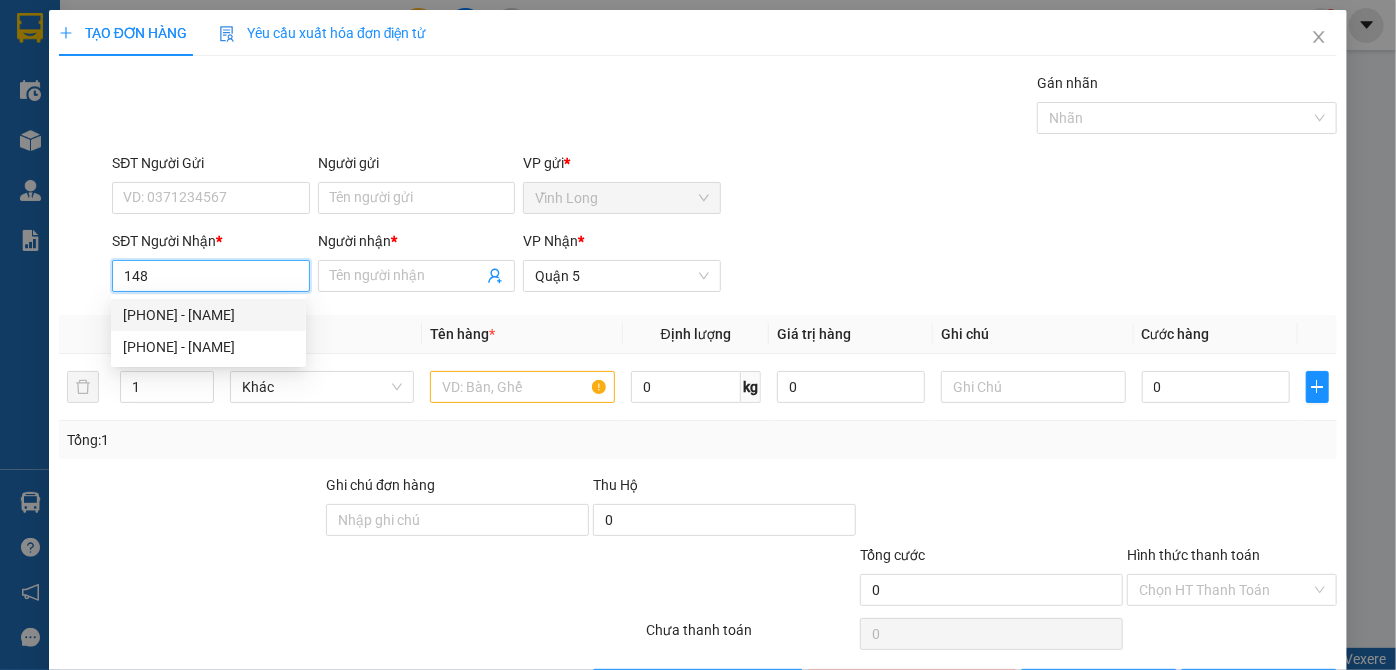 click on "0981450148 - khanh" at bounding box center (208, 315) 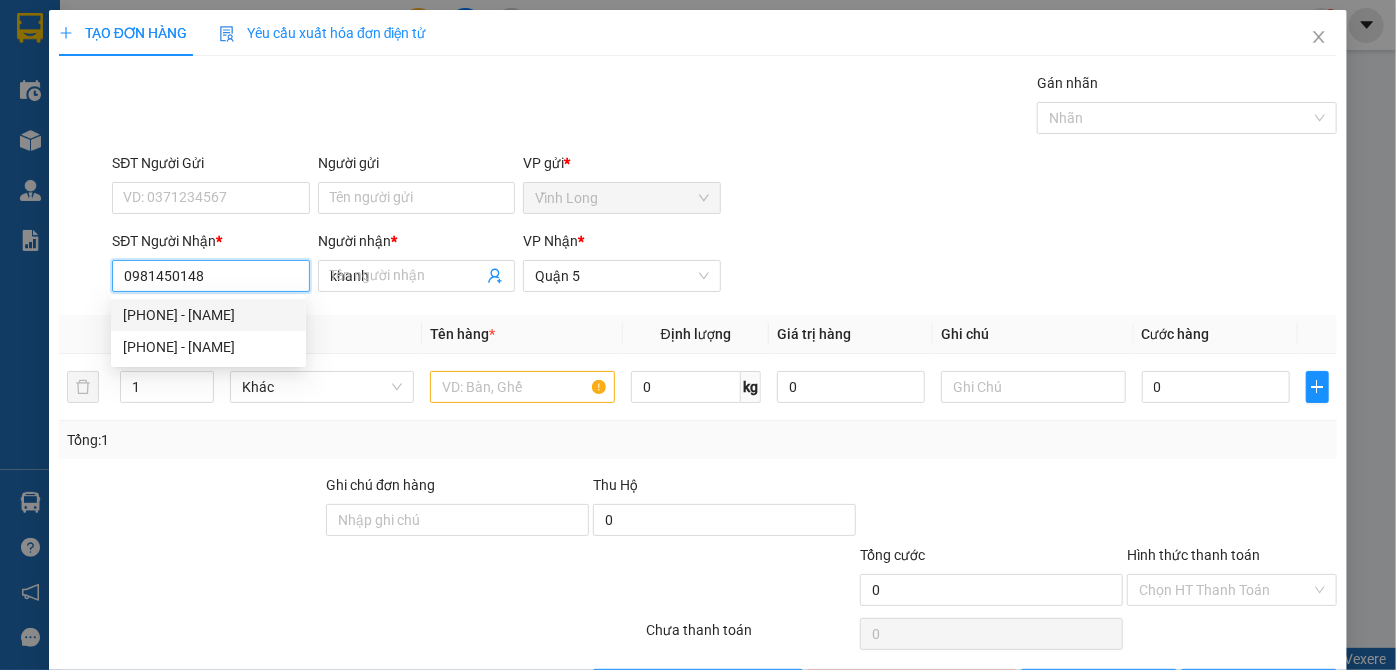 type on "30.000" 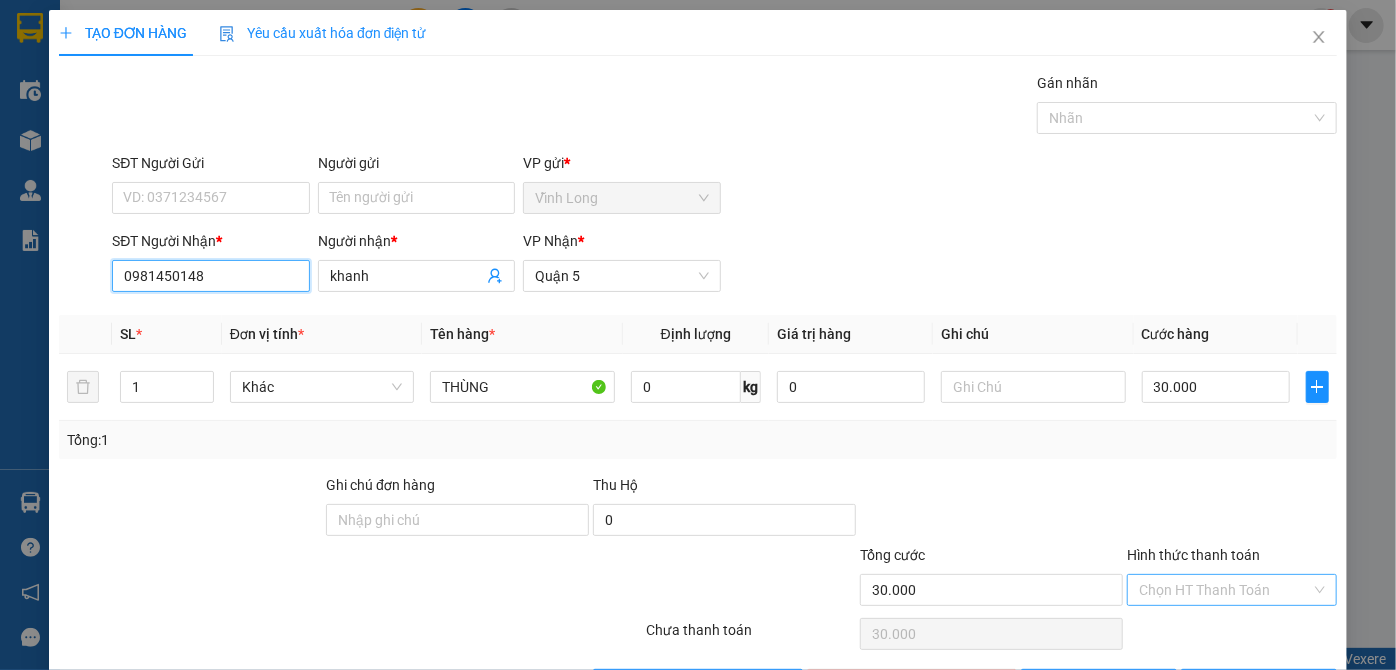 type on "0981450148" 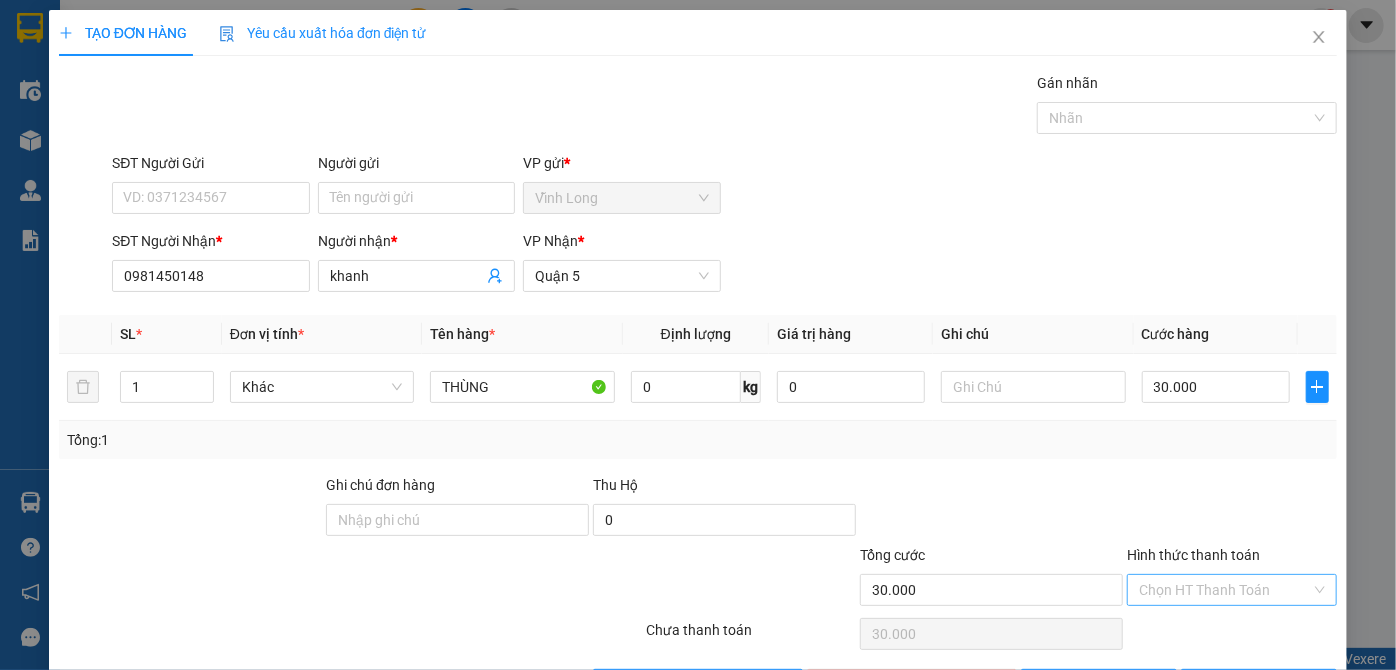 click on "Hình thức thanh toán" at bounding box center (1225, 590) 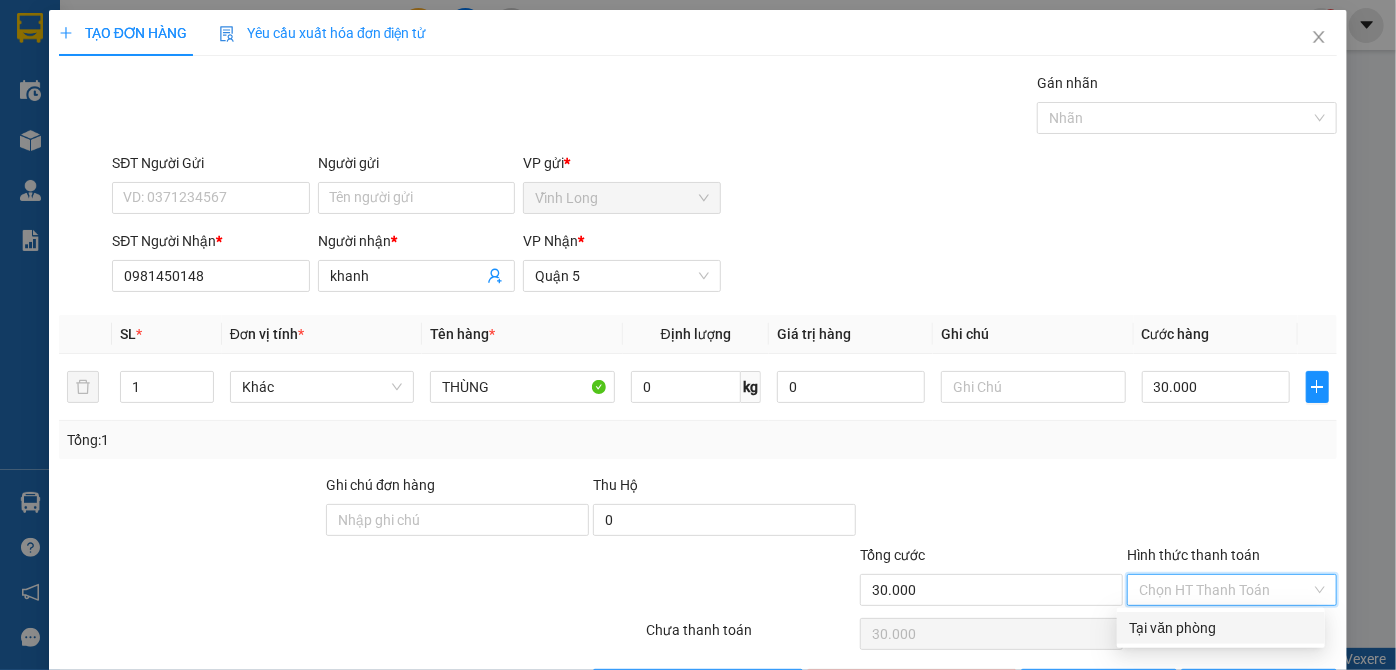 click on "Tại văn phòng" at bounding box center [1221, 628] 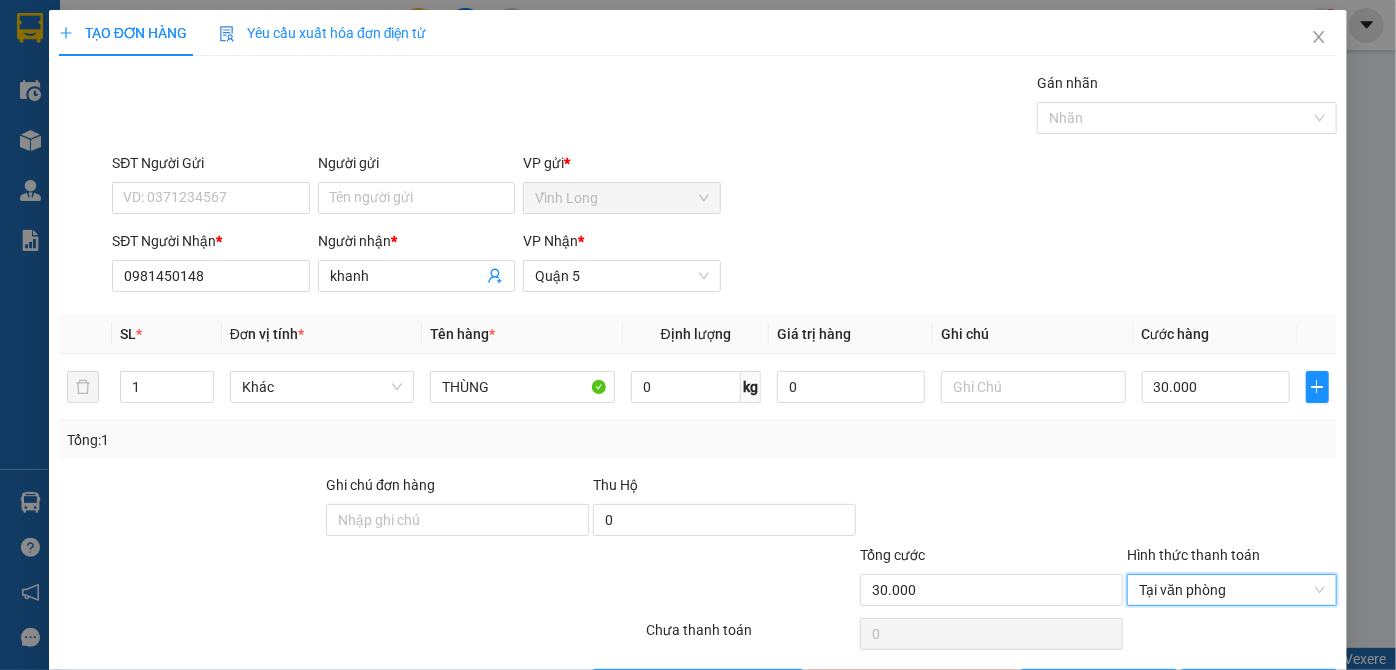 scroll, scrollTop: 67, scrollLeft: 0, axis: vertical 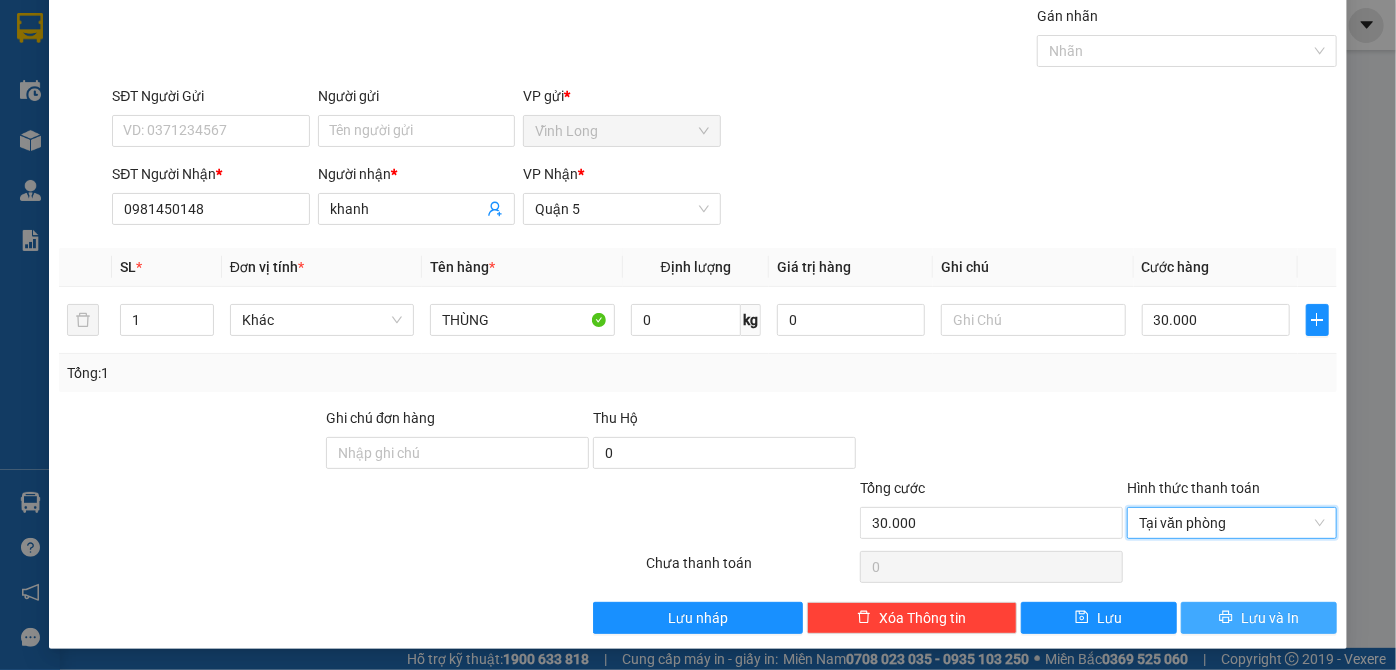 click on "Lưu và In" at bounding box center (1270, 618) 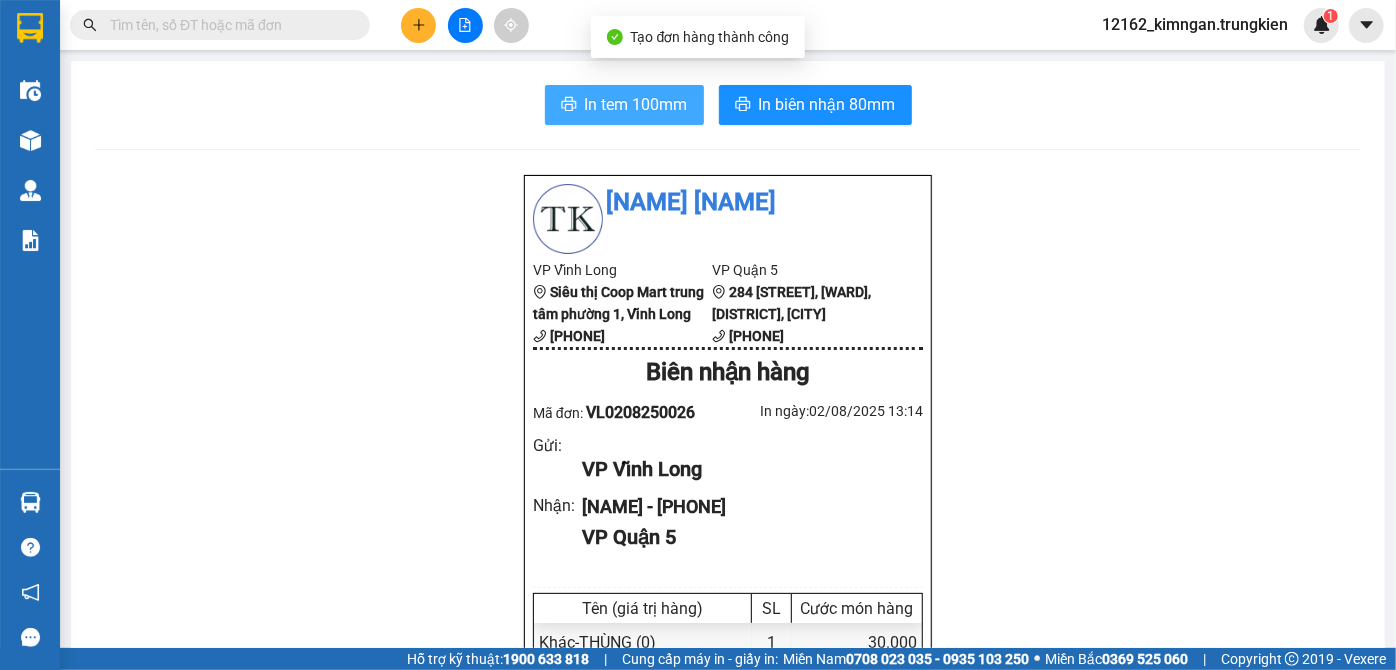 click on "In tem 100mm" at bounding box center [636, 104] 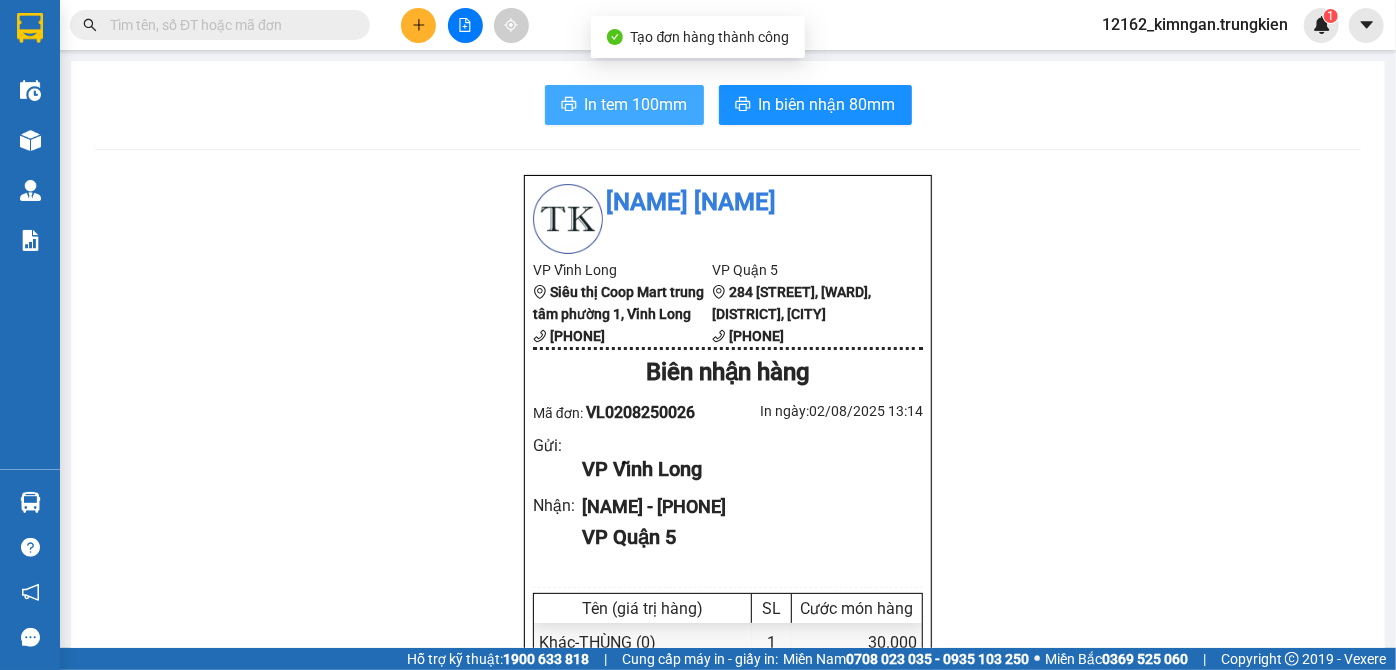 scroll, scrollTop: 0, scrollLeft: 0, axis: both 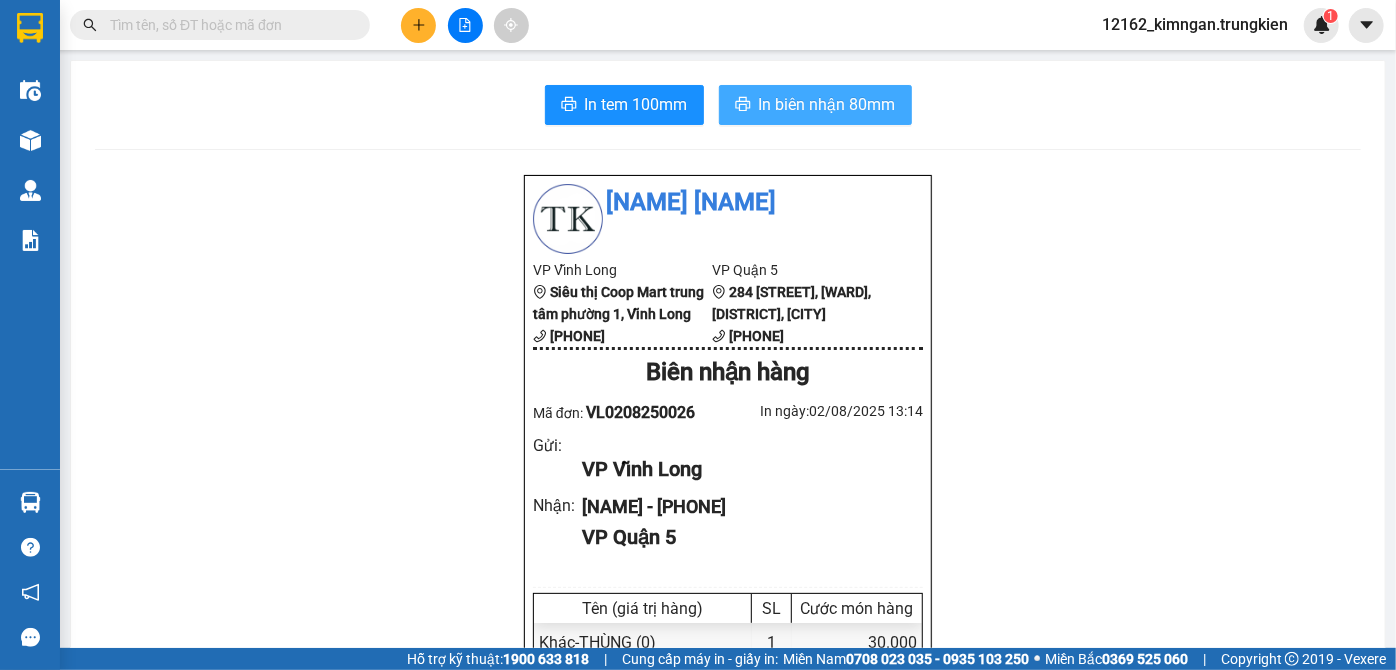 click on "In biên nhận 80mm" at bounding box center [827, 104] 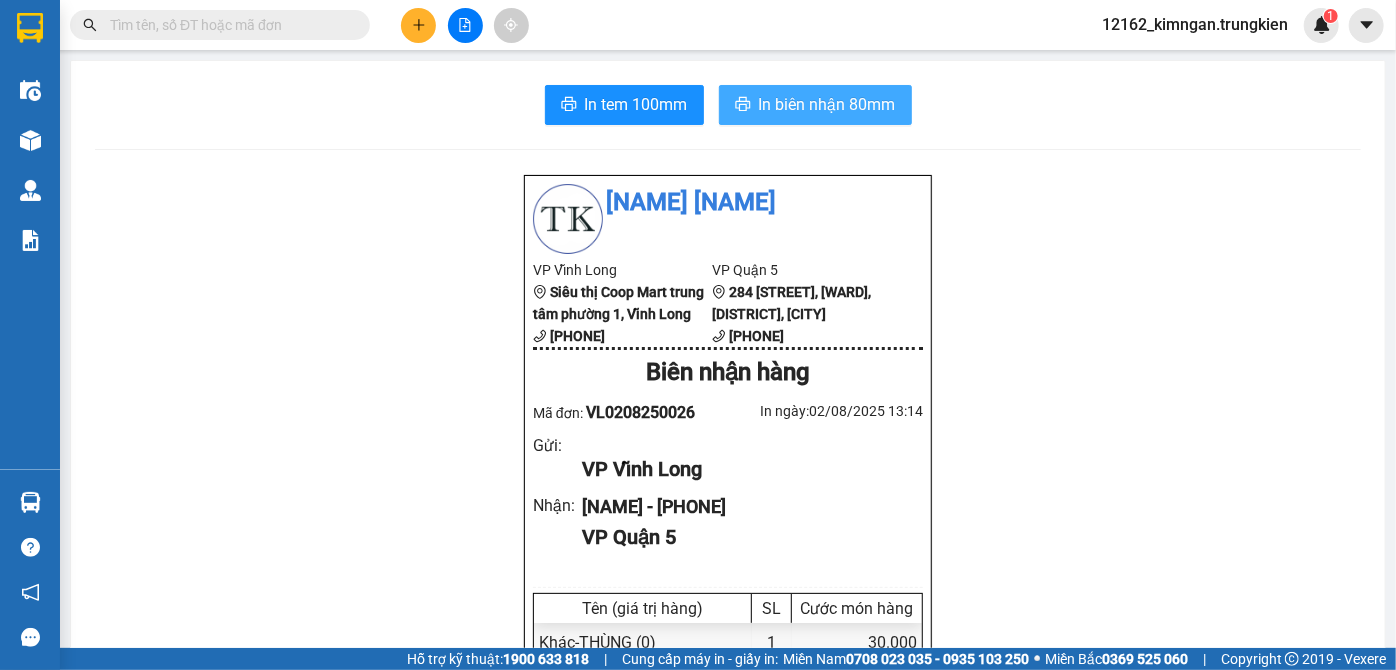 scroll, scrollTop: 0, scrollLeft: 0, axis: both 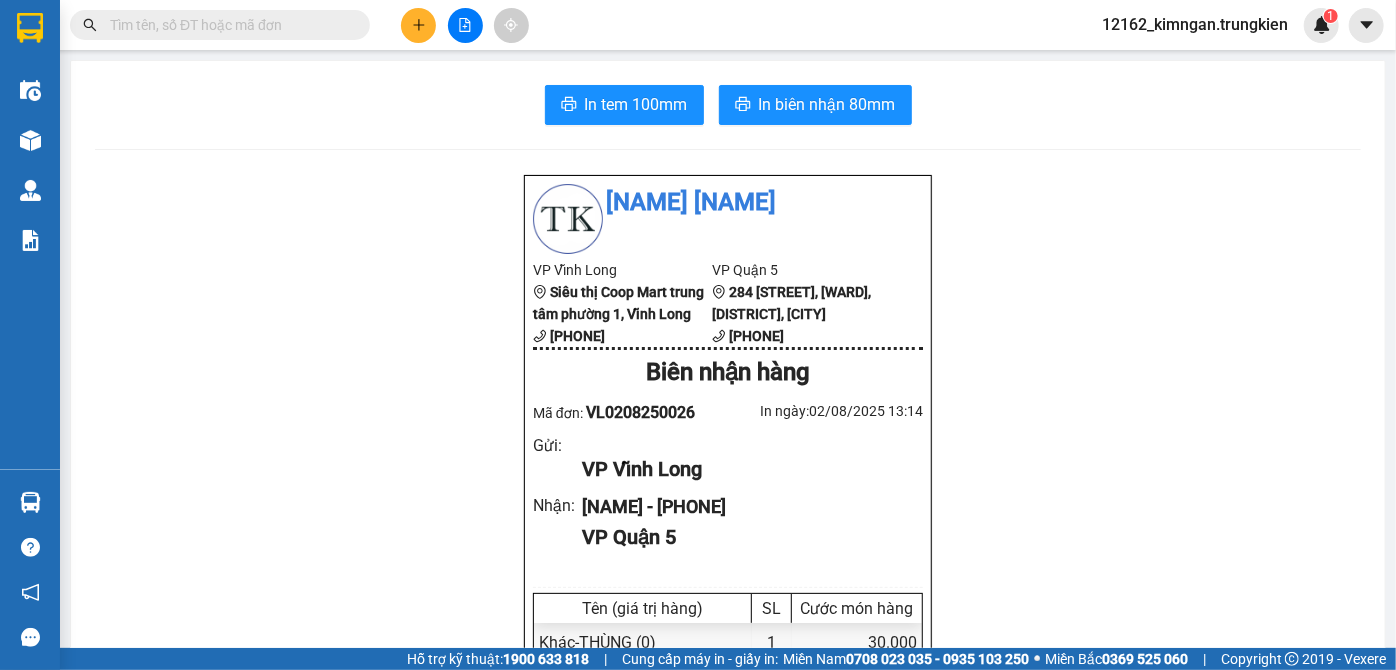 click 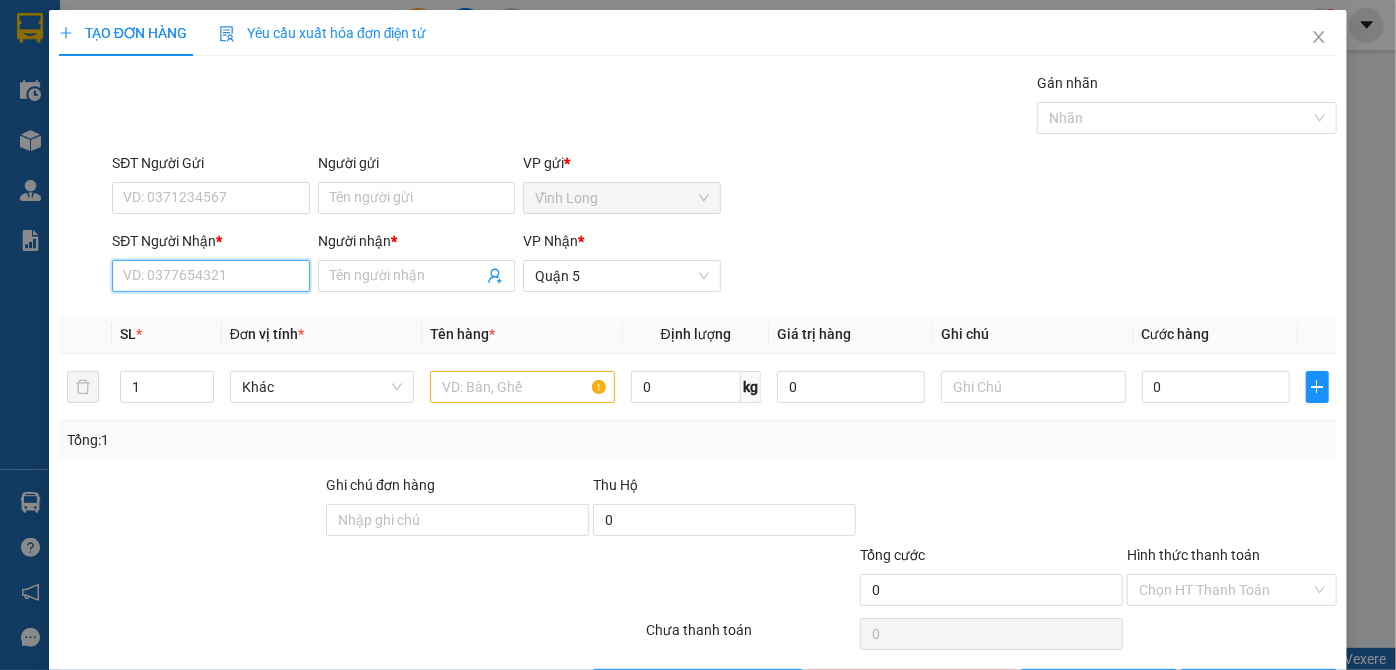 click on "SĐT Người Nhận  *" at bounding box center [210, 276] 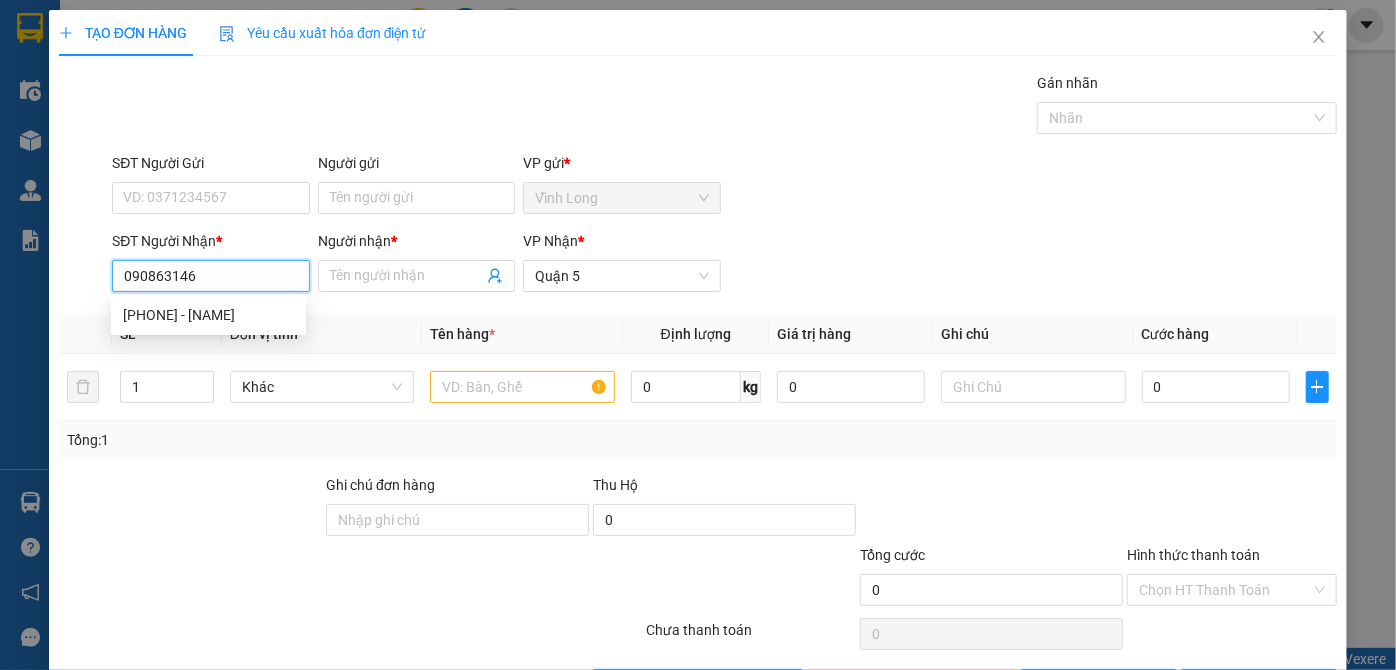 type on "0908631465" 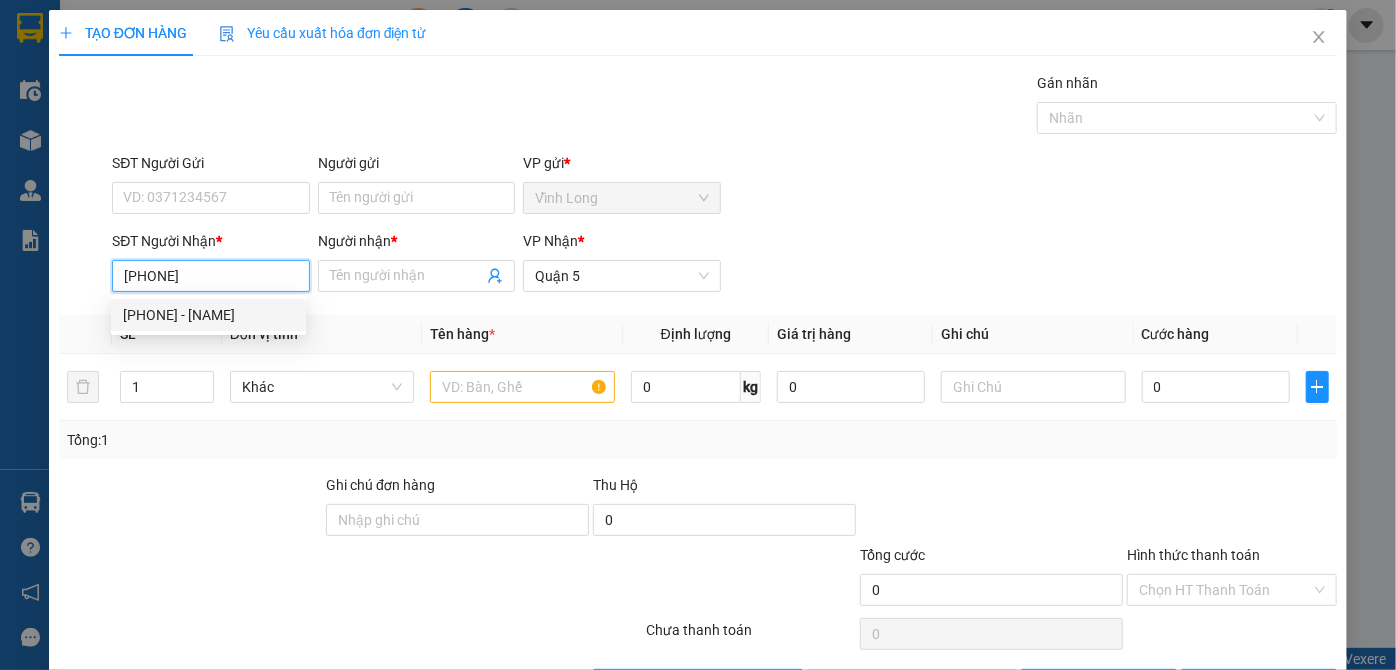 click on "0908631465 - THUY" at bounding box center [208, 315] 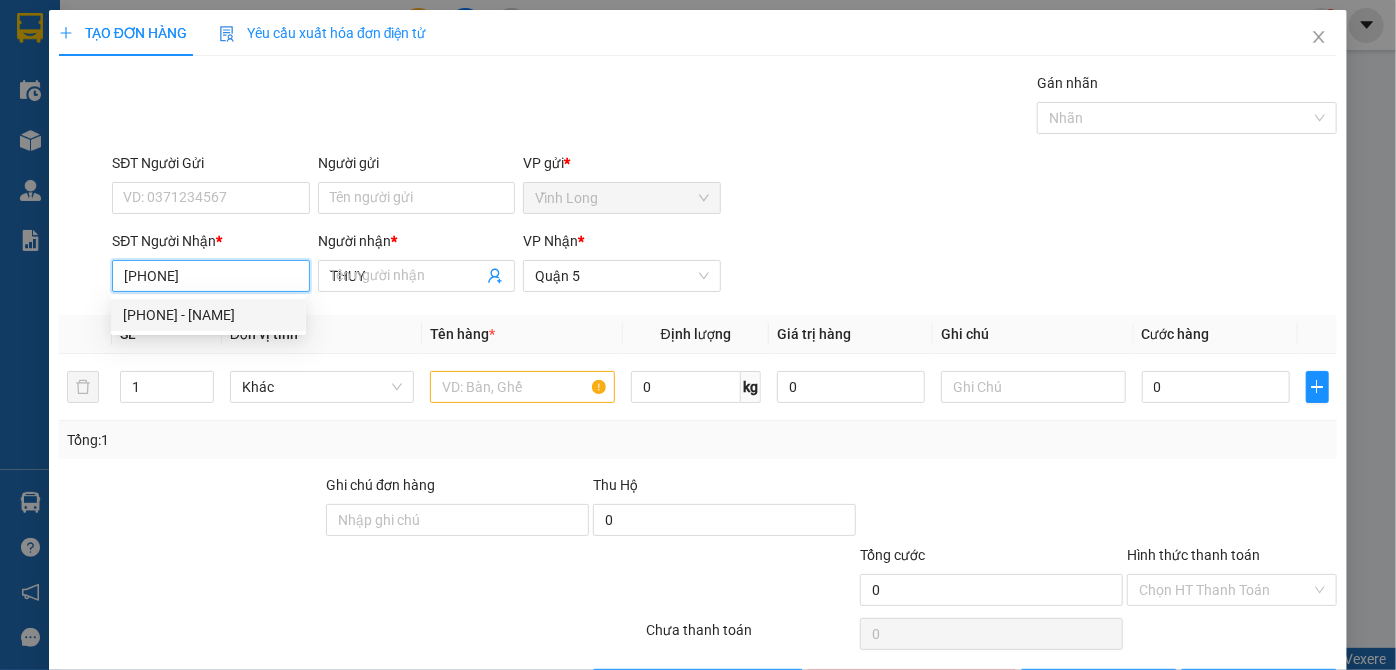 type on "30.000" 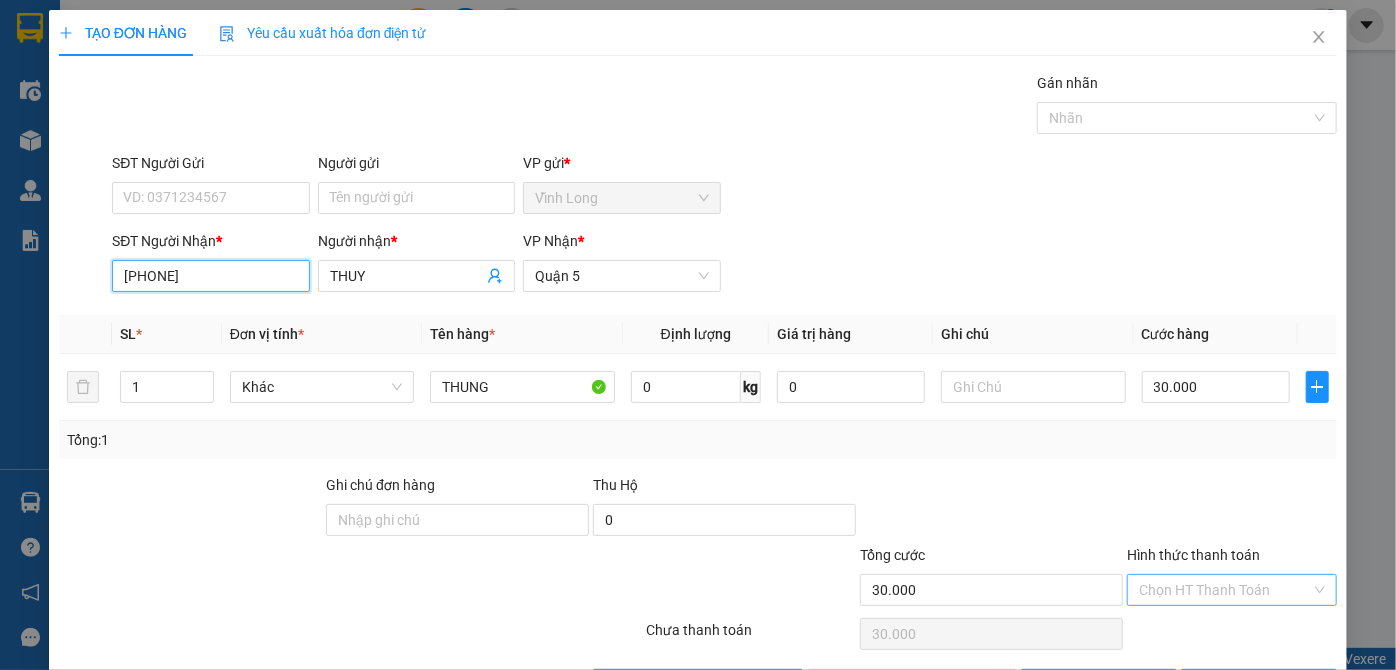 type on "0908631465" 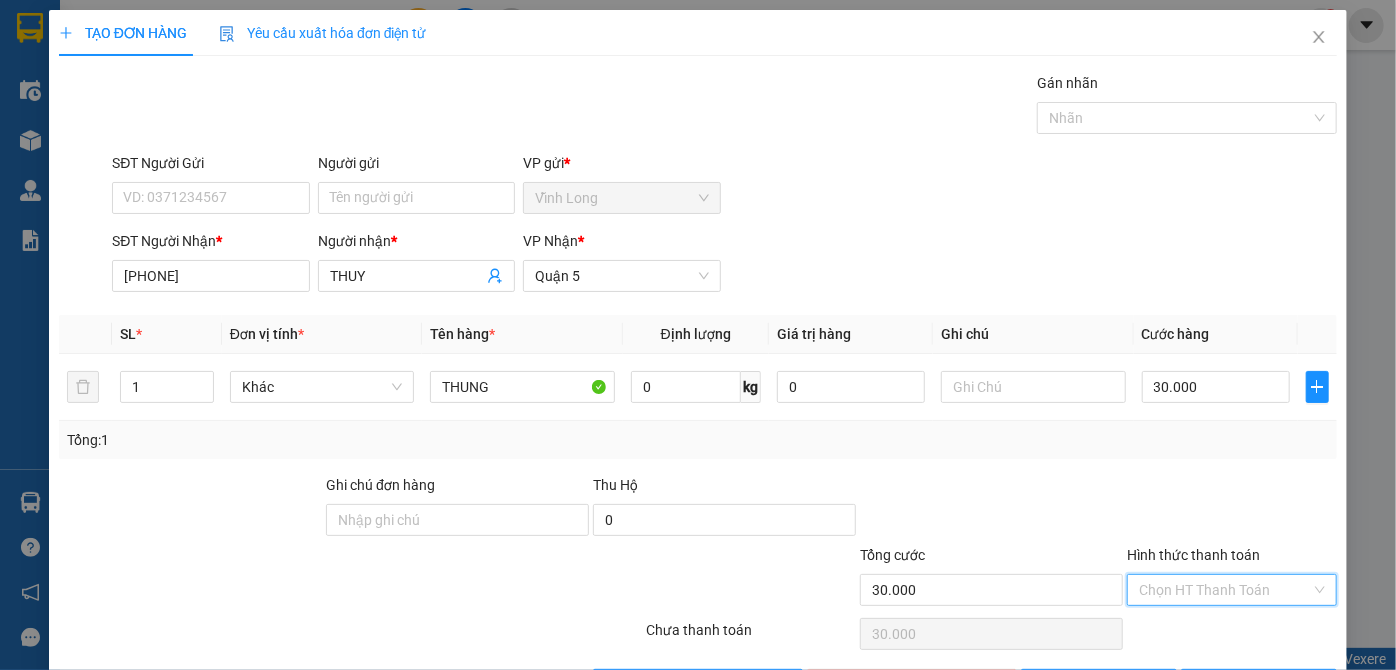 click on "Hình thức thanh toán" at bounding box center (1225, 590) 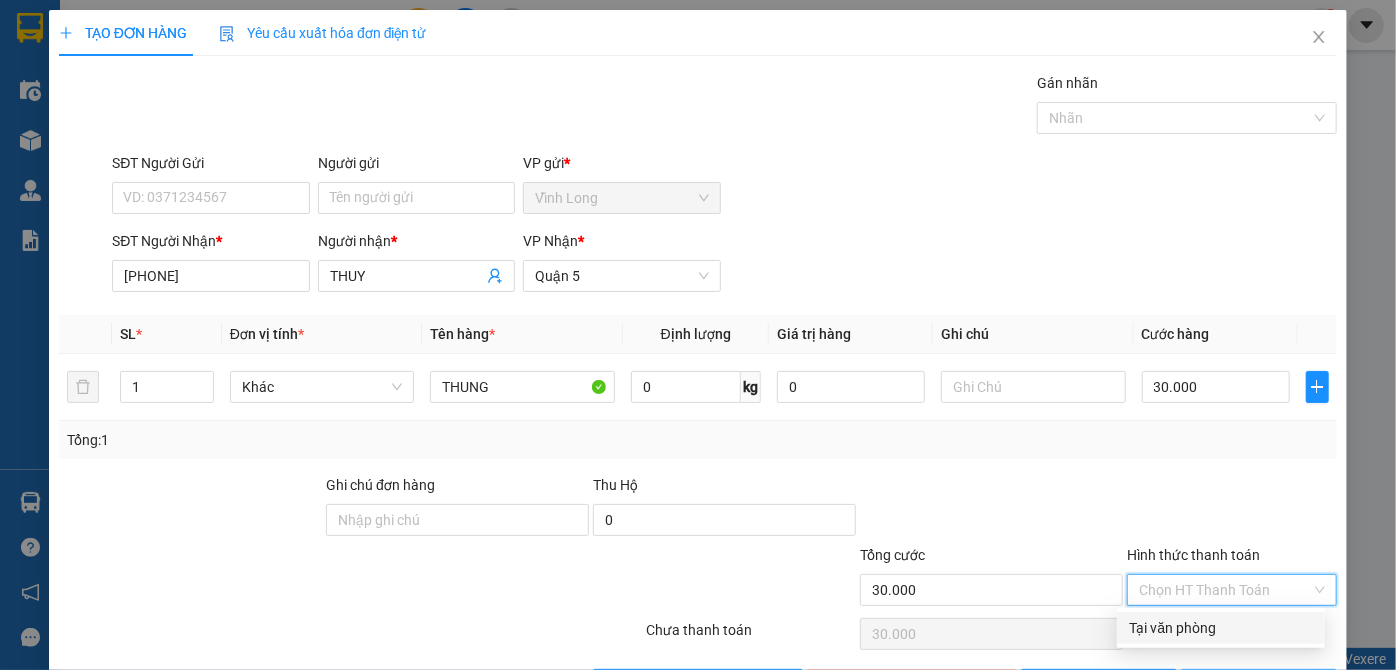 drag, startPoint x: 1187, startPoint y: 622, endPoint x: 1215, endPoint y: 667, distance: 53 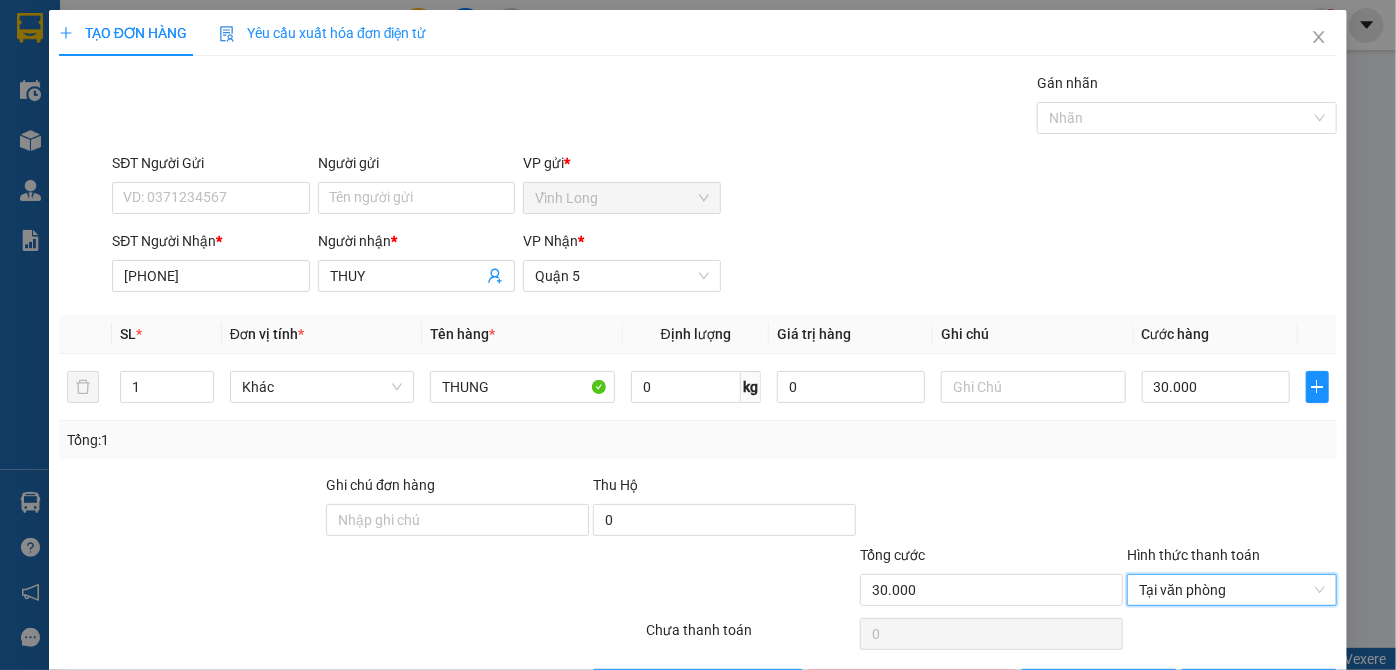 scroll, scrollTop: 67, scrollLeft: 0, axis: vertical 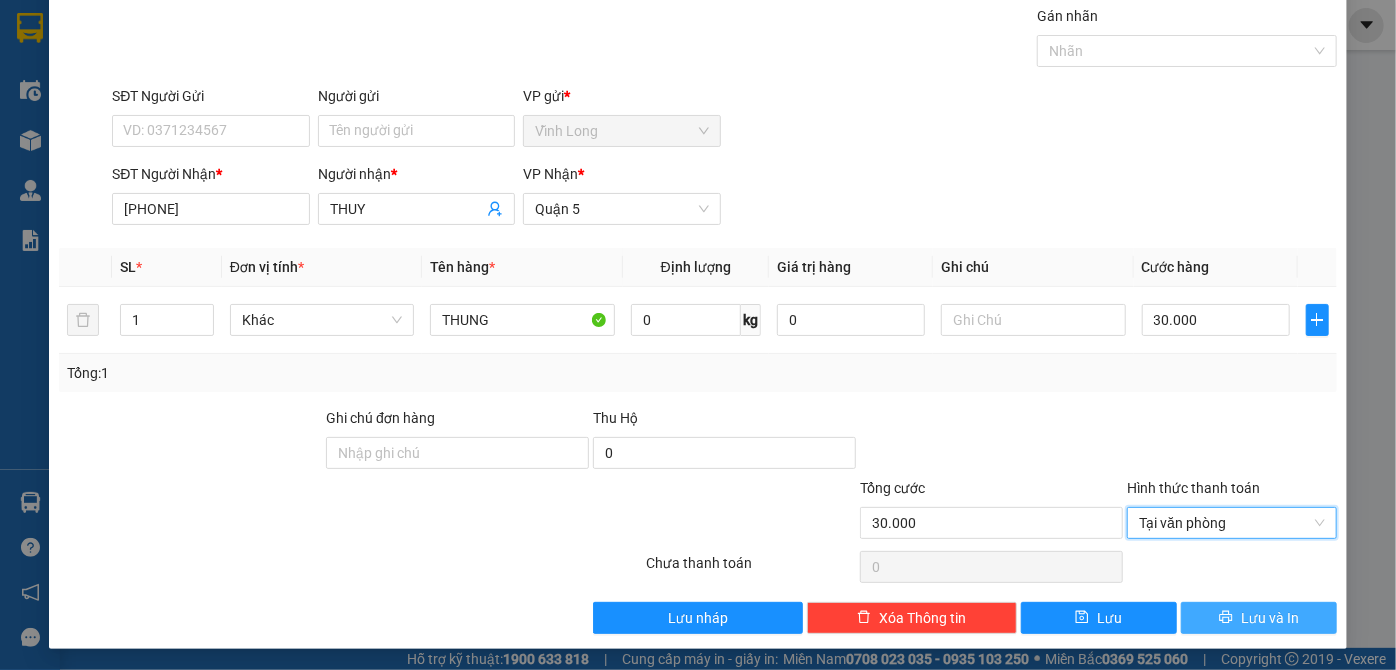 click on "Lưu và In" at bounding box center [1259, 618] 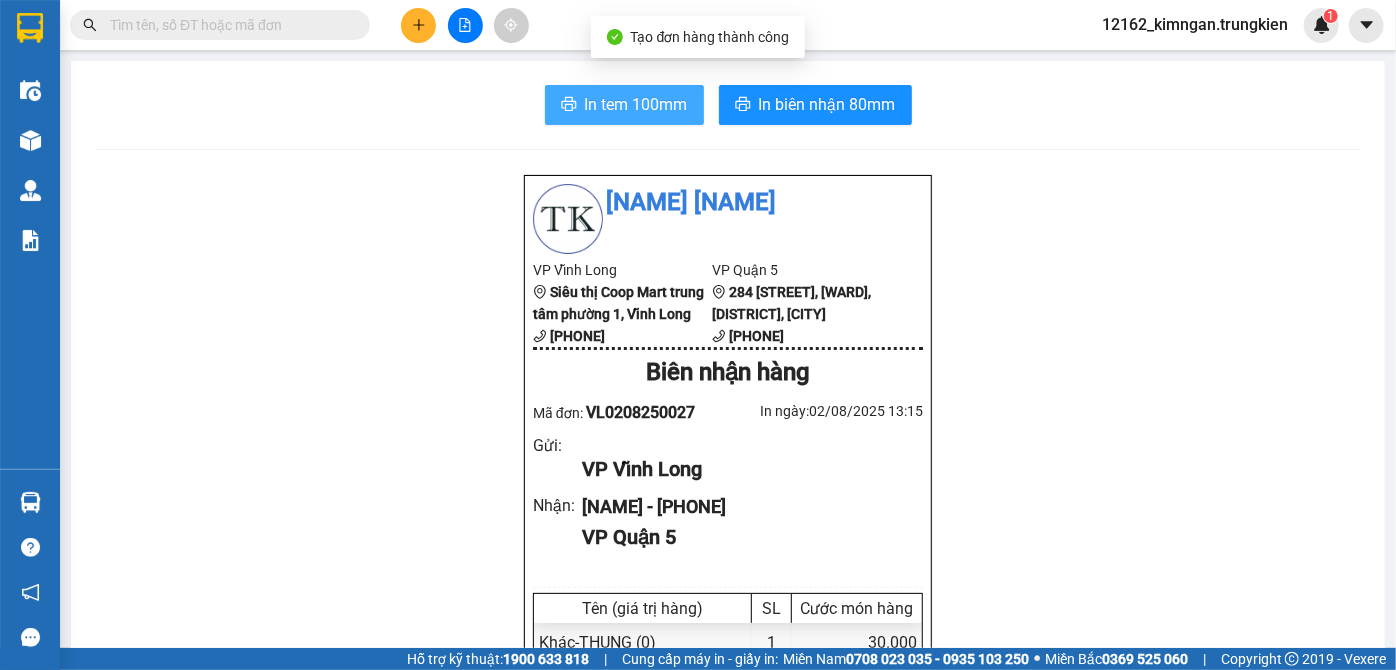 drag, startPoint x: 613, startPoint y: 105, endPoint x: 599, endPoint y: 110, distance: 14.866069 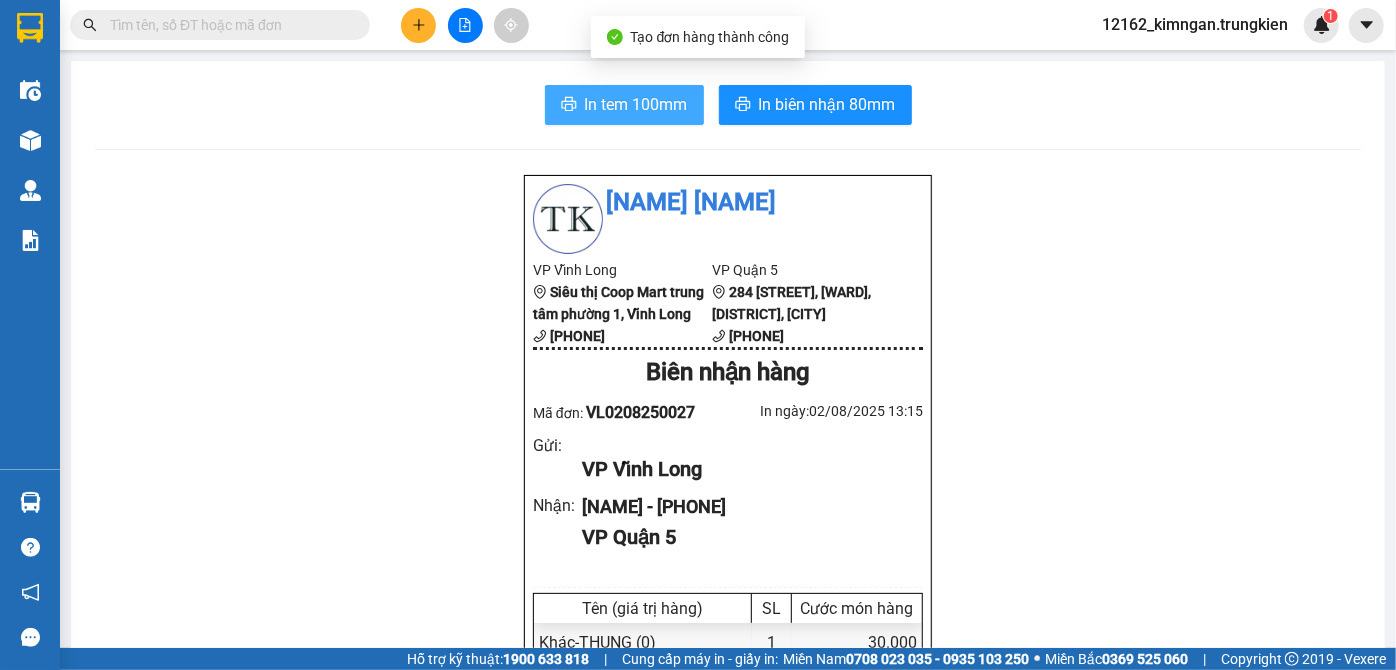 scroll, scrollTop: 0, scrollLeft: 0, axis: both 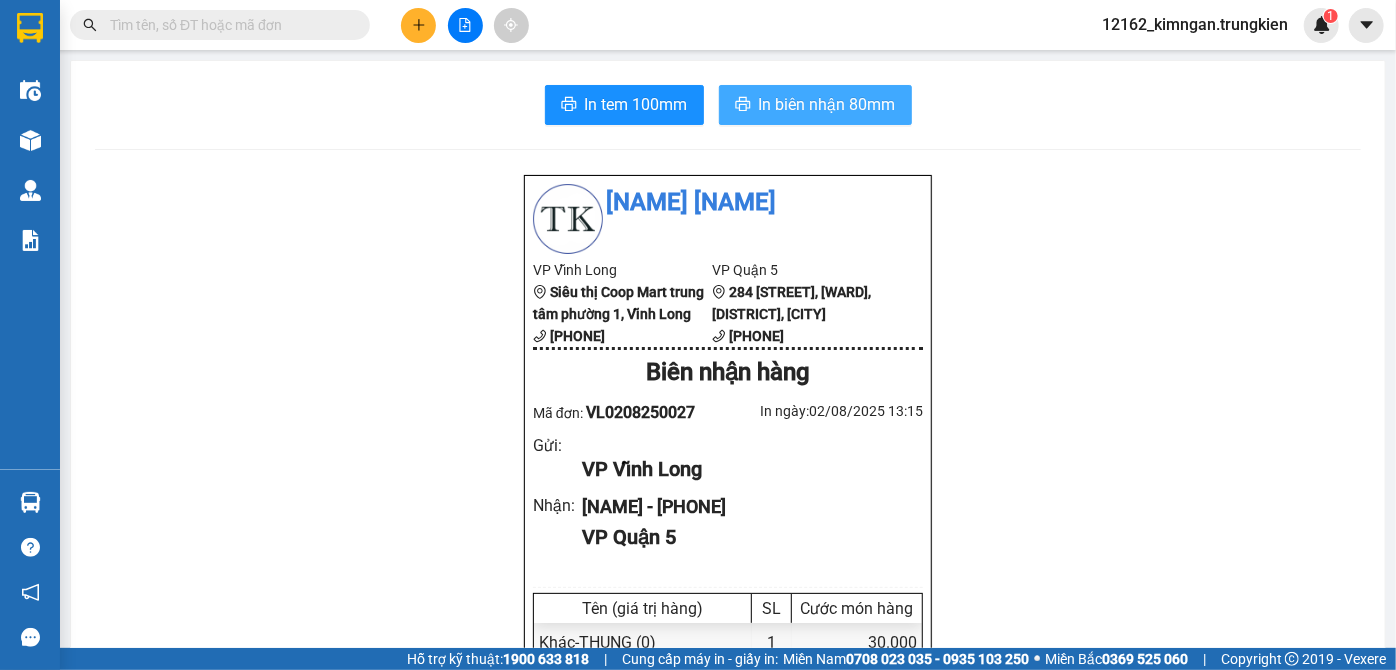 click on "In biên nhận 80mm" at bounding box center [827, 104] 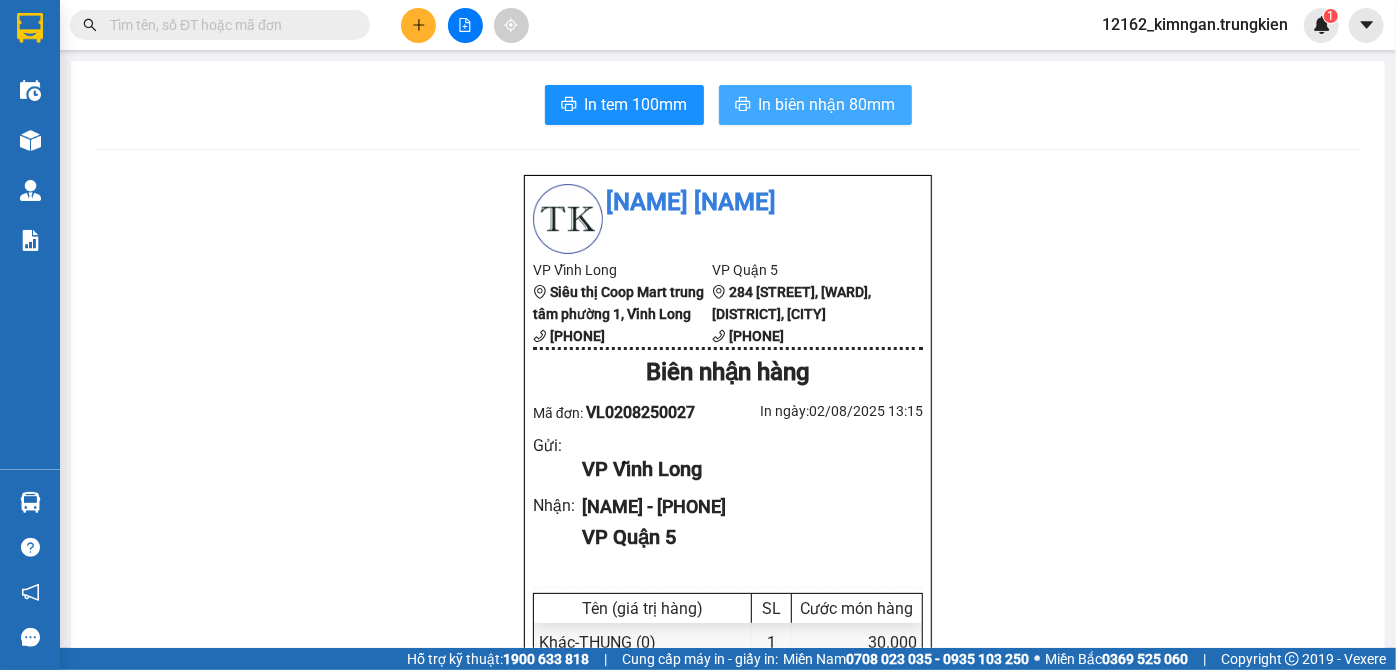 scroll, scrollTop: 0, scrollLeft: 0, axis: both 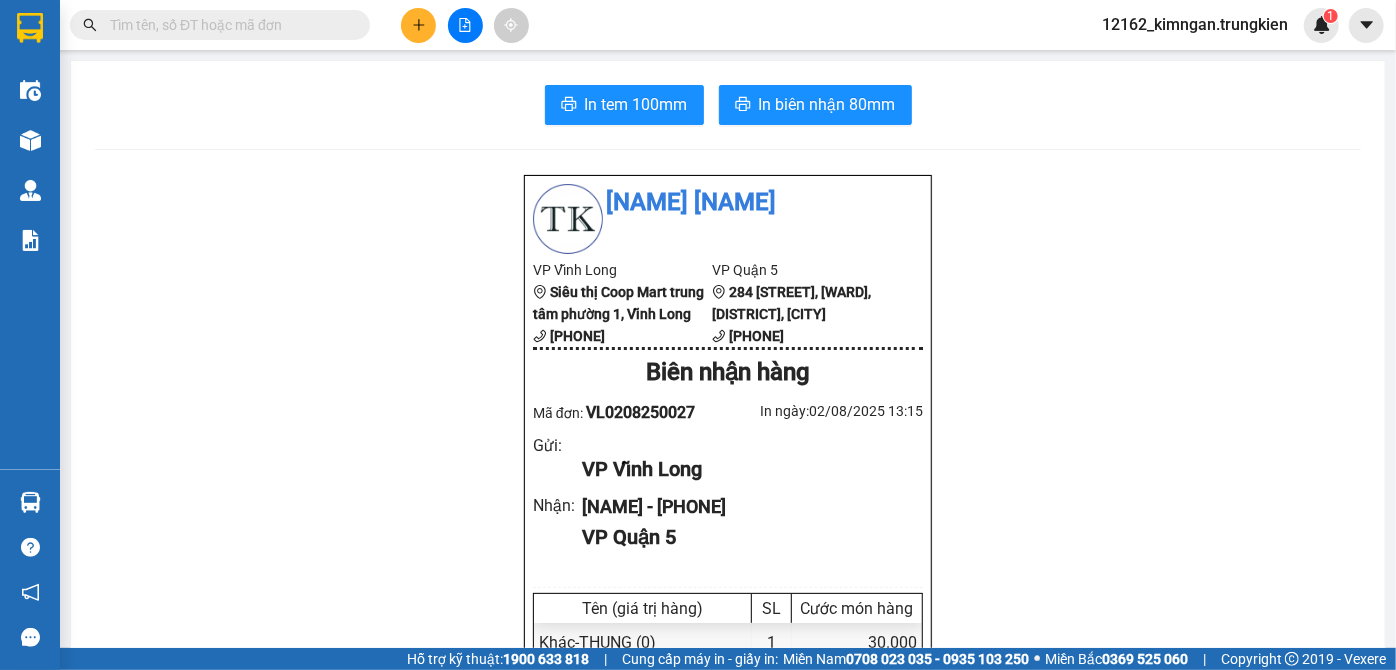 click 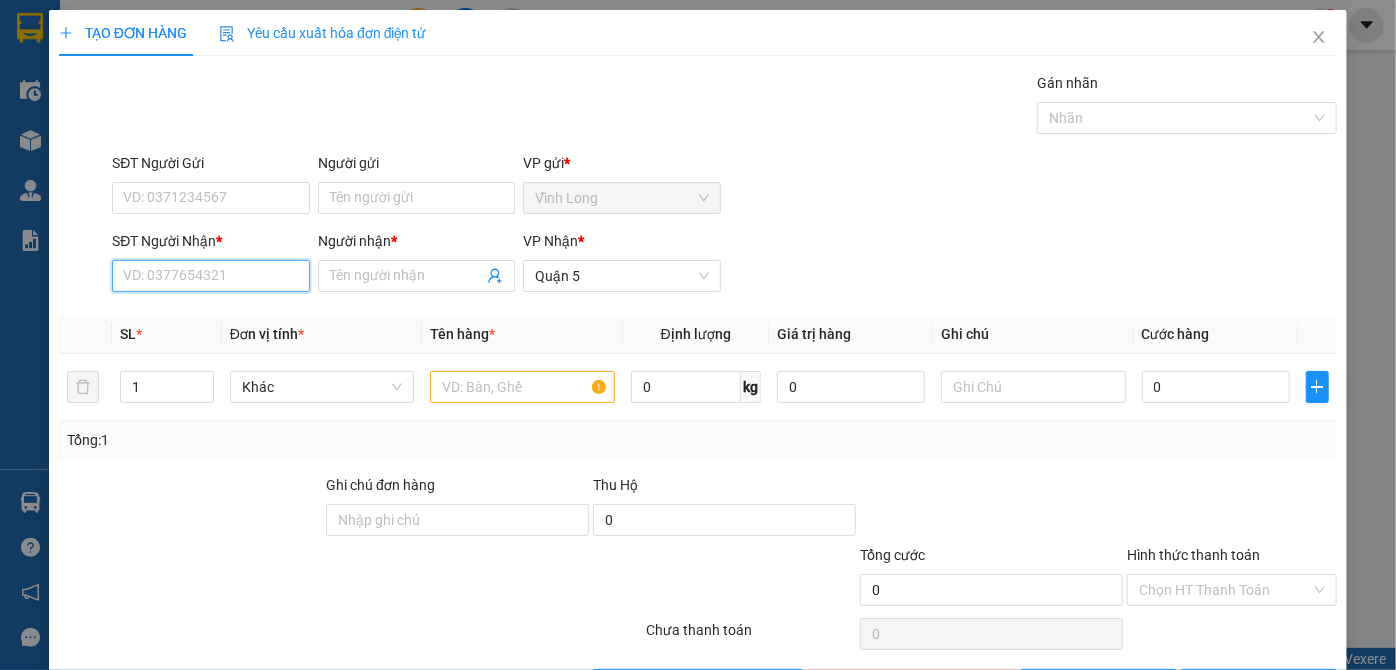 click on "SĐT Người Nhận  *" at bounding box center (210, 276) 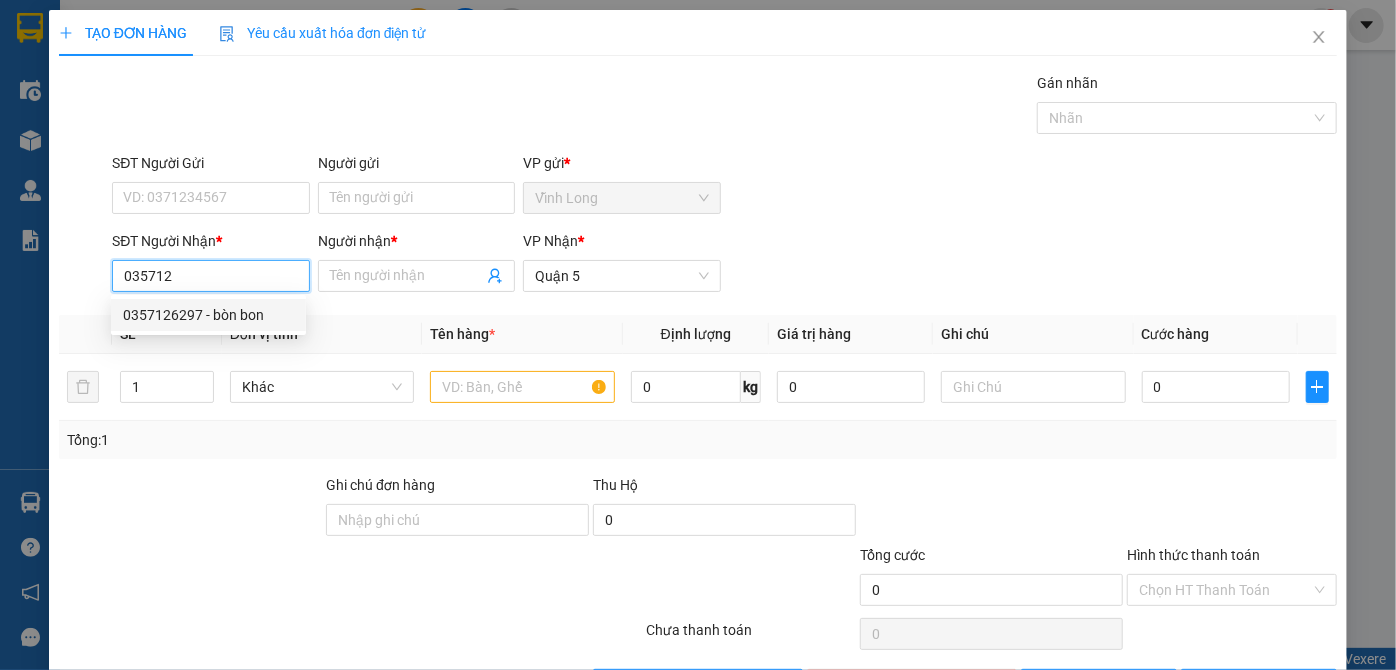 click on "0357126297 - bòn bon" at bounding box center [208, 315] 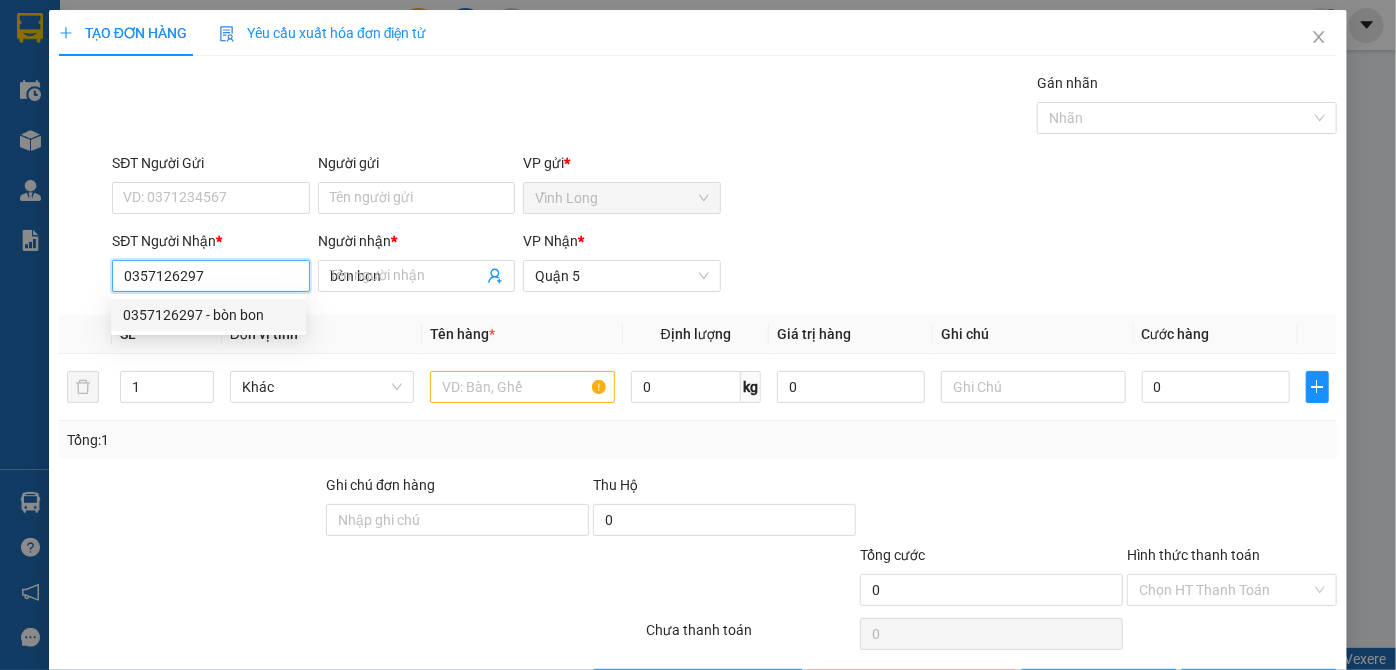 type on "30.000" 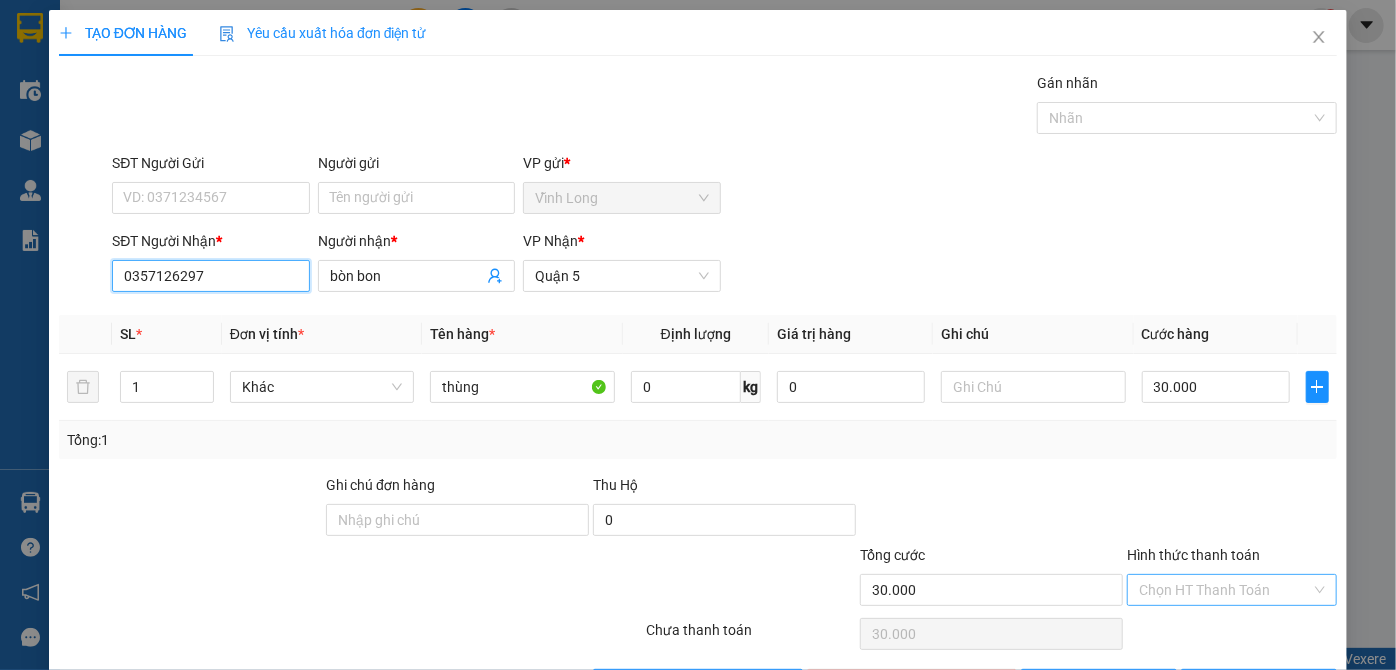 type on "0357126297" 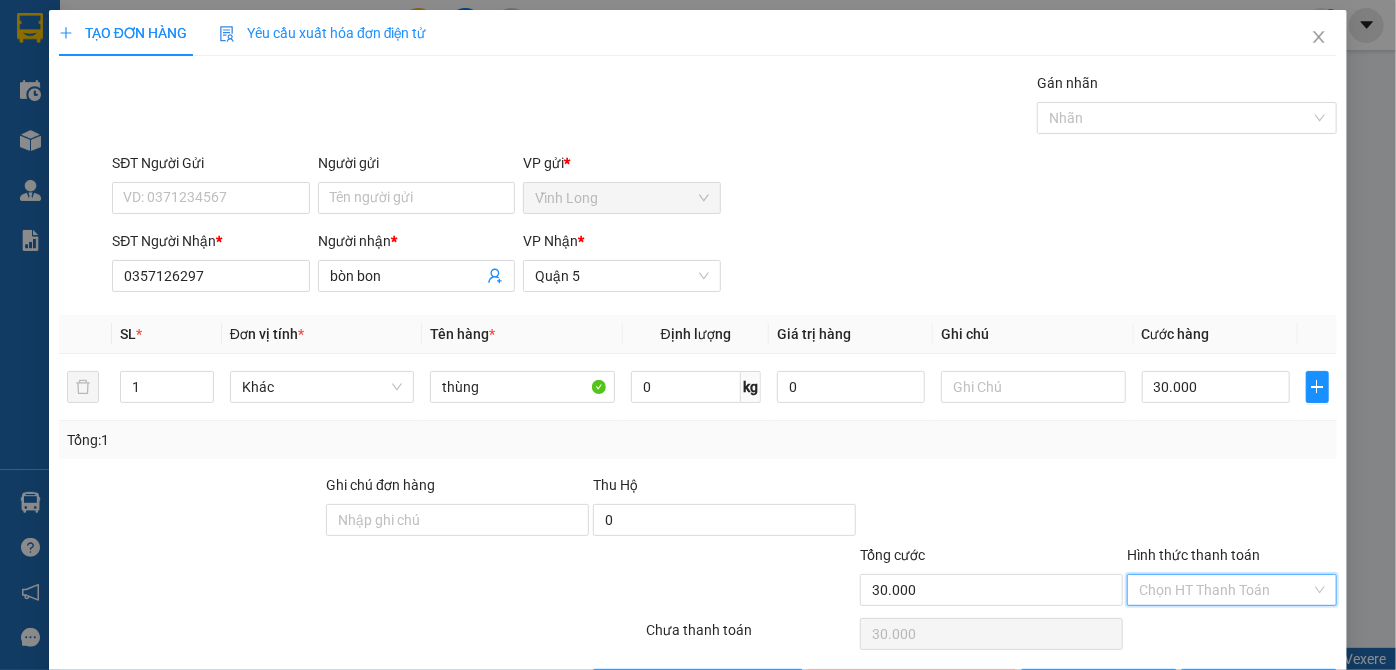 click on "Hình thức thanh toán" at bounding box center (1225, 590) 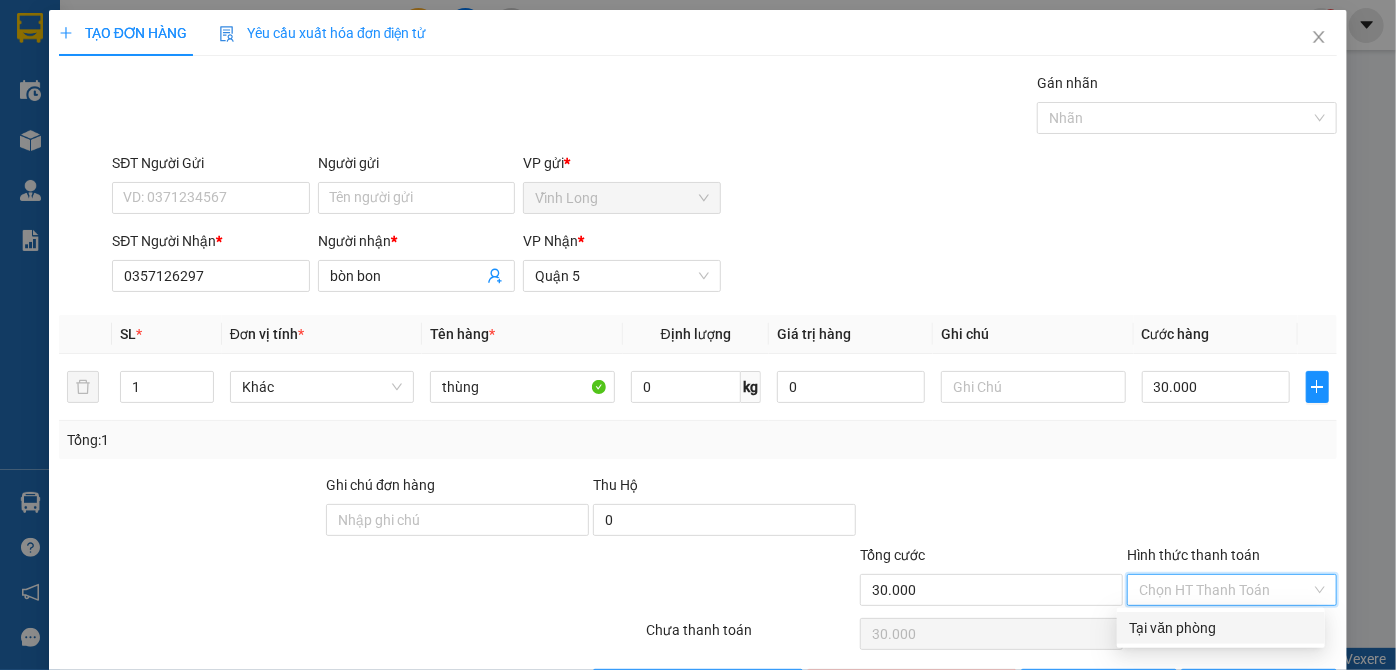 click on "Tại văn phòng" at bounding box center [1221, 628] 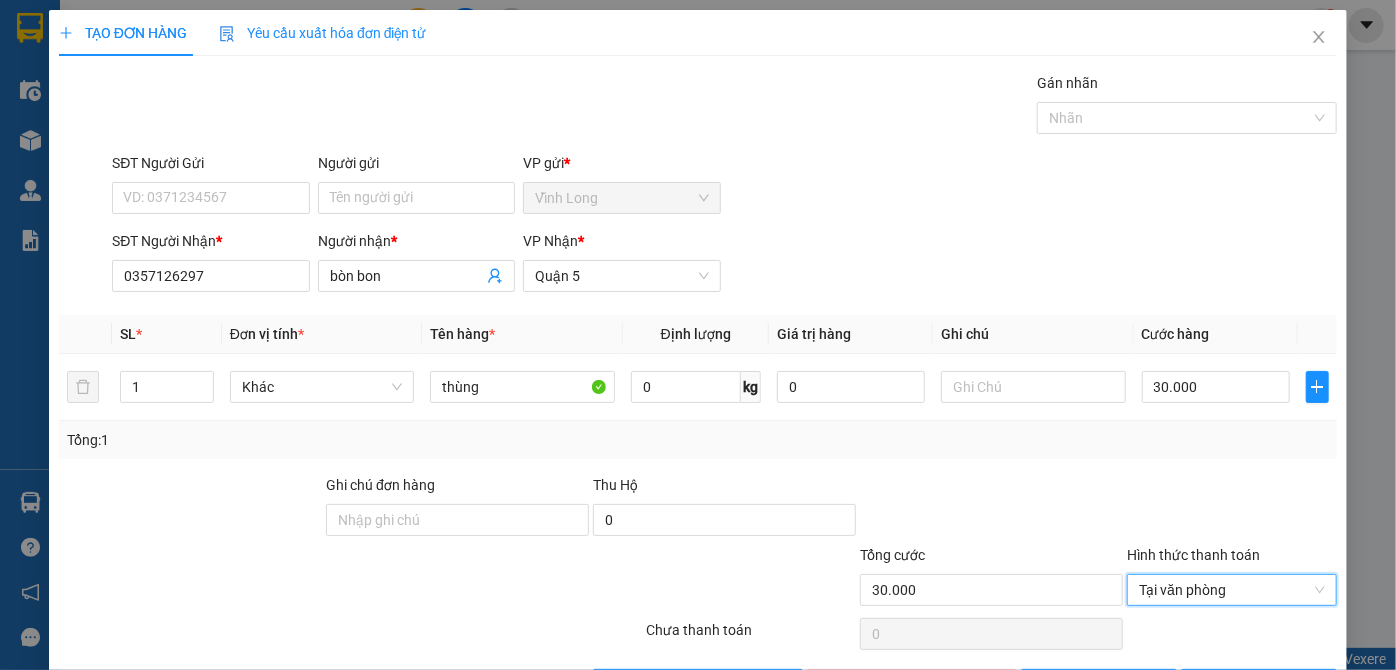 scroll, scrollTop: 67, scrollLeft: 0, axis: vertical 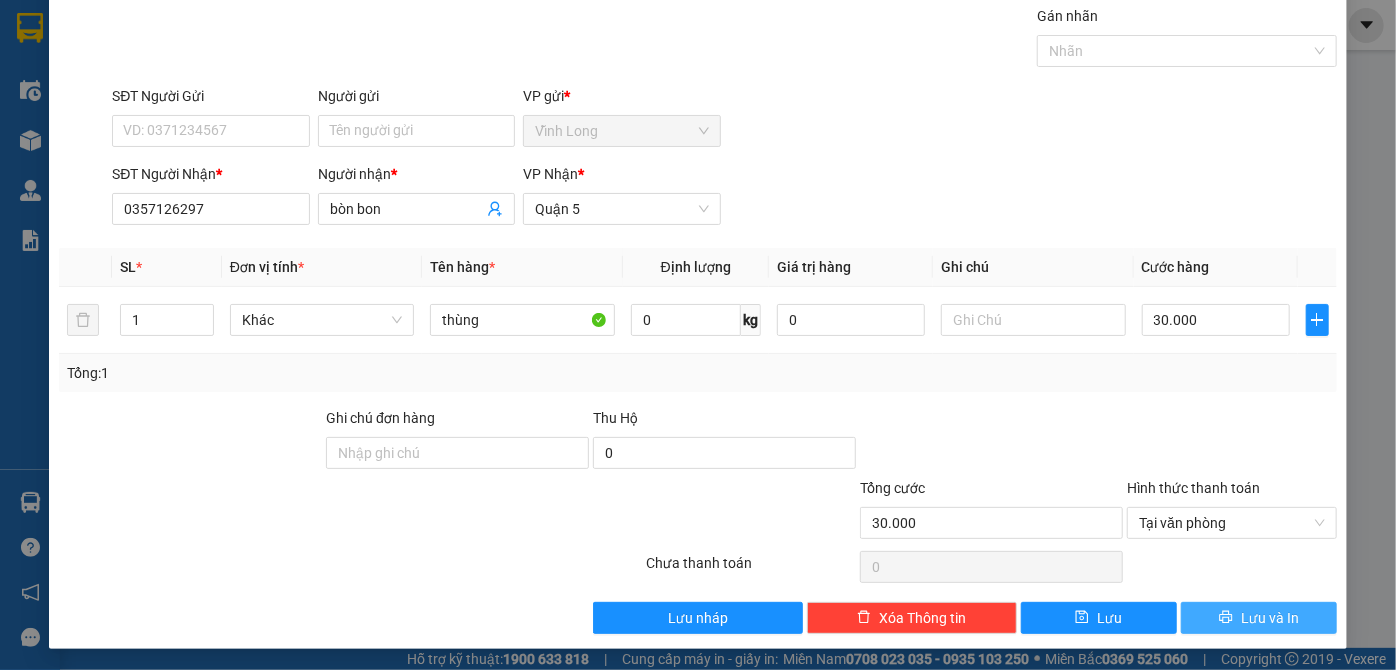 click on "Lưu và In" at bounding box center (1259, 618) 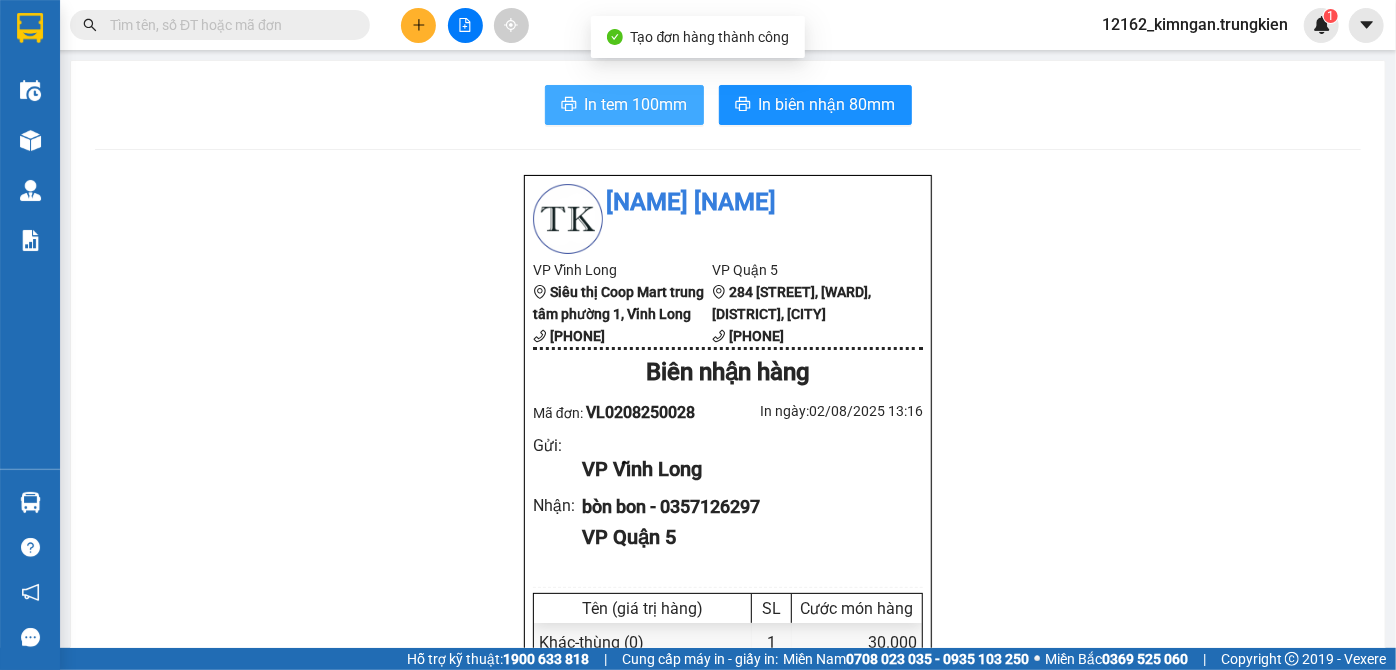 click on "In tem 100mm" at bounding box center [636, 104] 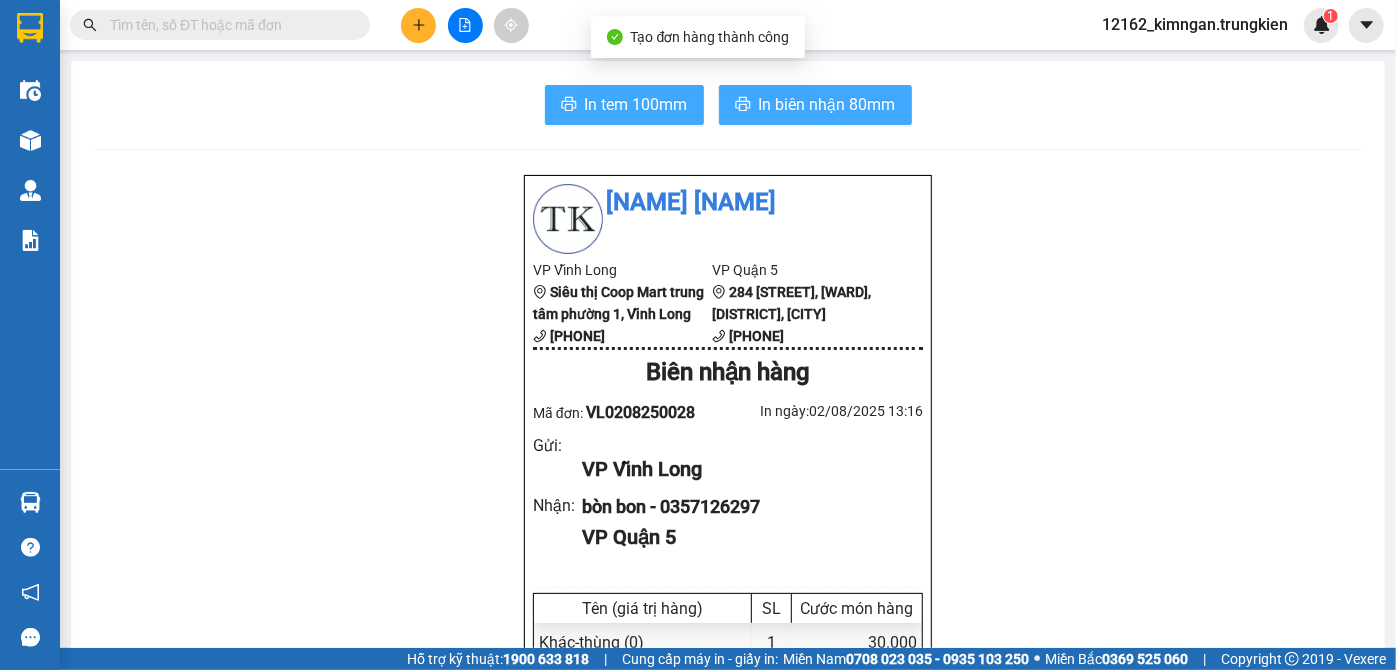 scroll, scrollTop: 0, scrollLeft: 0, axis: both 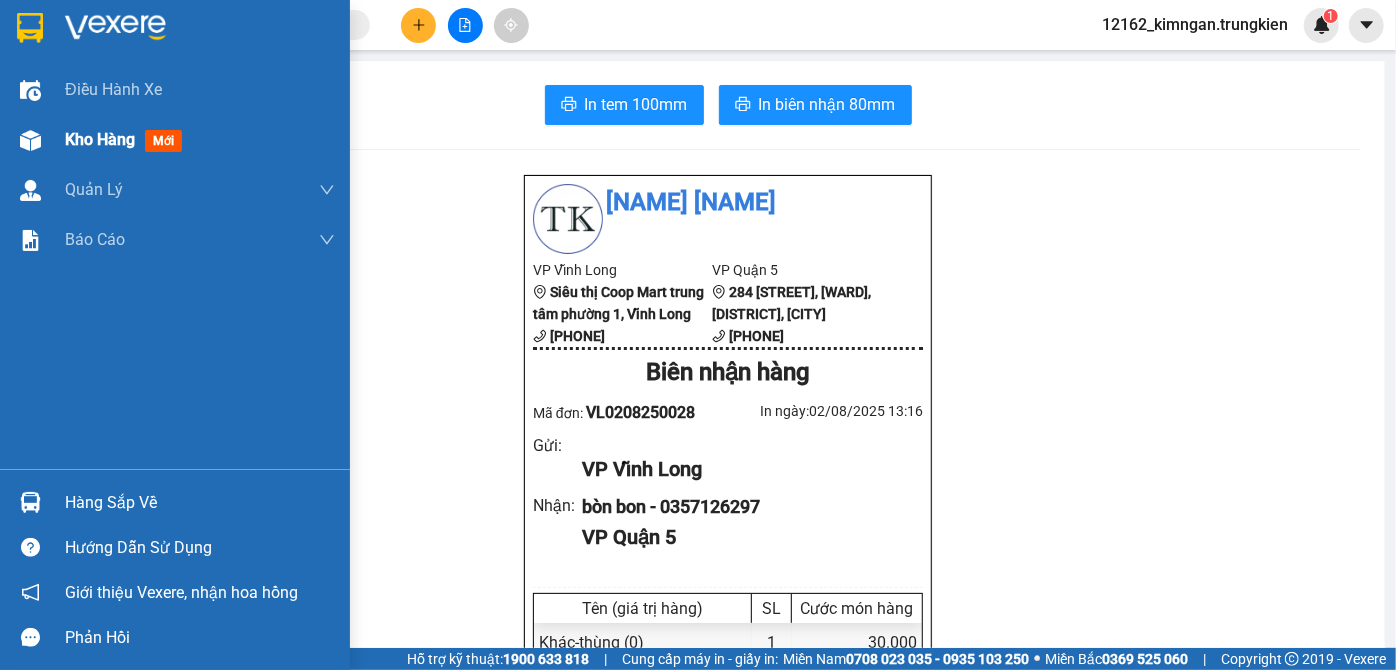 click on "Kho hàng" at bounding box center (100, 139) 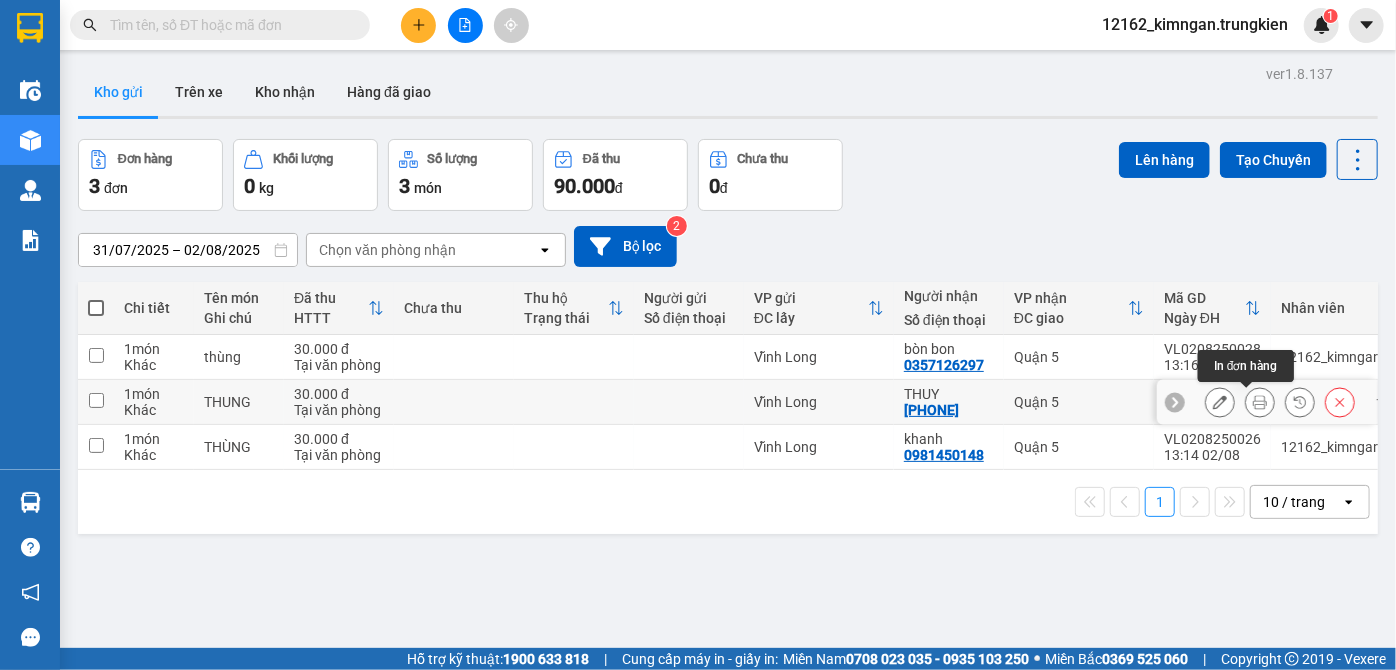 click 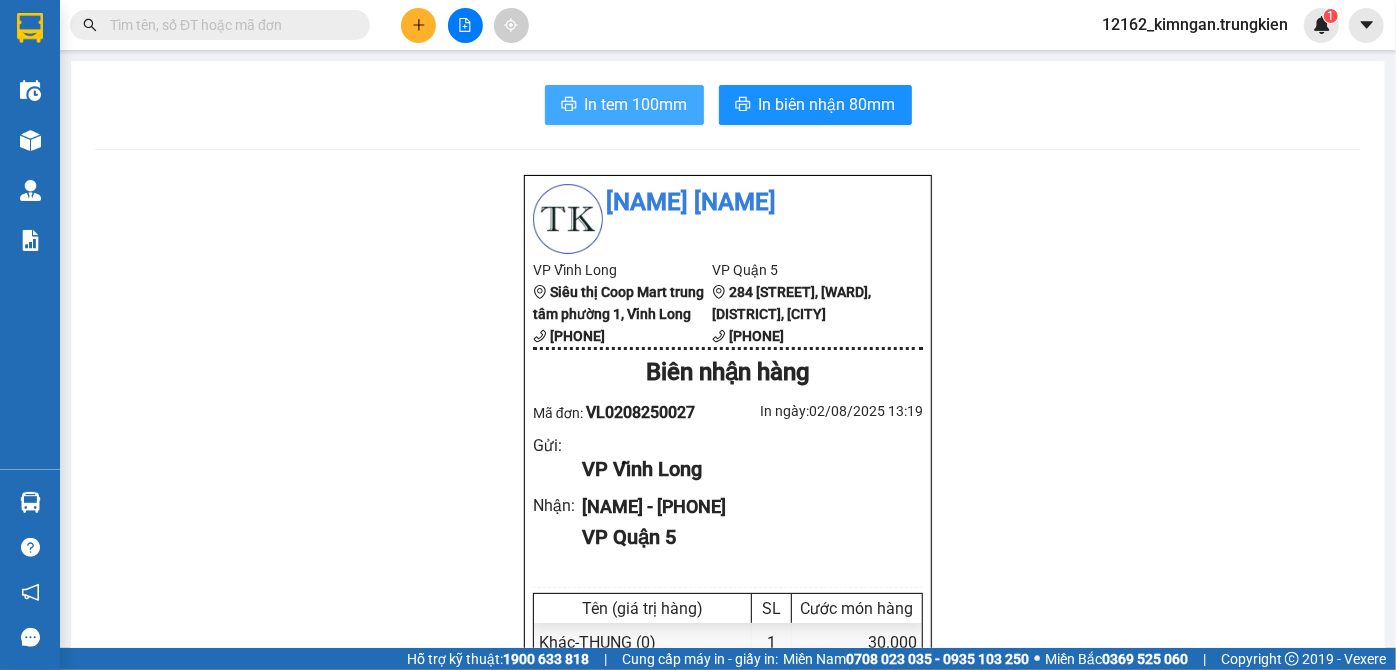 click on "In tem 100mm" at bounding box center [636, 104] 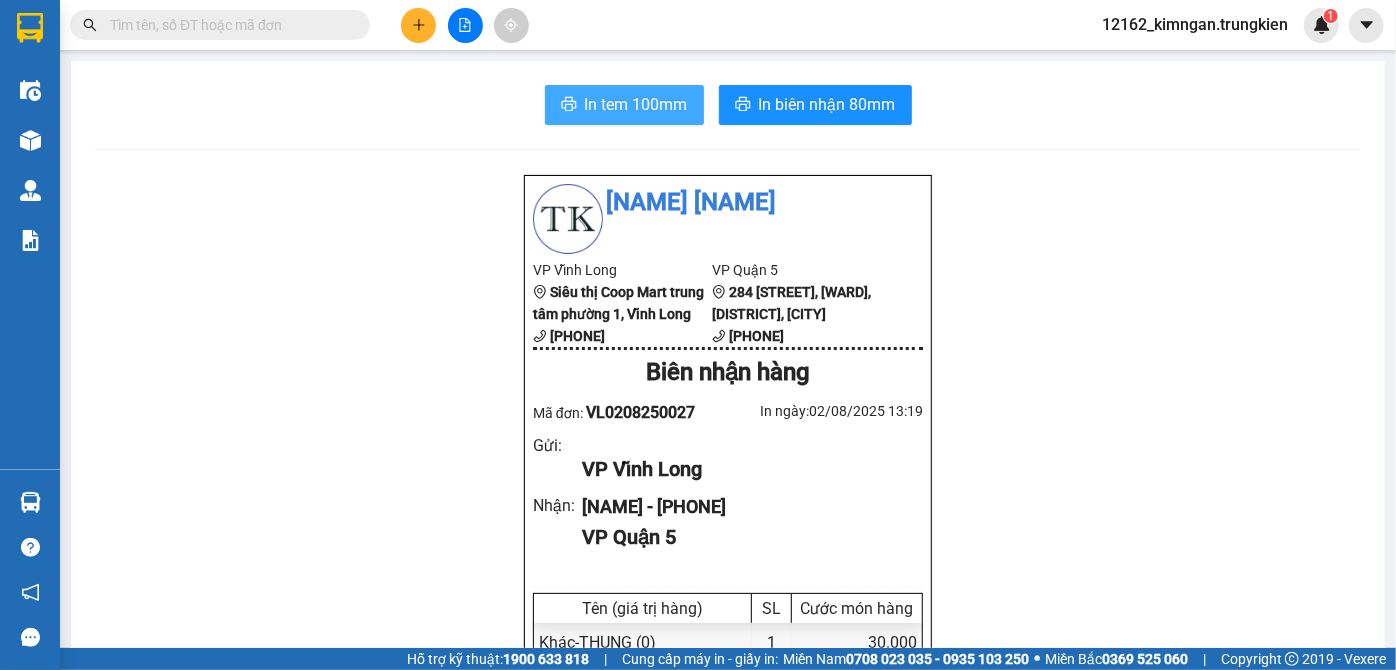 scroll, scrollTop: 0, scrollLeft: 0, axis: both 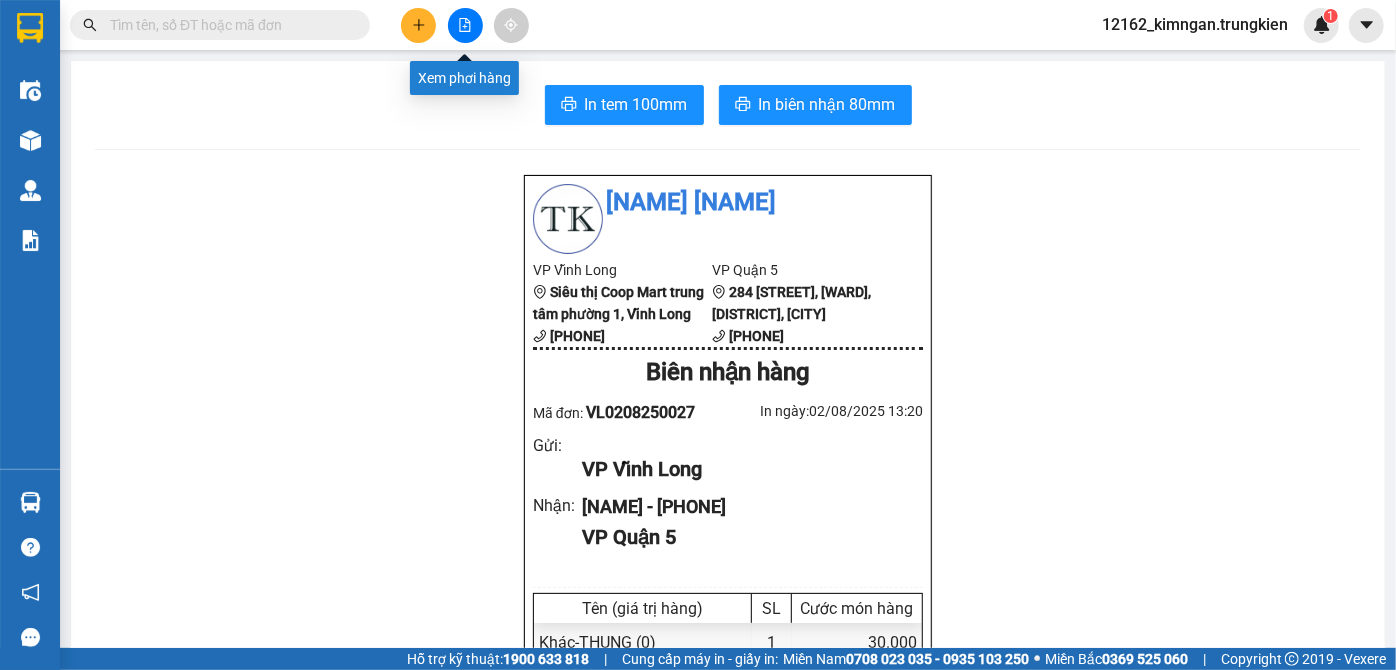 click at bounding box center (465, 25) 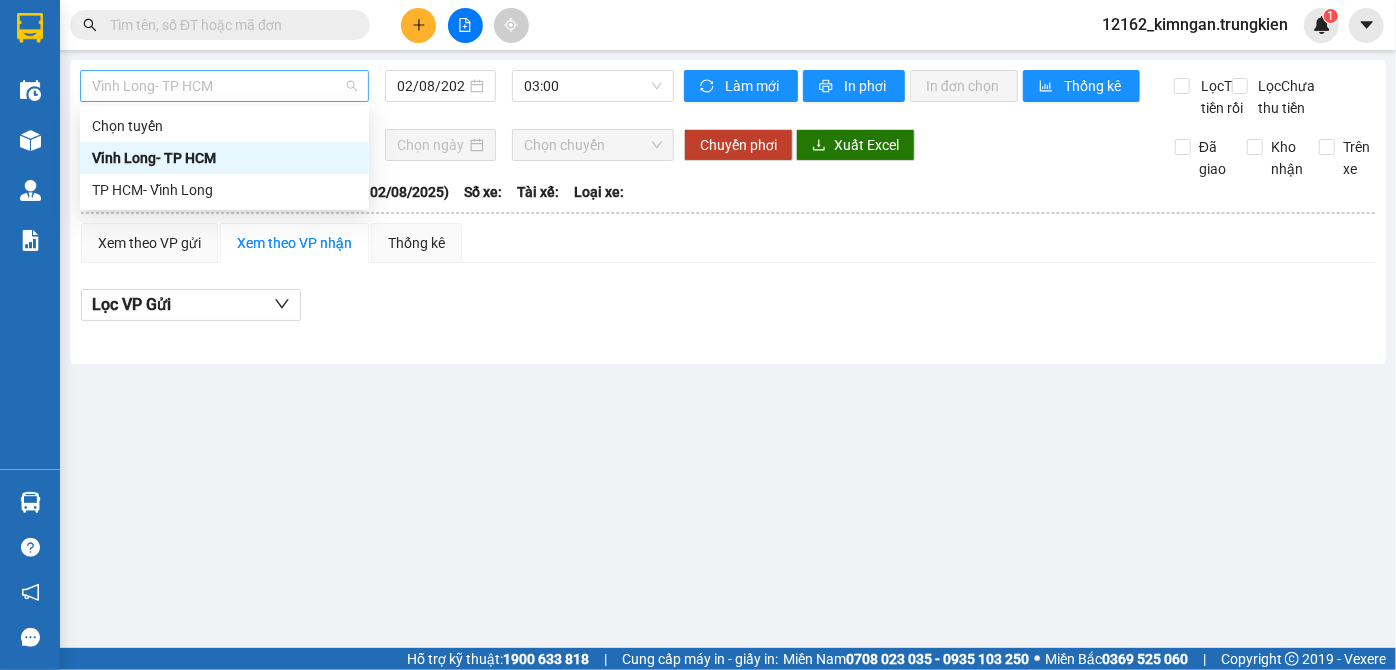 click on "Vĩnh Long- TP HCM" at bounding box center (224, 86) 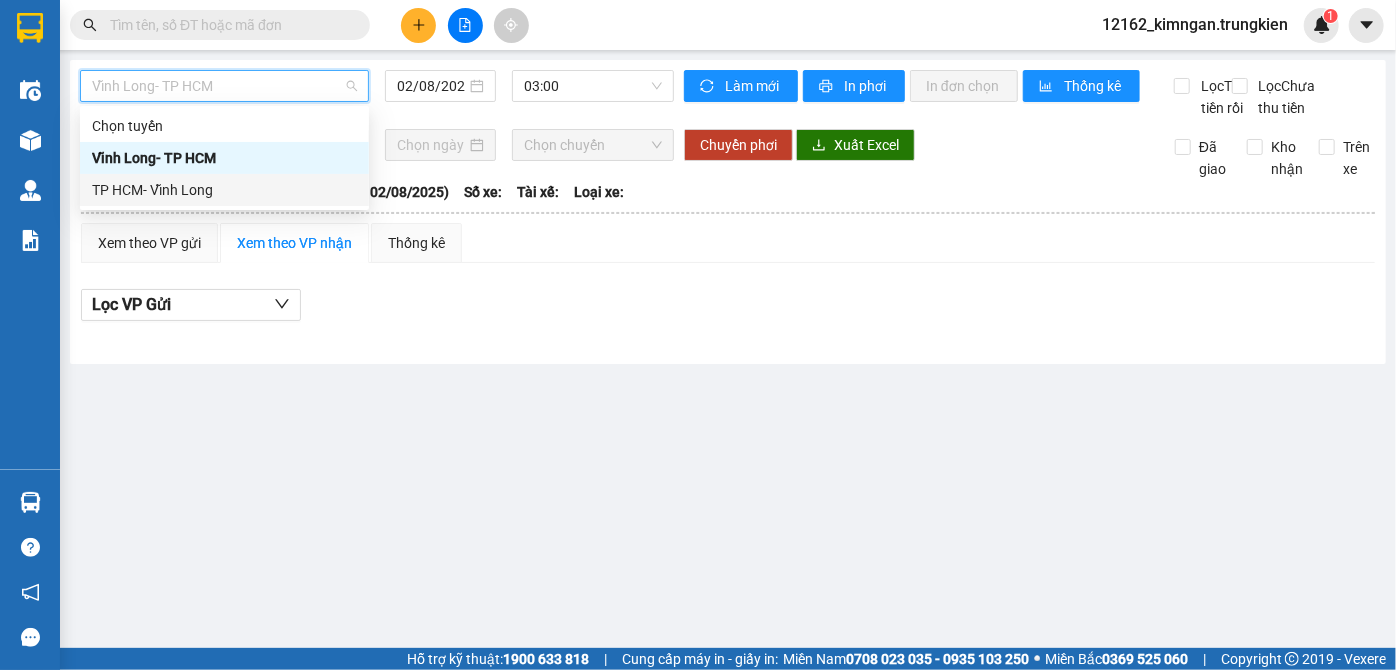 click on "TP HCM- Vĩnh Long" at bounding box center (224, 190) 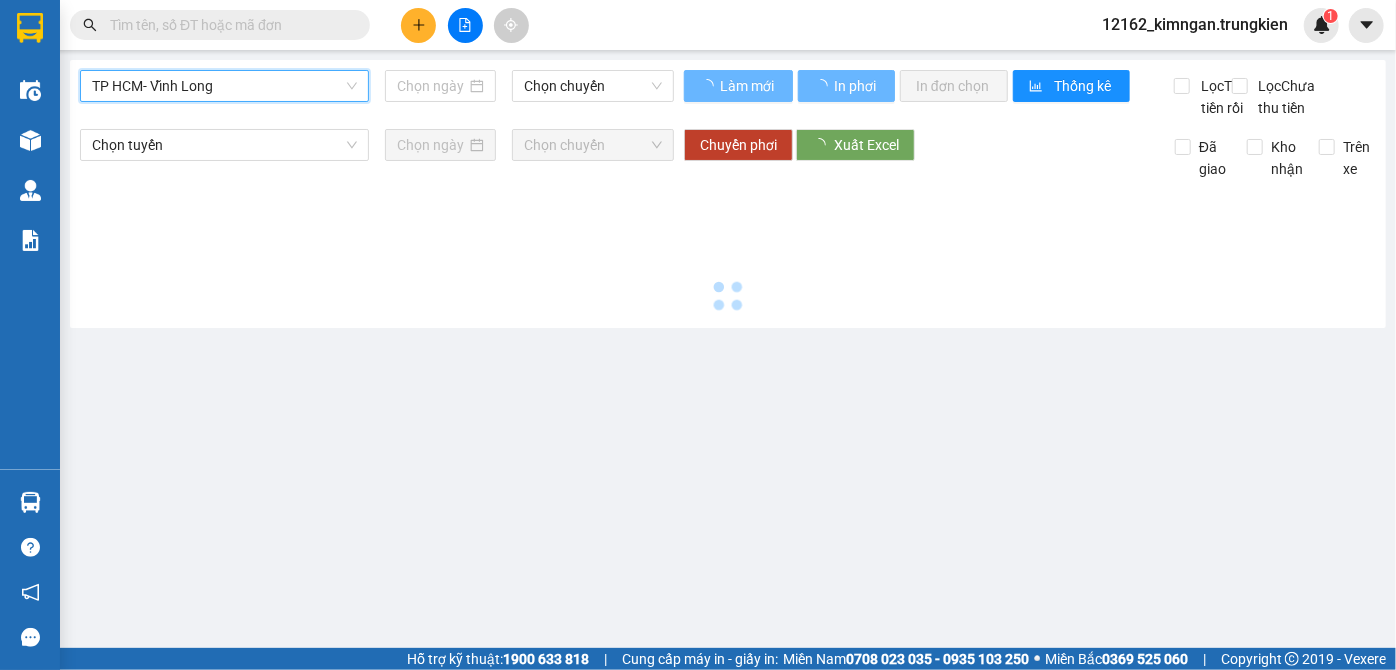 type on "02/08/2025" 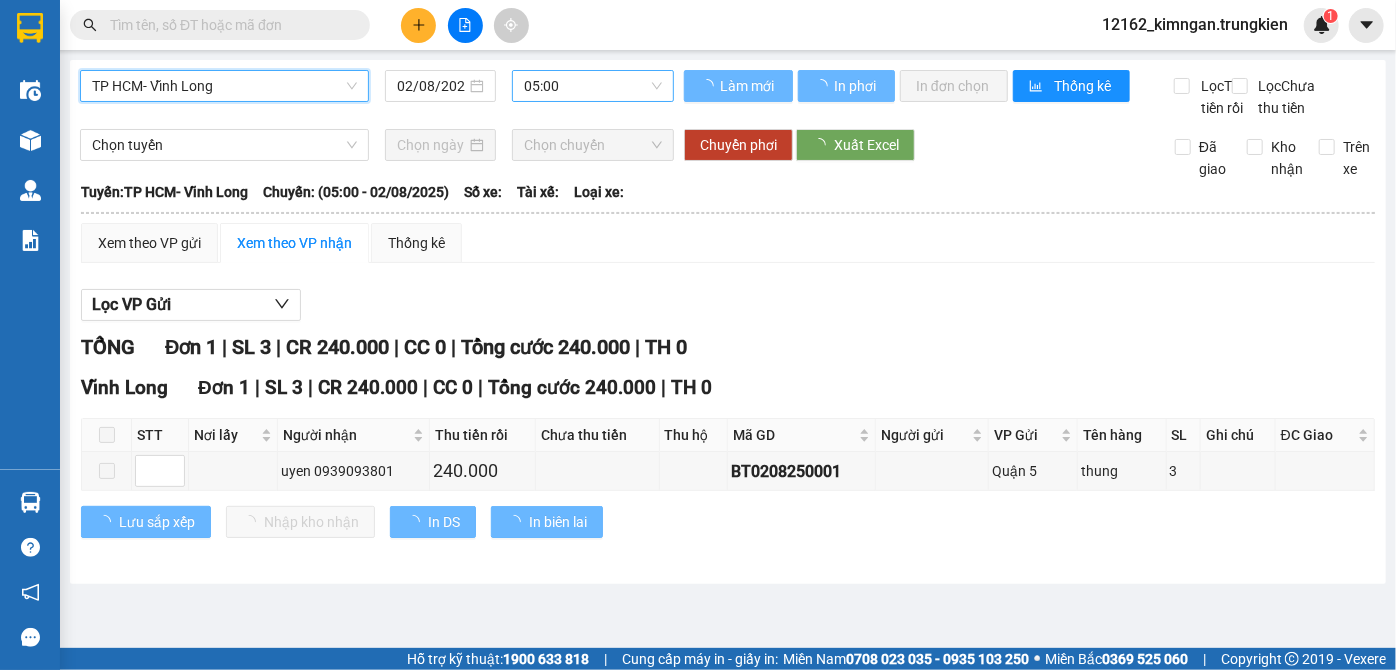 click on "05:00" at bounding box center [593, 86] 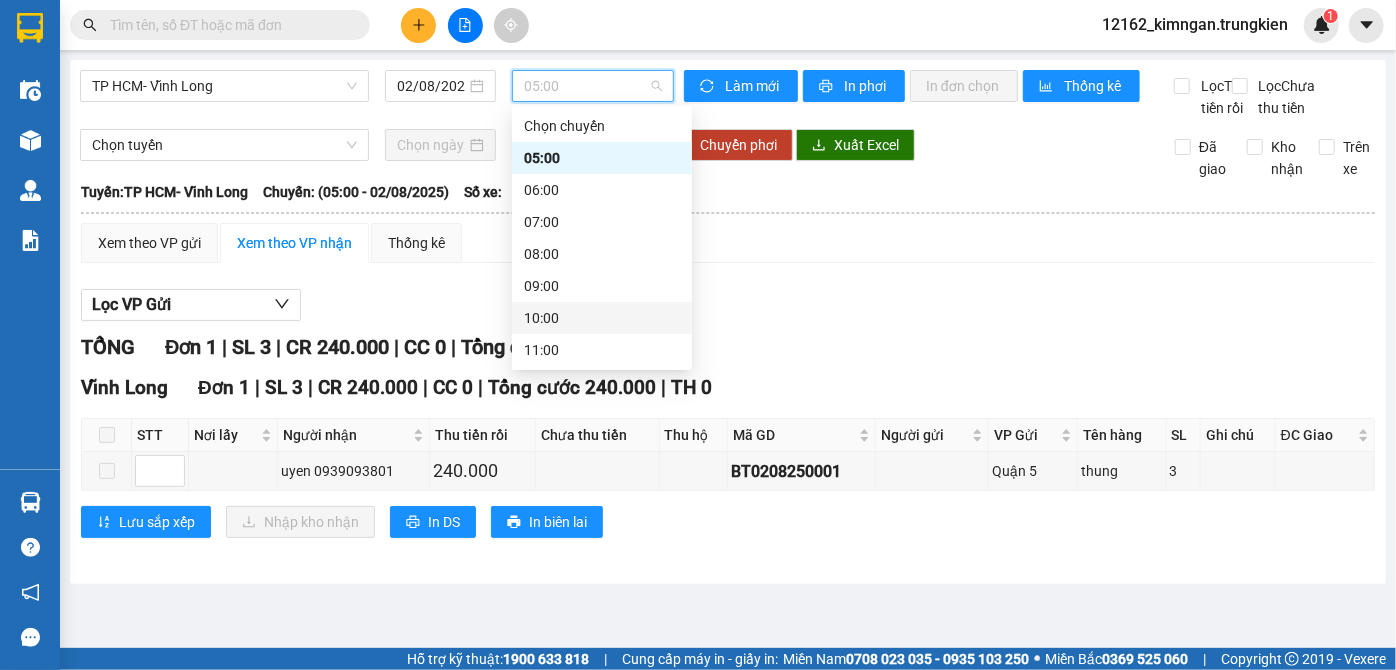 scroll, scrollTop: 90, scrollLeft: 0, axis: vertical 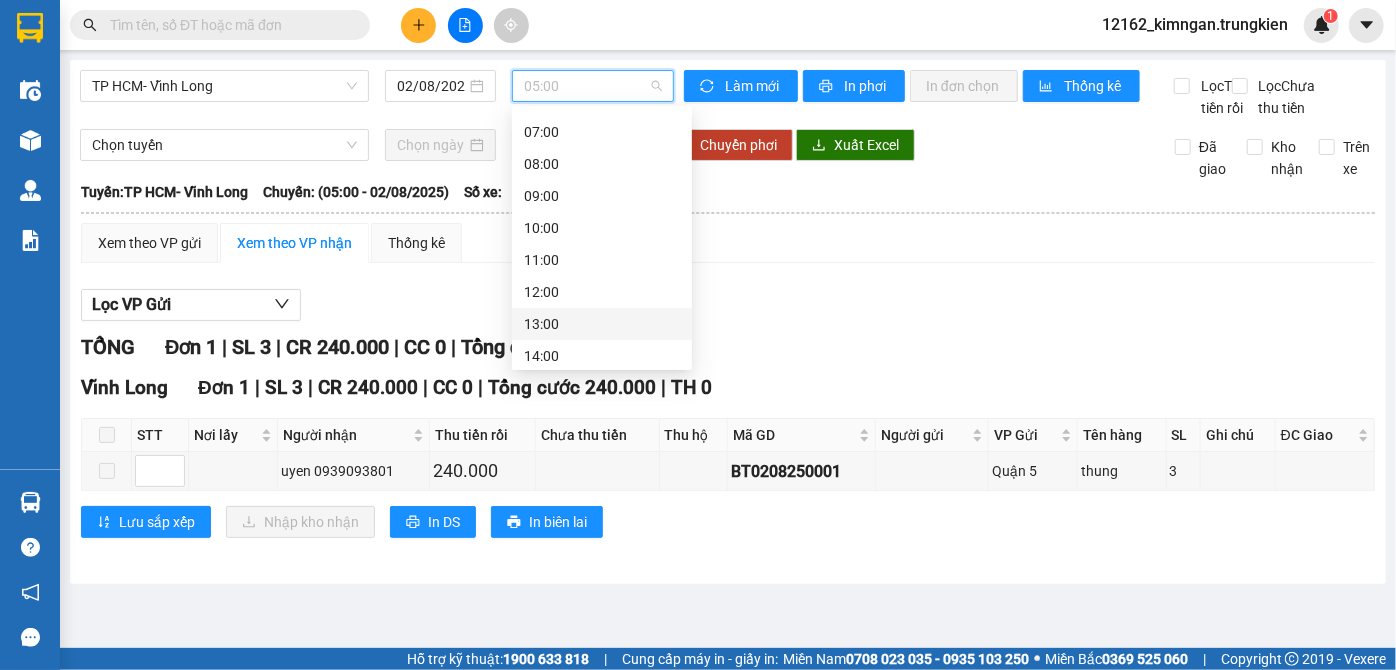 click on "13:00" at bounding box center (602, 324) 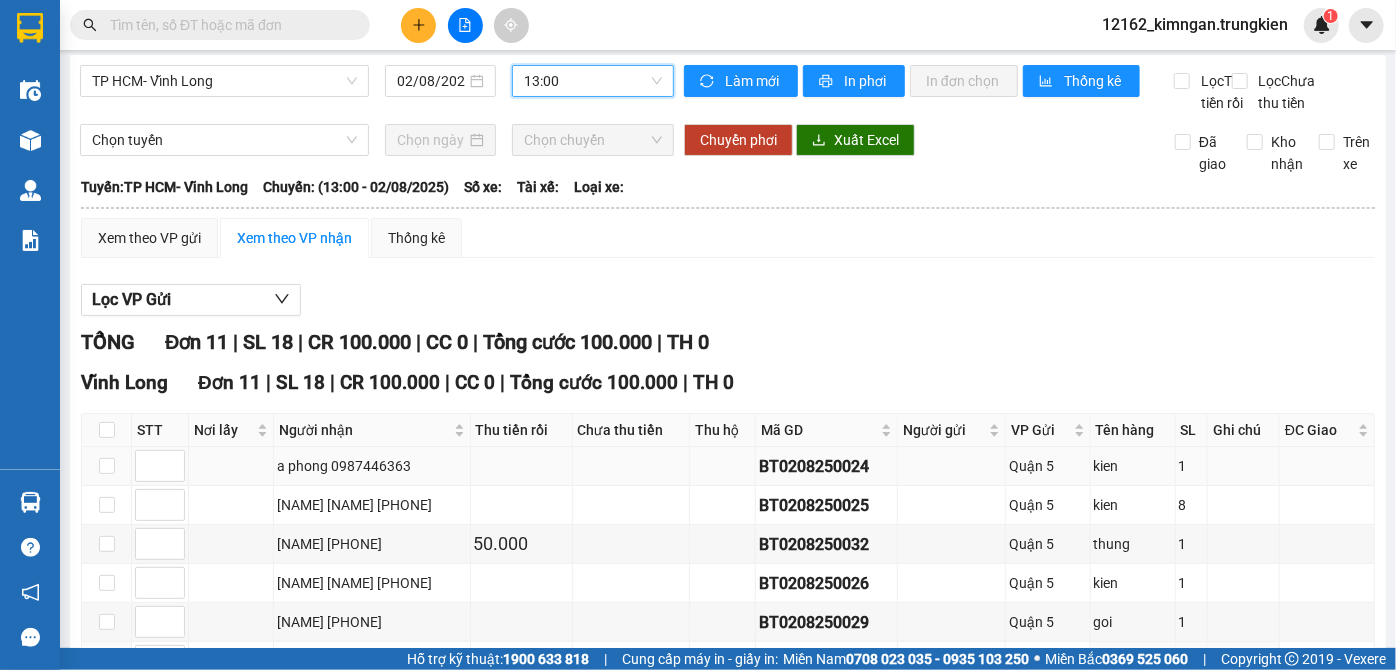 scroll, scrollTop: 96, scrollLeft: 0, axis: vertical 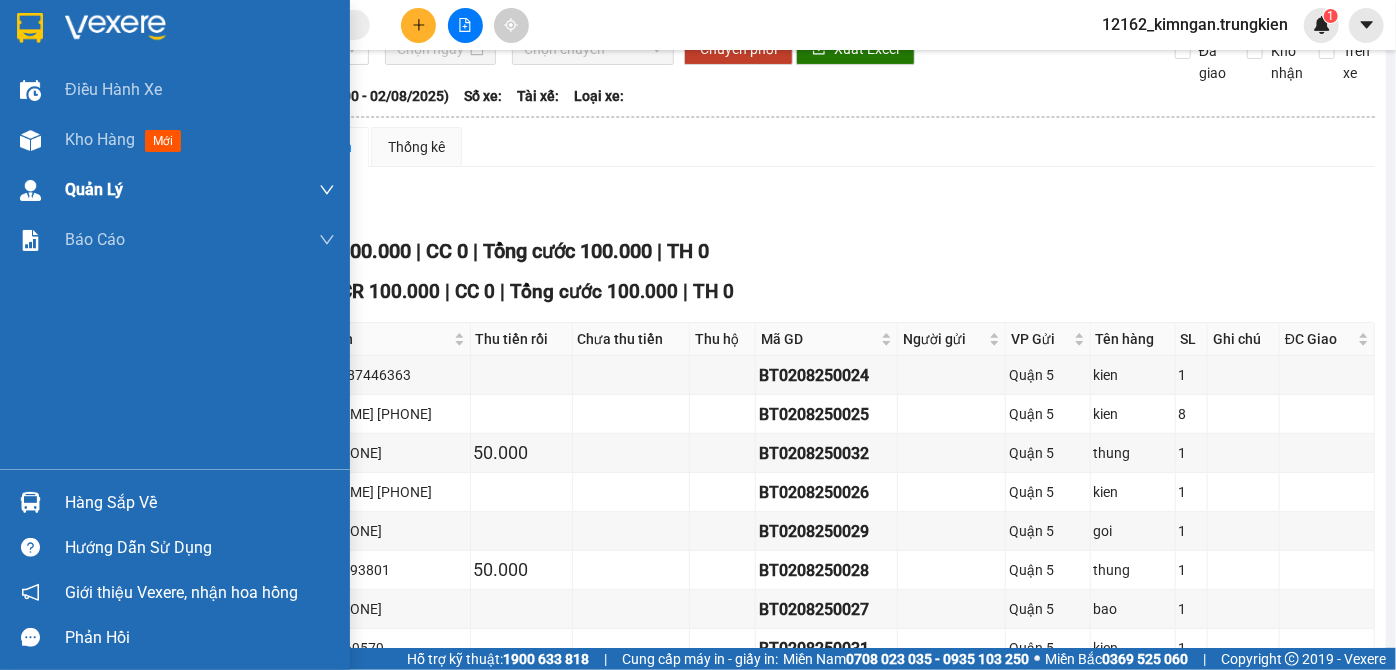 drag, startPoint x: 72, startPoint y: 144, endPoint x: 281, endPoint y: 195, distance: 215.13252 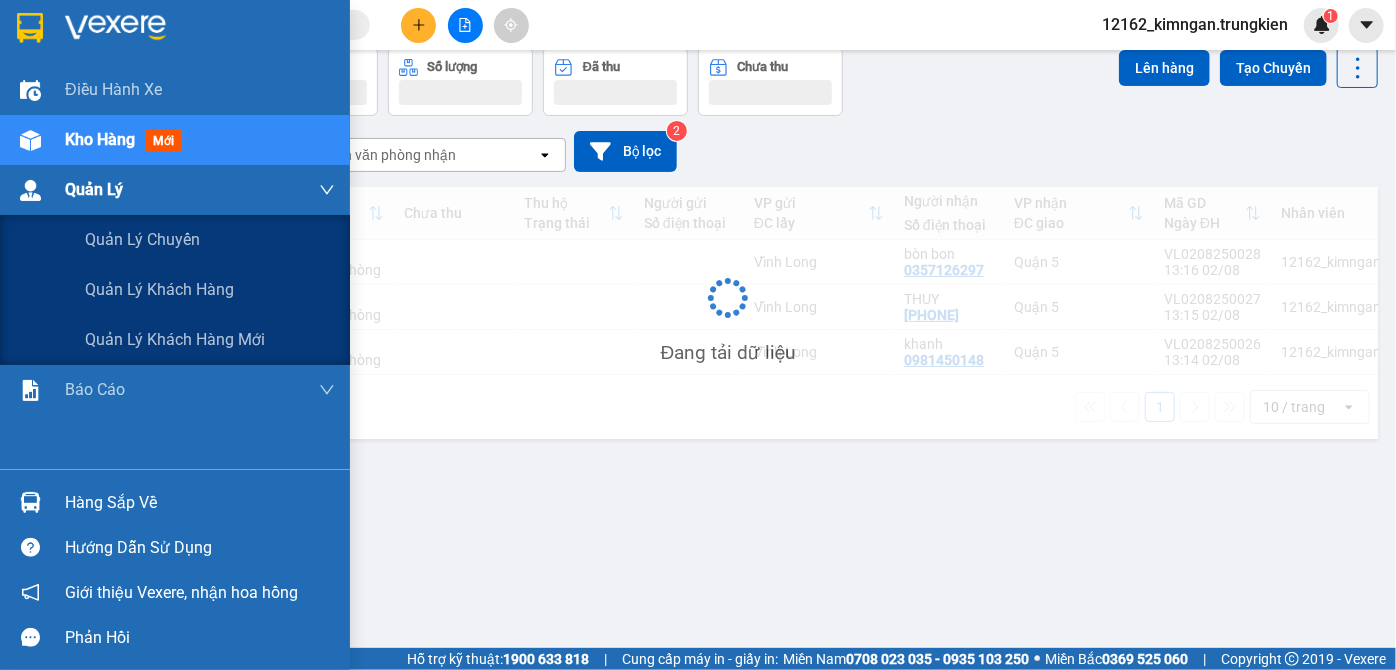 scroll, scrollTop: 91, scrollLeft: 0, axis: vertical 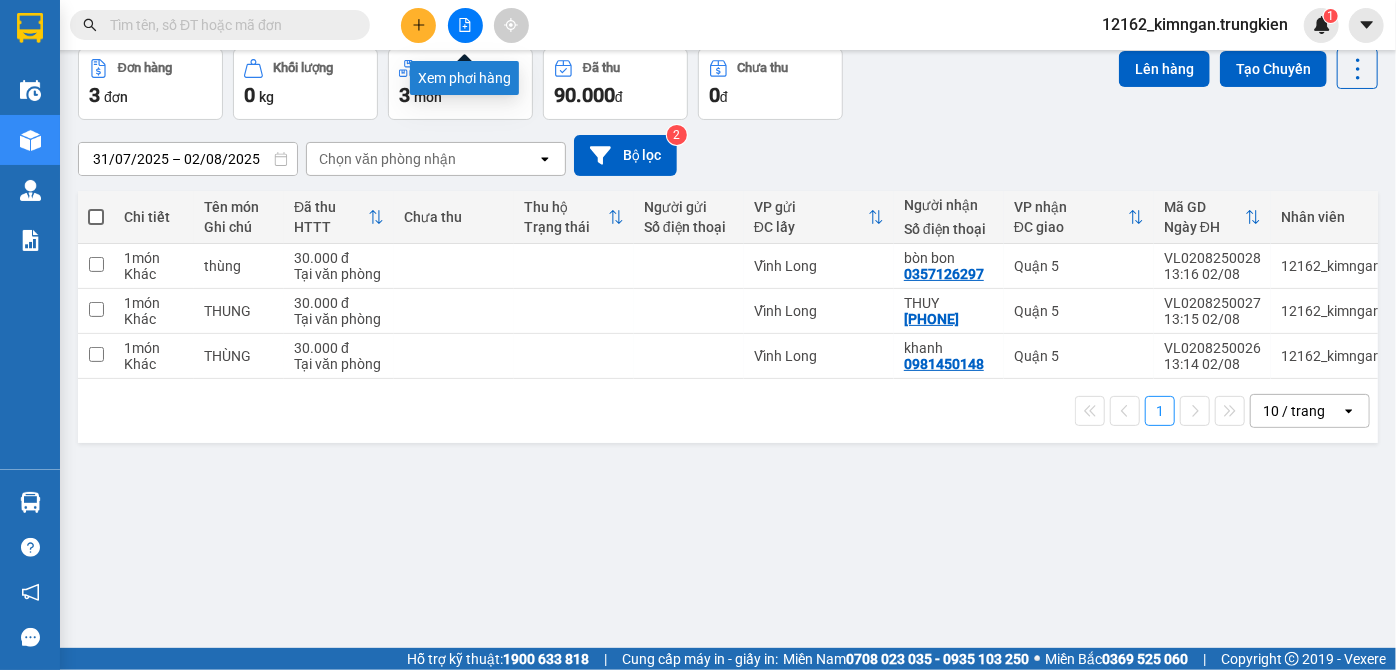 click at bounding box center (465, 25) 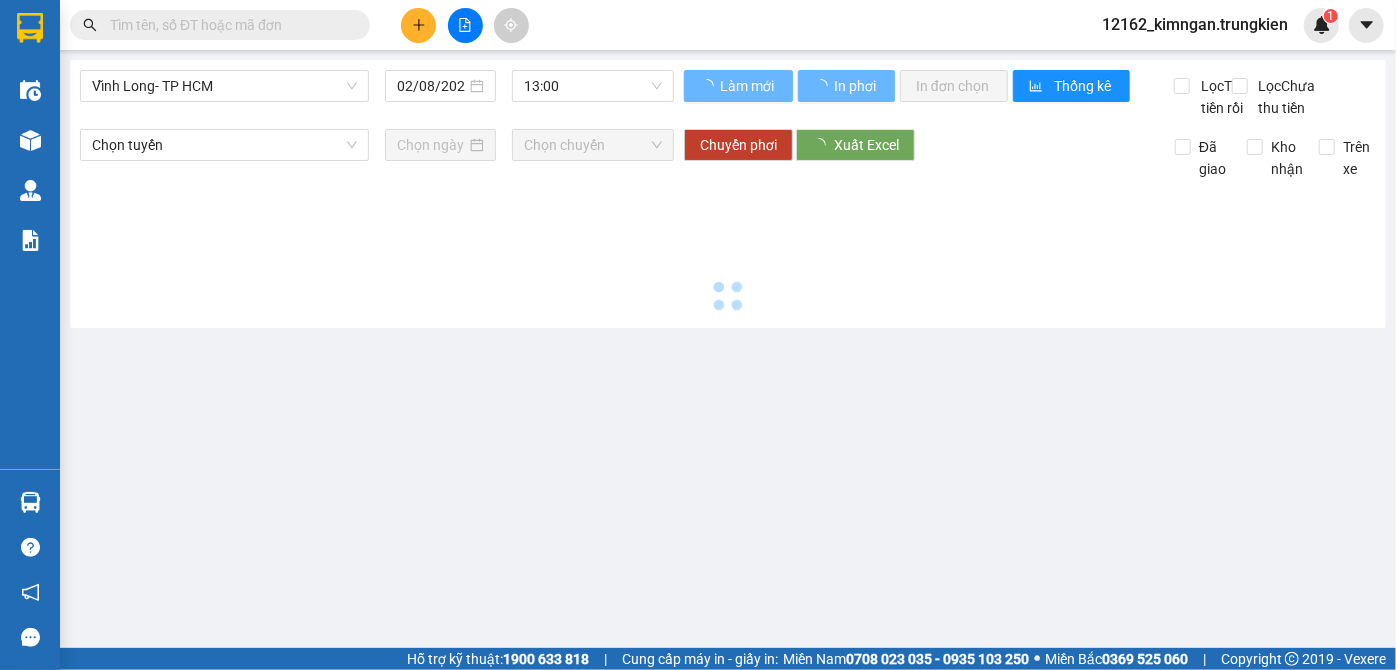 scroll, scrollTop: 0, scrollLeft: 0, axis: both 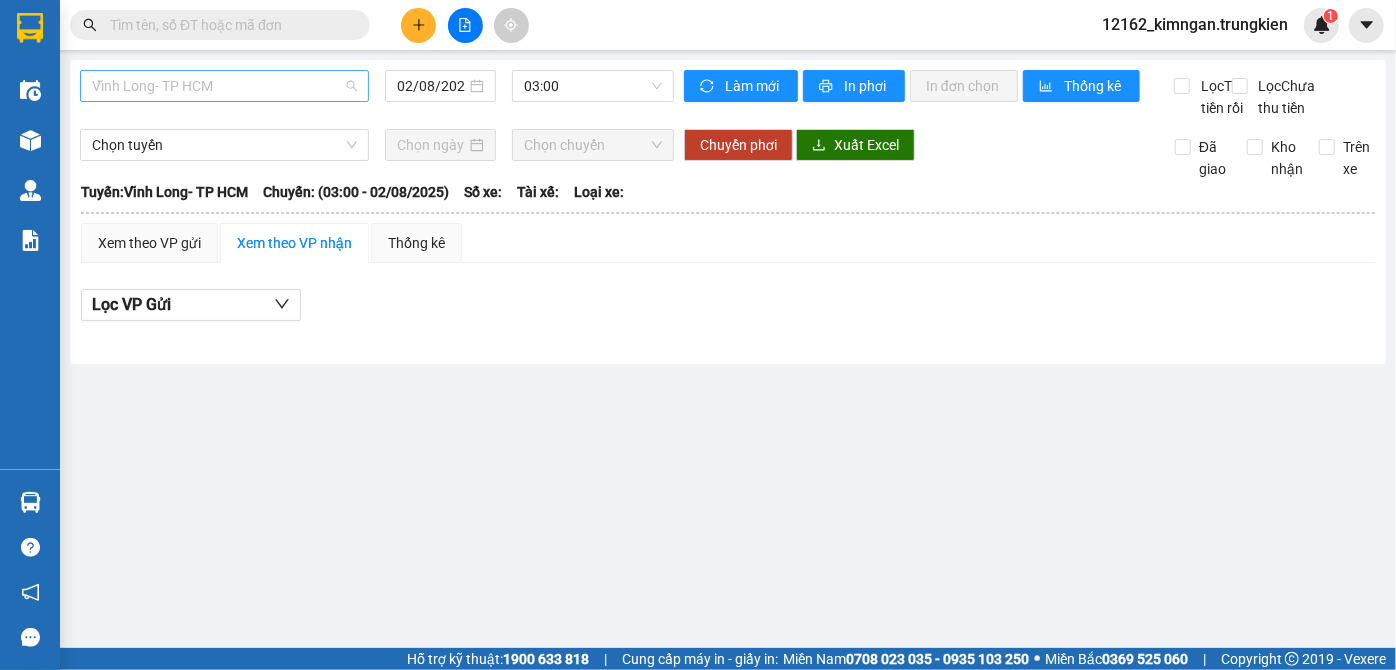 click on "Vĩnh Long- TP HCM" at bounding box center [224, 86] 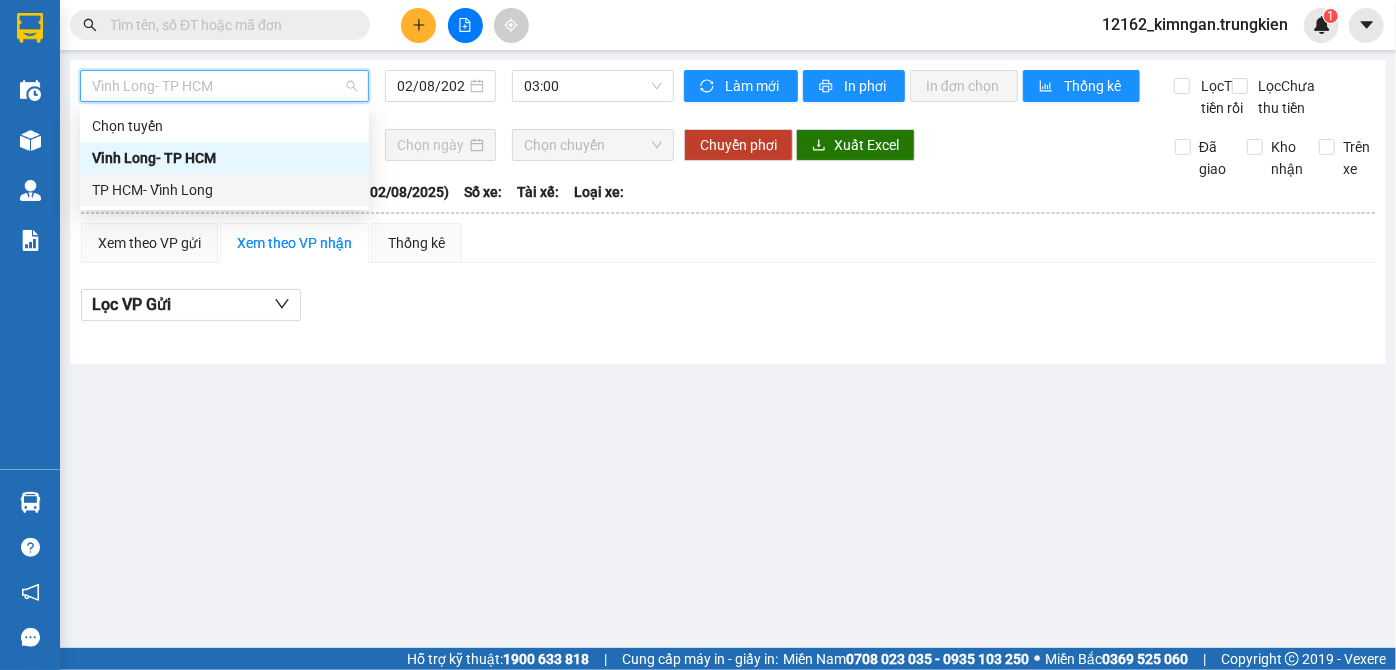 click on "TP HCM- Vĩnh Long" at bounding box center [224, 190] 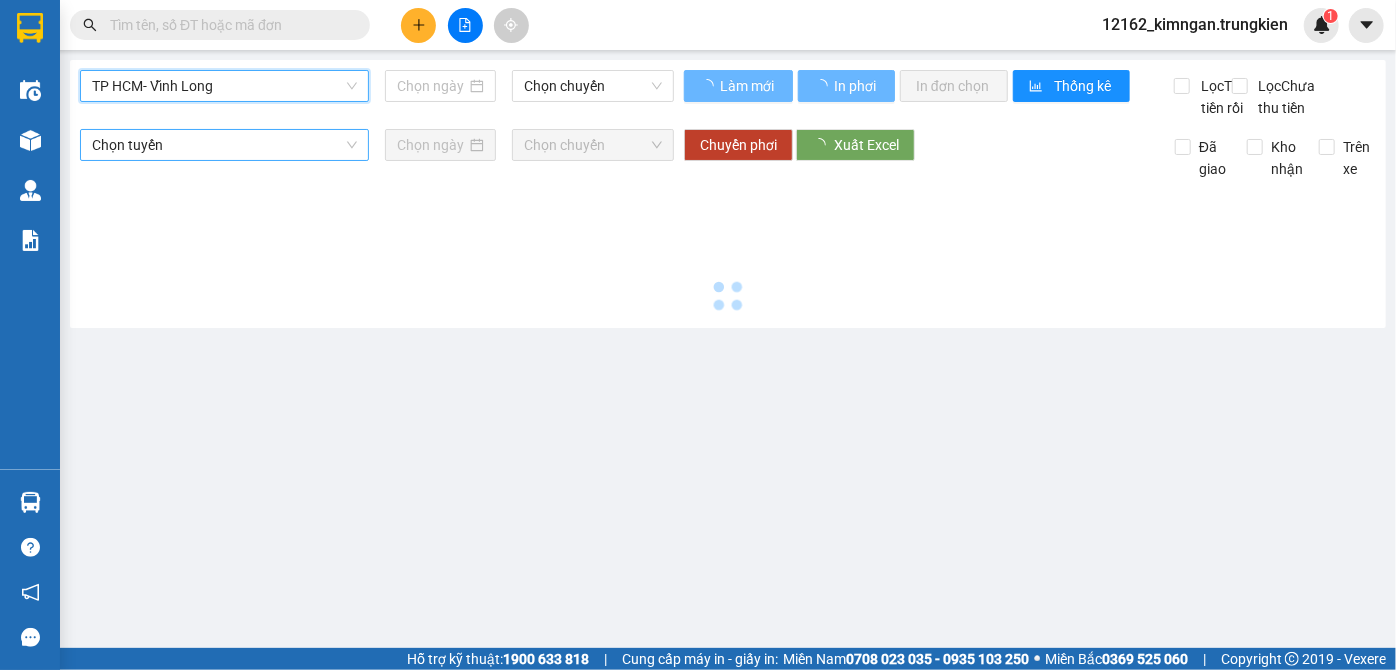 type on "02/08/2025" 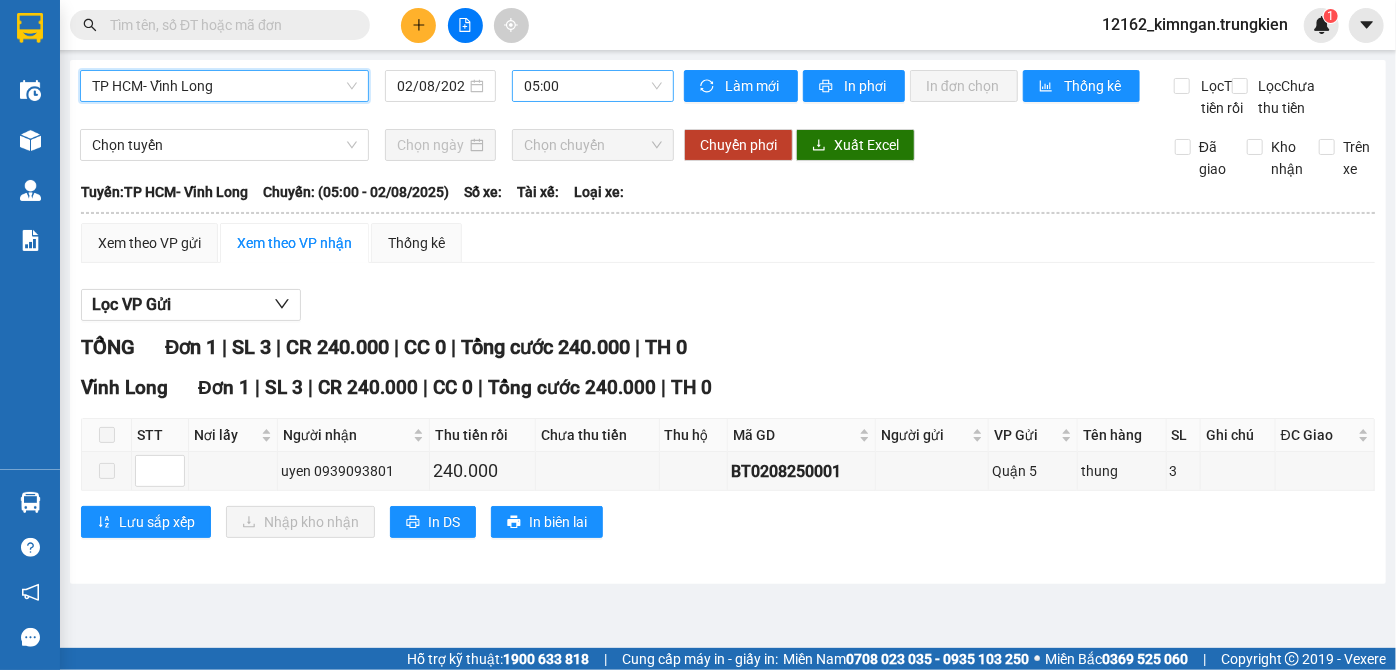 click on "05:00" at bounding box center (593, 86) 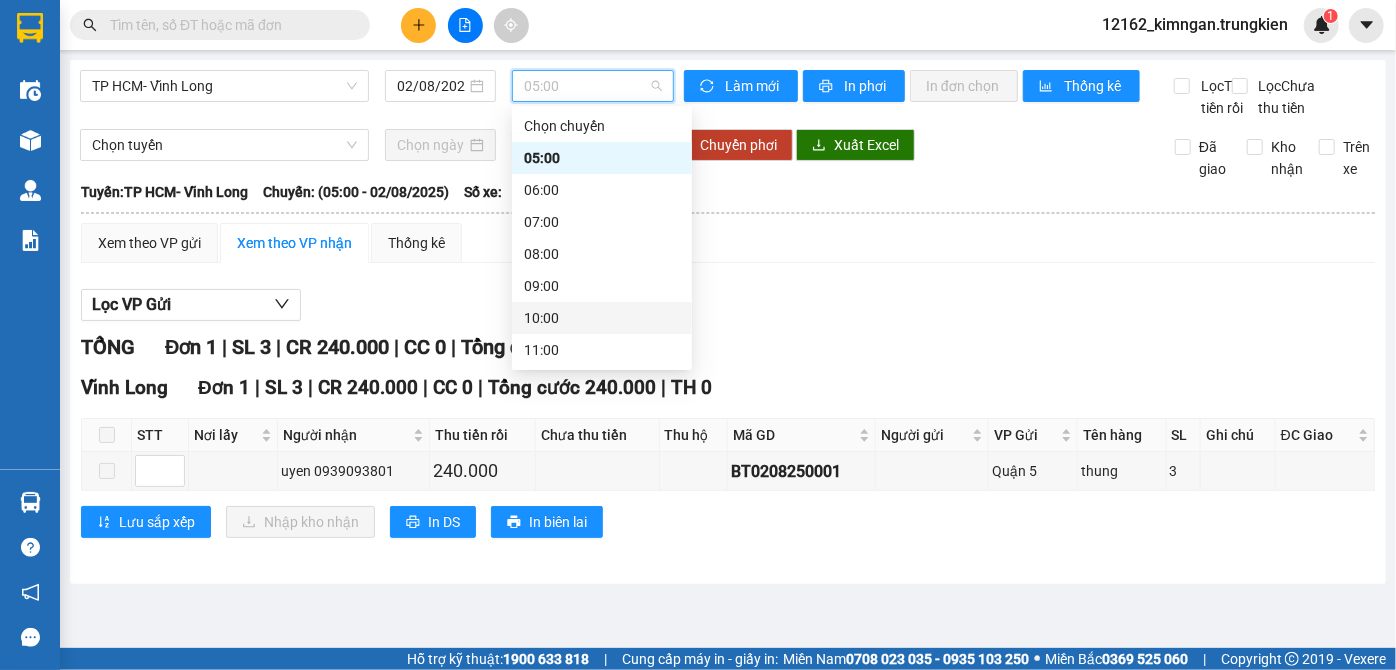 click on "10:00" at bounding box center (602, 318) 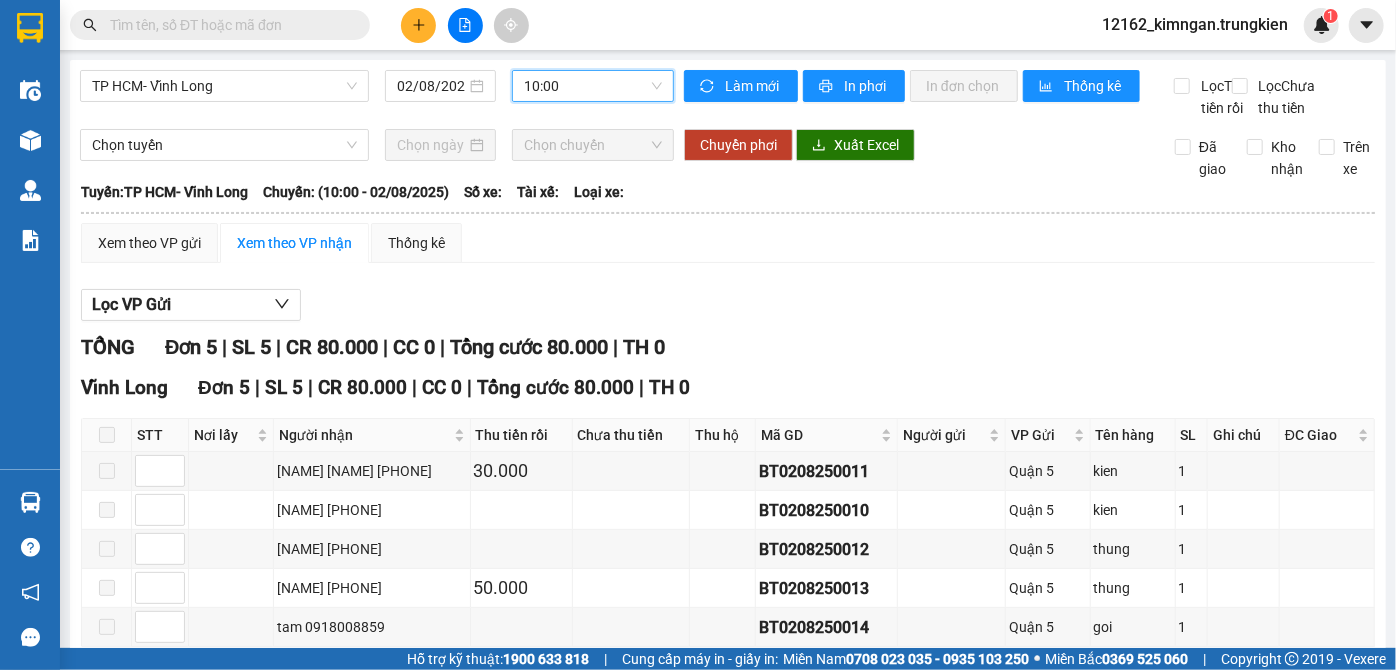 click on "10:00" at bounding box center [593, 86] 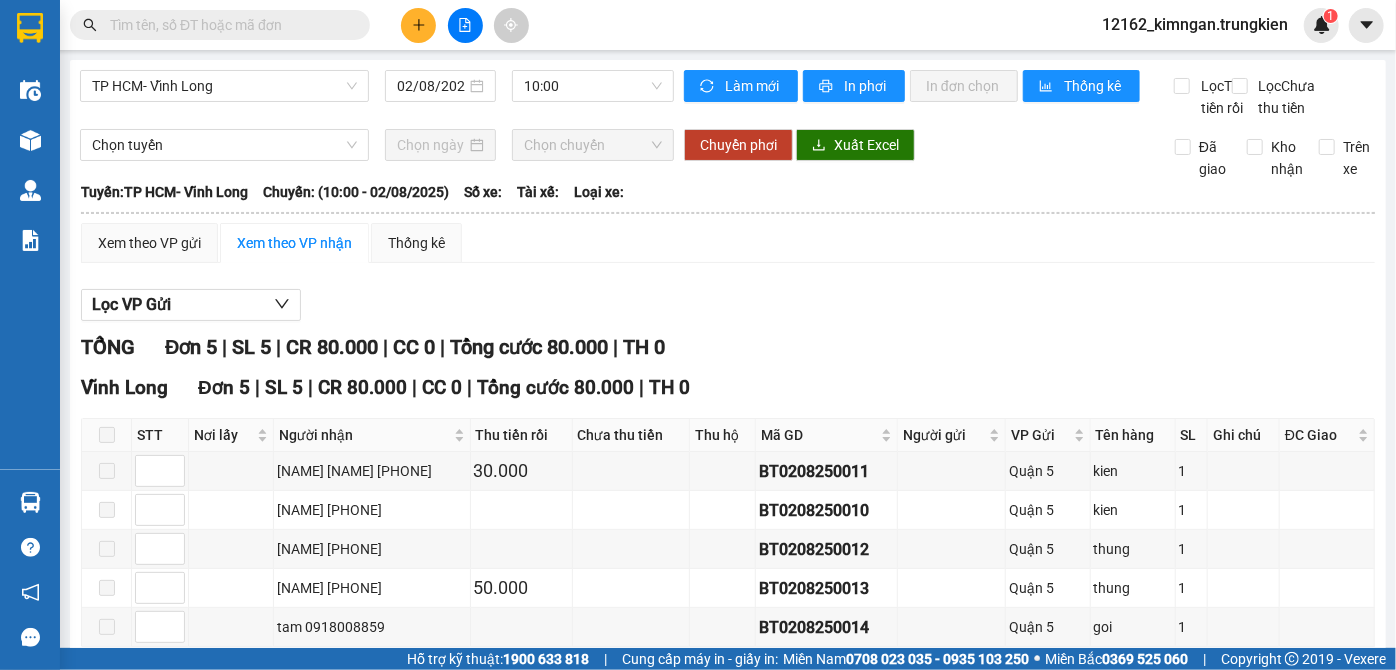 click on "Xem theo VP gửi Xem theo VP nhận Thống kê" at bounding box center (728, 243) 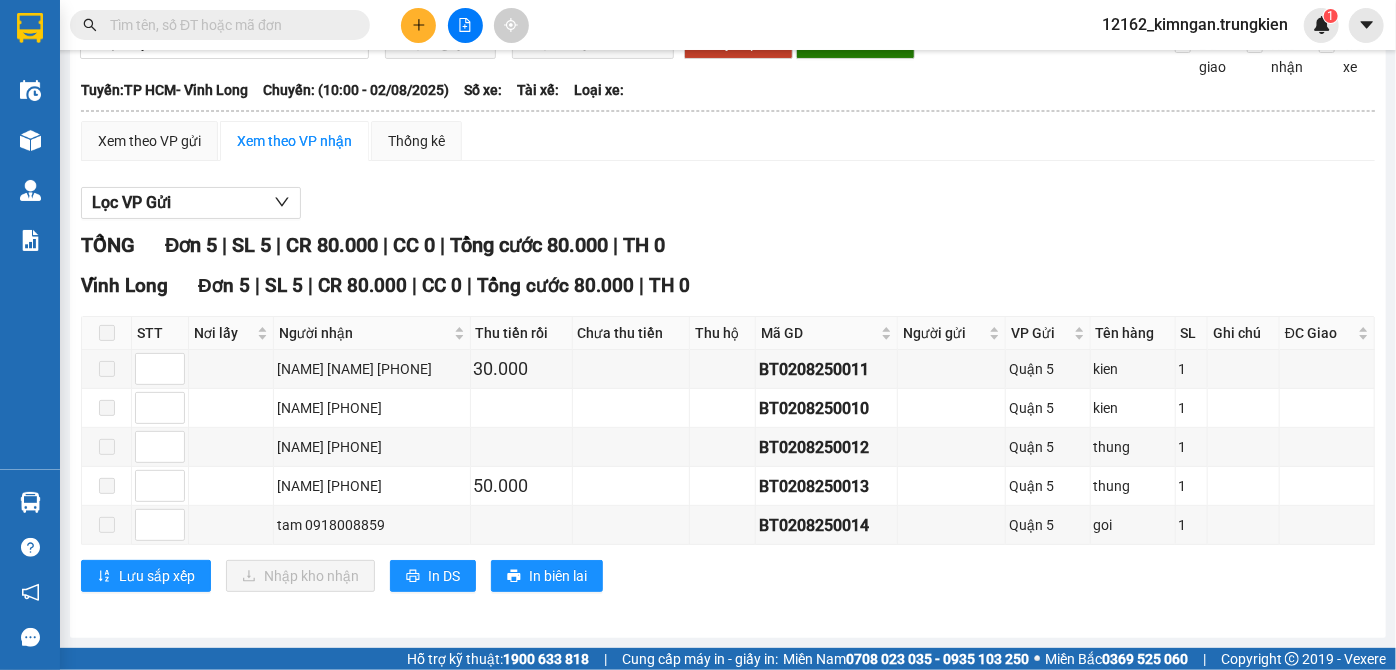 scroll, scrollTop: 0, scrollLeft: 0, axis: both 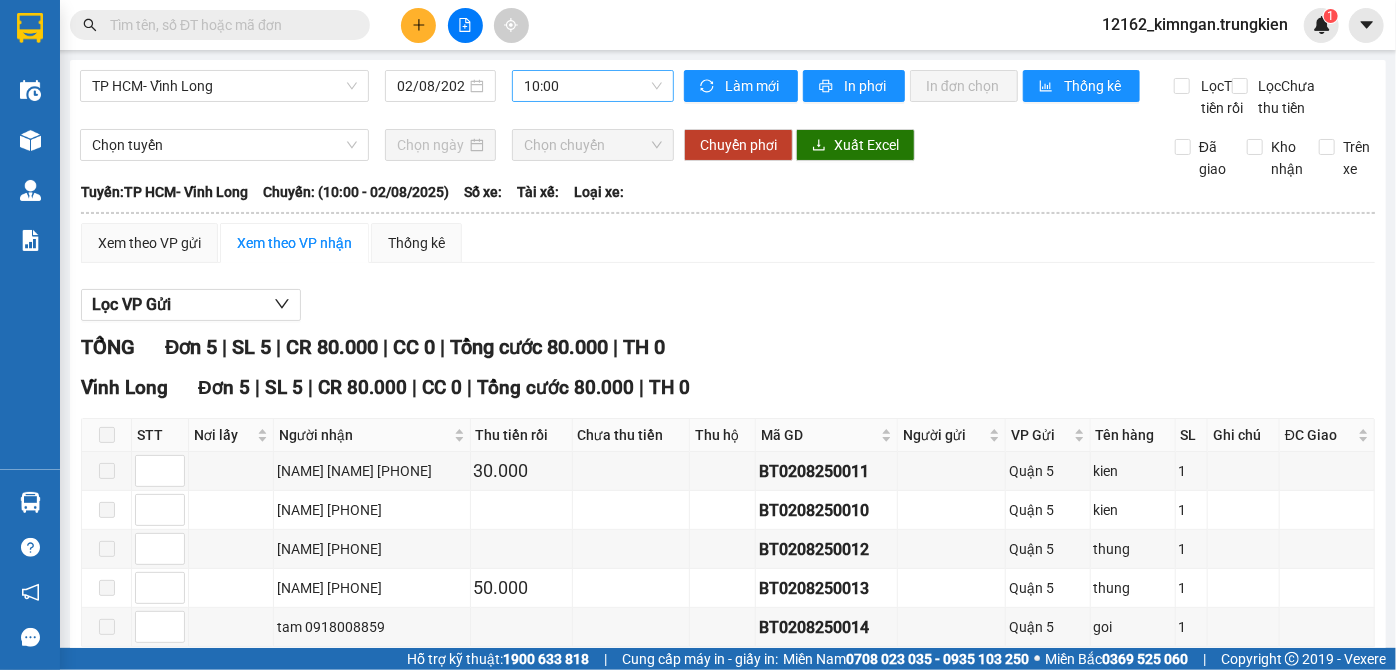 click on "10:00" at bounding box center (593, 86) 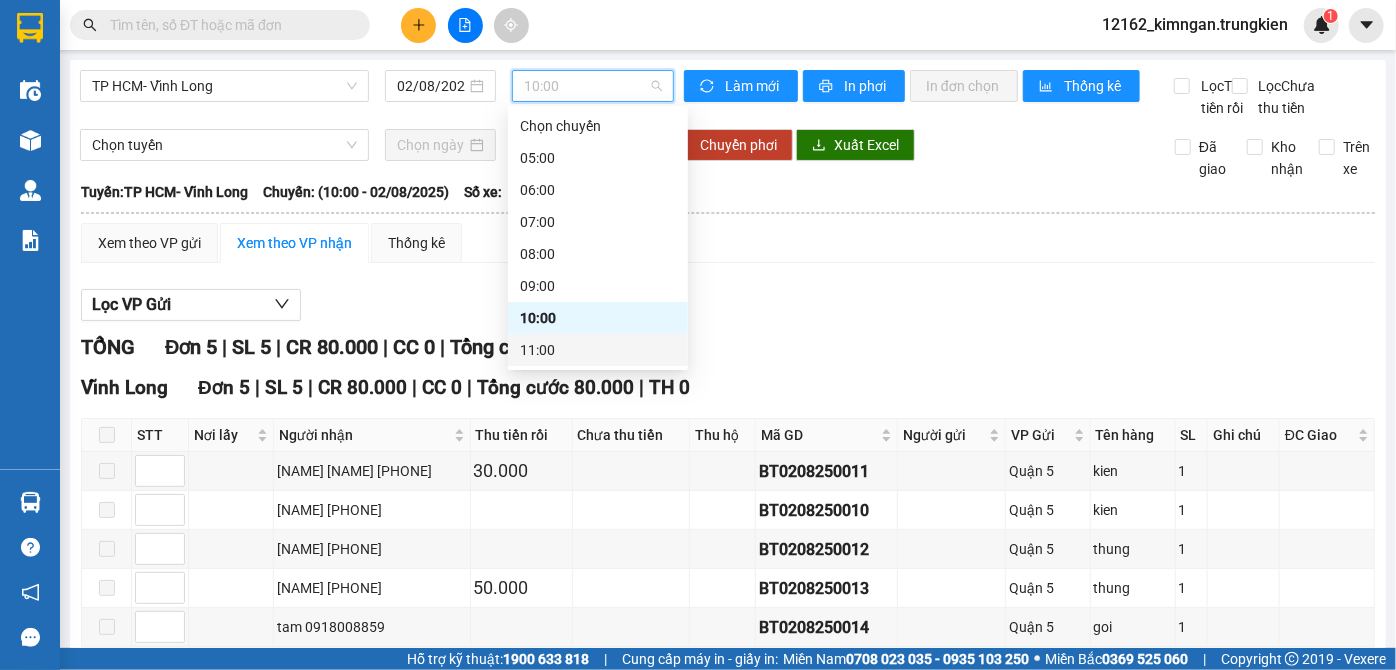 click on "11:00" at bounding box center [598, 350] 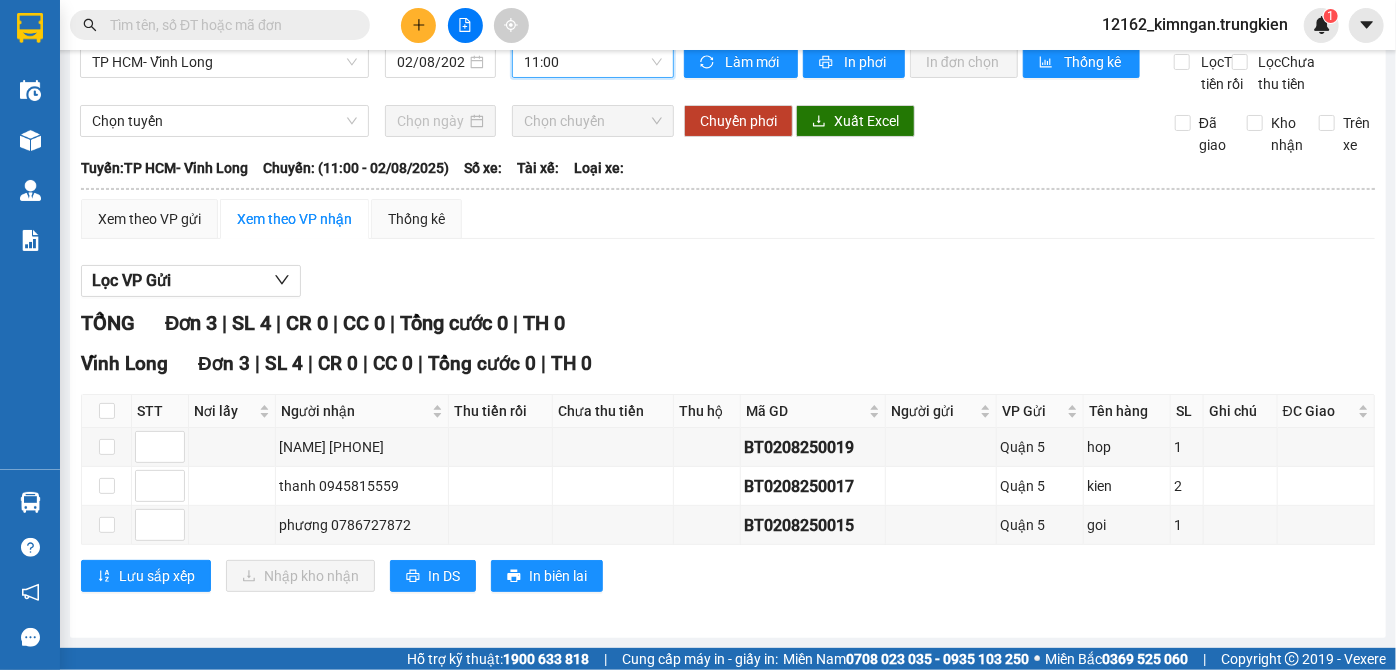 scroll, scrollTop: 0, scrollLeft: 0, axis: both 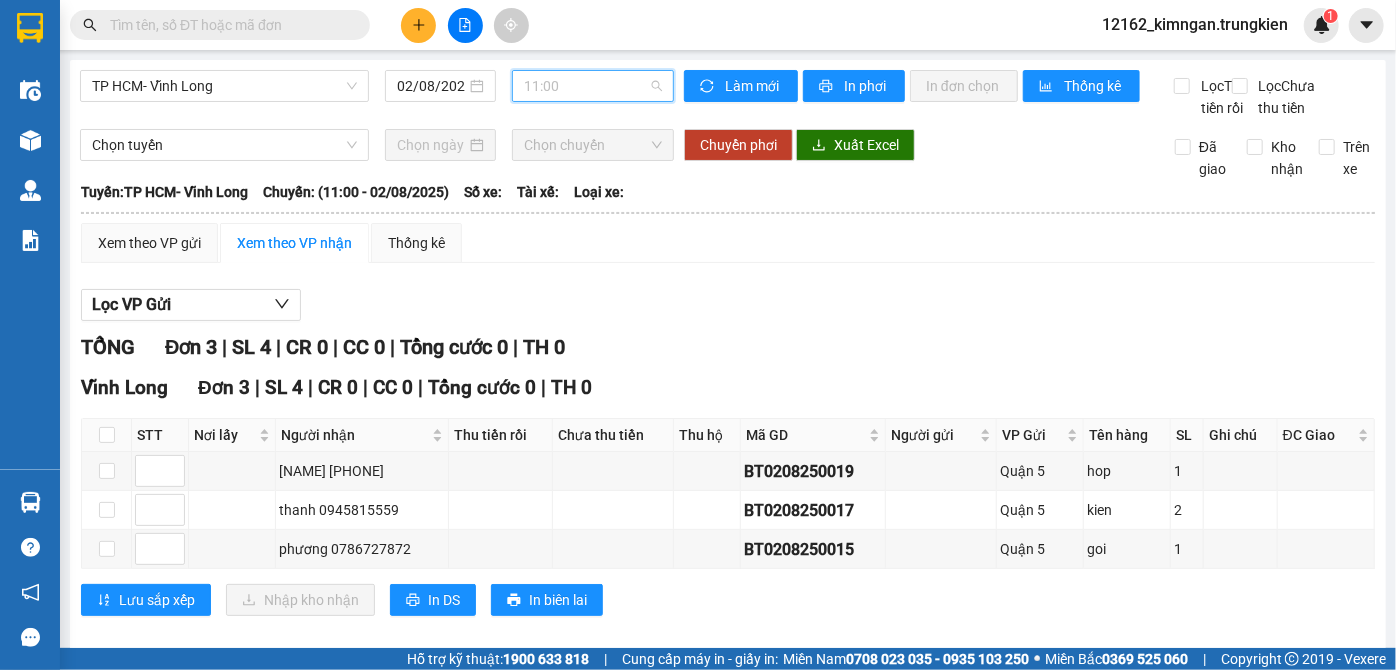click on "11:00" at bounding box center [593, 86] 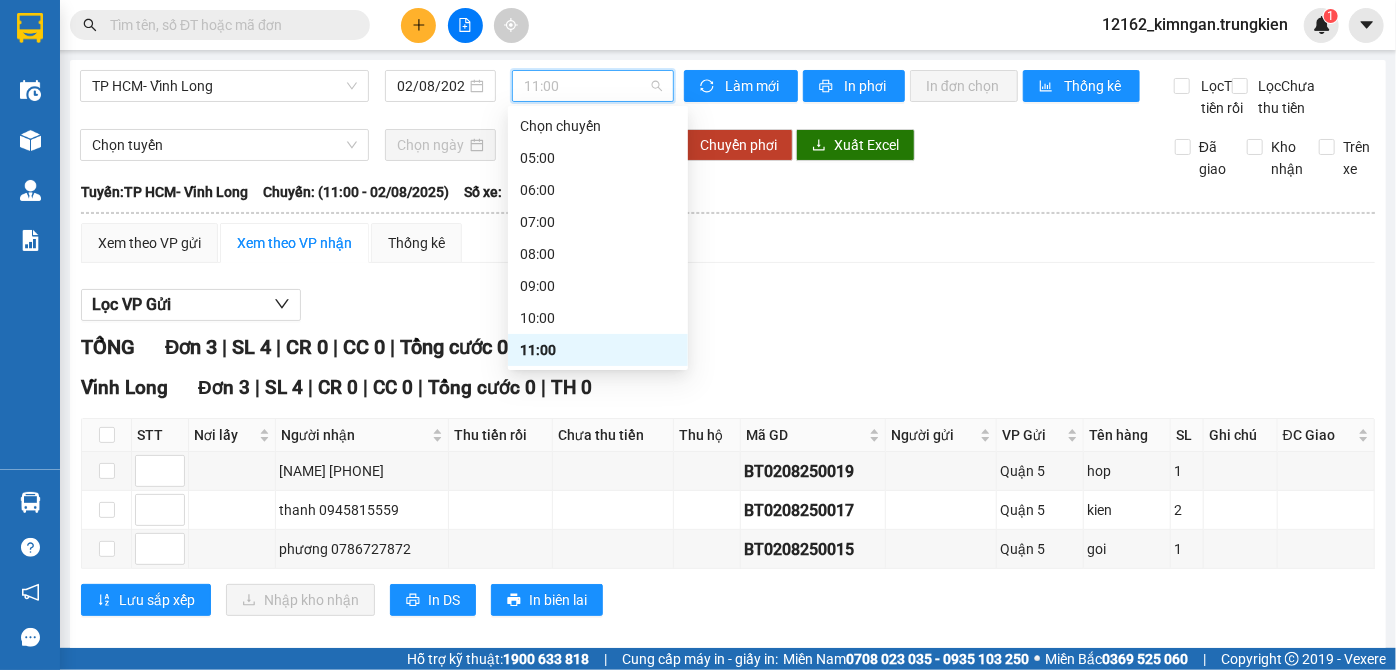 scroll, scrollTop: 90, scrollLeft: 0, axis: vertical 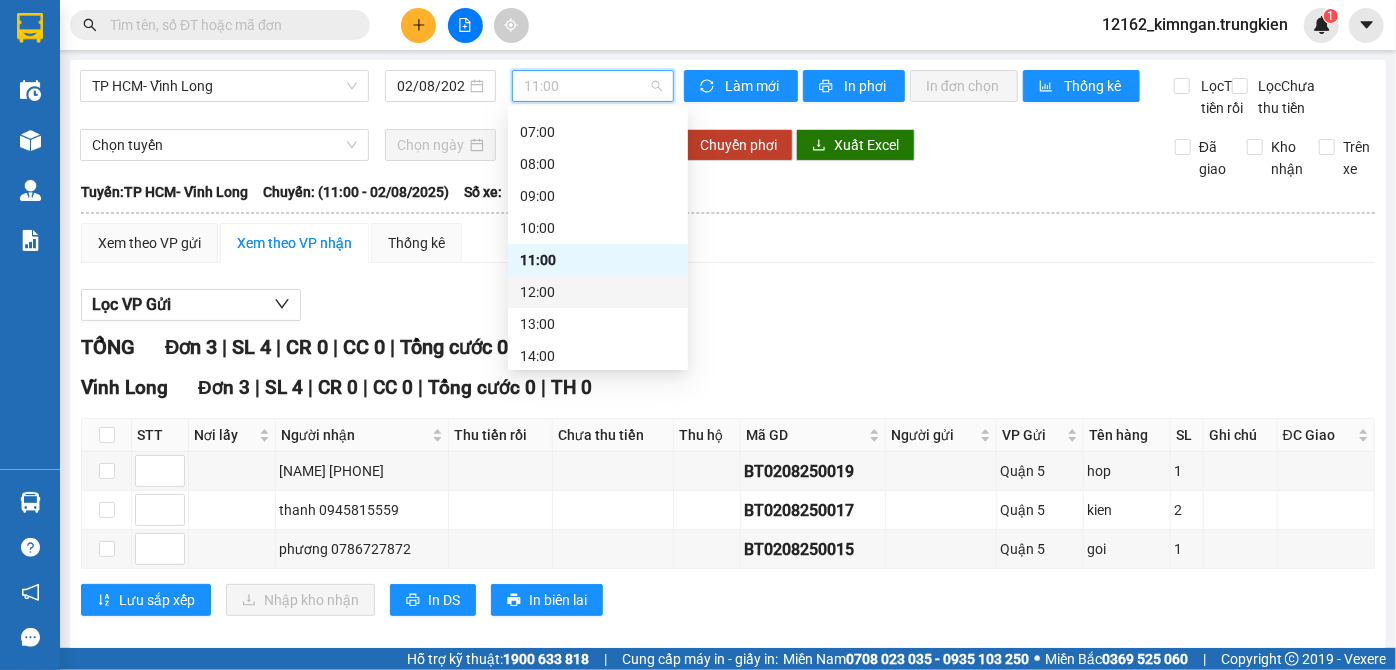 click on "12:00" at bounding box center (598, 292) 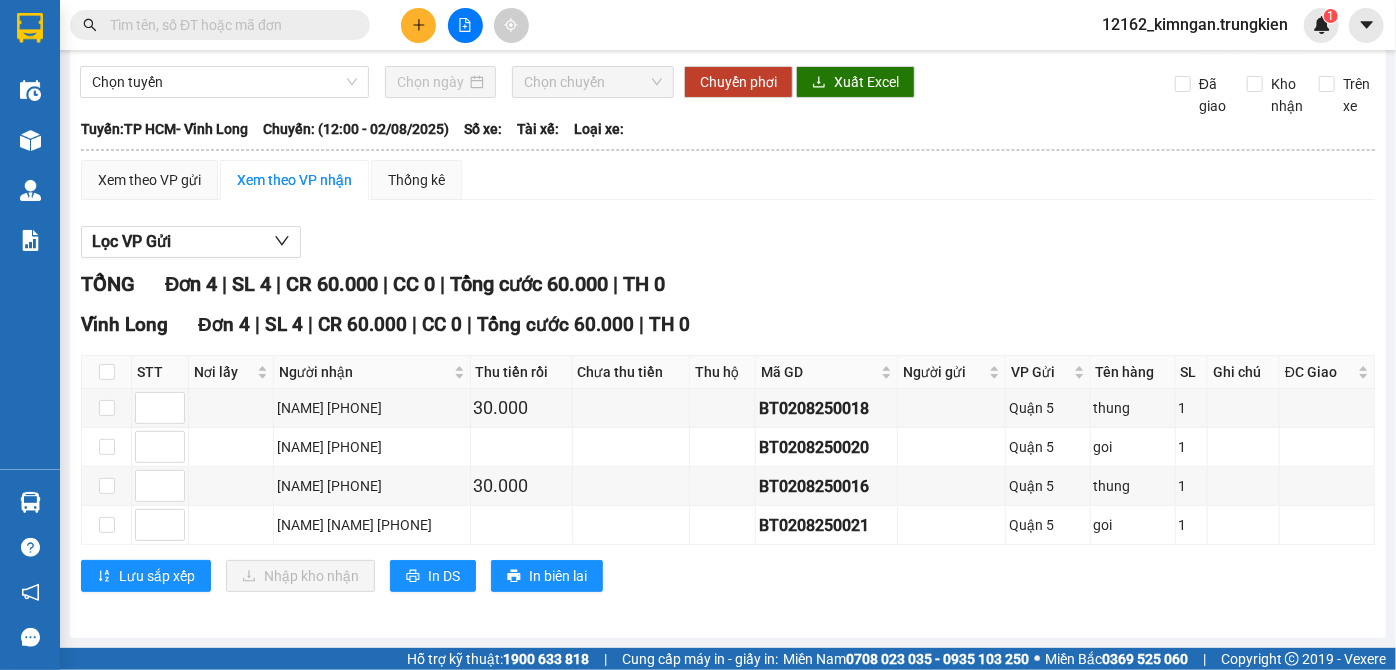 scroll, scrollTop: 0, scrollLeft: 0, axis: both 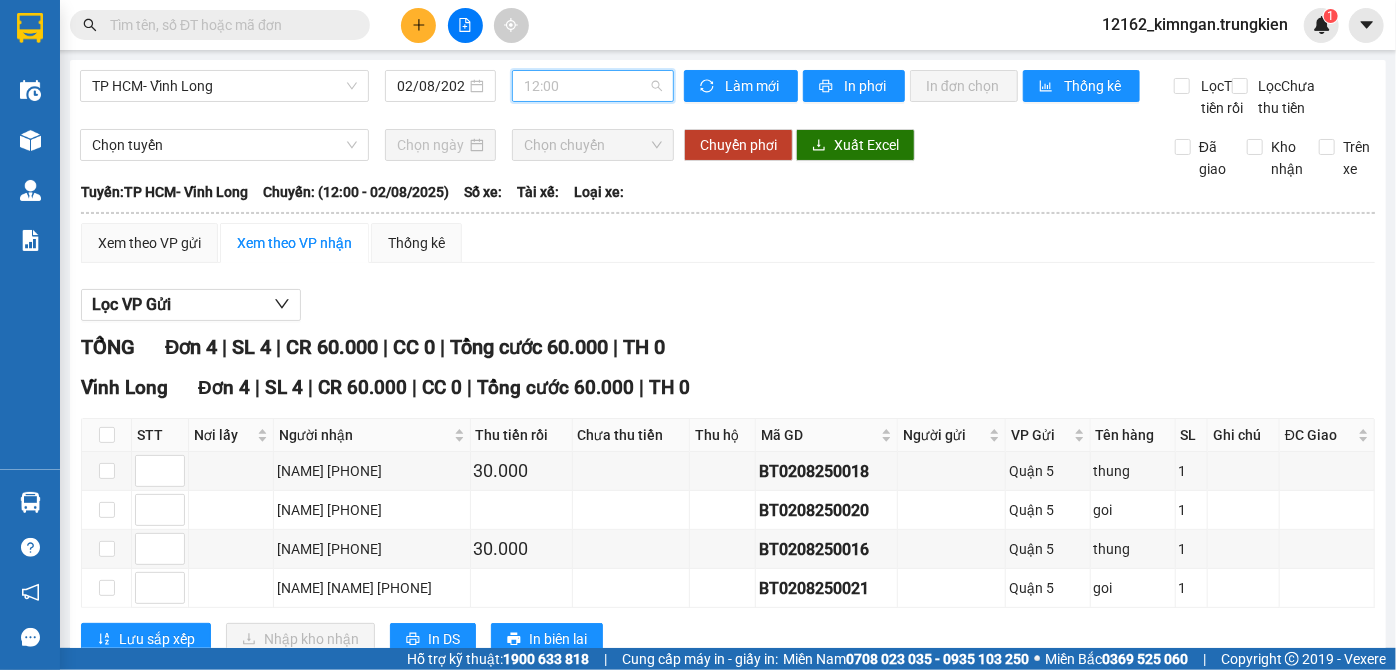 click on "12:00" at bounding box center [593, 86] 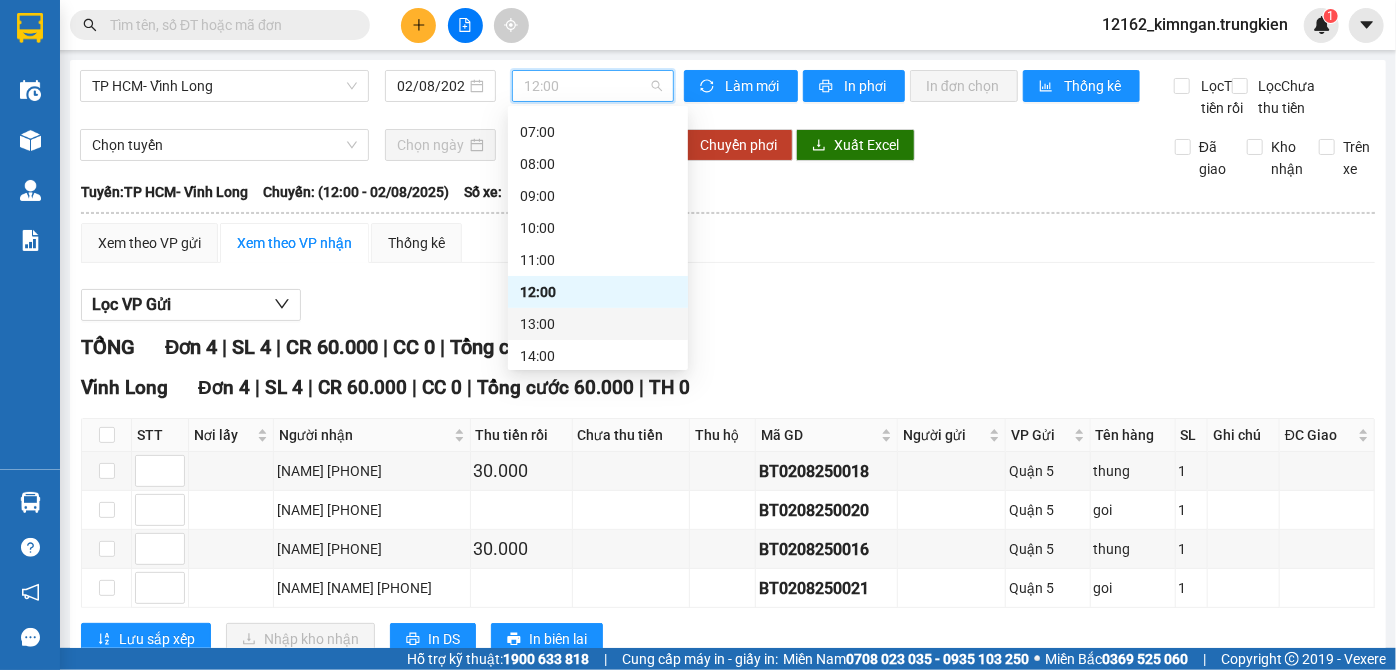 click on "13:00" at bounding box center (598, 324) 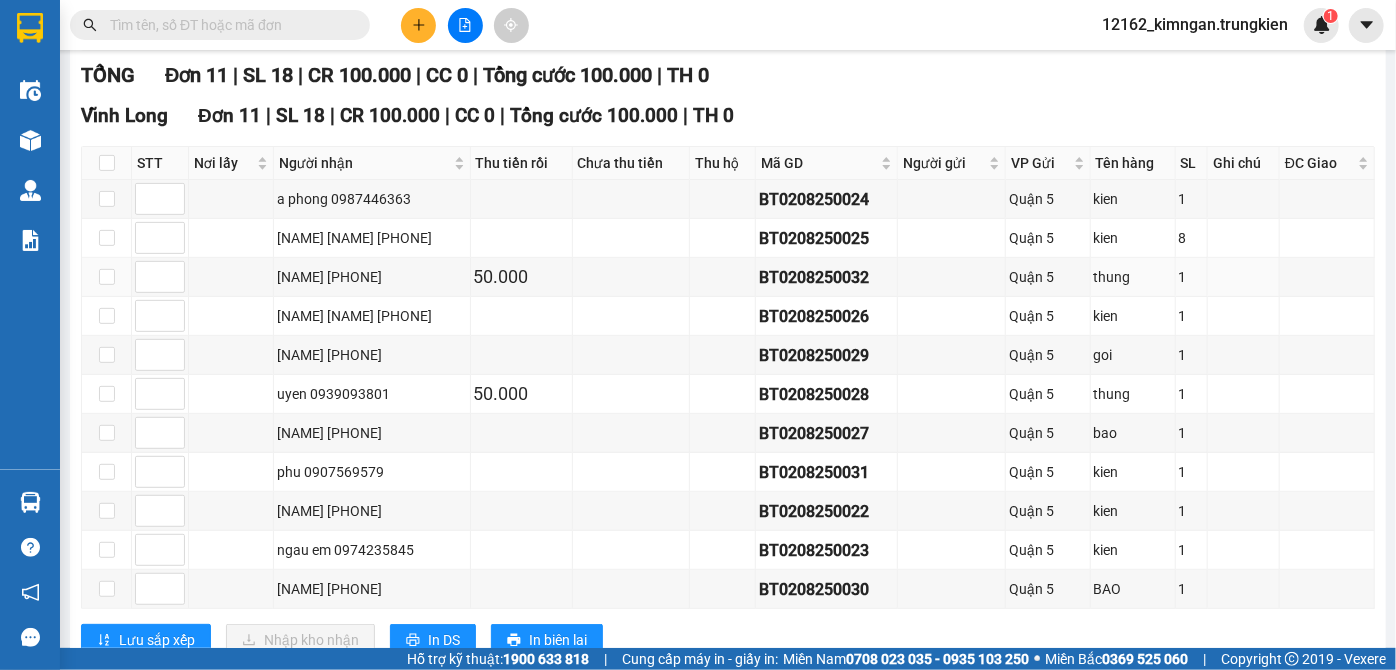 scroll, scrollTop: 368, scrollLeft: 0, axis: vertical 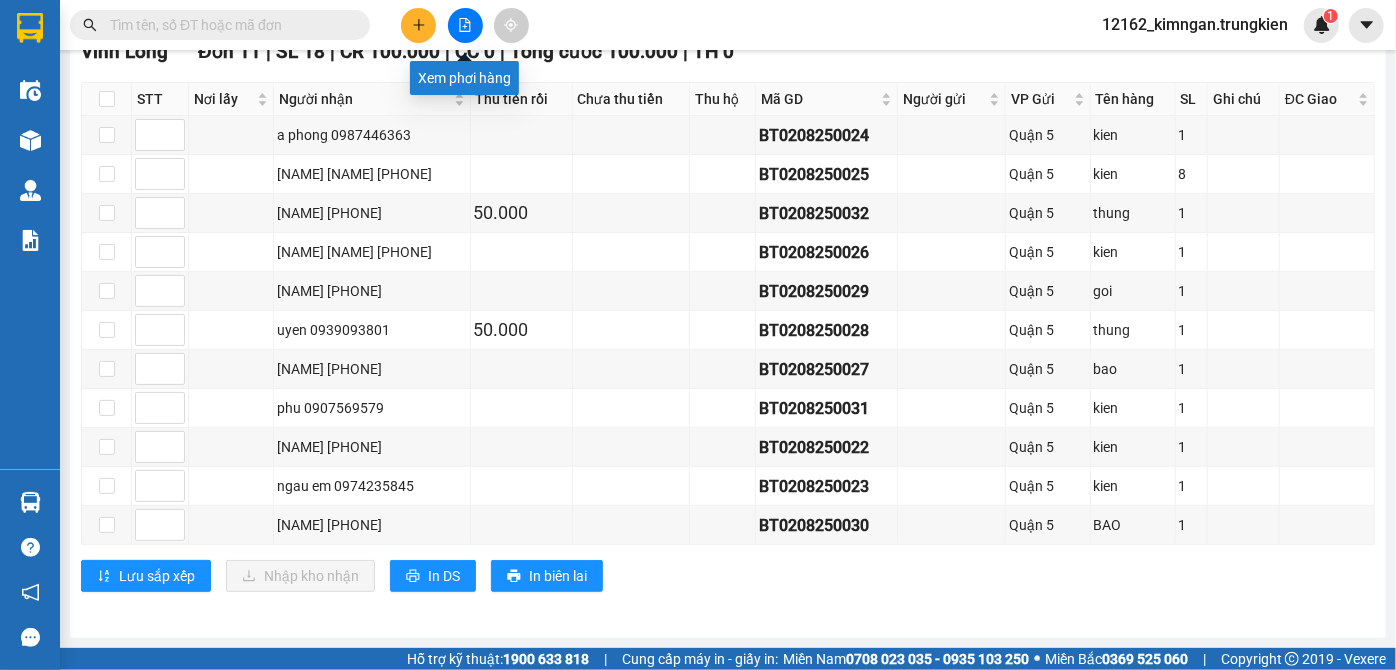 click at bounding box center (465, 25) 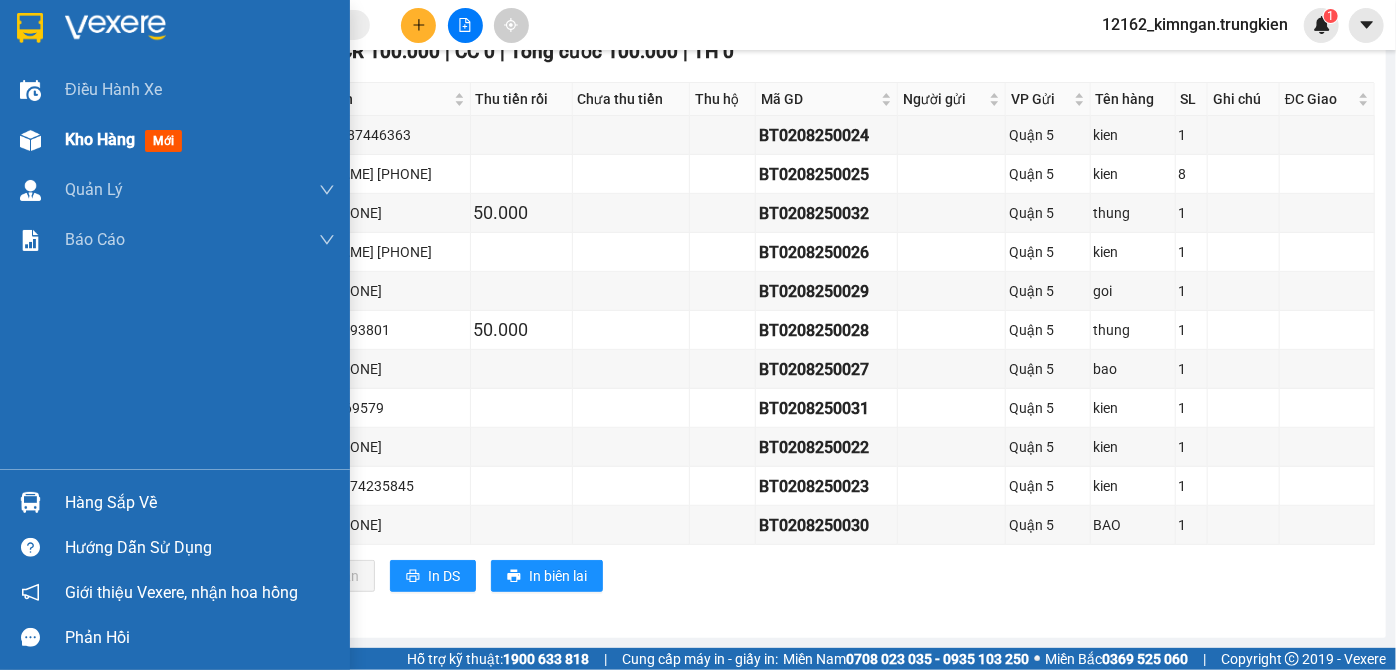 click on "Kho hàng" at bounding box center [100, 139] 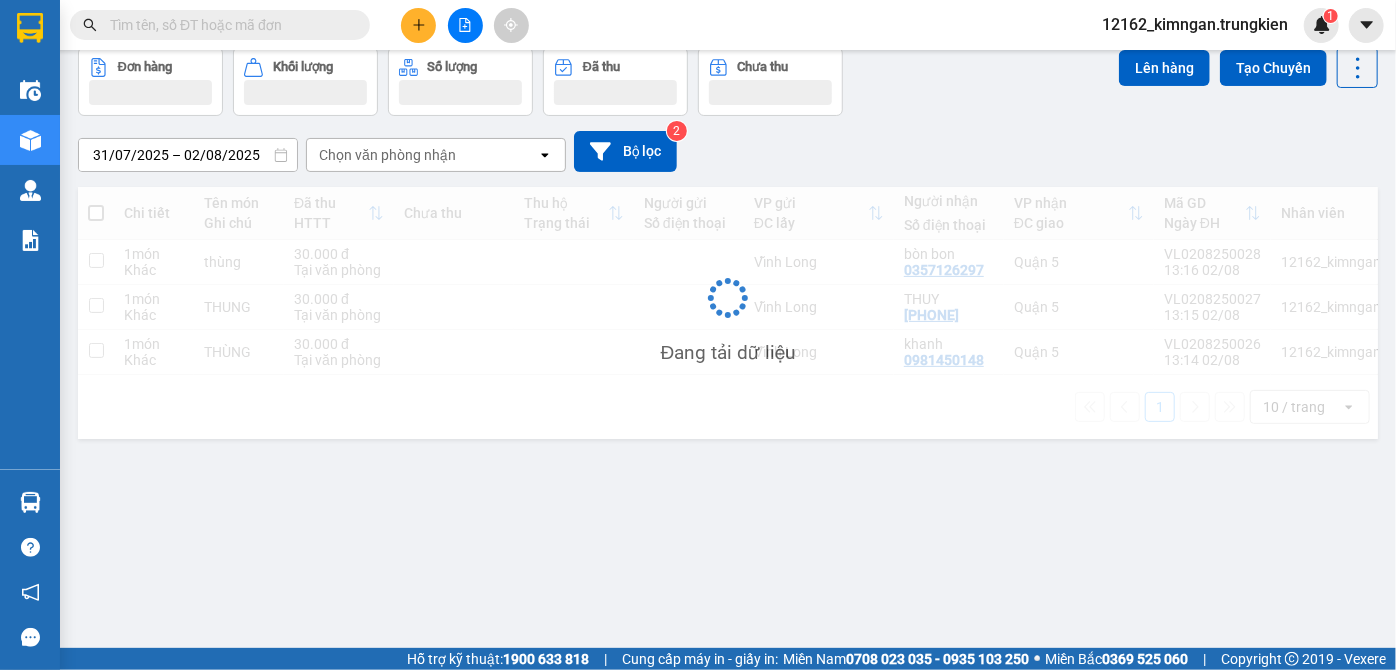 scroll, scrollTop: 91, scrollLeft: 0, axis: vertical 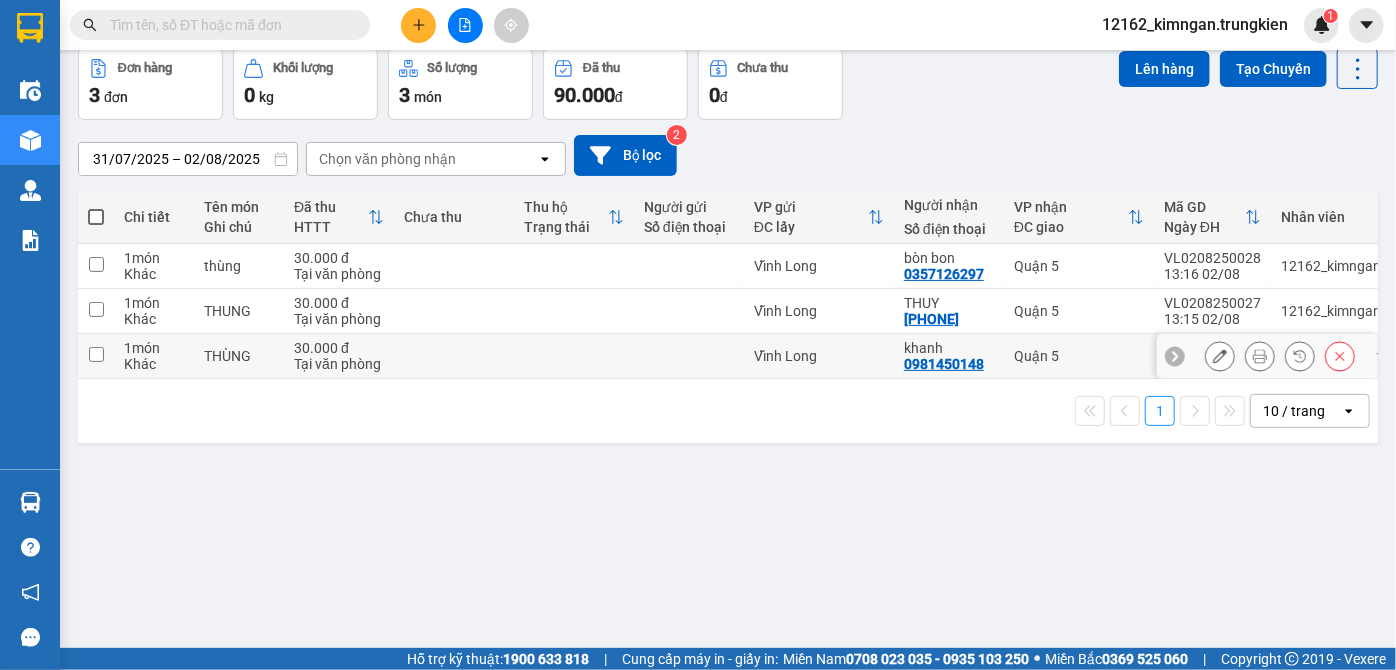 drag, startPoint x: 829, startPoint y: 360, endPoint x: 824, endPoint y: 342, distance: 18.681541 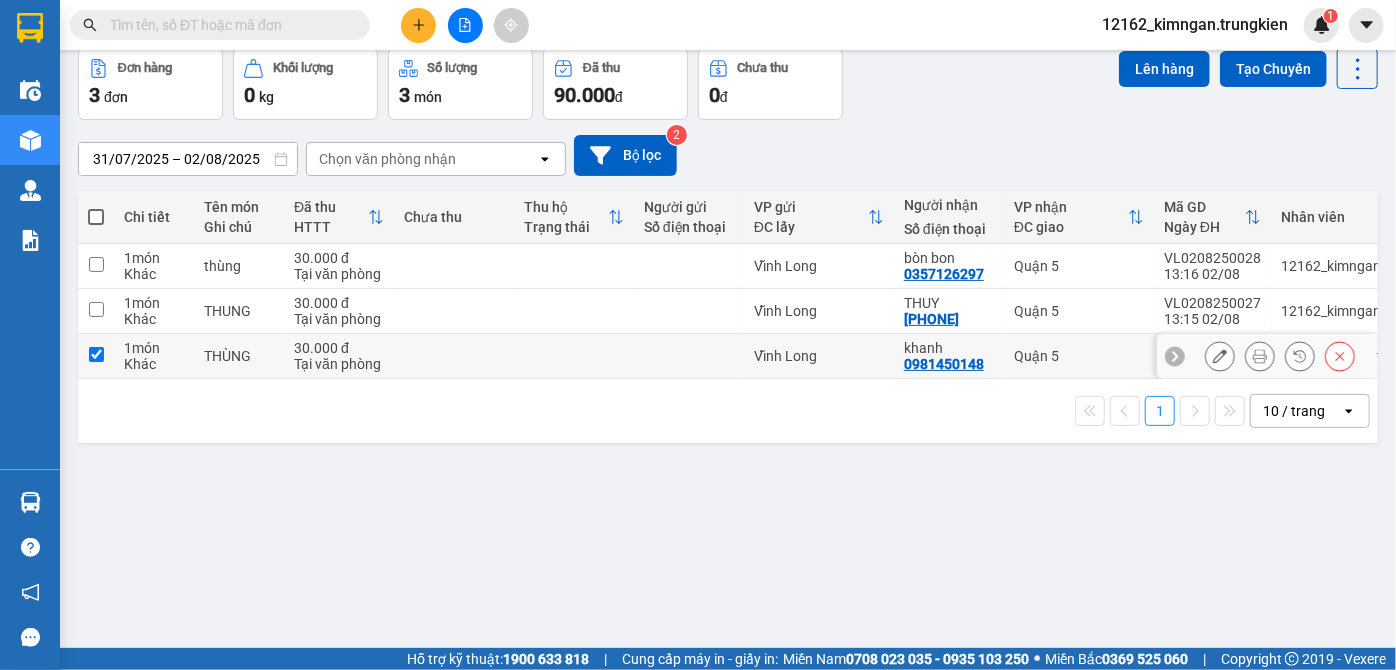 checkbox on "true" 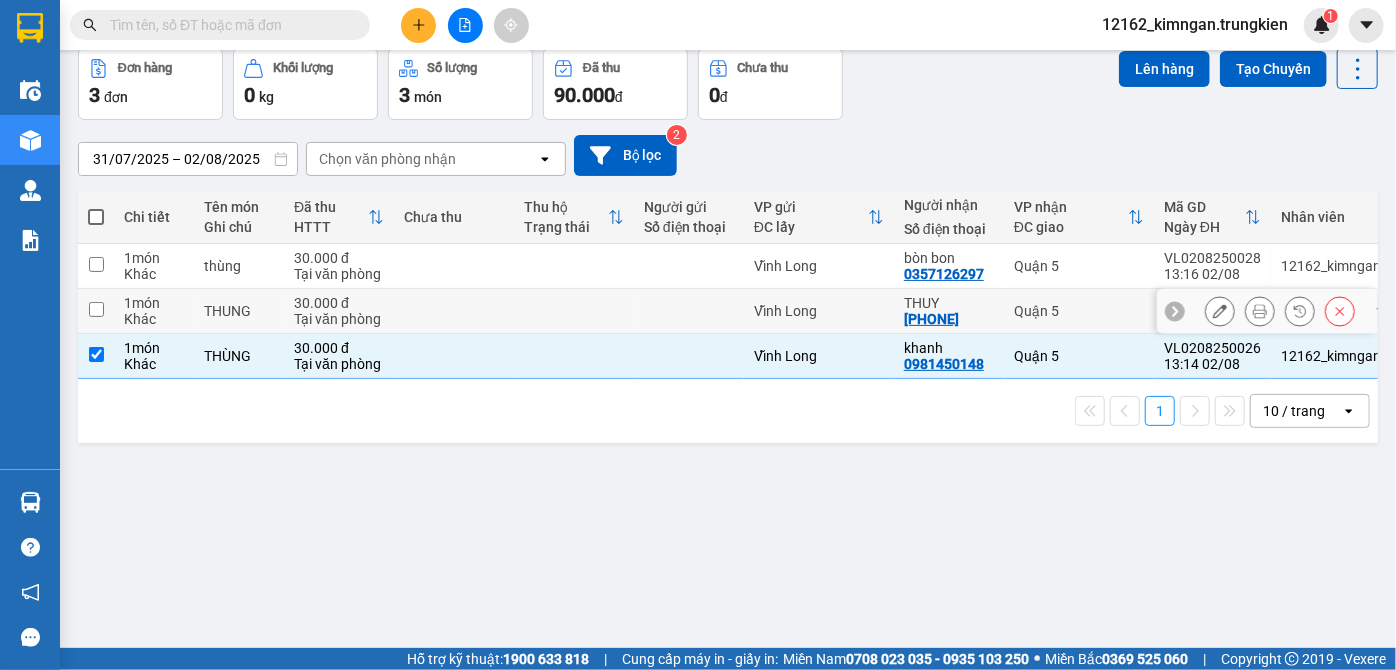 click on "Vĩnh Long" at bounding box center [819, 311] 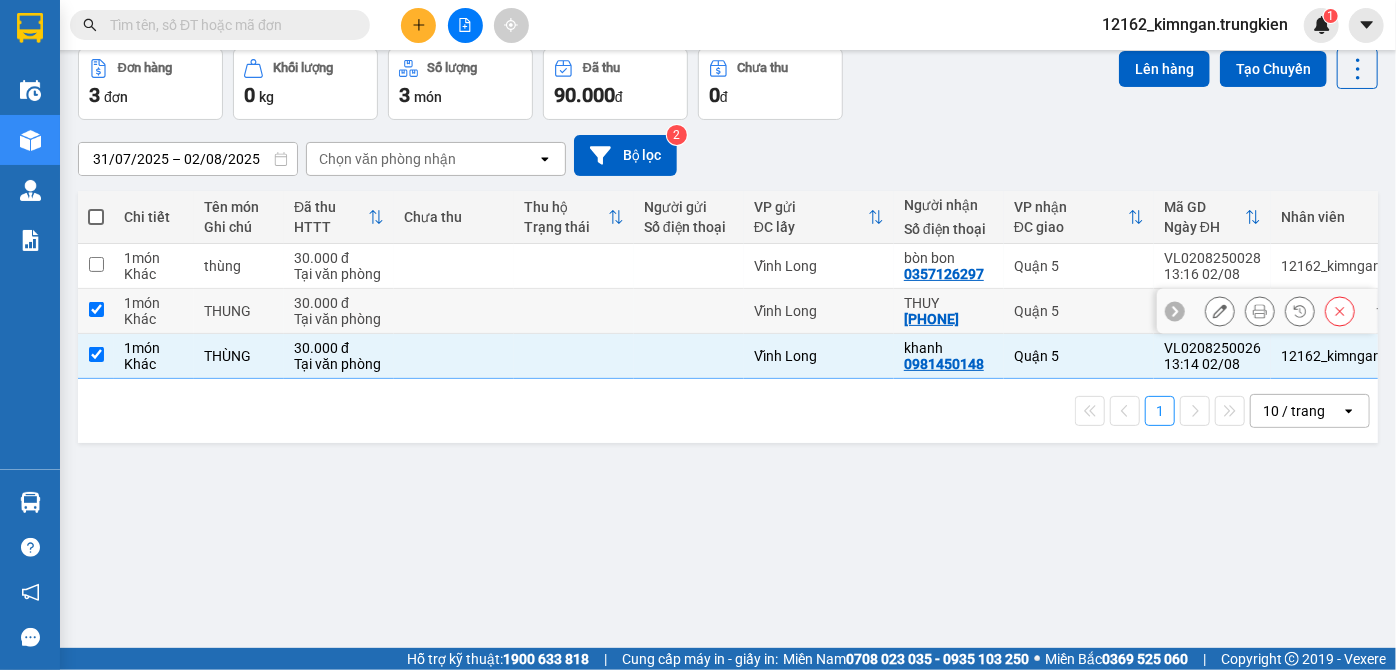 checkbox on "true" 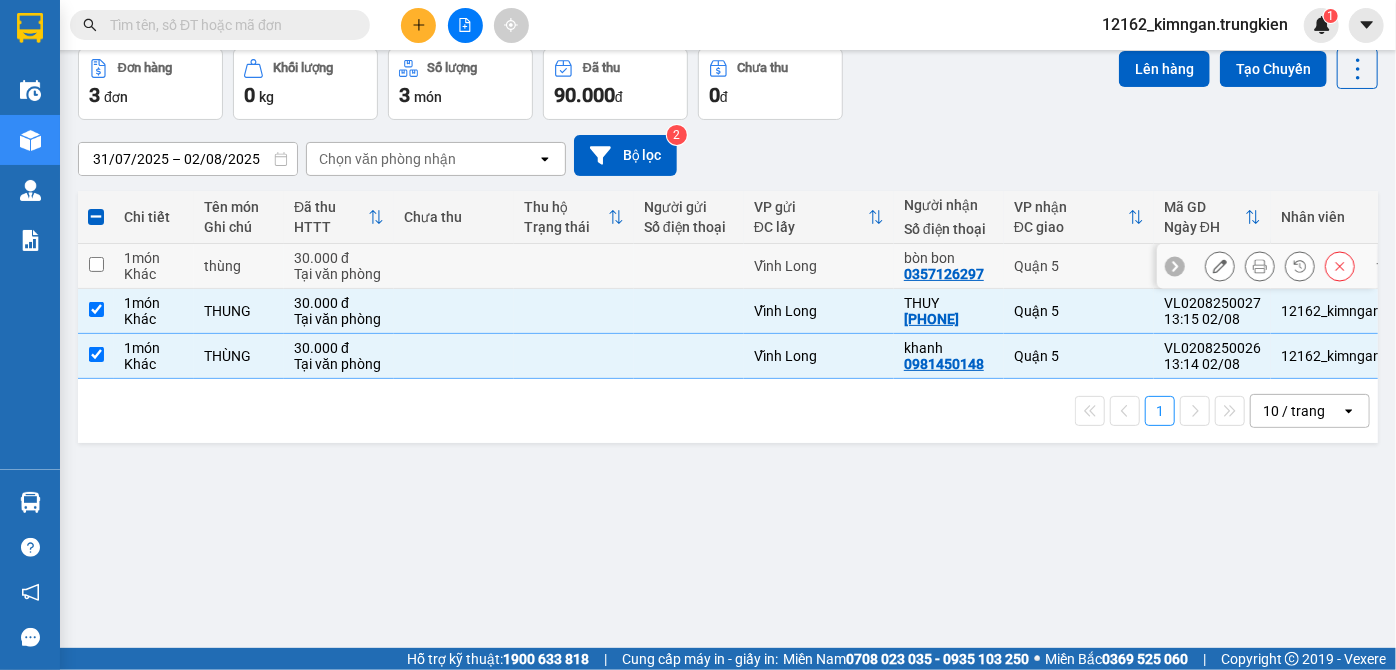 click on "Vĩnh Long" at bounding box center (819, 266) 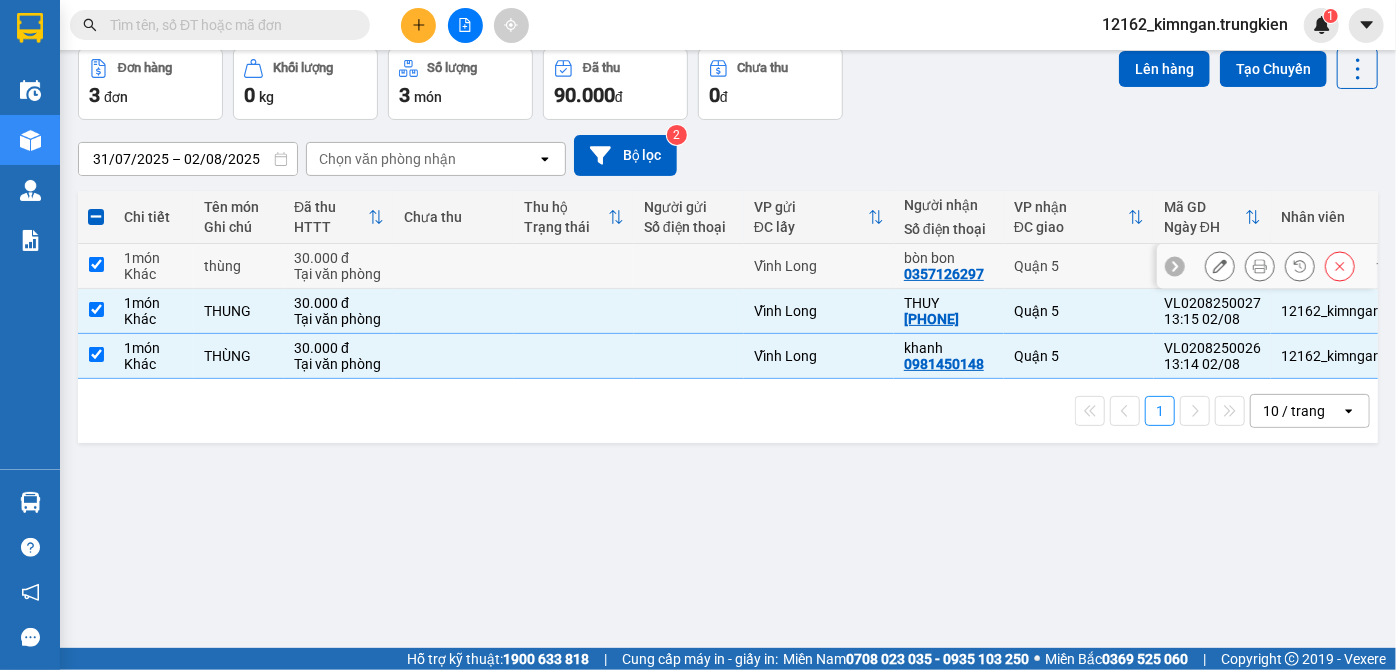 checkbox on "true" 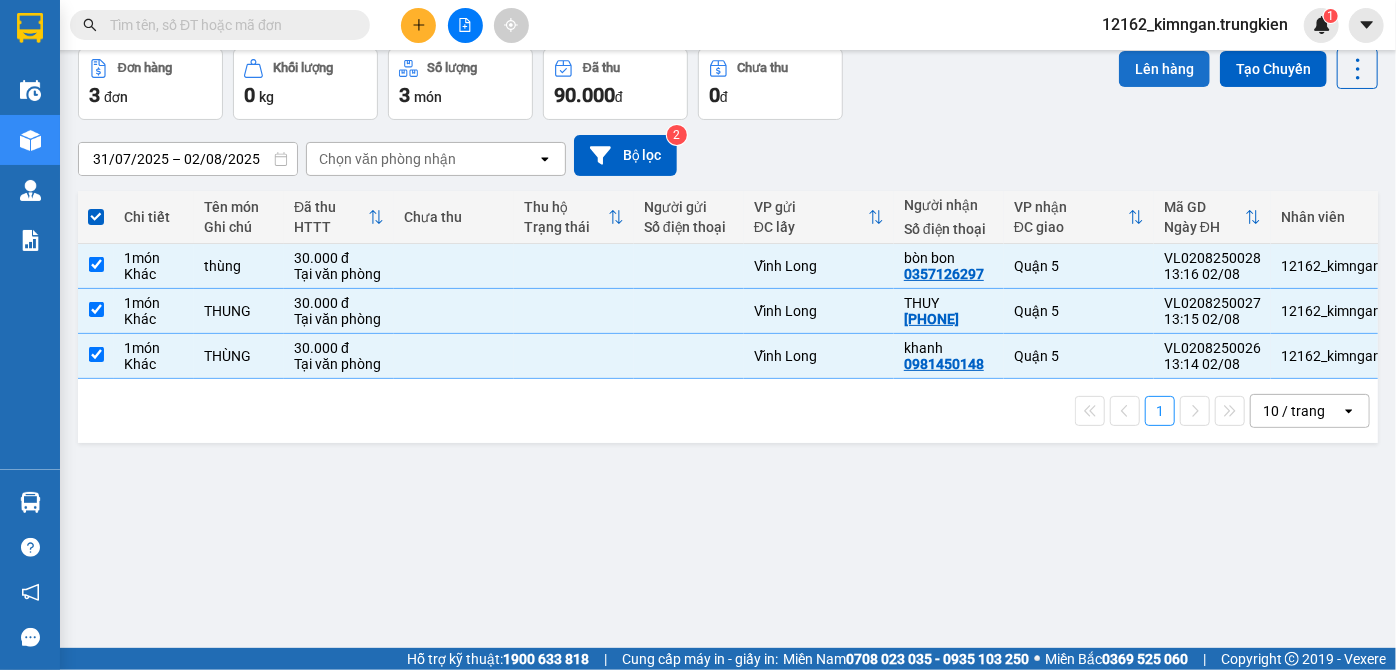 click on "Lên hàng" at bounding box center [1164, 69] 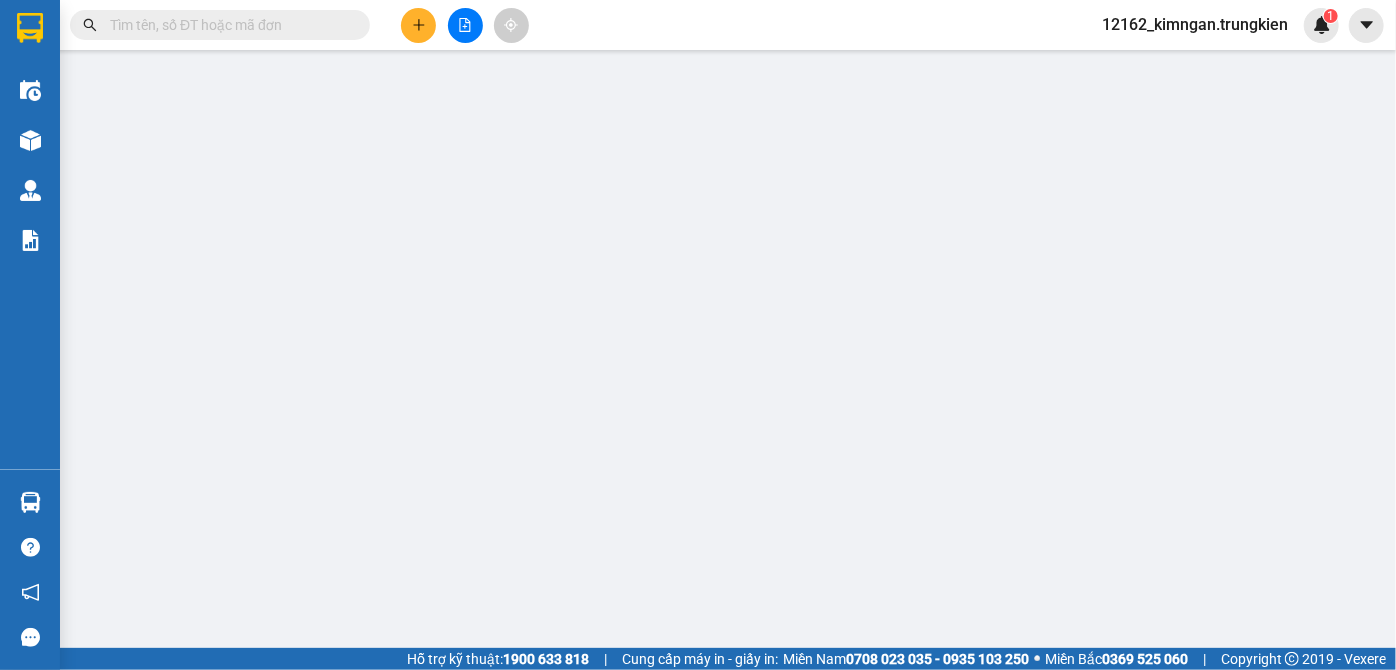 scroll, scrollTop: 0, scrollLeft: 0, axis: both 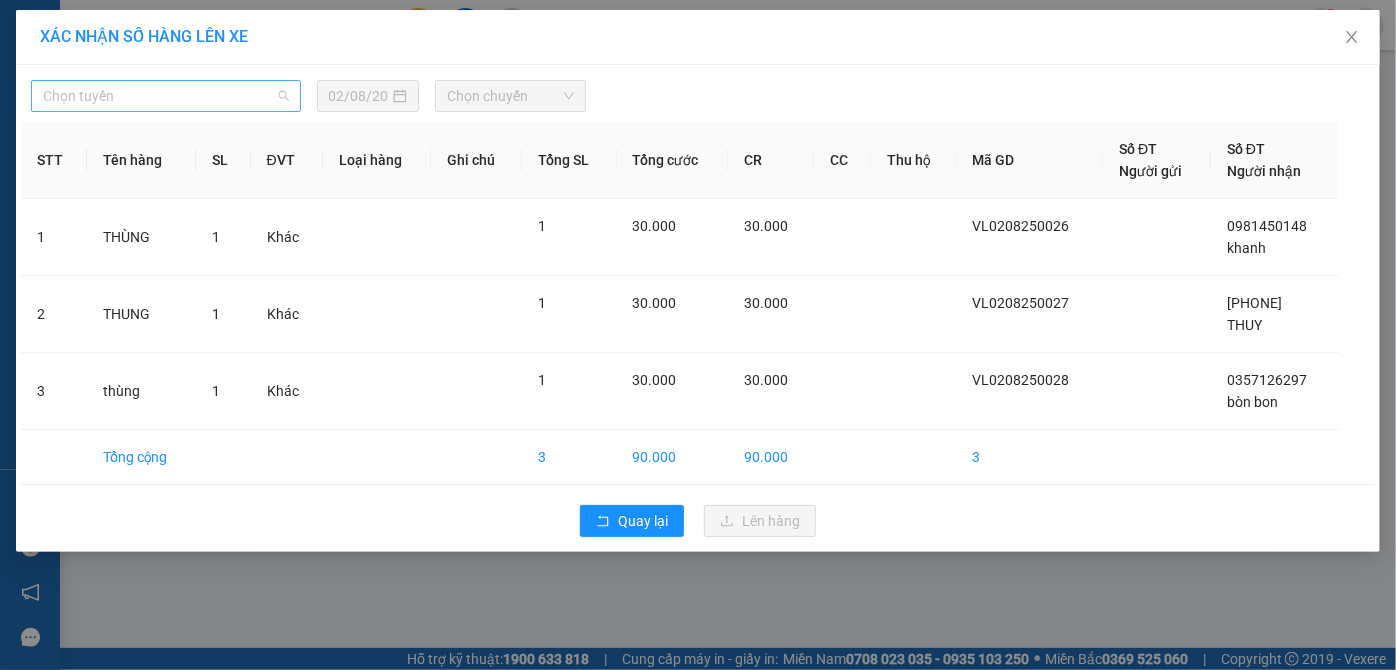 click on "Chọn tuyến" at bounding box center (166, 96) 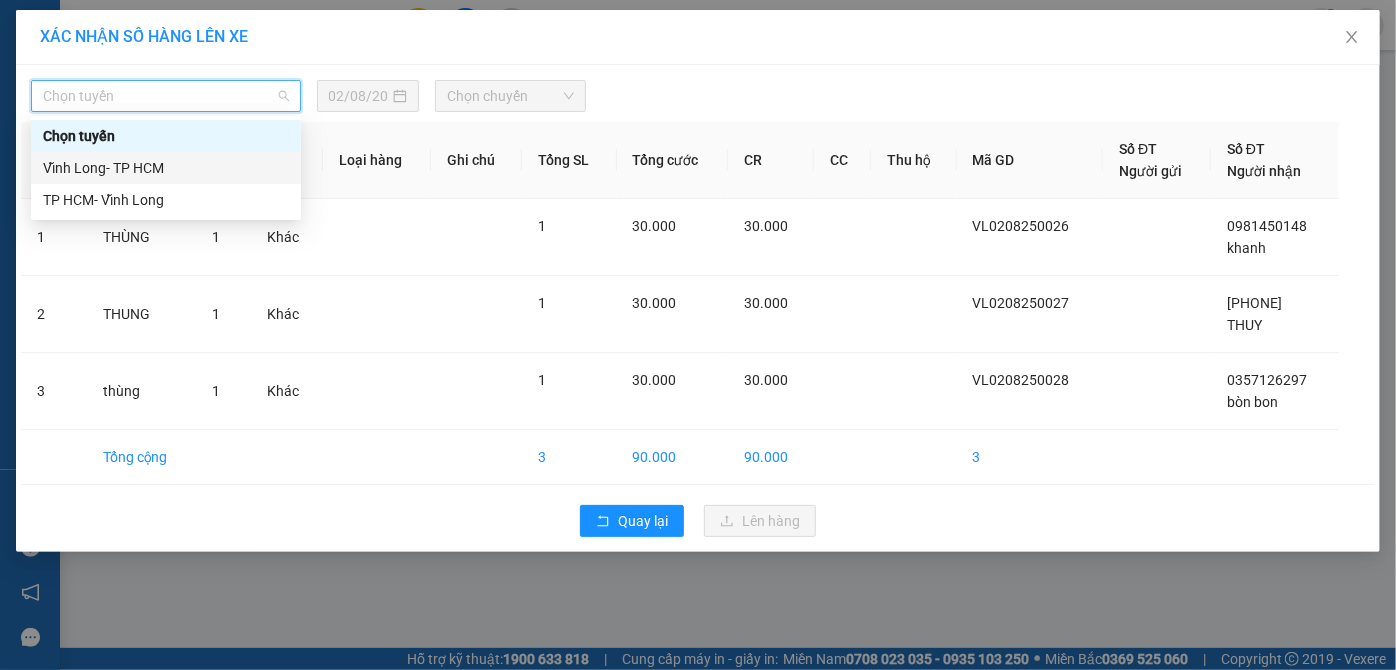 click on "Vĩnh Long- TP HCM" at bounding box center (166, 168) 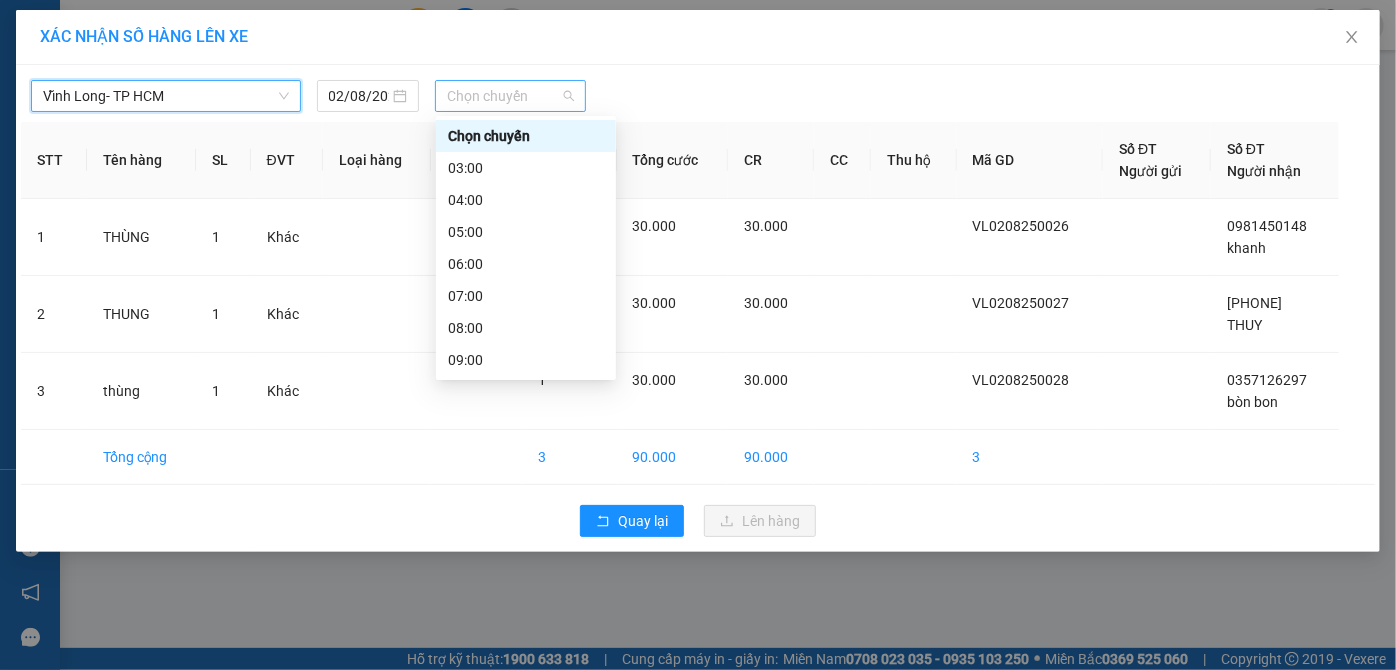 click on "Chọn chuyến" at bounding box center (510, 96) 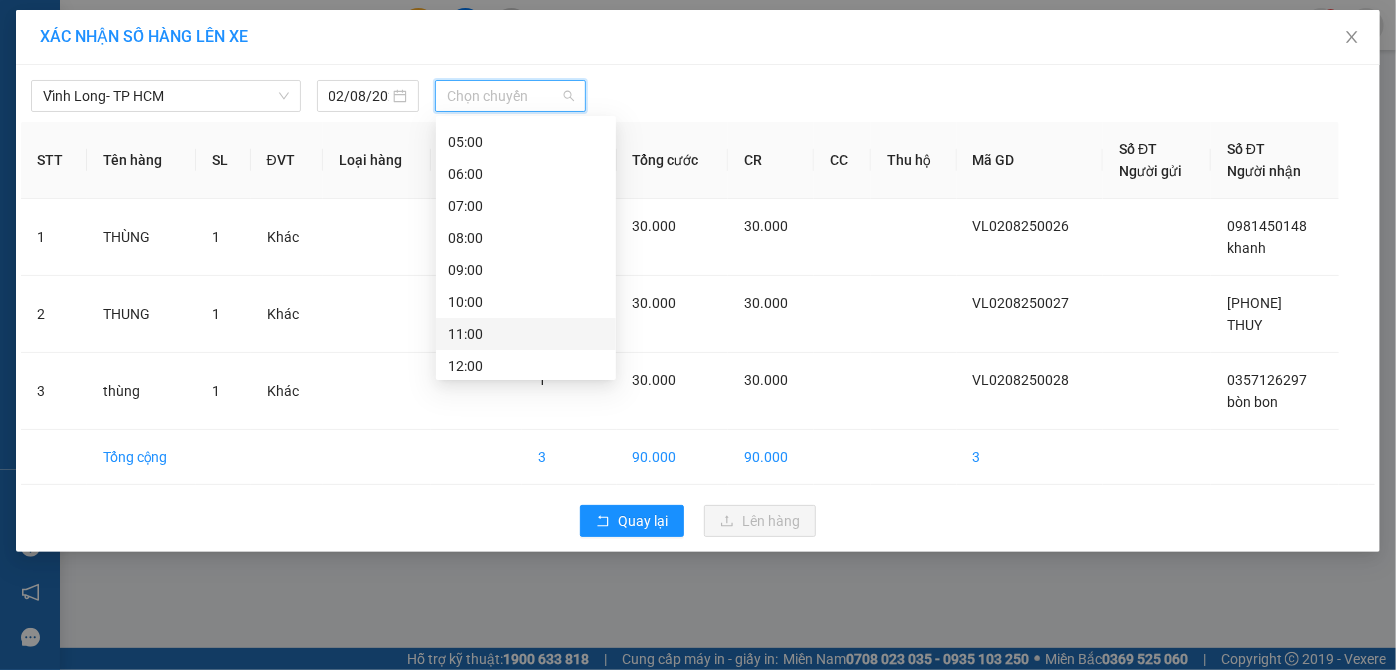 scroll, scrollTop: 181, scrollLeft: 0, axis: vertical 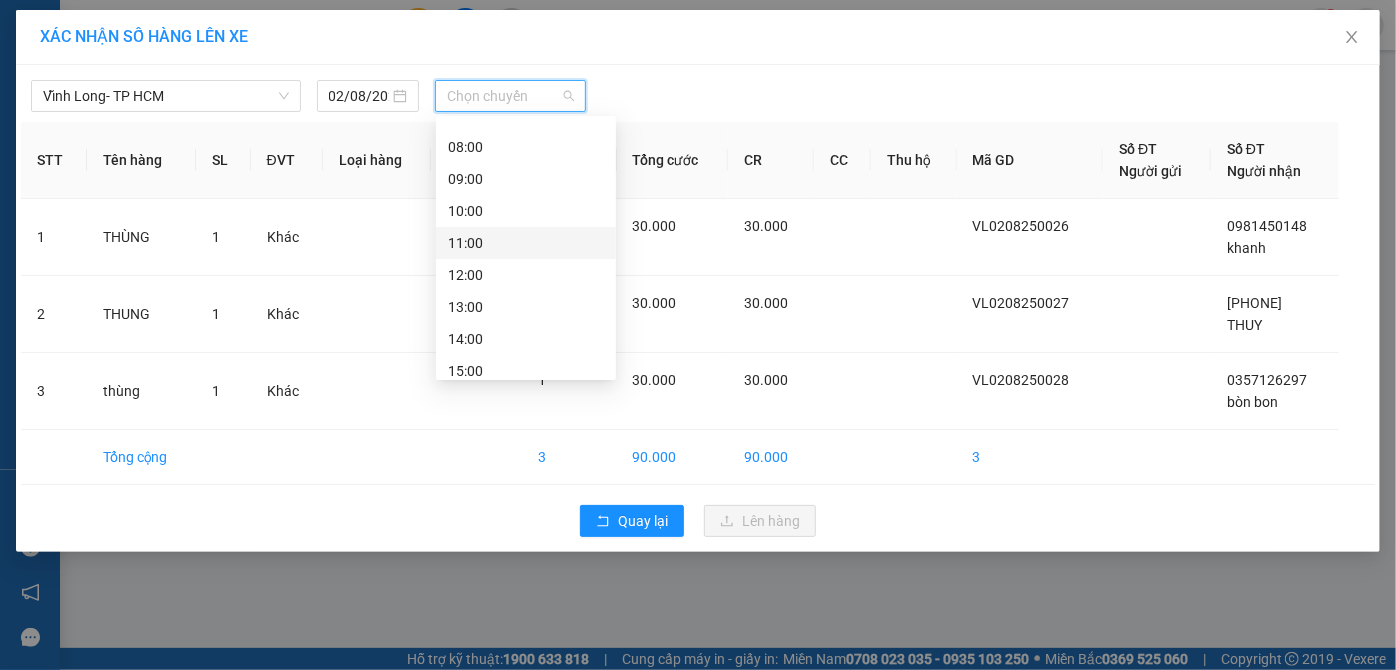 click on "14:00" at bounding box center (526, 339) 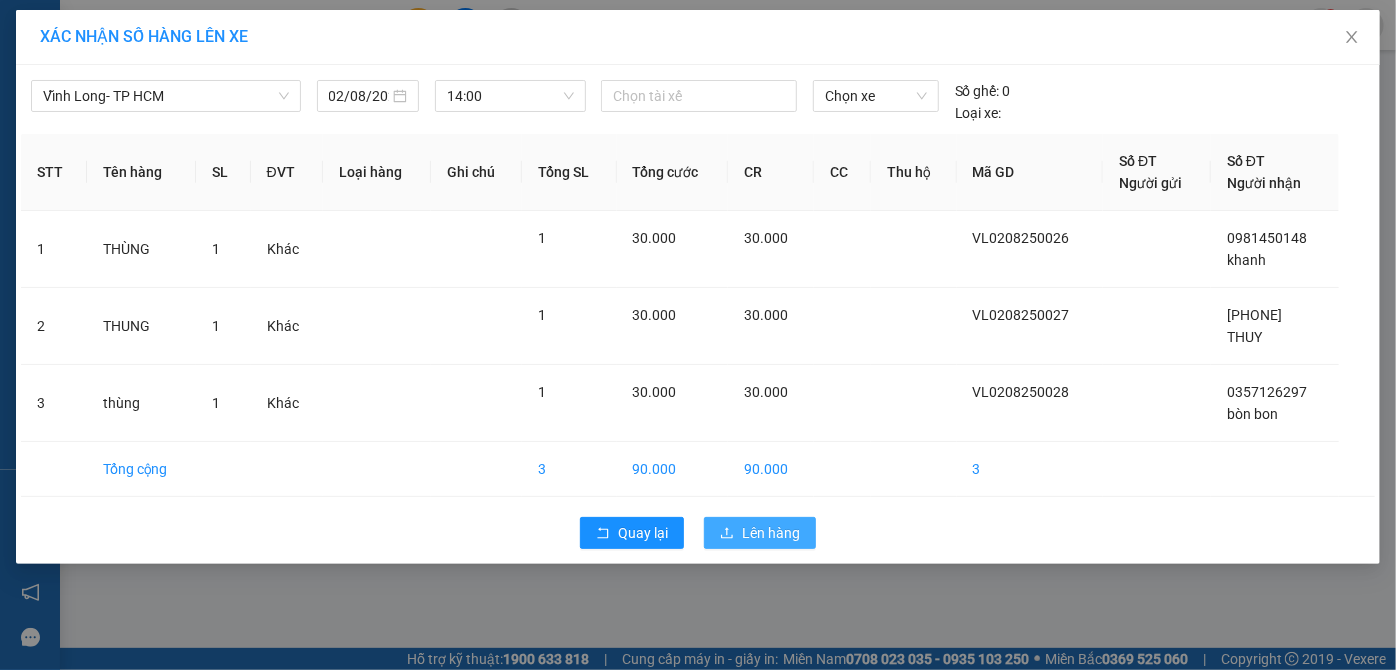 click on "Lên hàng" at bounding box center (771, 533) 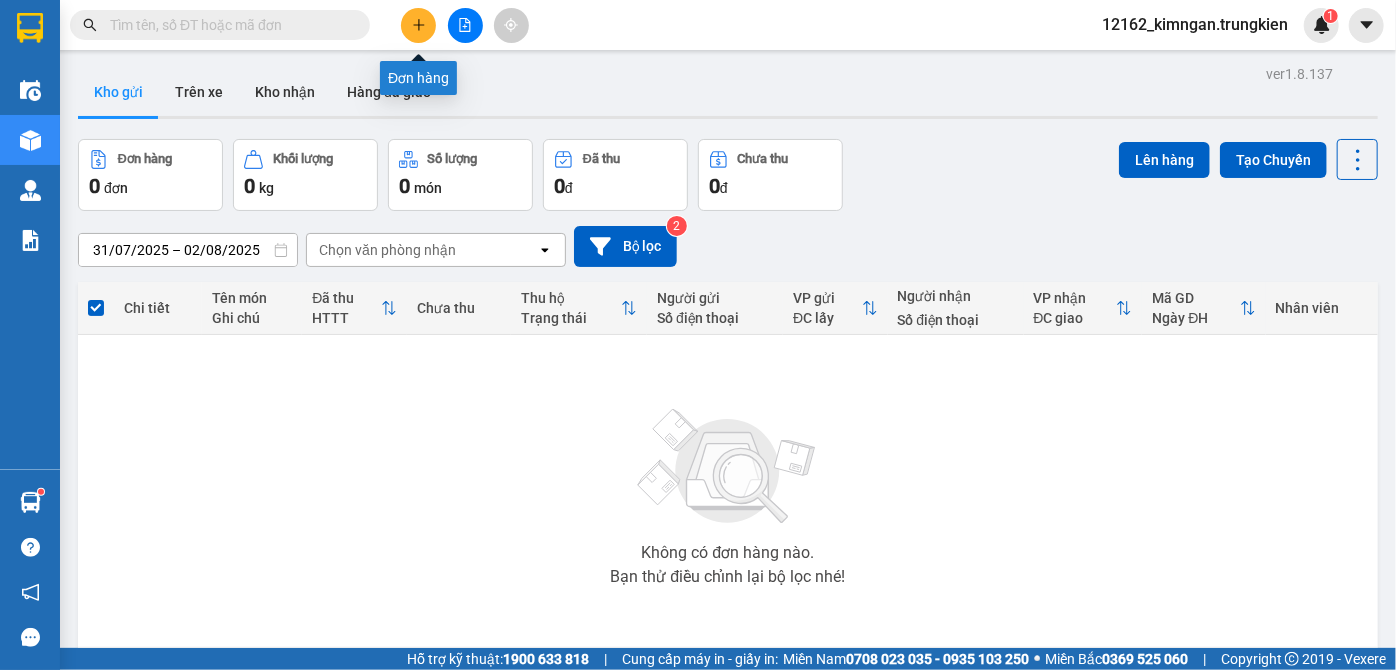 click 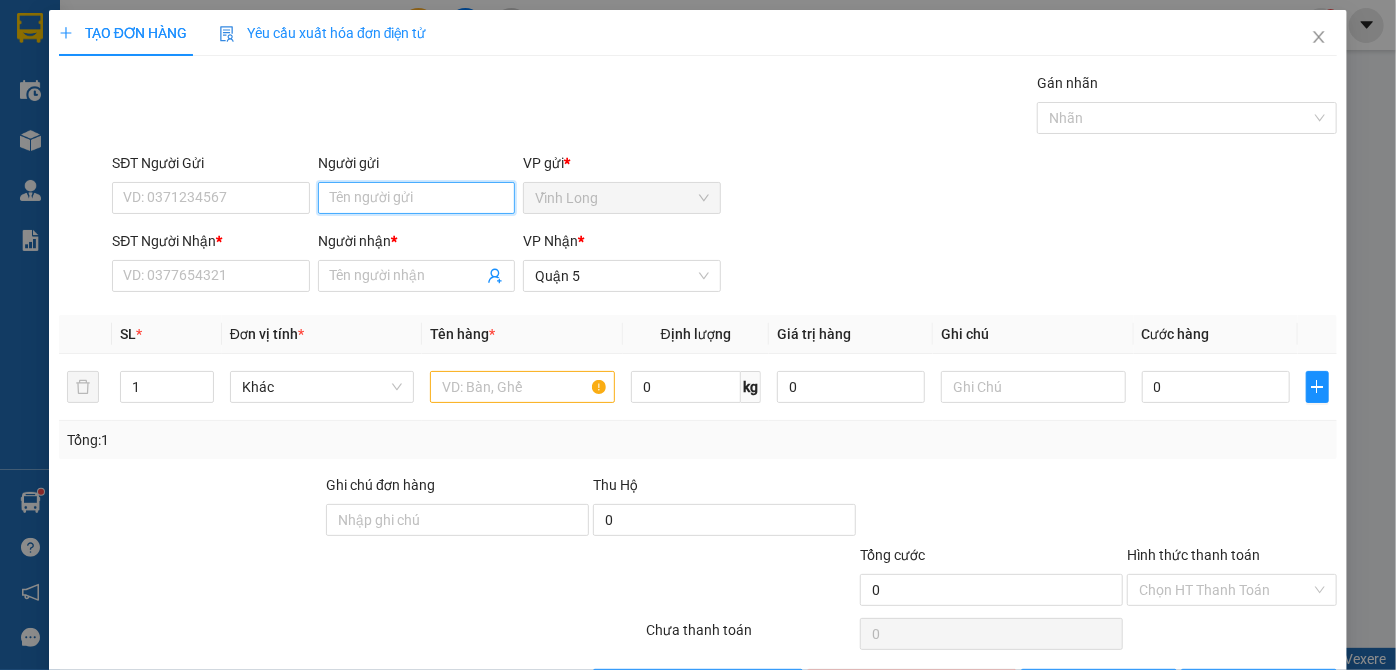 click on "Người gửi" at bounding box center (416, 198) 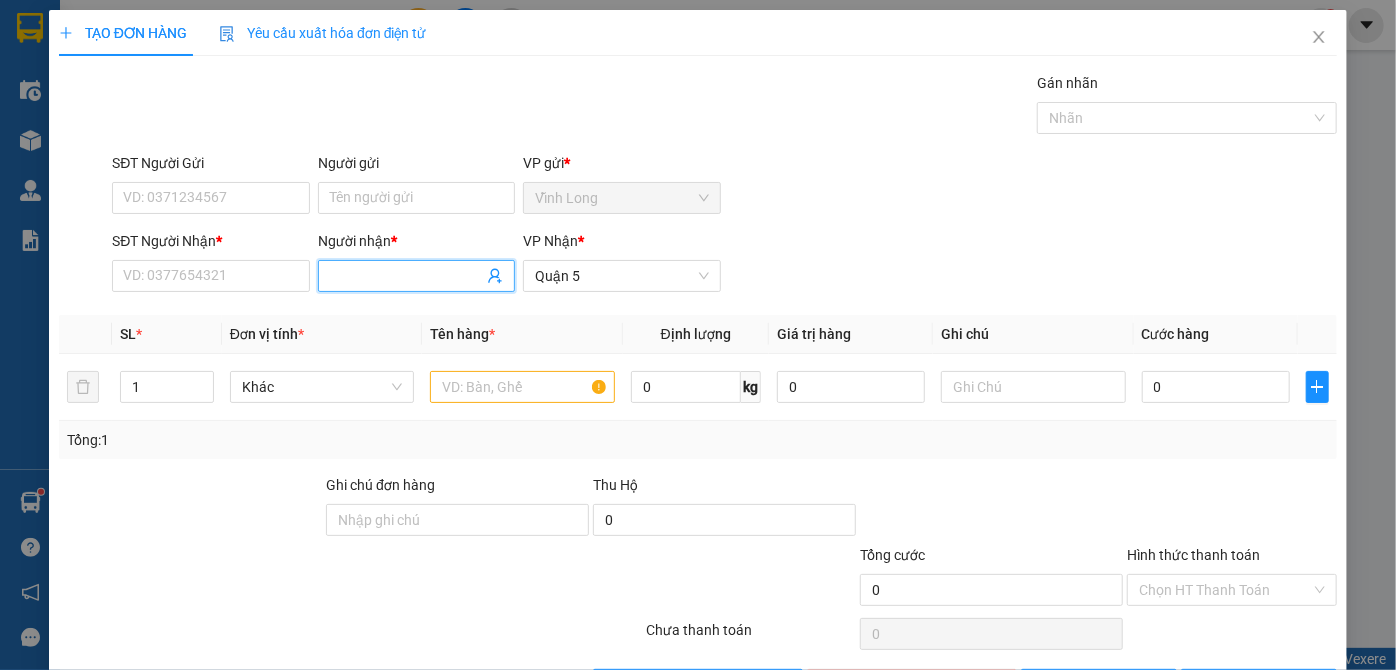 click on "Người nhận  *" at bounding box center [406, 276] 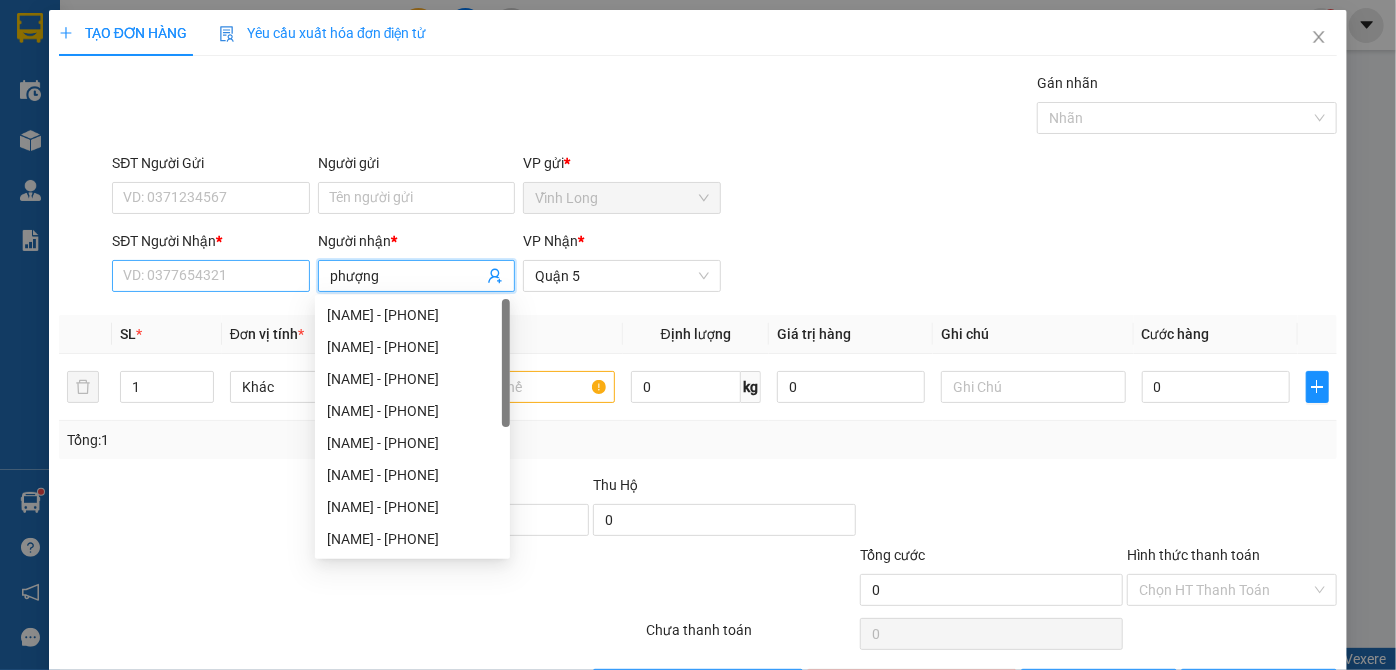 type on "phượng" 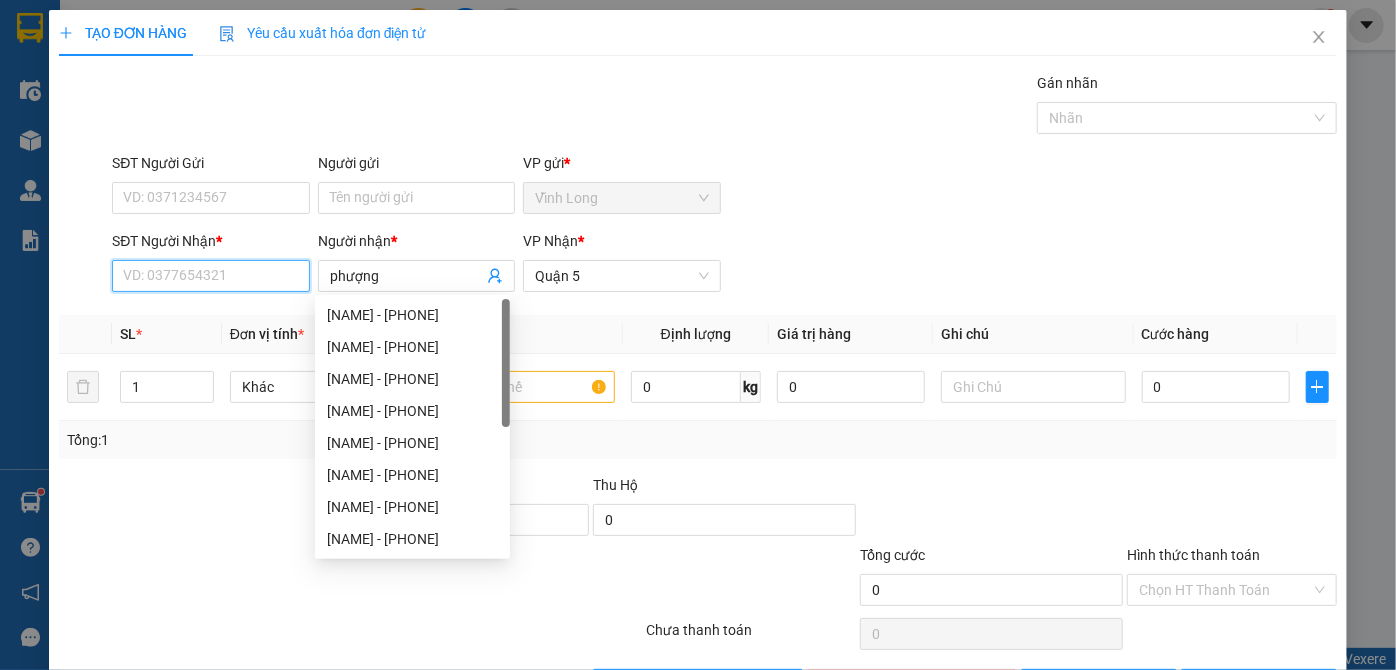 click on "SĐT Người Nhận  *" at bounding box center [210, 276] 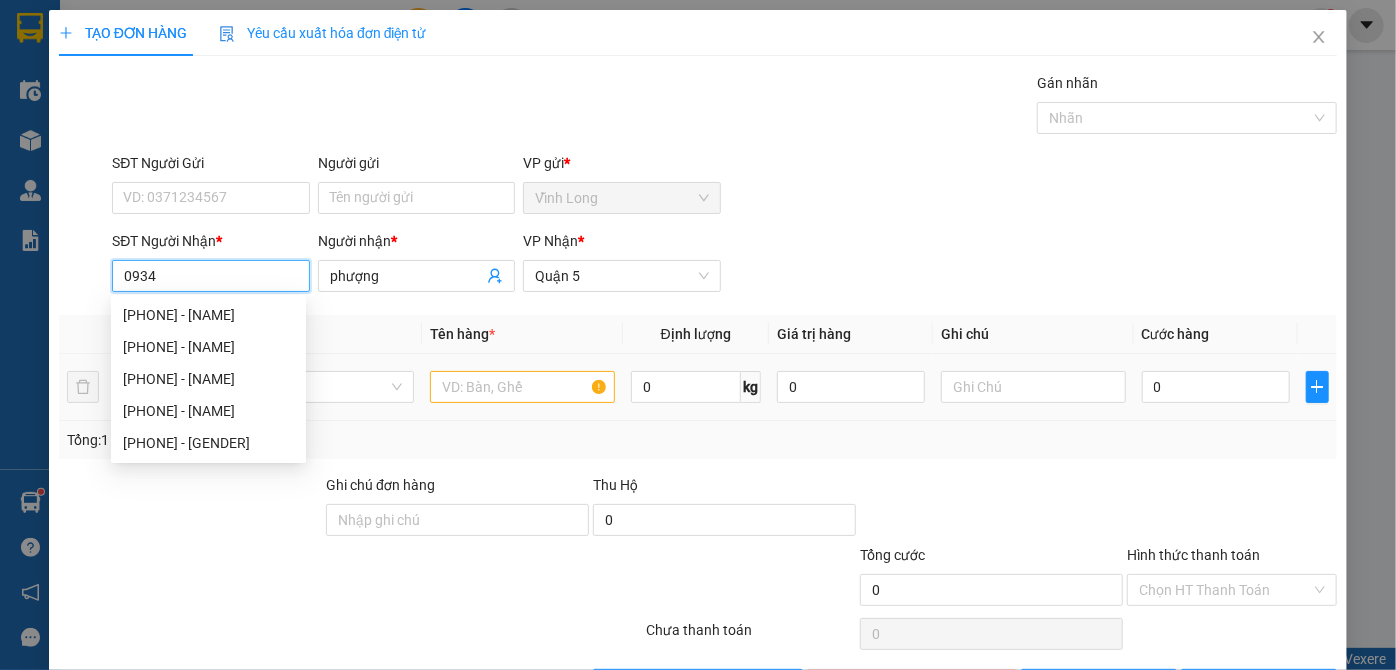 type on "0934" 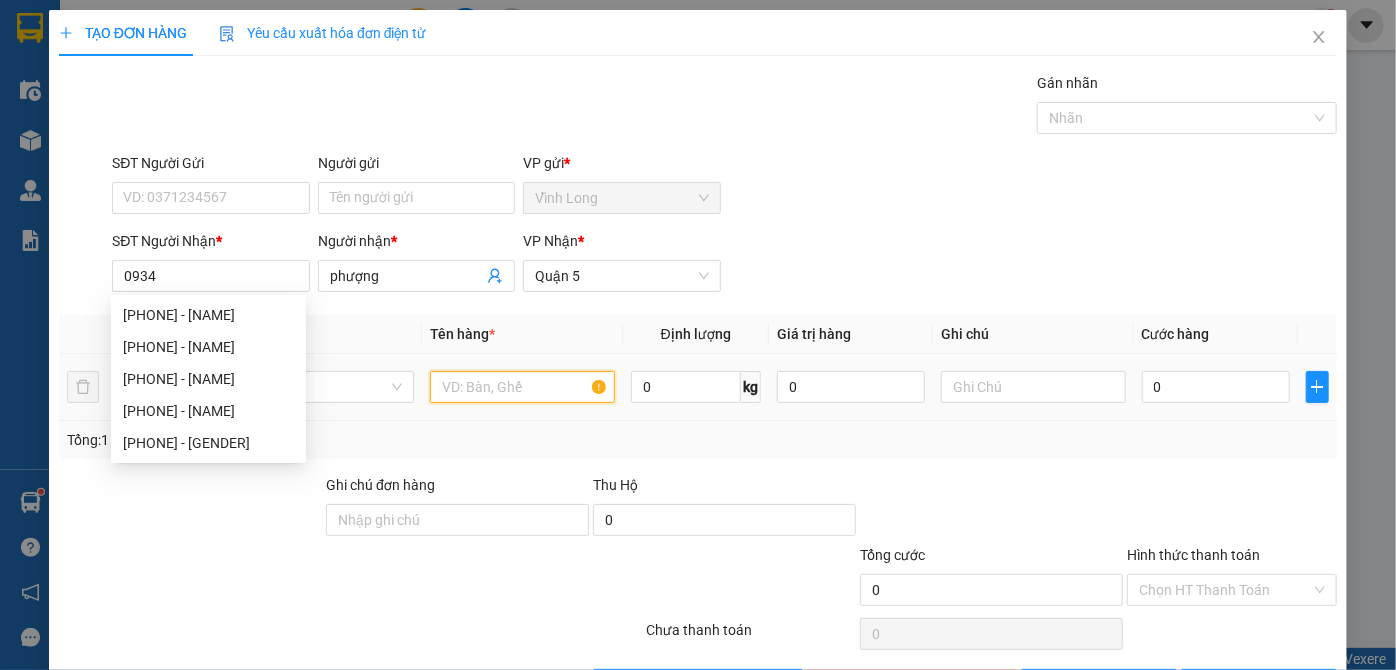 click at bounding box center [522, 387] 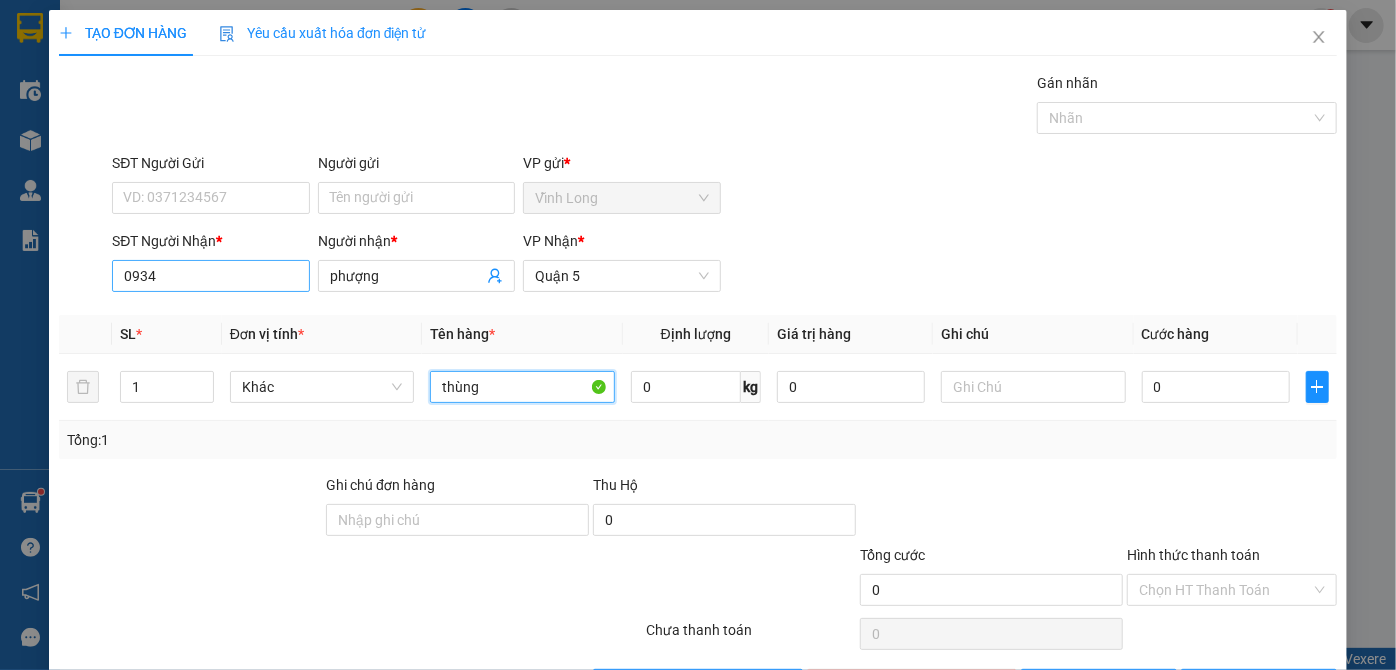type on "thùng" 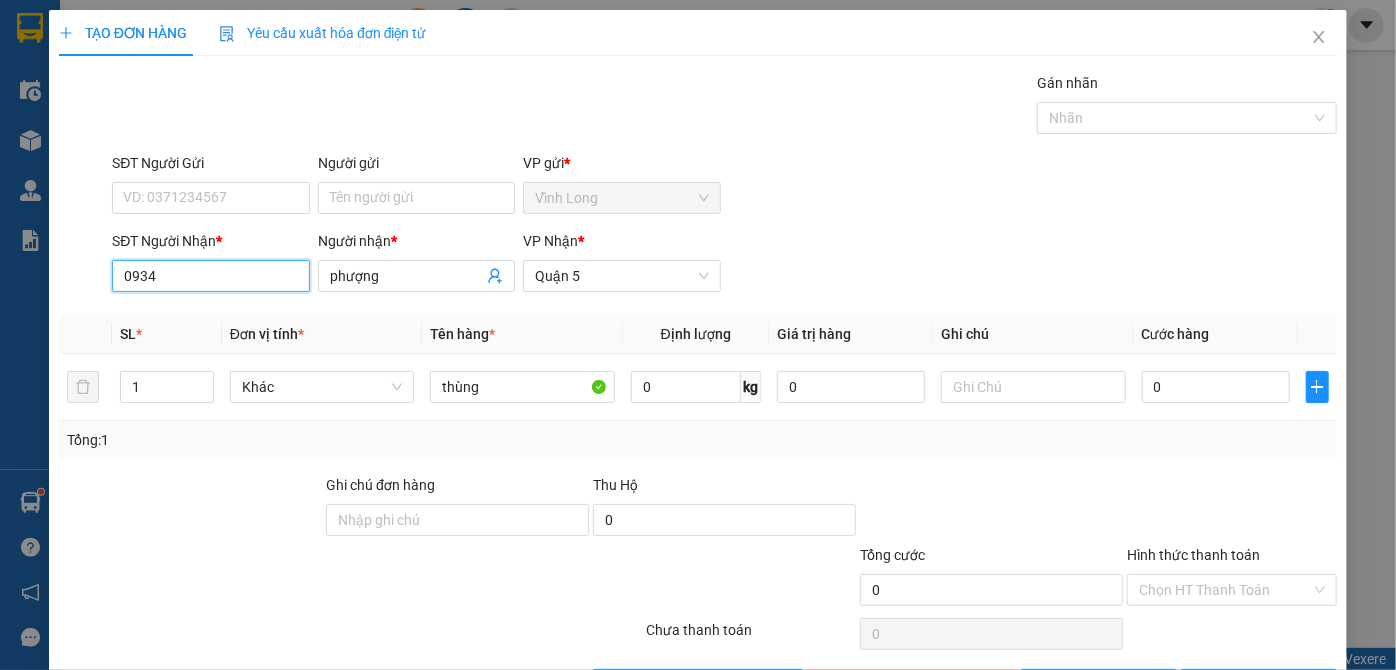 click on "0934" at bounding box center (210, 276) 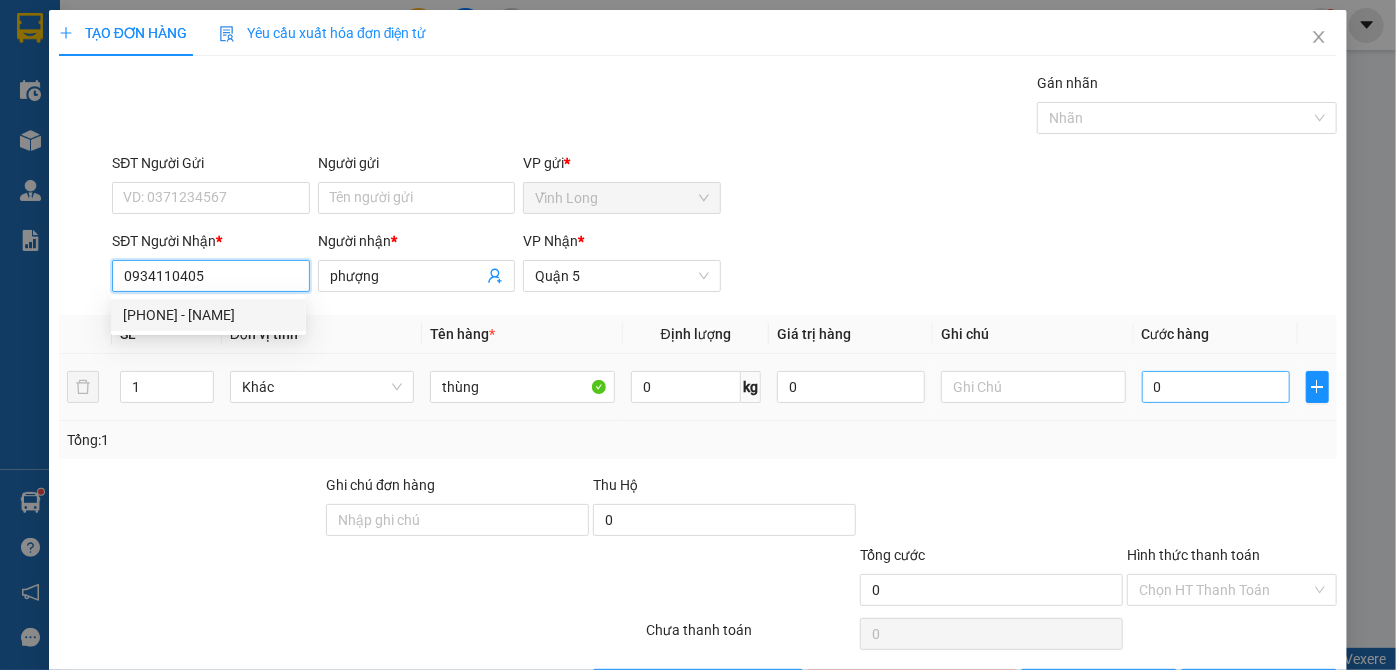 type on "0934110405" 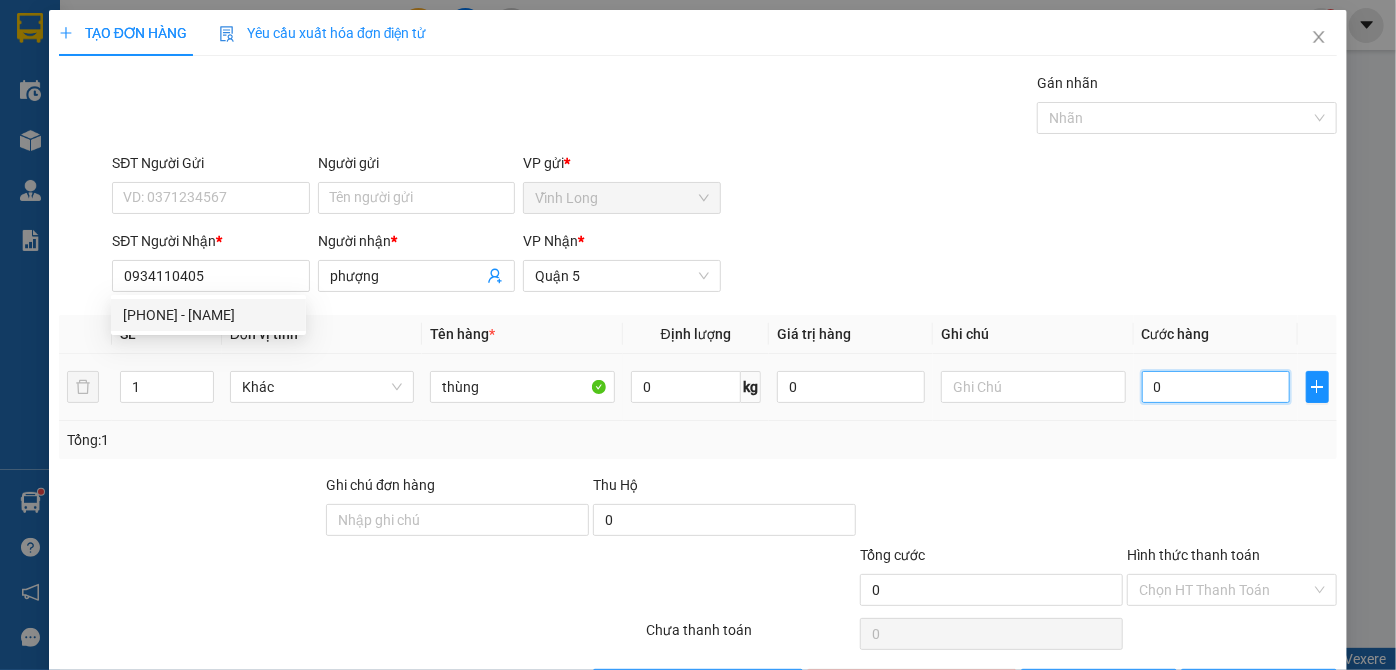 click on "0" at bounding box center (1216, 387) 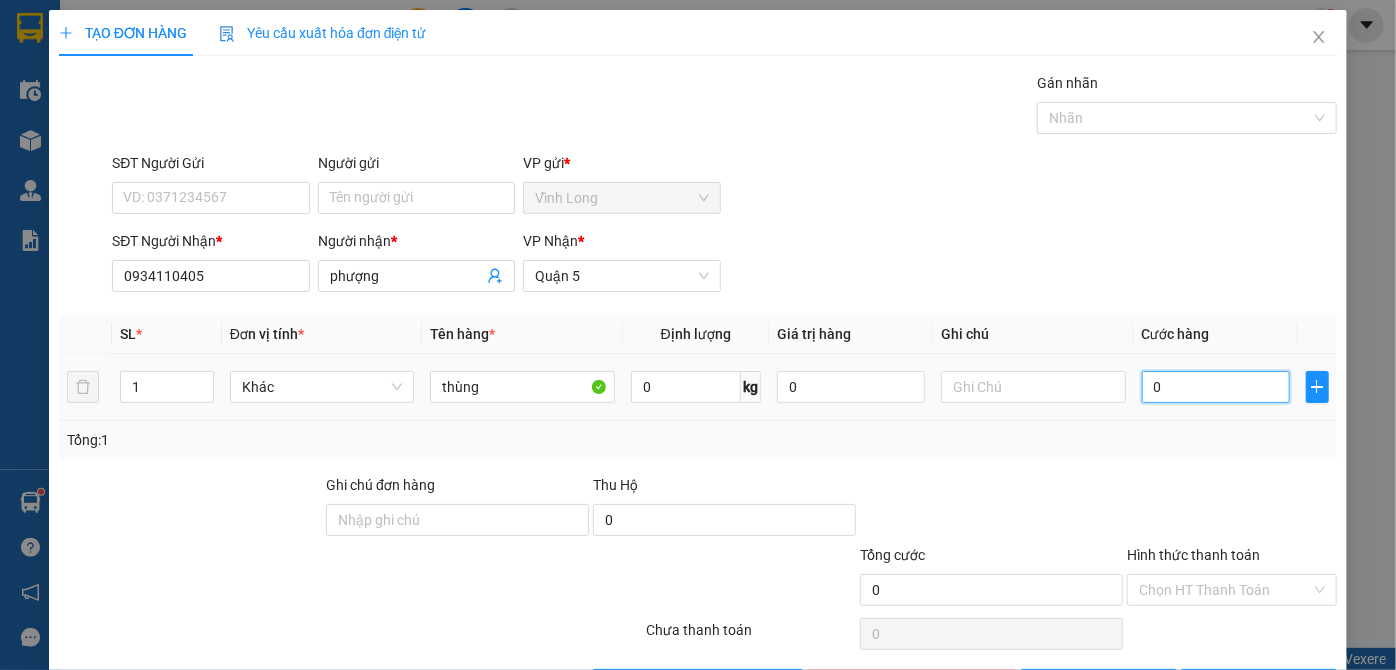 type on "4" 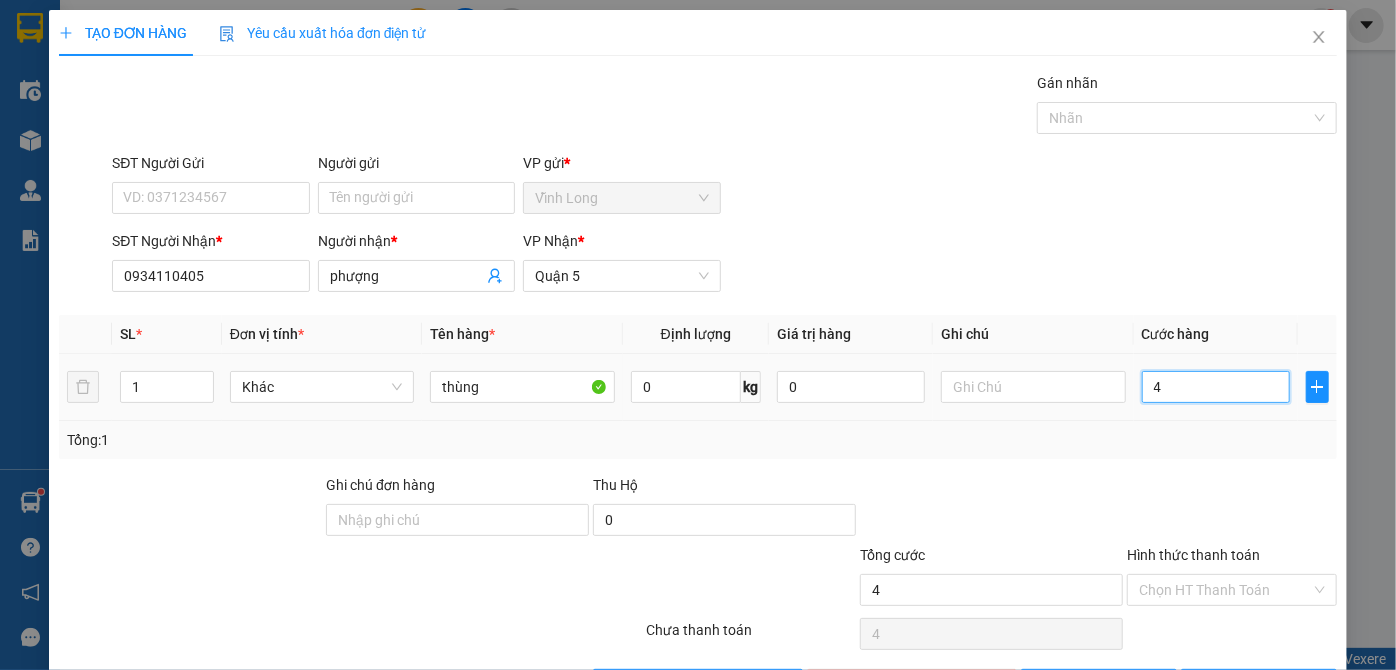 type on "40" 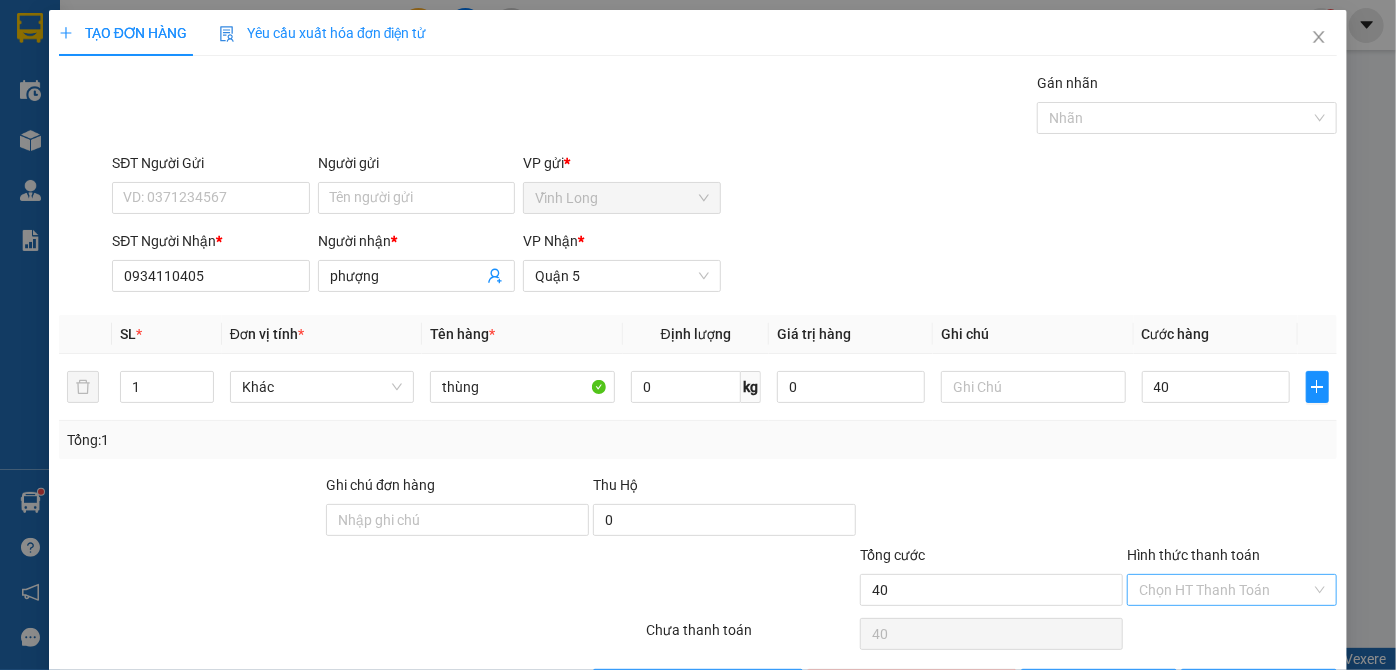 type on "40.000" 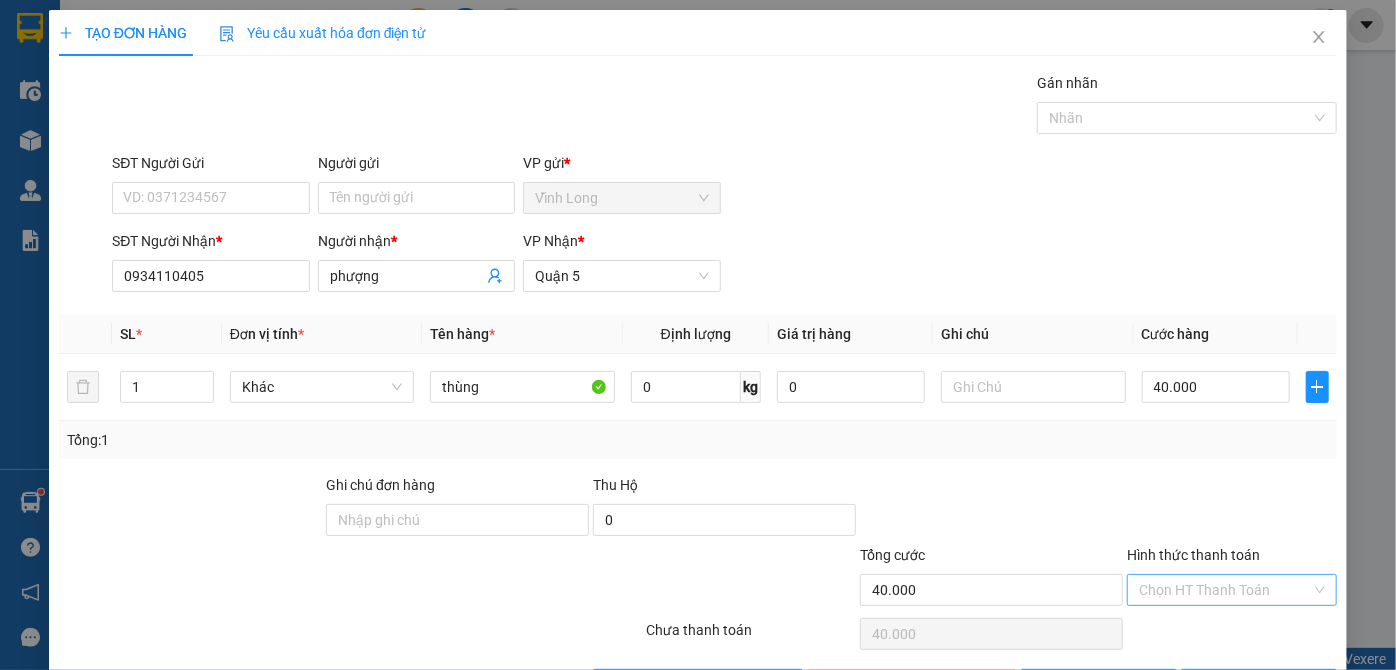 click on "Hình thức thanh toán" at bounding box center (1225, 590) 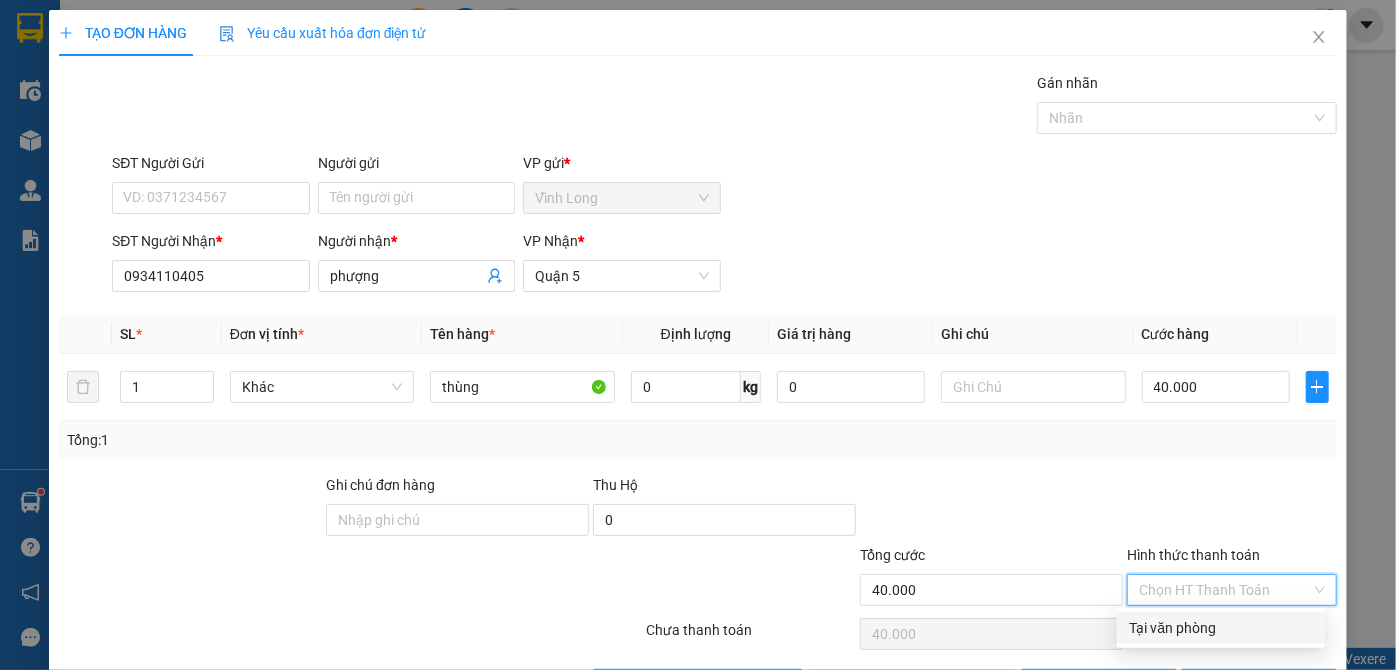 click on "Tại văn phòng" at bounding box center [1221, 628] 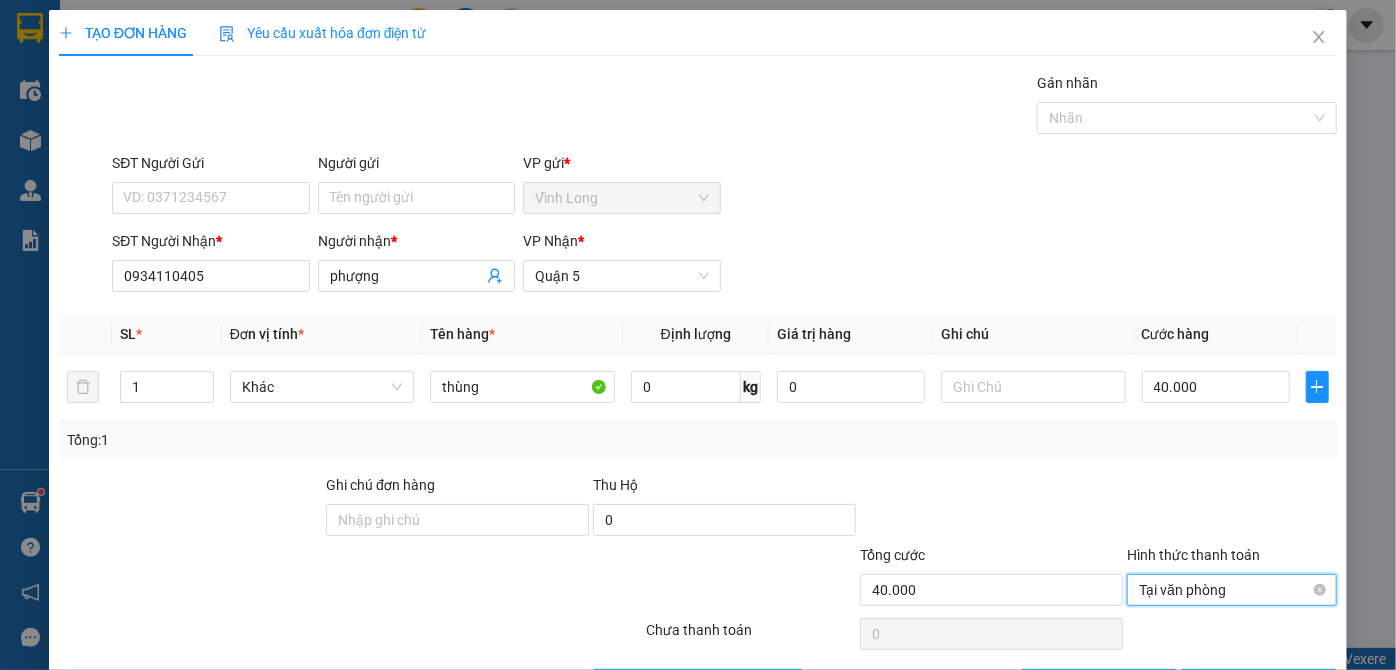 click on "Tại văn phòng" at bounding box center [1232, 590] 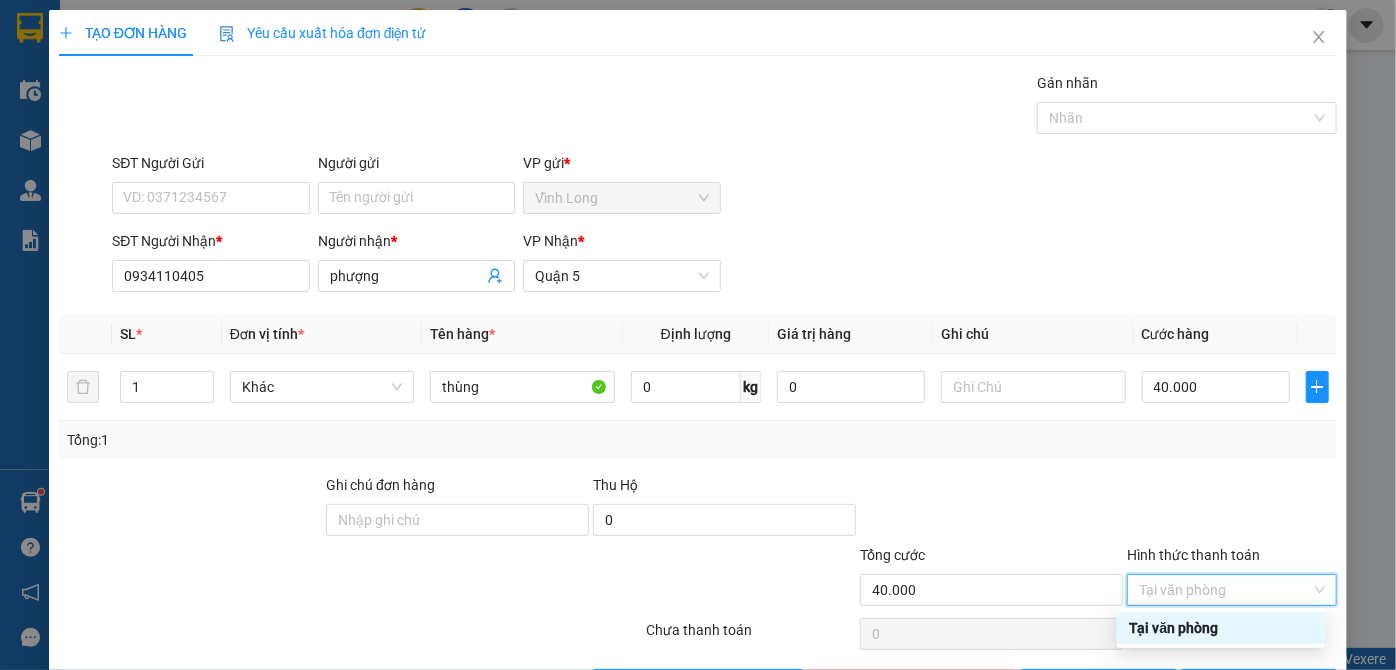click on "Tại văn phòng" at bounding box center [1221, 628] 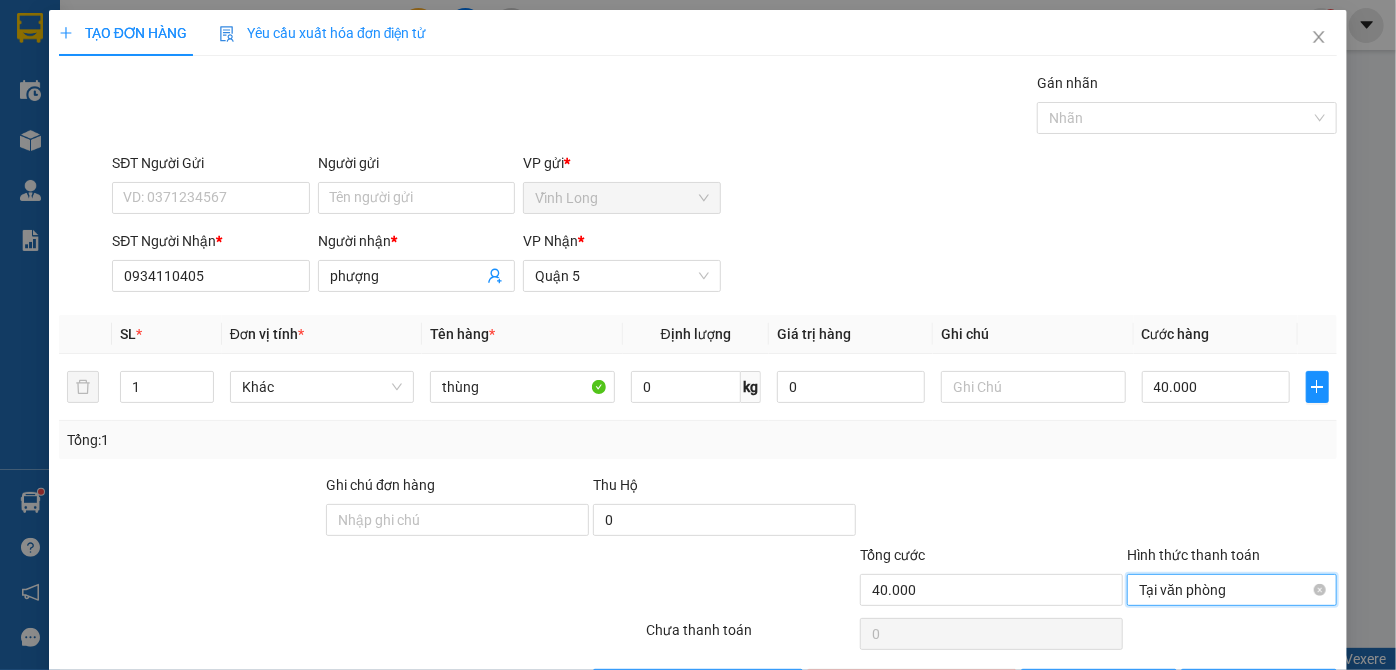 scroll, scrollTop: 67, scrollLeft: 0, axis: vertical 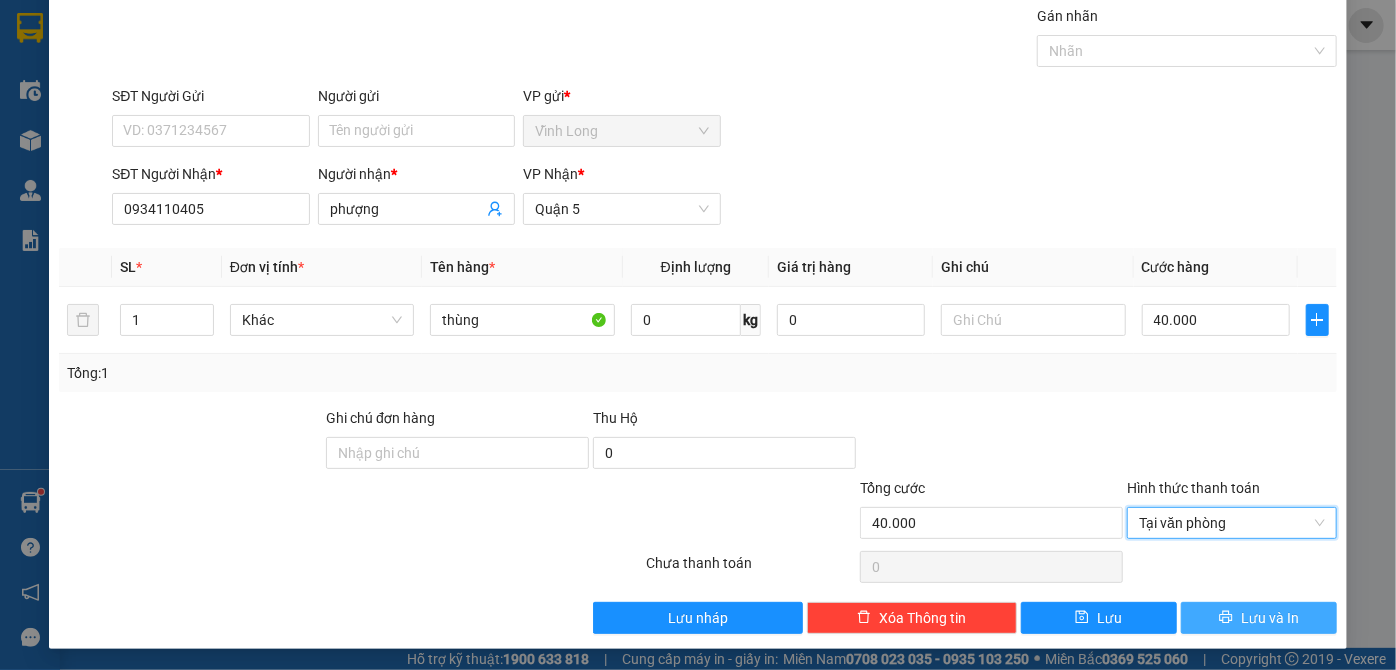 click on "Lưu và In" at bounding box center (1270, 618) 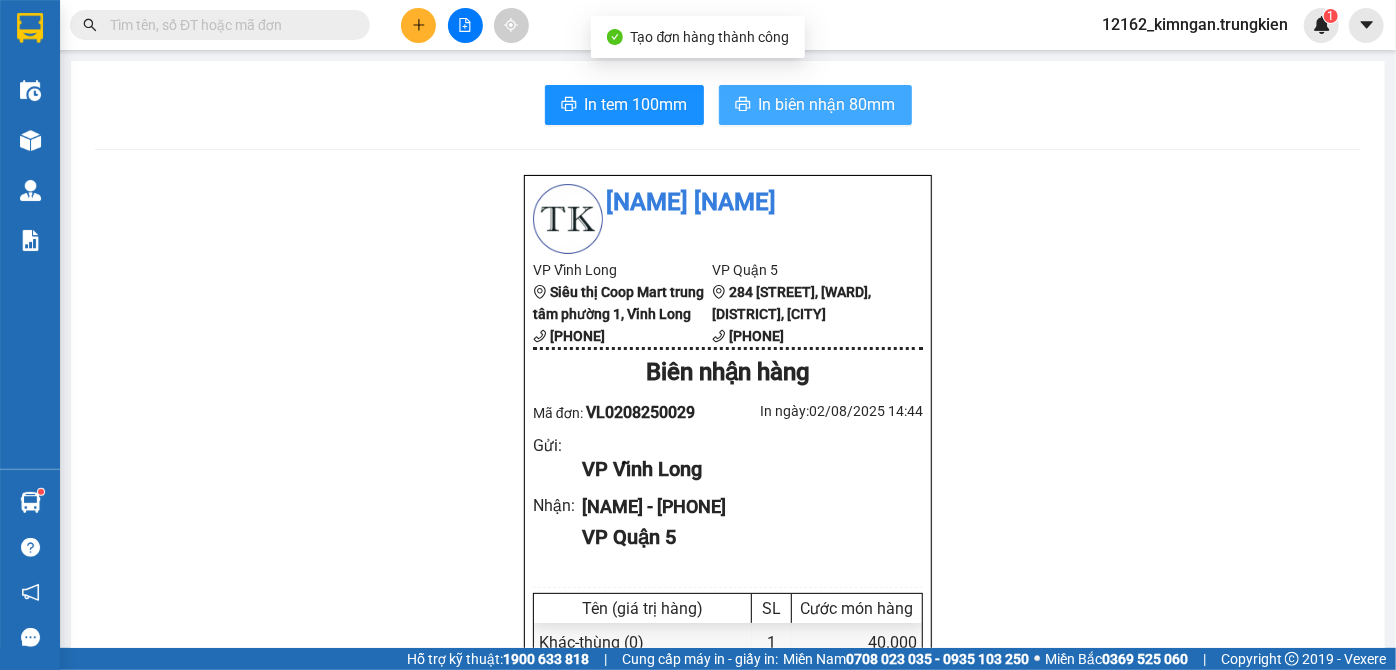 click on "In biên nhận 80mm" at bounding box center (815, 105) 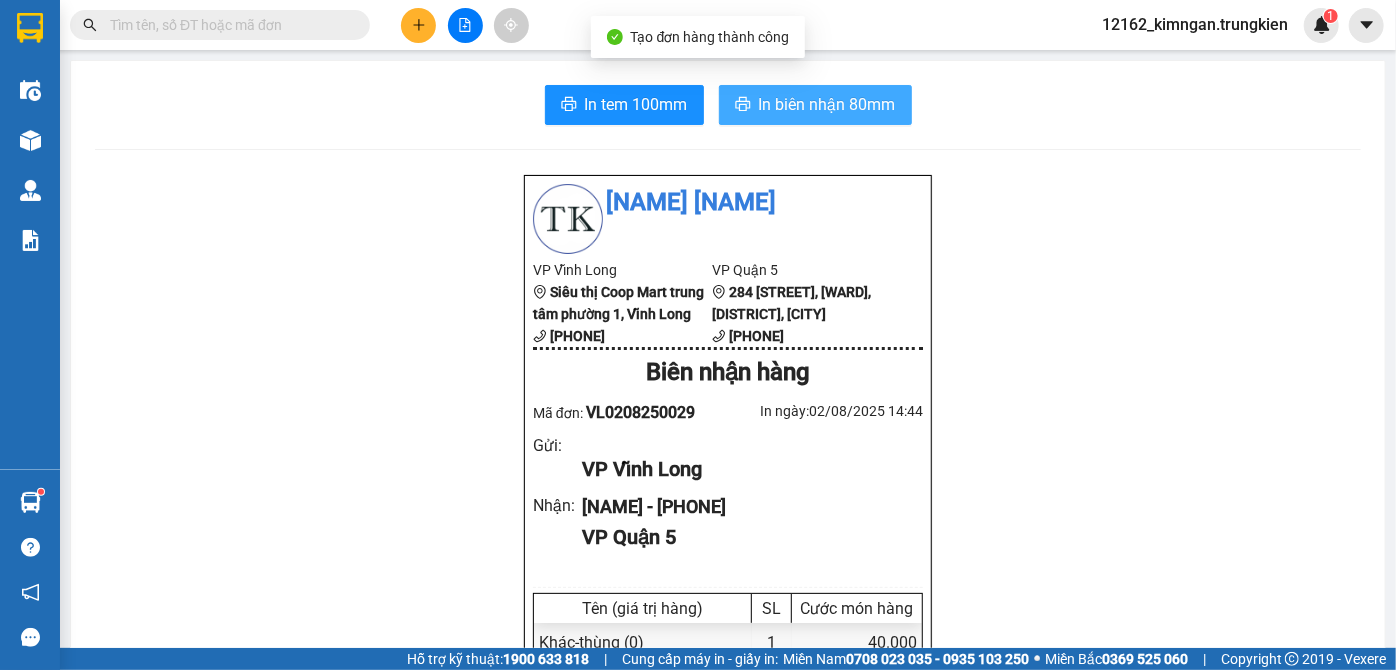 scroll, scrollTop: 0, scrollLeft: 0, axis: both 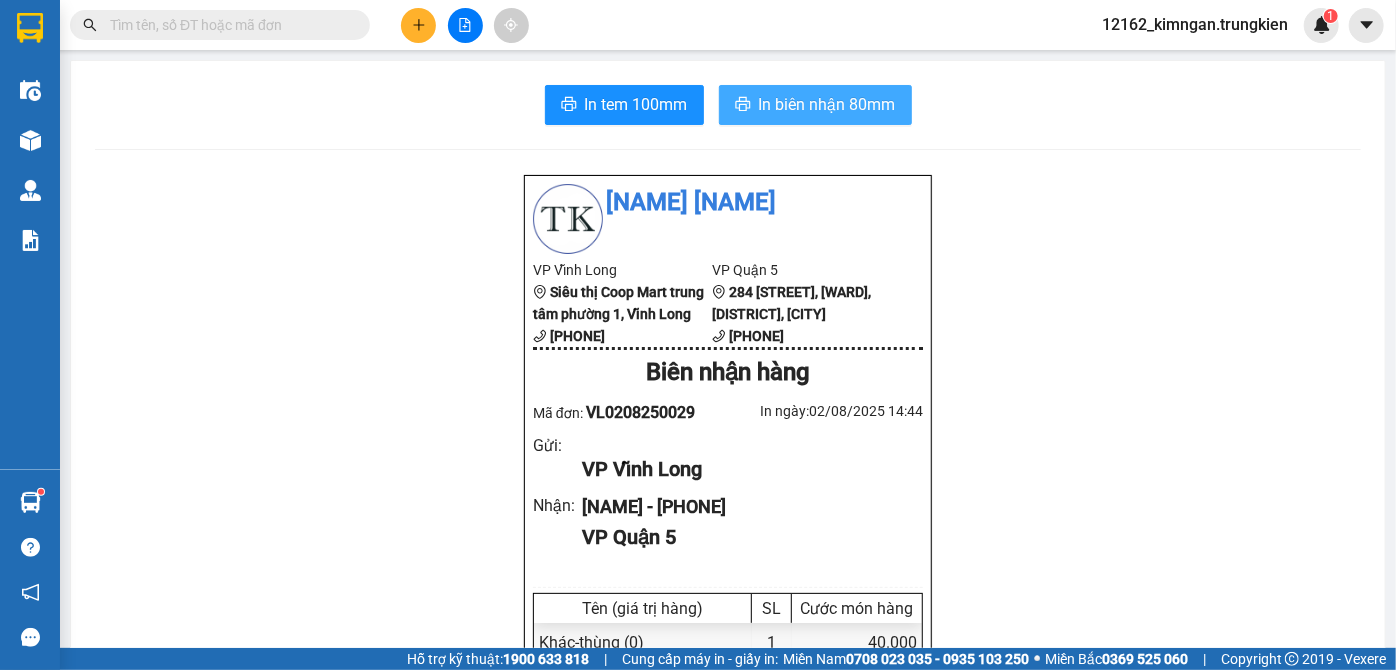 click on "In biên nhận 80mm" at bounding box center [827, 104] 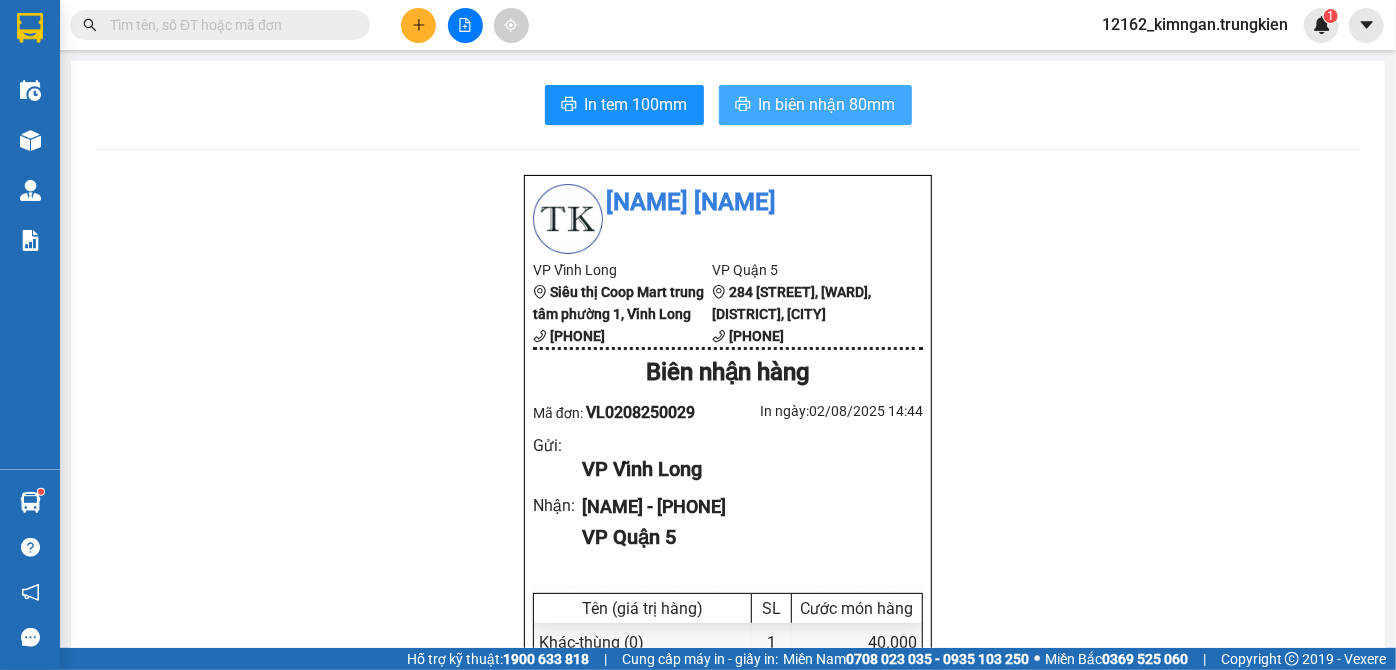 scroll, scrollTop: 0, scrollLeft: 0, axis: both 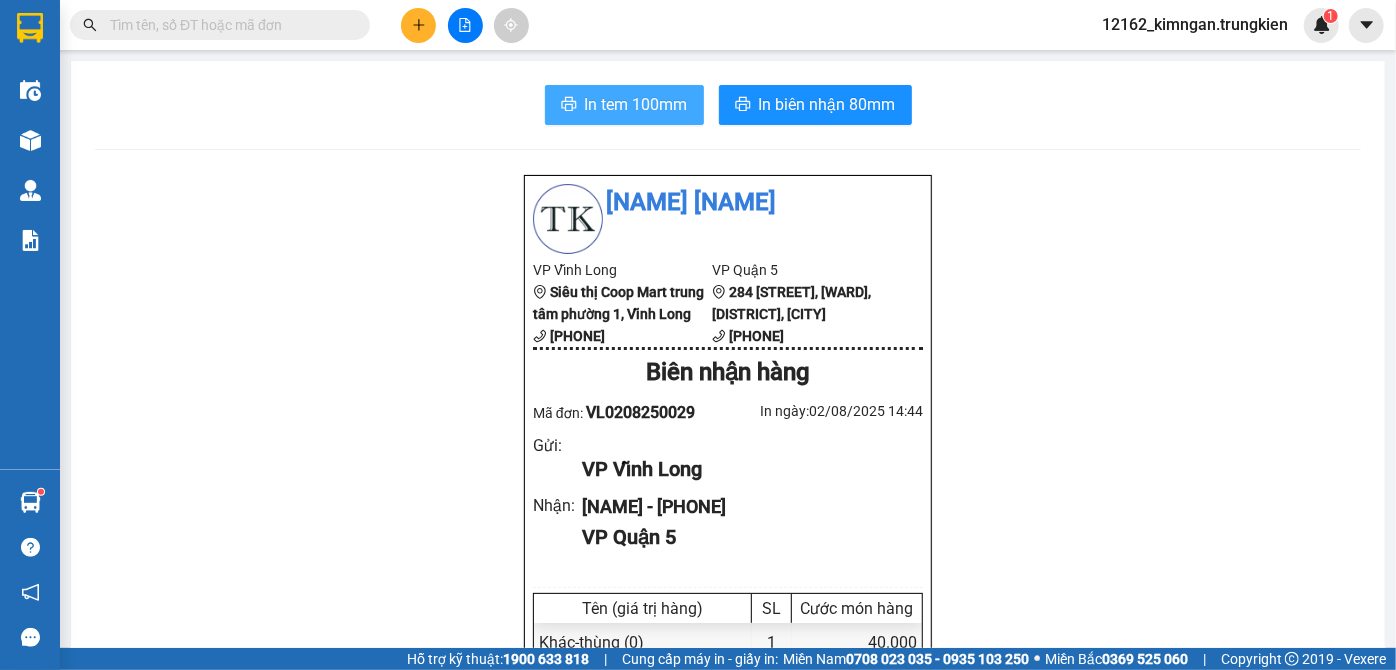 click on "In tem 100mm" at bounding box center (636, 104) 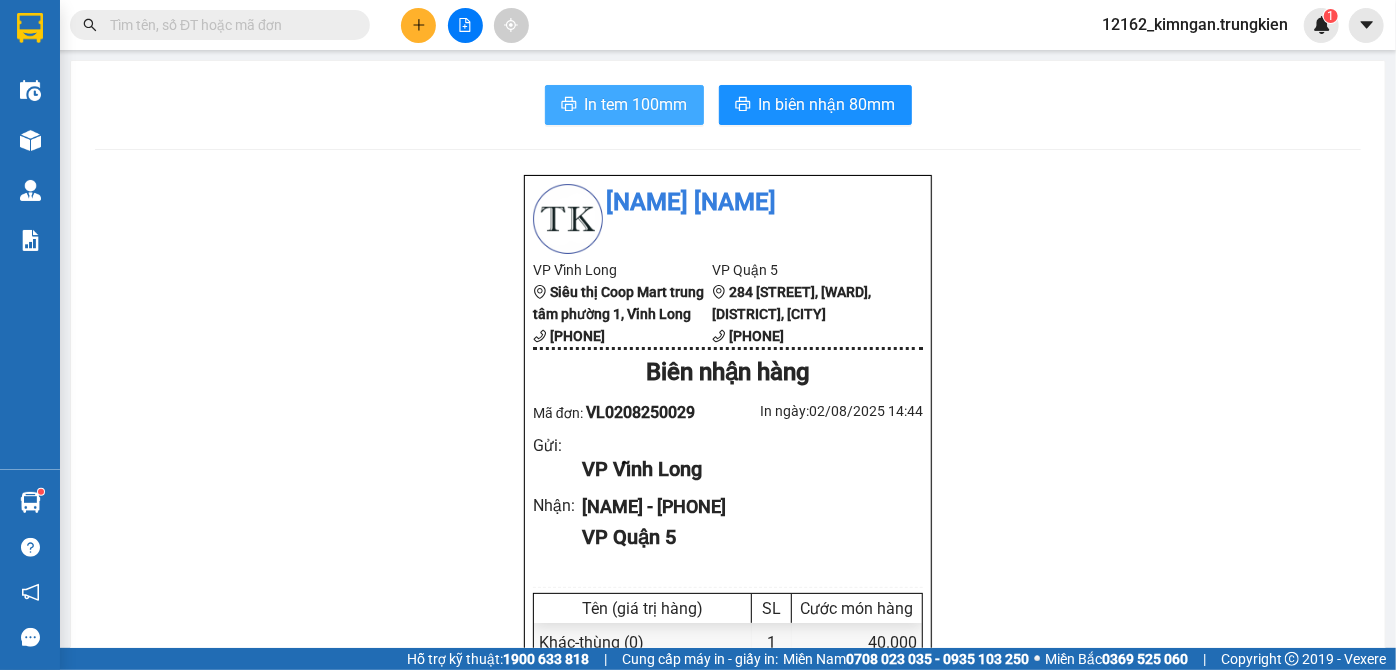 scroll, scrollTop: 0, scrollLeft: 0, axis: both 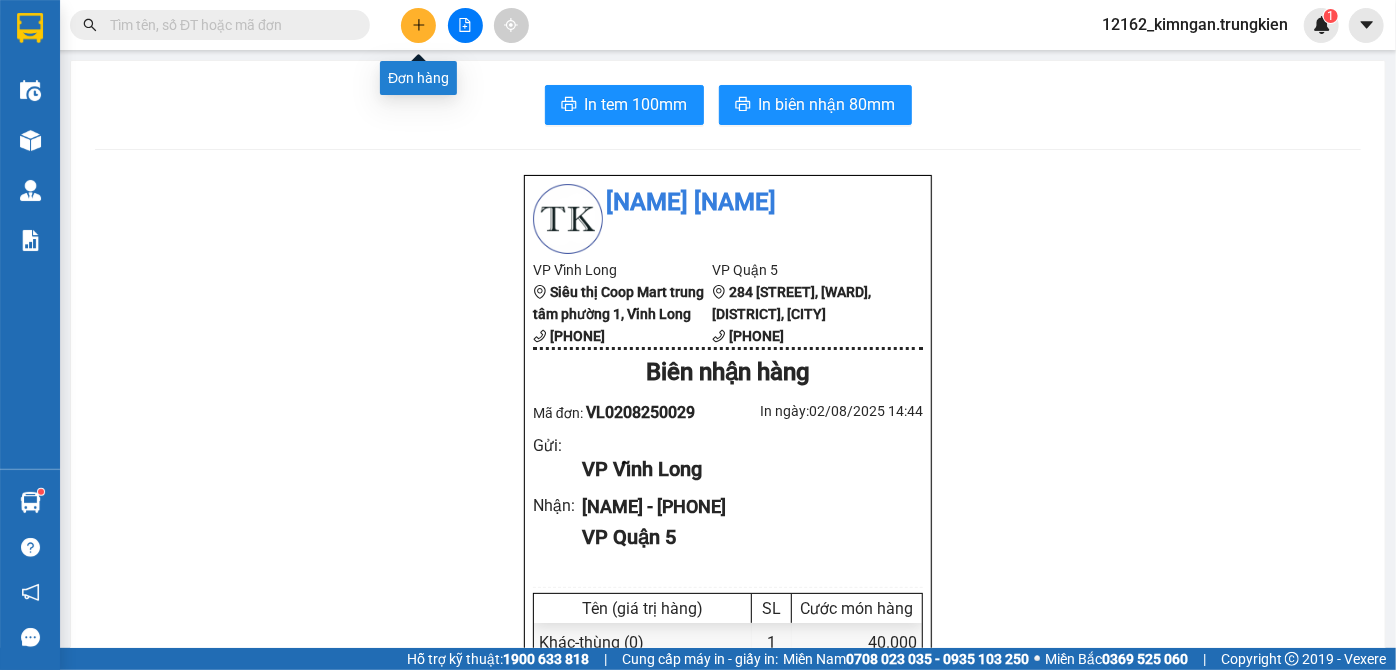 click 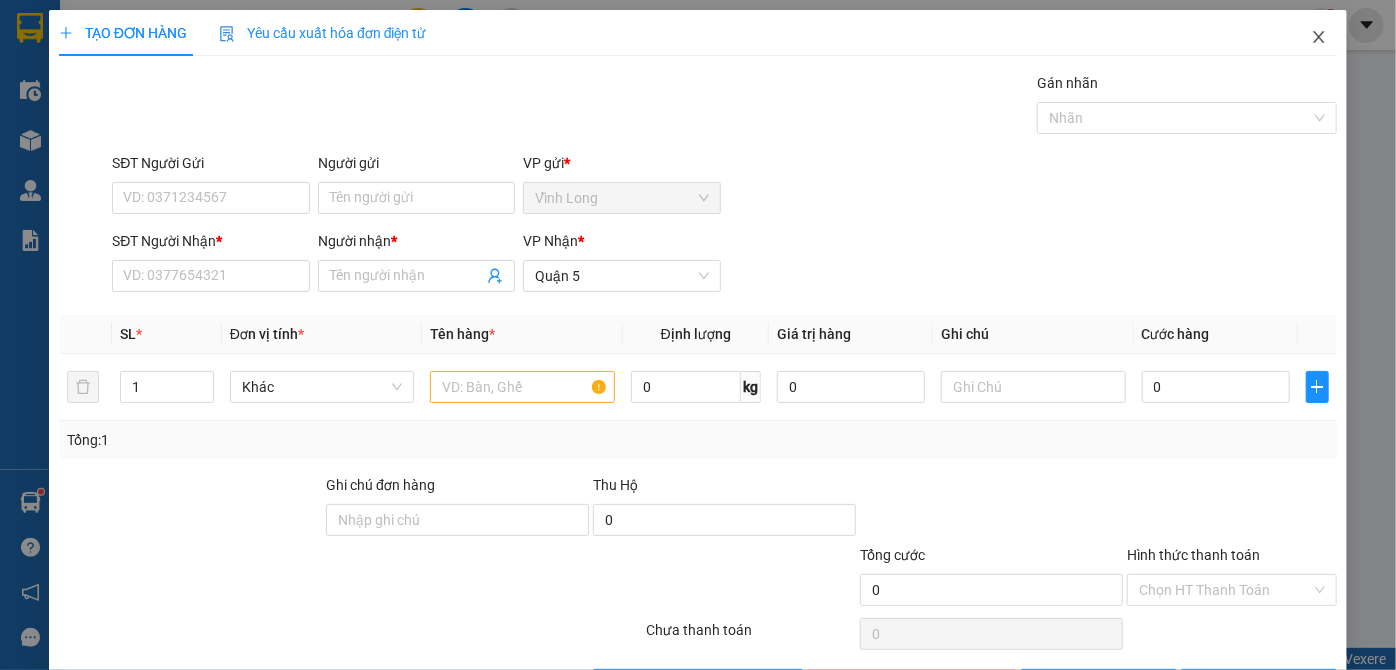 click at bounding box center (1319, 38) 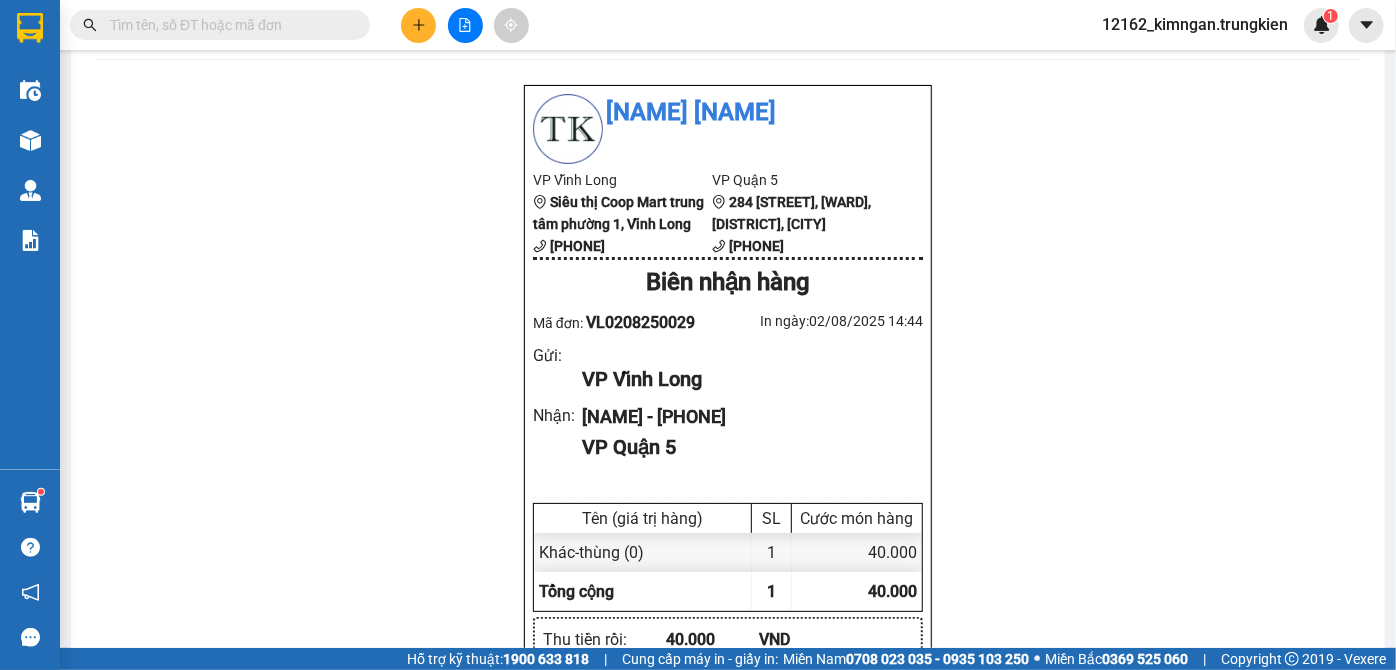 scroll, scrollTop: 272, scrollLeft: 0, axis: vertical 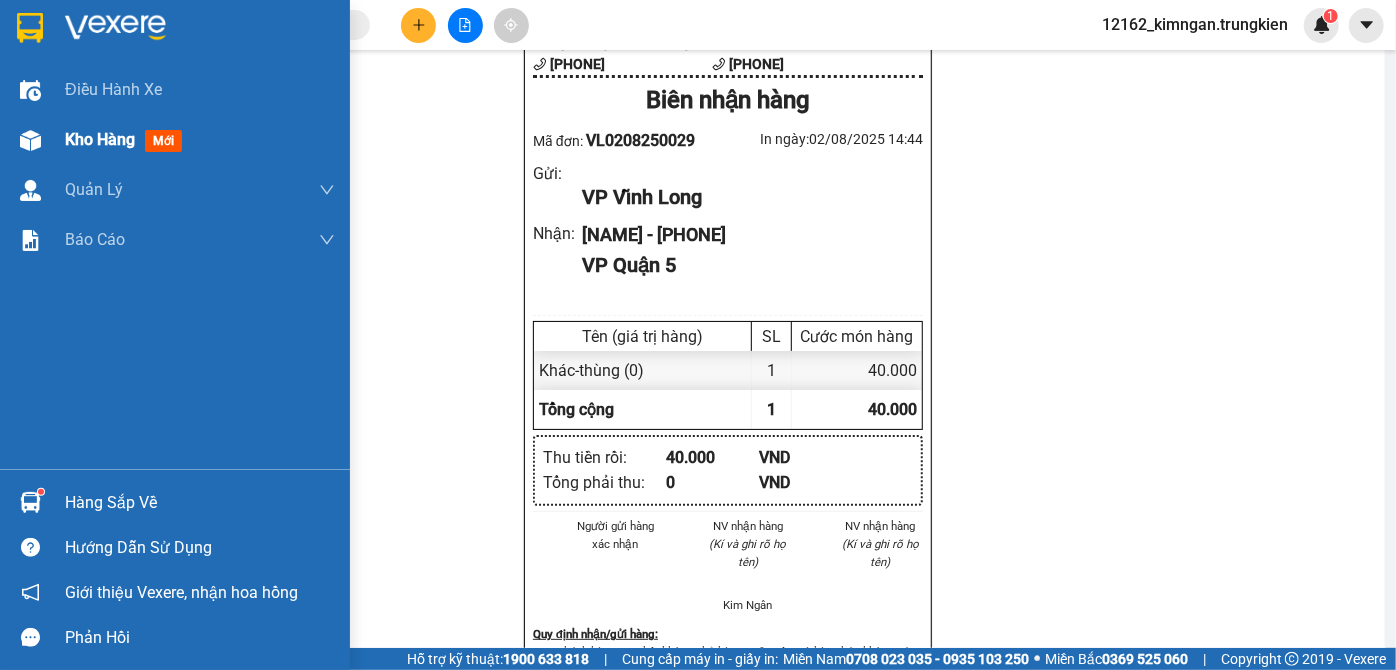 click on "Kho hàng mới" at bounding box center (175, 140) 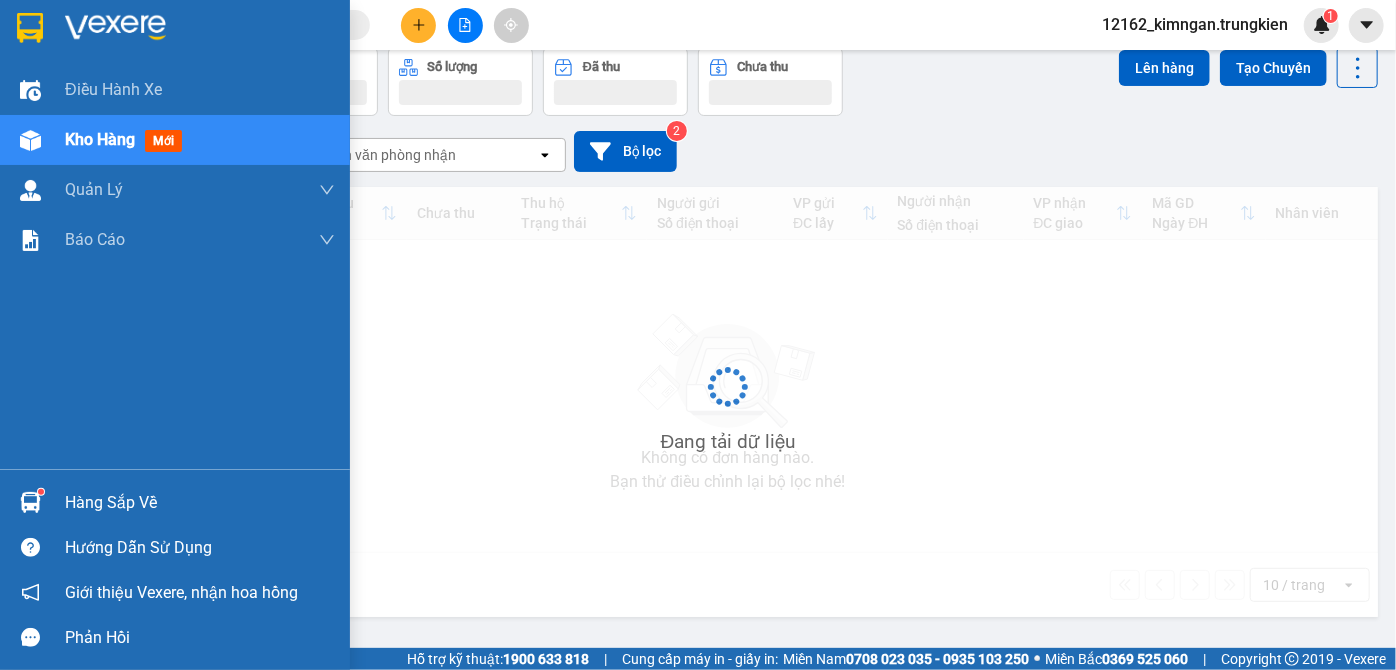 scroll, scrollTop: 91, scrollLeft: 0, axis: vertical 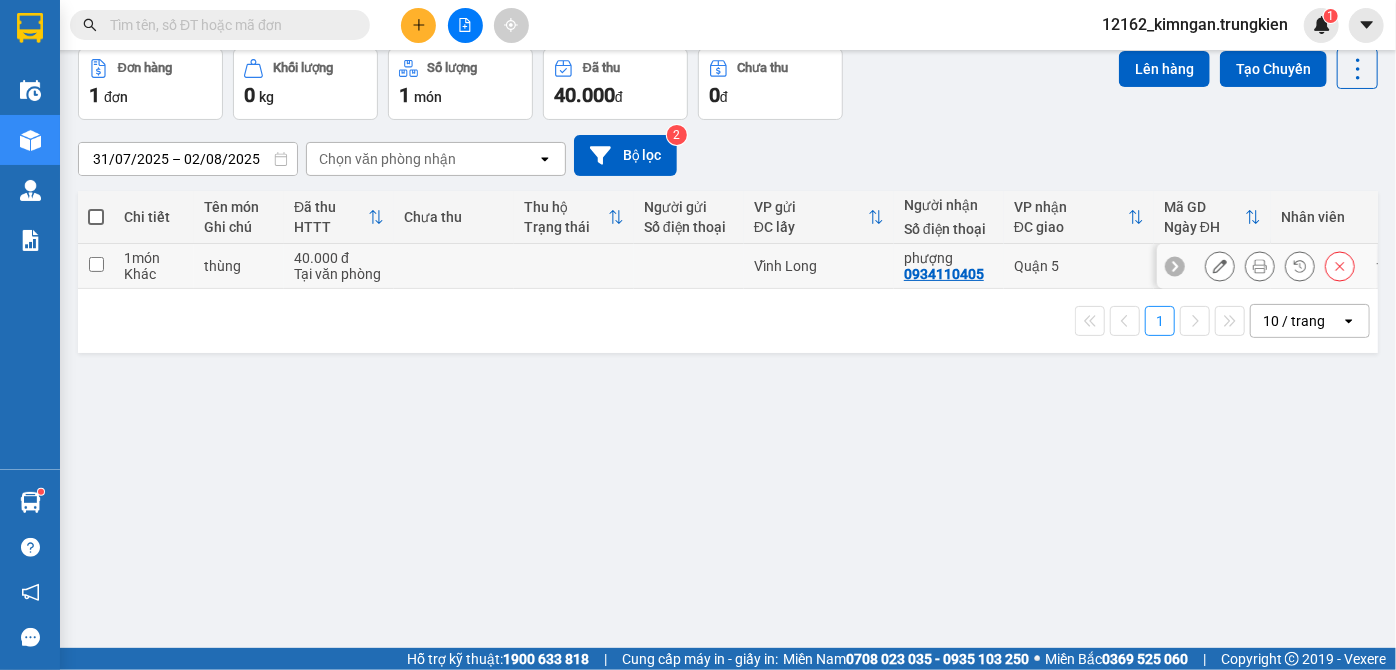 click on "0934110405" at bounding box center (944, 274) 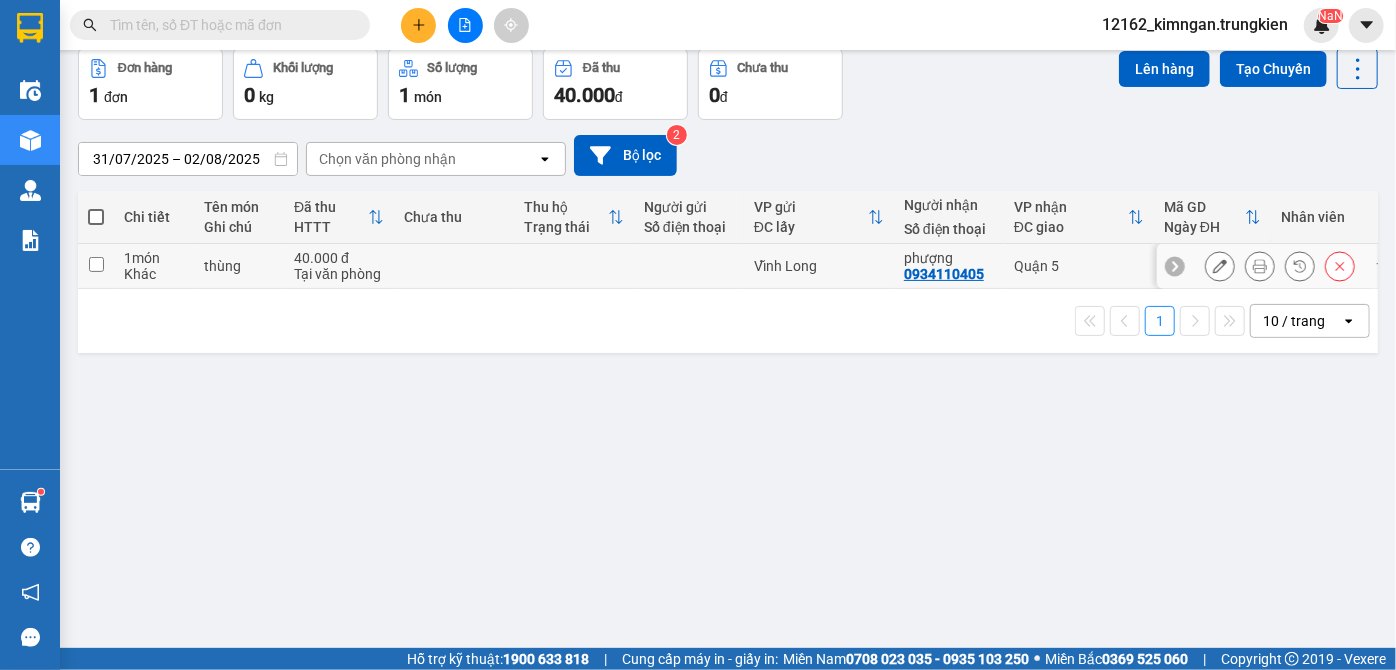 click on "Vĩnh Long" at bounding box center [819, 266] 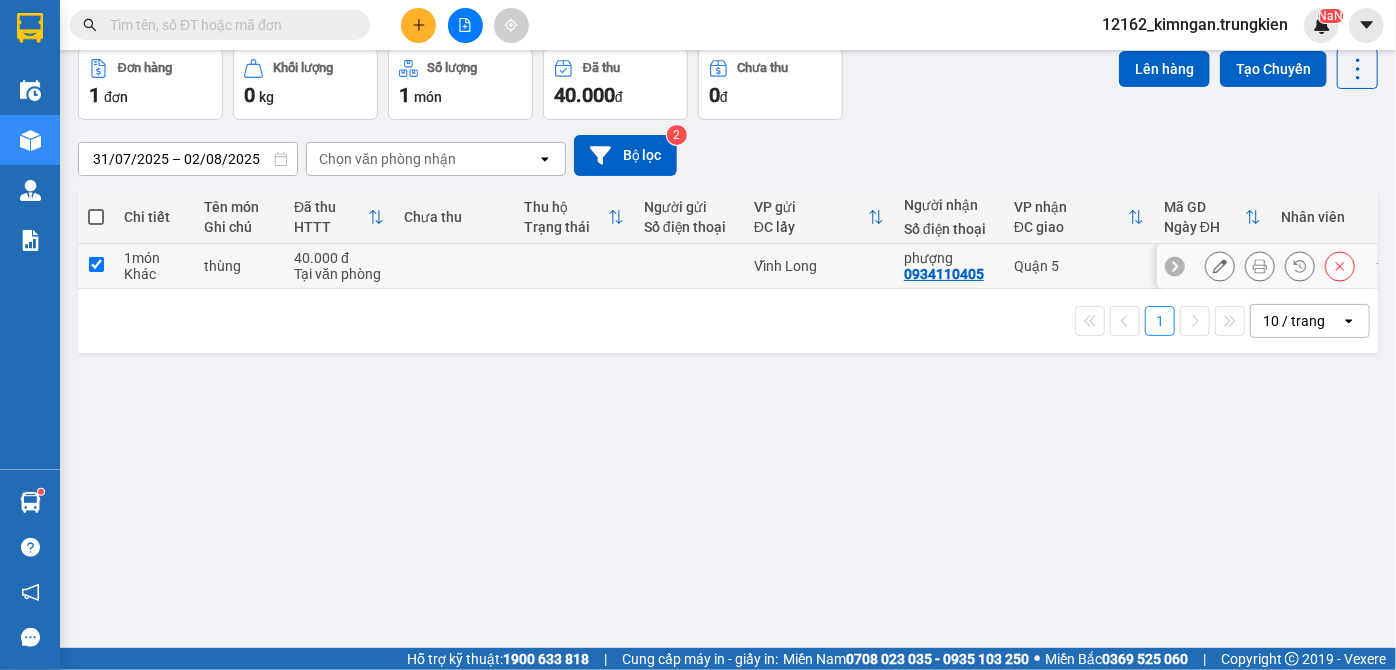 checkbox on "true" 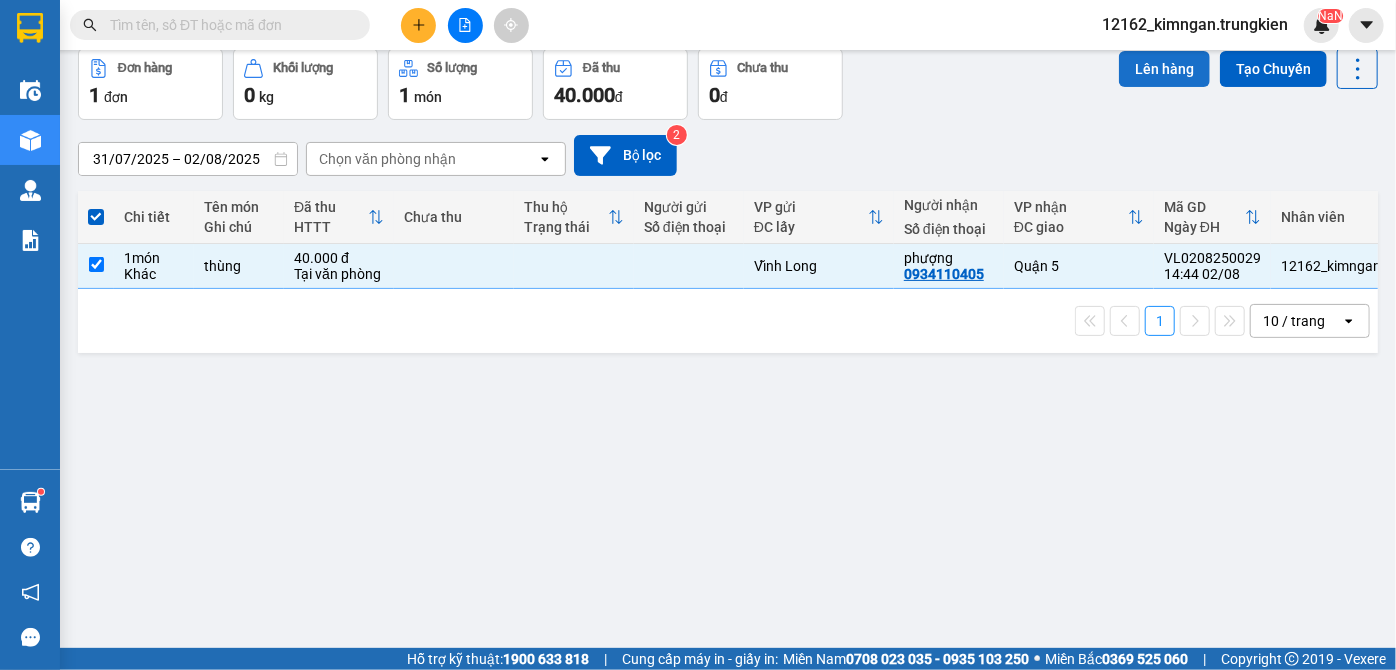 click on "Lên hàng" at bounding box center [1164, 69] 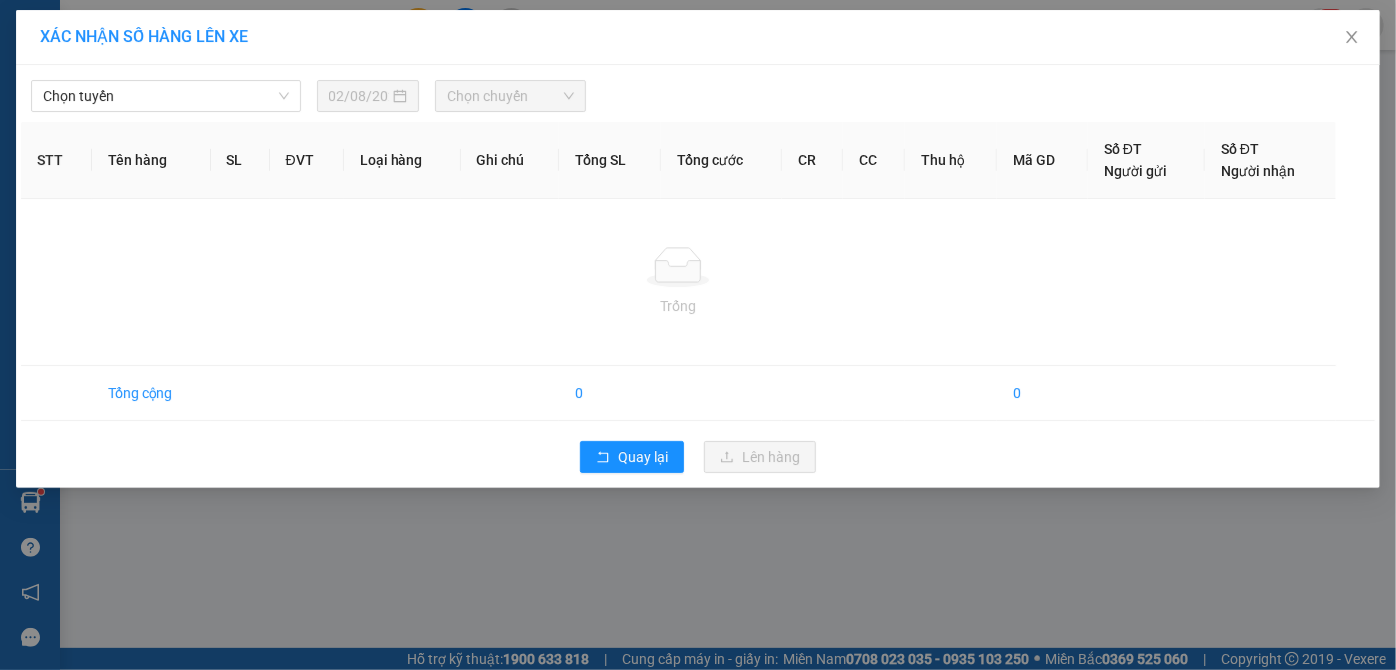 scroll, scrollTop: 0, scrollLeft: 0, axis: both 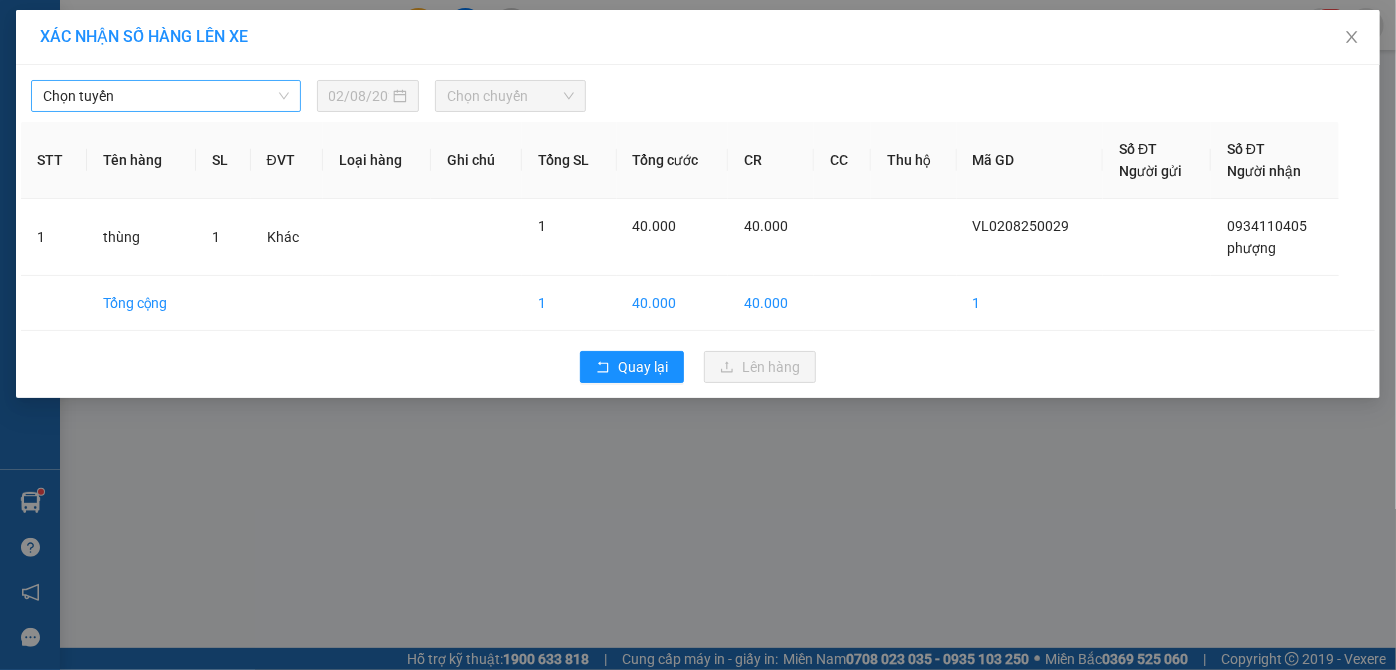 click on "Chọn tuyến" at bounding box center [166, 96] 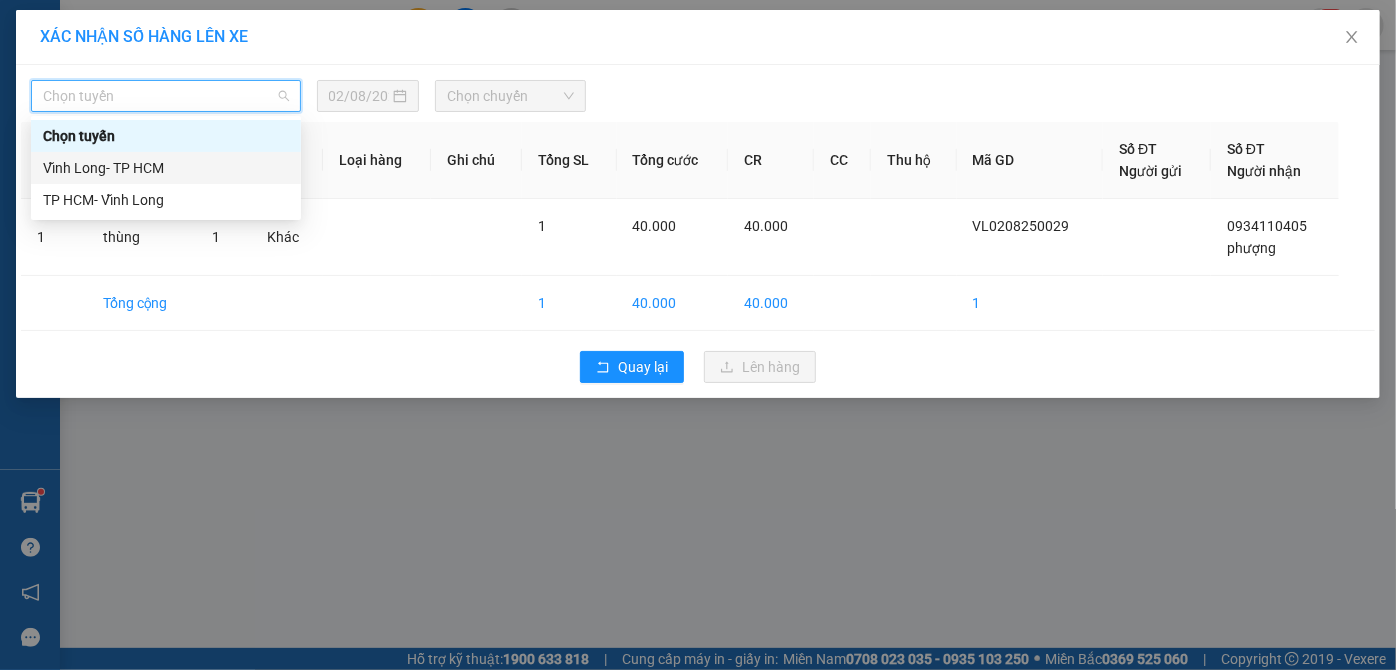 click on "Vĩnh Long- TP HCM" at bounding box center [166, 168] 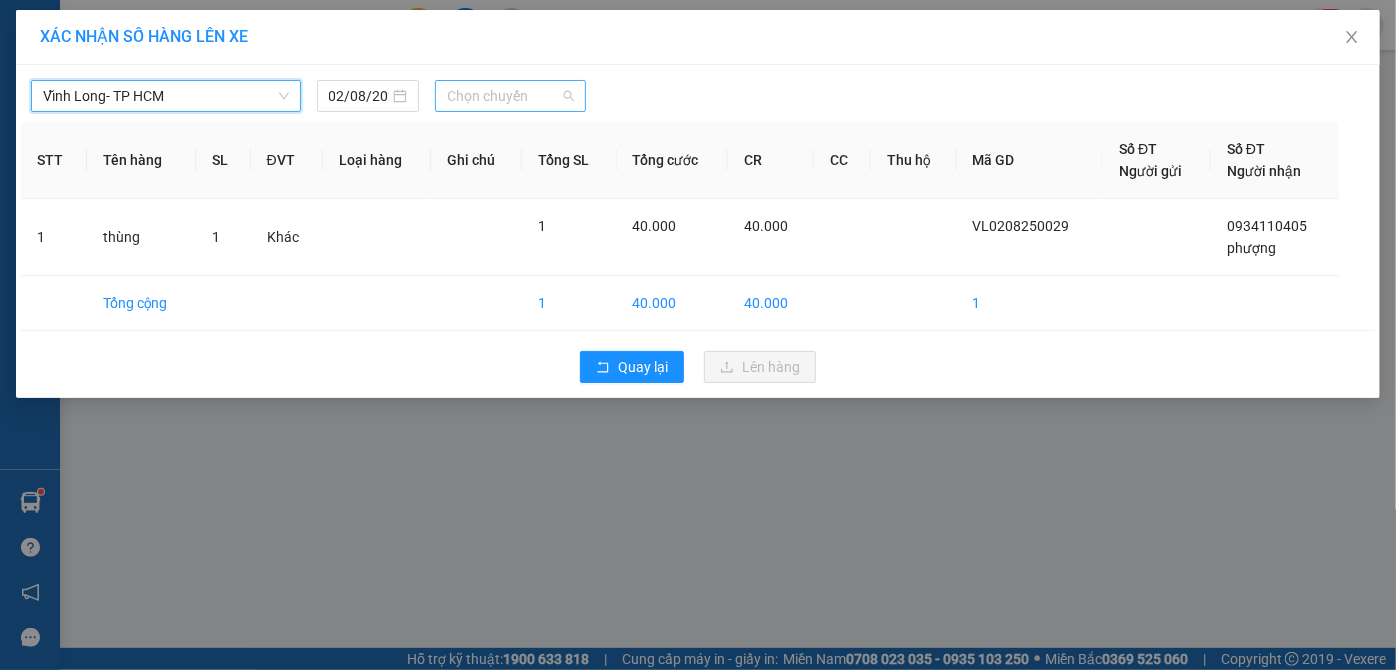 click on "Chọn chuyến" at bounding box center [510, 96] 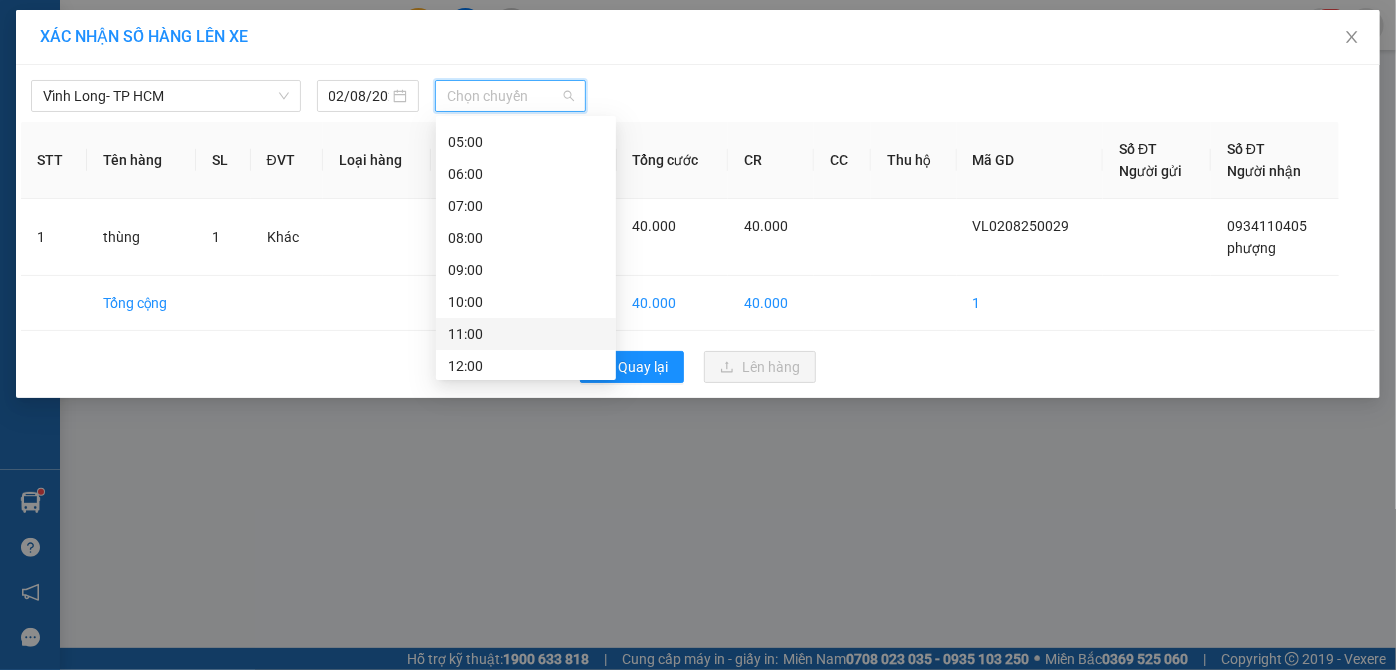 scroll, scrollTop: 181, scrollLeft: 0, axis: vertical 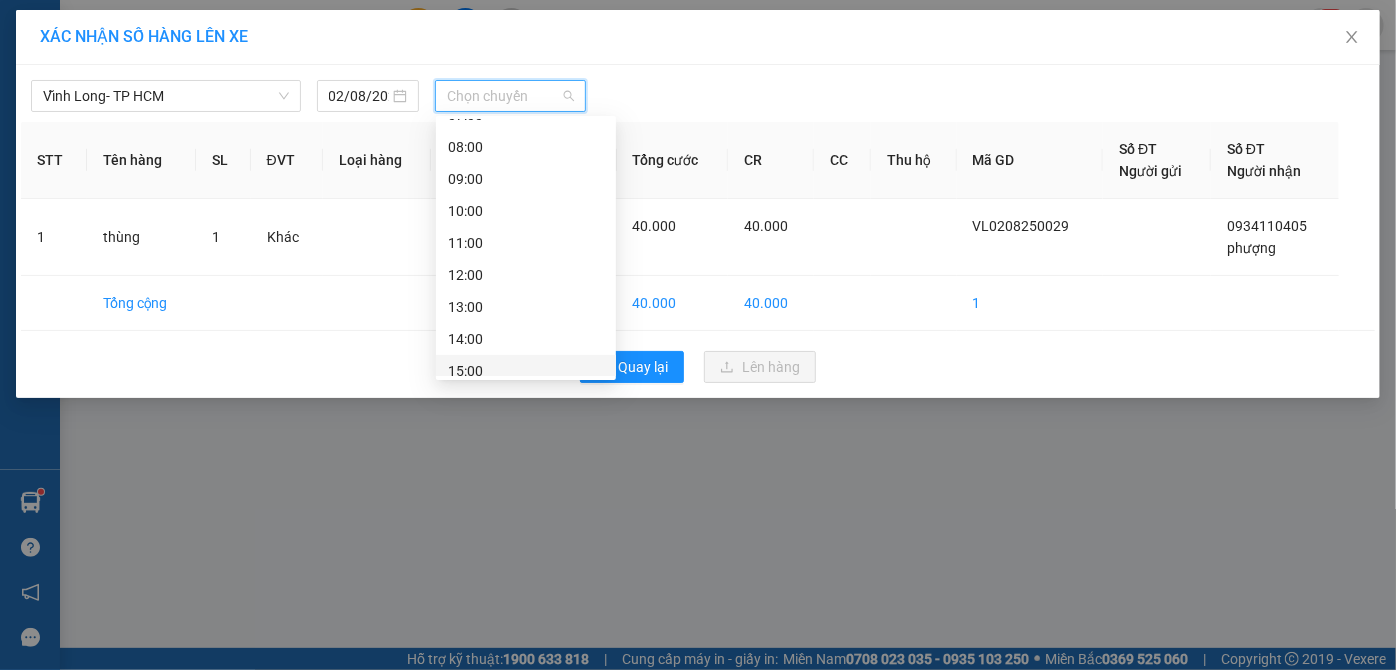 click on "15:00" at bounding box center (526, 371) 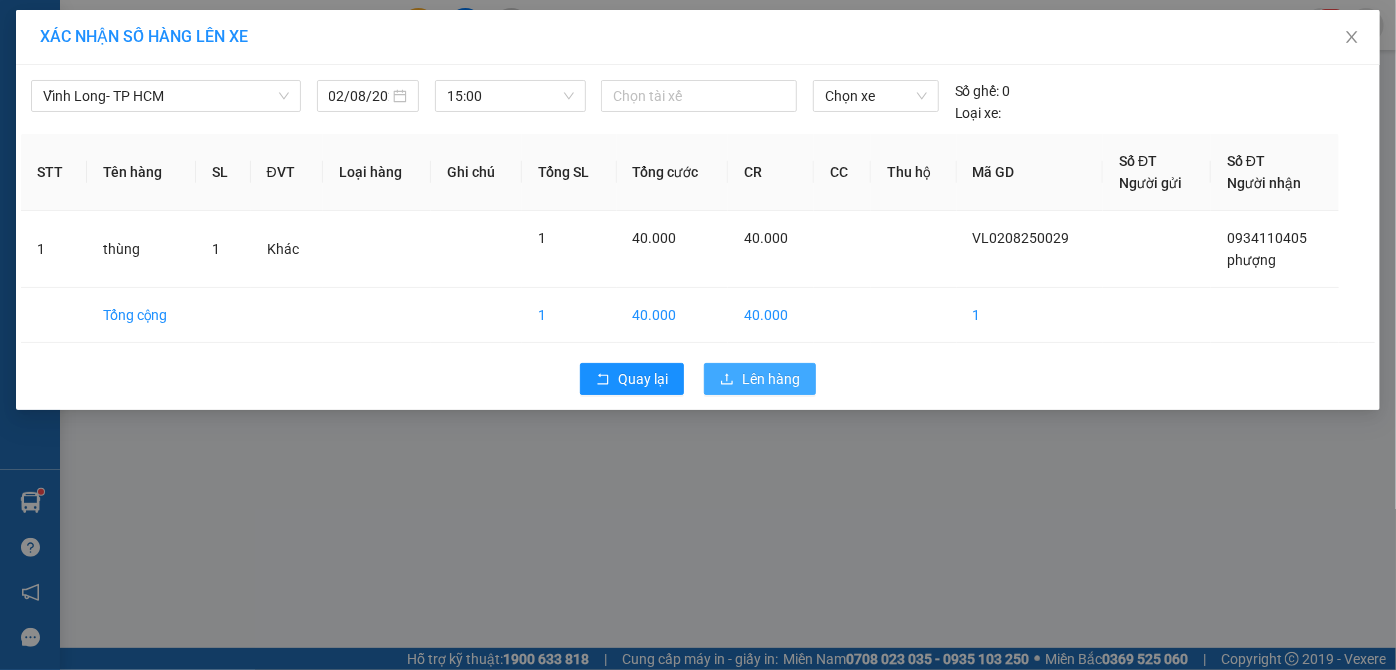 click on "Lên hàng" at bounding box center (760, 379) 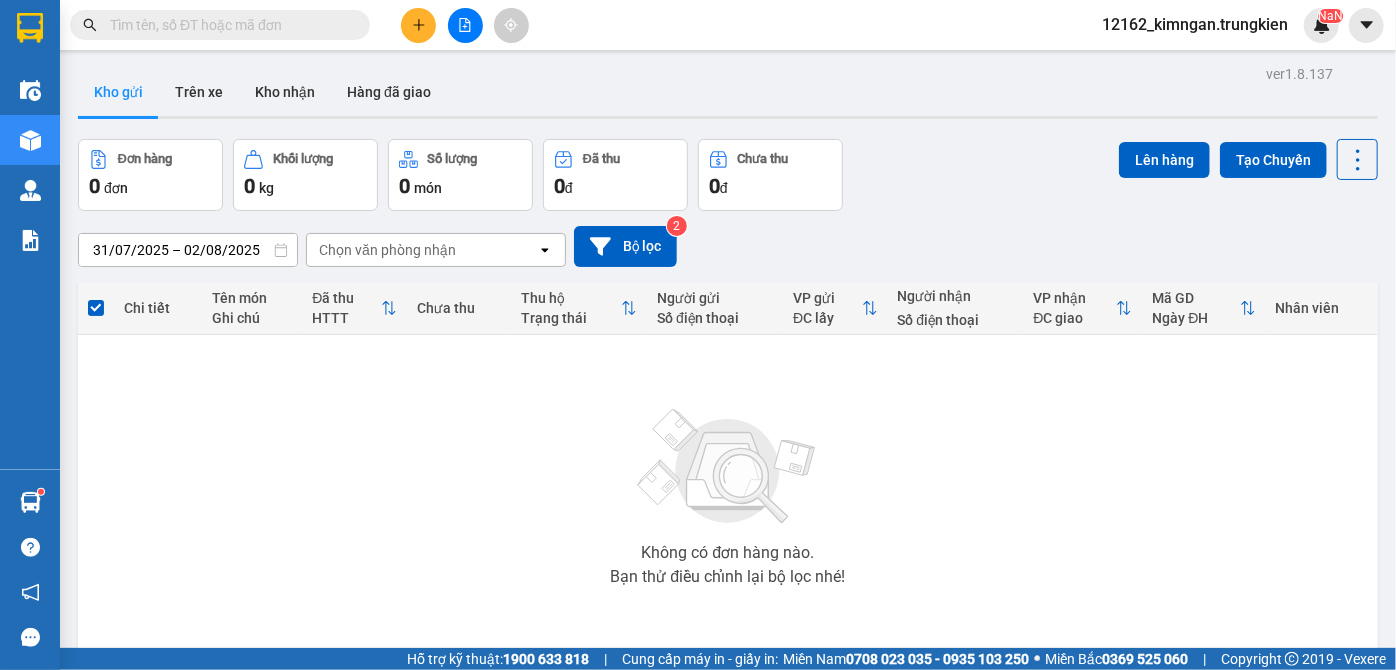 drag, startPoint x: 165, startPoint y: 705, endPoint x: 9, endPoint y: 705, distance: 156 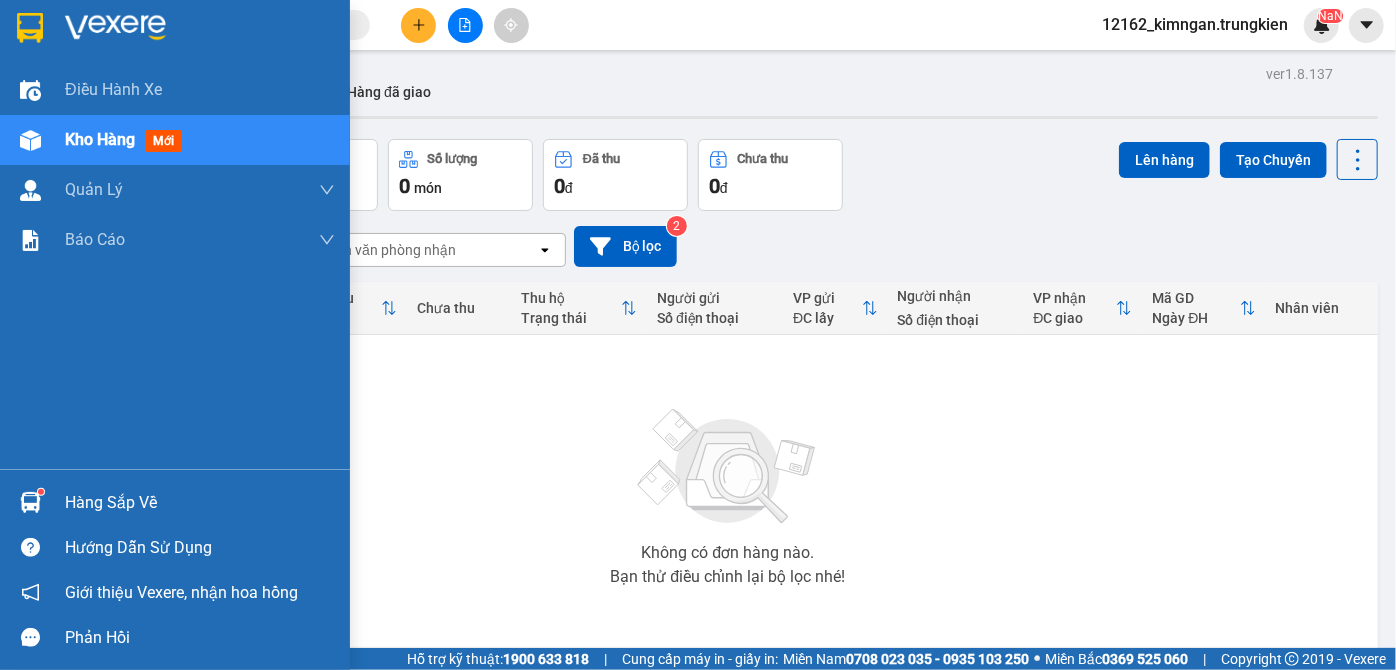 drag, startPoint x: 9, startPoint y: 705, endPoint x: 2, endPoint y: 464, distance: 241.10164 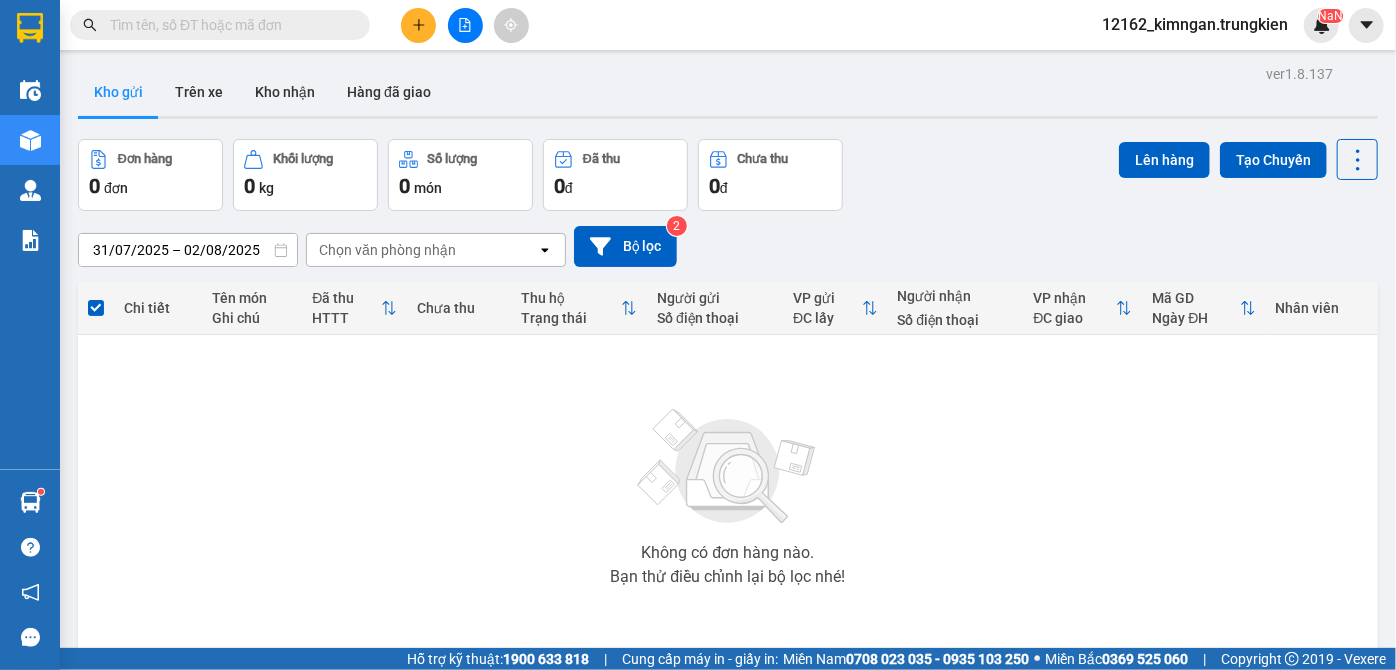 drag, startPoint x: 204, startPoint y: 430, endPoint x: 151, endPoint y: 429, distance: 53.009434 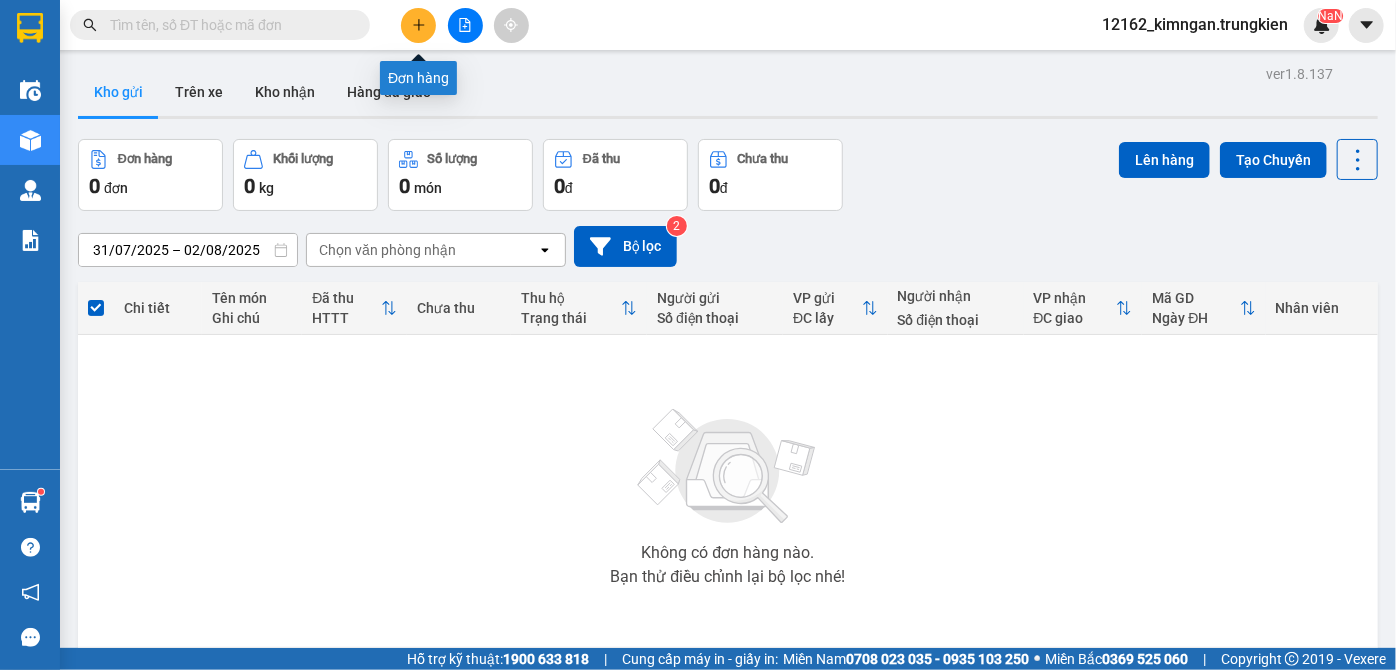 click at bounding box center [418, 25] 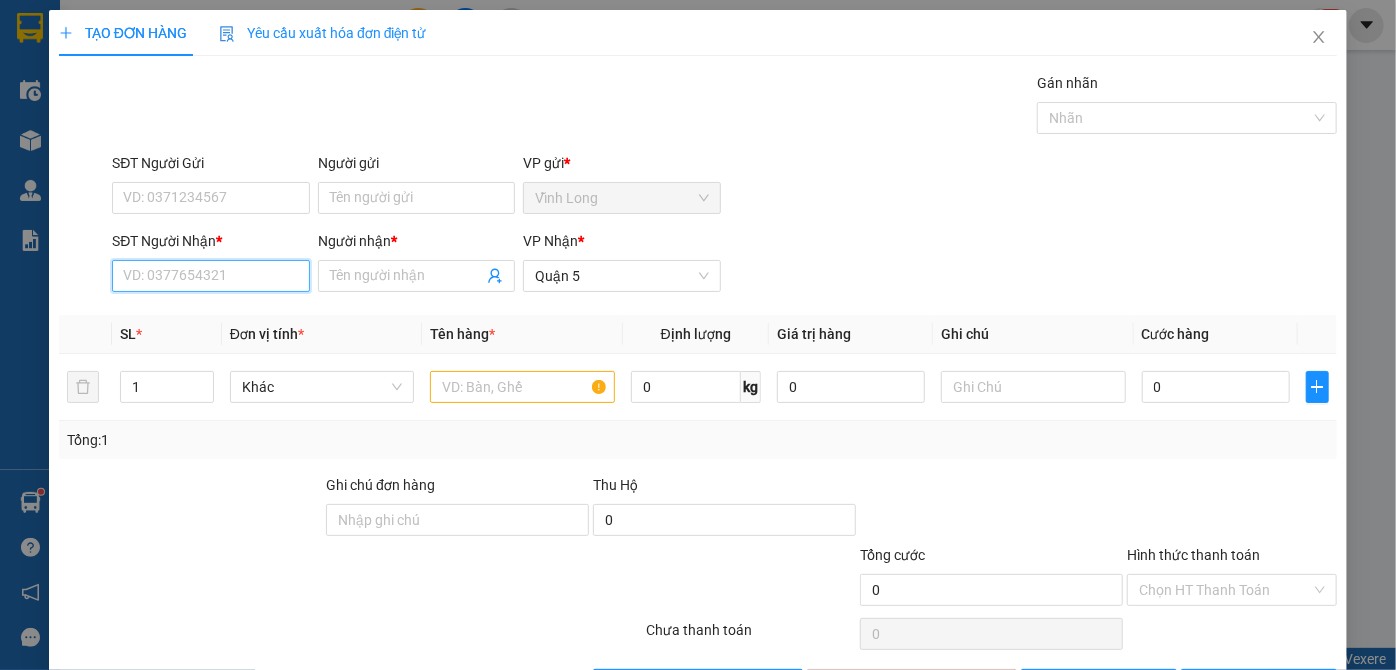 drag, startPoint x: 246, startPoint y: 289, endPoint x: 242, endPoint y: 324, distance: 35.22783 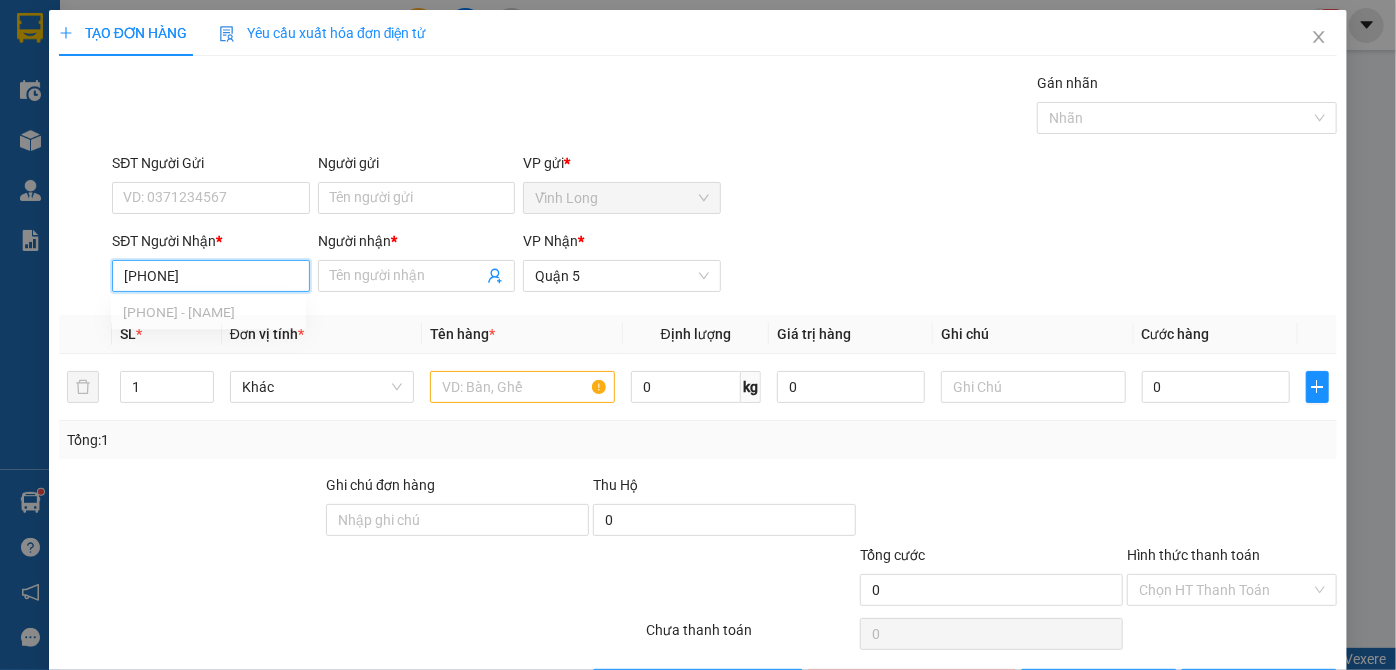 type on "0908356135" 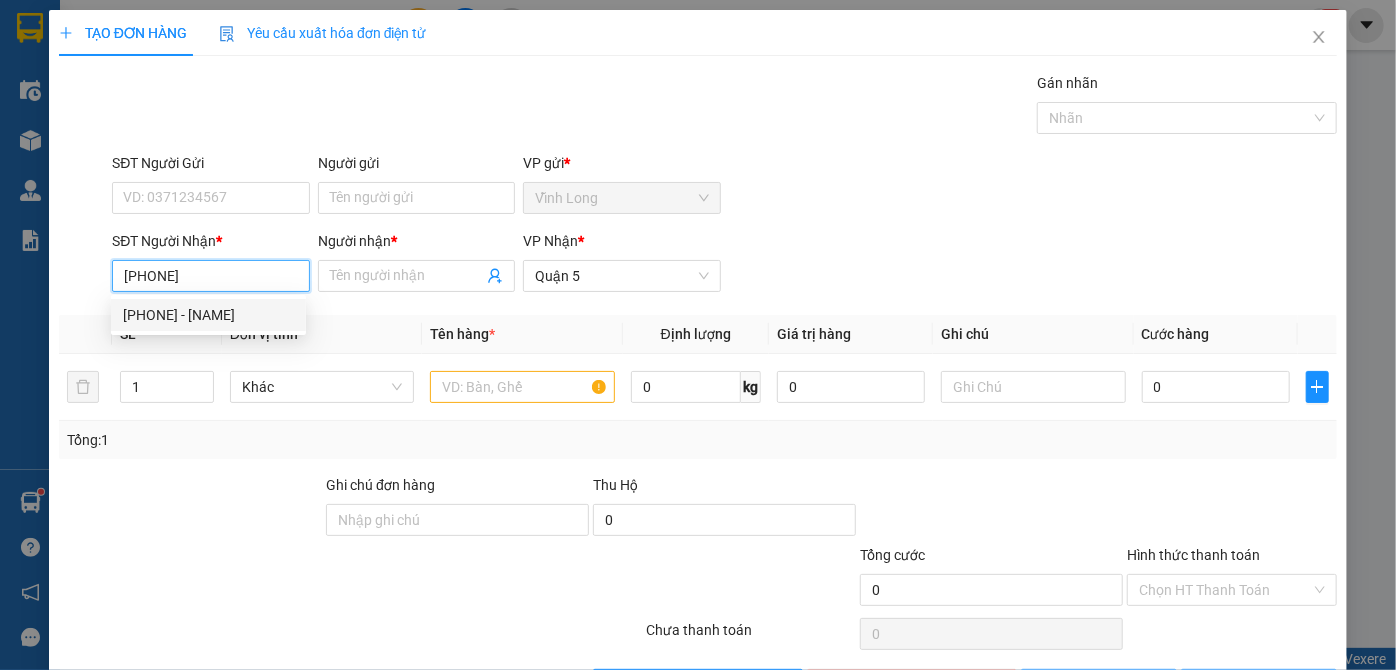 click on "0908356135 - trung" at bounding box center [208, 315] 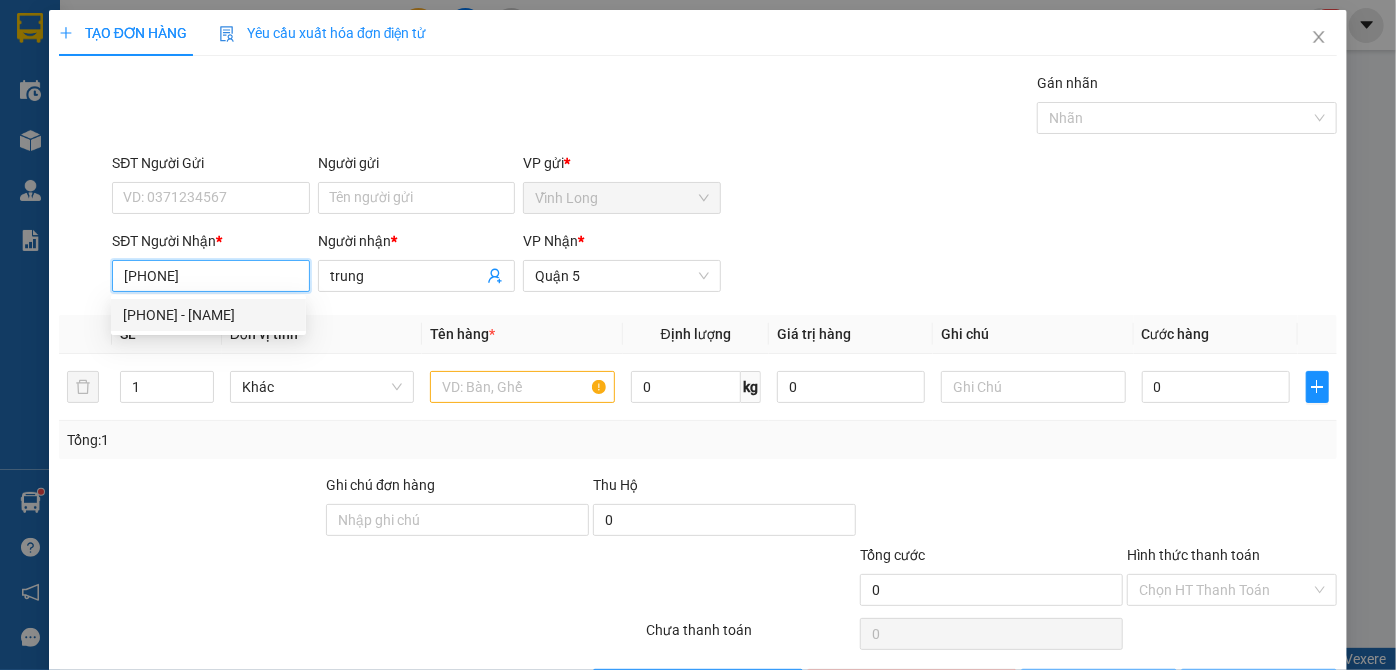 type on "20.000" 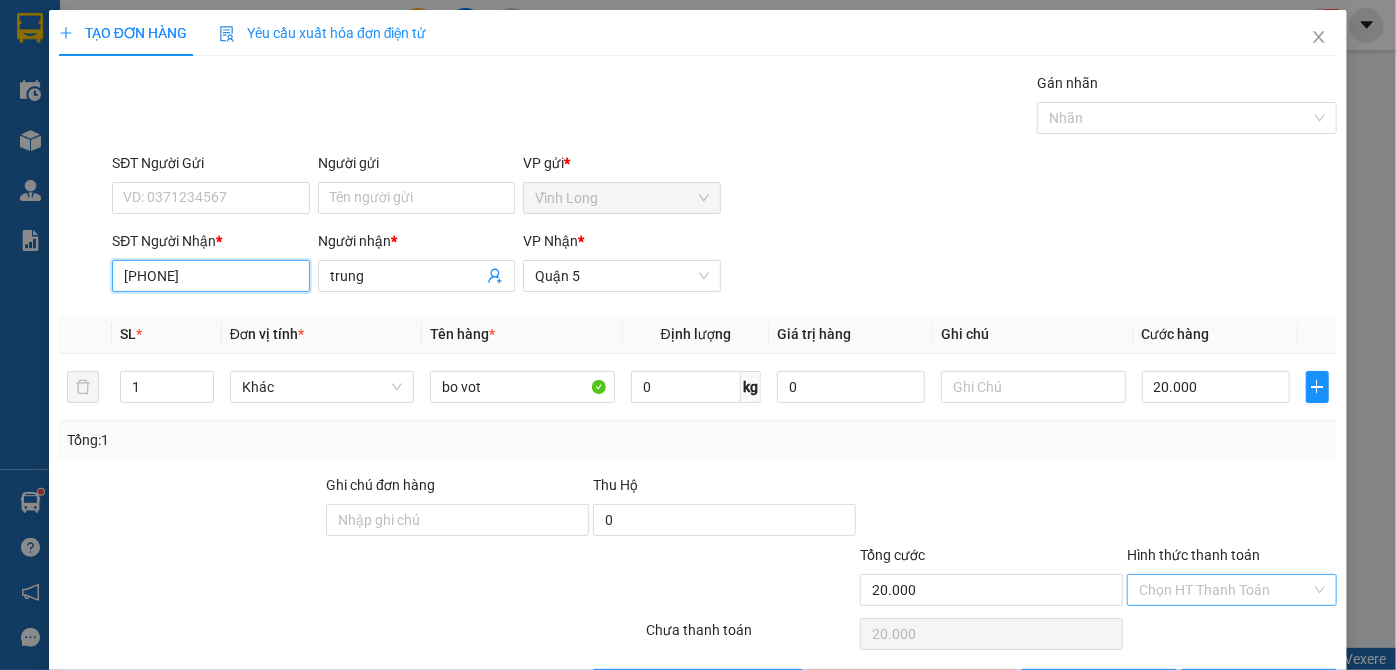 type on "0908356135" 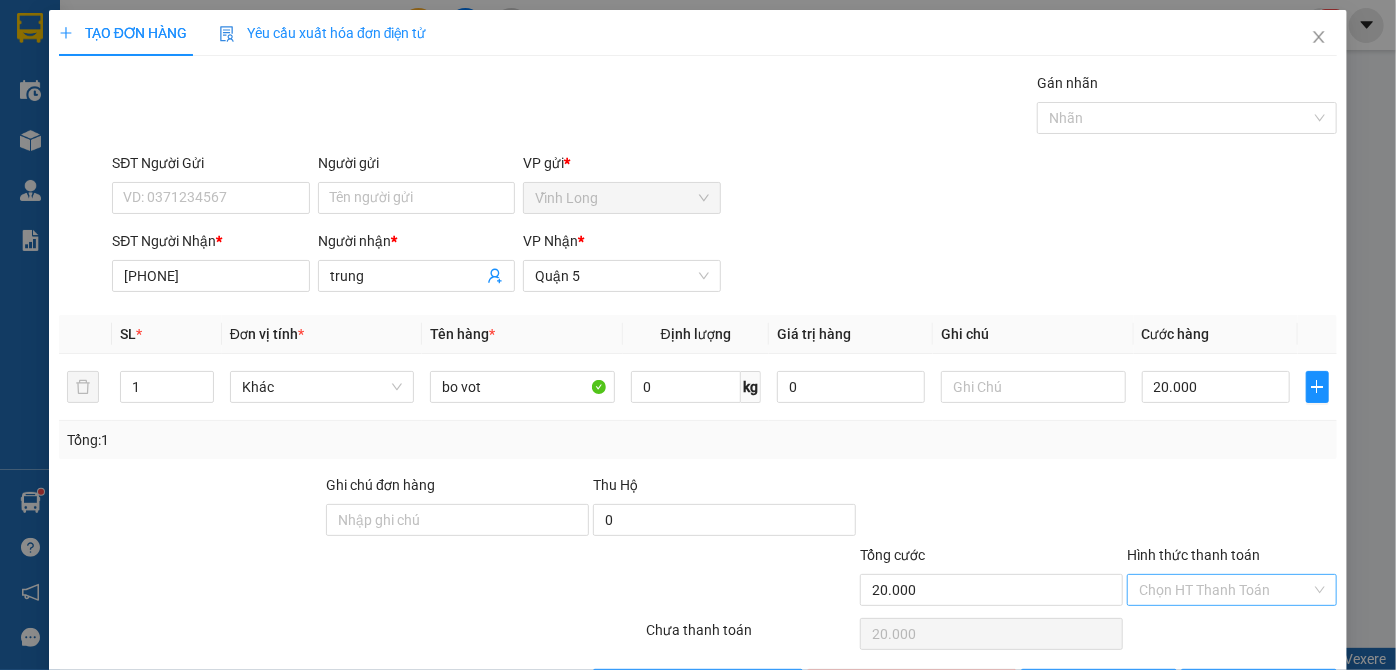 click on "Hình thức thanh toán" at bounding box center (1225, 590) 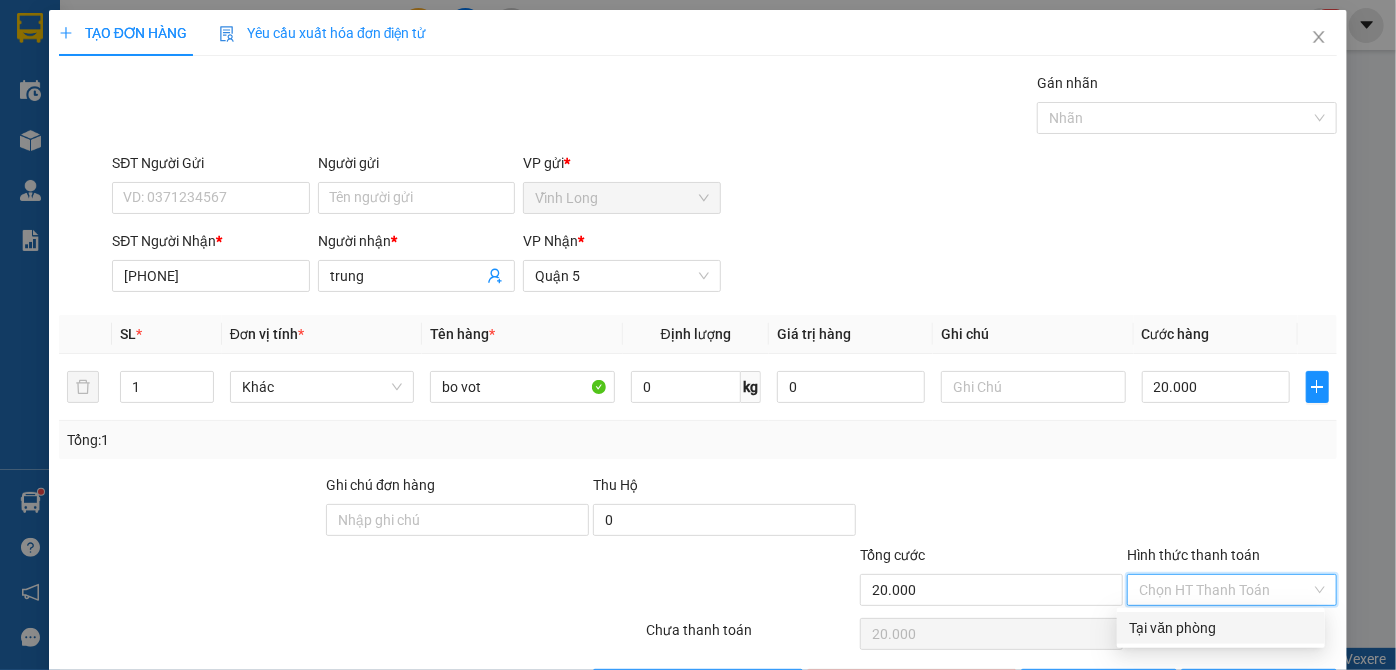 click on "Tại văn phòng" at bounding box center (1221, 628) 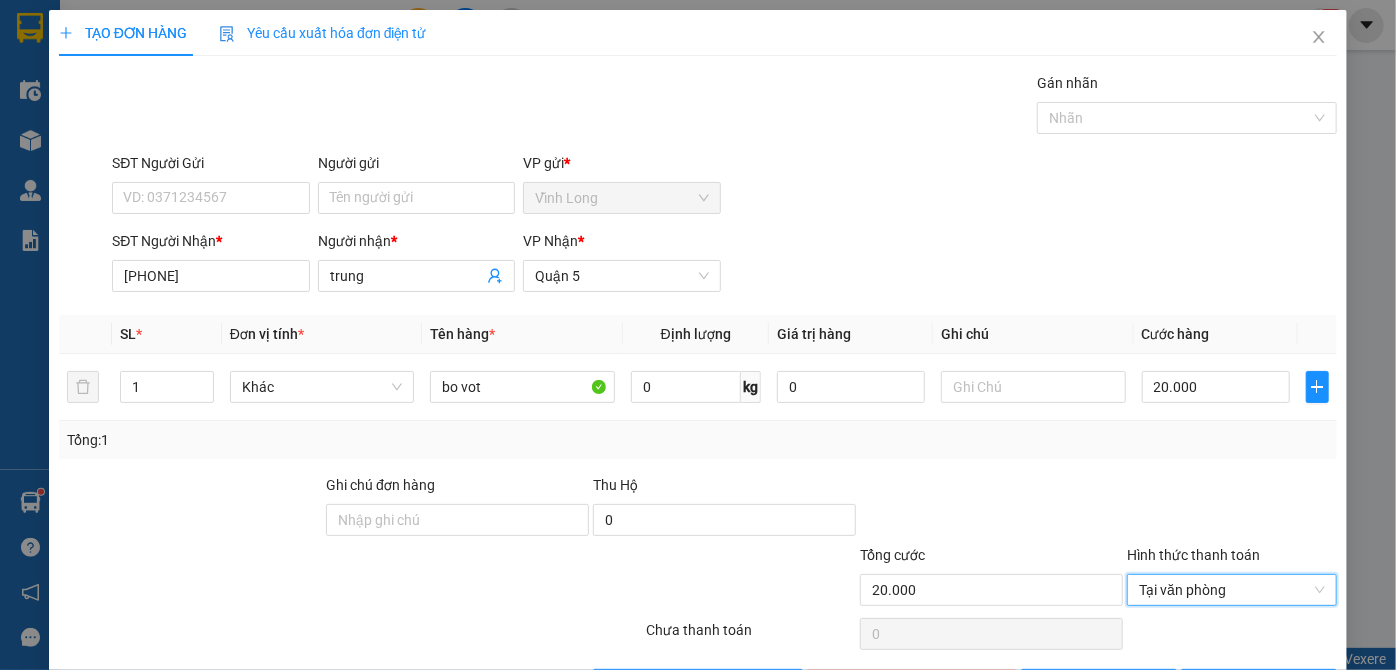 scroll, scrollTop: 67, scrollLeft: 0, axis: vertical 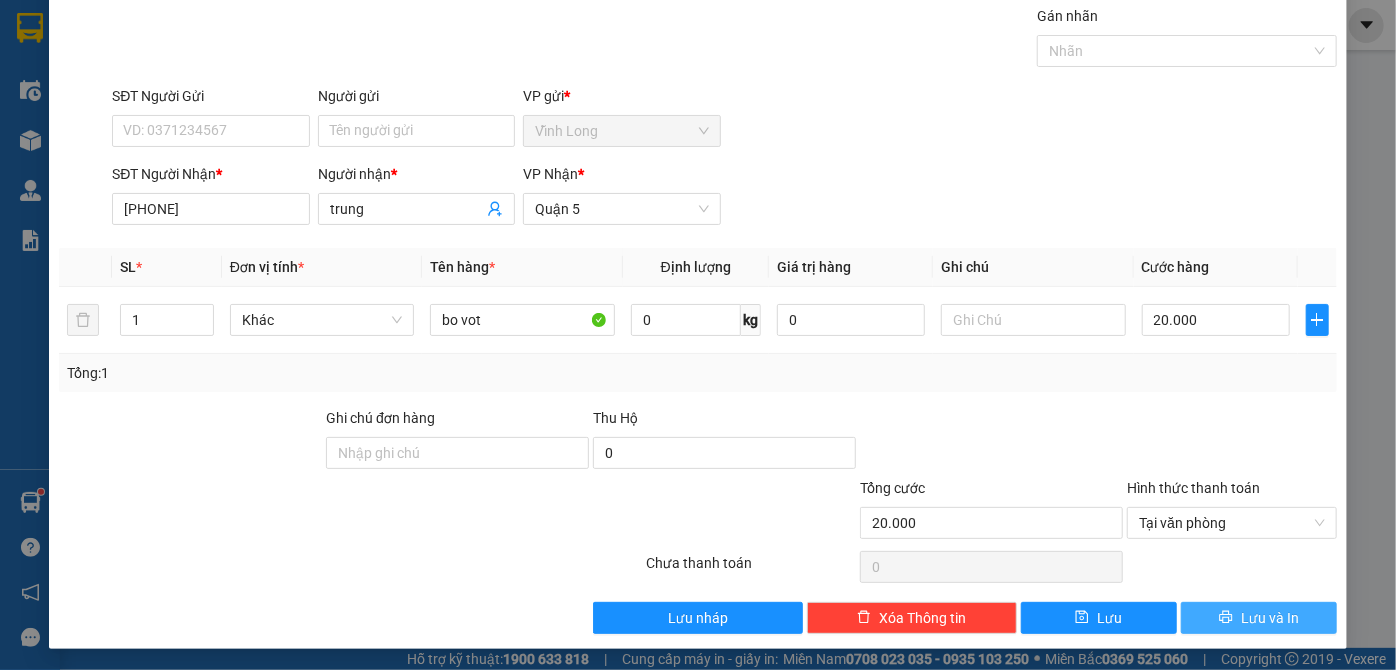 click on "Lưu và In" at bounding box center (1270, 618) 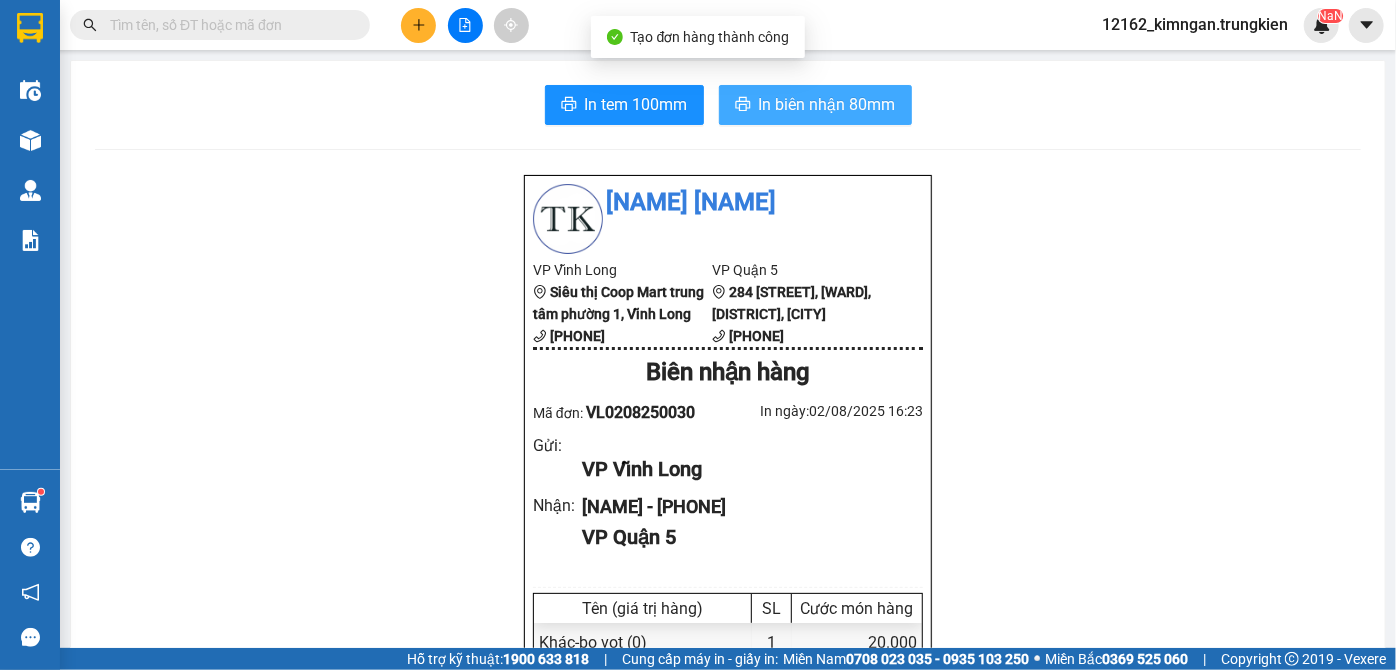 click on "In biên nhận 80mm" at bounding box center [827, 104] 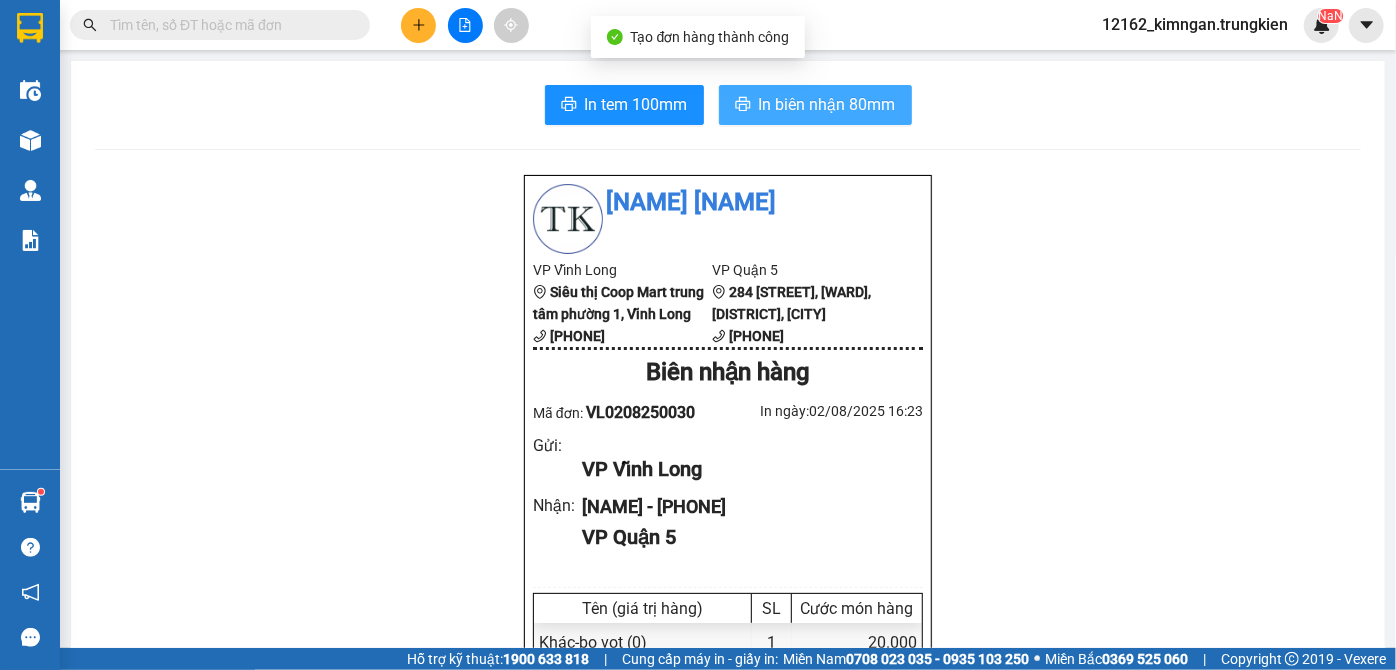 scroll, scrollTop: 0, scrollLeft: 0, axis: both 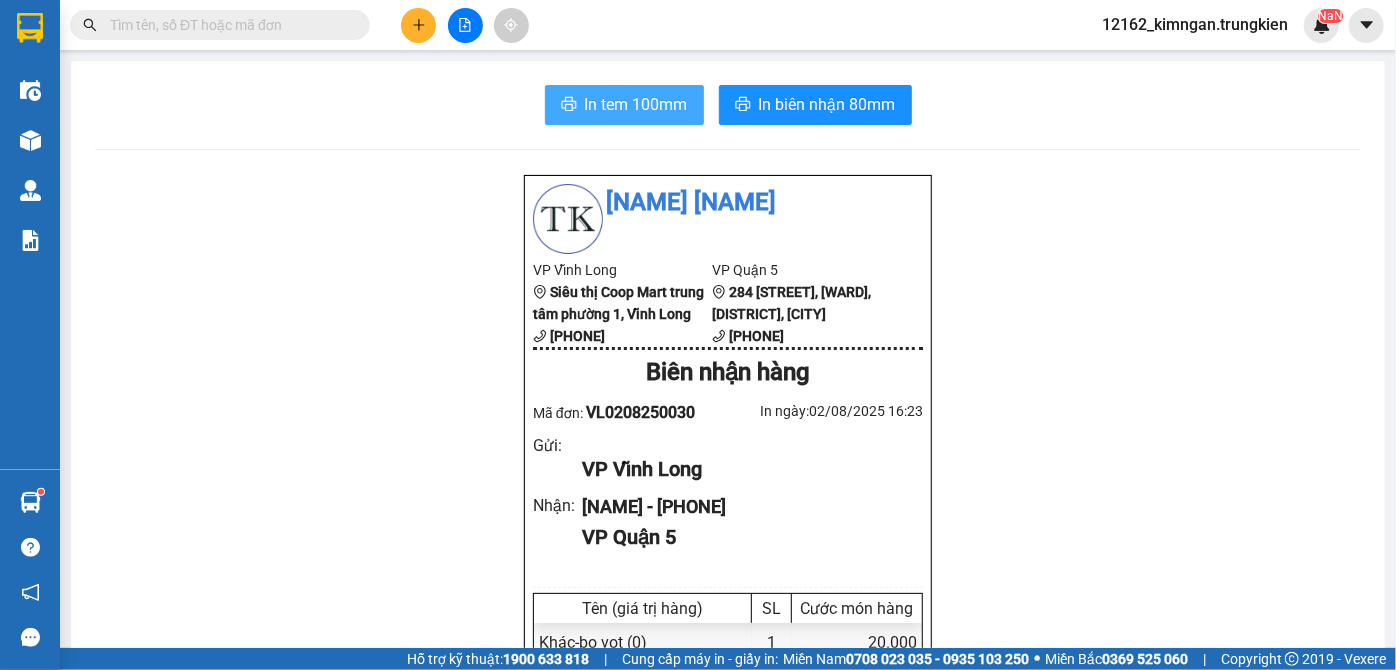 click on "In tem 100mm" at bounding box center (636, 104) 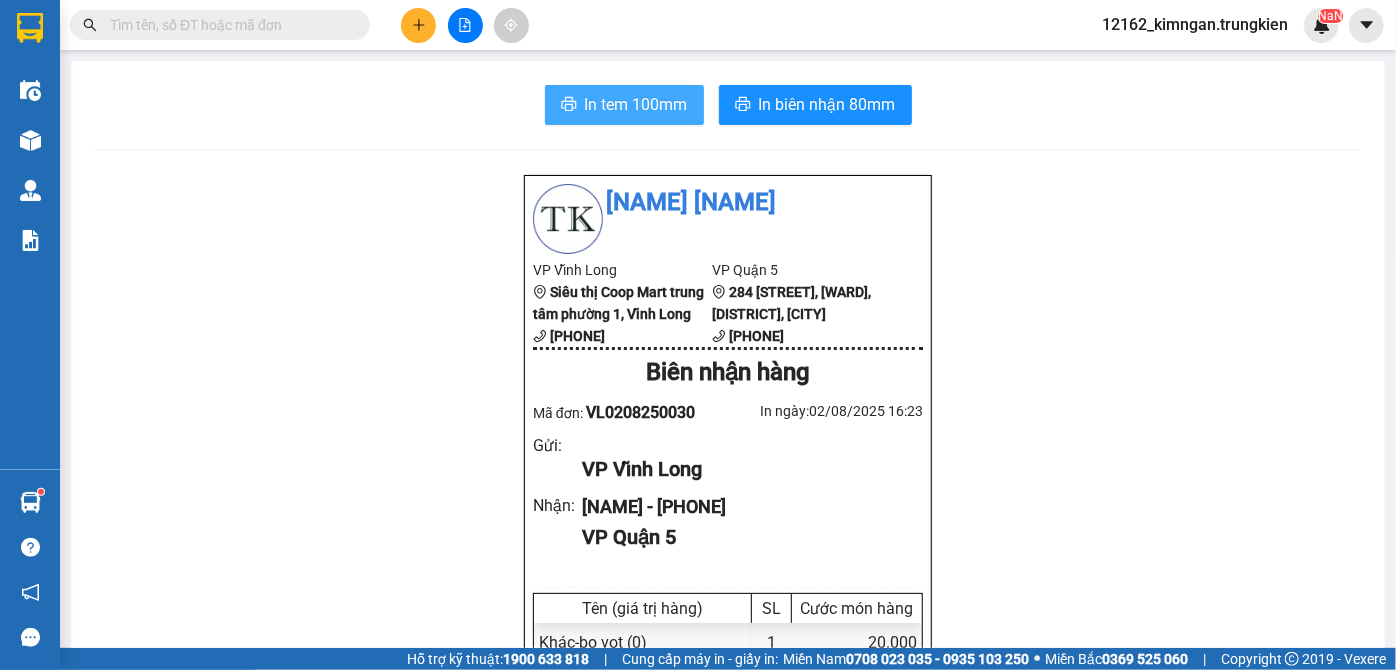 scroll, scrollTop: 0, scrollLeft: 0, axis: both 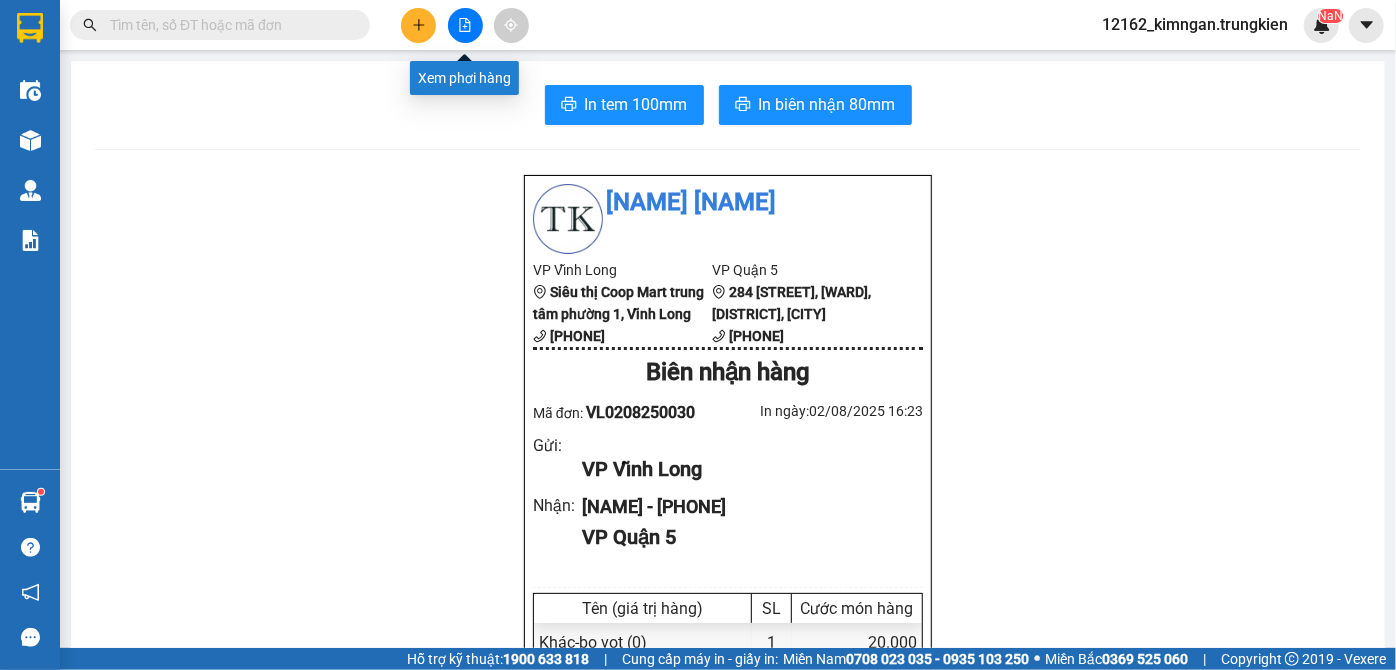 click at bounding box center [465, 25] 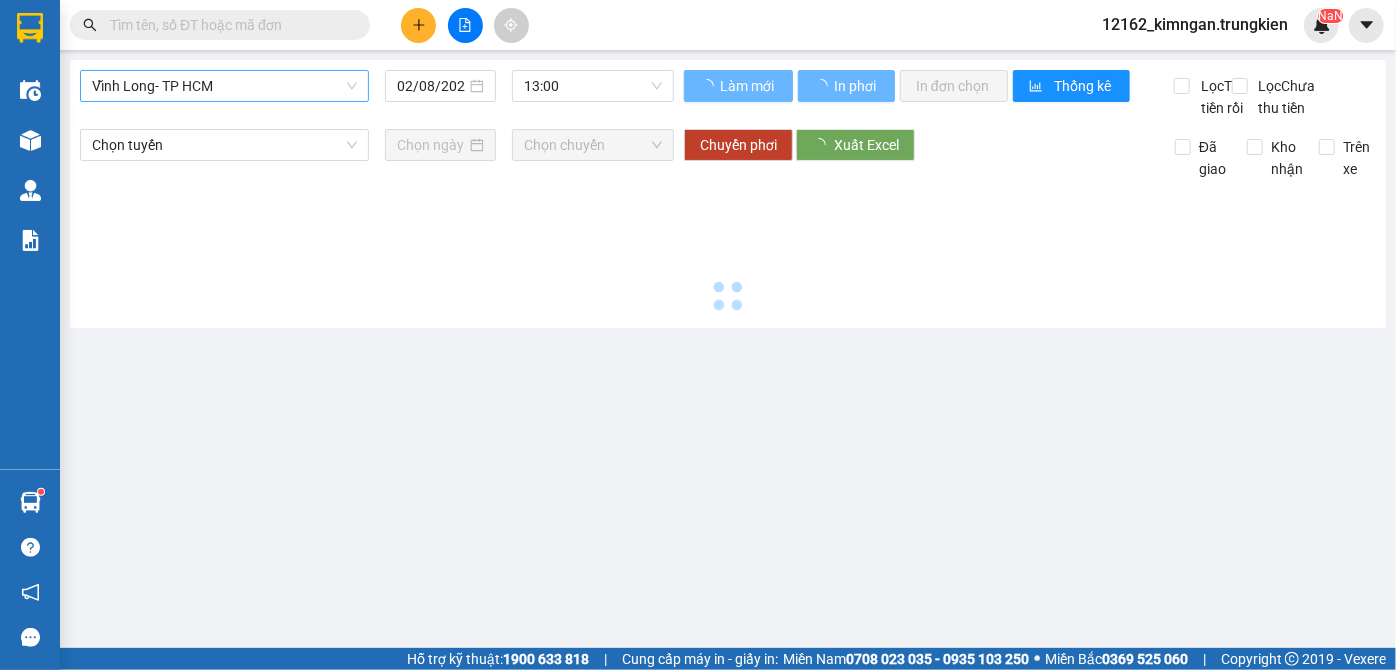 click on "Vĩnh Long- TP HCM" at bounding box center [224, 86] 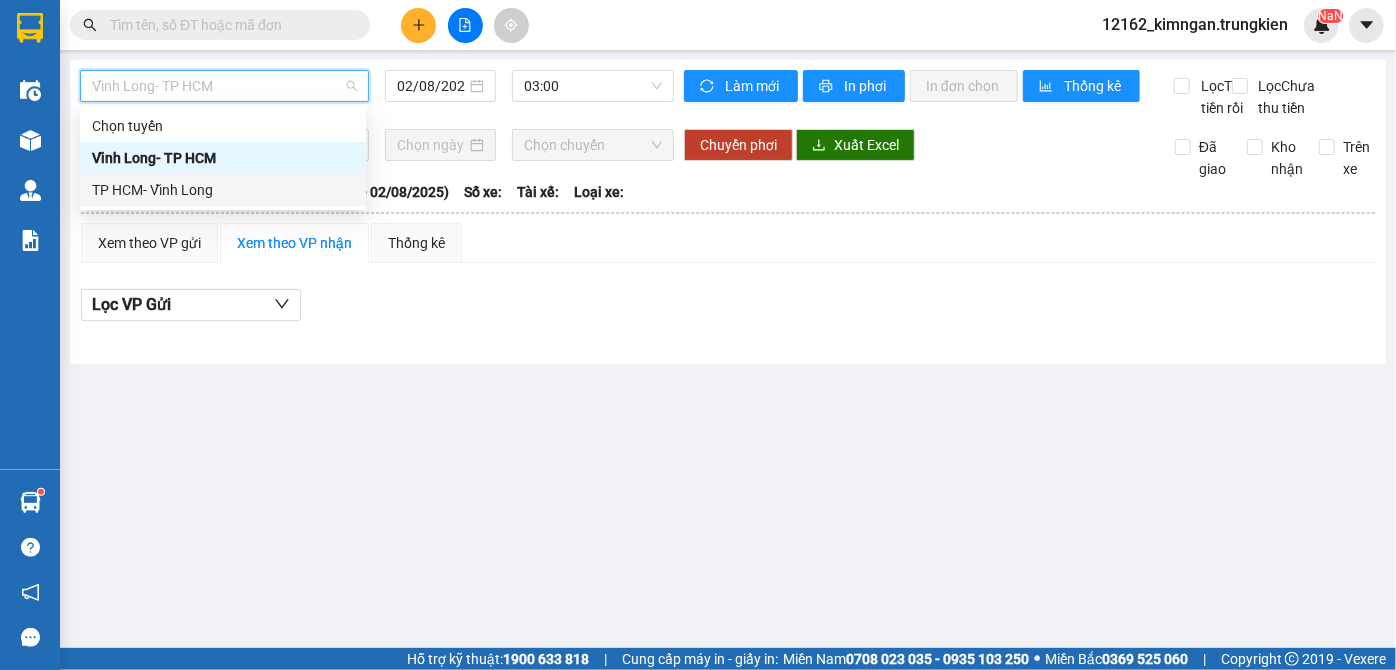 click on "TP HCM- Vĩnh Long" at bounding box center [223, 190] 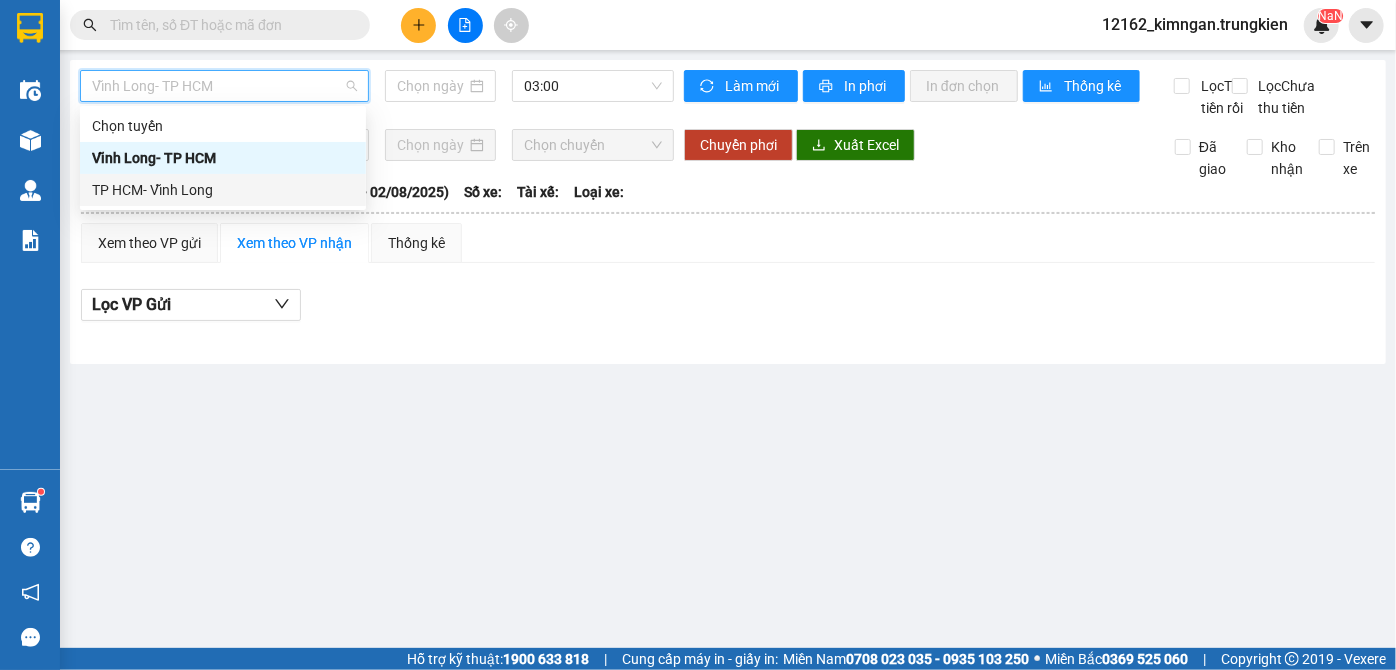 type on "02/08/2025" 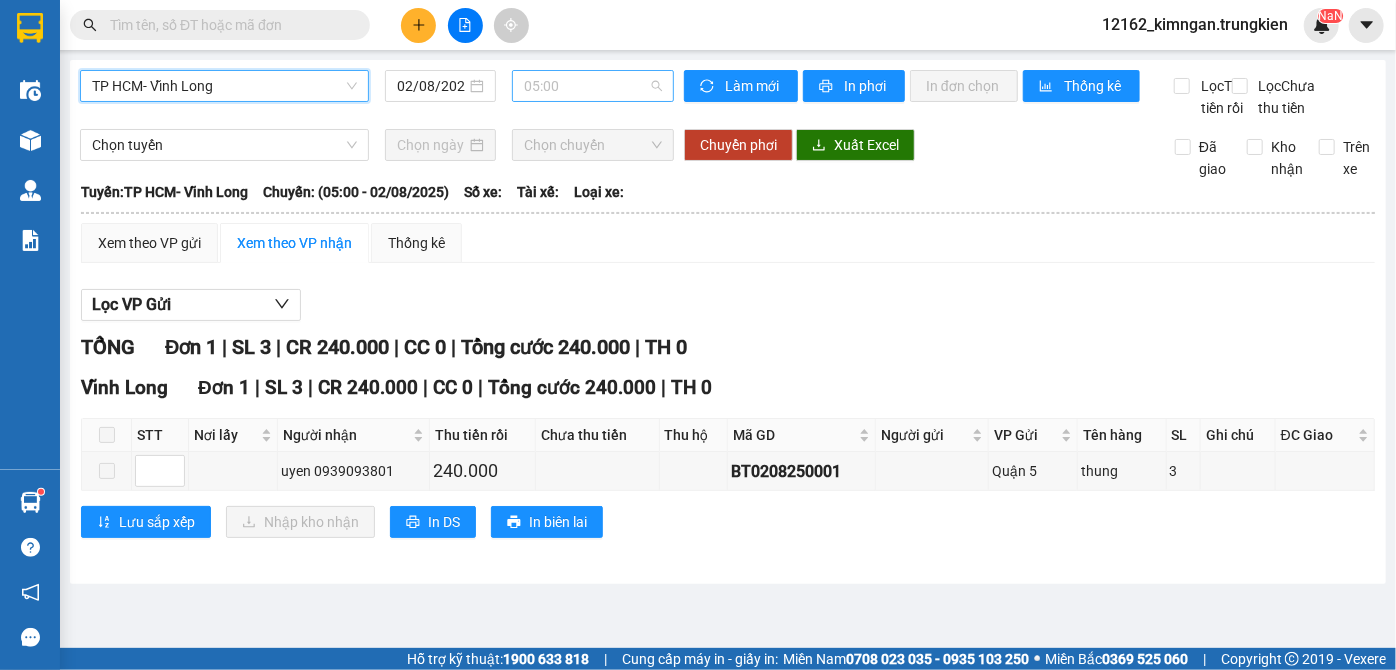 click on "05:00" at bounding box center [593, 86] 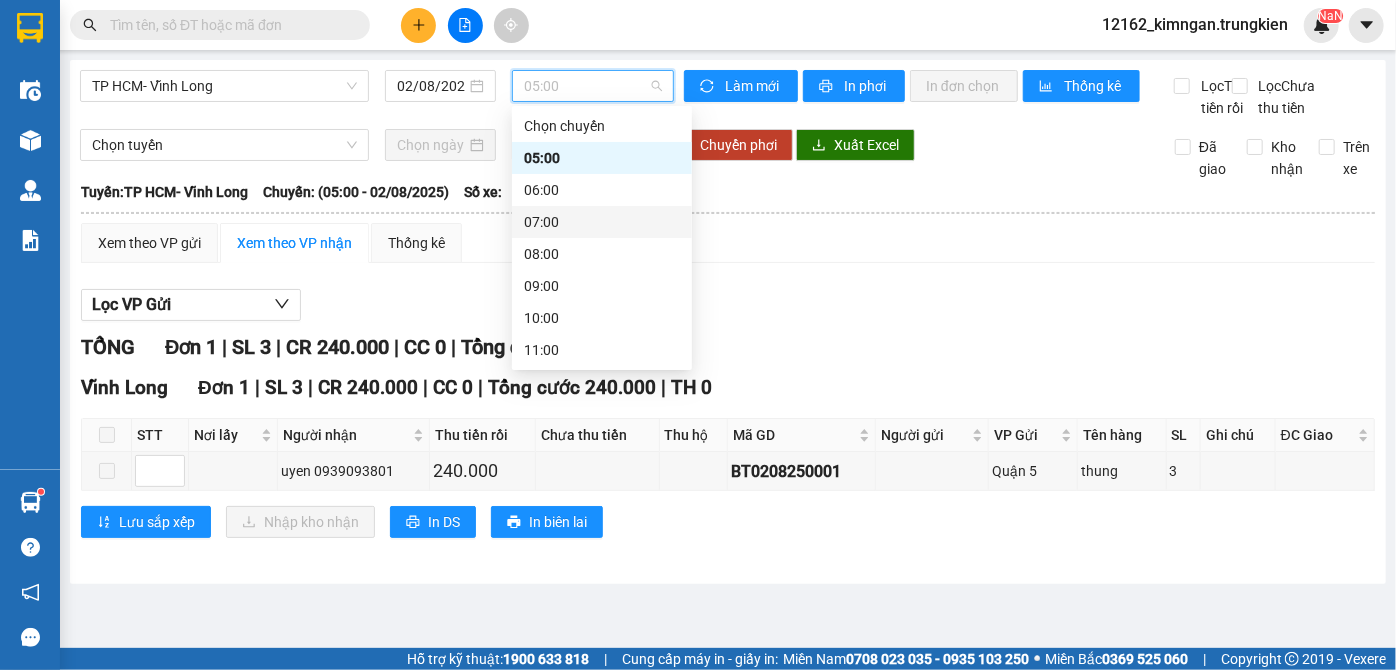 scroll, scrollTop: 181, scrollLeft: 0, axis: vertical 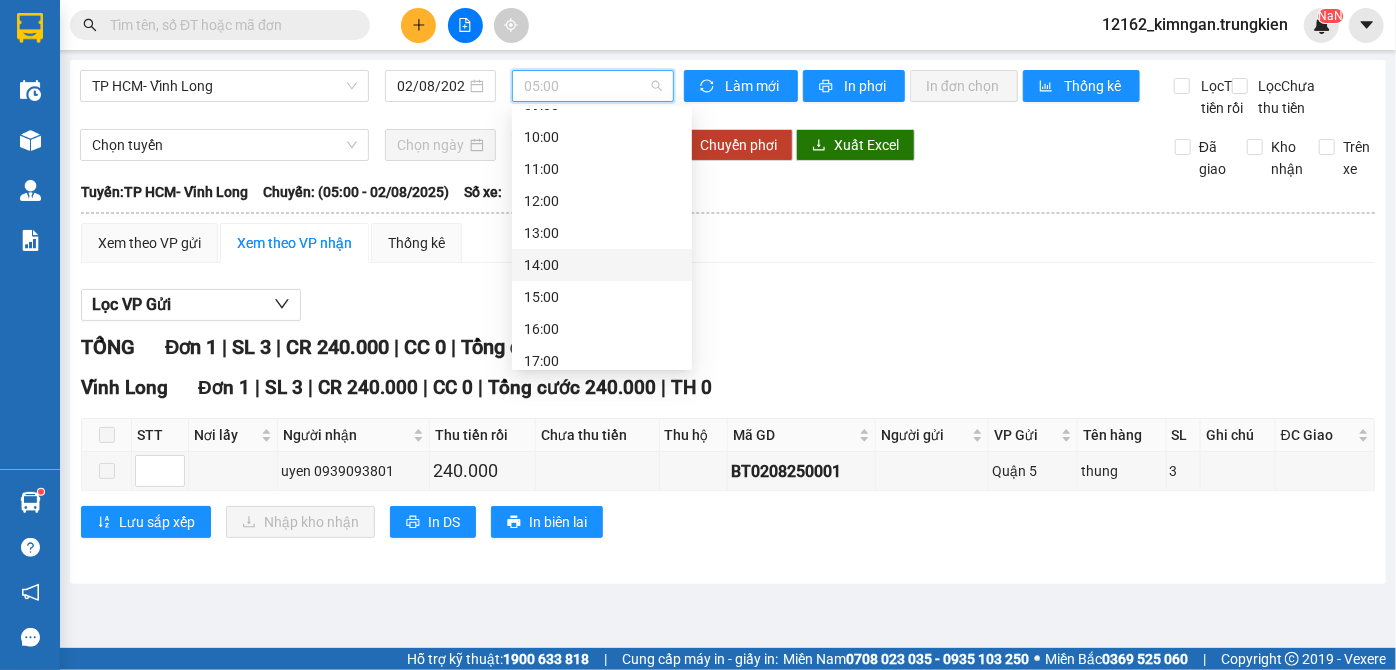click on "14:00" at bounding box center (602, 265) 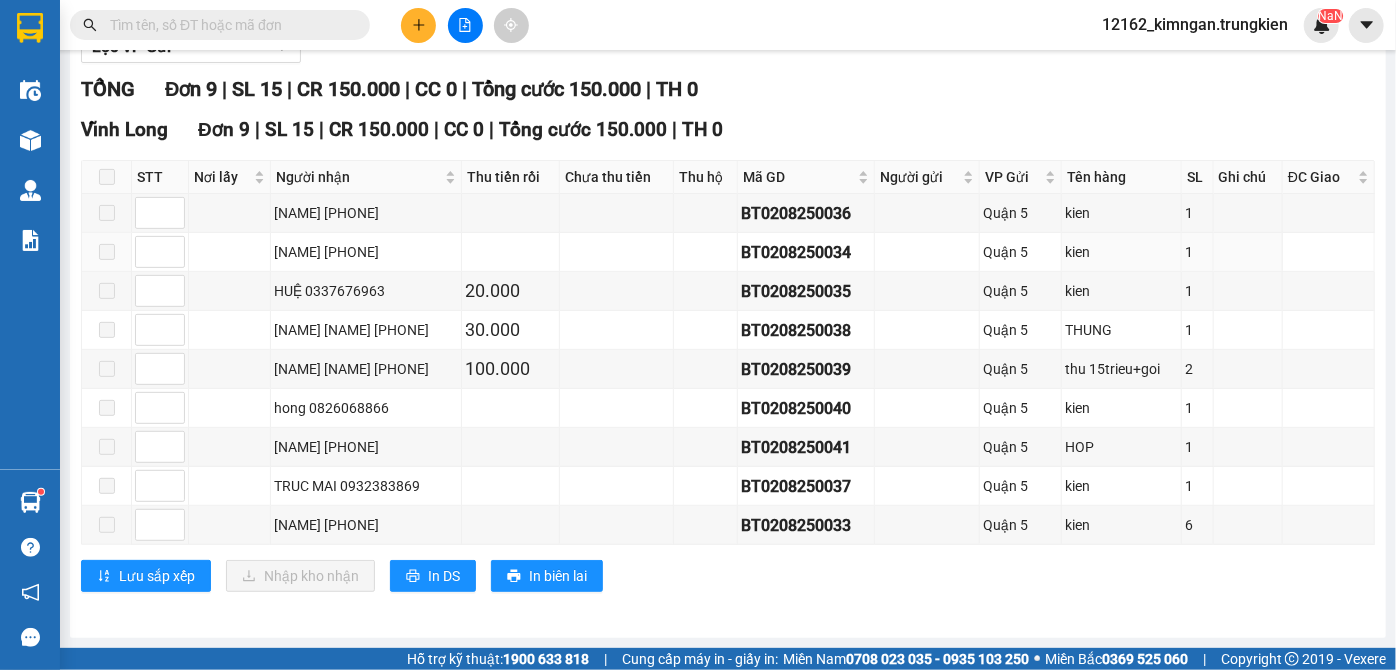 scroll, scrollTop: 0, scrollLeft: 0, axis: both 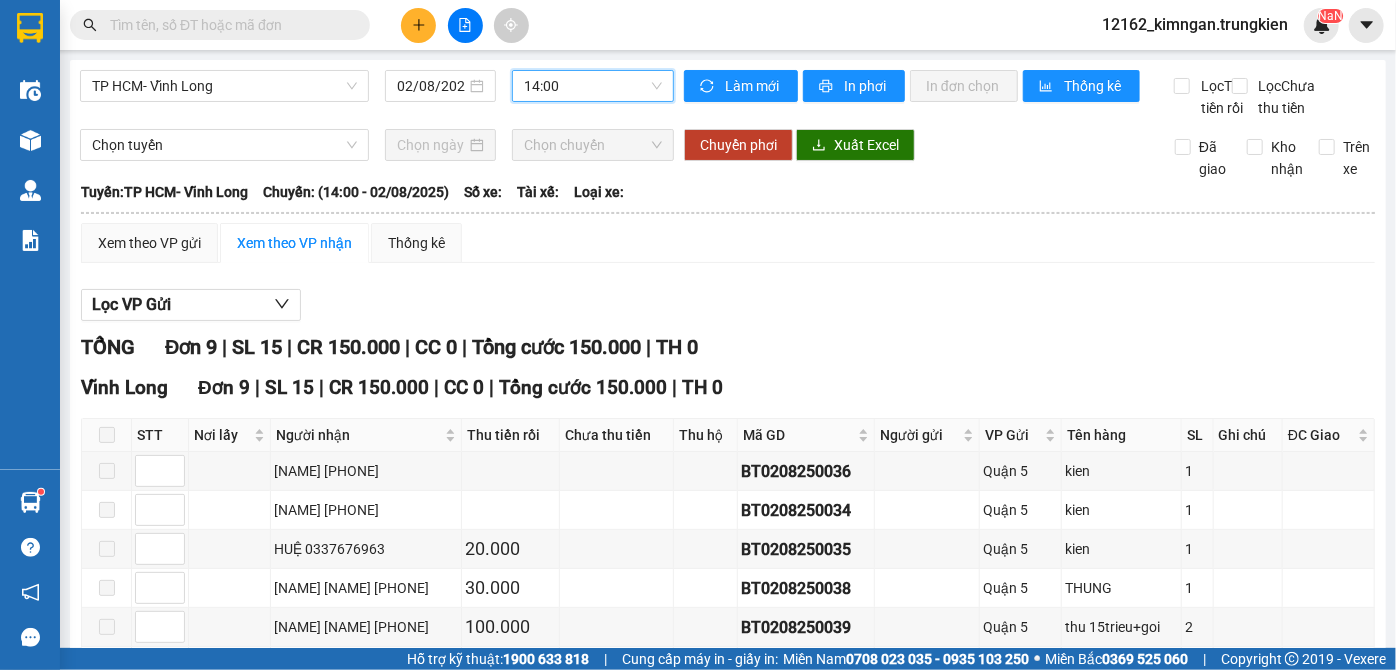 click on "14:00" at bounding box center [593, 86] 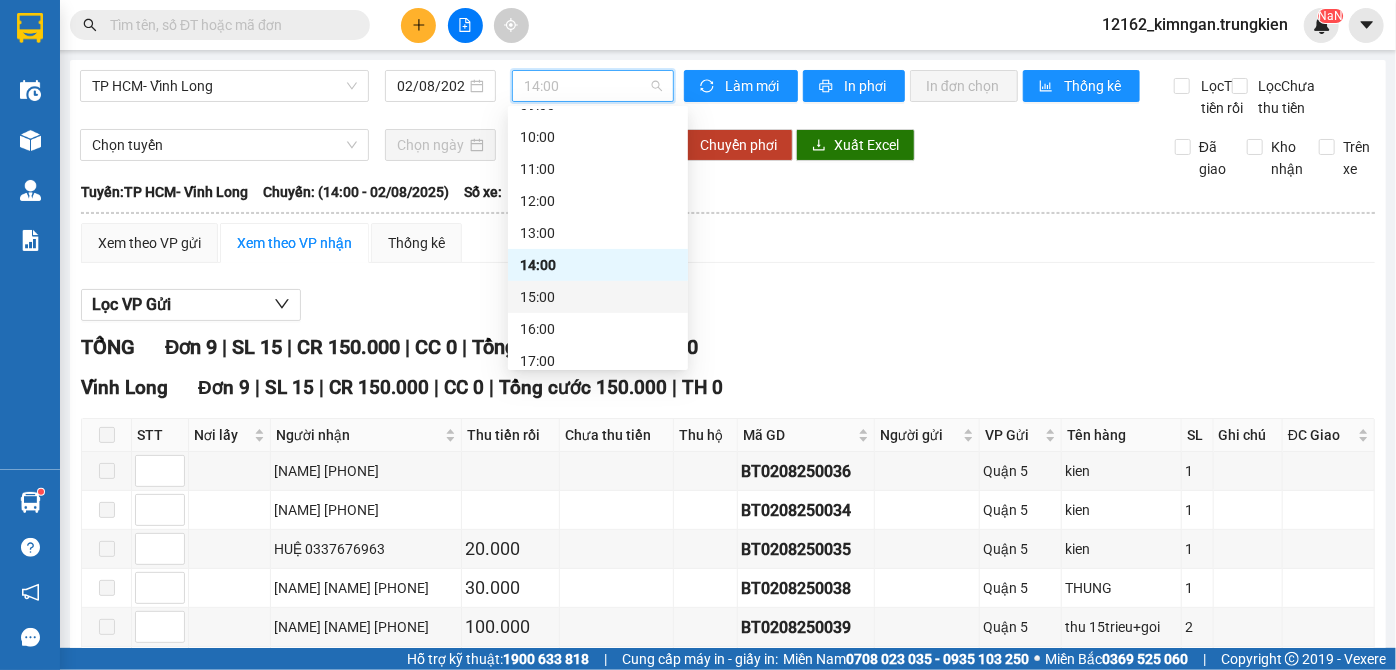 click on "15:00" at bounding box center [598, 297] 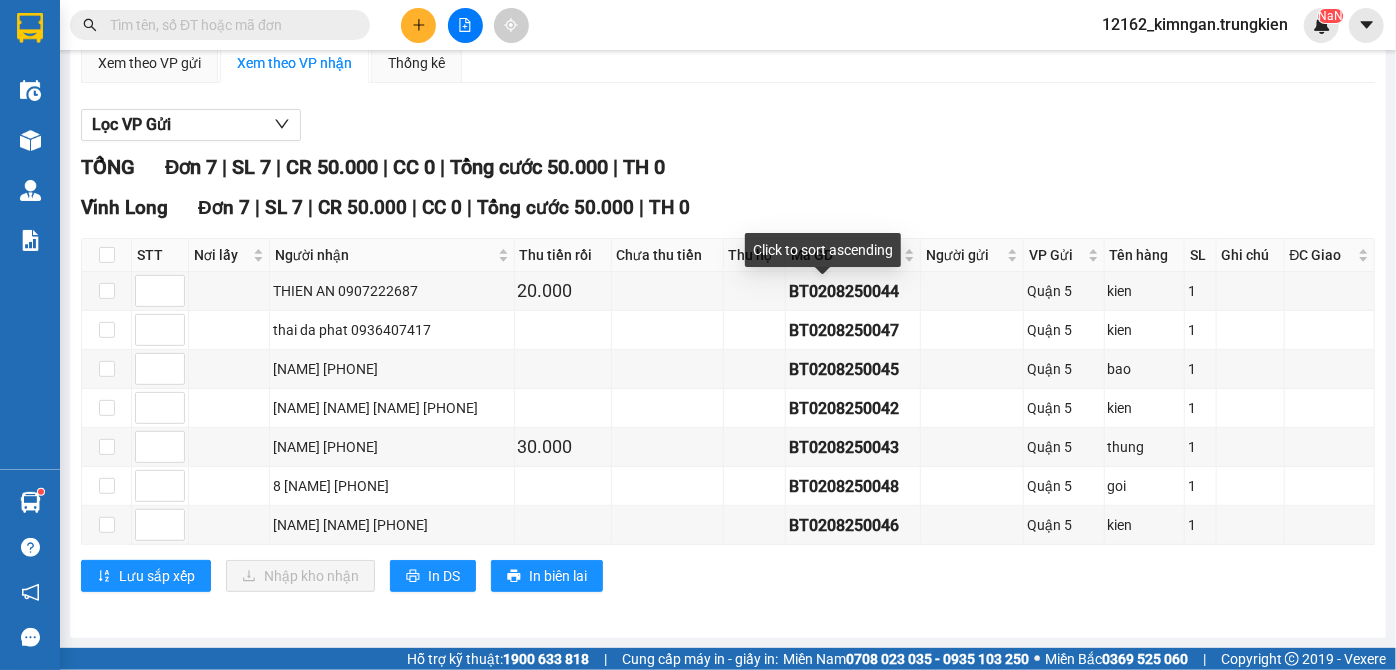 scroll, scrollTop: 0, scrollLeft: 0, axis: both 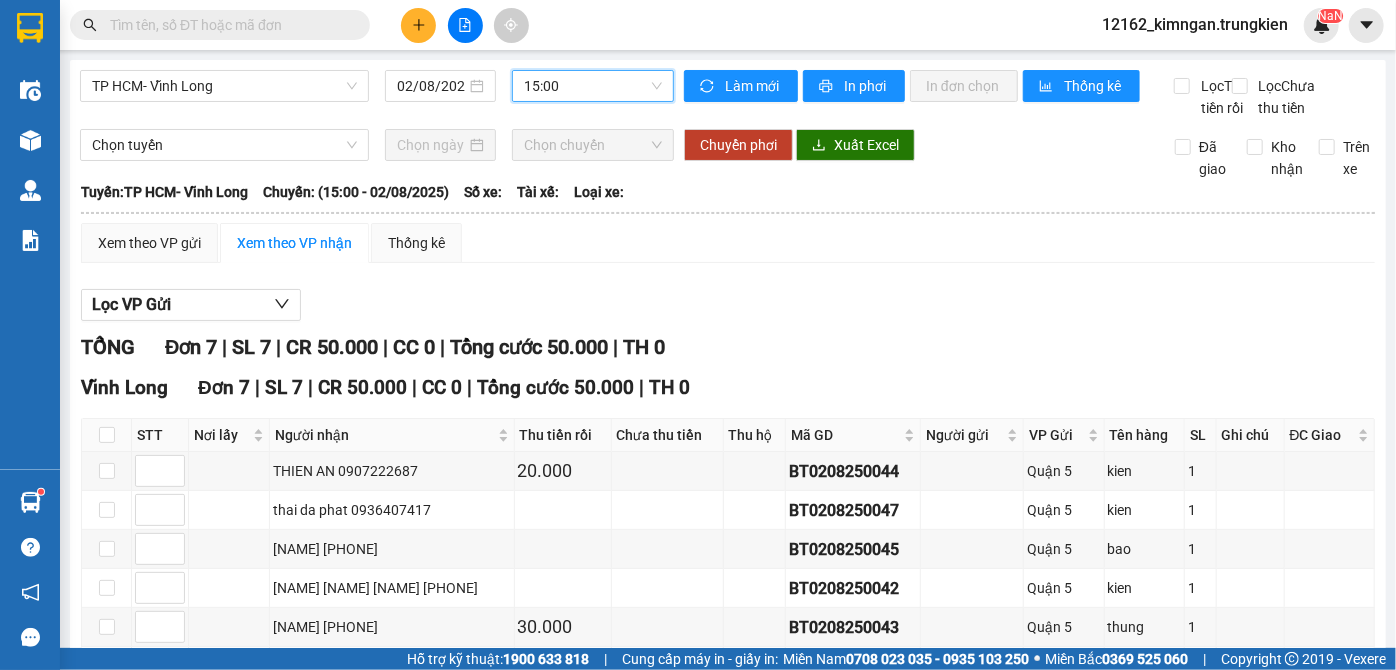 click on "15:00" at bounding box center (593, 86) 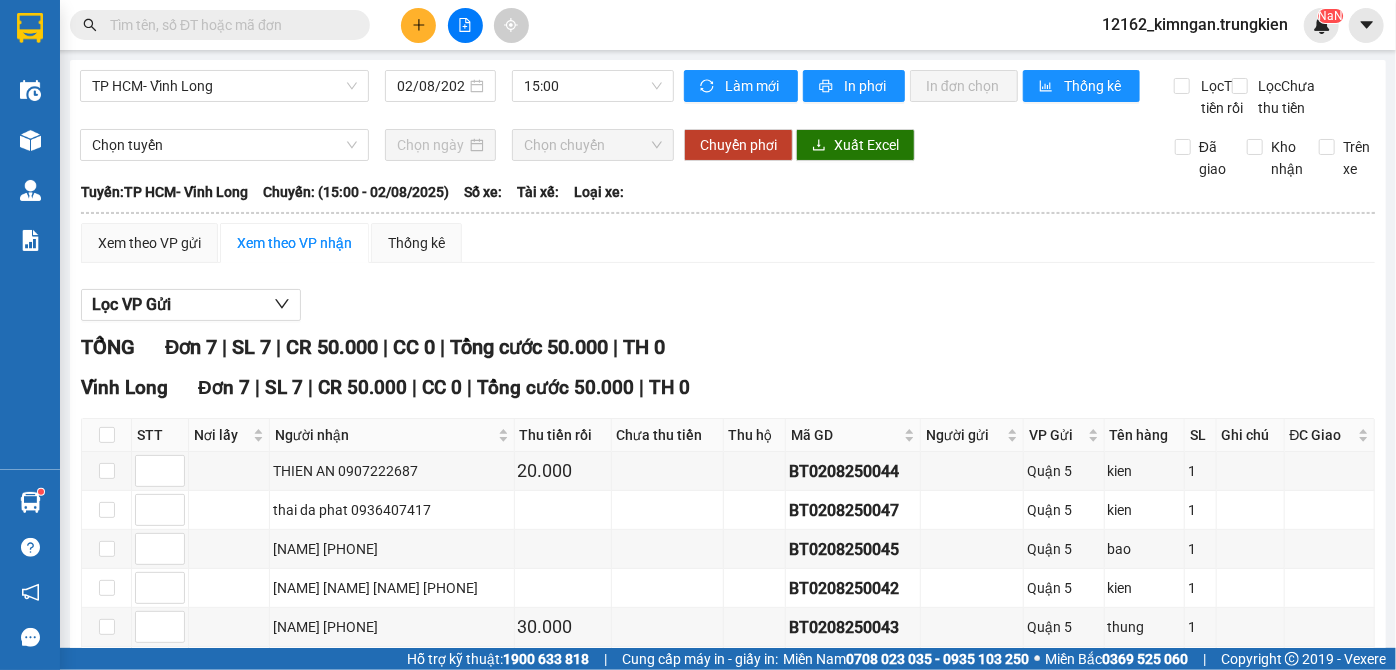 click at bounding box center [228, 25] 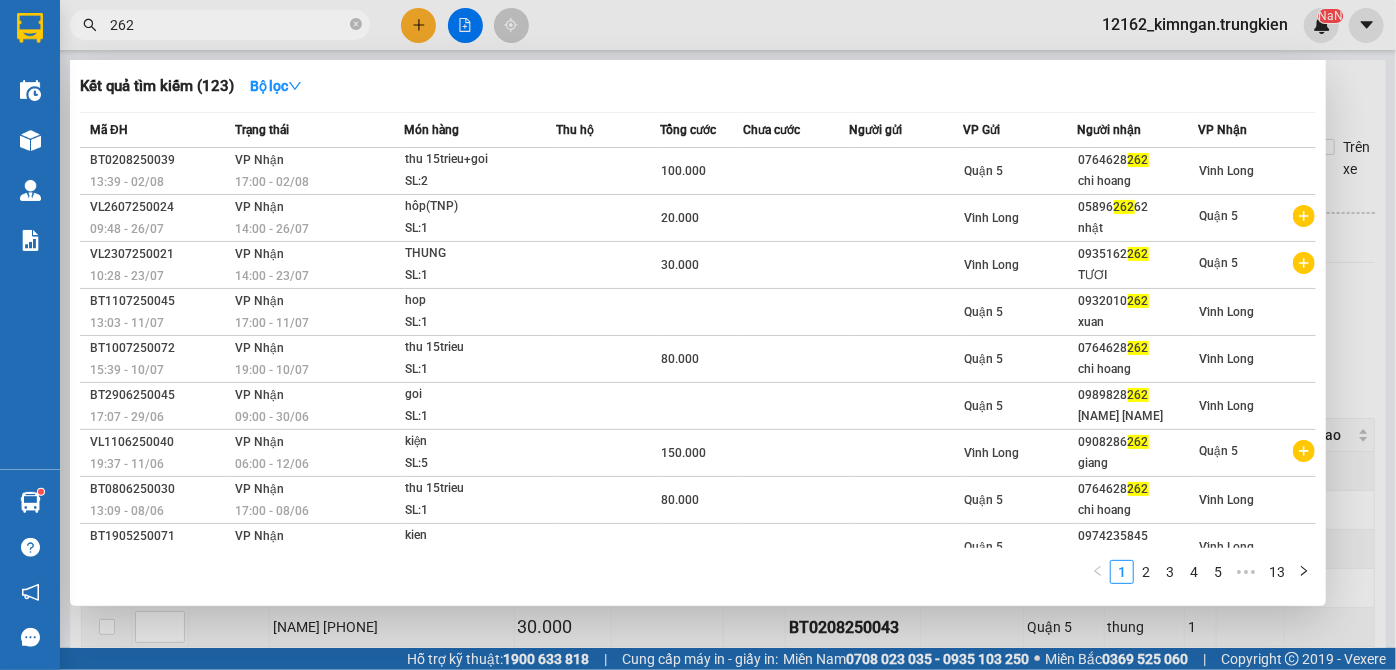 type on "262" 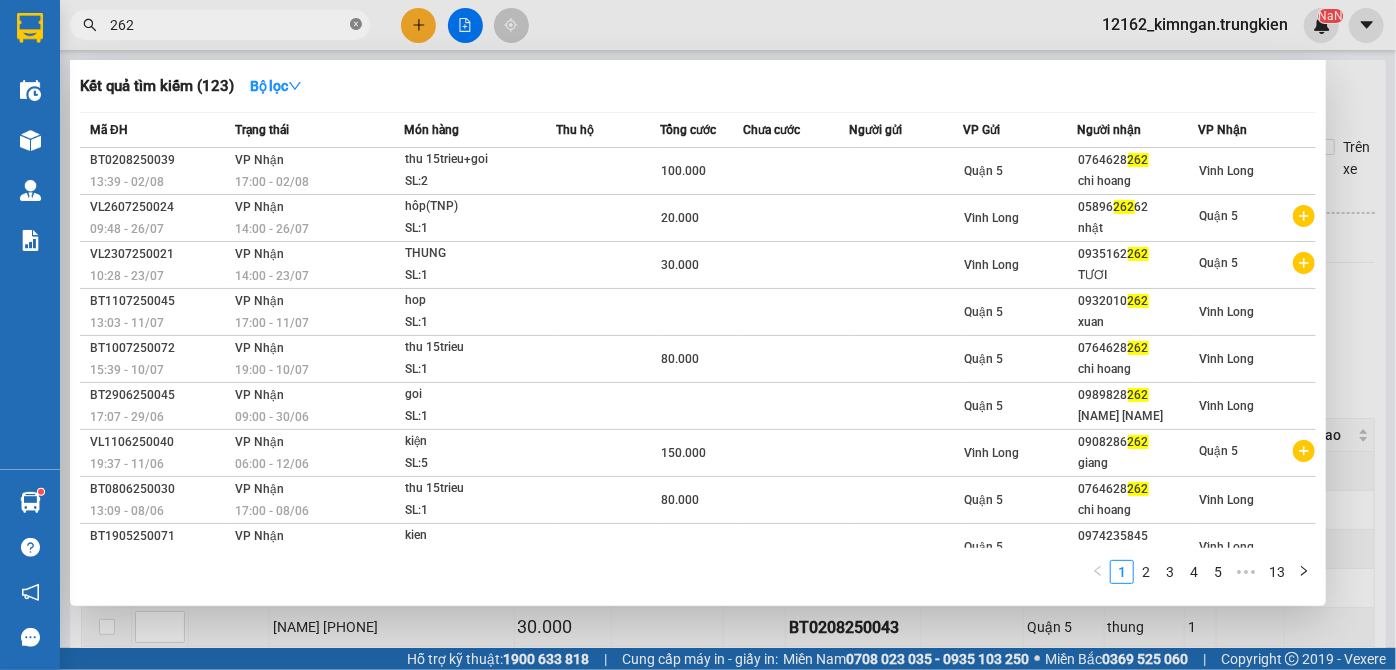 click 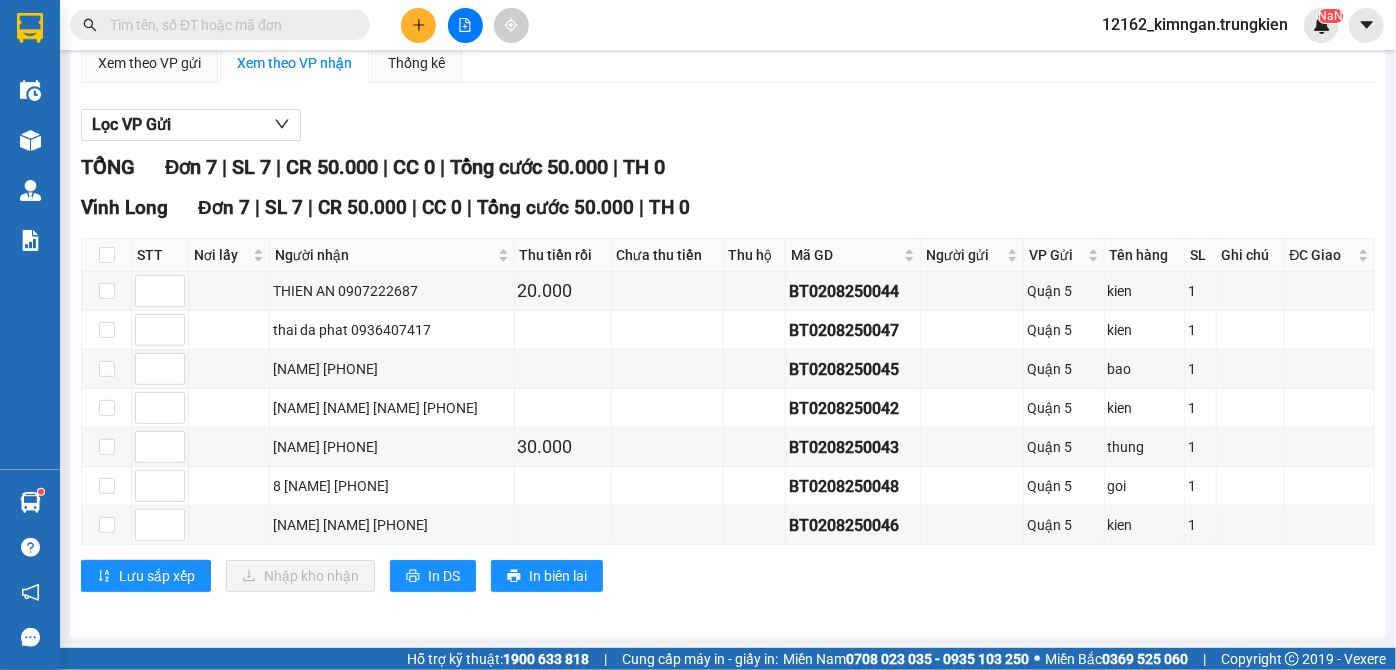 scroll, scrollTop: 0, scrollLeft: 0, axis: both 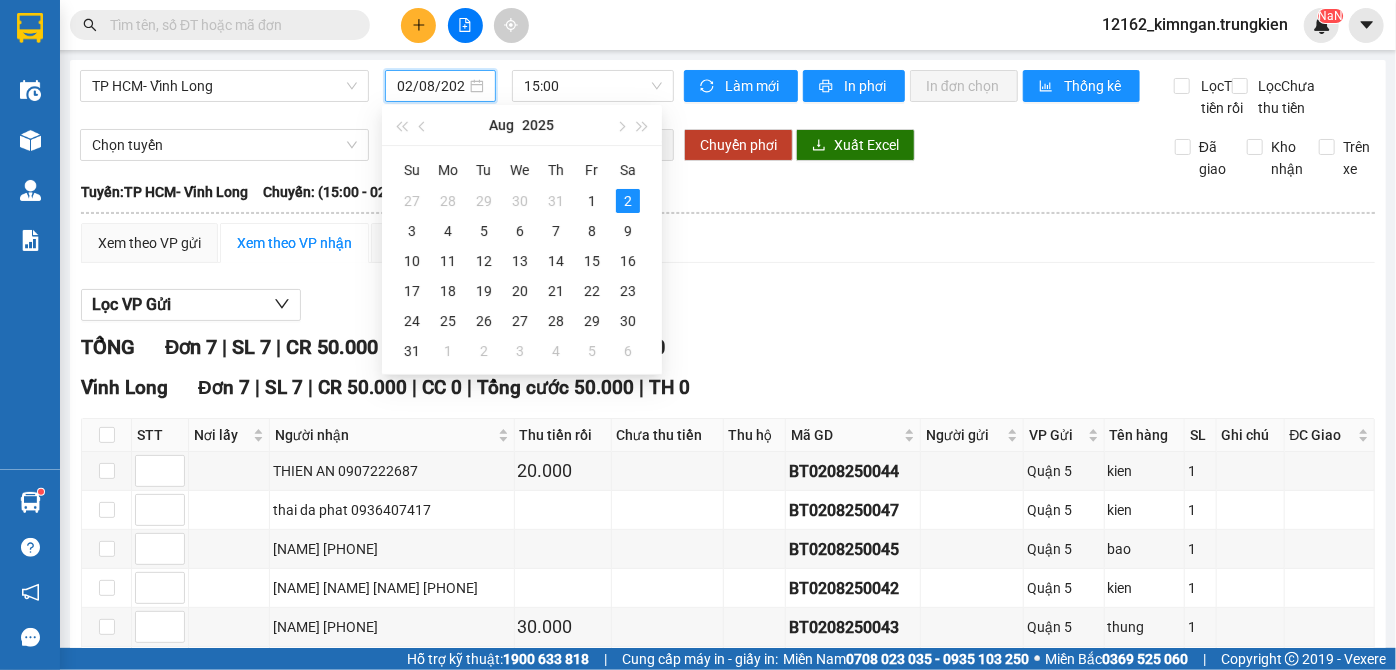 click on "02/08/2025" at bounding box center [431, 86] 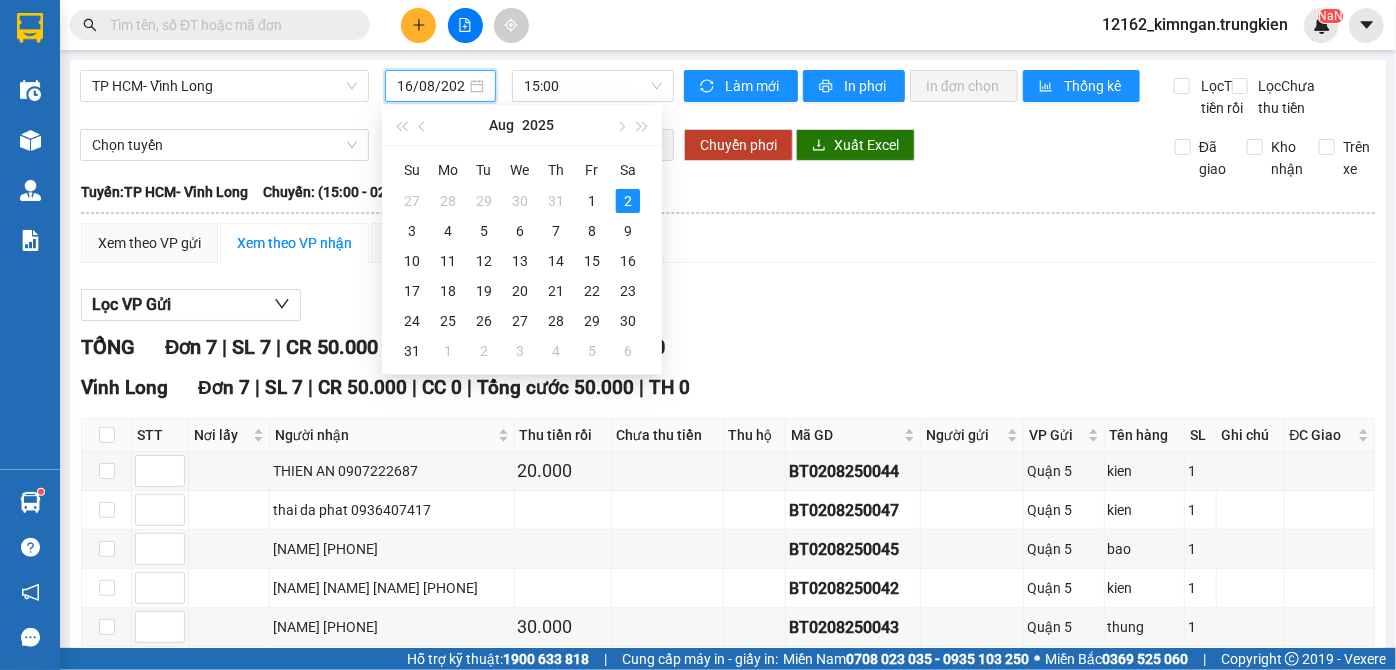 type on "02/08/2025" 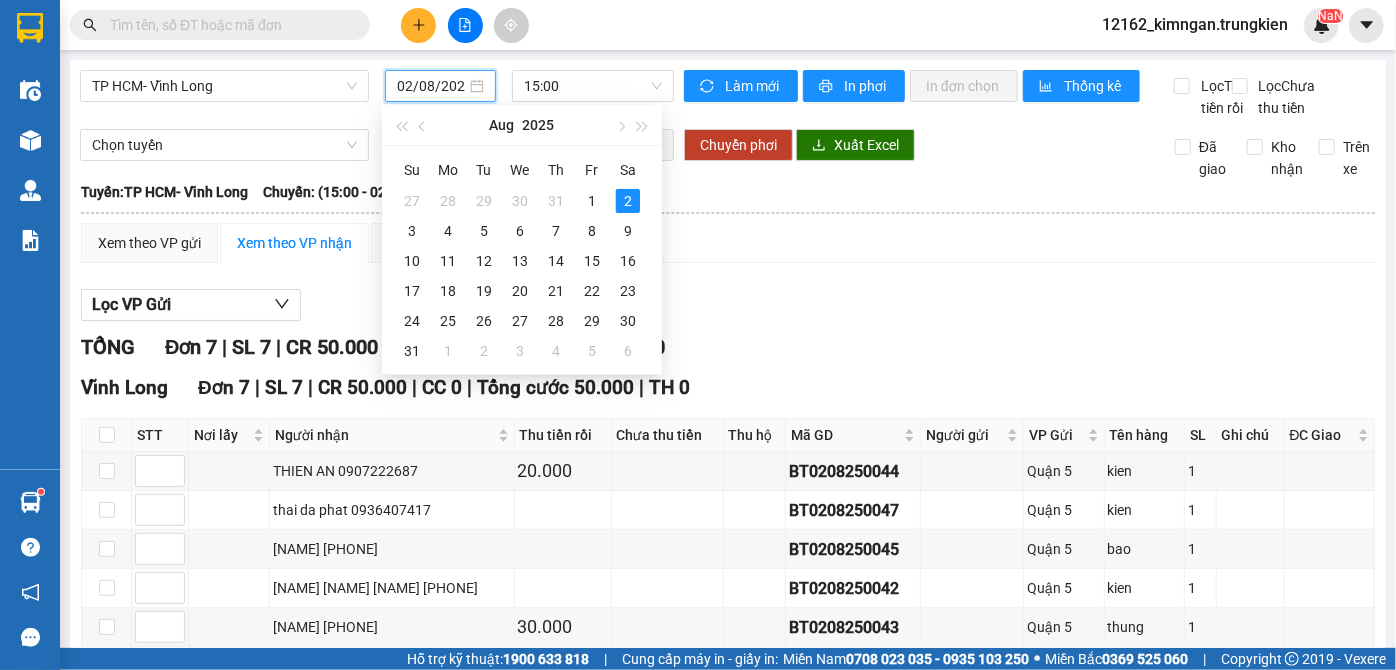 scroll, scrollTop: 216, scrollLeft: 0, axis: vertical 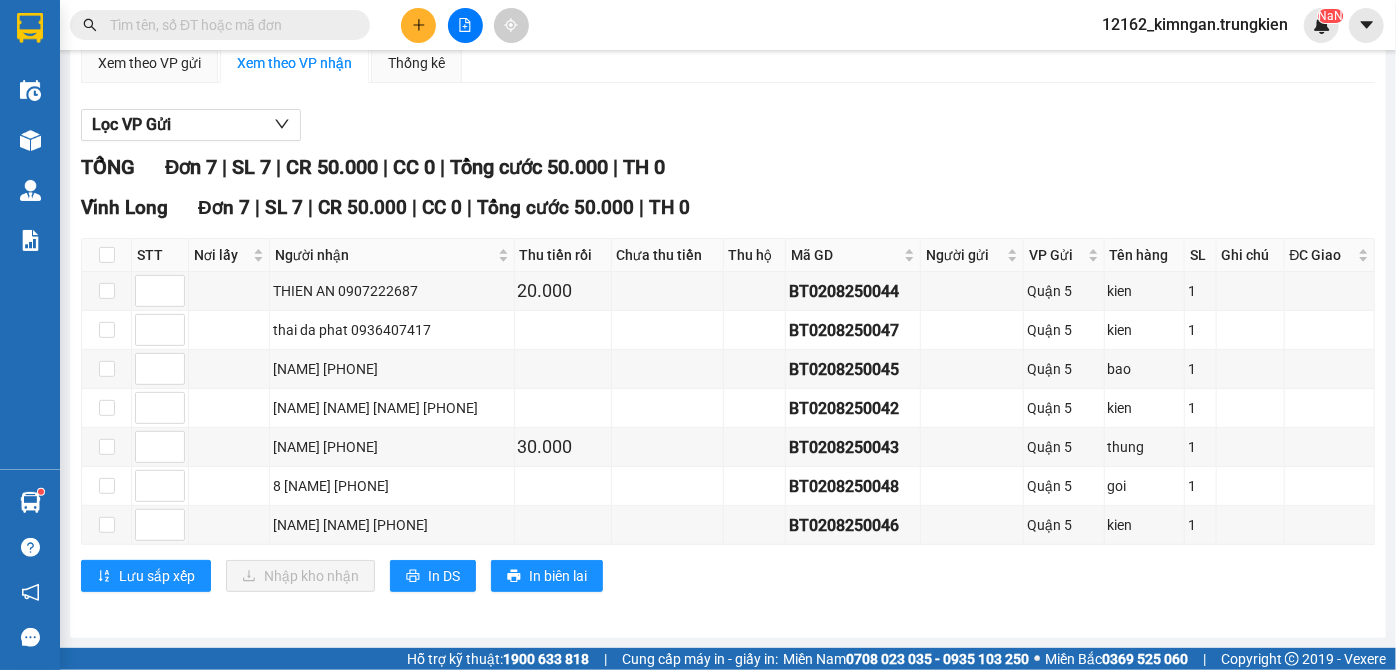 click on "Miền Nam  0708 023 035 - 0935 103 250" at bounding box center [906, 659] 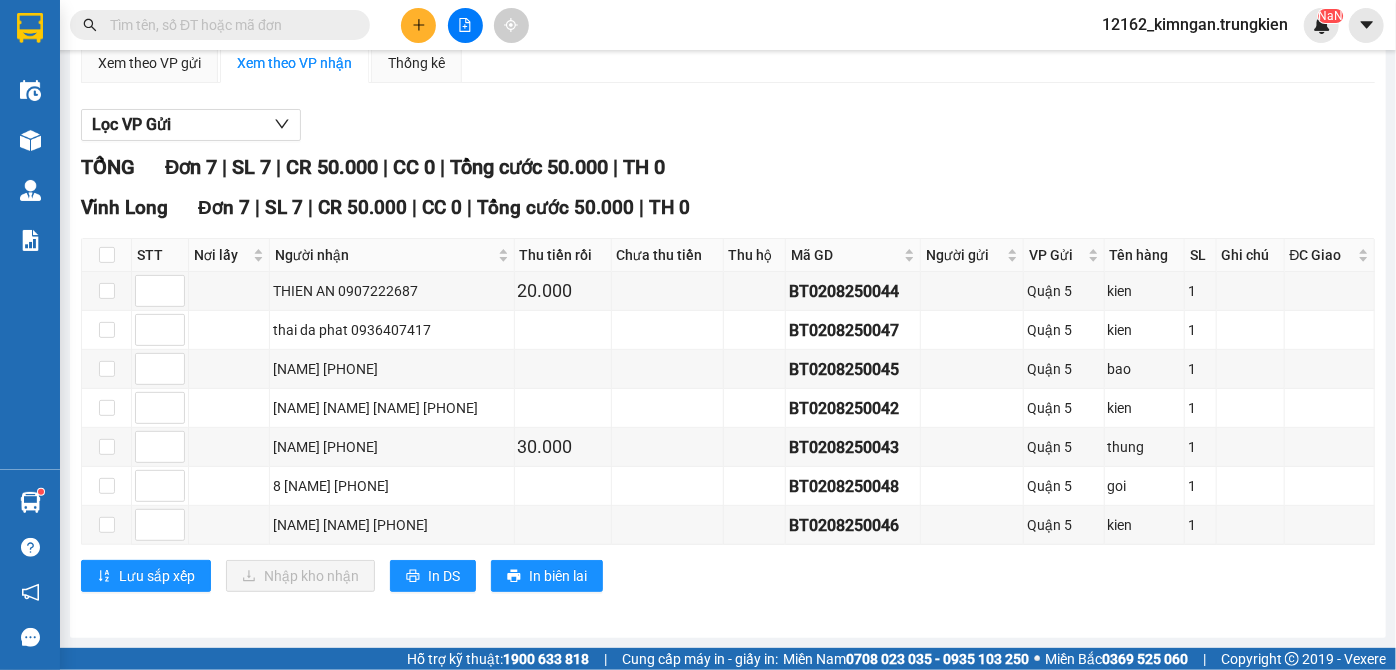 click at bounding box center [228, 25] 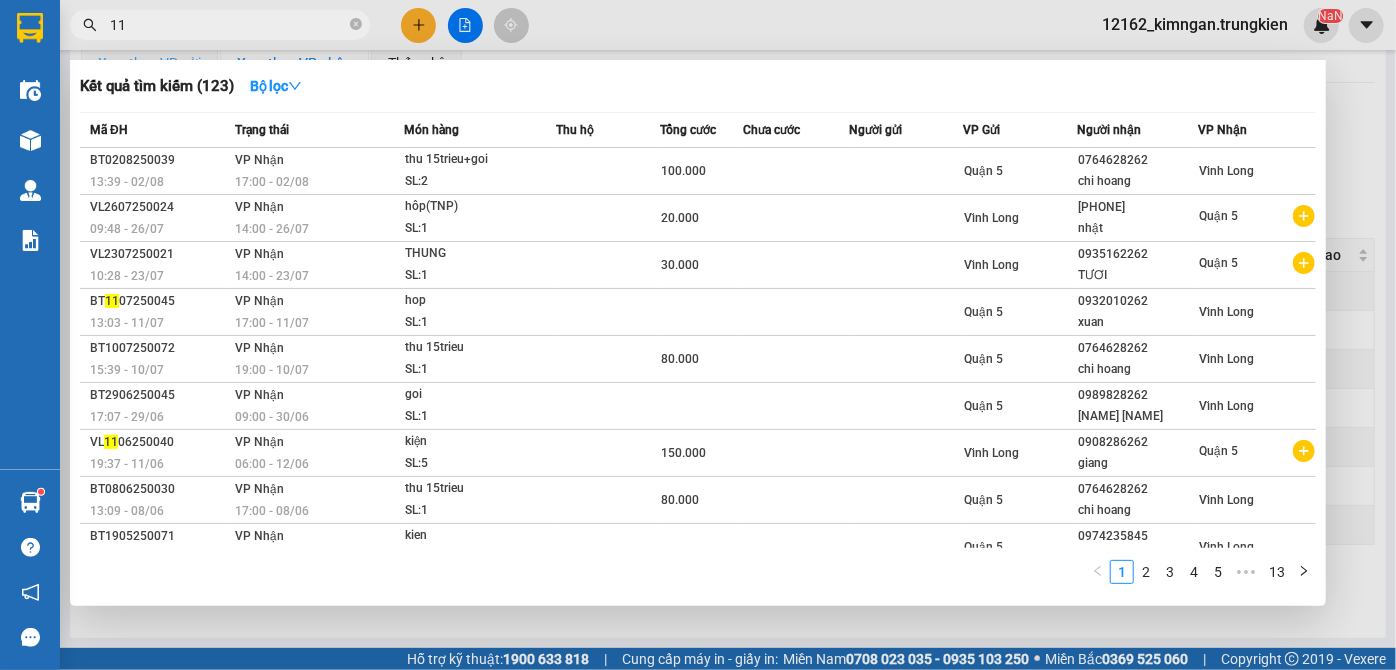 type on "117" 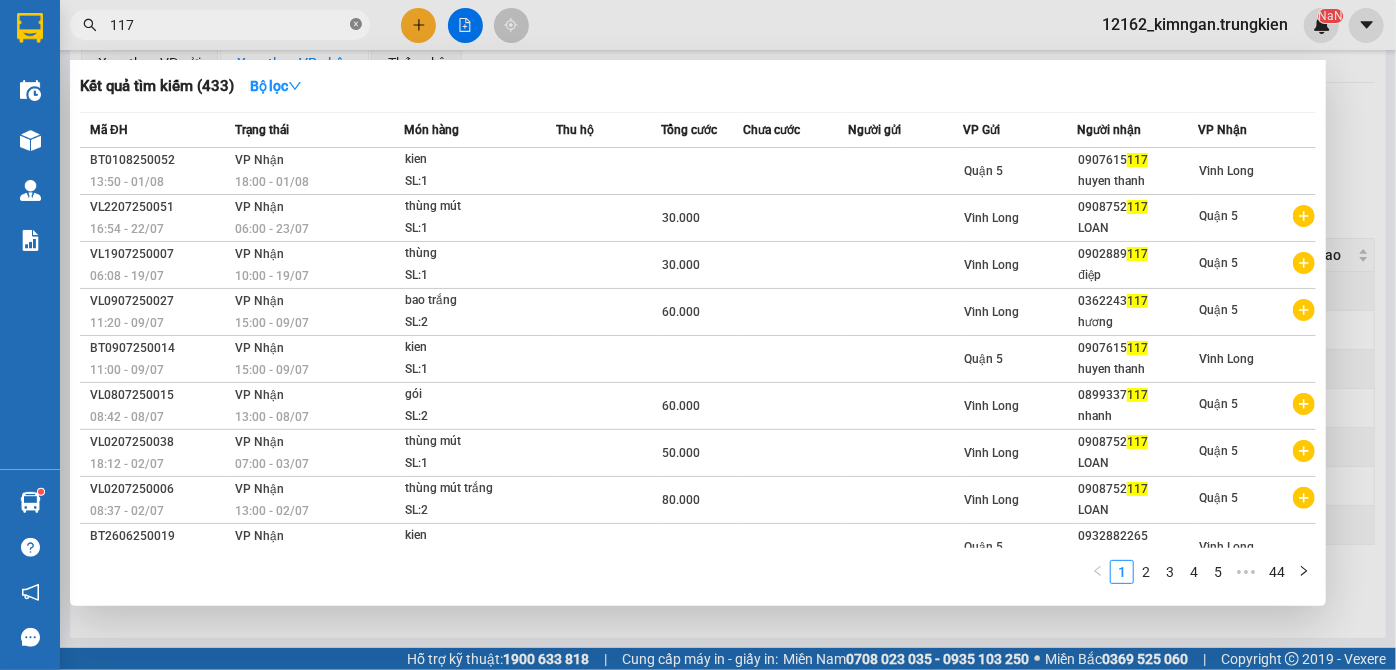 click 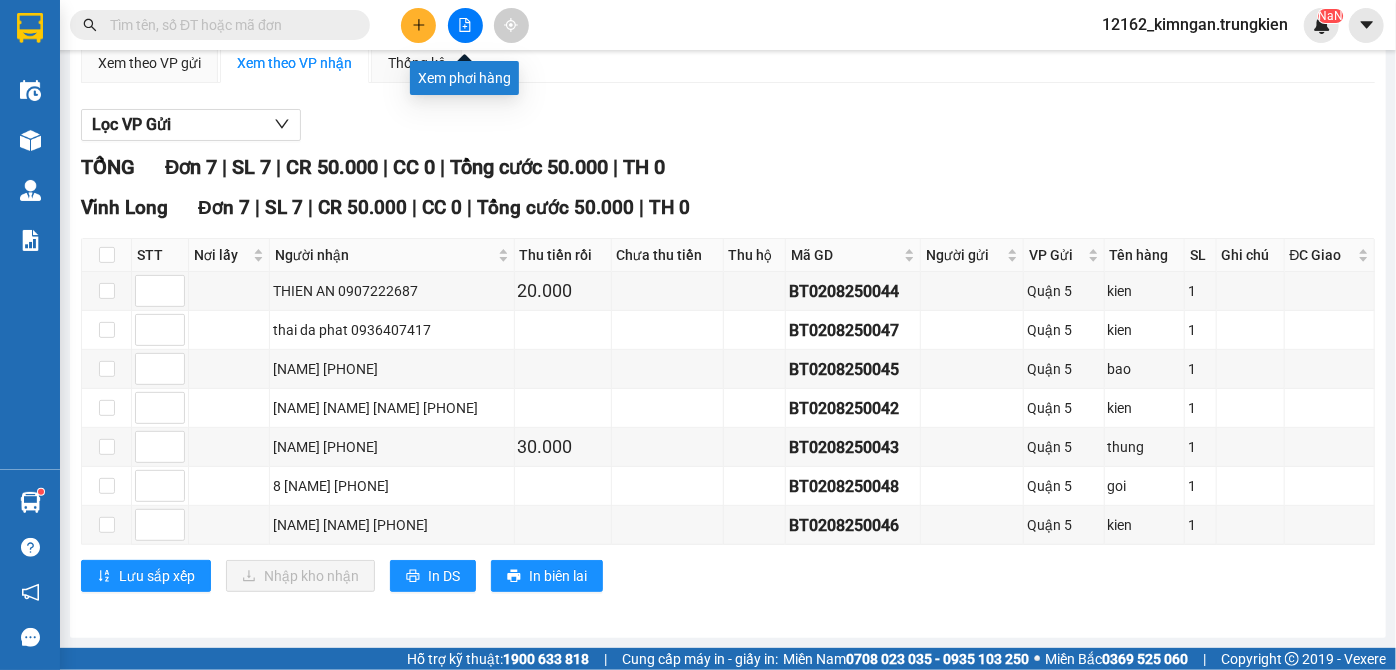 click 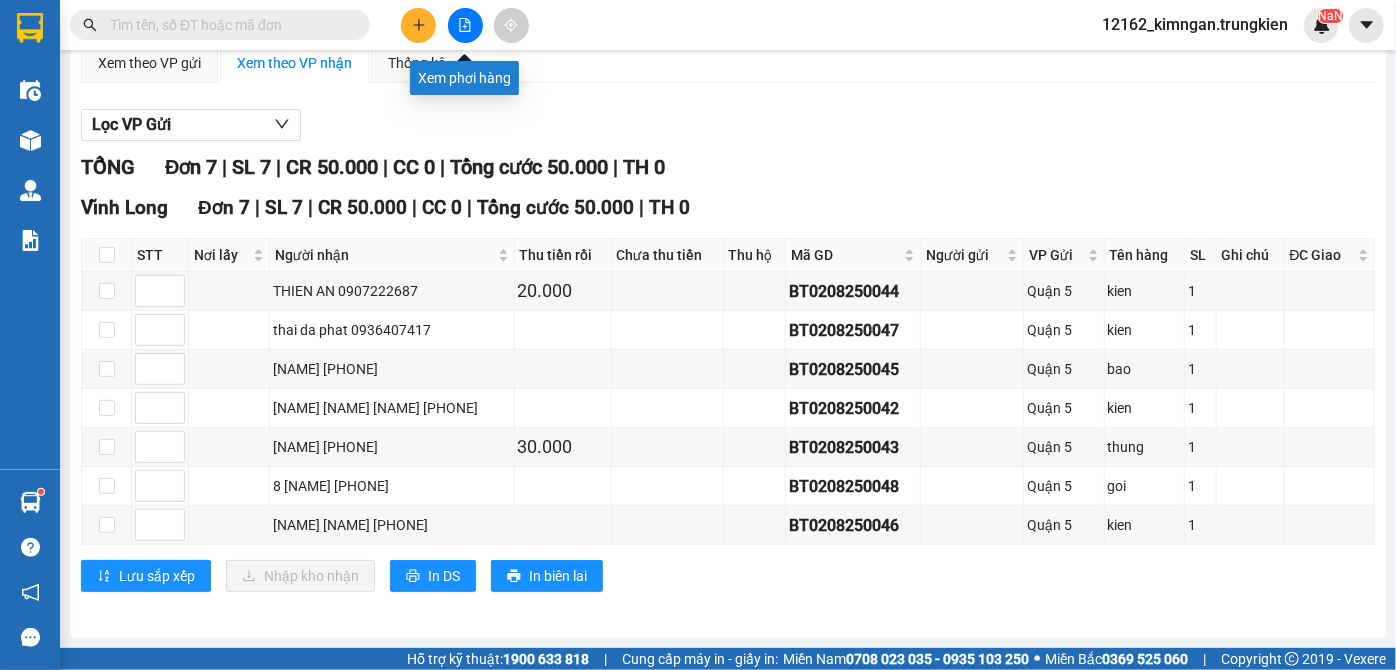 click at bounding box center (465, 25) 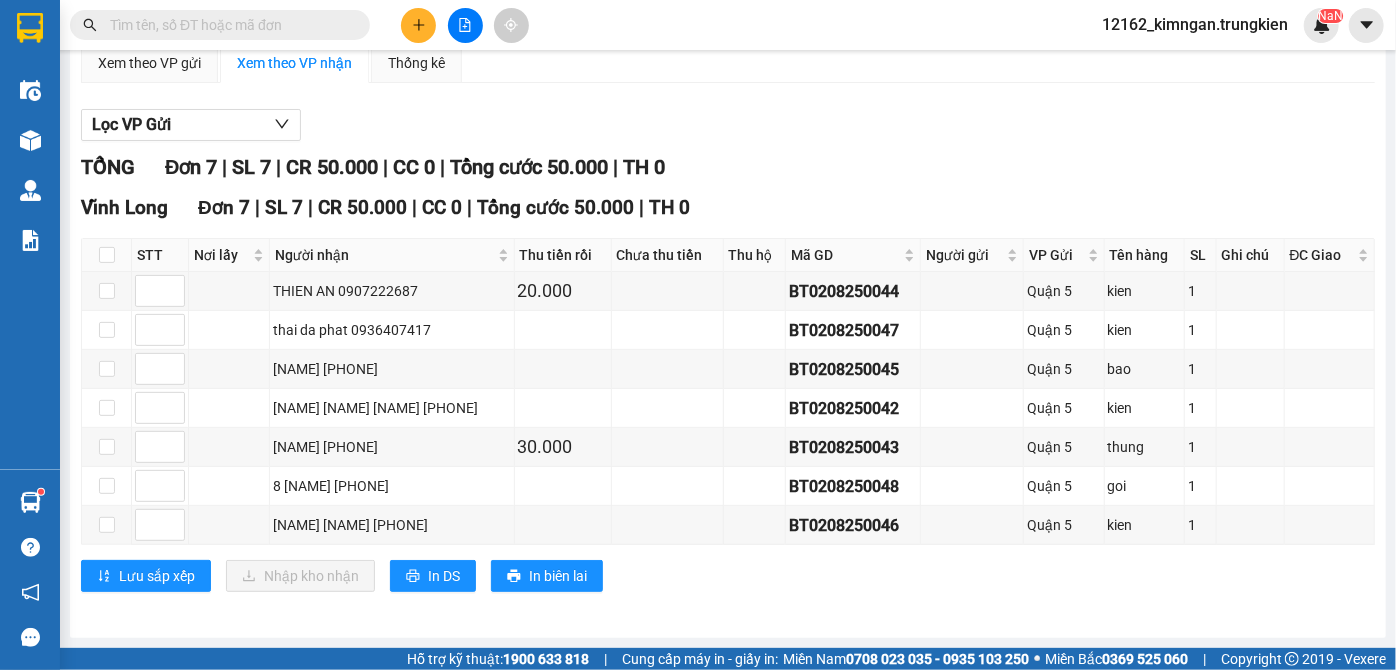 scroll, scrollTop: 0, scrollLeft: 0, axis: both 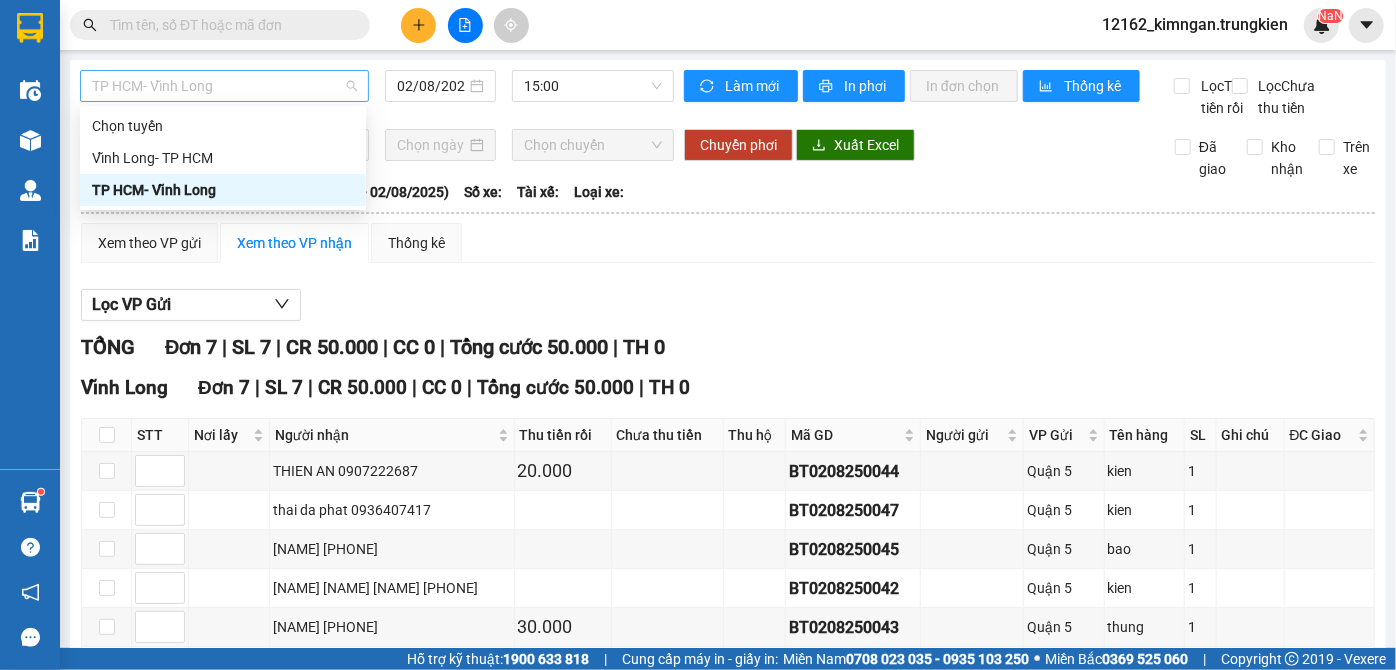 click on "TP HCM- Vĩnh Long" at bounding box center [224, 86] 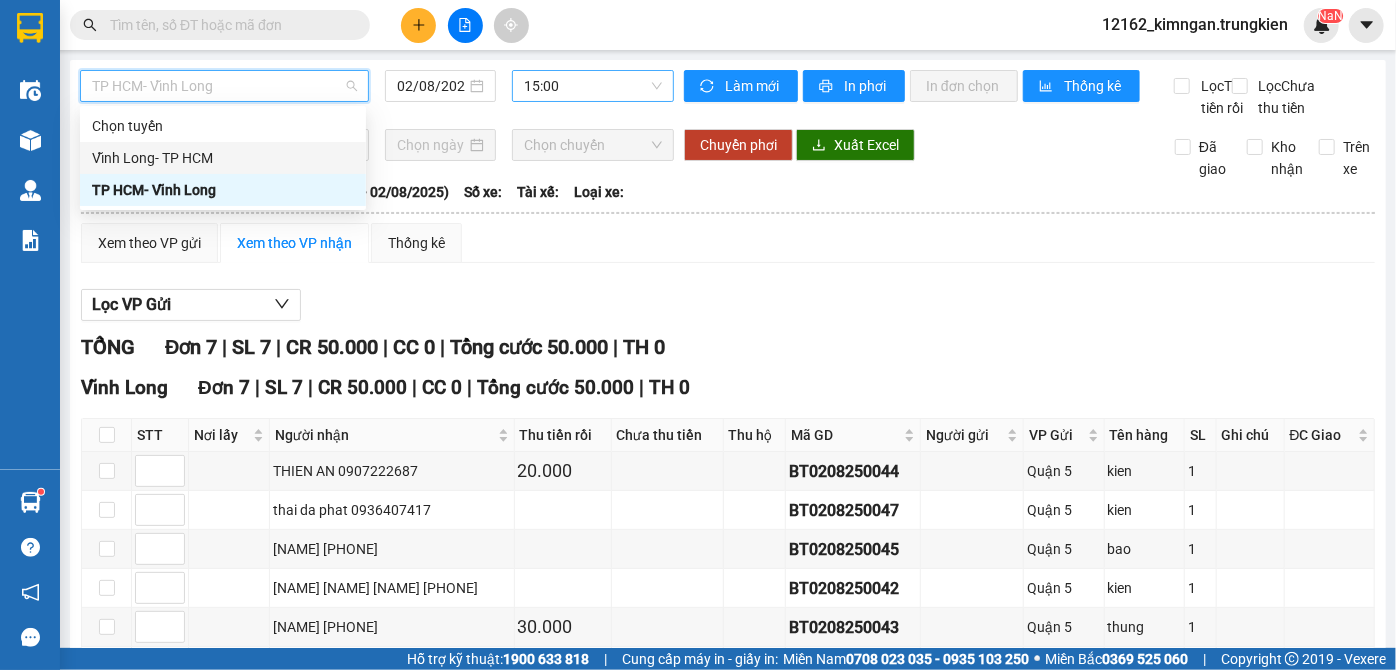 click on "15:00" at bounding box center [593, 86] 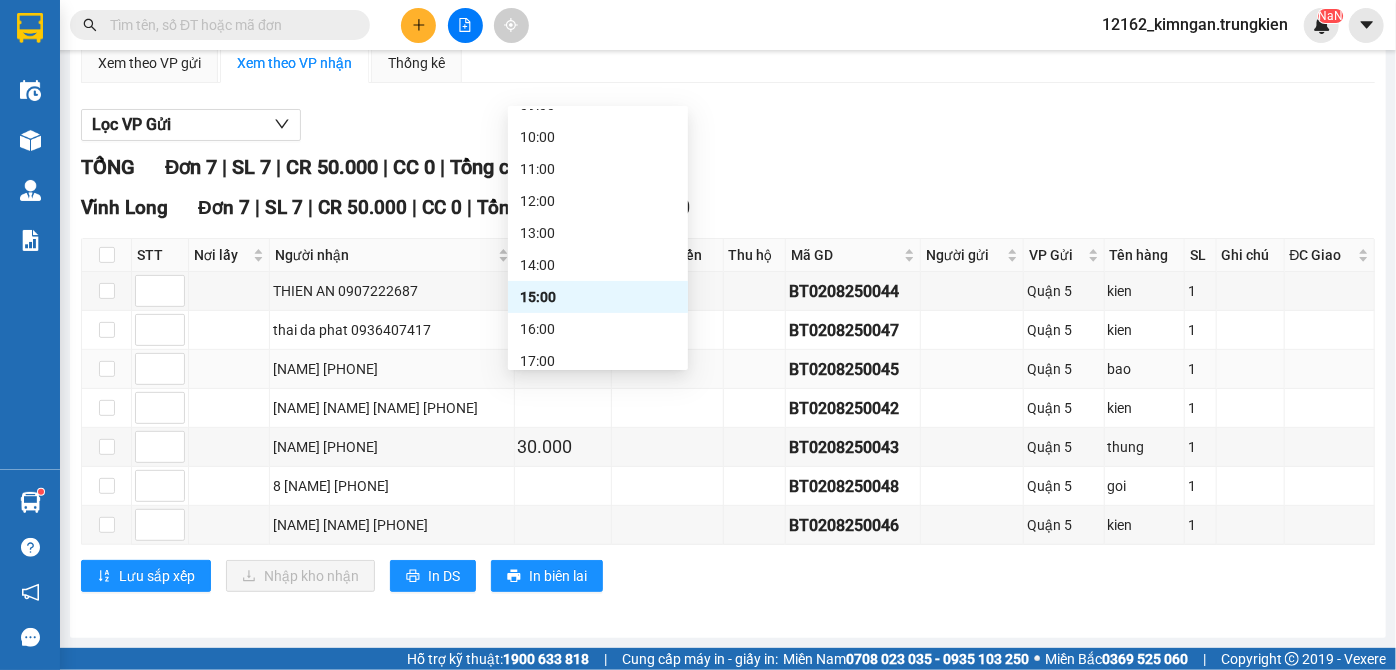 scroll, scrollTop: 76, scrollLeft: 0, axis: vertical 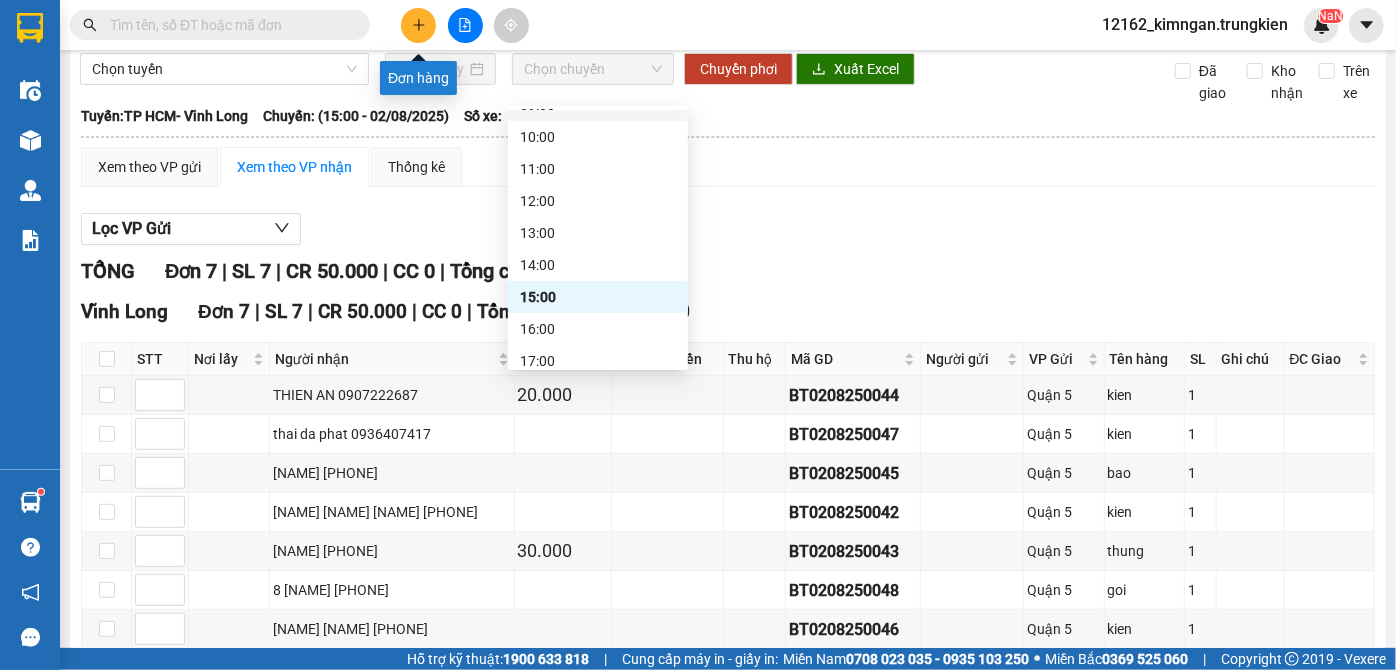 type 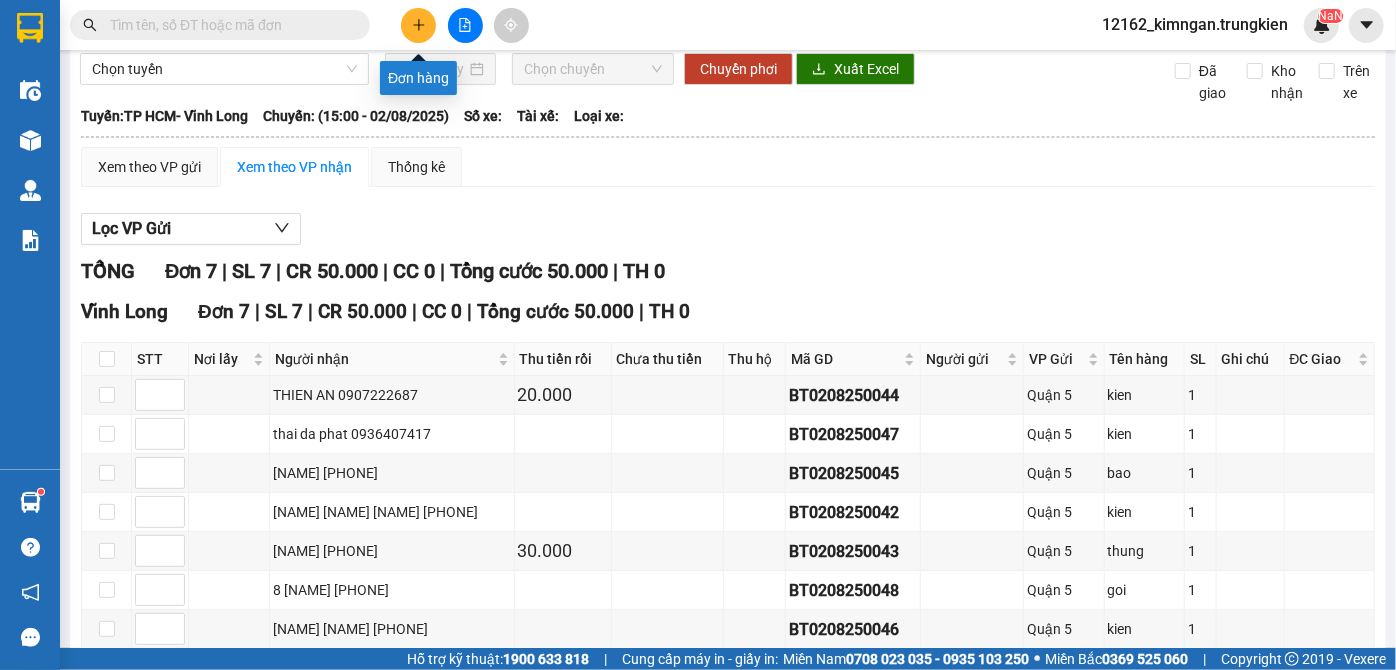 click at bounding box center [418, 25] 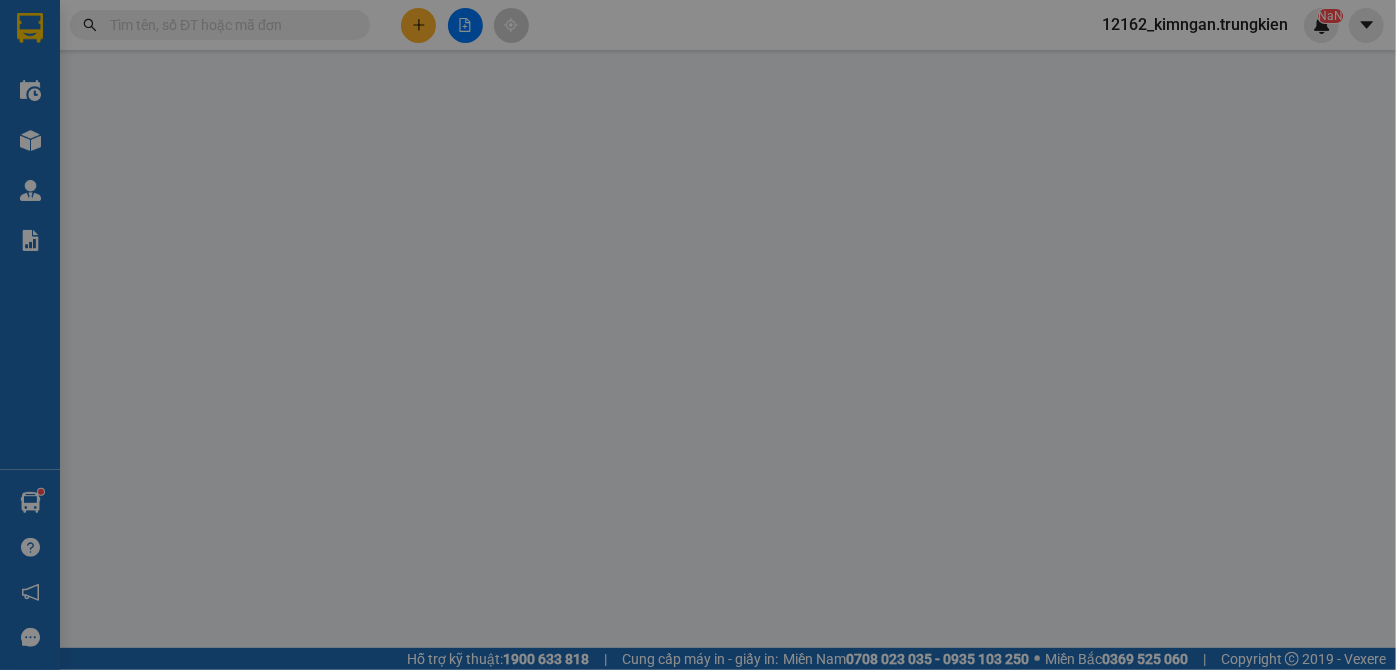 scroll, scrollTop: 0, scrollLeft: 0, axis: both 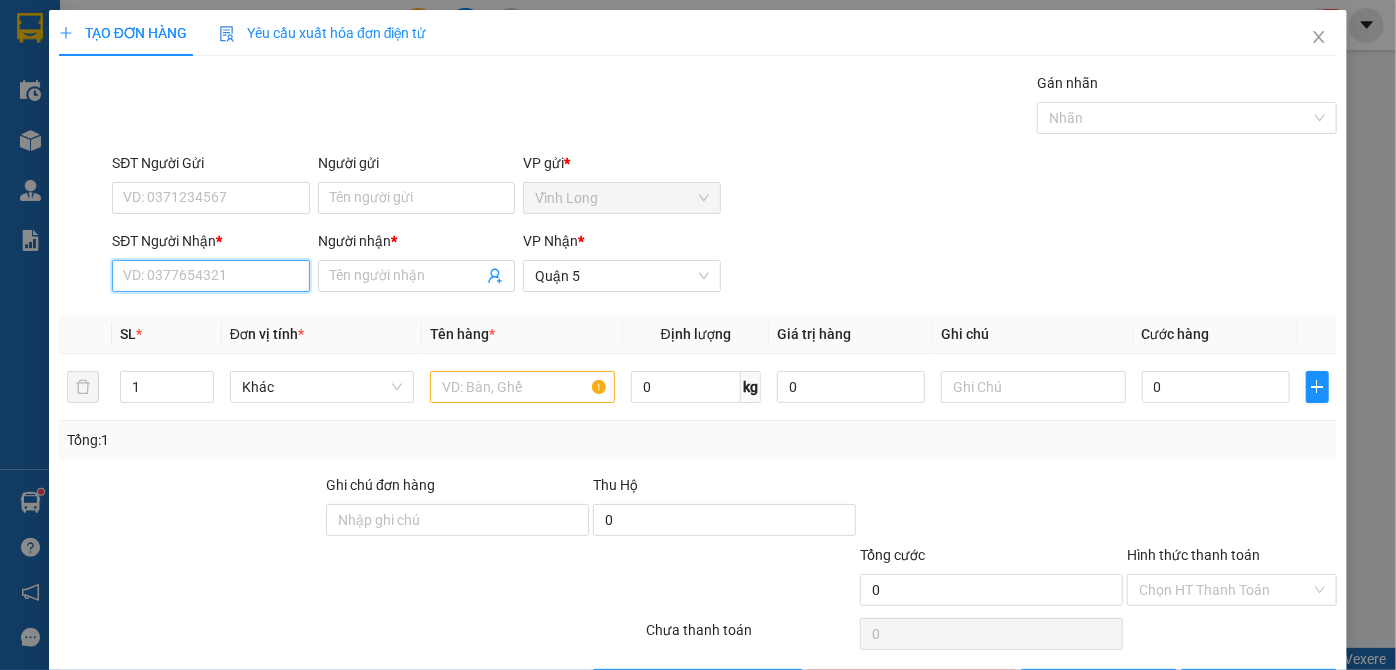 click on "SĐT Người Nhận  *" at bounding box center [210, 276] 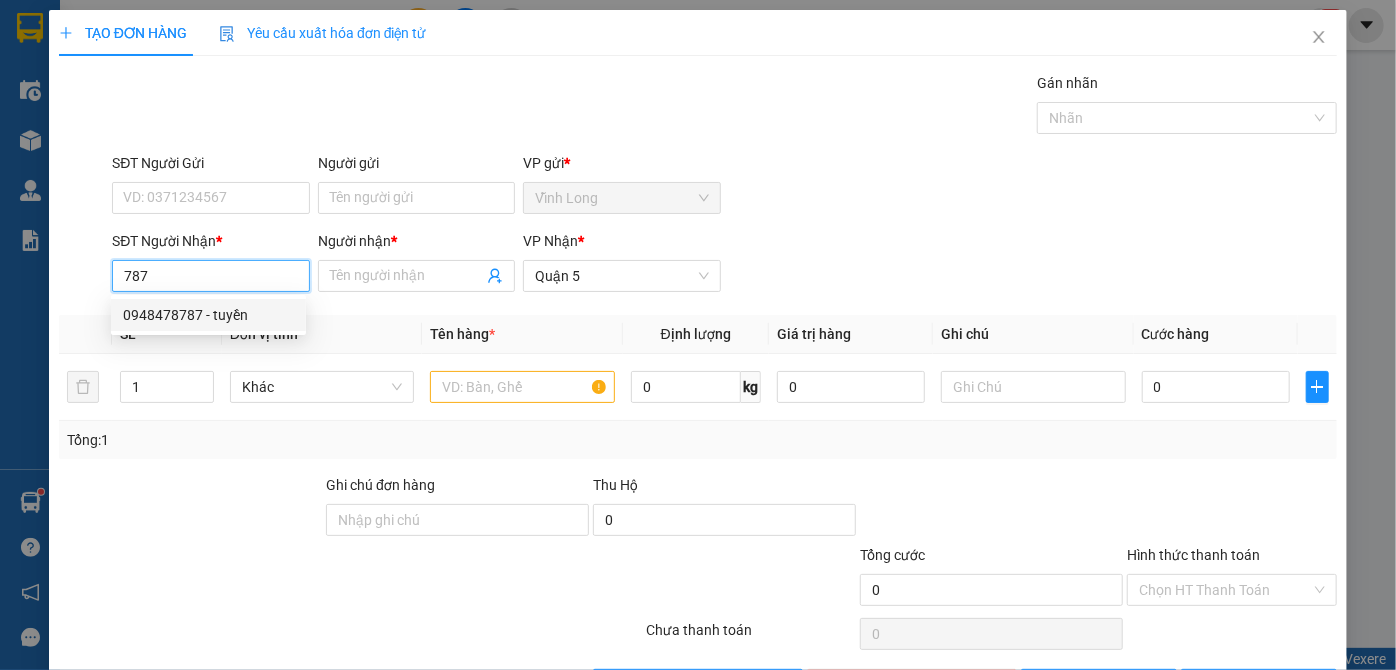 click on "0948478787 - tuyền" at bounding box center (208, 315) 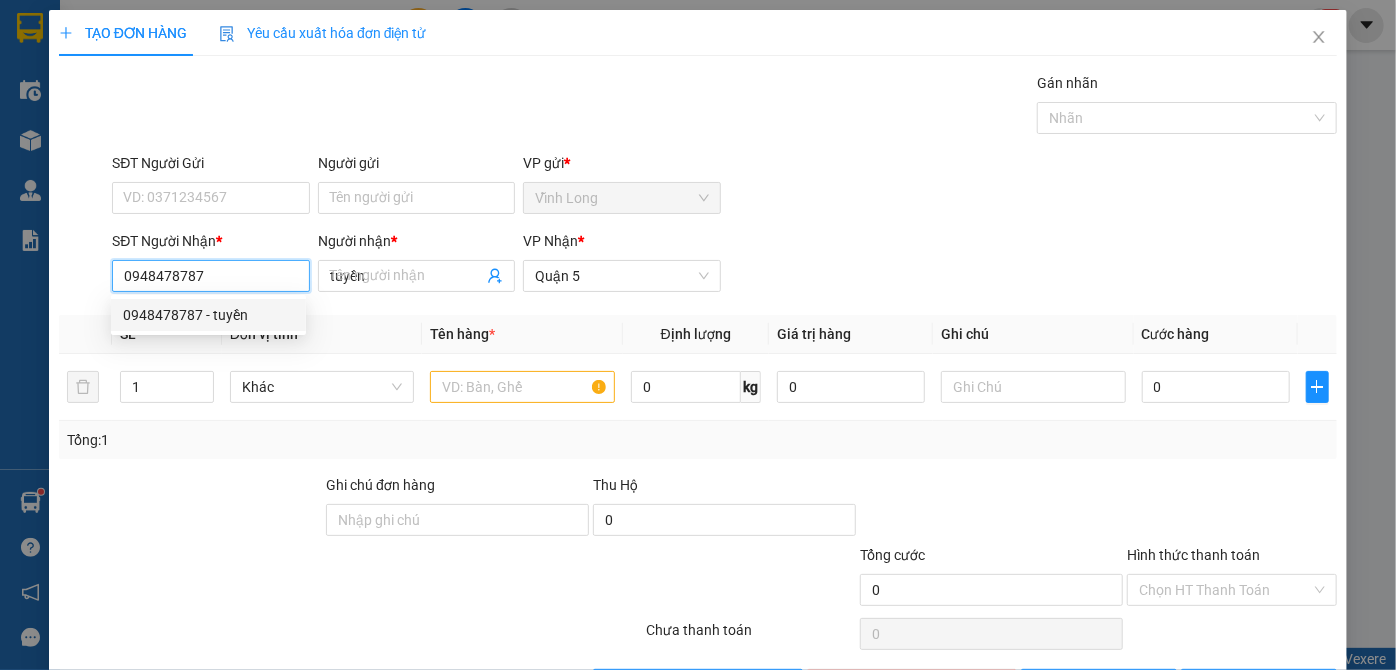 type on "70.000" 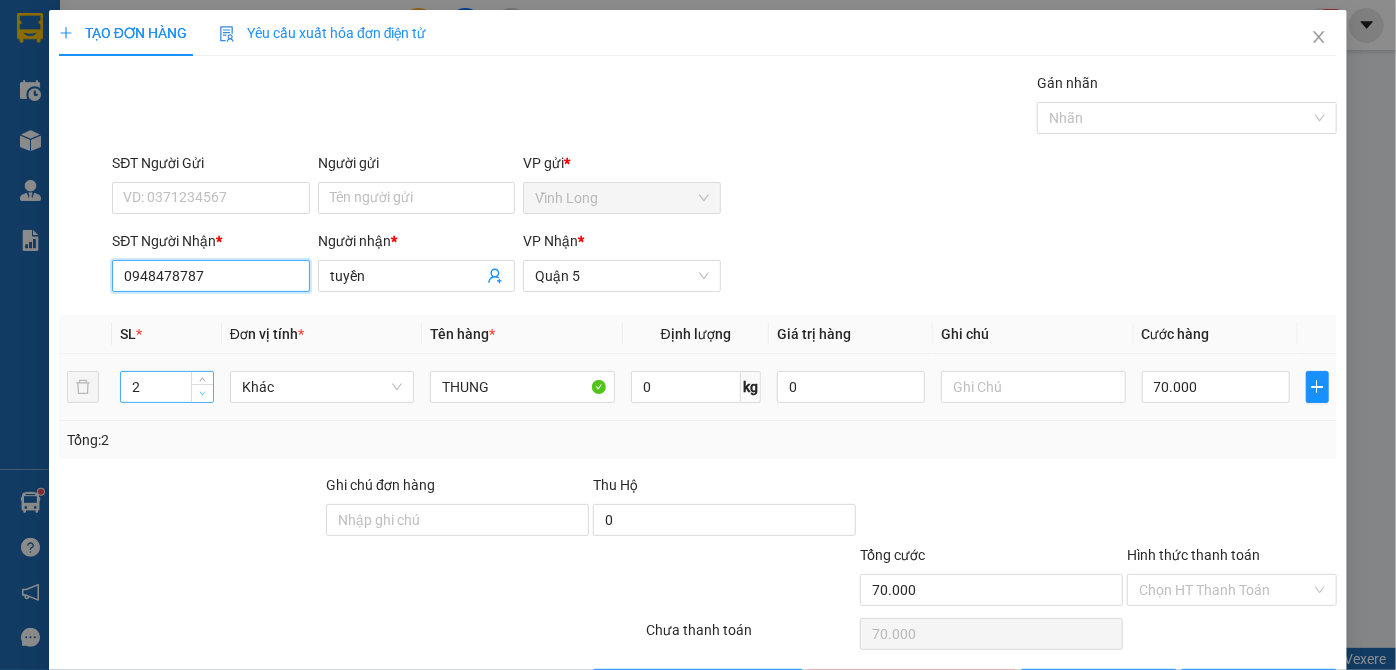 type on "0948478787" 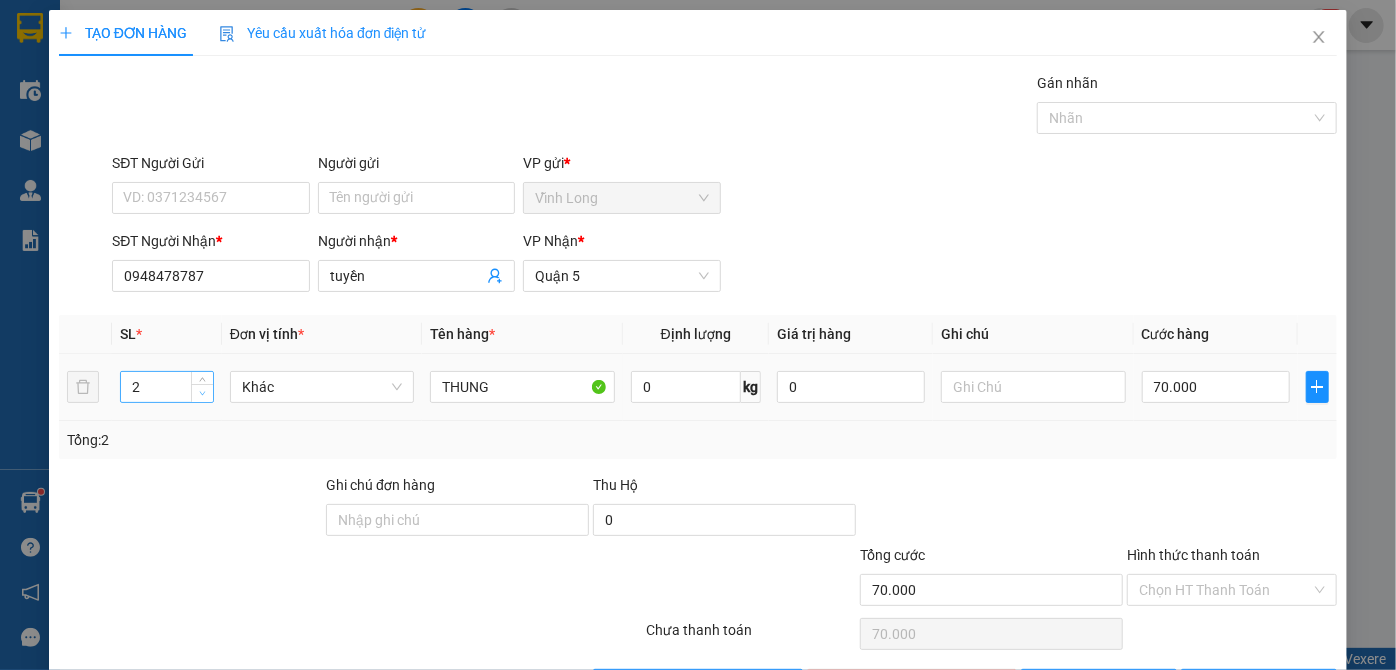 type on "1" 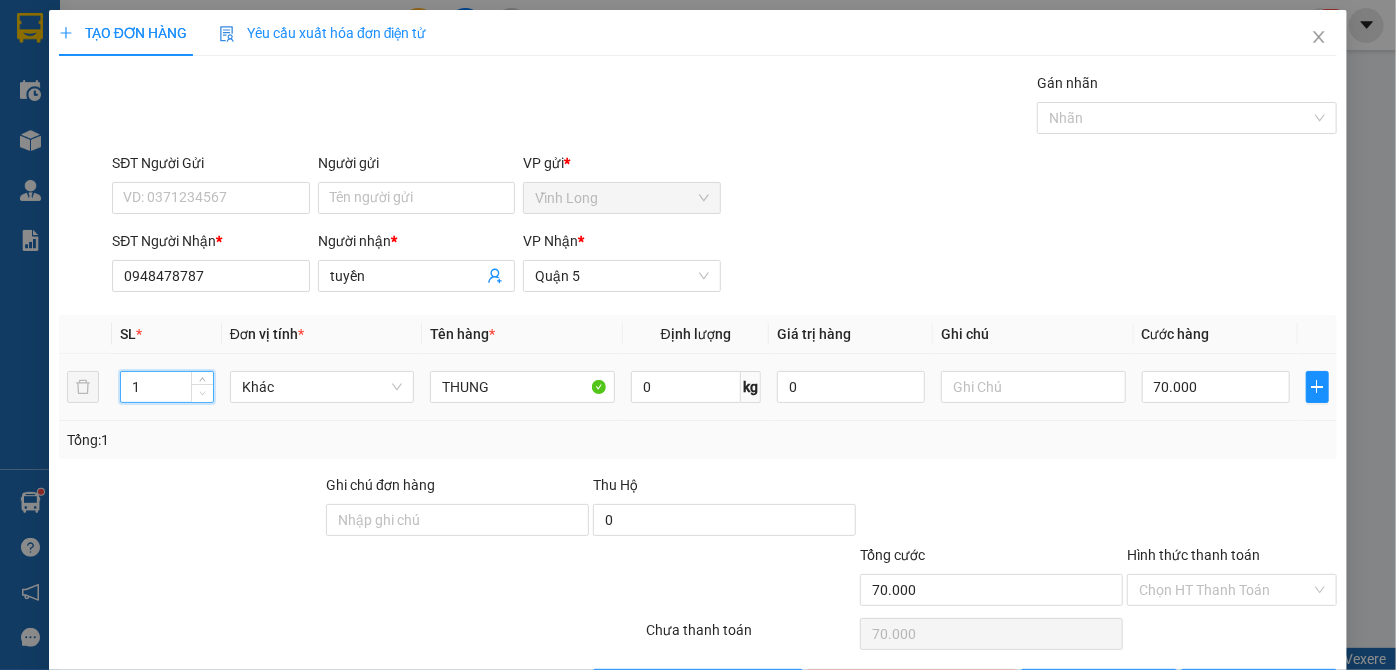 click at bounding box center [203, 394] 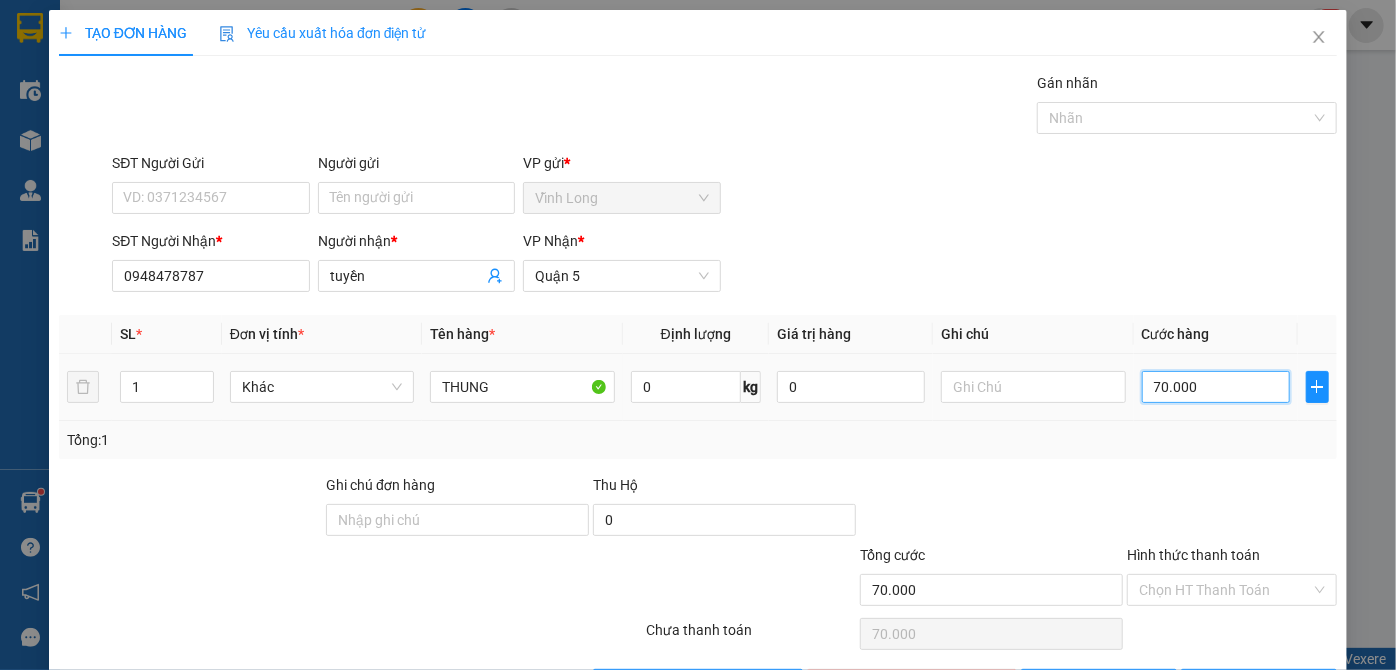 click on "70.000" at bounding box center (1216, 387) 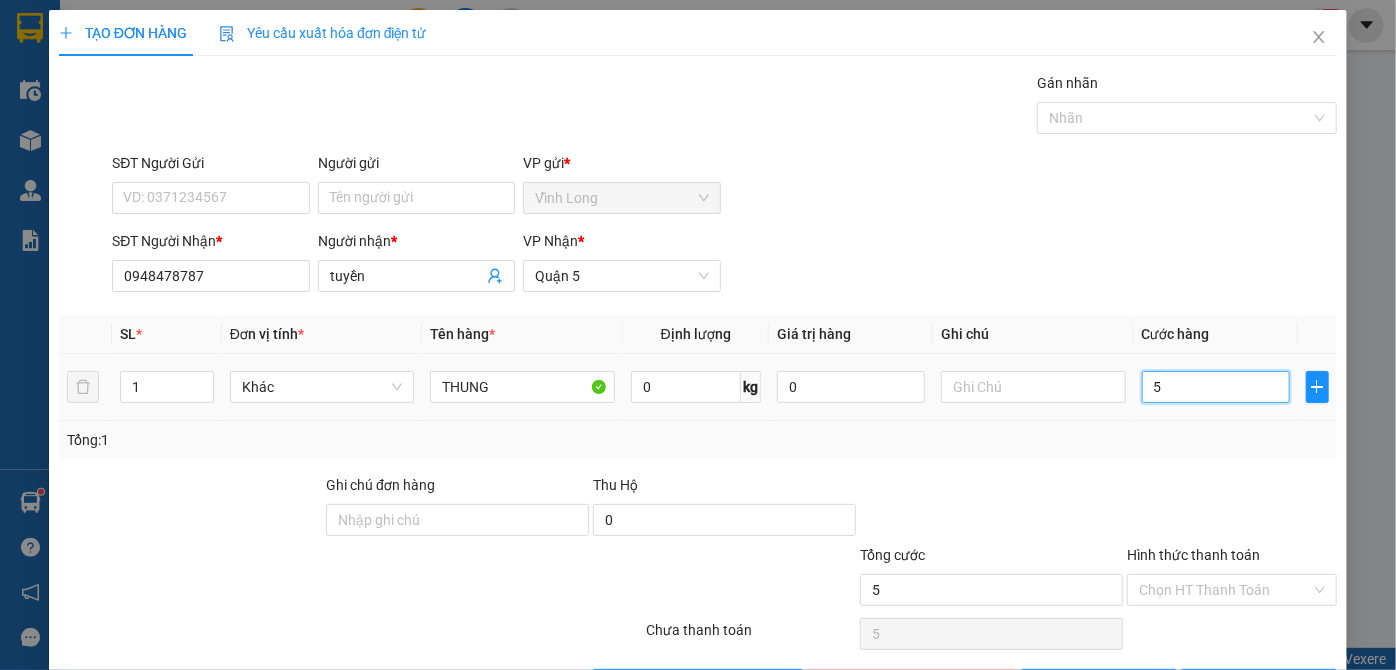 type on "50" 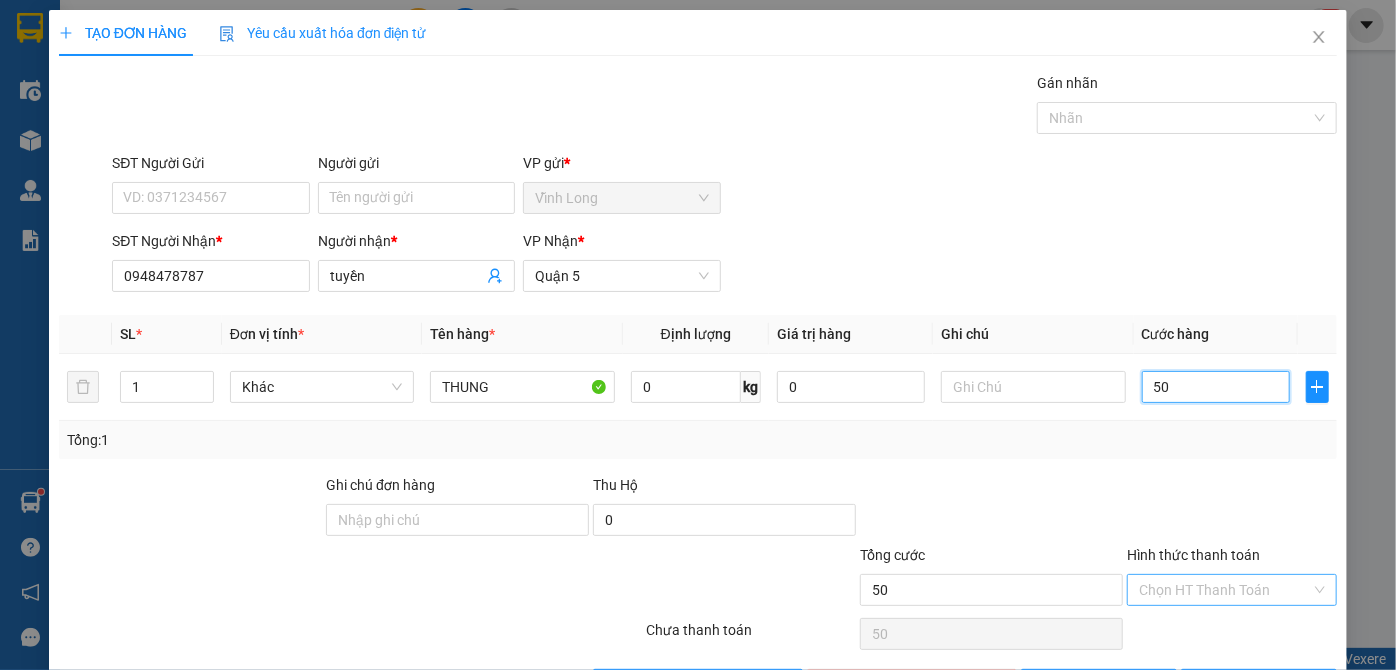 type on "50" 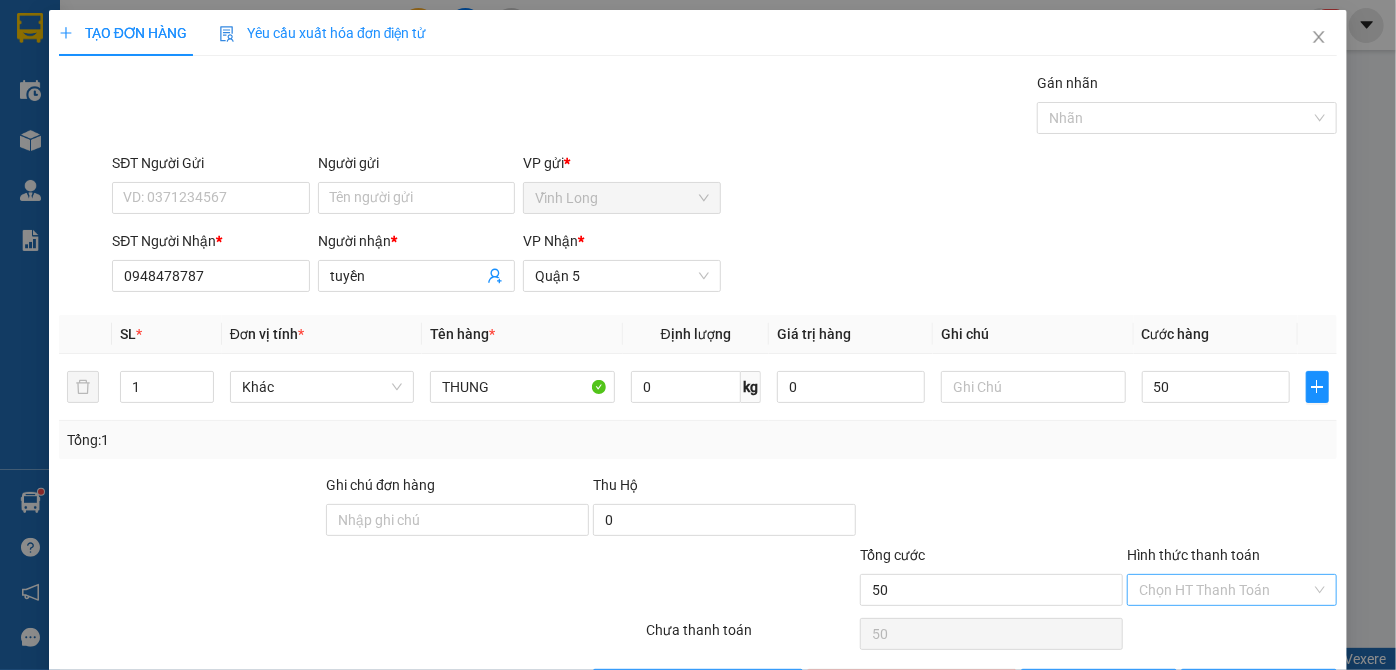type on "50.000" 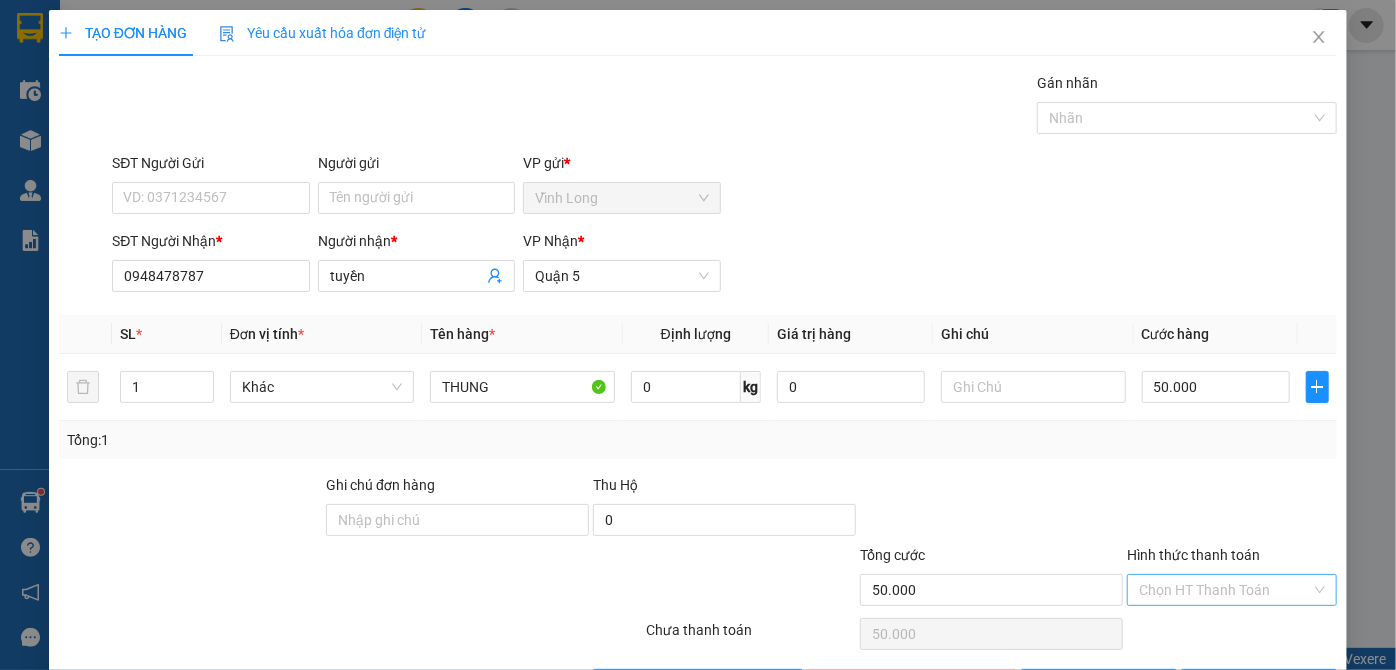 click on "Hình thức thanh toán" at bounding box center [1225, 590] 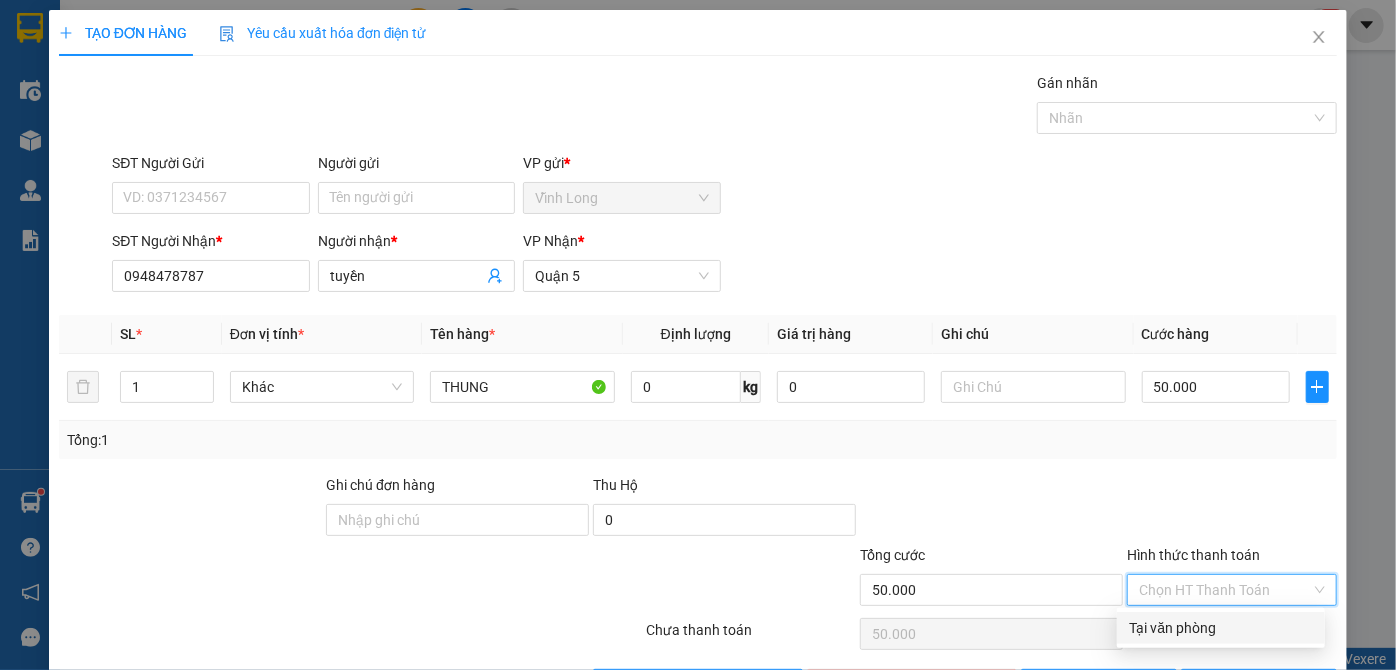 click on "Tại văn phòng" at bounding box center [1221, 628] 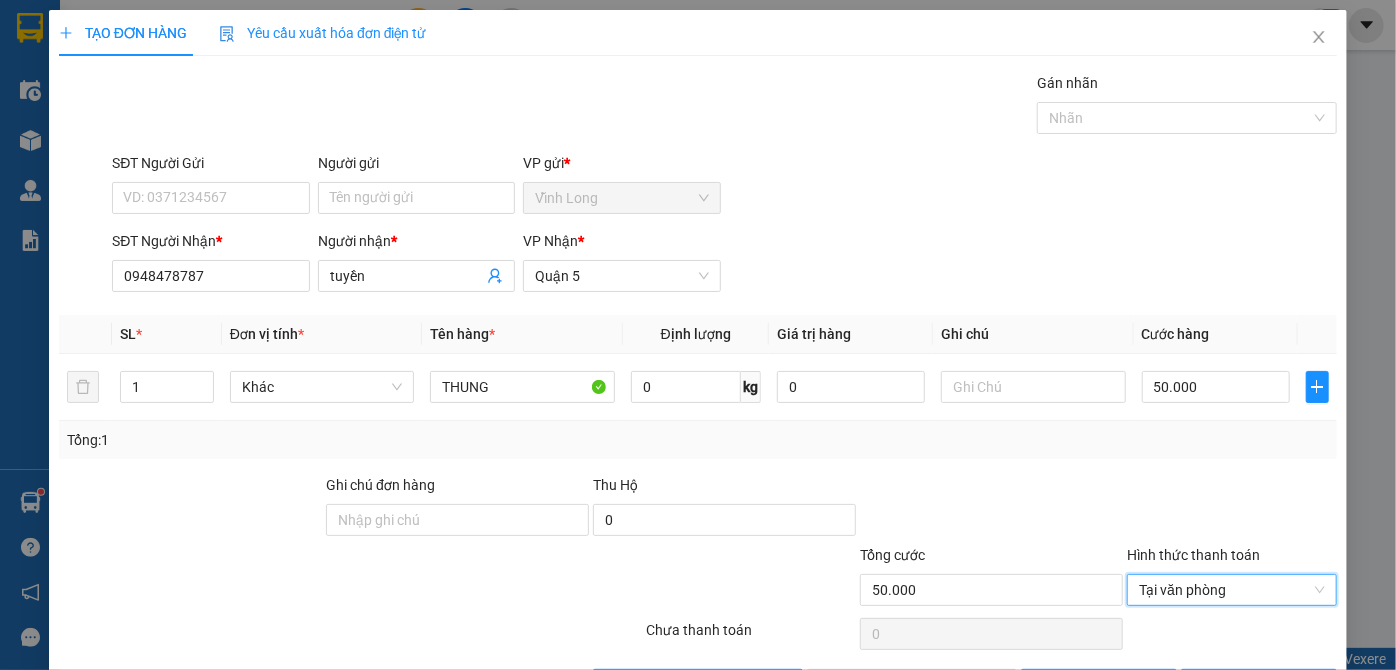 scroll, scrollTop: 67, scrollLeft: 0, axis: vertical 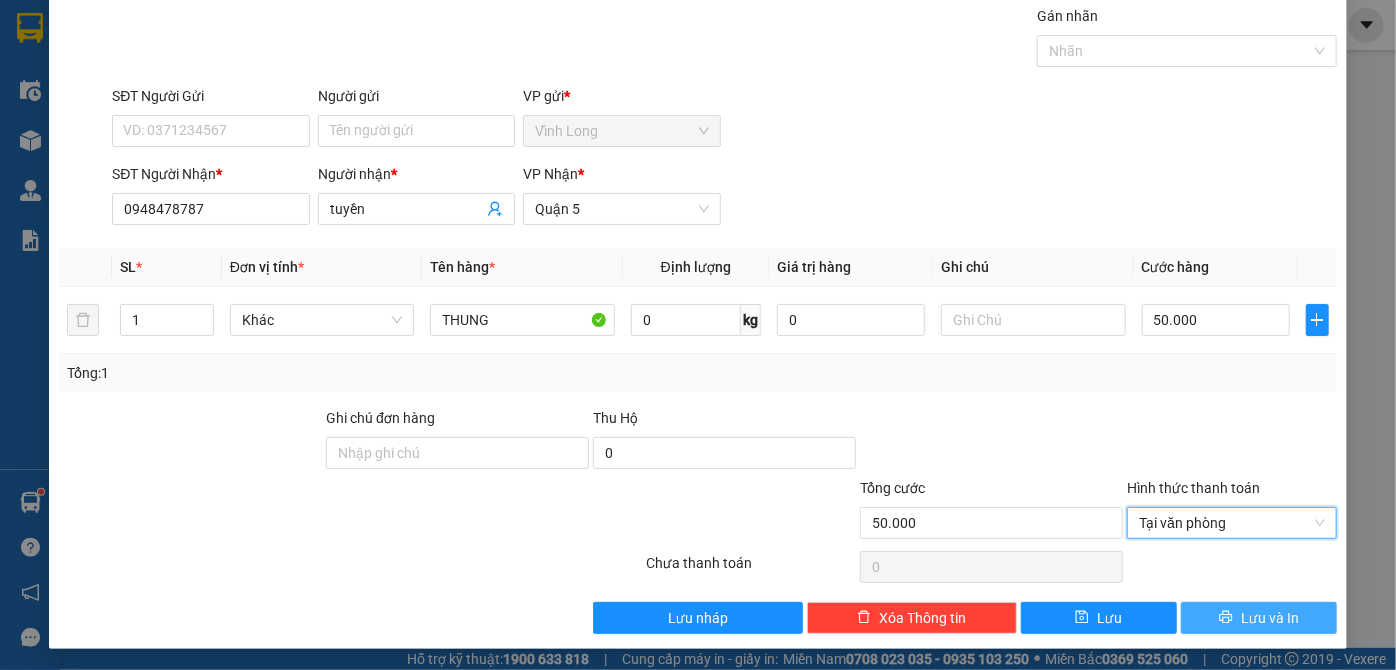click on "Lưu và In" at bounding box center [1270, 618] 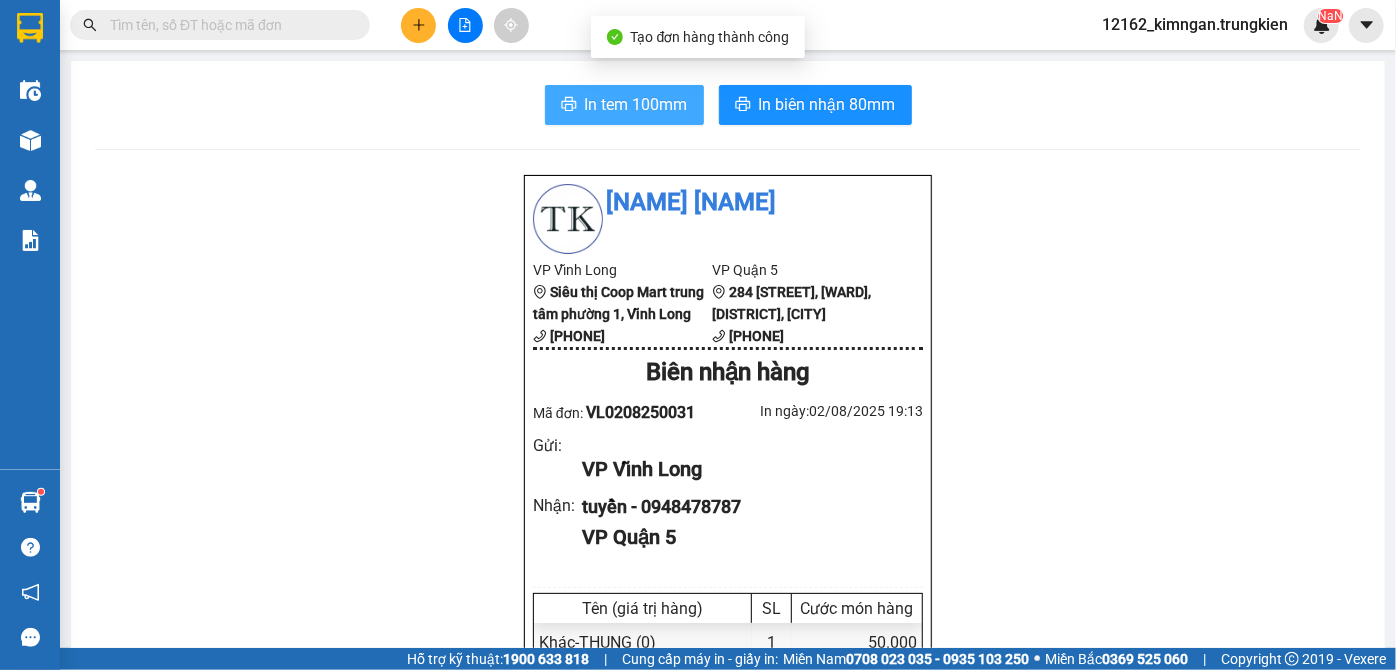 click on "In tem 100mm" at bounding box center (636, 104) 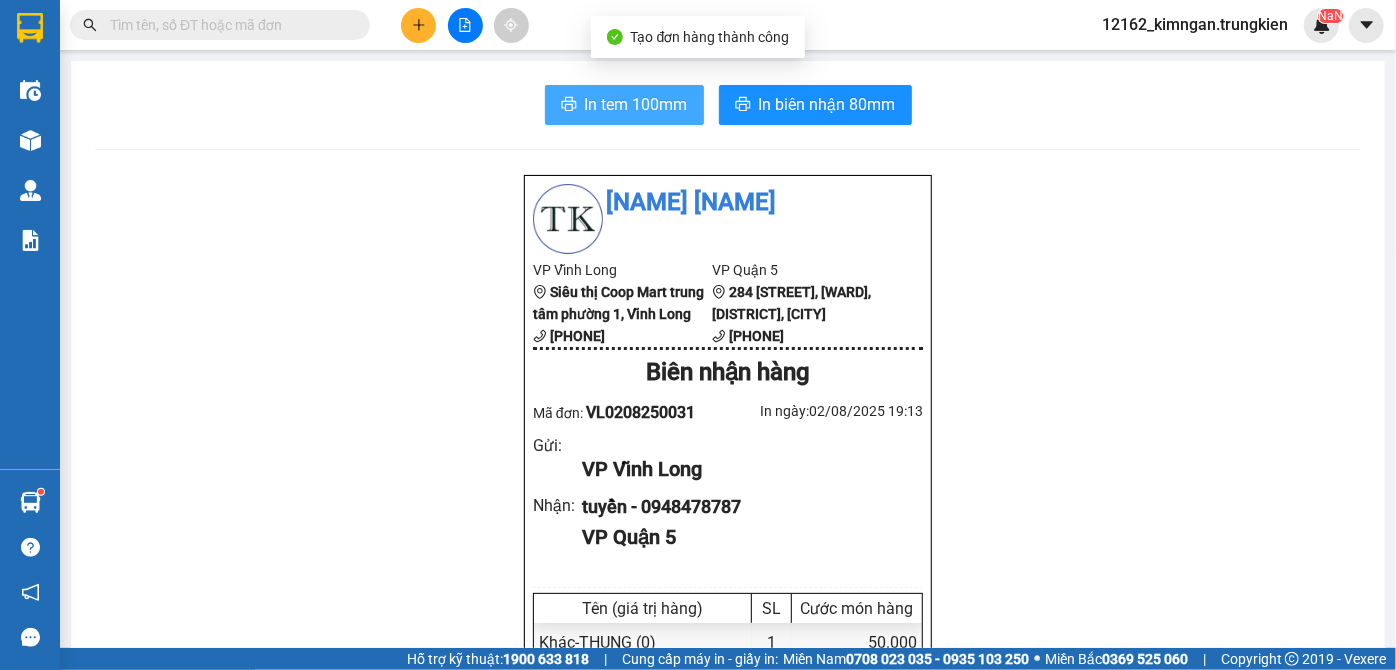 scroll, scrollTop: 0, scrollLeft: 0, axis: both 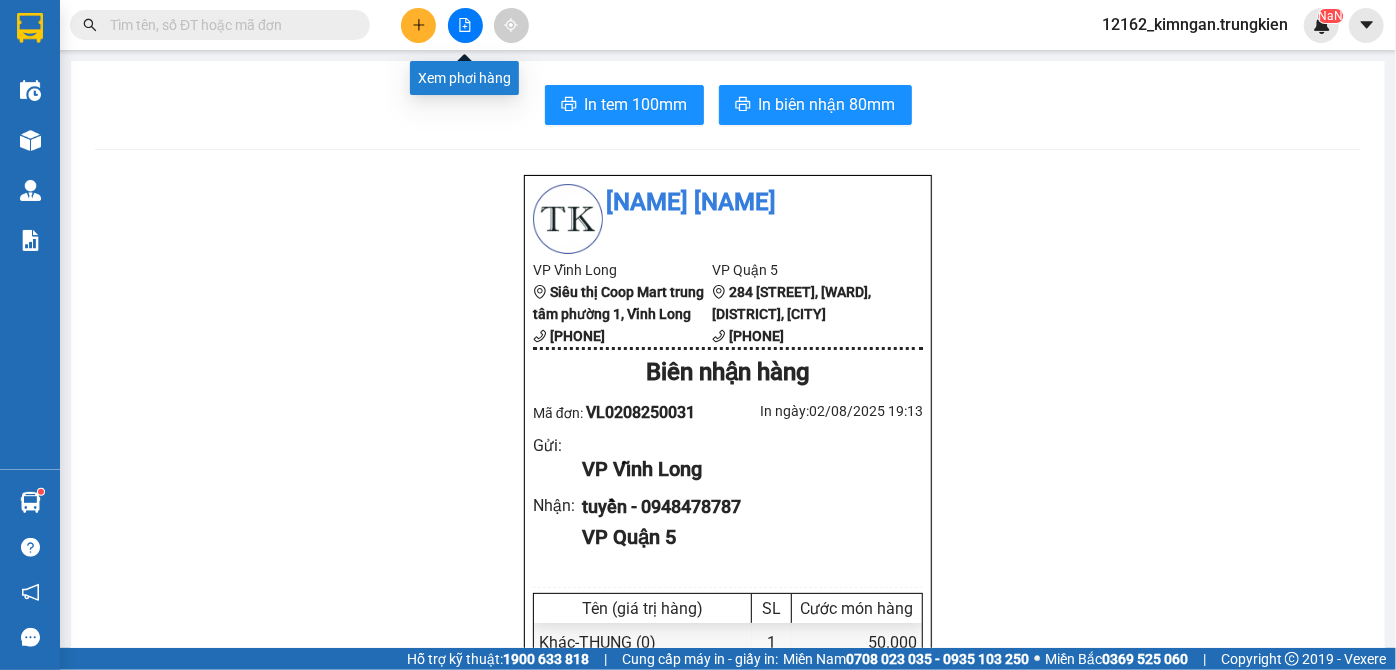 drag, startPoint x: 985, startPoint y: 566, endPoint x: 465, endPoint y: 22, distance: 752.553 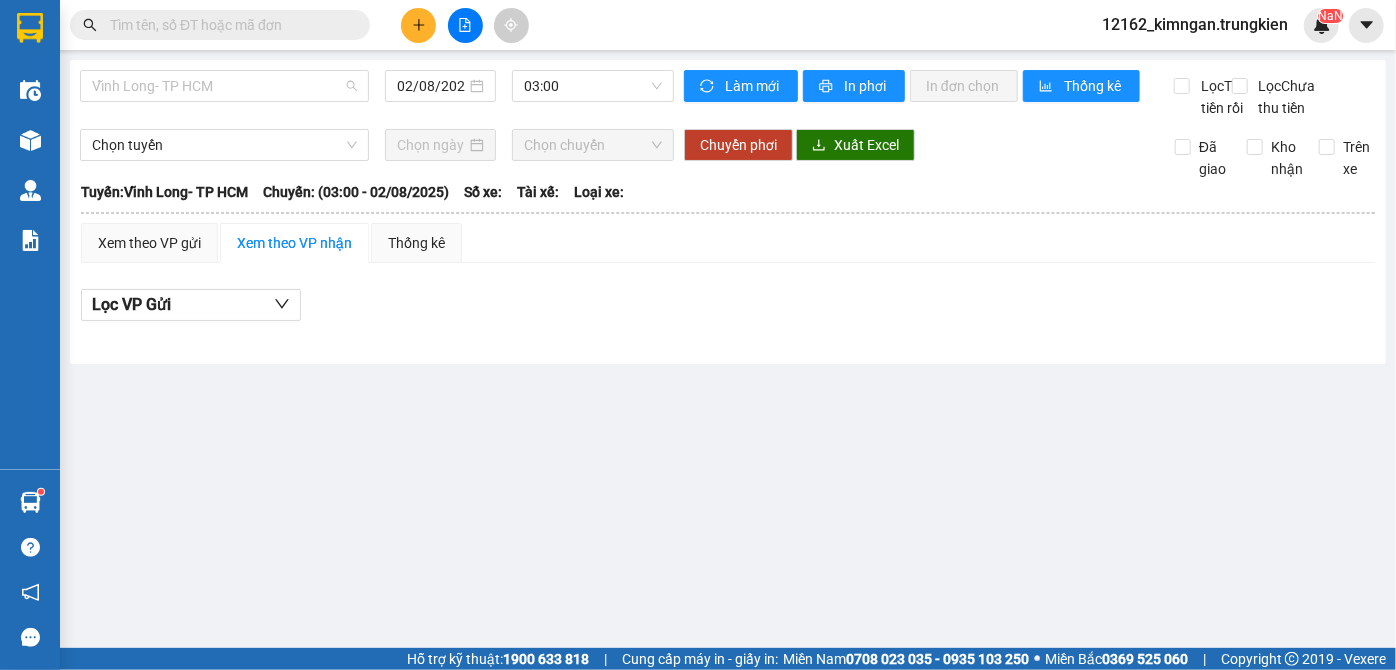 drag, startPoint x: 315, startPoint y: 86, endPoint x: 293, endPoint y: 115, distance: 36.40055 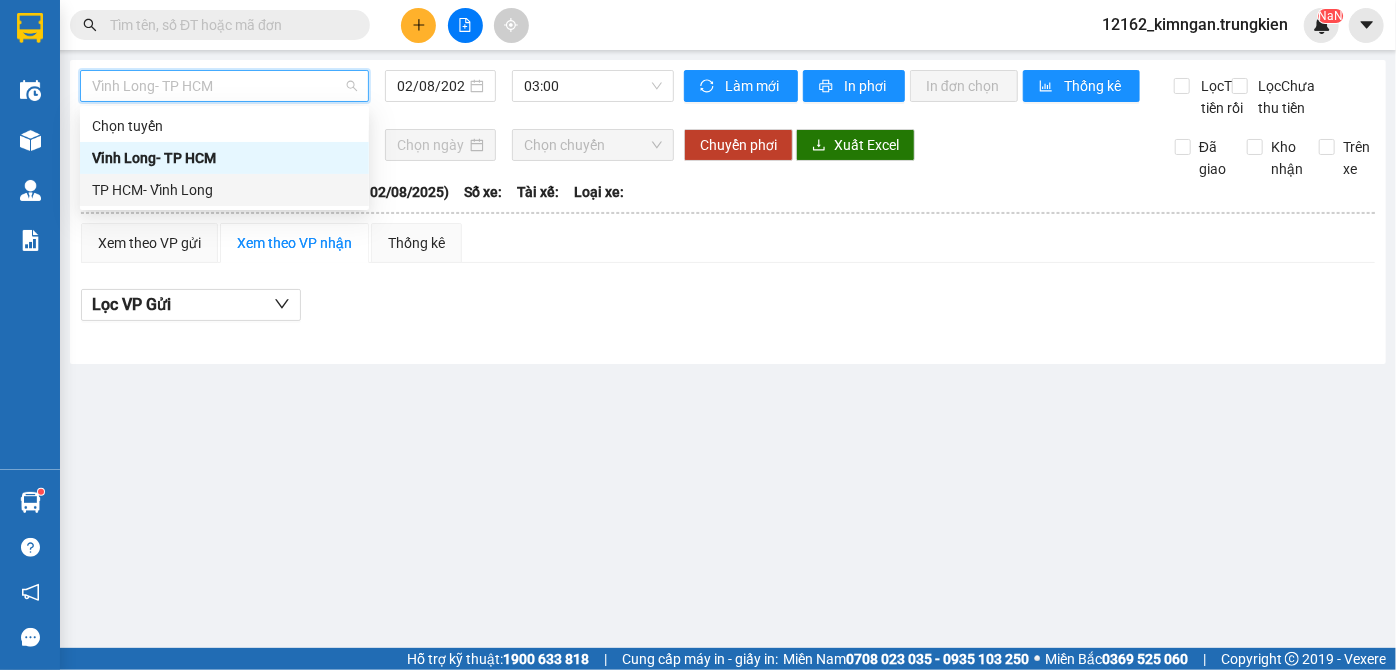 click on "TP HCM- Vĩnh Long" at bounding box center (224, 190) 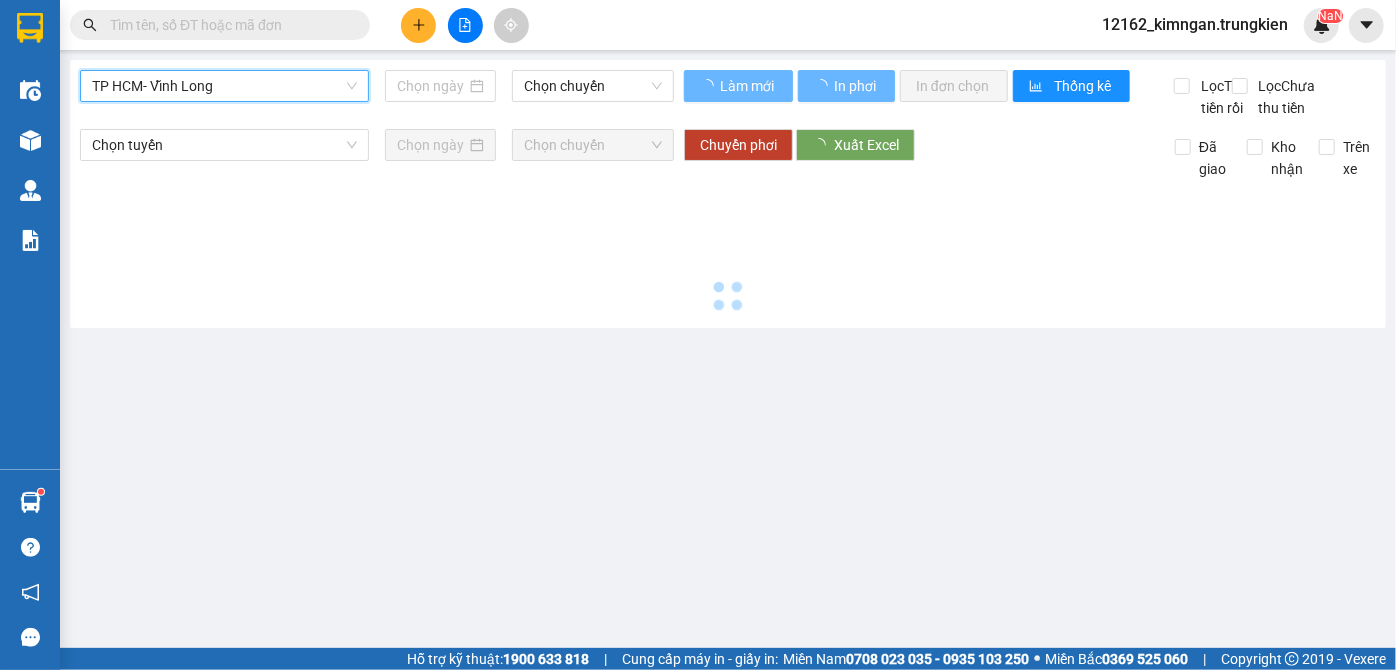 type on "02/08/2025" 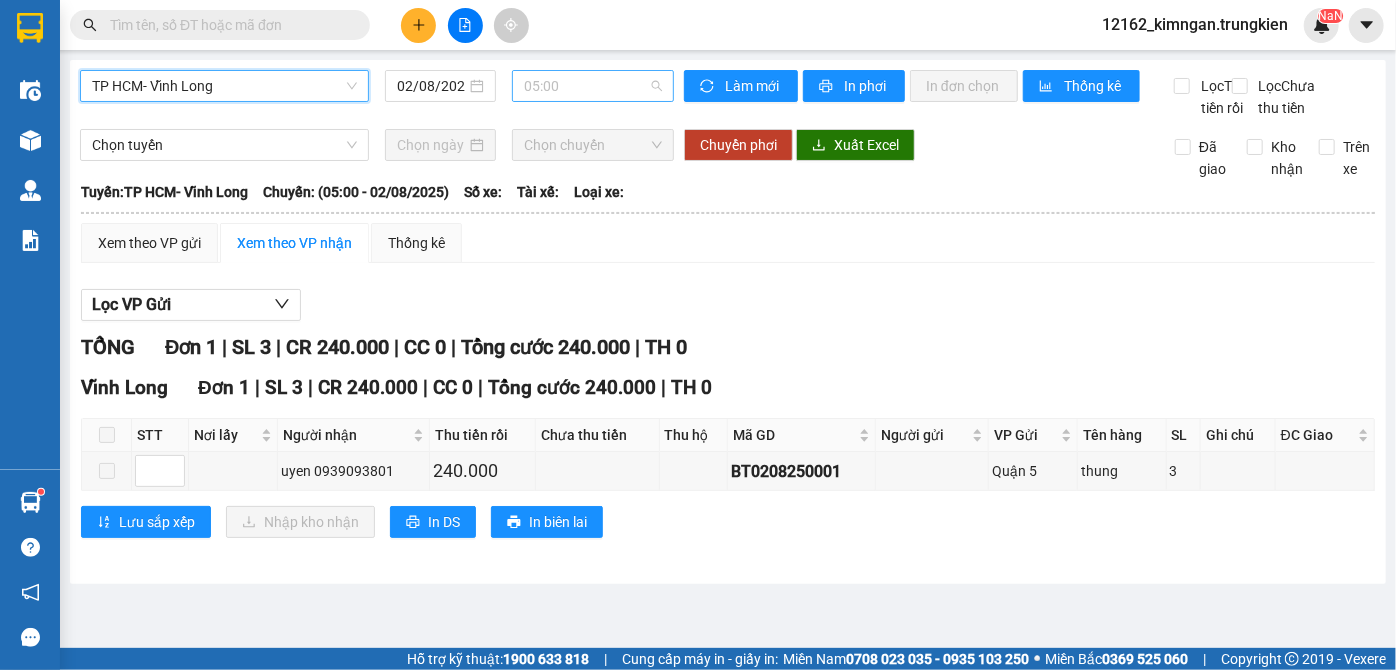 click on "05:00" at bounding box center (593, 86) 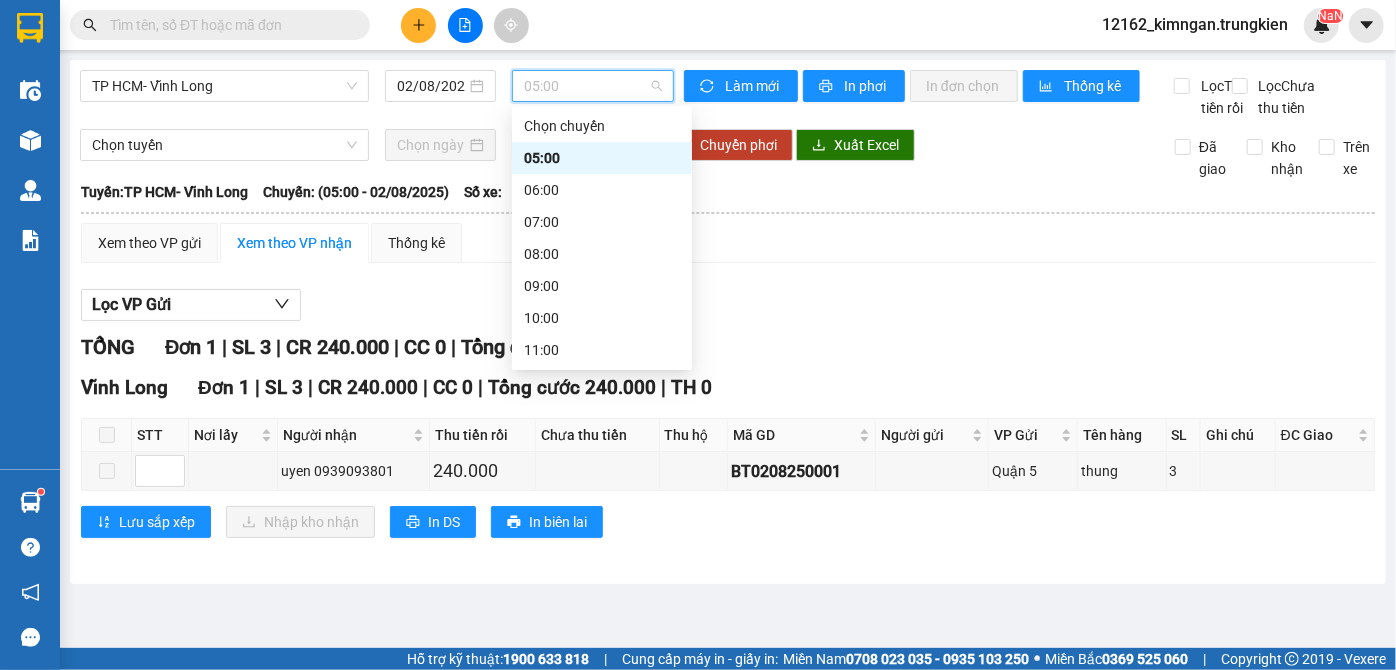 click at bounding box center (228, 25) 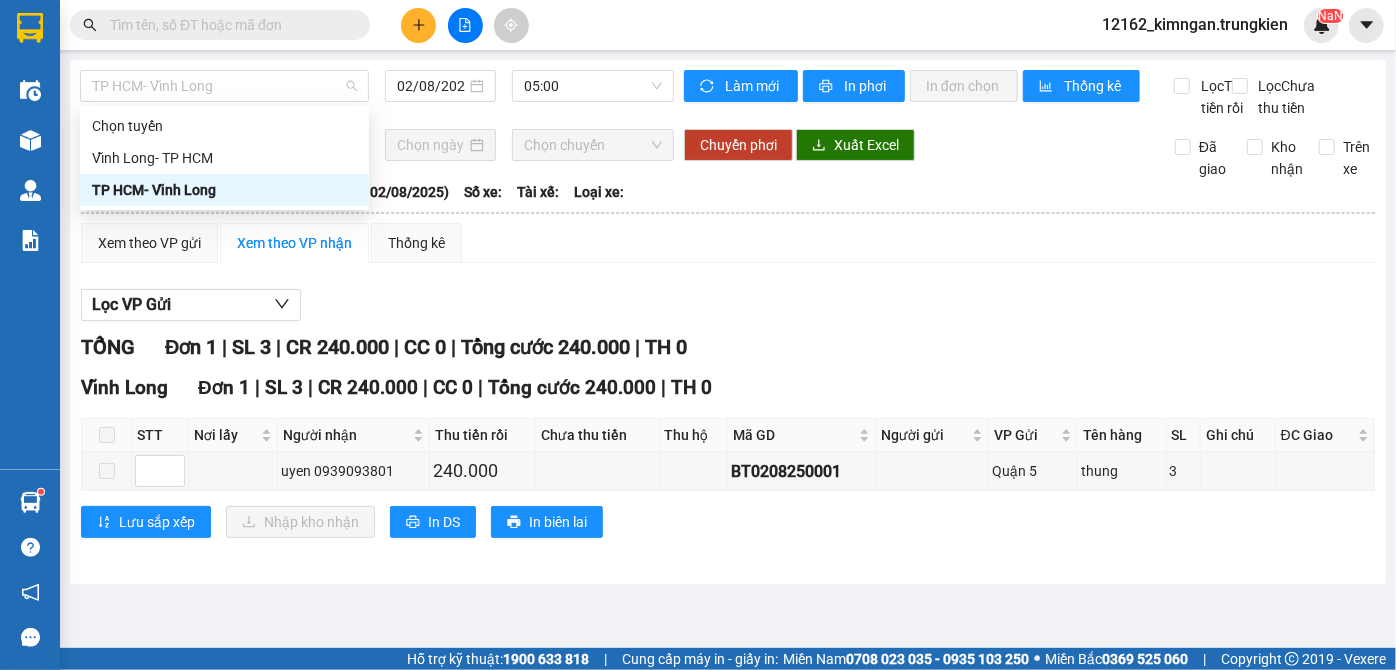 drag, startPoint x: 173, startPoint y: 85, endPoint x: 173, endPoint y: 131, distance: 46 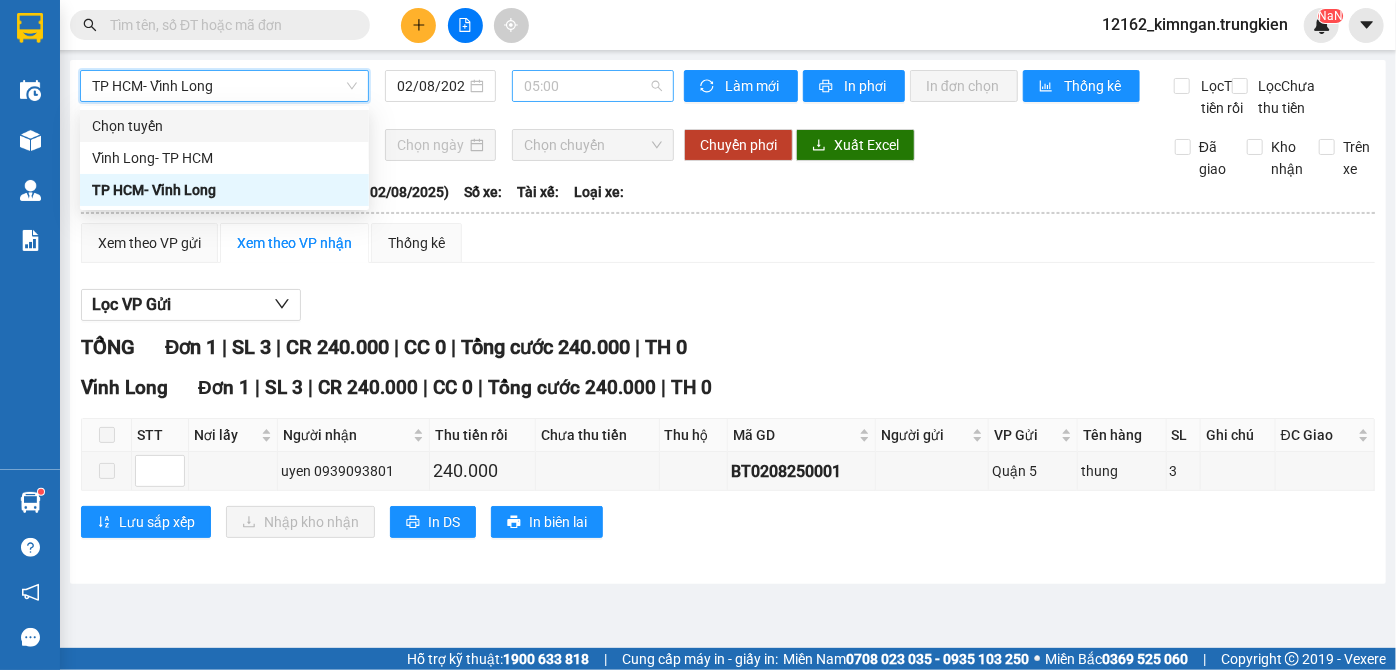 click on "05:00" at bounding box center [593, 86] 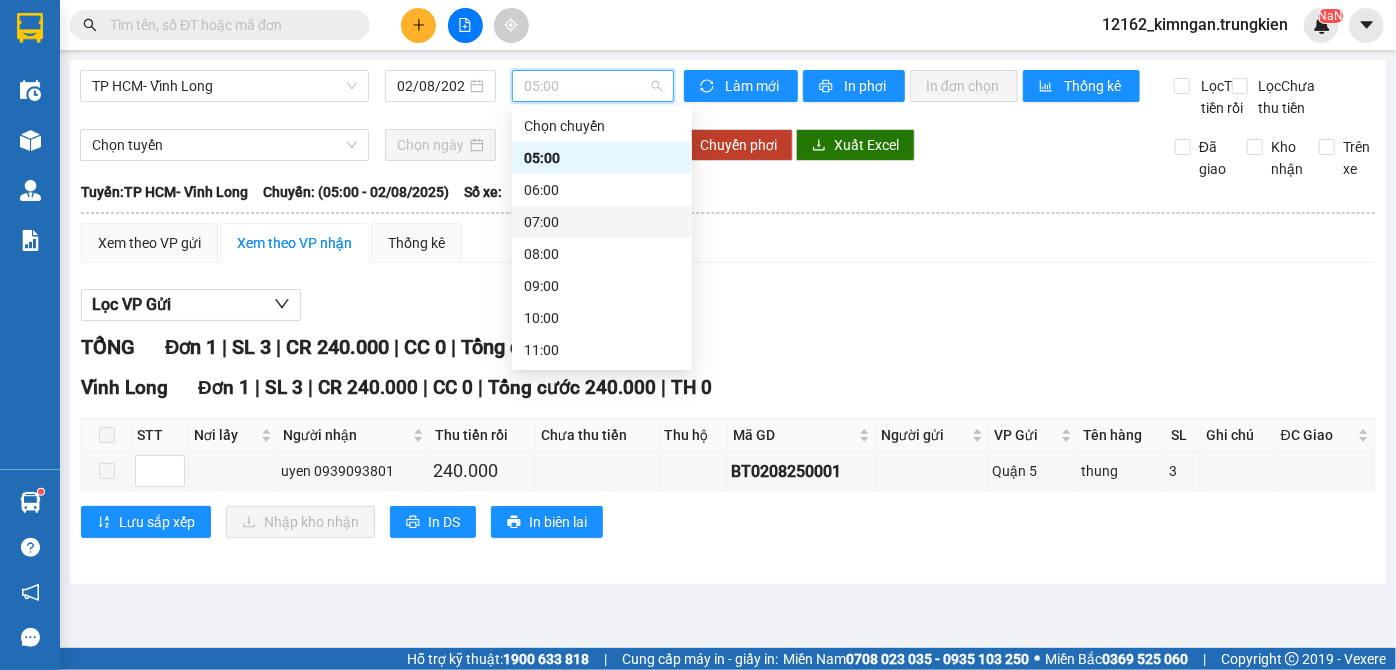 scroll, scrollTop: 256, scrollLeft: 0, axis: vertical 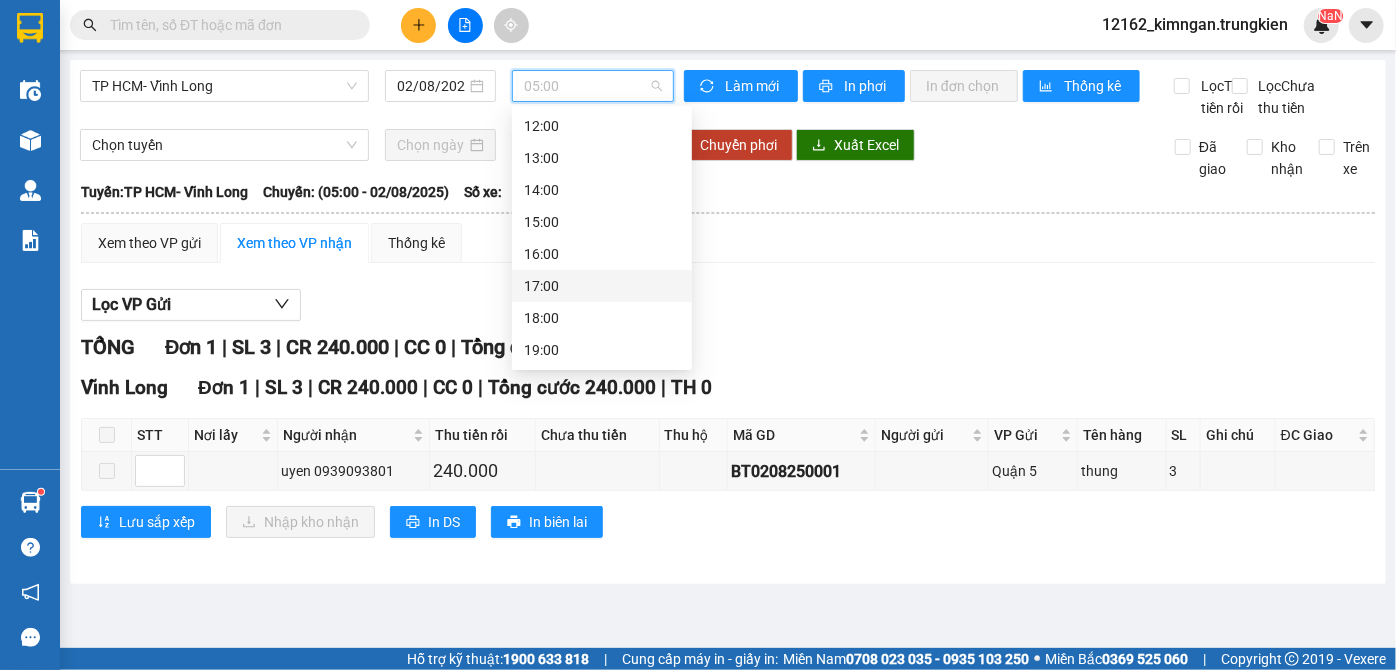 click on "17:00" at bounding box center (602, 286) 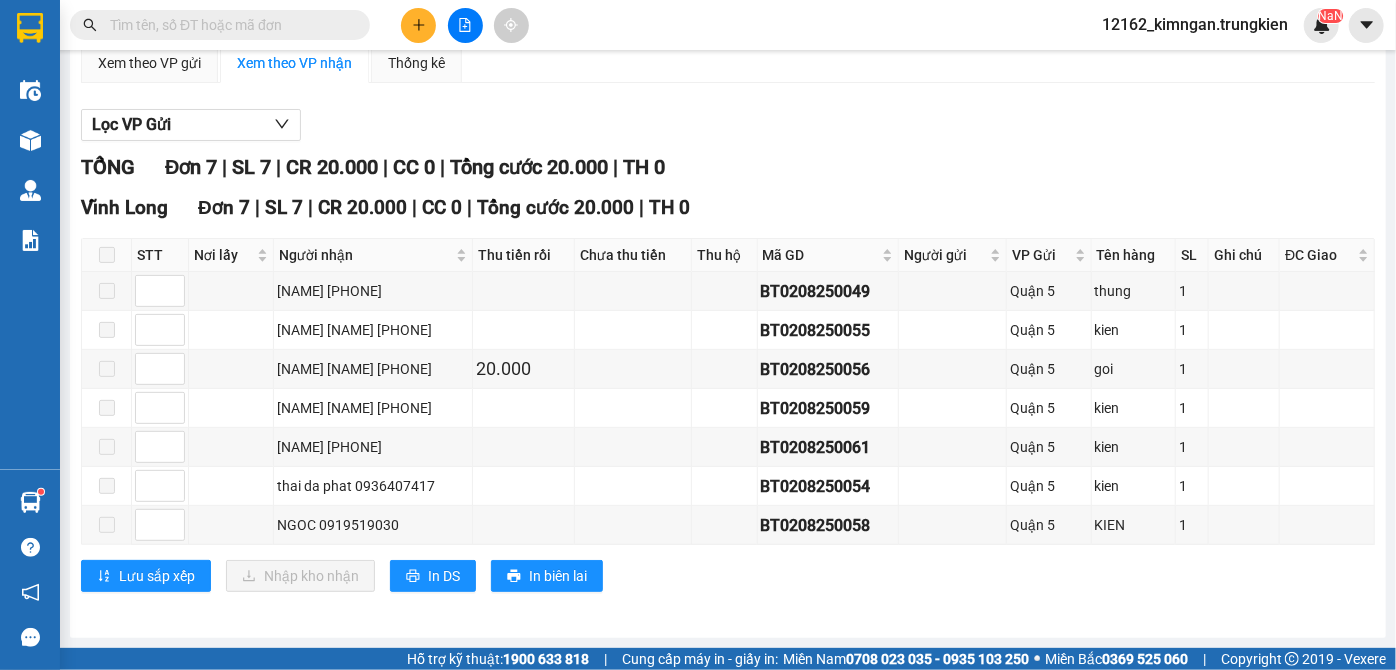 scroll, scrollTop: 0, scrollLeft: 0, axis: both 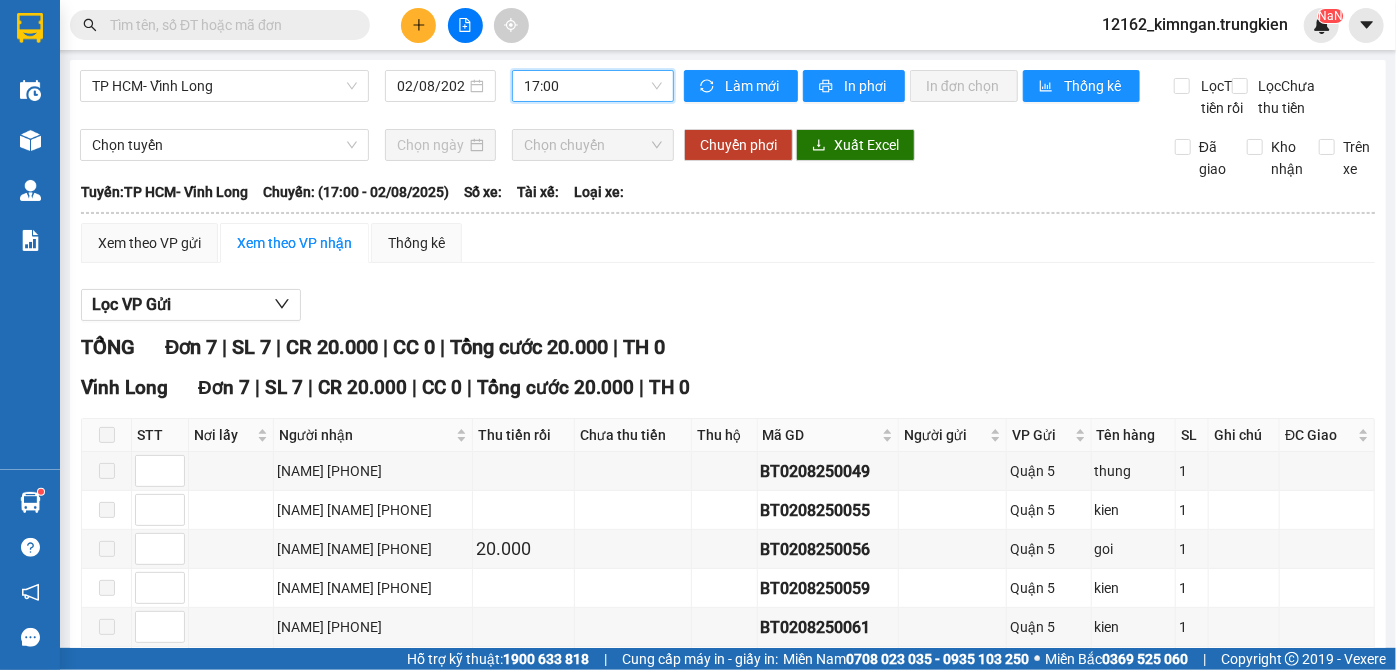click on "17:00" at bounding box center [593, 86] 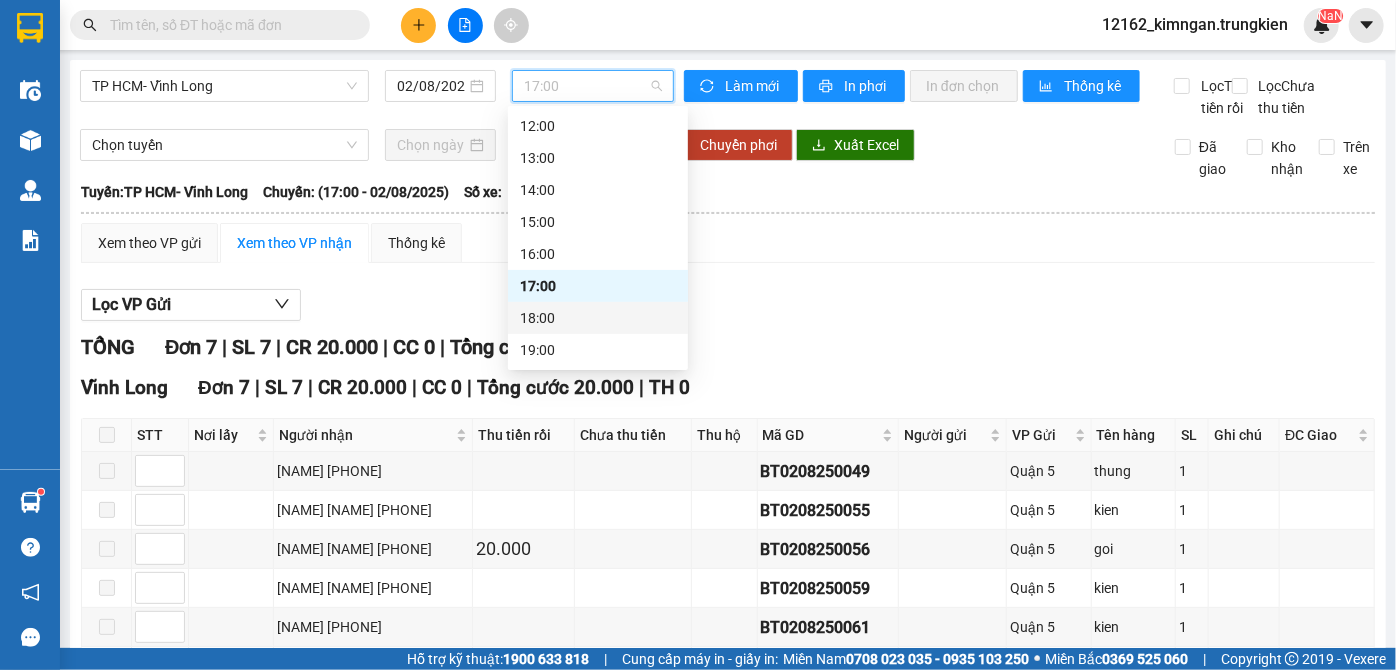 click on "18:00" at bounding box center [598, 318] 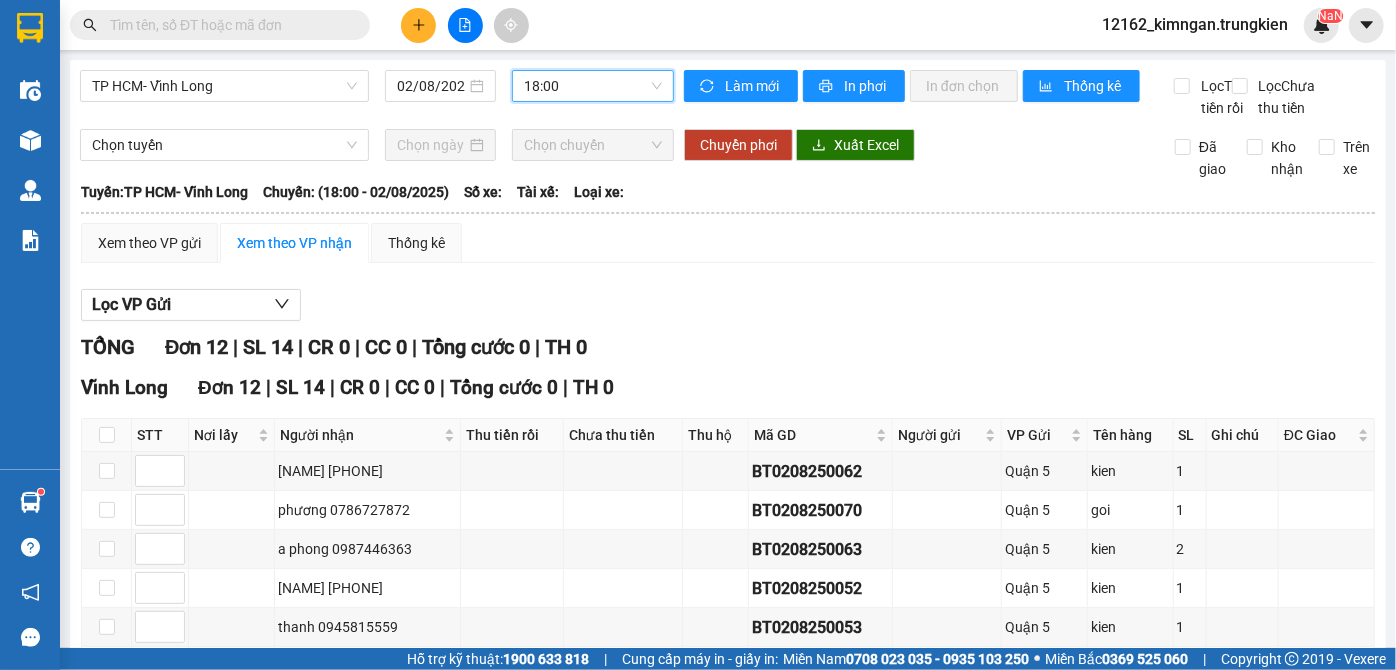 scroll, scrollTop: 363, scrollLeft: 0, axis: vertical 